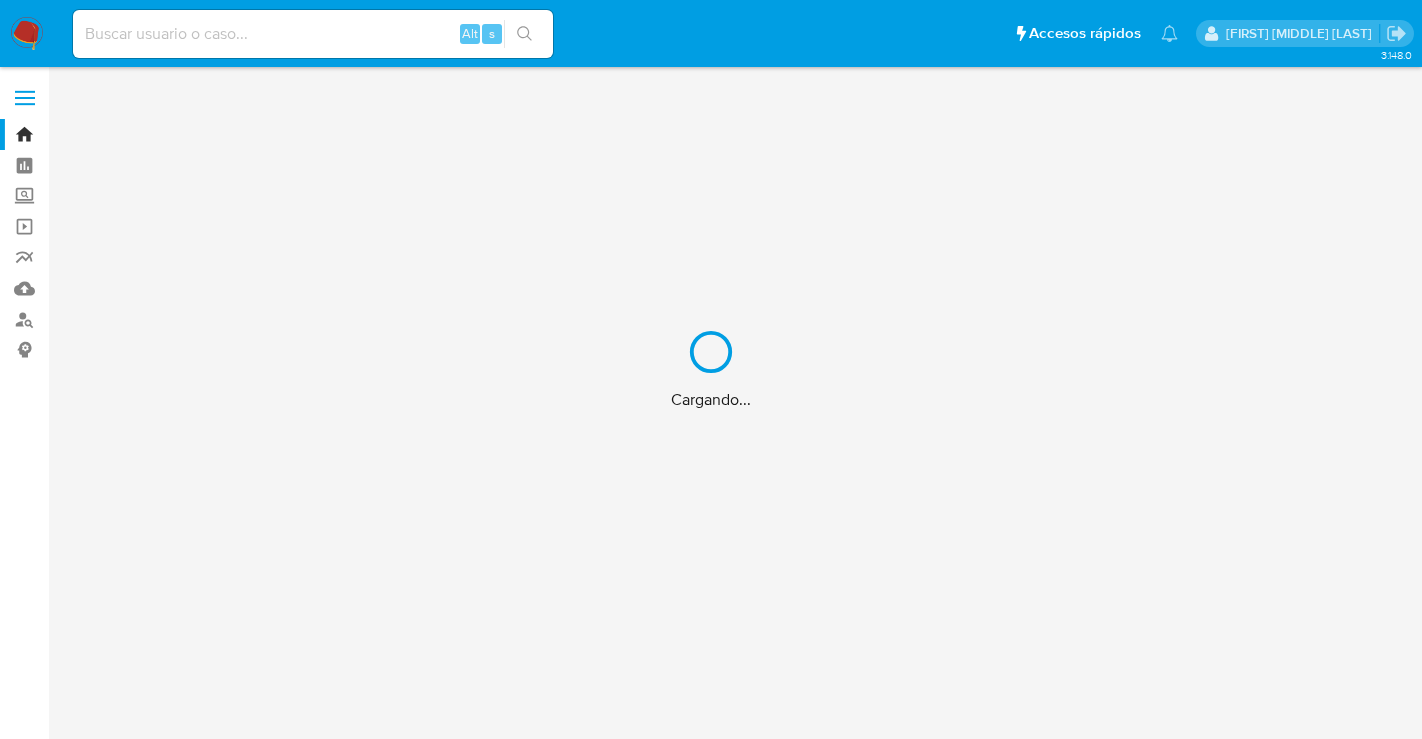 scroll, scrollTop: 0, scrollLeft: 0, axis: both 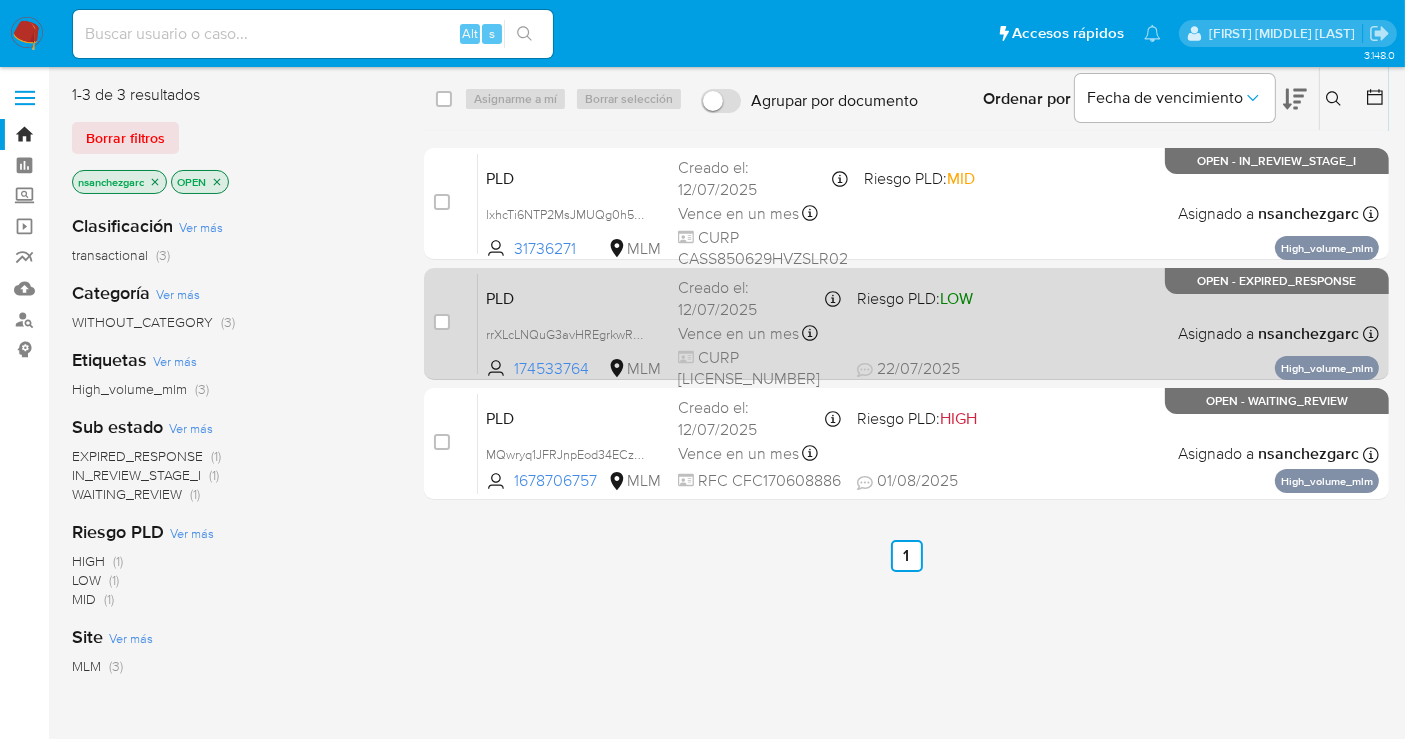 click on "Creado el: 12/07/2025   Creado el: 12/07/2025 02:04:31" at bounding box center [759, 298] 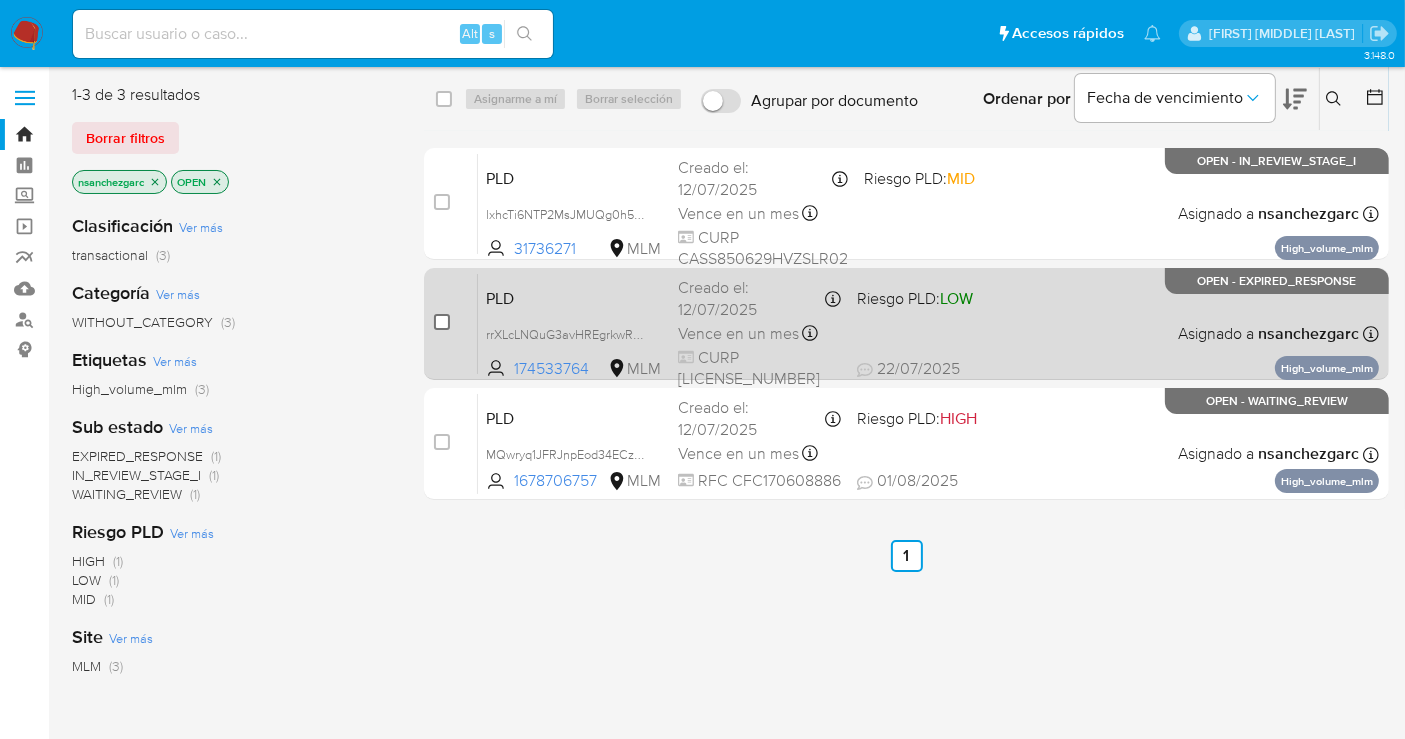 click at bounding box center (442, 322) 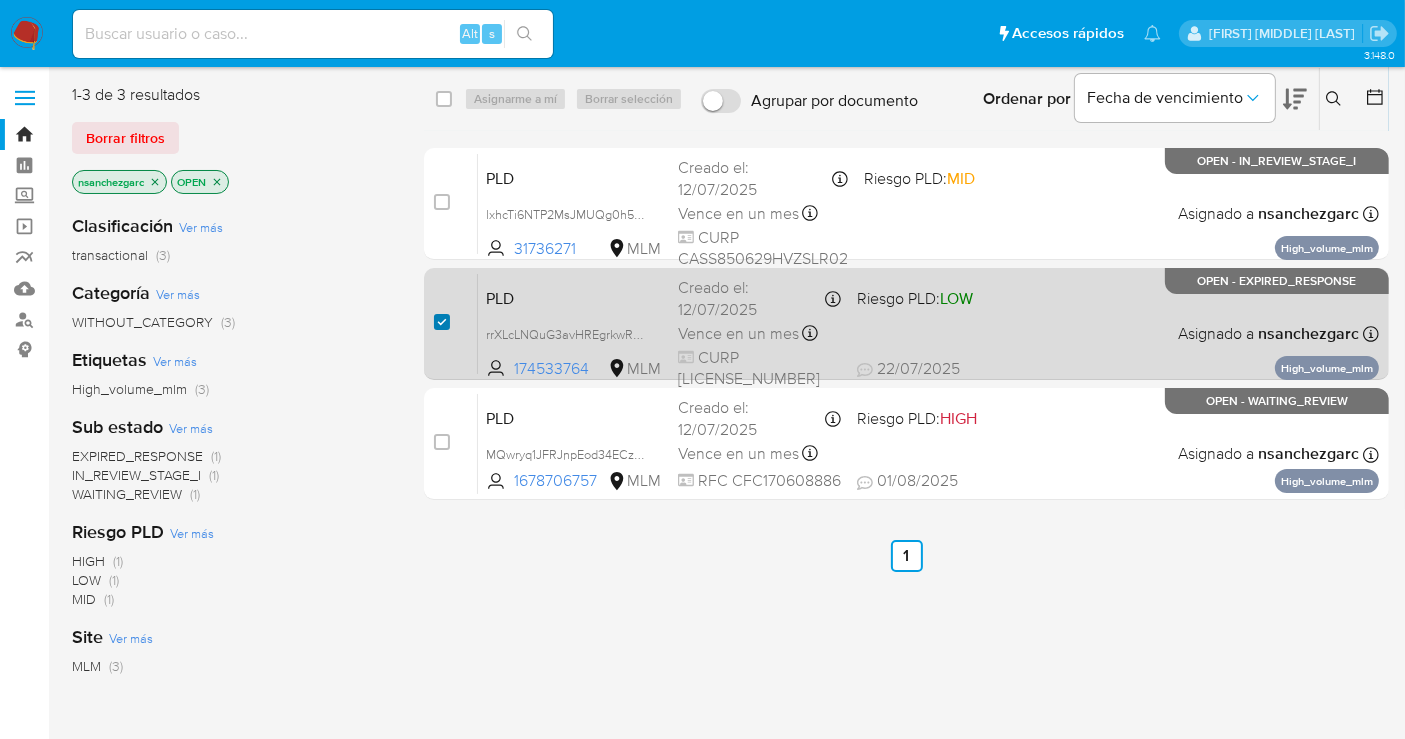 checkbox on "true" 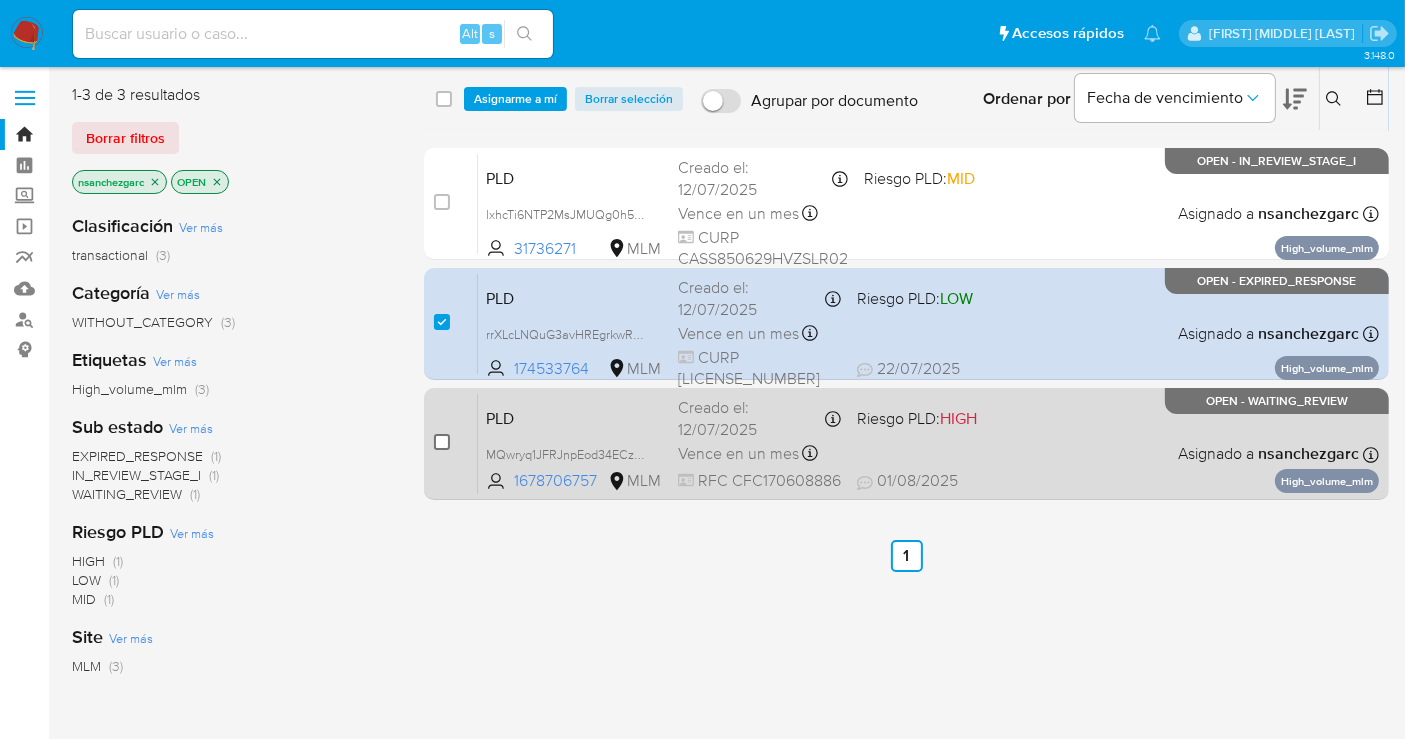click at bounding box center (442, 442) 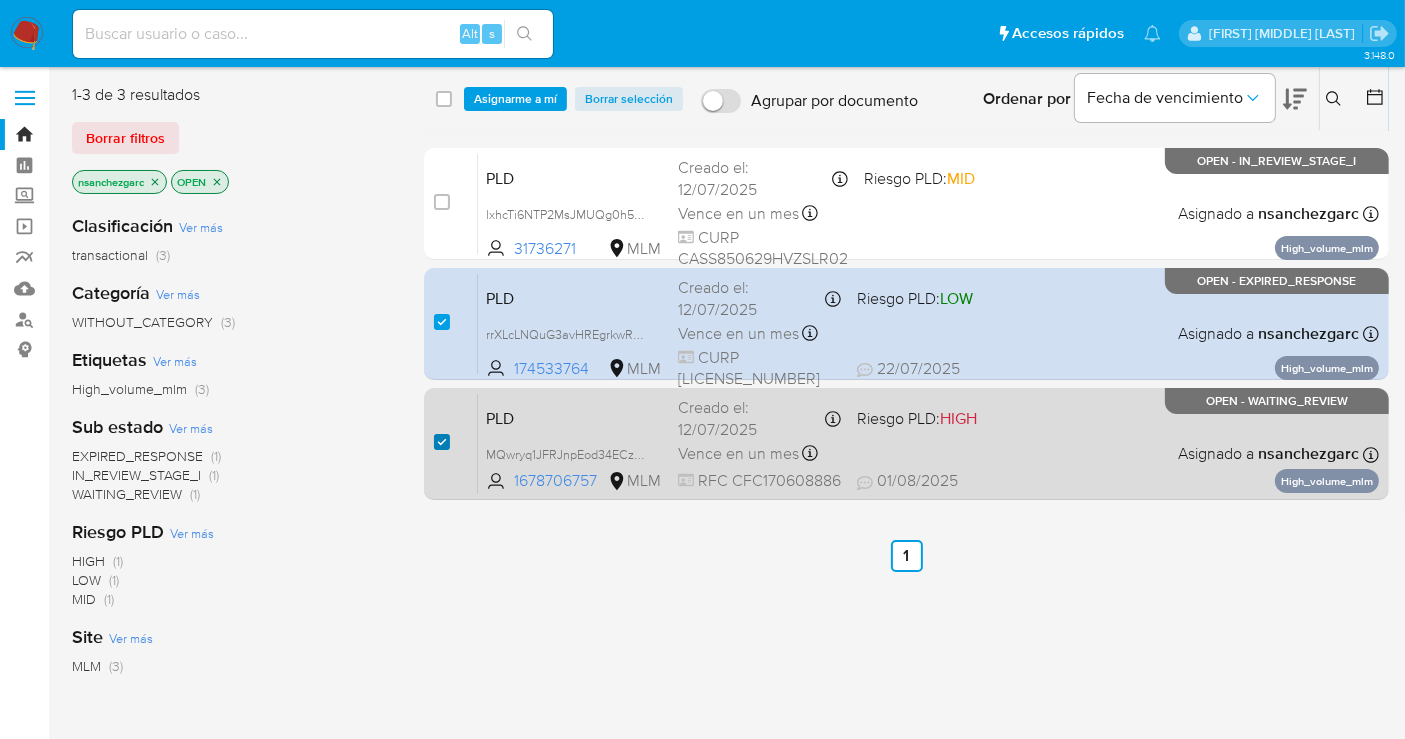 checkbox on "true" 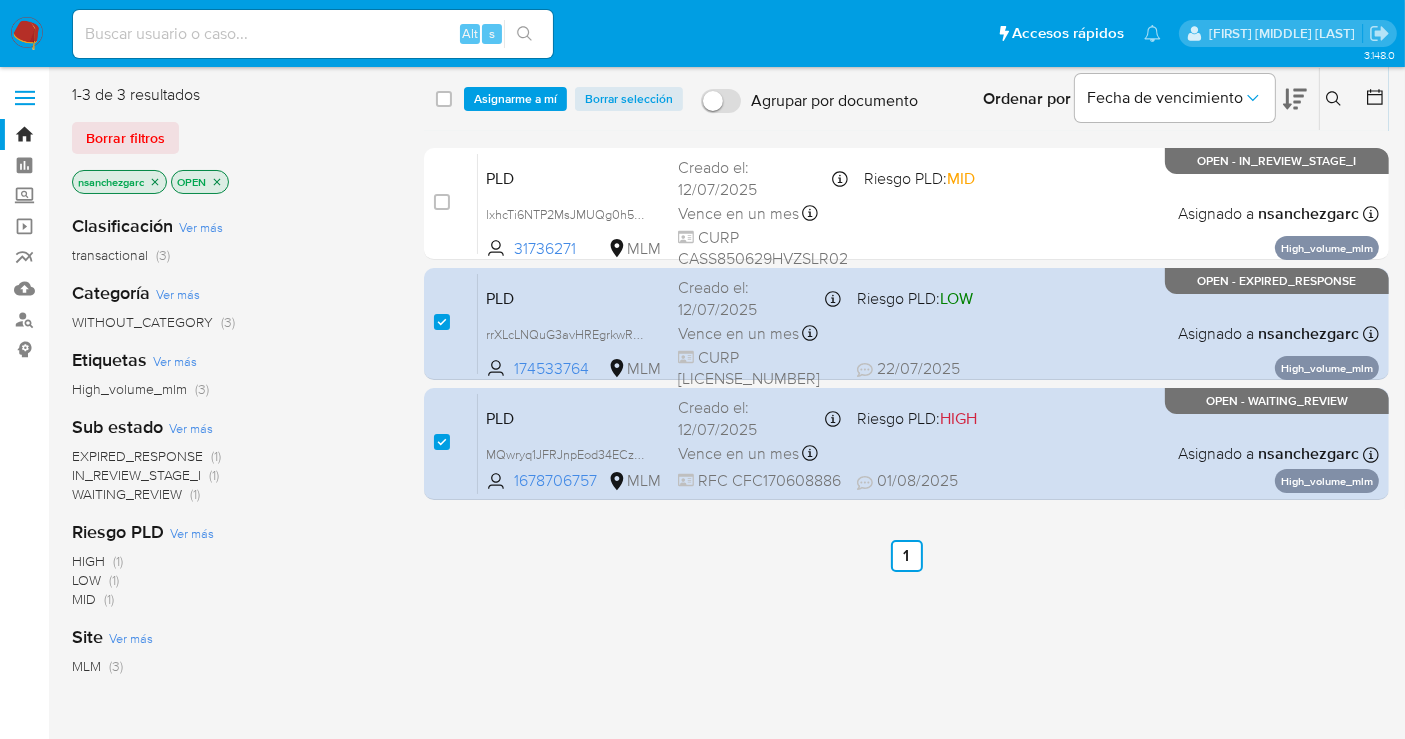 click on "select-all-cases-checkbox Asignarme a mí Borrar selección Agrupar por documento Ordenar por Fecha de vencimiento   No es posible ordenar los resultados mientras se encuentren agrupados. Ingrese ID de usuario o caso Buscar Borrar filtros" at bounding box center (906, 99) 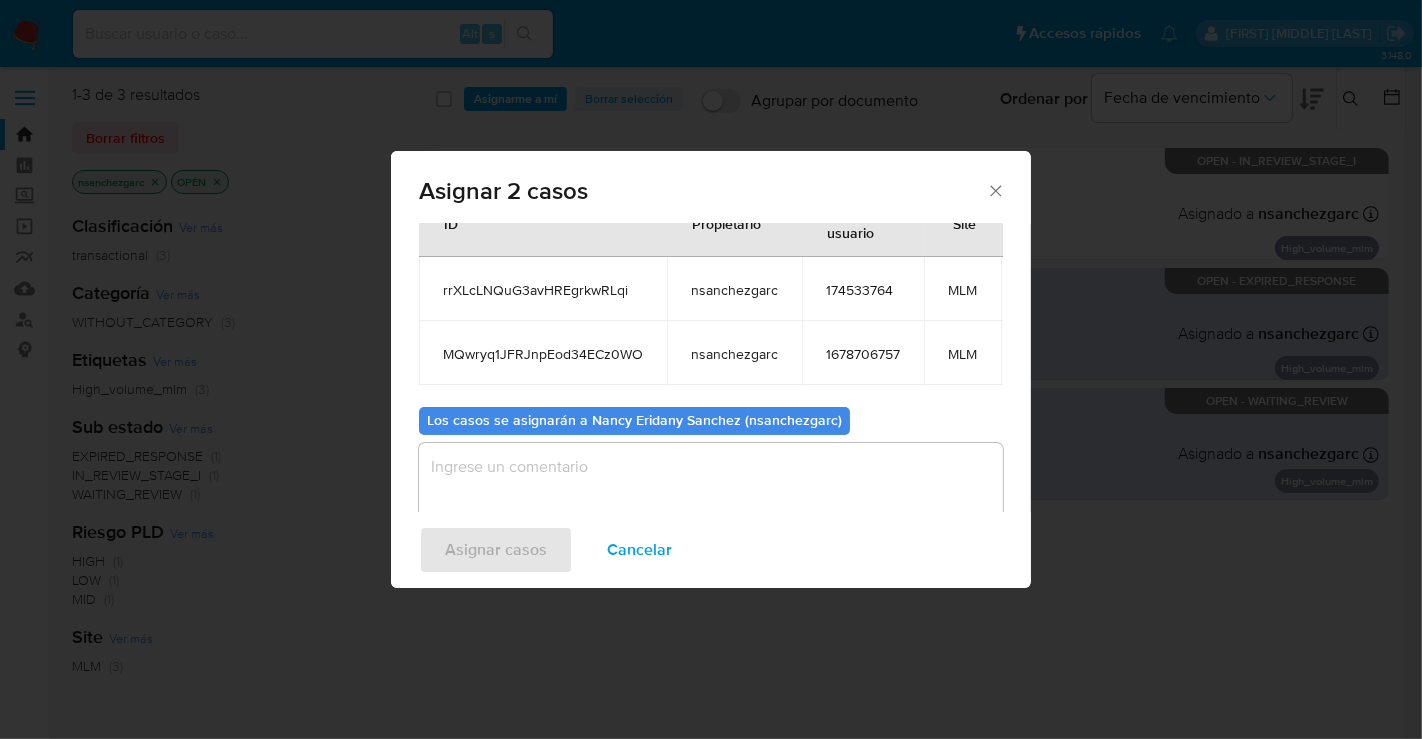 scroll, scrollTop: 131, scrollLeft: 0, axis: vertical 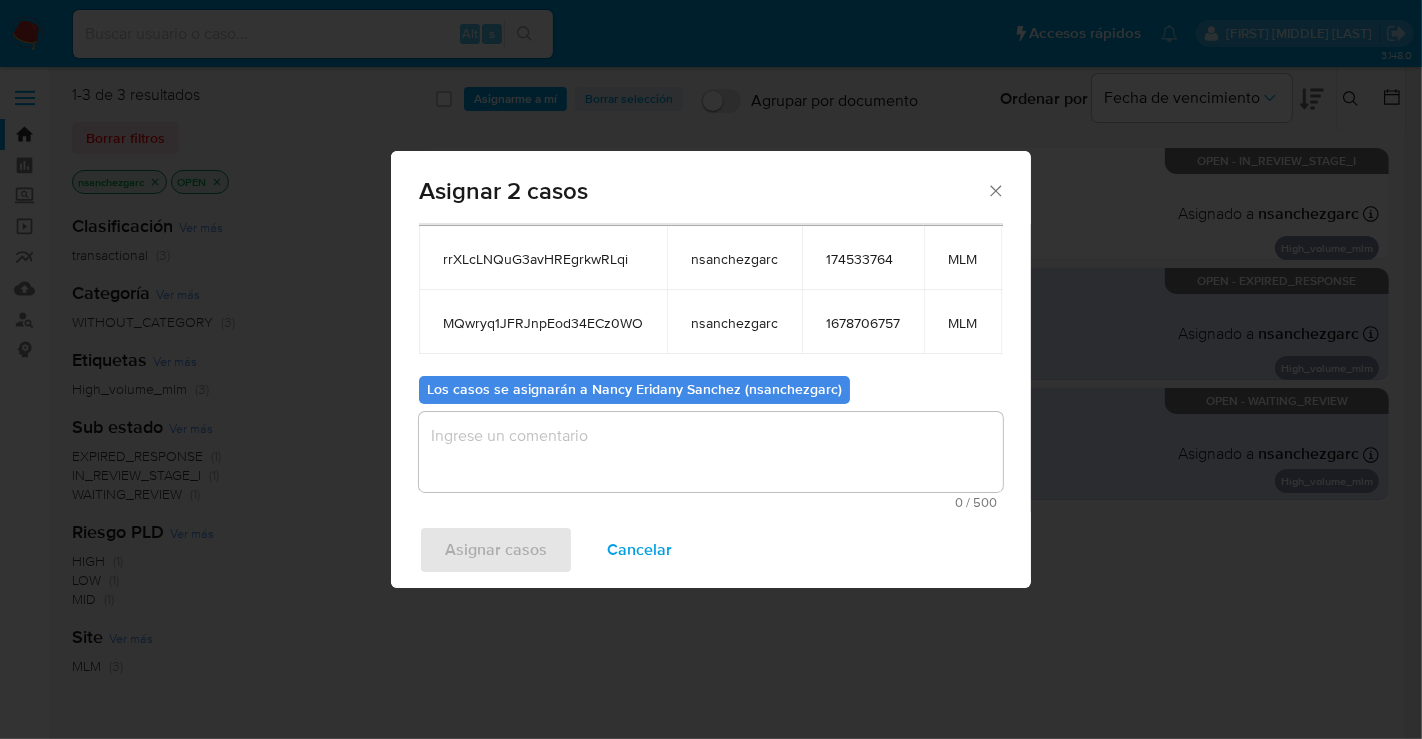 click at bounding box center [711, 452] 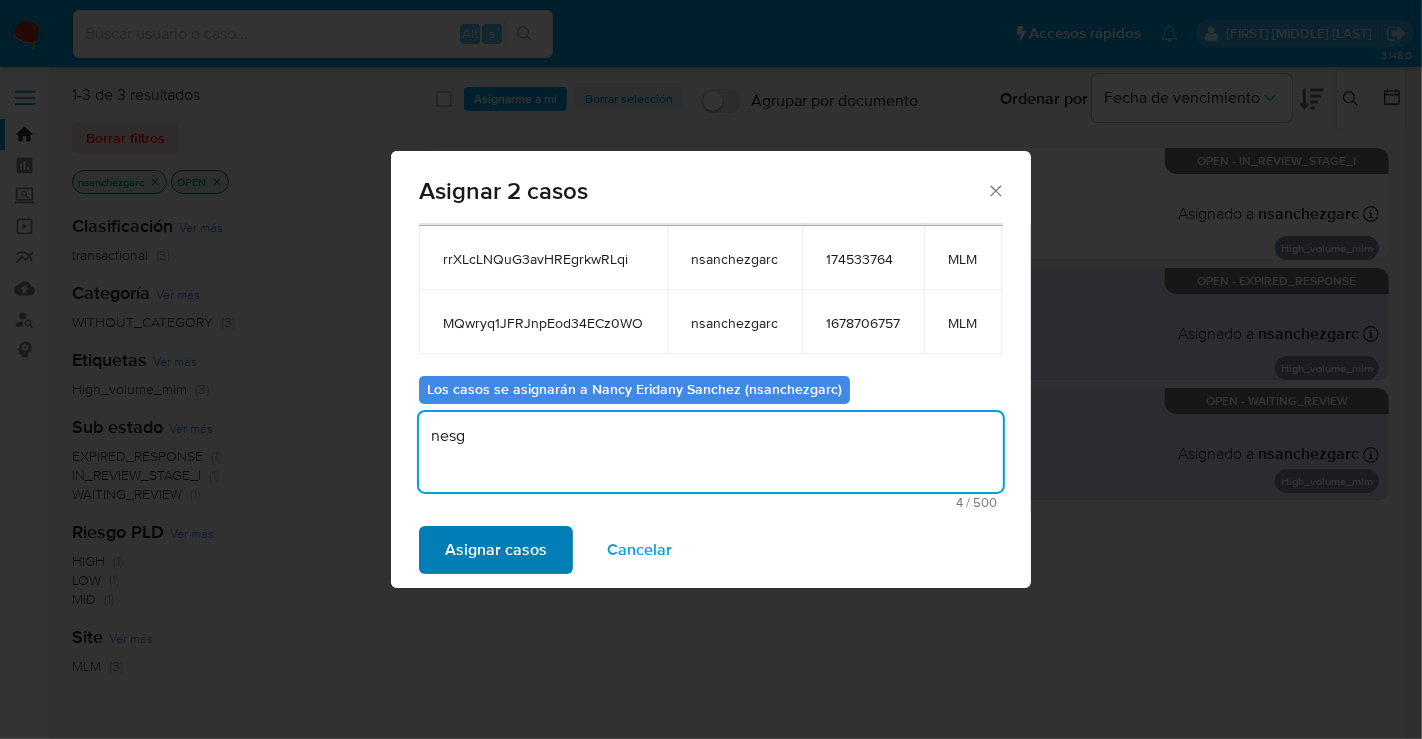 type on "nesg" 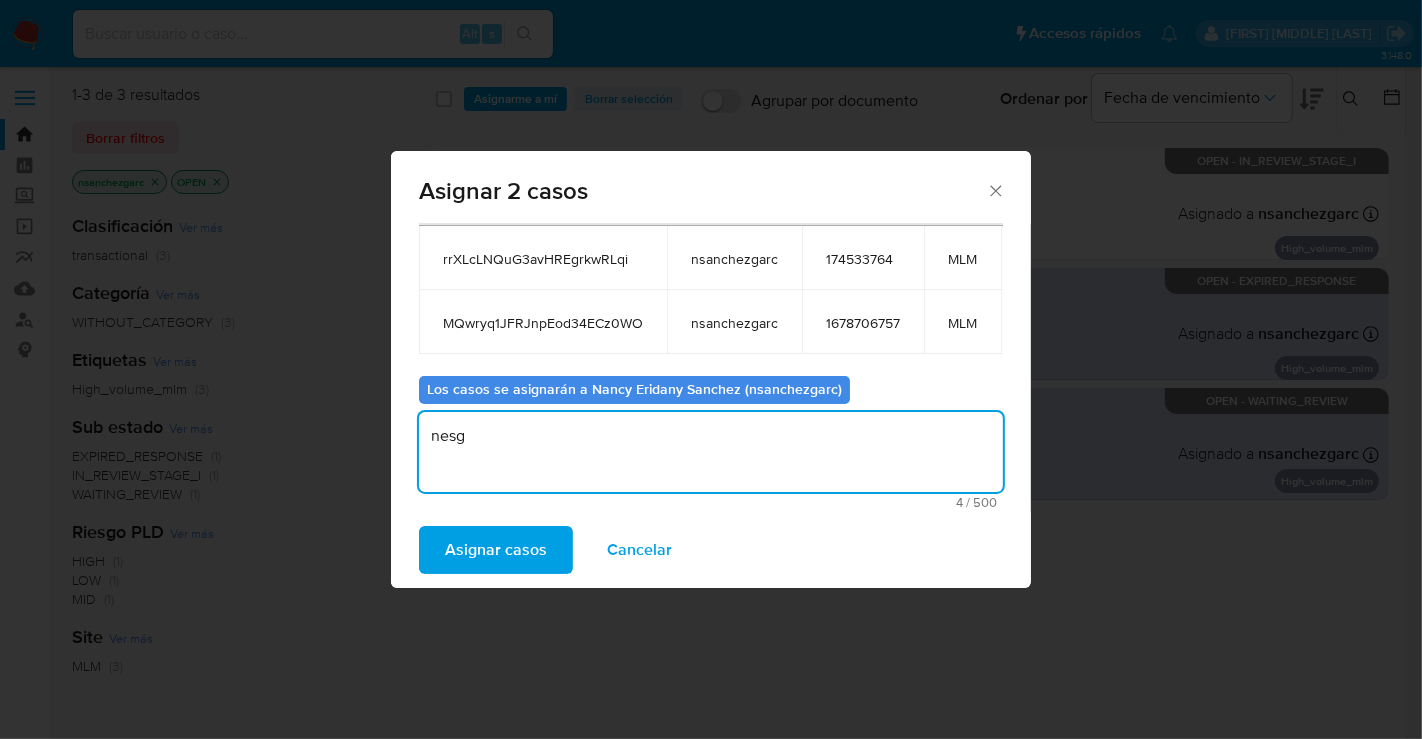 click on "Asignar casos" at bounding box center [496, 550] 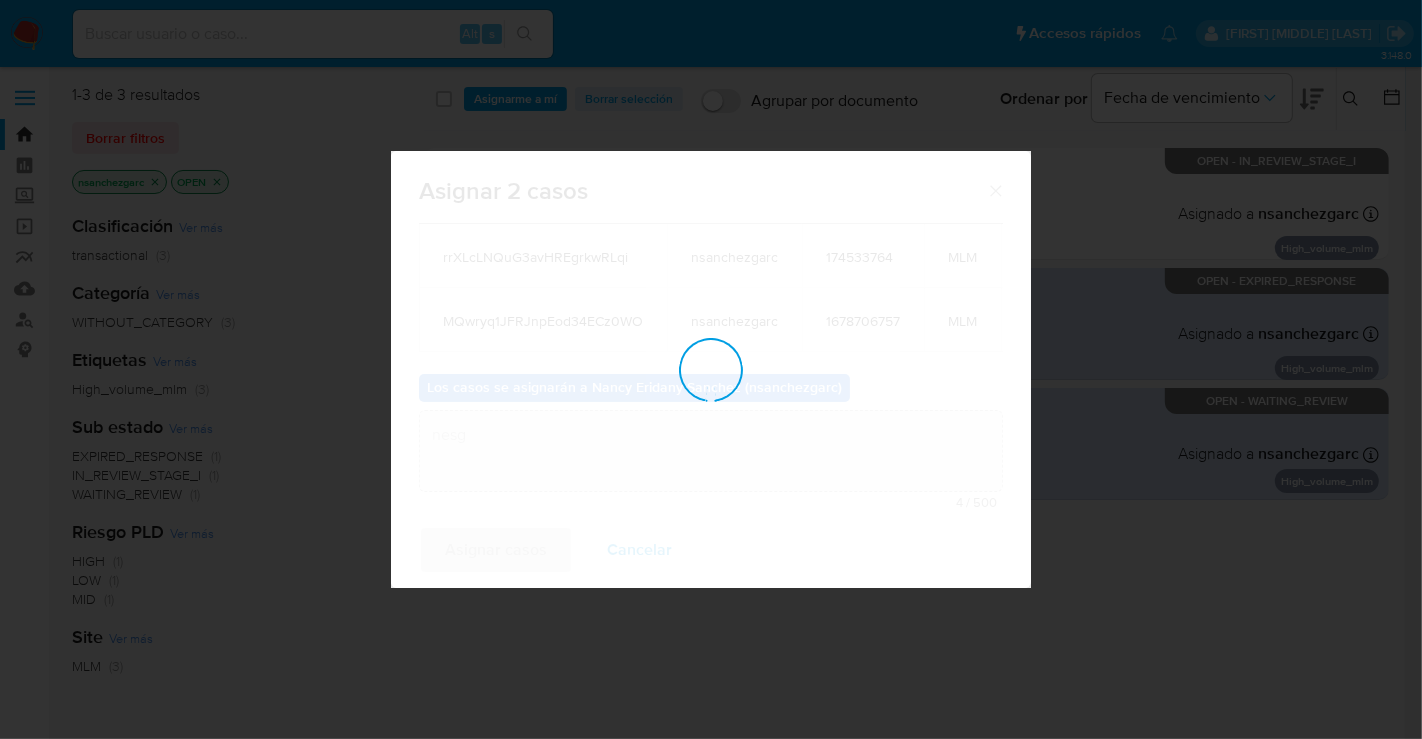 type 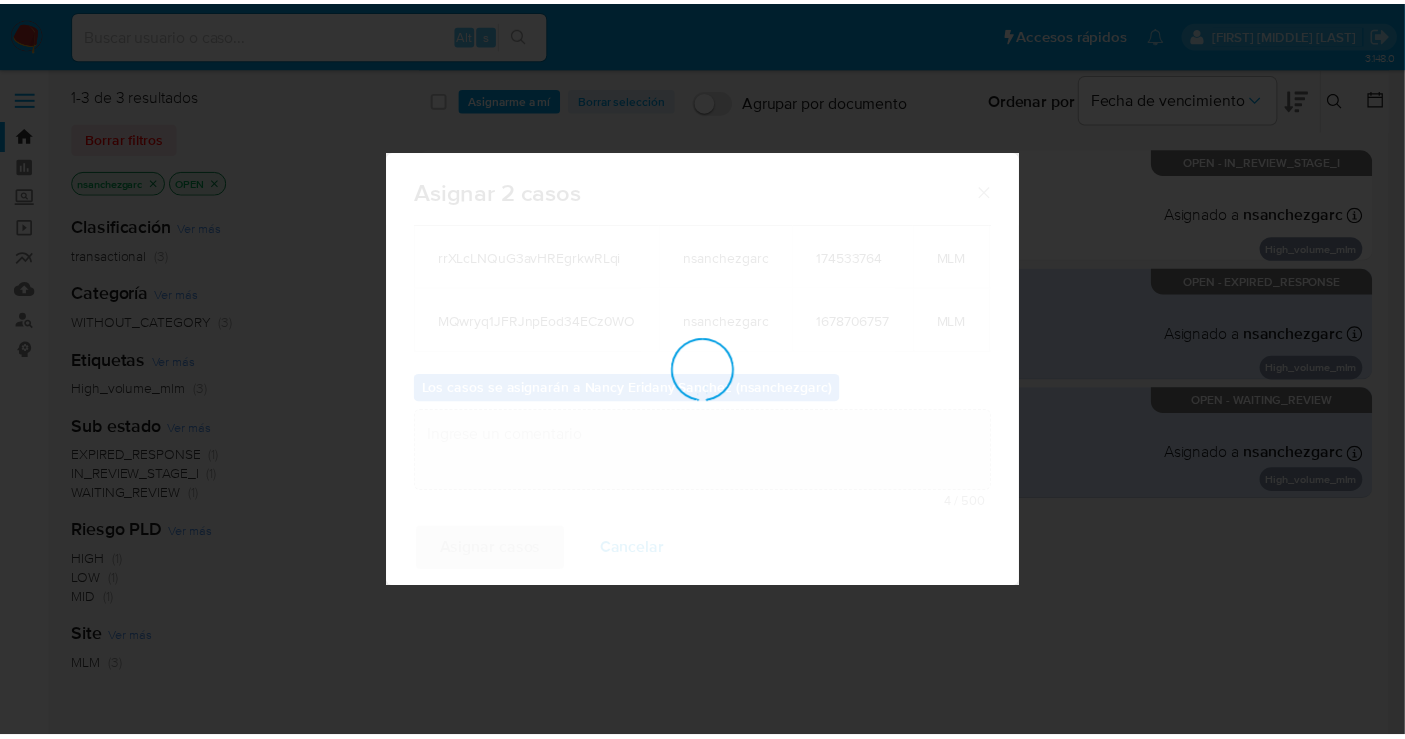 scroll, scrollTop: 120, scrollLeft: 0, axis: vertical 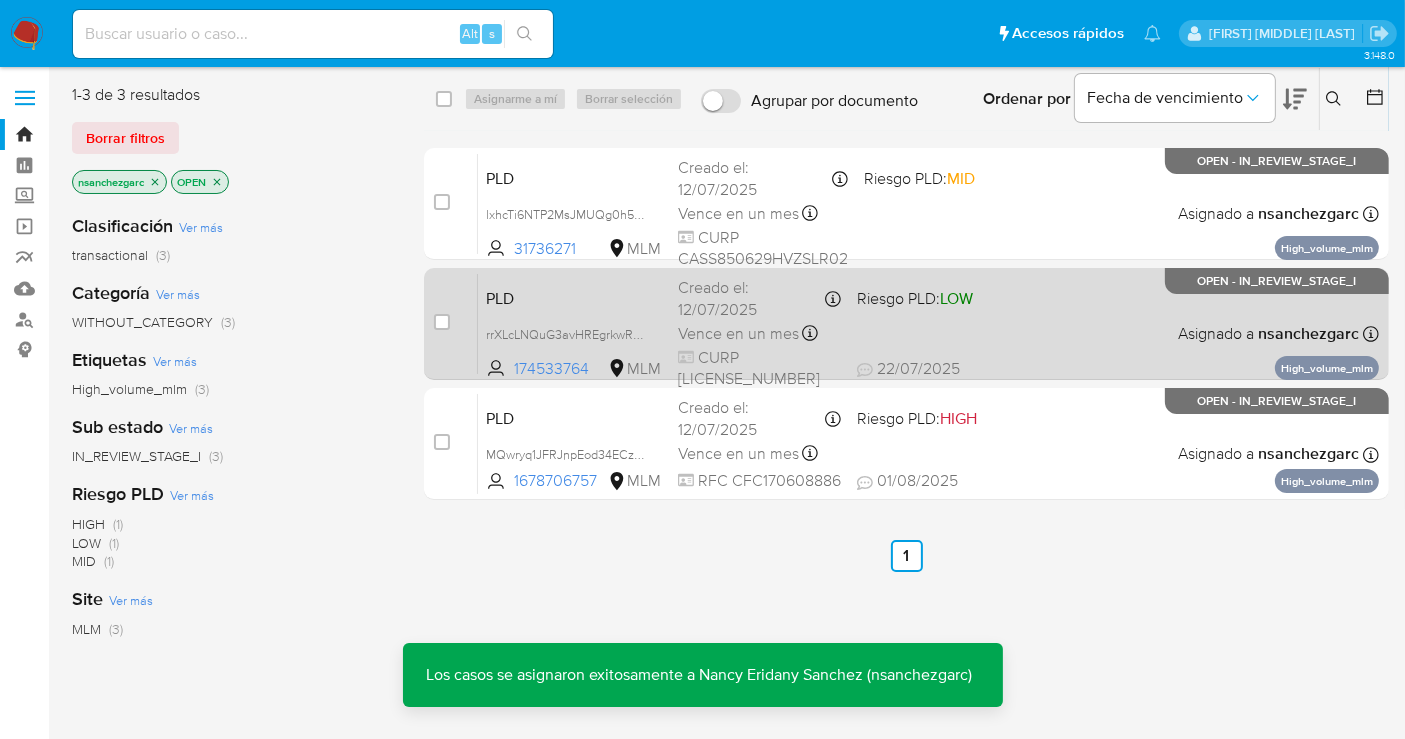 click on "Creado el: 12/07/2025   Creado el: 12/07/2025 02:04:31" at bounding box center (759, 298) 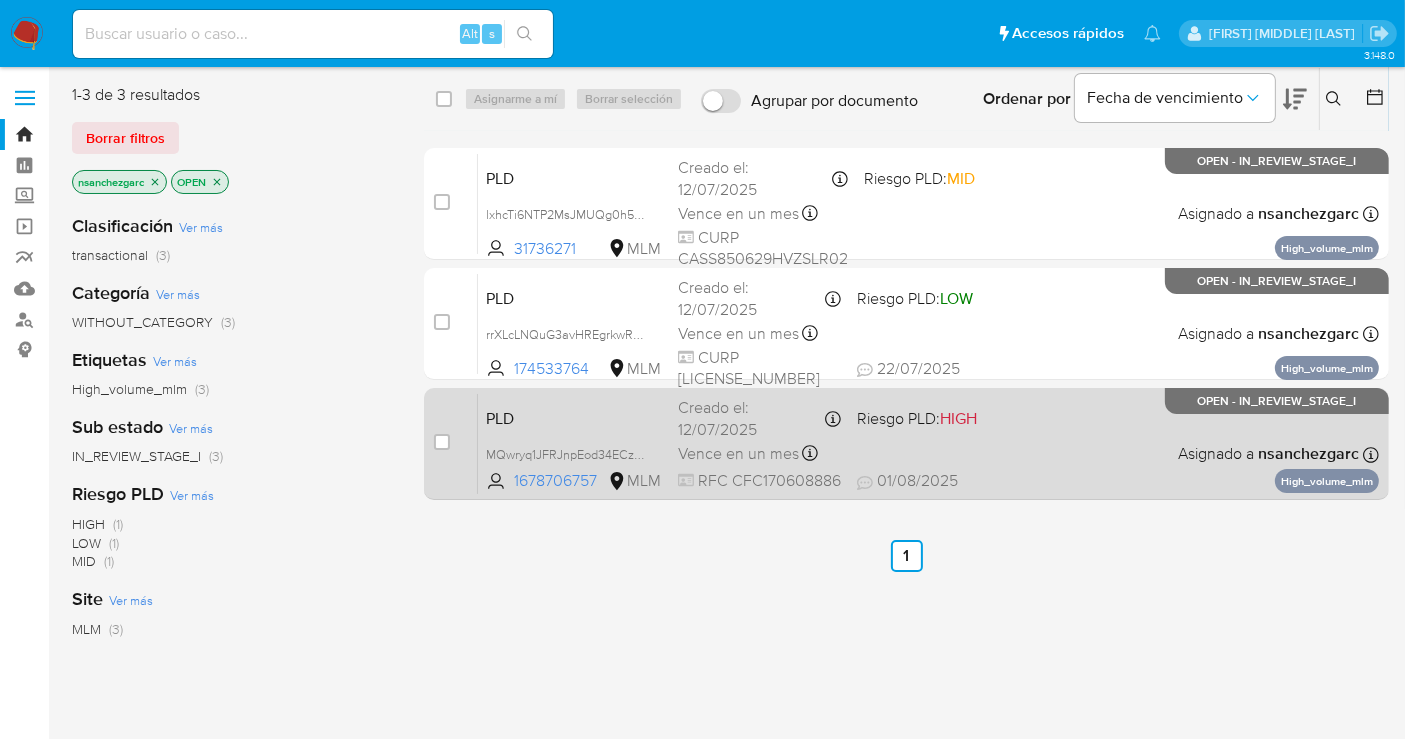 click on "Creado el: 12/07/2025   Creado el: 12/07/2025 02:03:51" at bounding box center [759, 418] 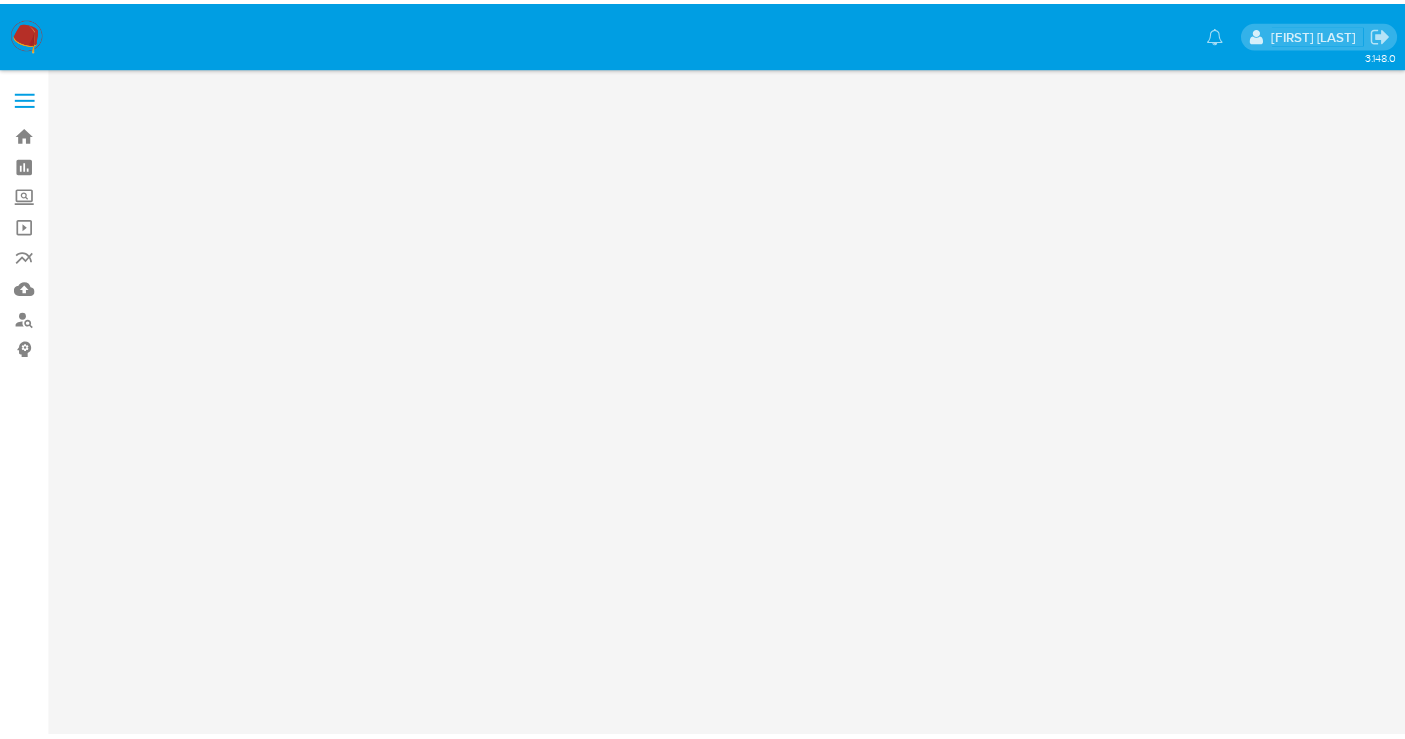 scroll, scrollTop: 0, scrollLeft: 0, axis: both 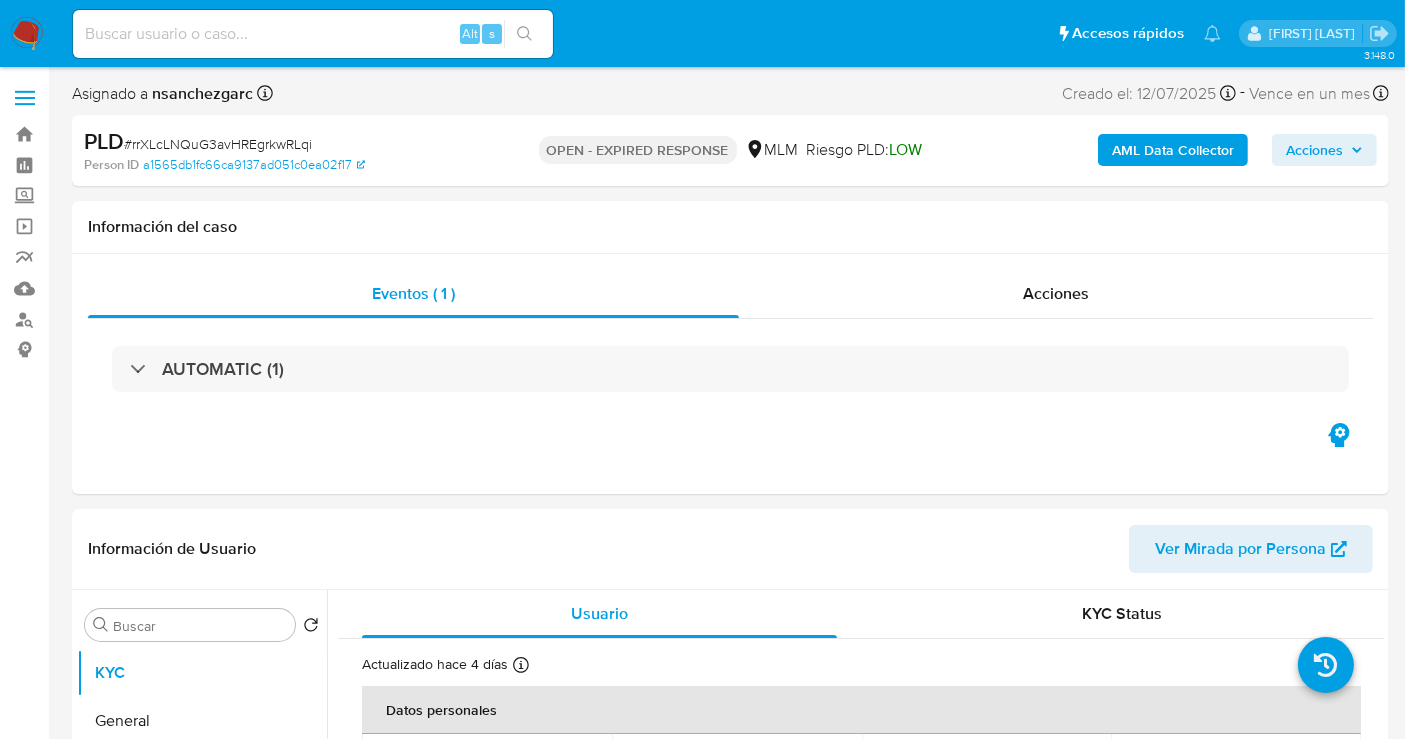select on "10" 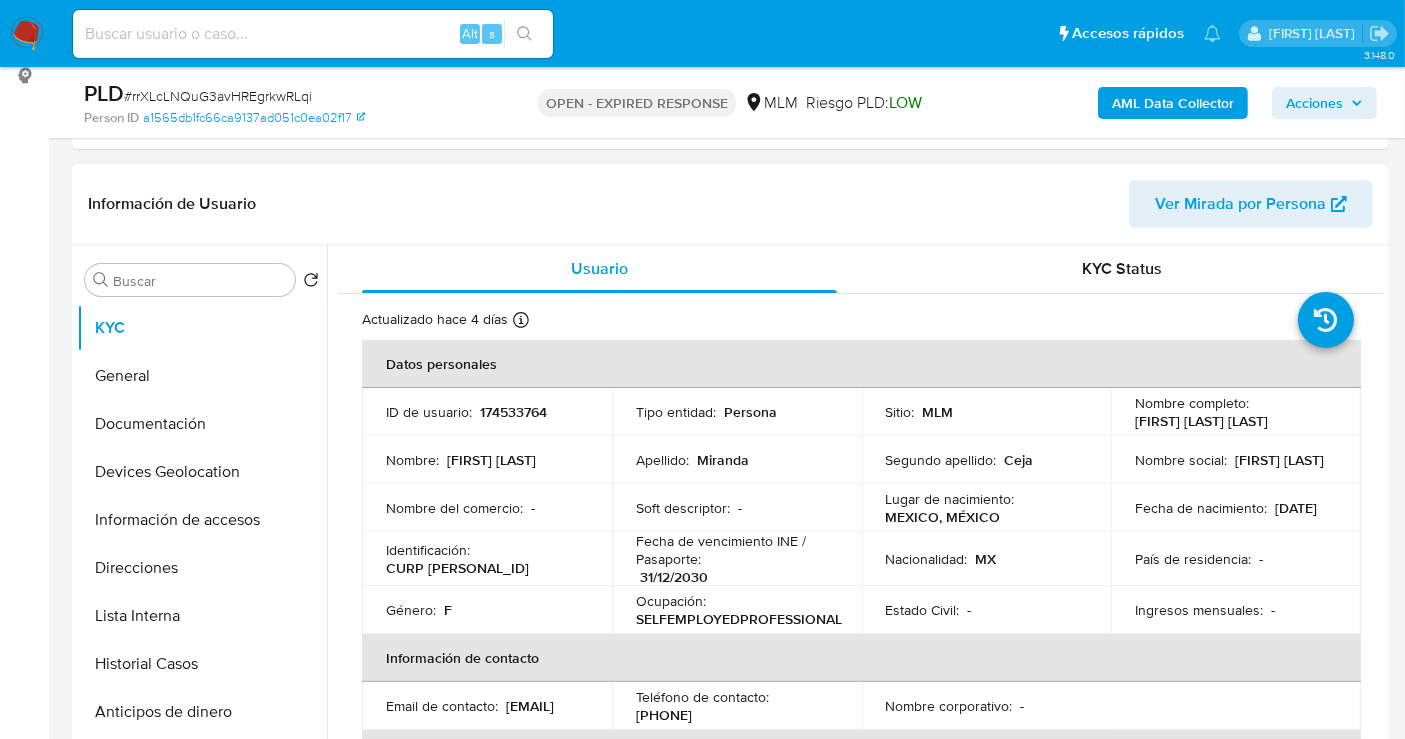 scroll, scrollTop: 333, scrollLeft: 0, axis: vertical 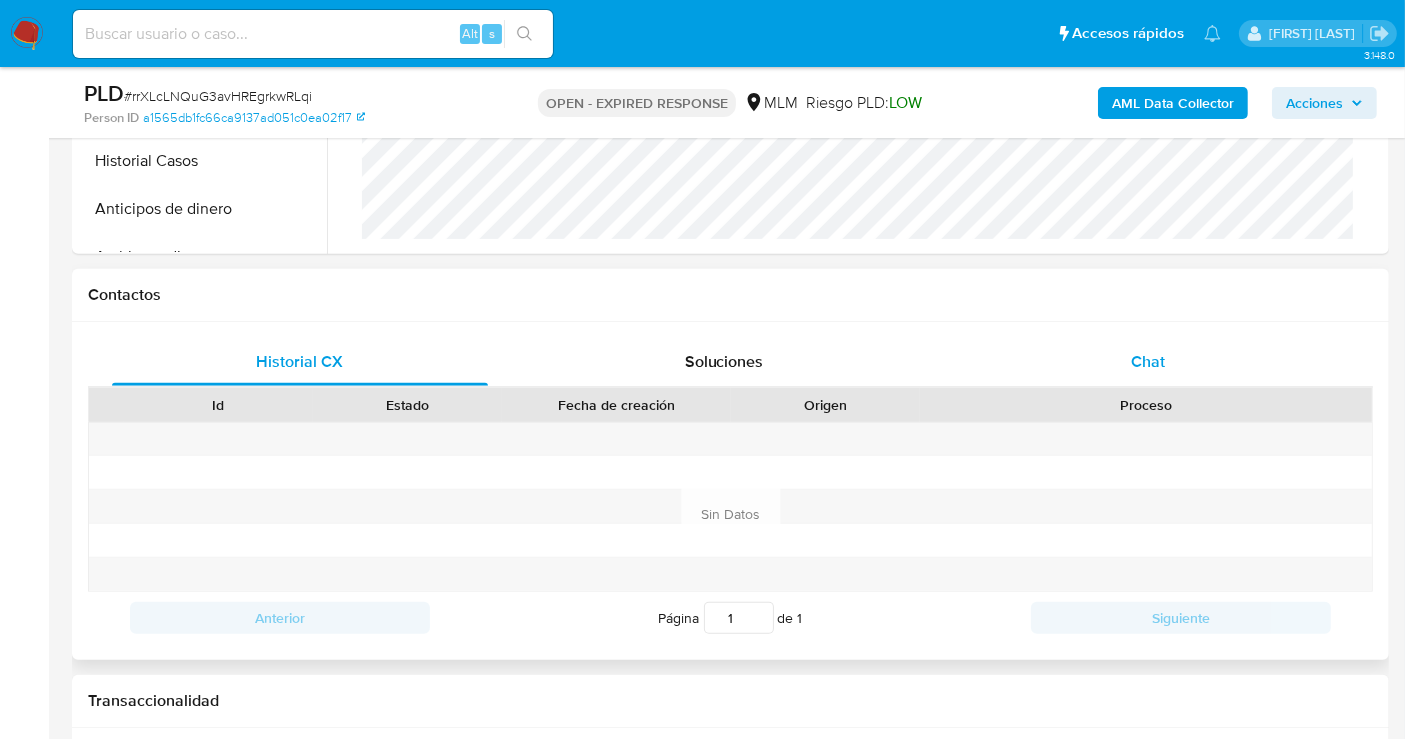 click on "Chat" at bounding box center (1148, 361) 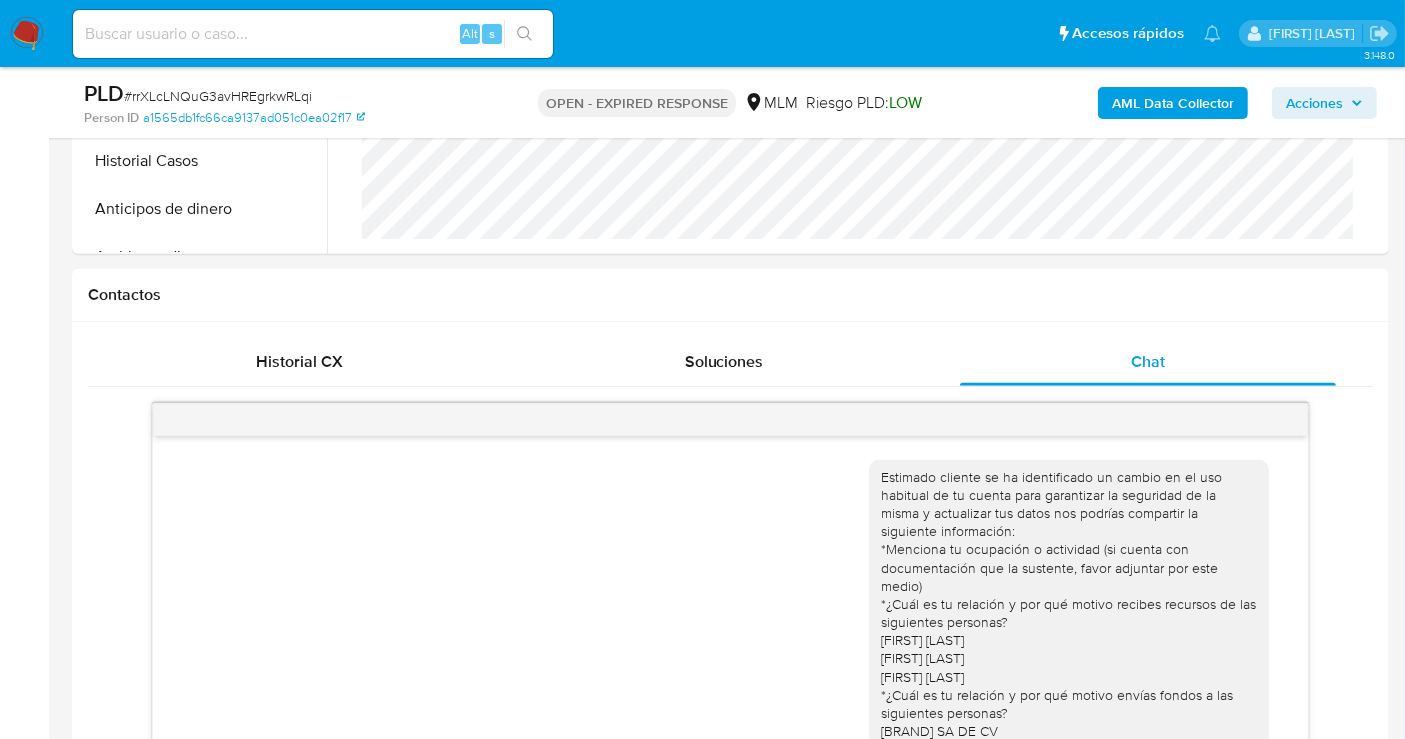 scroll, scrollTop: 348, scrollLeft: 0, axis: vertical 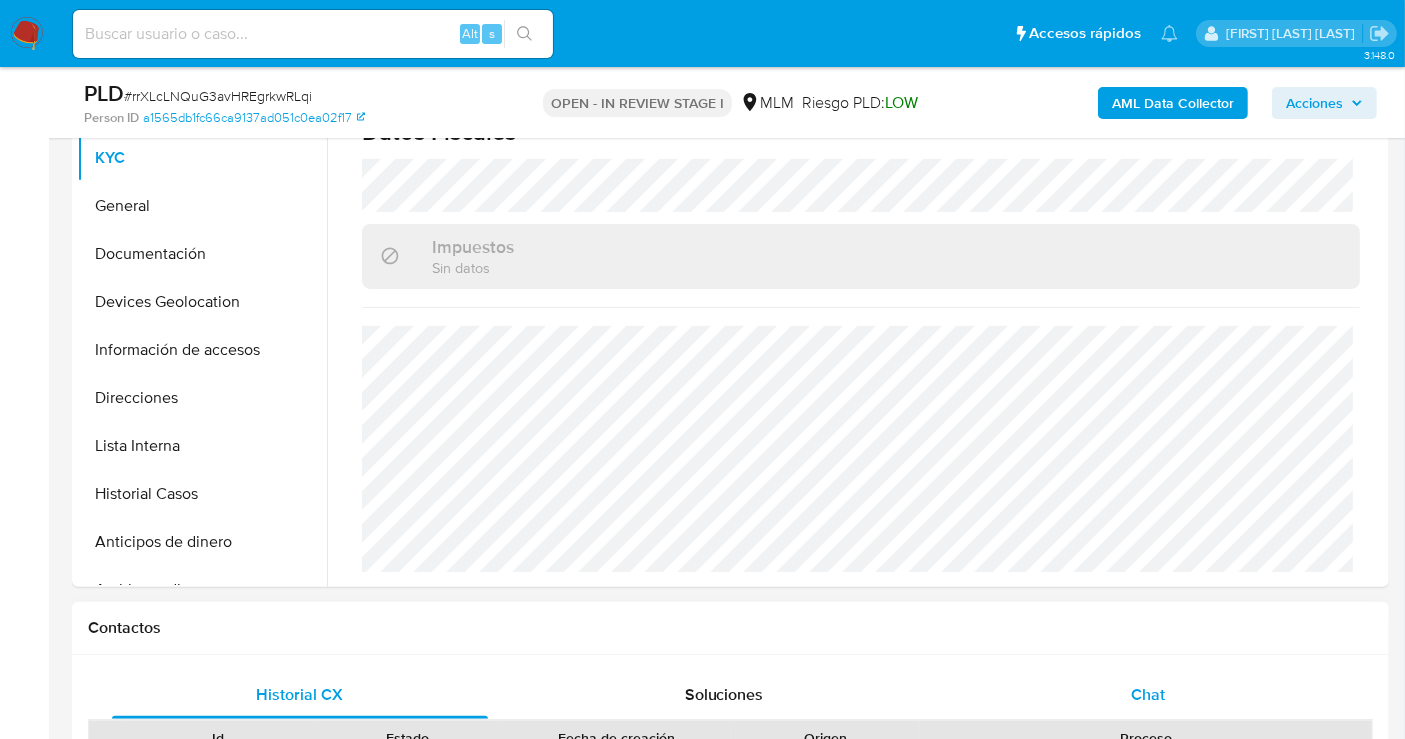 click on "Chat" at bounding box center (1148, 694) 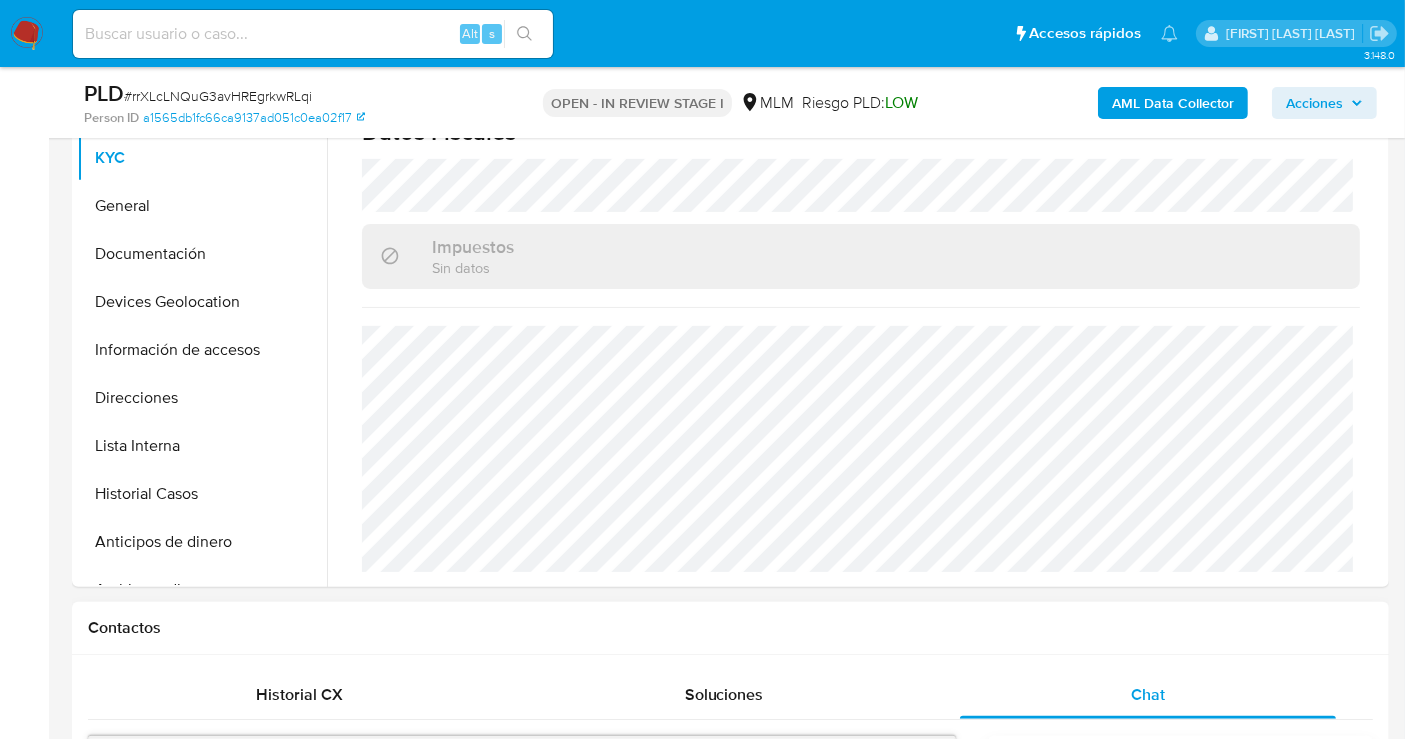 scroll, scrollTop: 777, scrollLeft: 0, axis: vertical 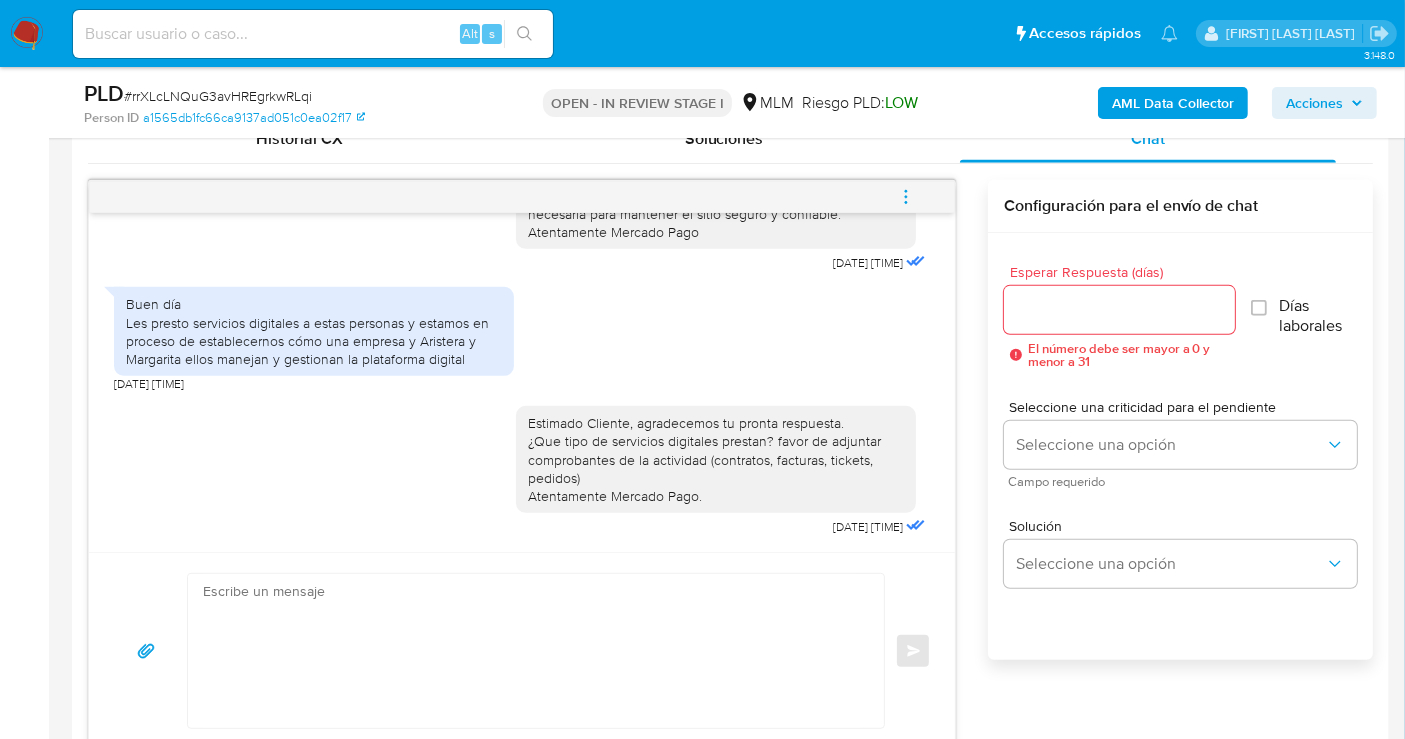 click 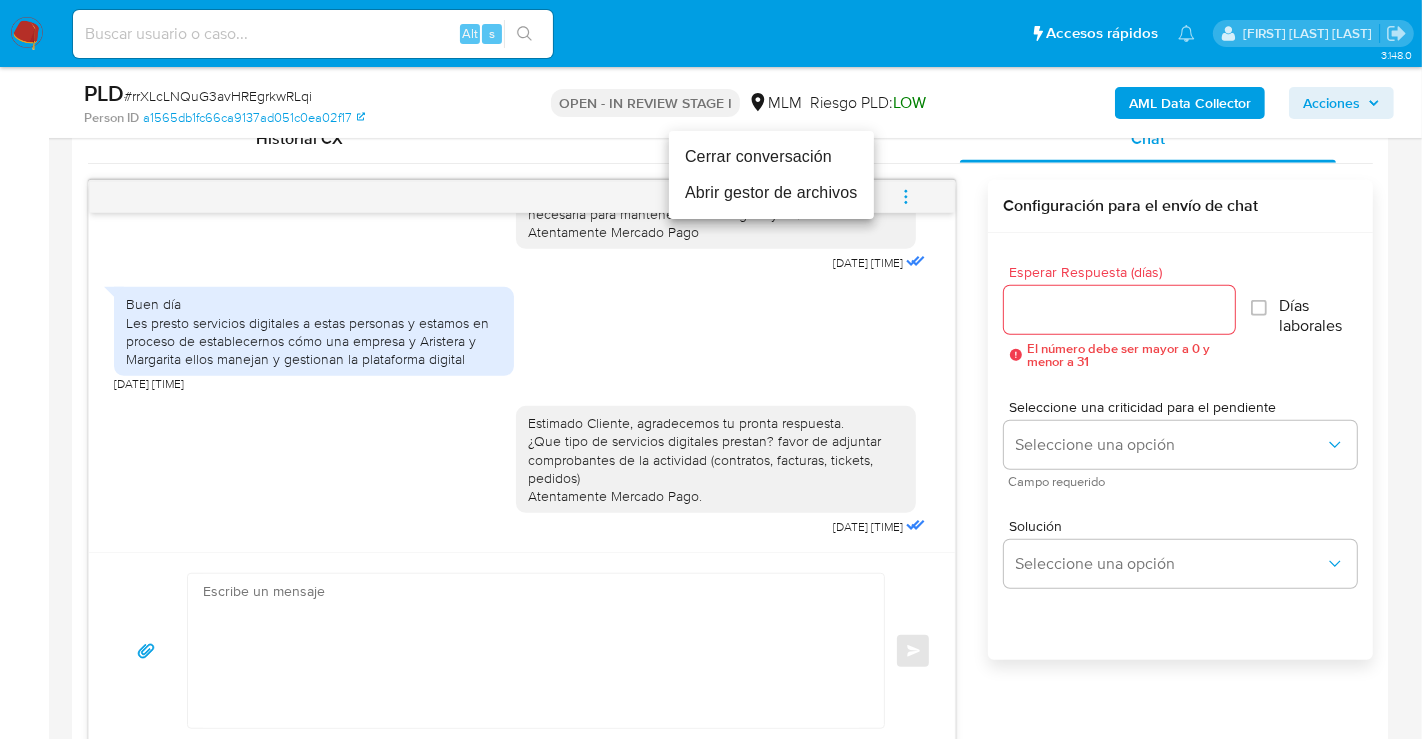 click on "Cerrar conversación" at bounding box center [771, 157] 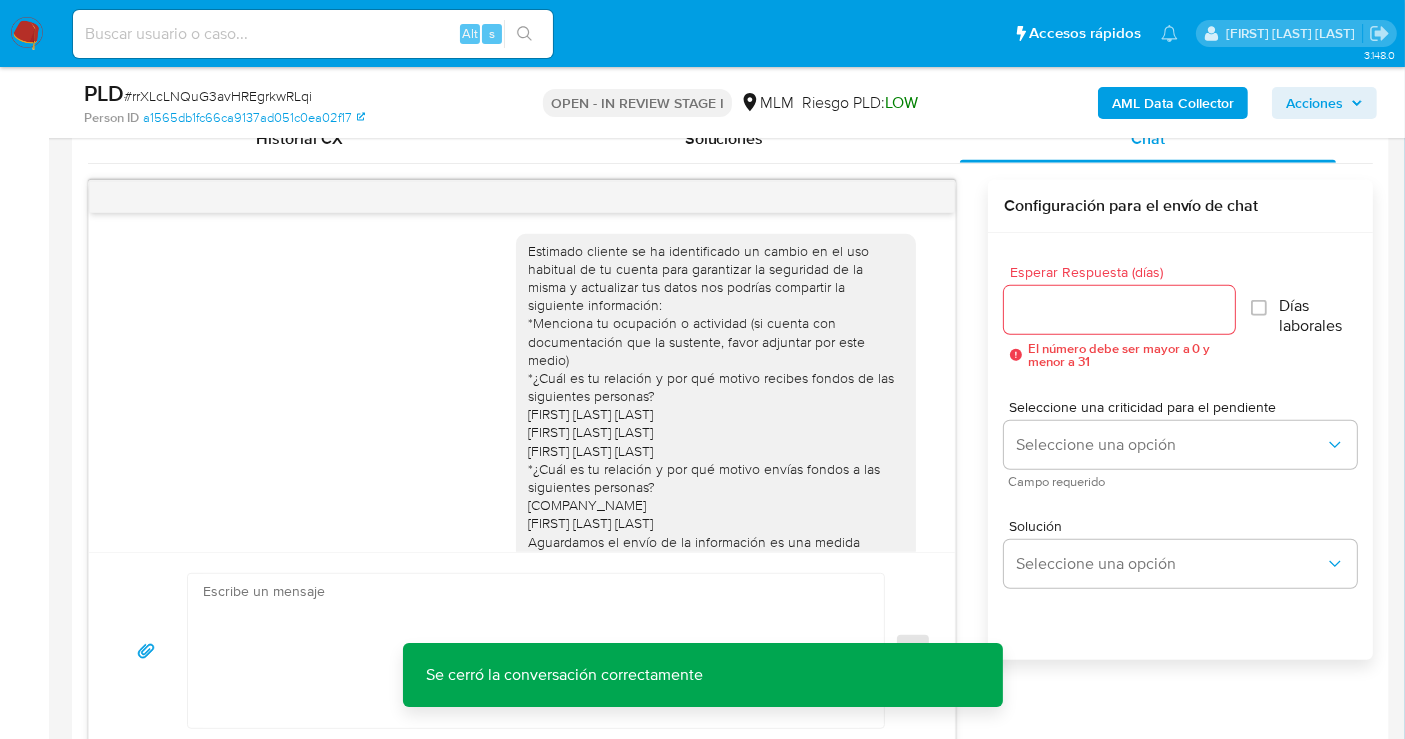 scroll, scrollTop: 0, scrollLeft: 0, axis: both 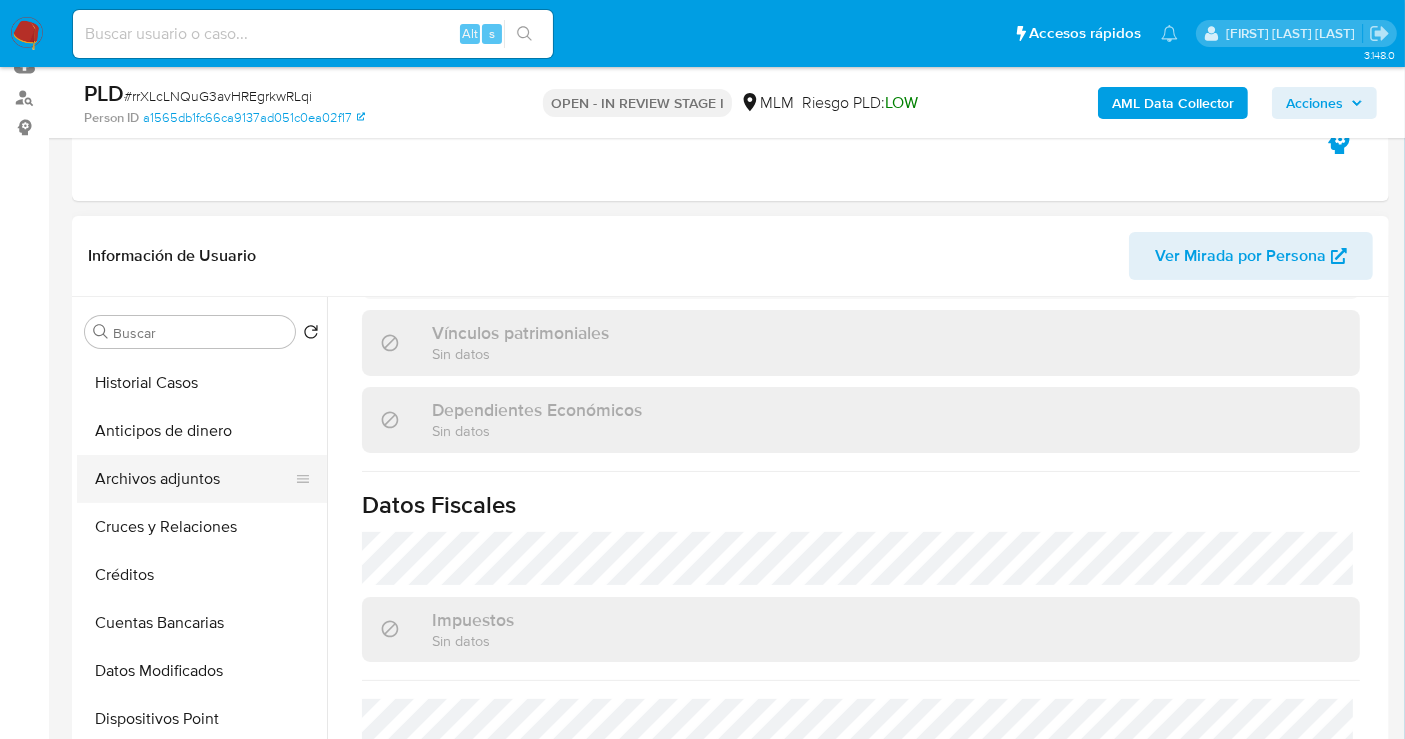 click on "Archivos adjuntos" at bounding box center [194, 479] 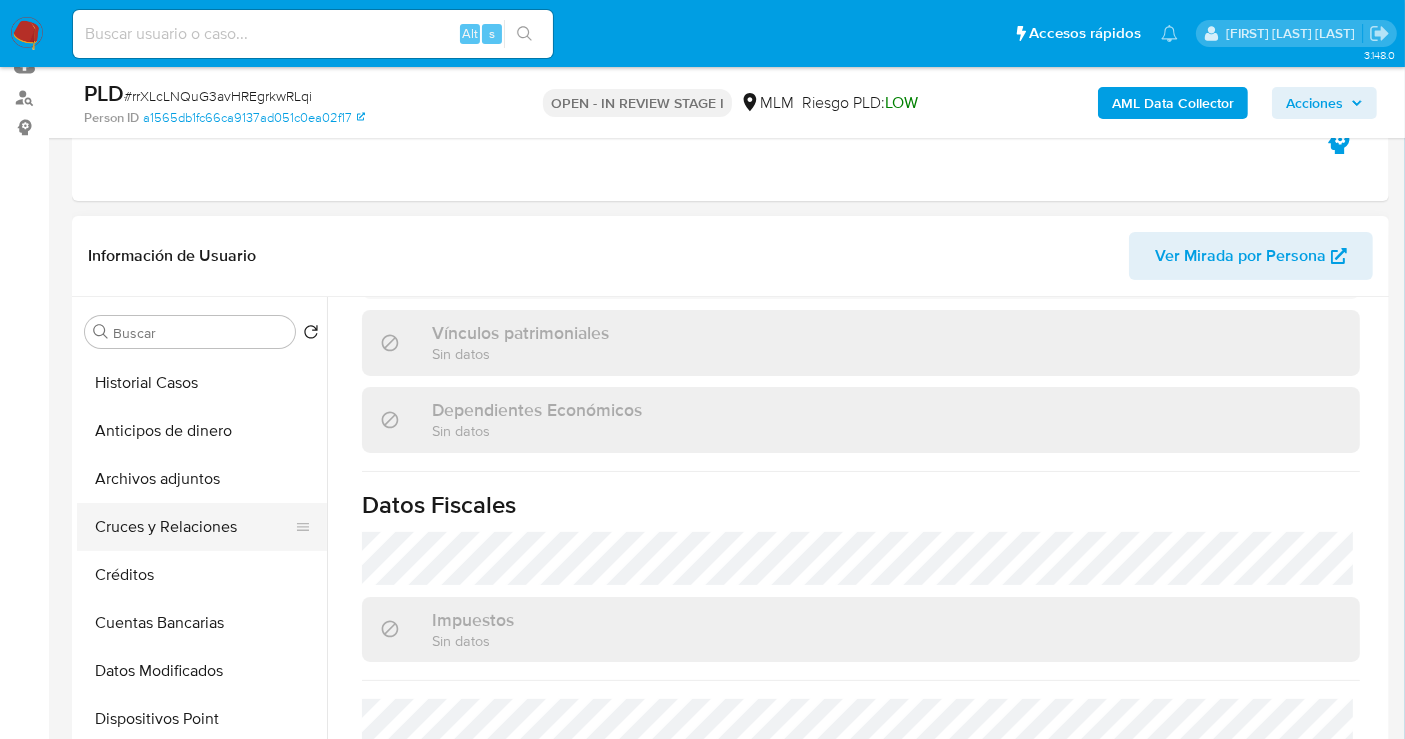 scroll, scrollTop: 0, scrollLeft: 0, axis: both 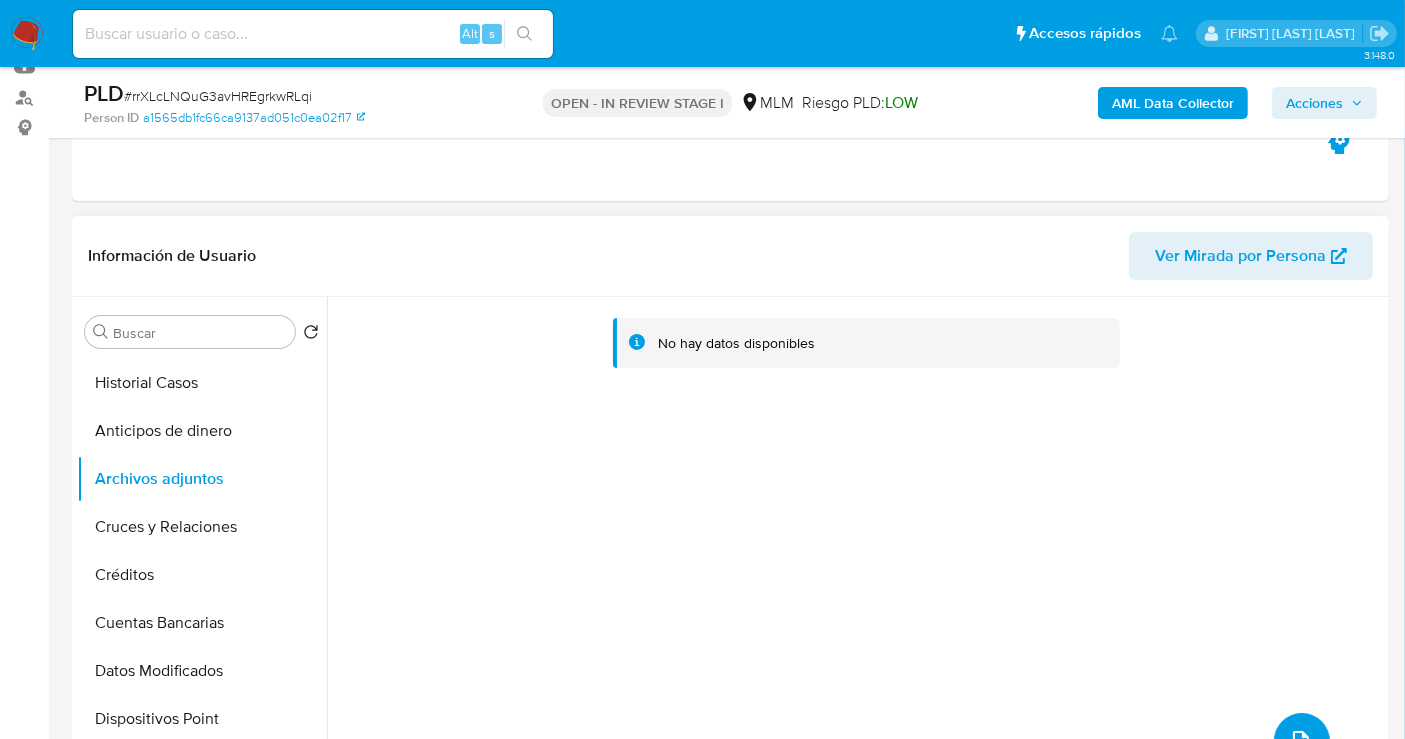 click 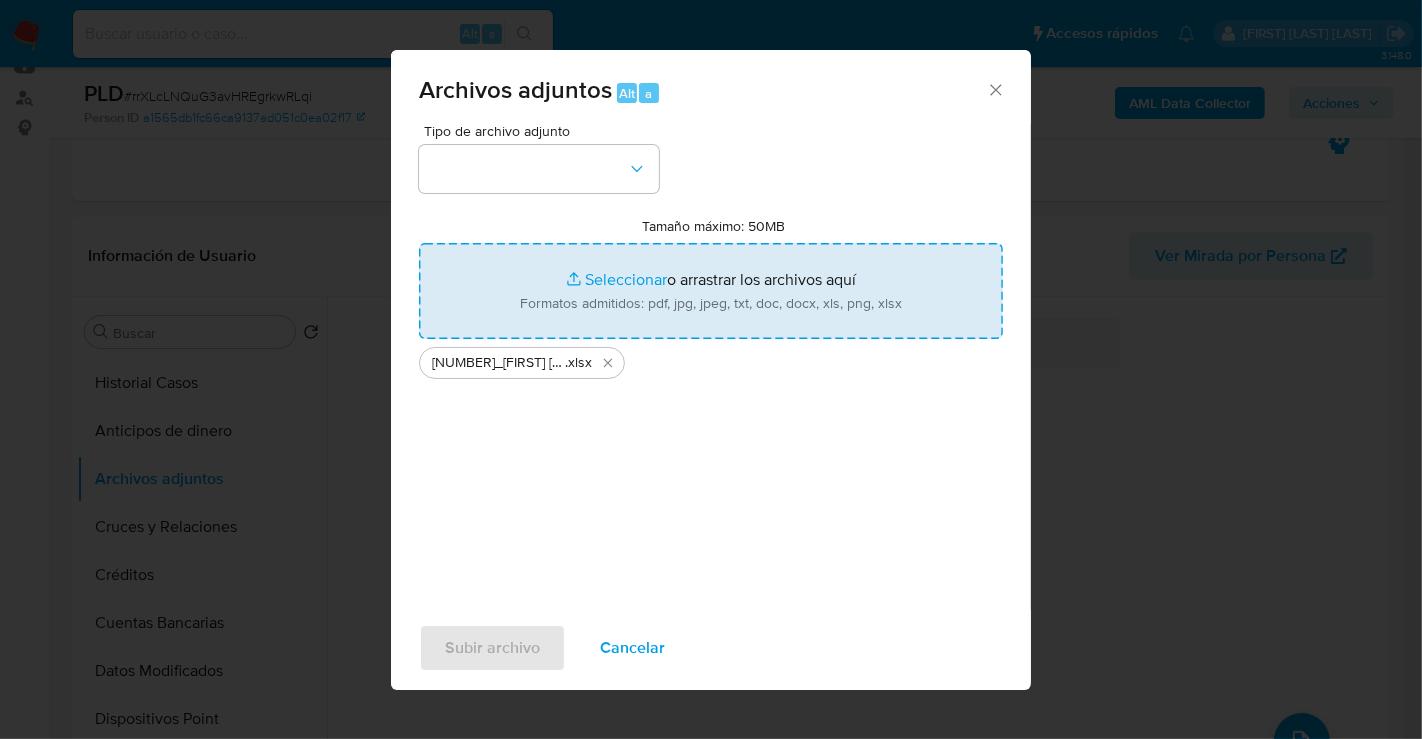 type on "C:\fakepath\174533764_MARTHA ELSA MIRANDA CEJA_JUL25.pdf" 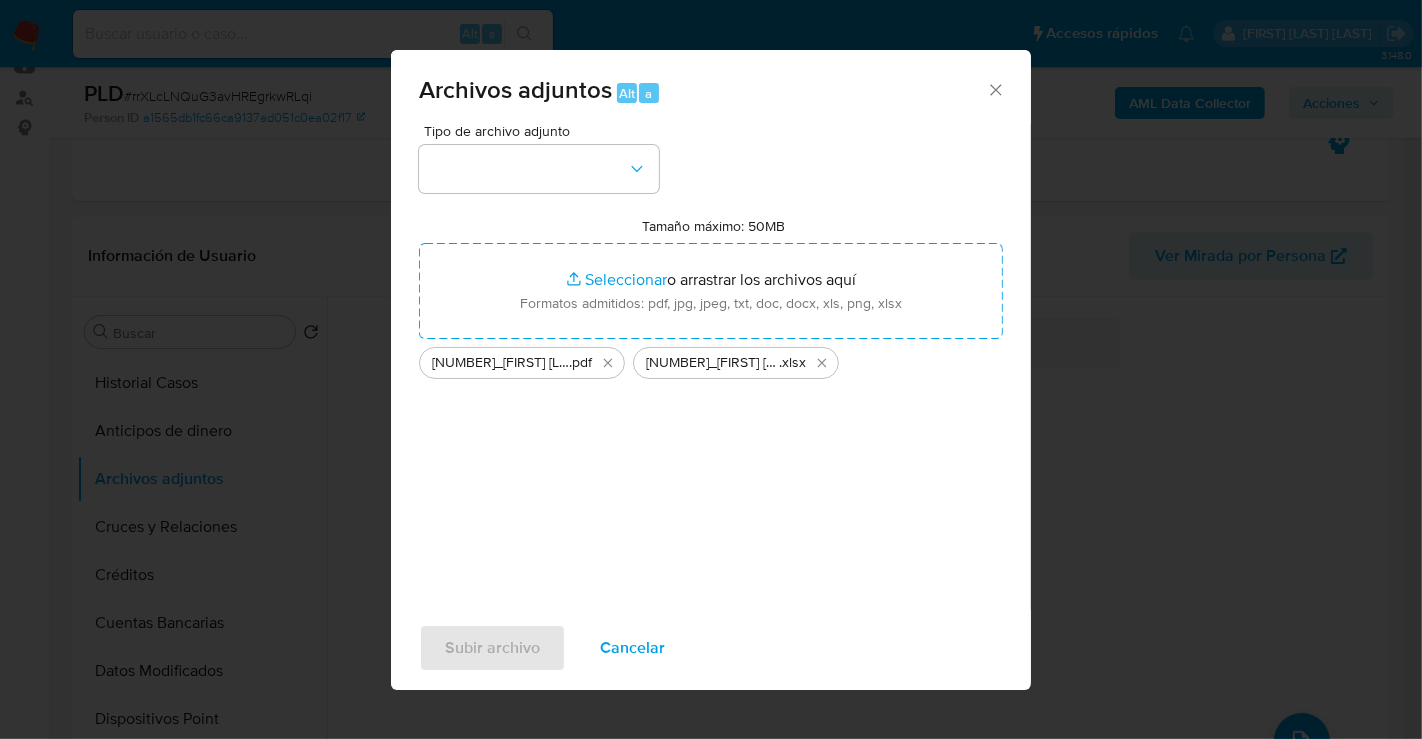 click 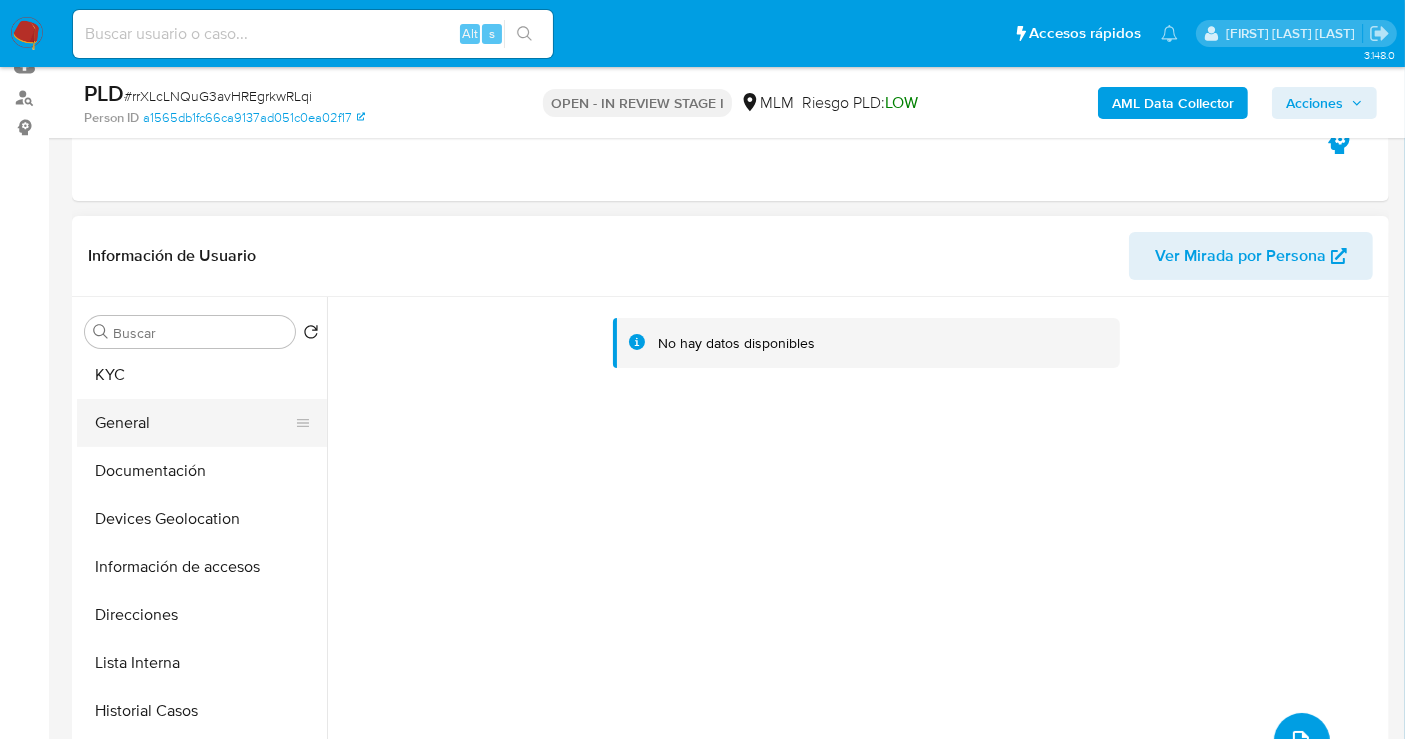 scroll, scrollTop: 0, scrollLeft: 0, axis: both 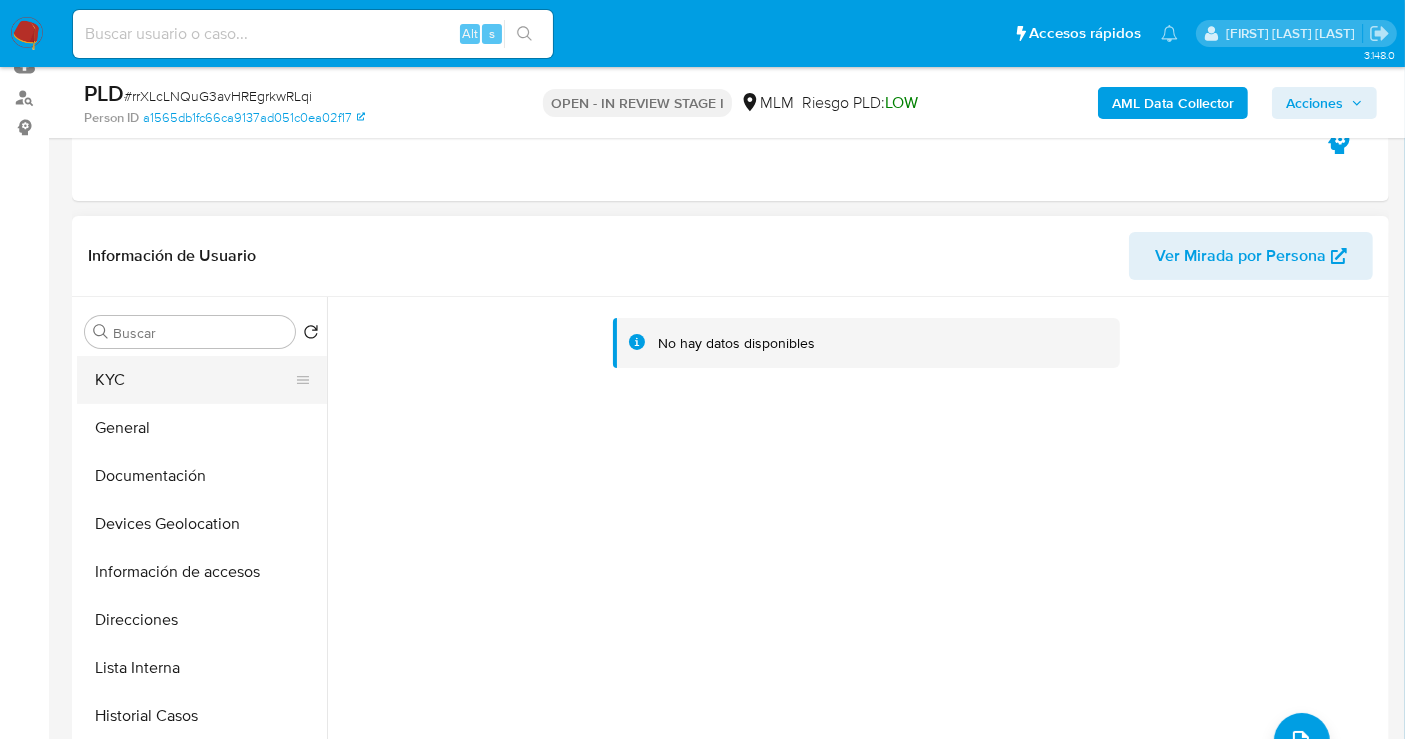 click on "KYC" at bounding box center (194, 380) 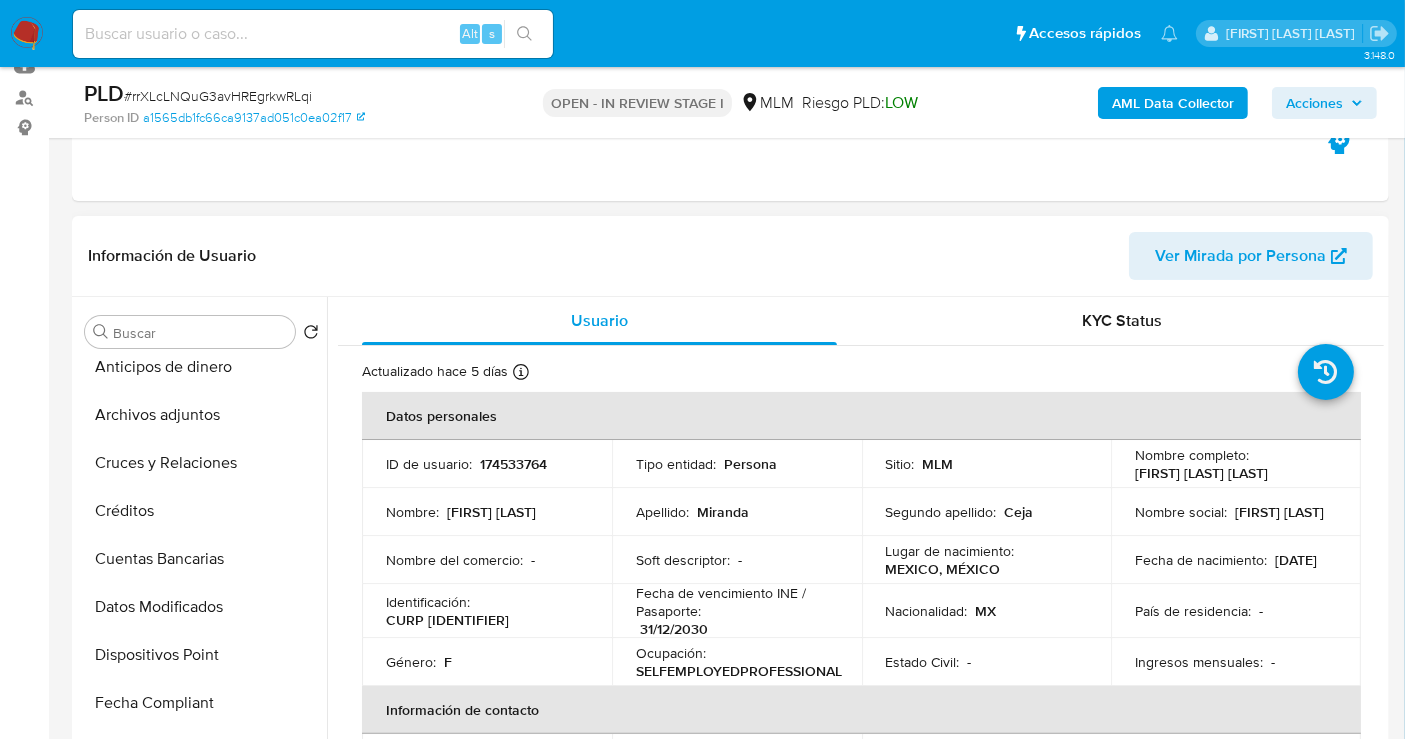 scroll, scrollTop: 444, scrollLeft: 0, axis: vertical 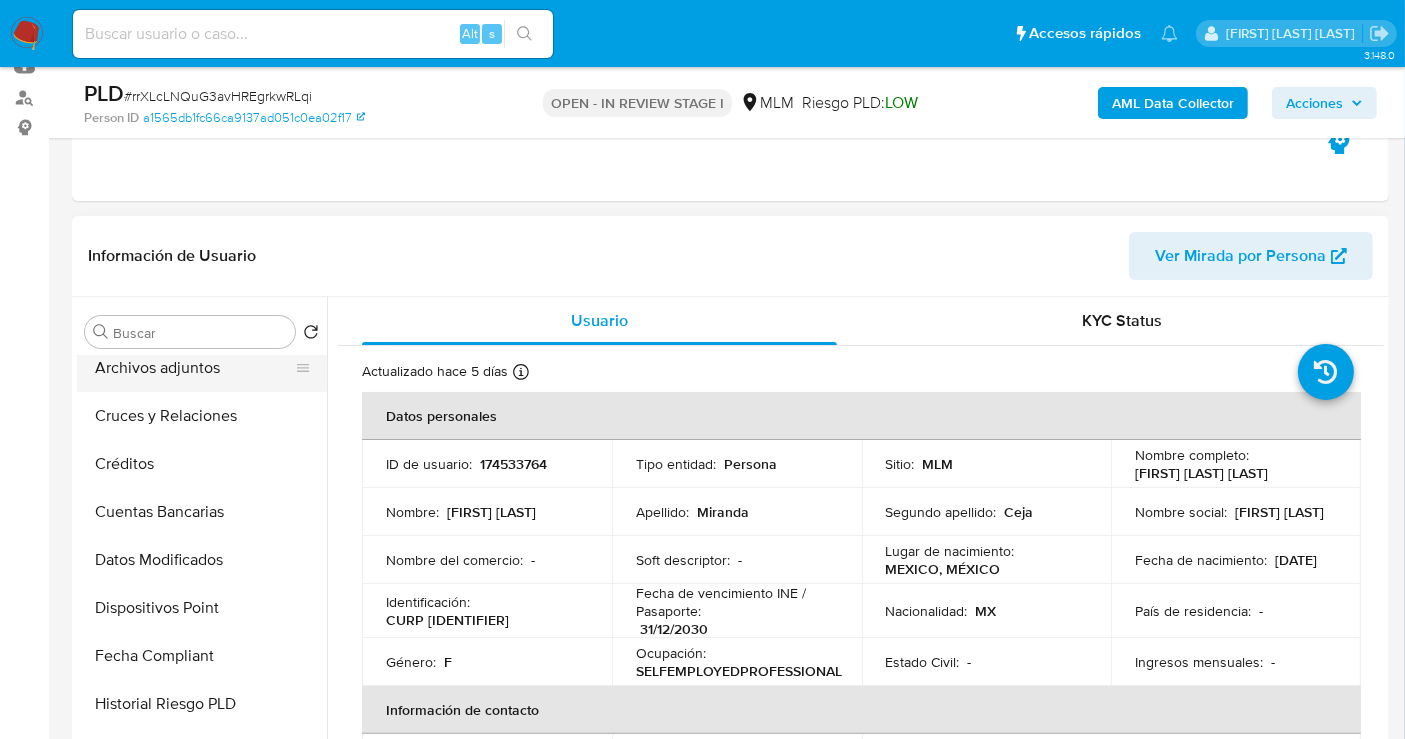 click on "Archivos adjuntos" at bounding box center (194, 368) 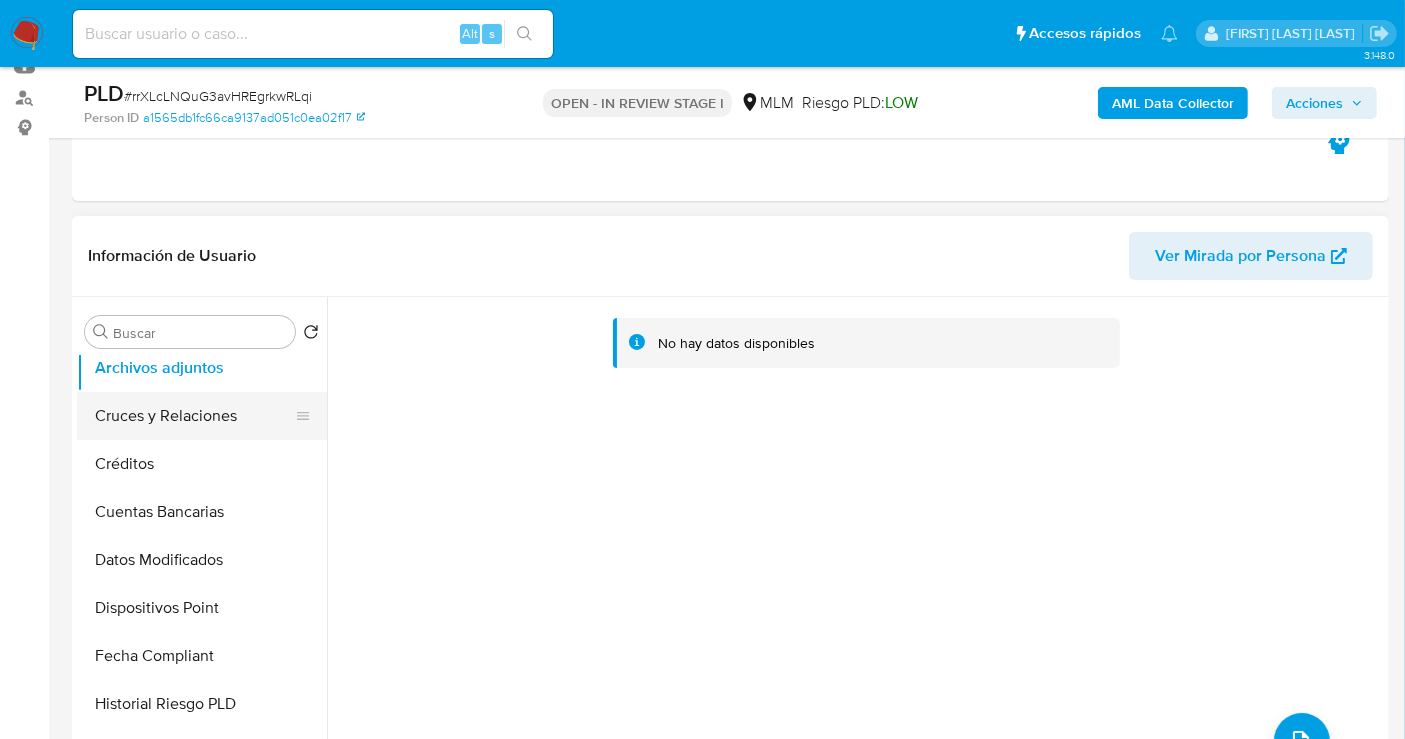 click on "Cruces y Relaciones" at bounding box center (194, 416) 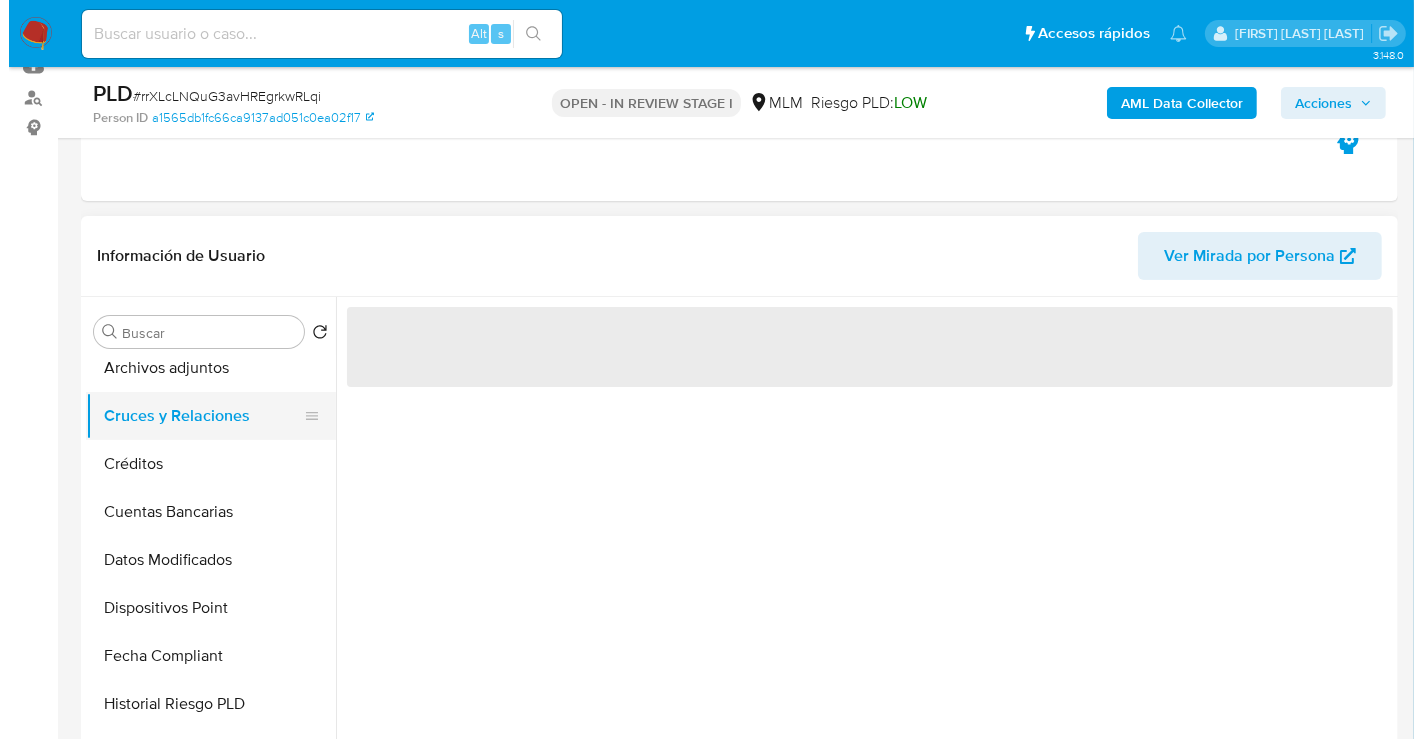 scroll, scrollTop: 222, scrollLeft: 0, axis: vertical 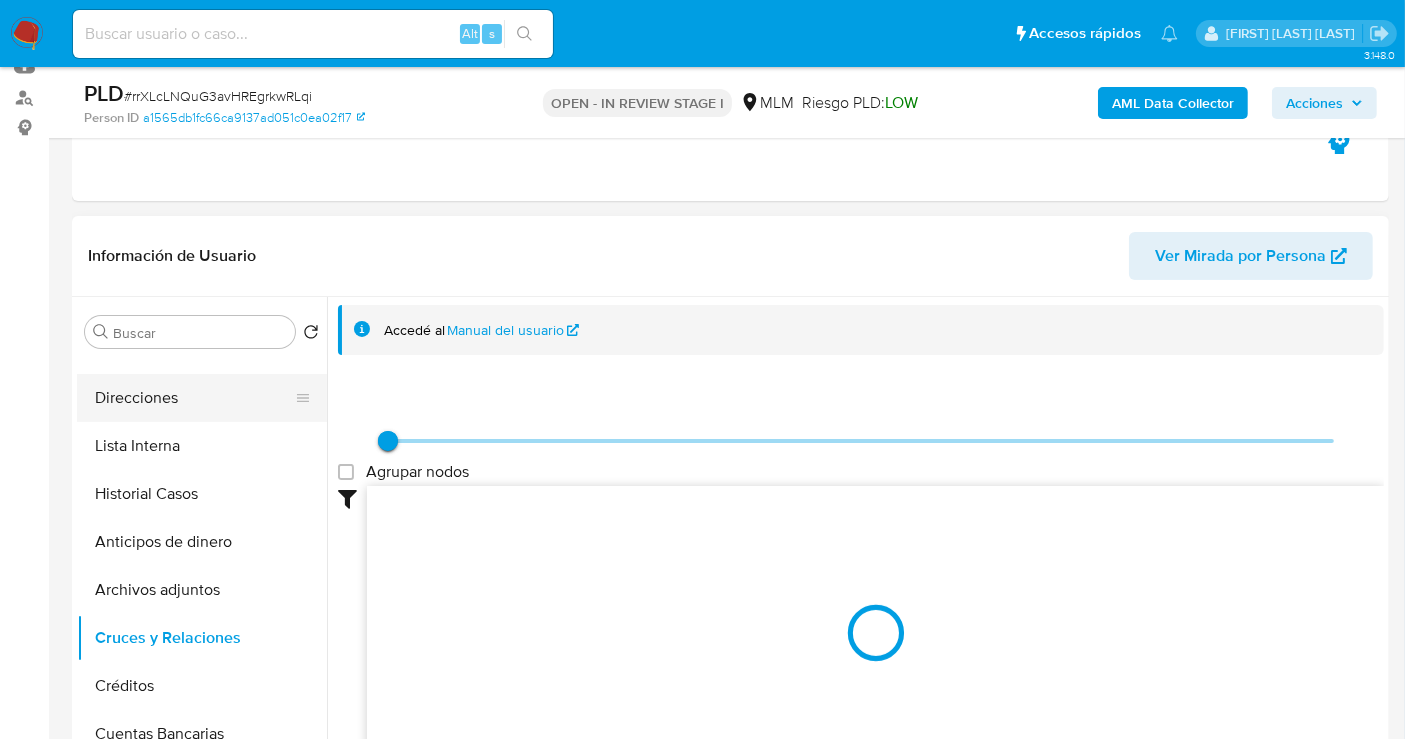 click on "Direcciones" at bounding box center (194, 398) 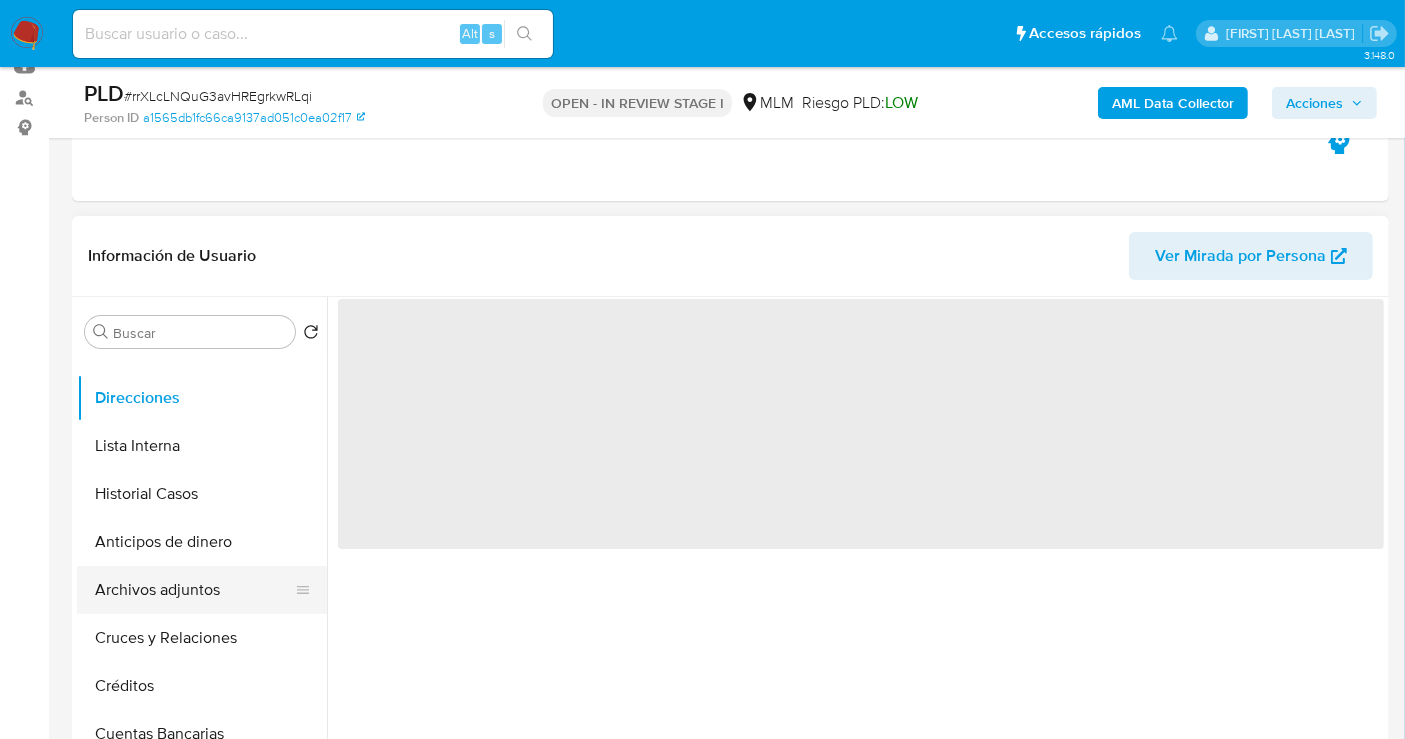 click on "Archivos adjuntos" at bounding box center (194, 590) 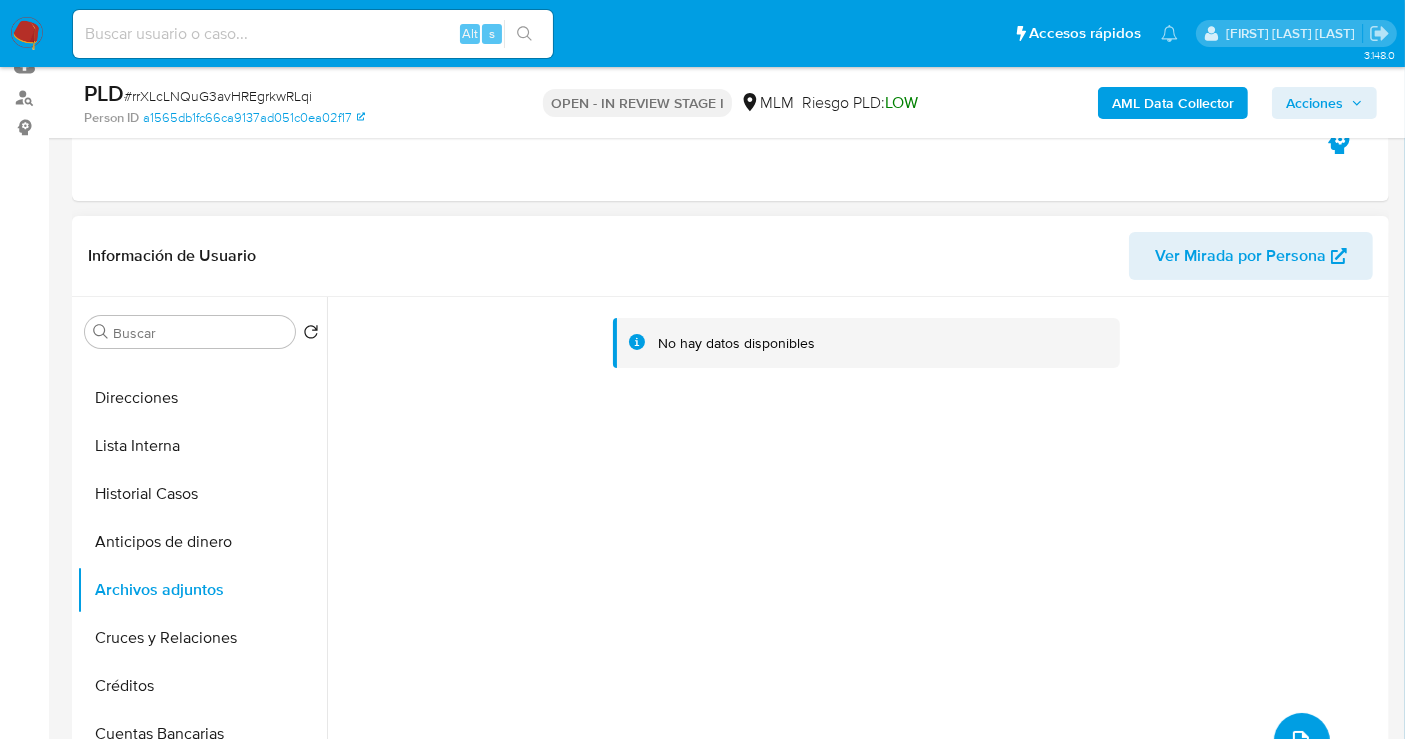 click at bounding box center (1302, 741) 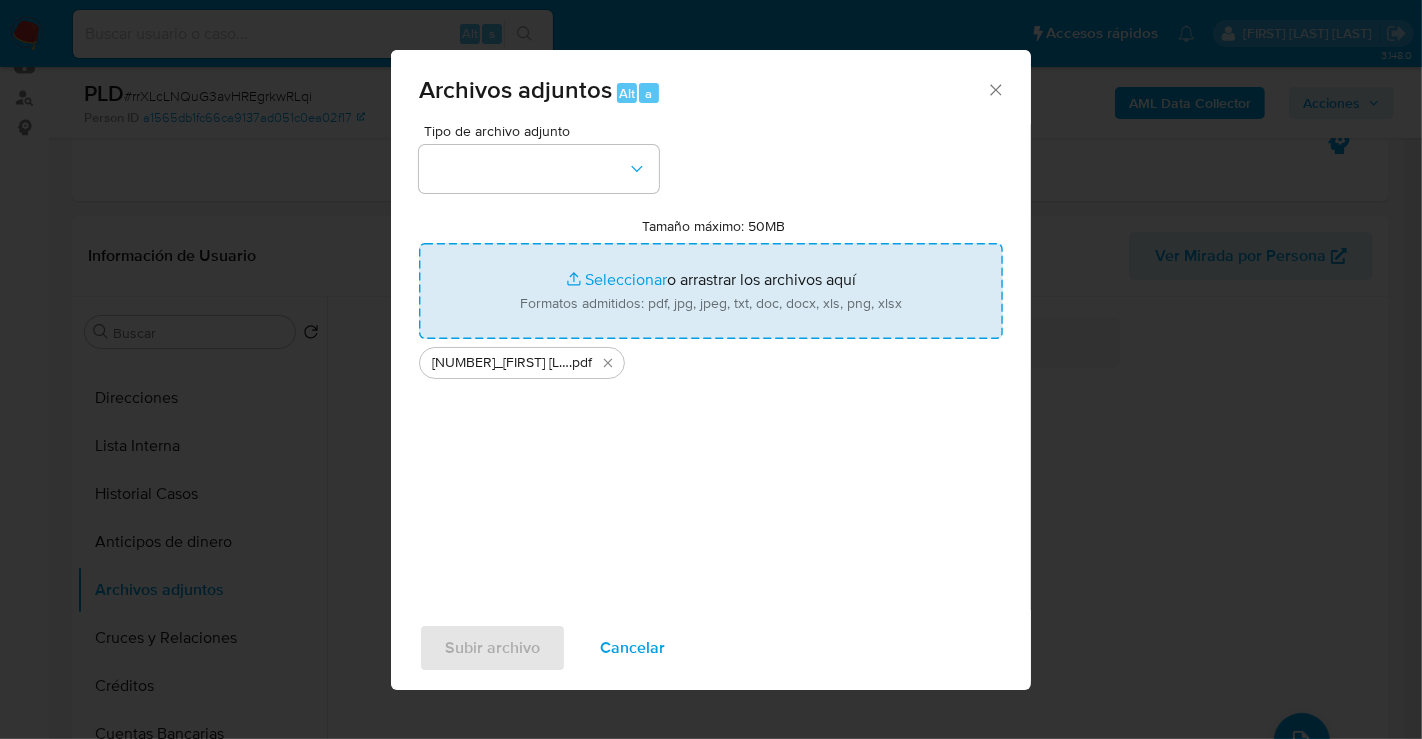 type on "C:\fakepath\174533764_MARTHA ELSA MIRANDA CEJA_JUL25.xlsx" 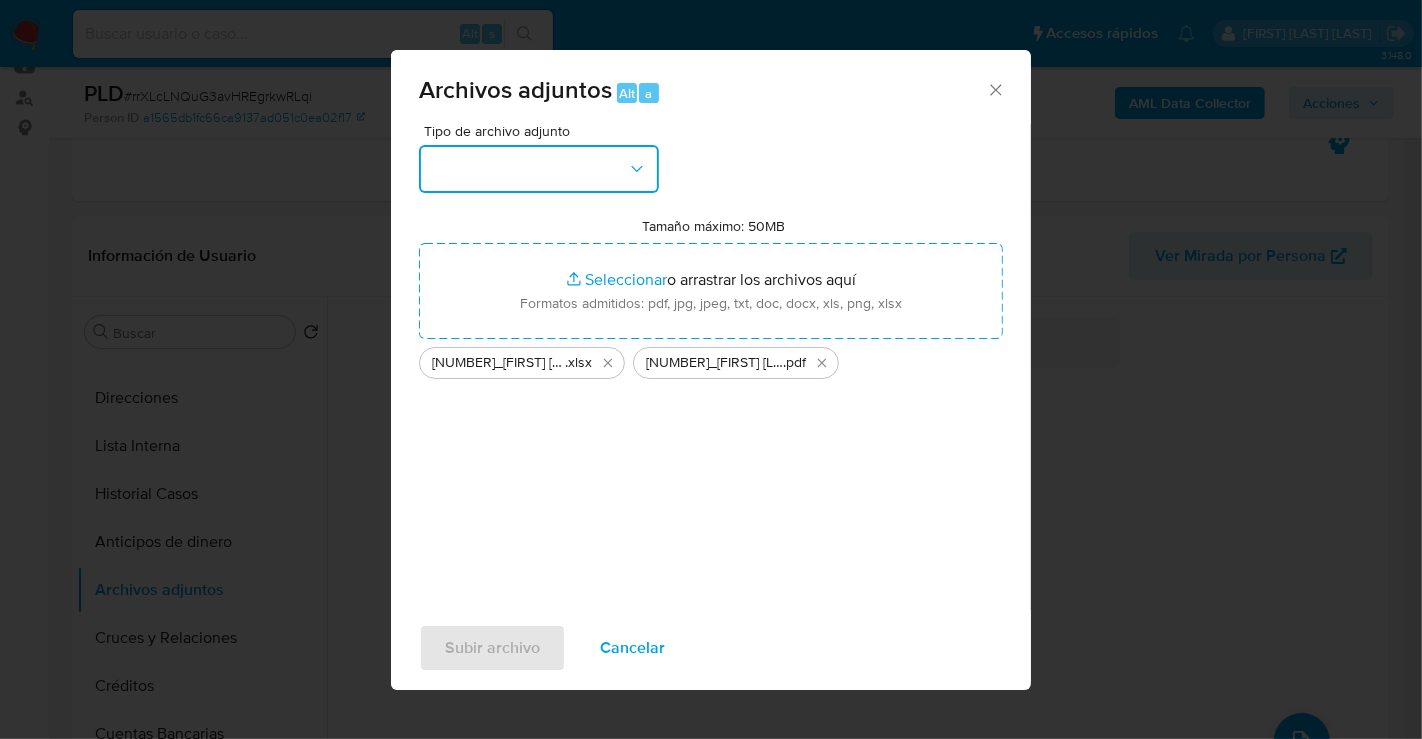 click at bounding box center (539, 169) 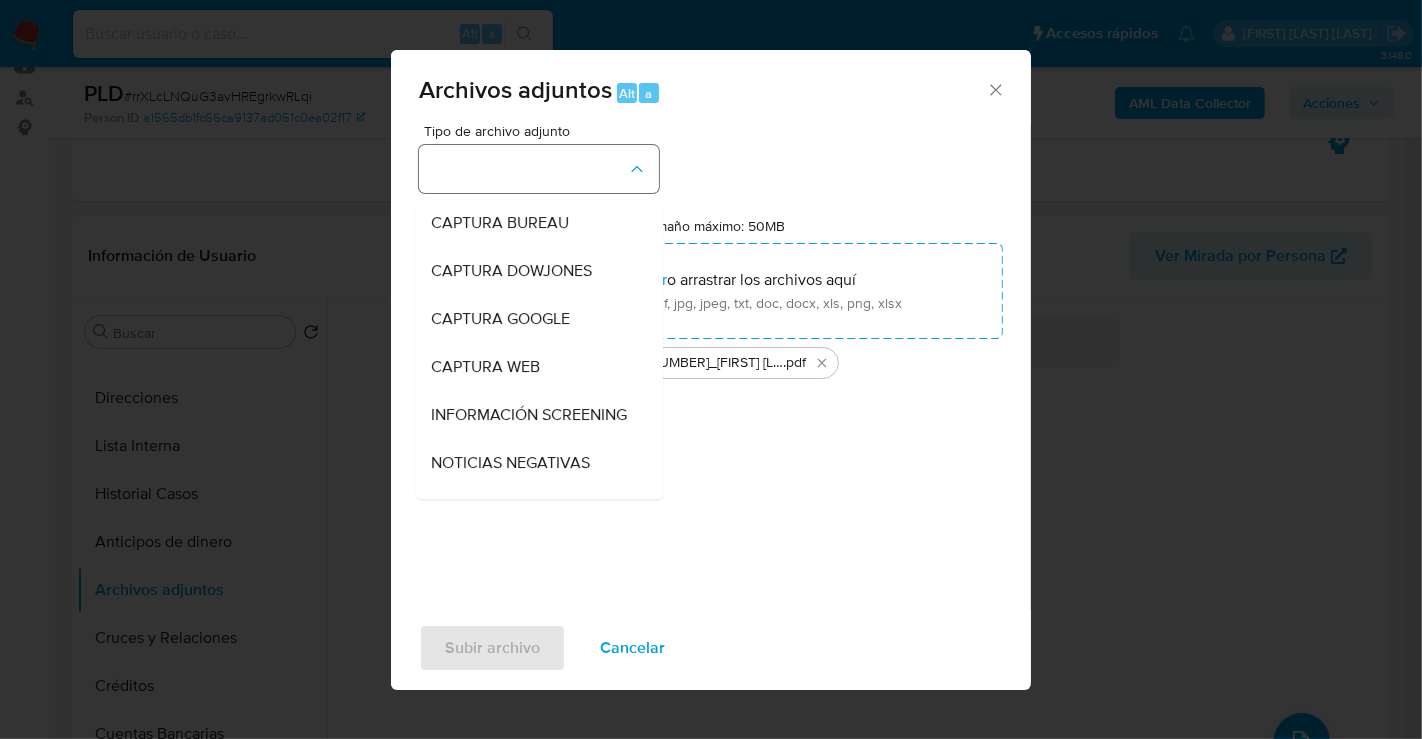 type 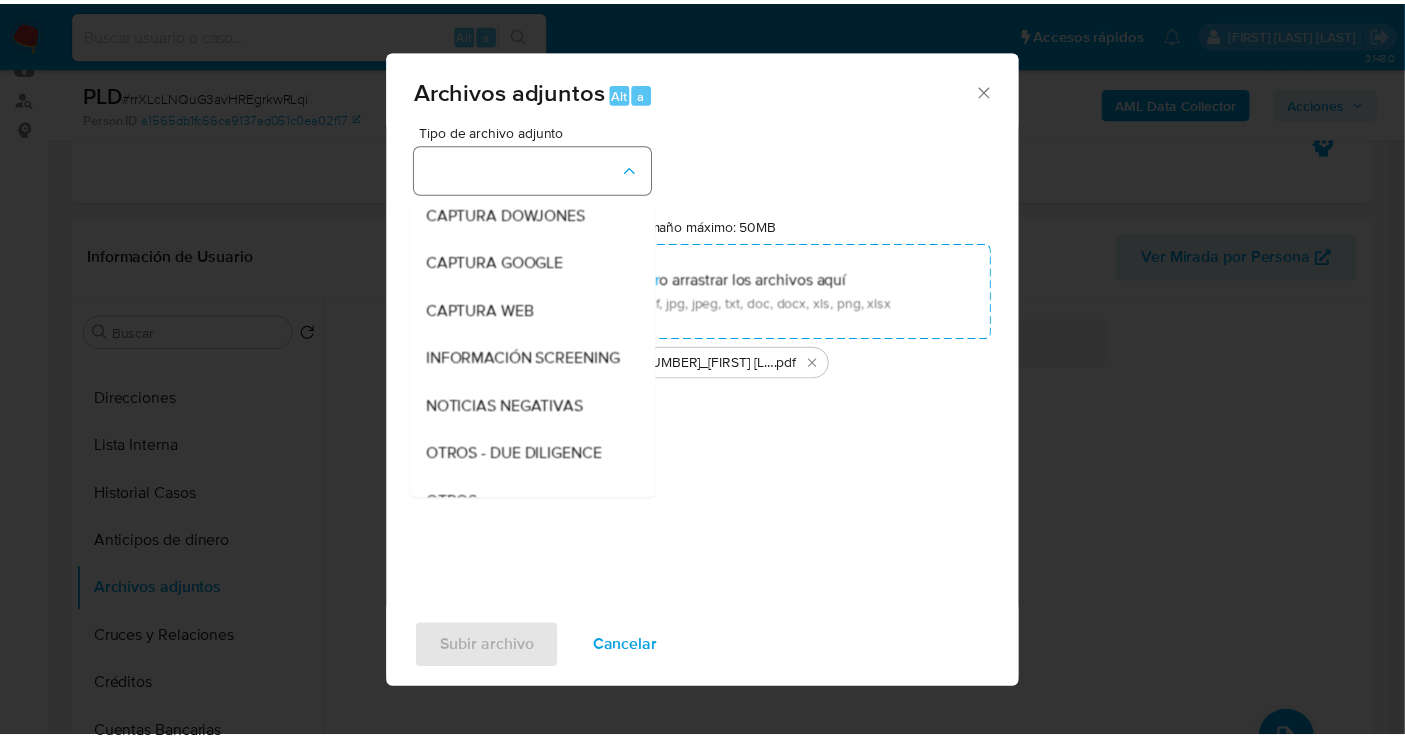 scroll, scrollTop: 103, scrollLeft: 0, axis: vertical 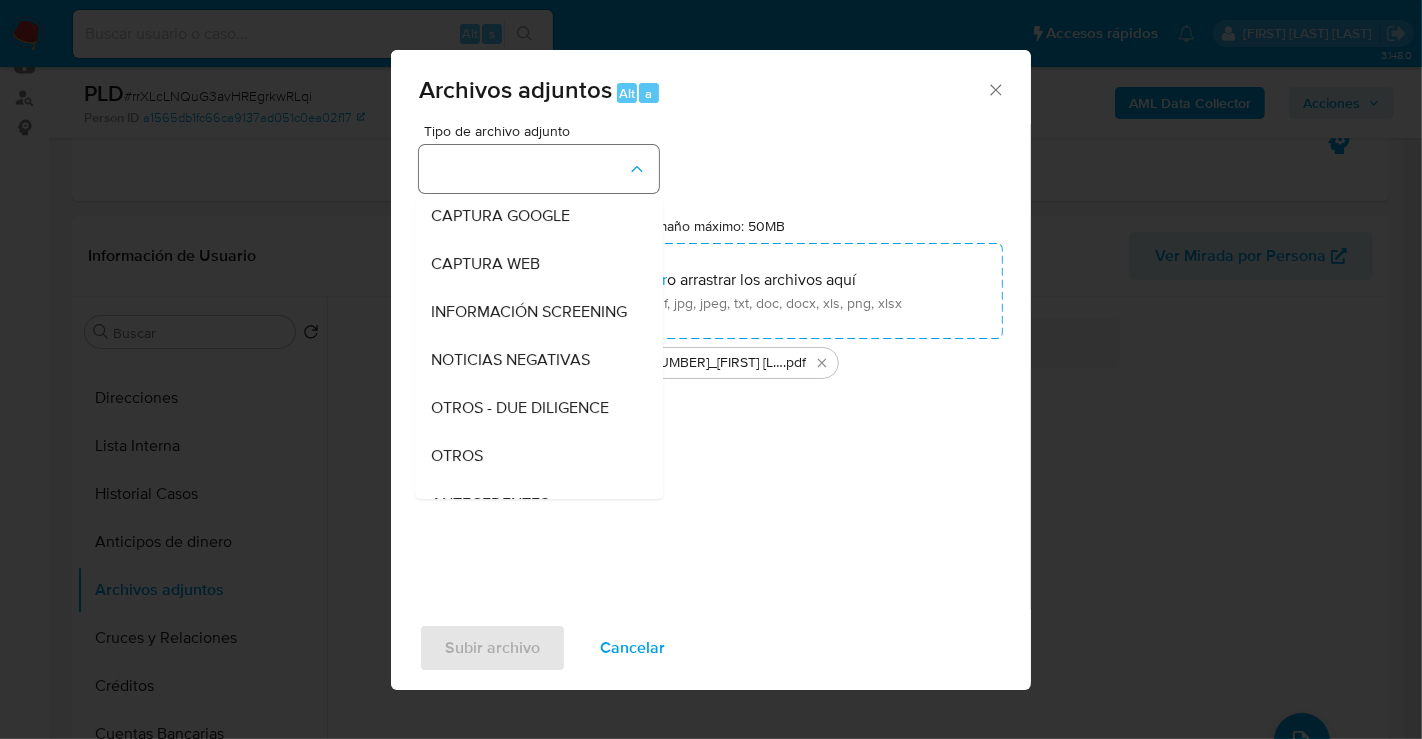 type 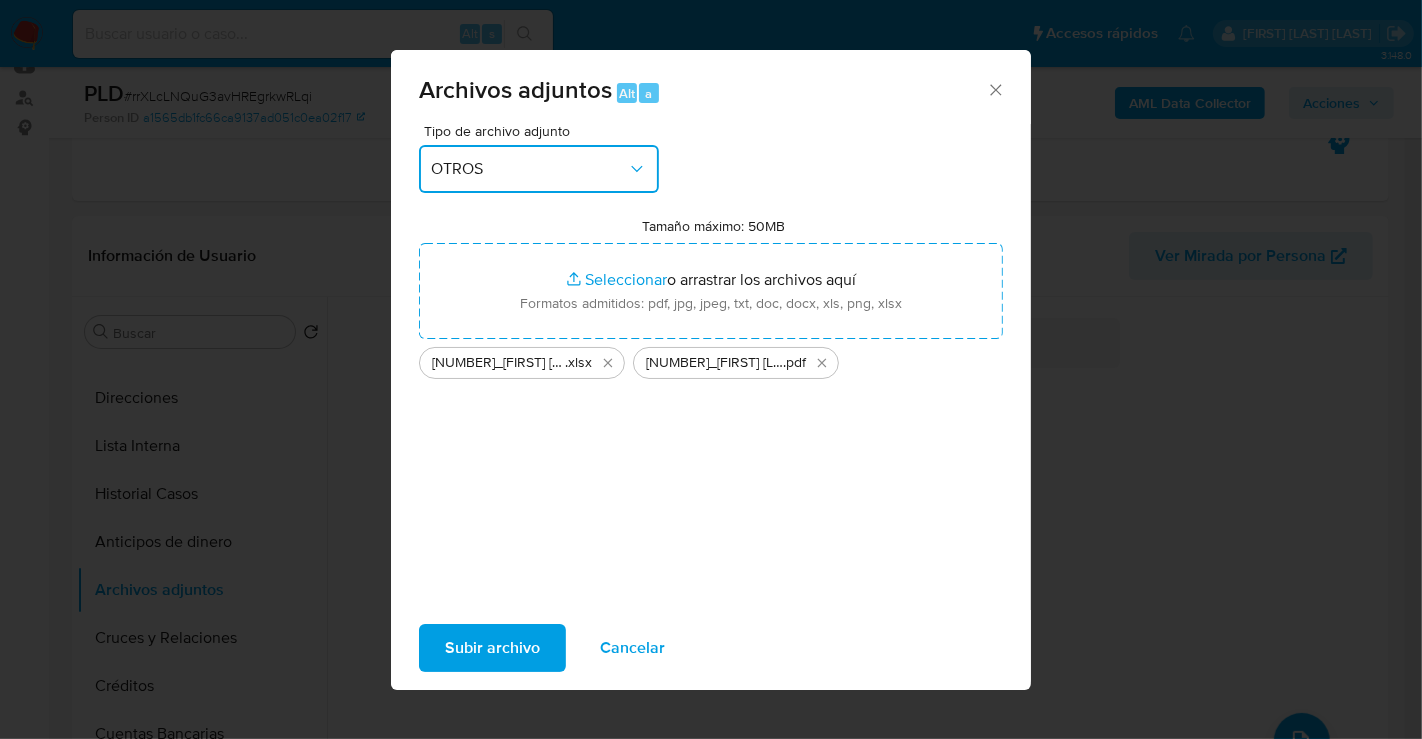 type 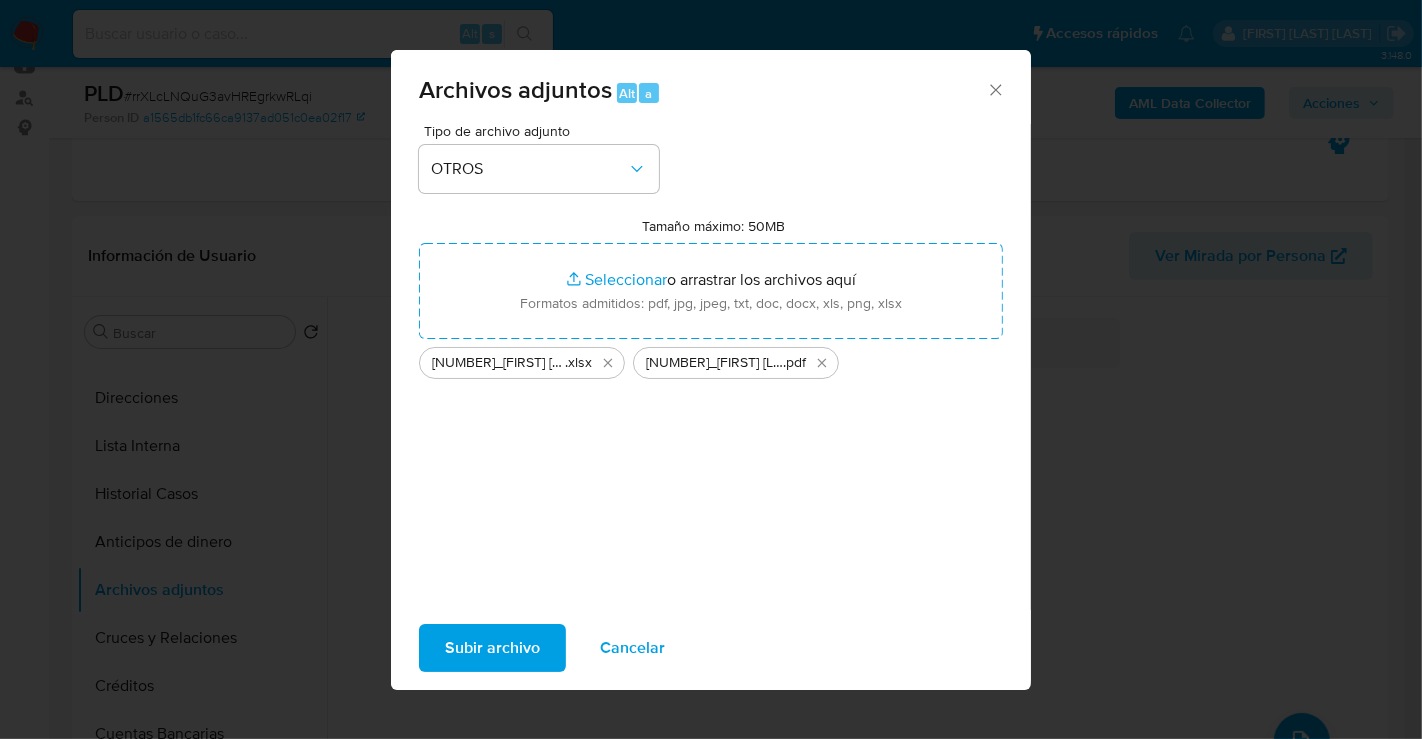 click on "Subir archivo" at bounding box center (492, 648) 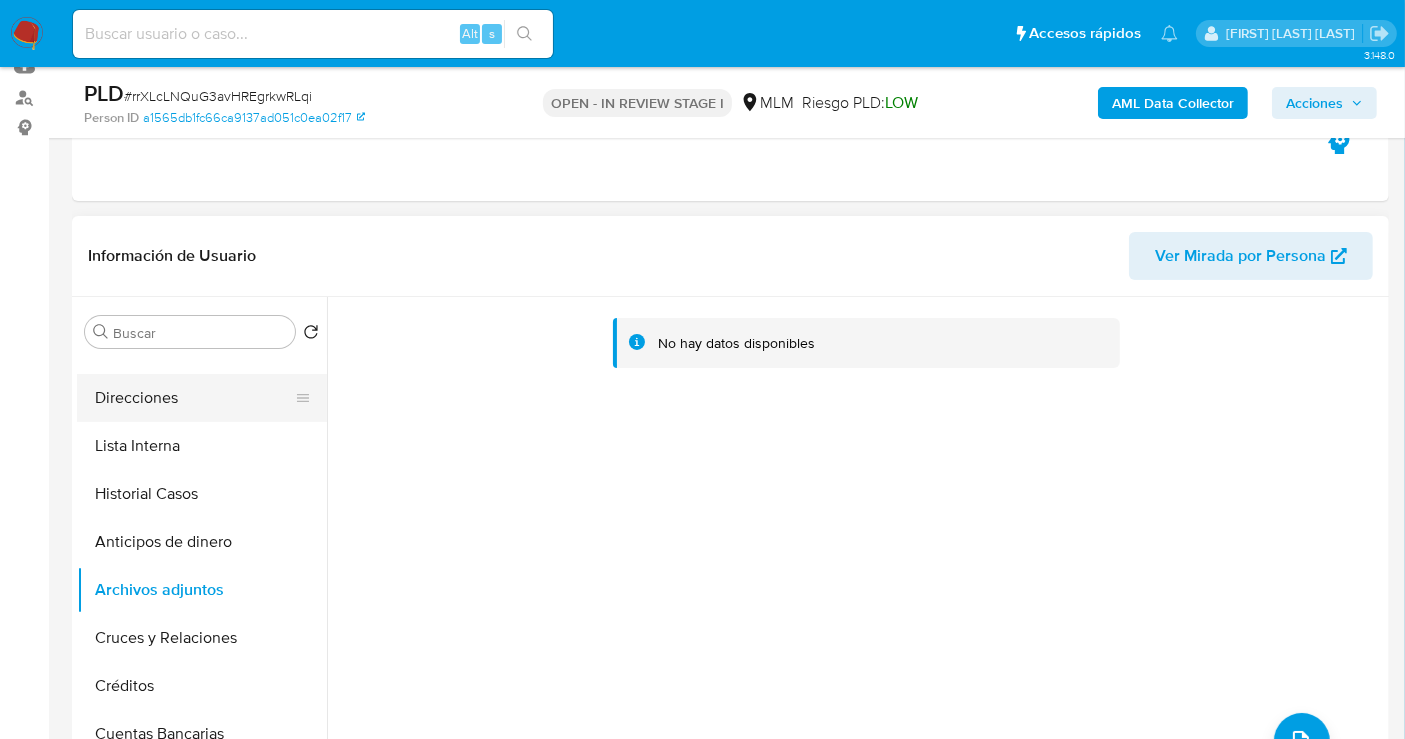 click on "Direcciones" at bounding box center (194, 398) 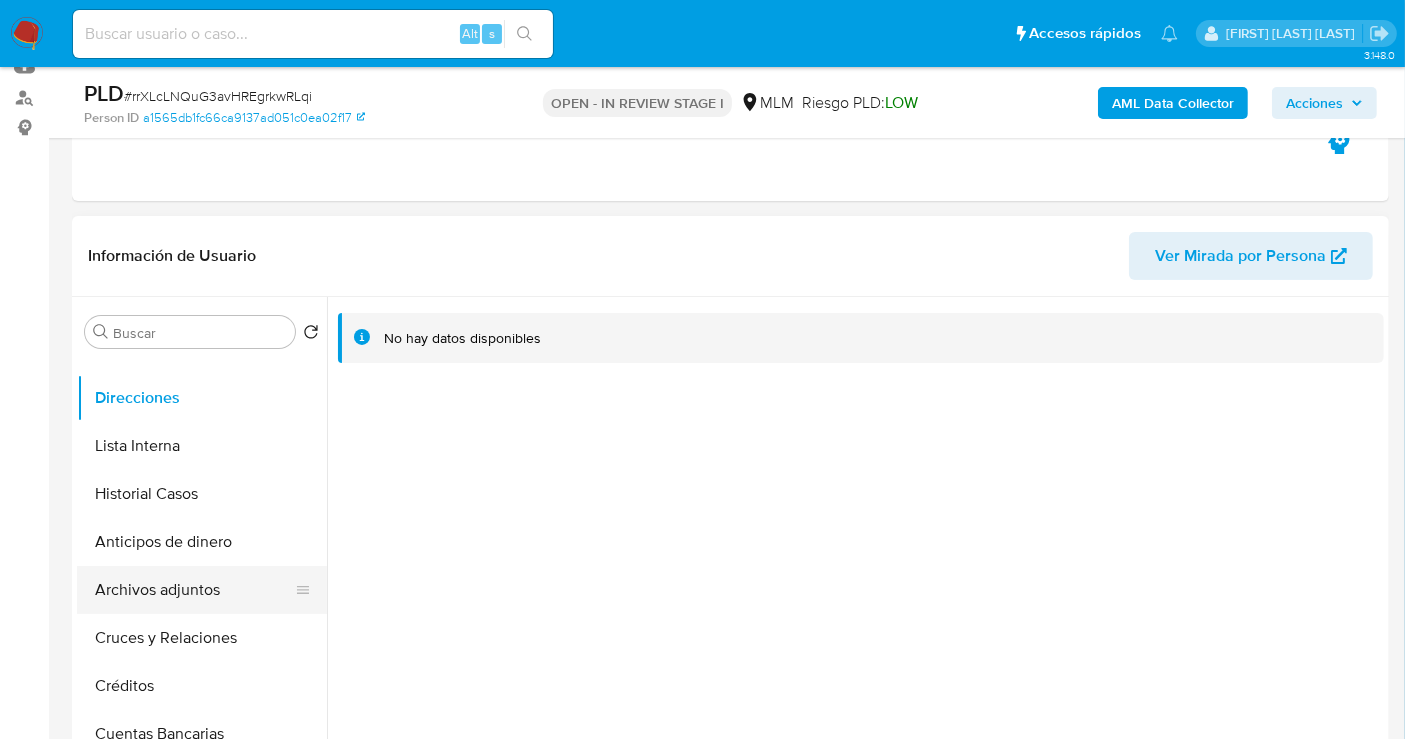 click on "Archivos adjuntos" at bounding box center (194, 590) 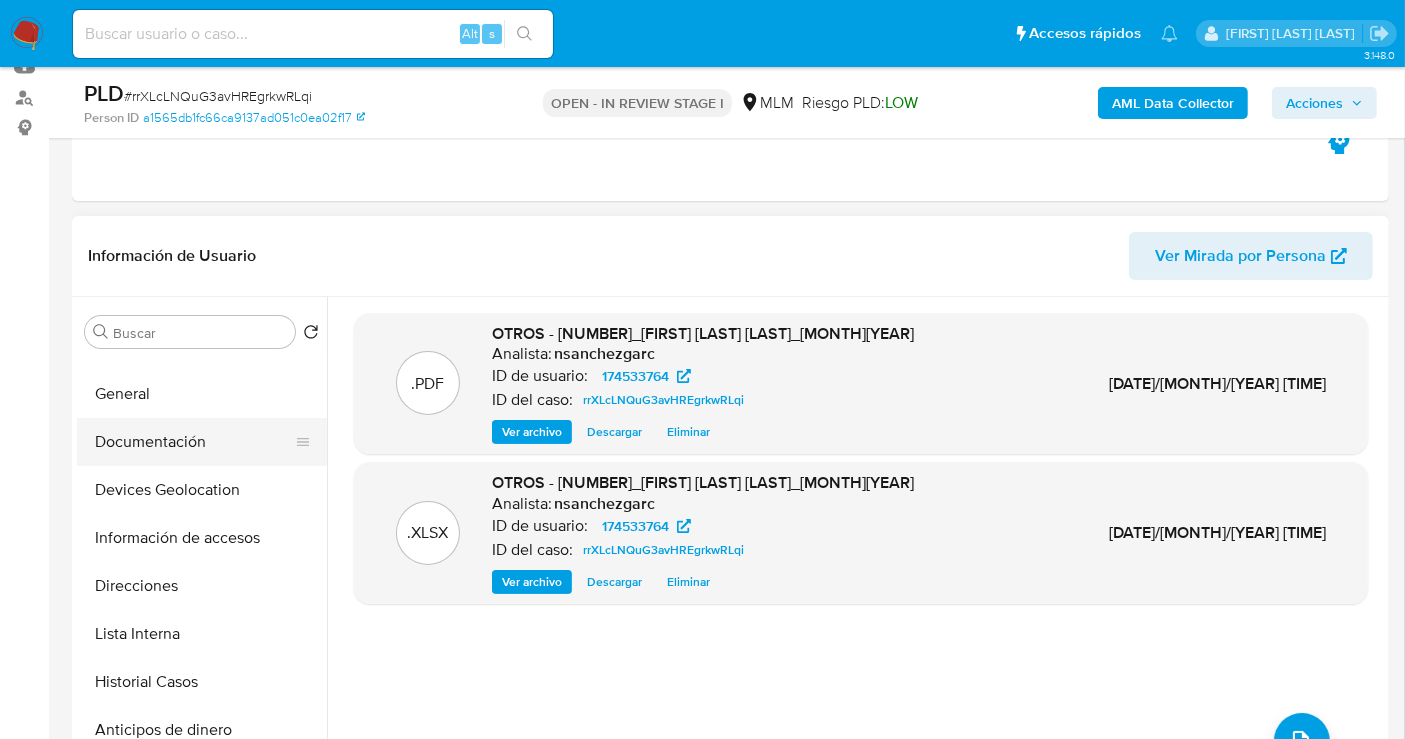 scroll, scrollTop: 0, scrollLeft: 0, axis: both 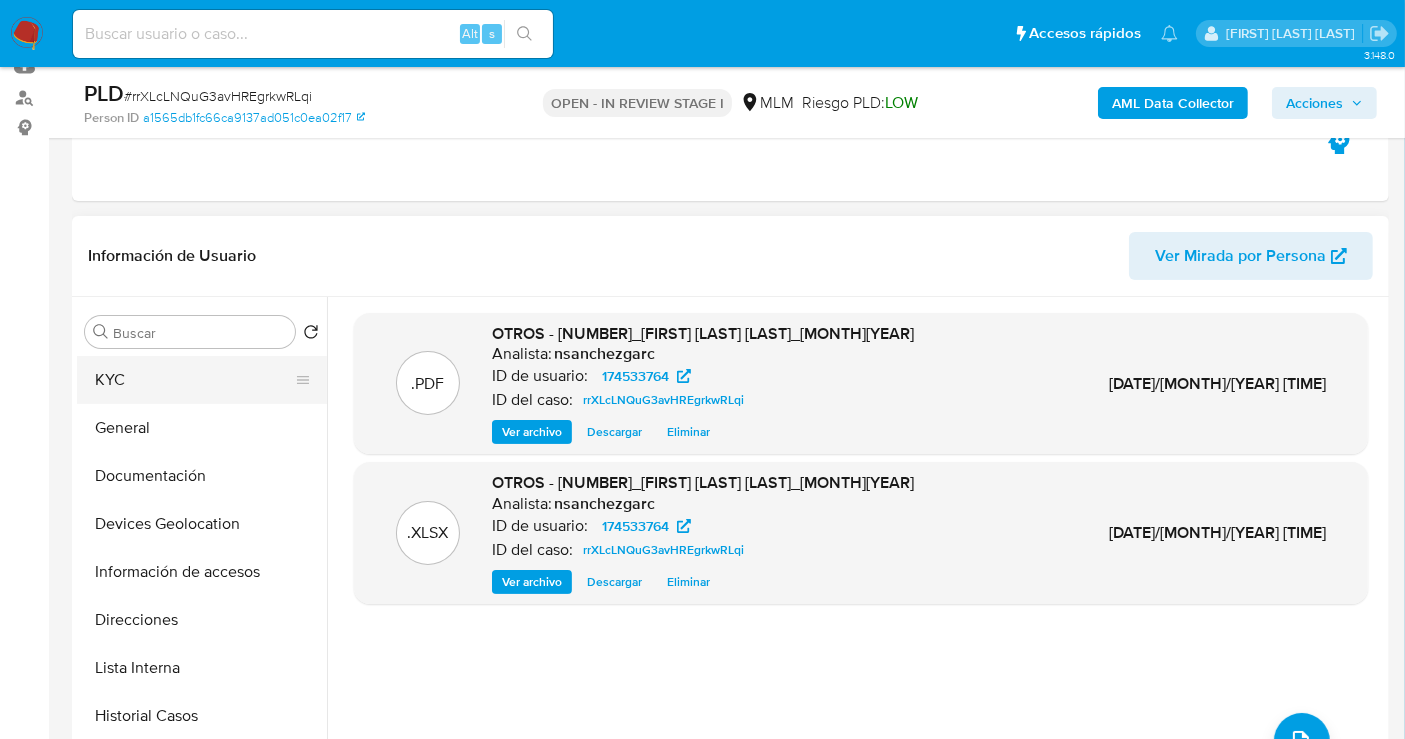 click on "KYC" at bounding box center [194, 380] 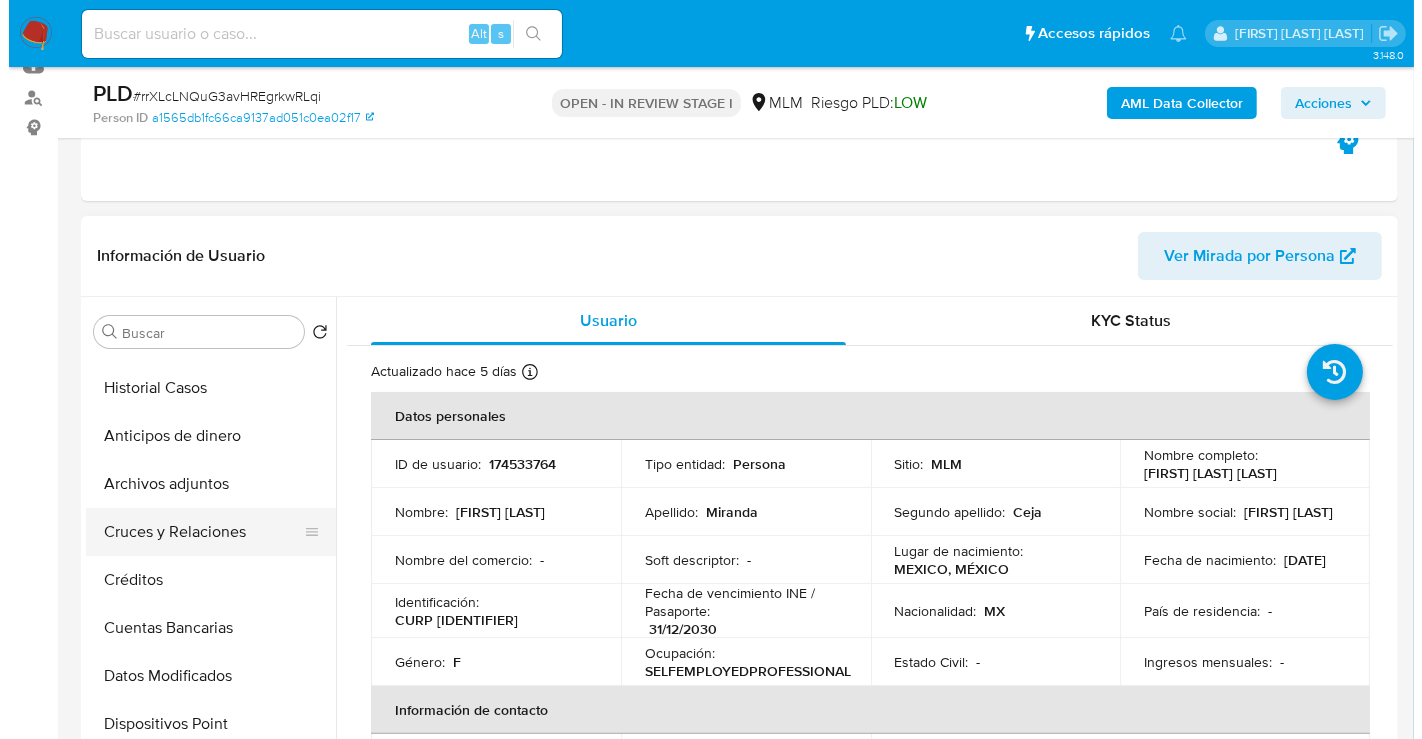 scroll, scrollTop: 333, scrollLeft: 0, axis: vertical 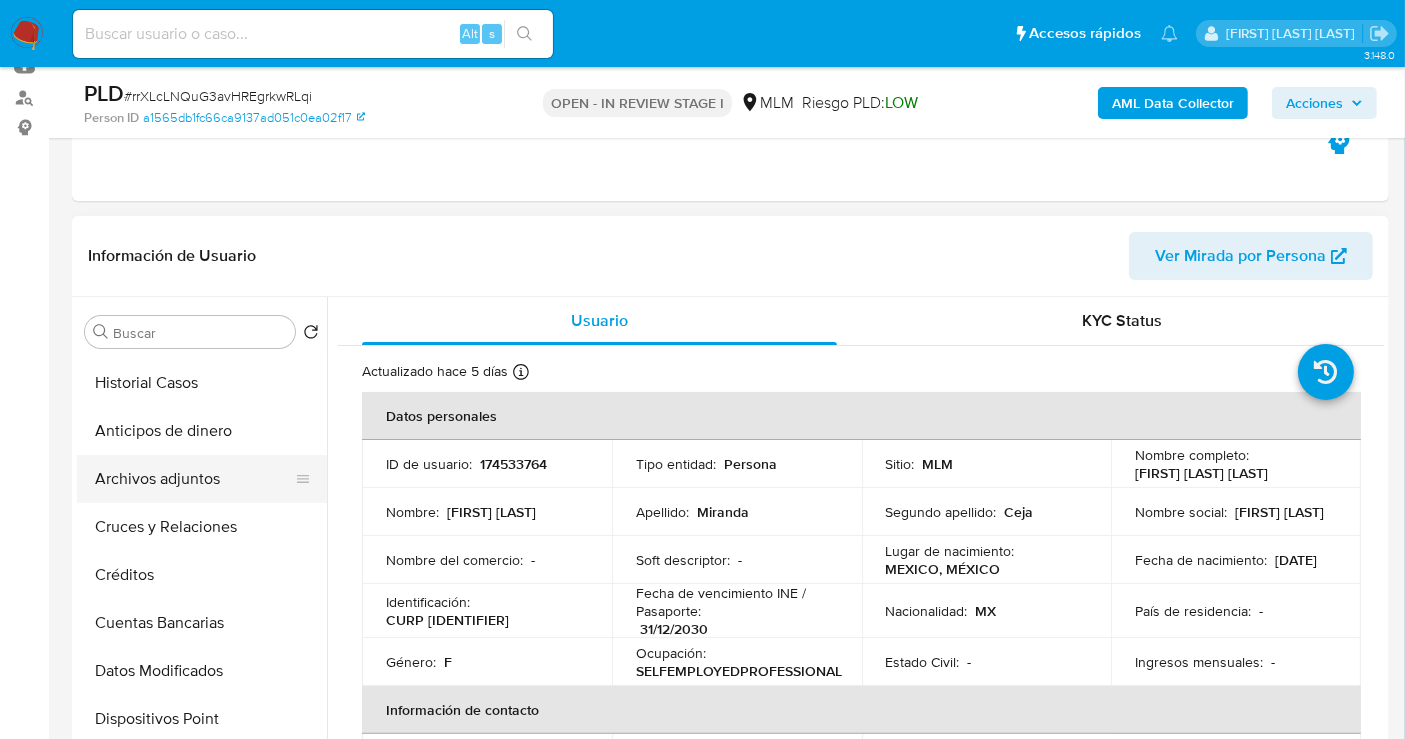 click on "Archivos adjuntos" at bounding box center (194, 479) 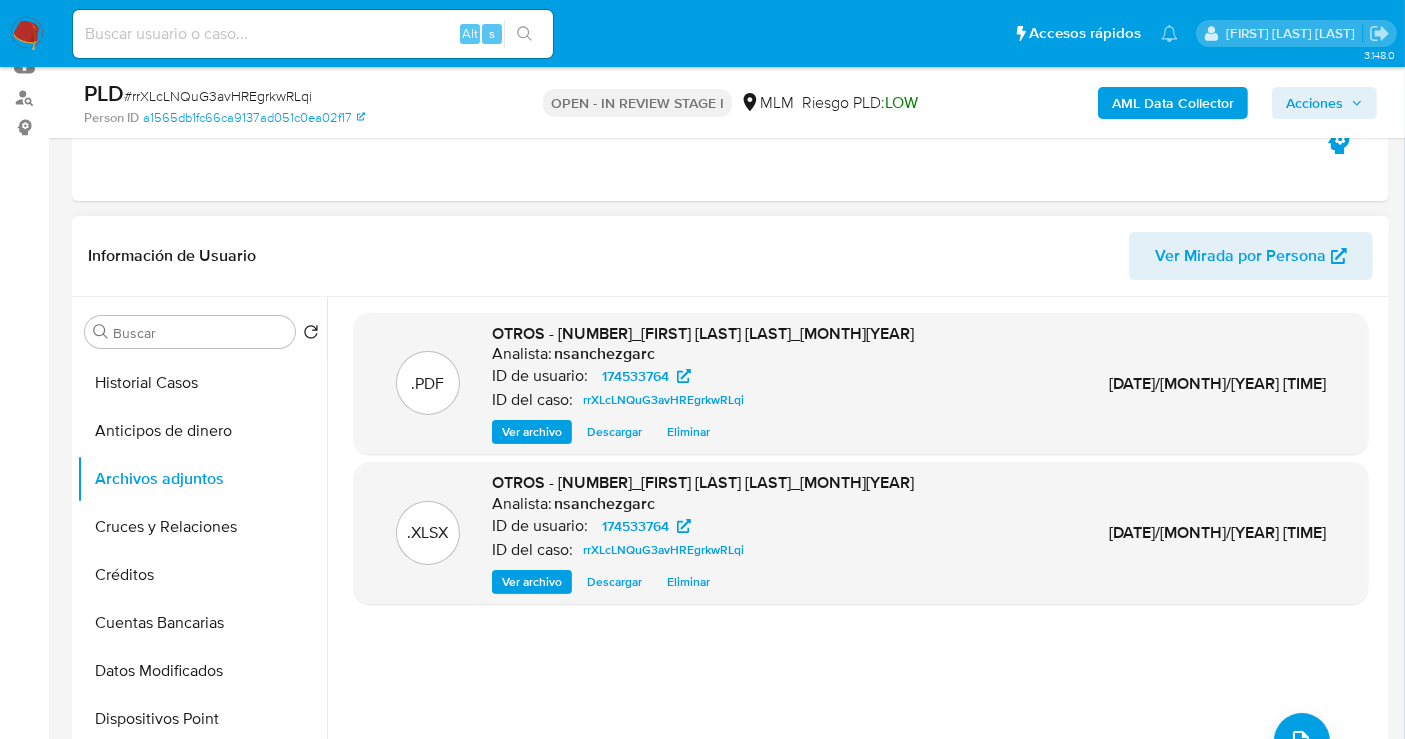 click on "Ver archivo" at bounding box center (532, 432) 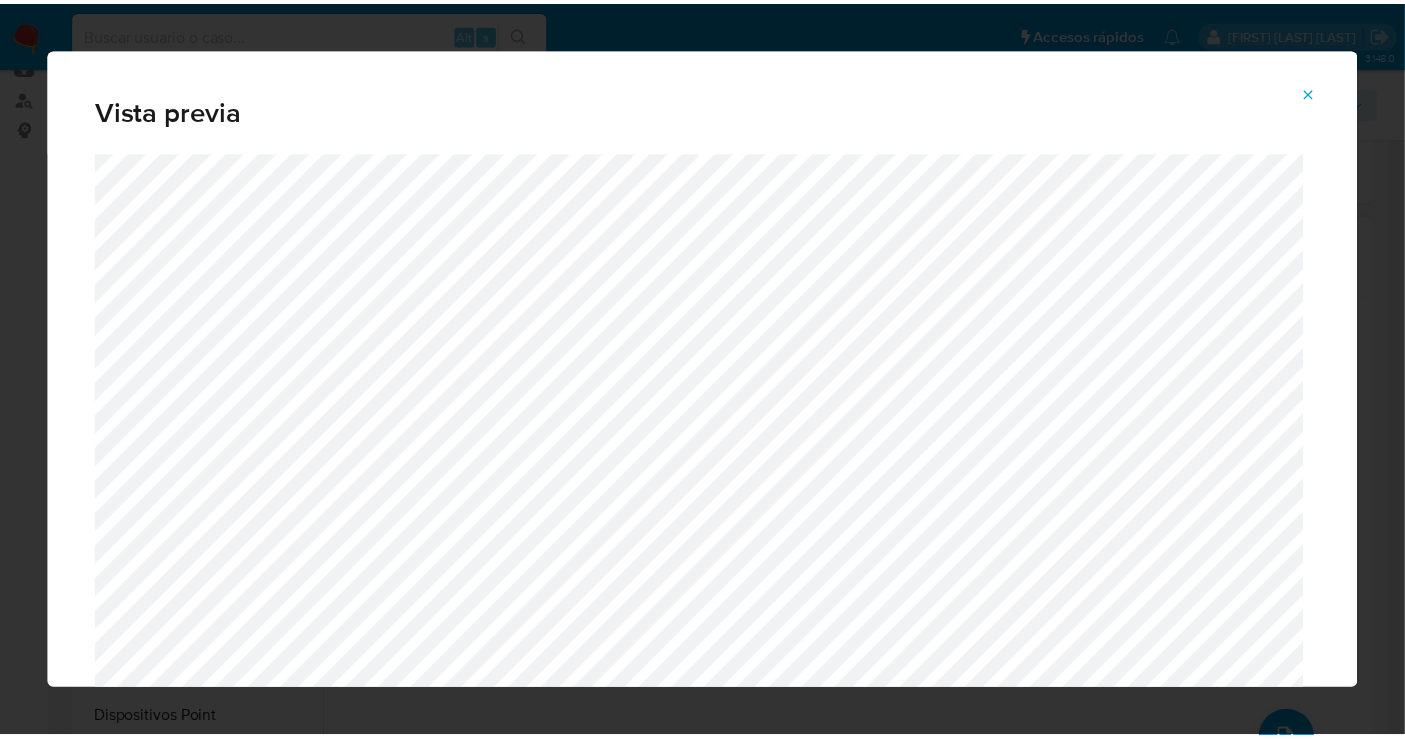 scroll, scrollTop: 100, scrollLeft: 0, axis: vertical 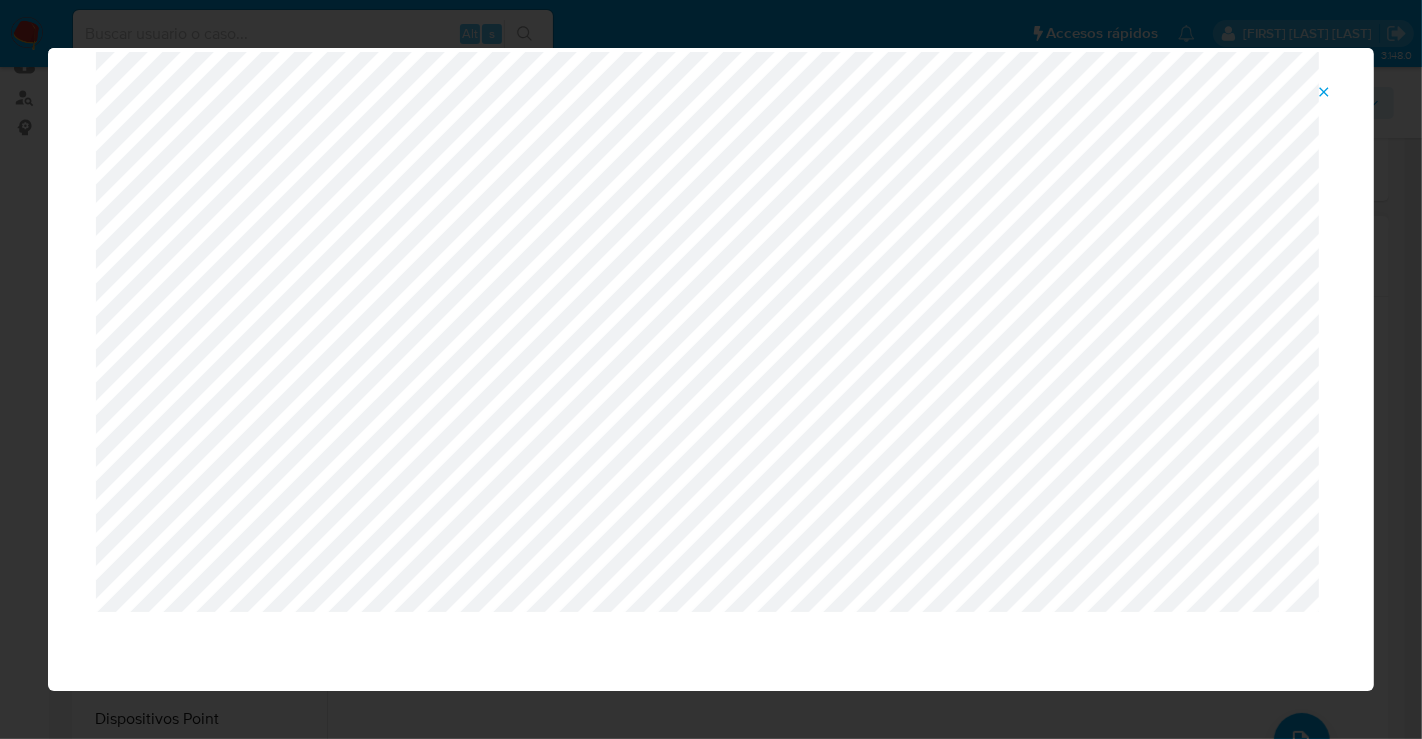 click 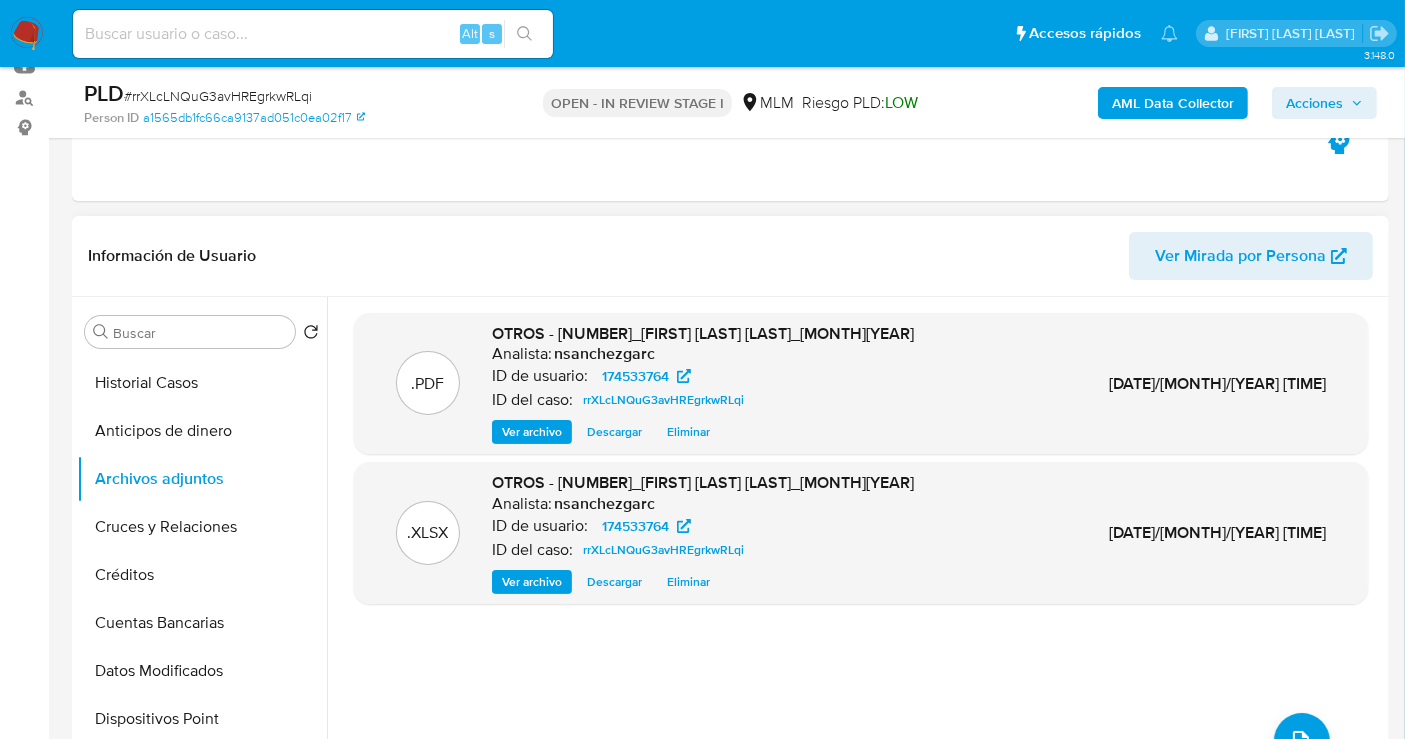 click on "Acciones" at bounding box center (1314, 103) 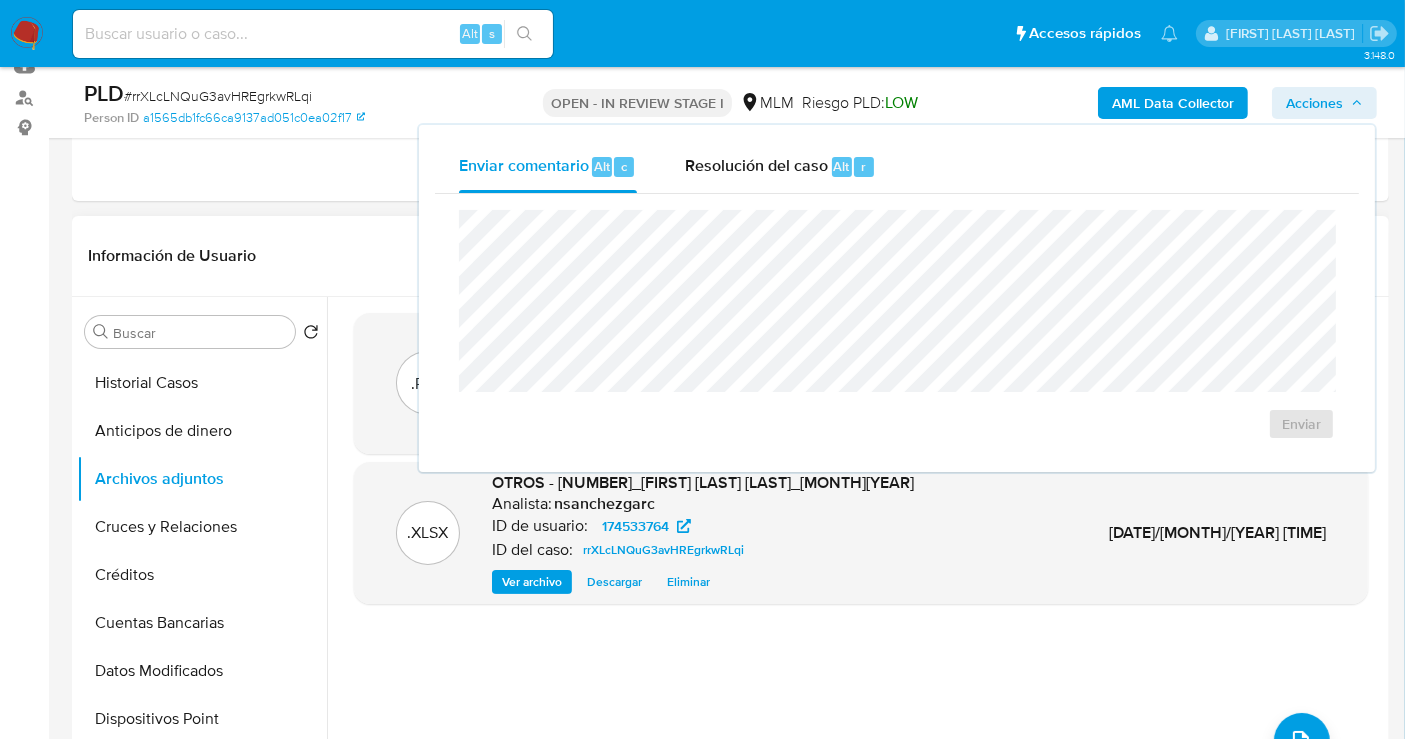 drag, startPoint x: 814, startPoint y: 167, endPoint x: 781, endPoint y: 199, distance: 45.96738 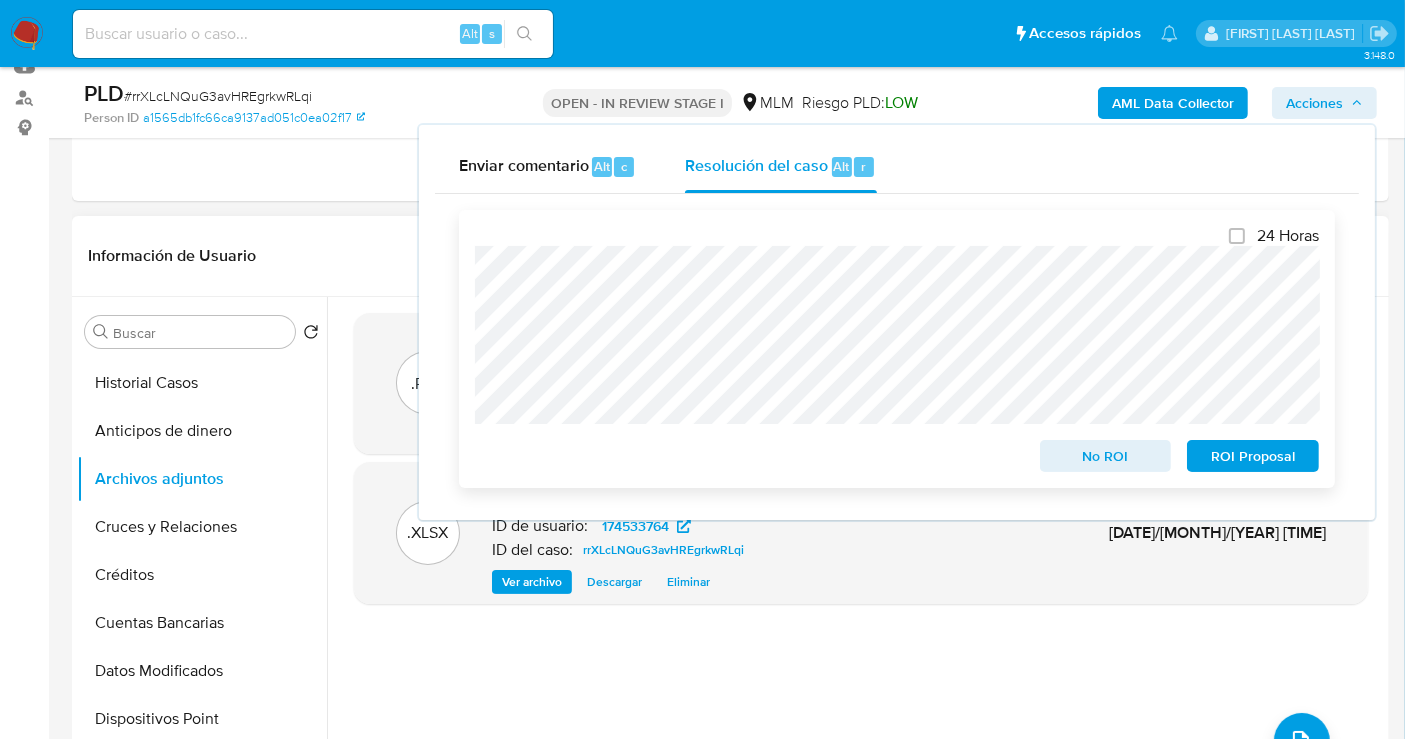 click on "ROI Proposal" at bounding box center [1253, 456] 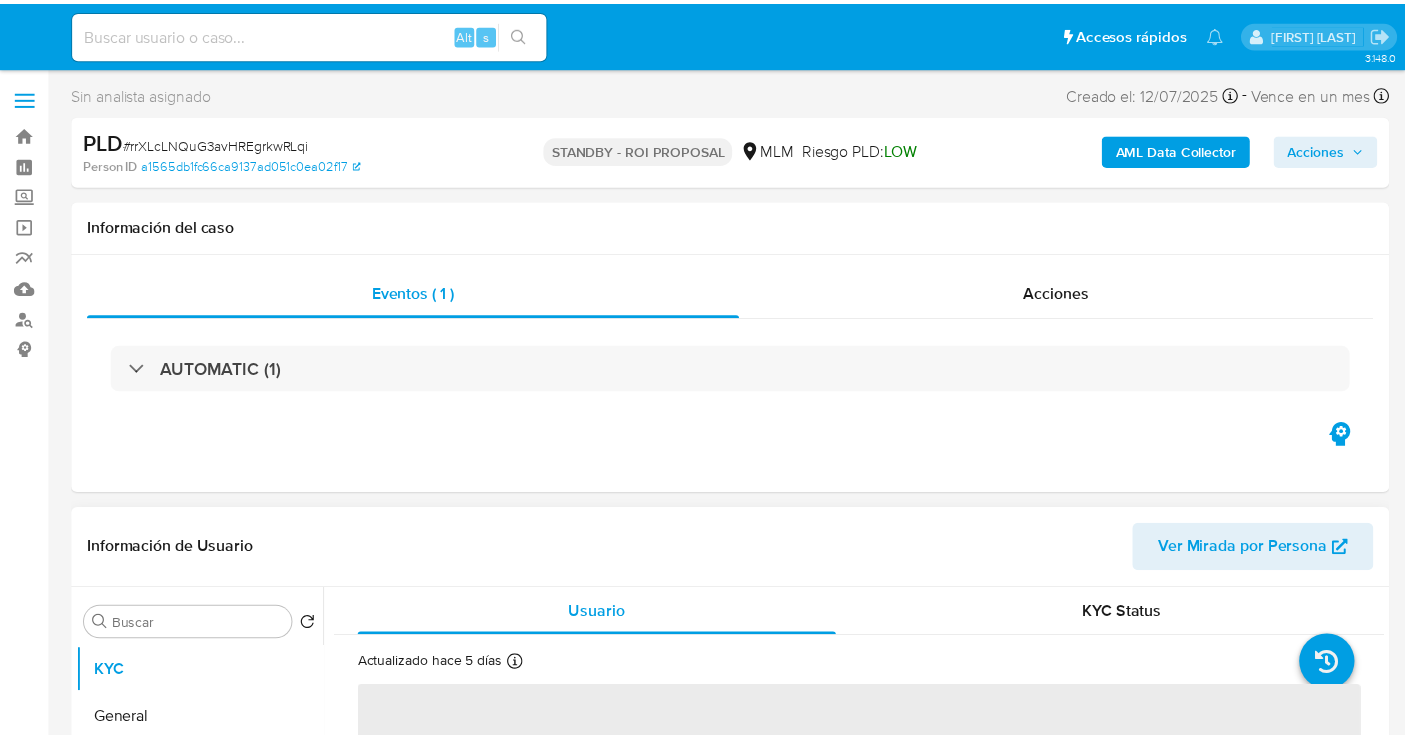 scroll, scrollTop: 0, scrollLeft: 0, axis: both 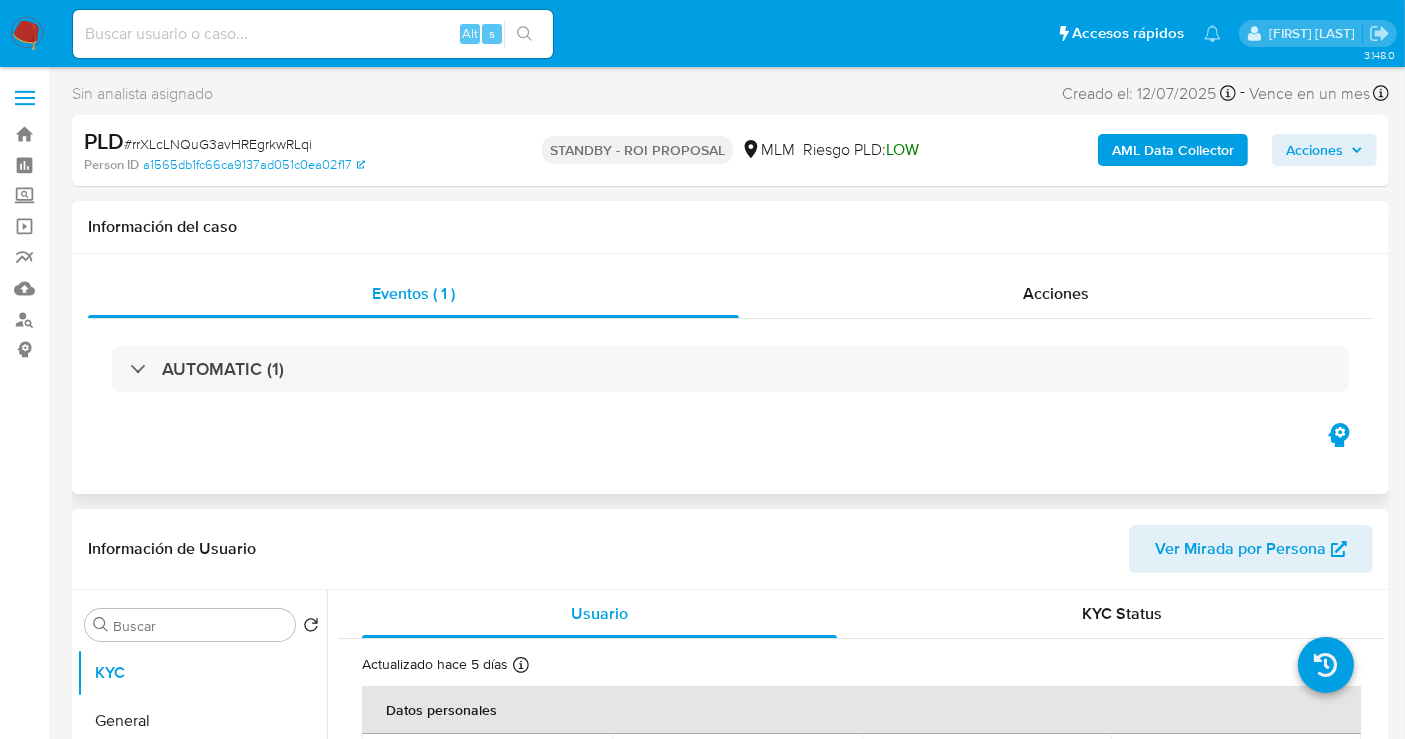 select on "10" 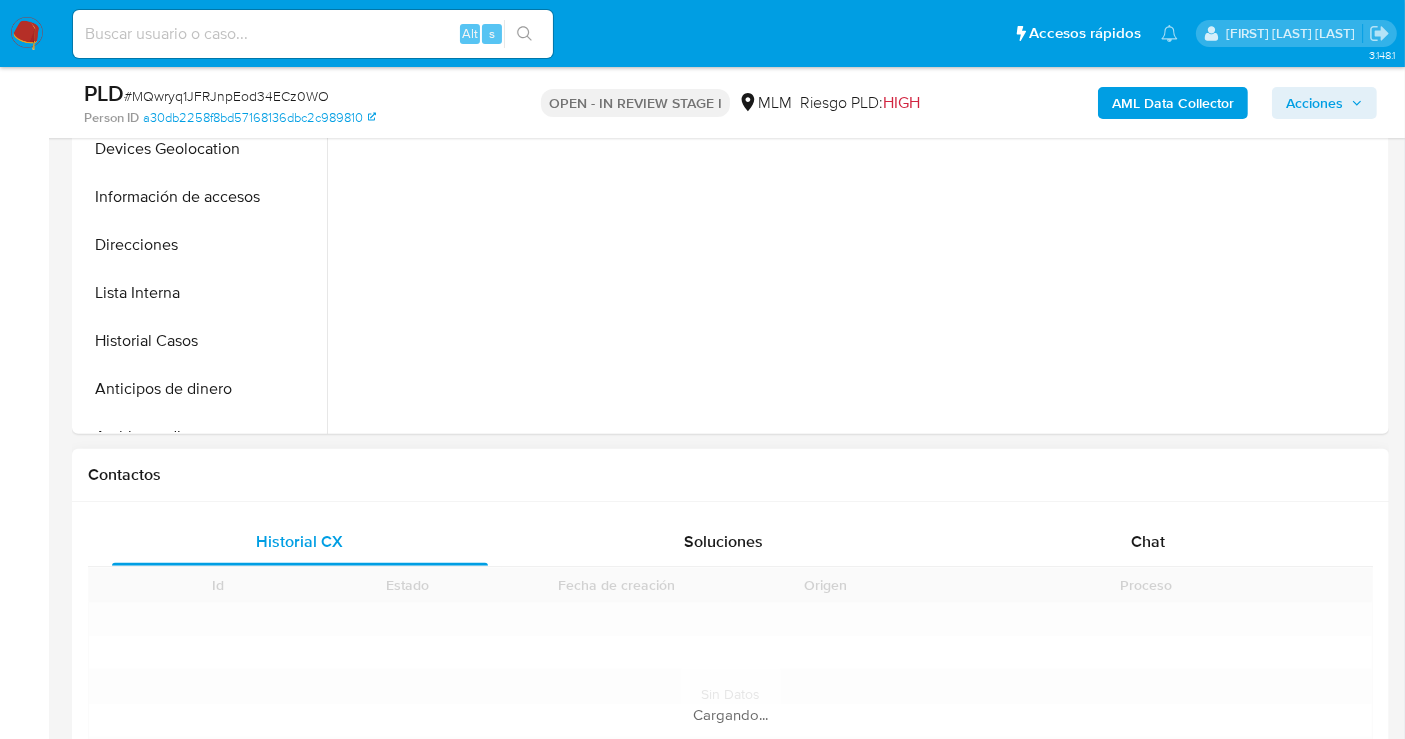 scroll, scrollTop: 777, scrollLeft: 0, axis: vertical 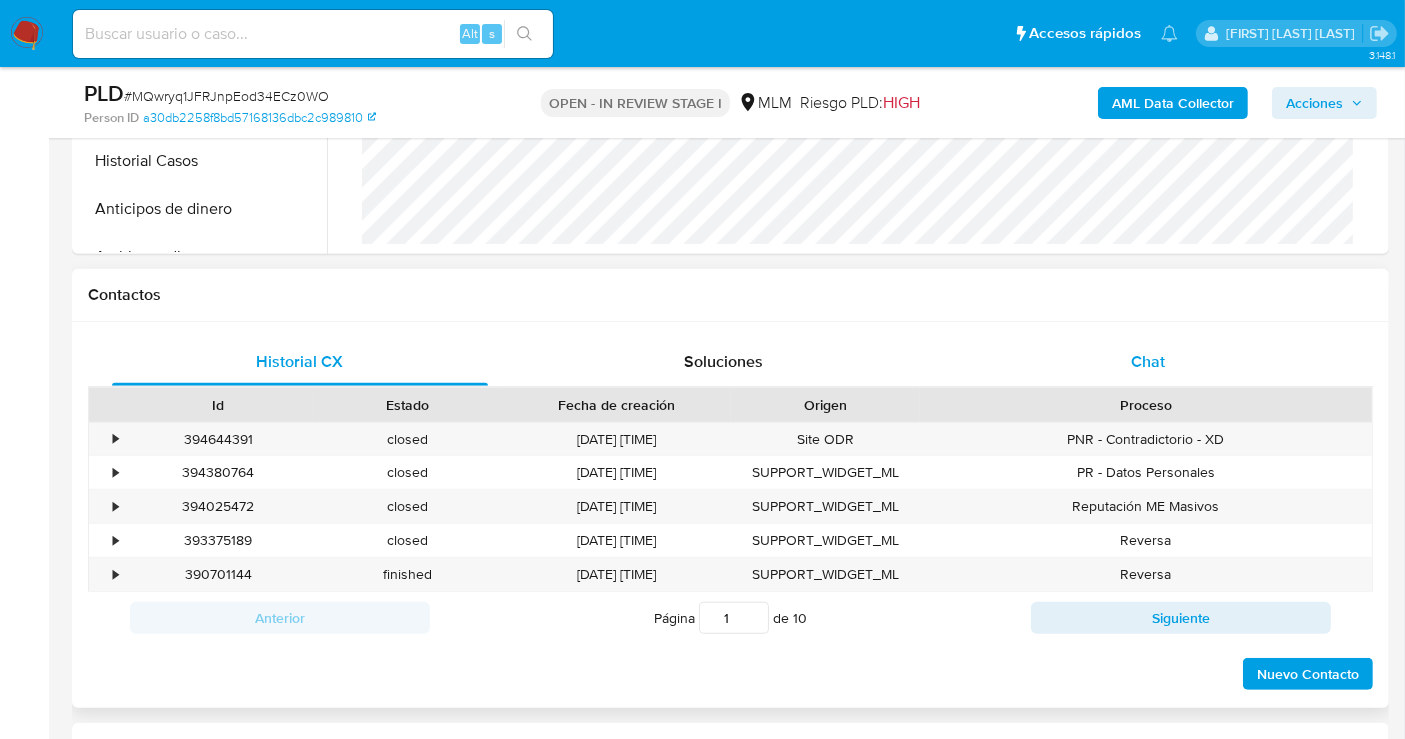 select on "10" 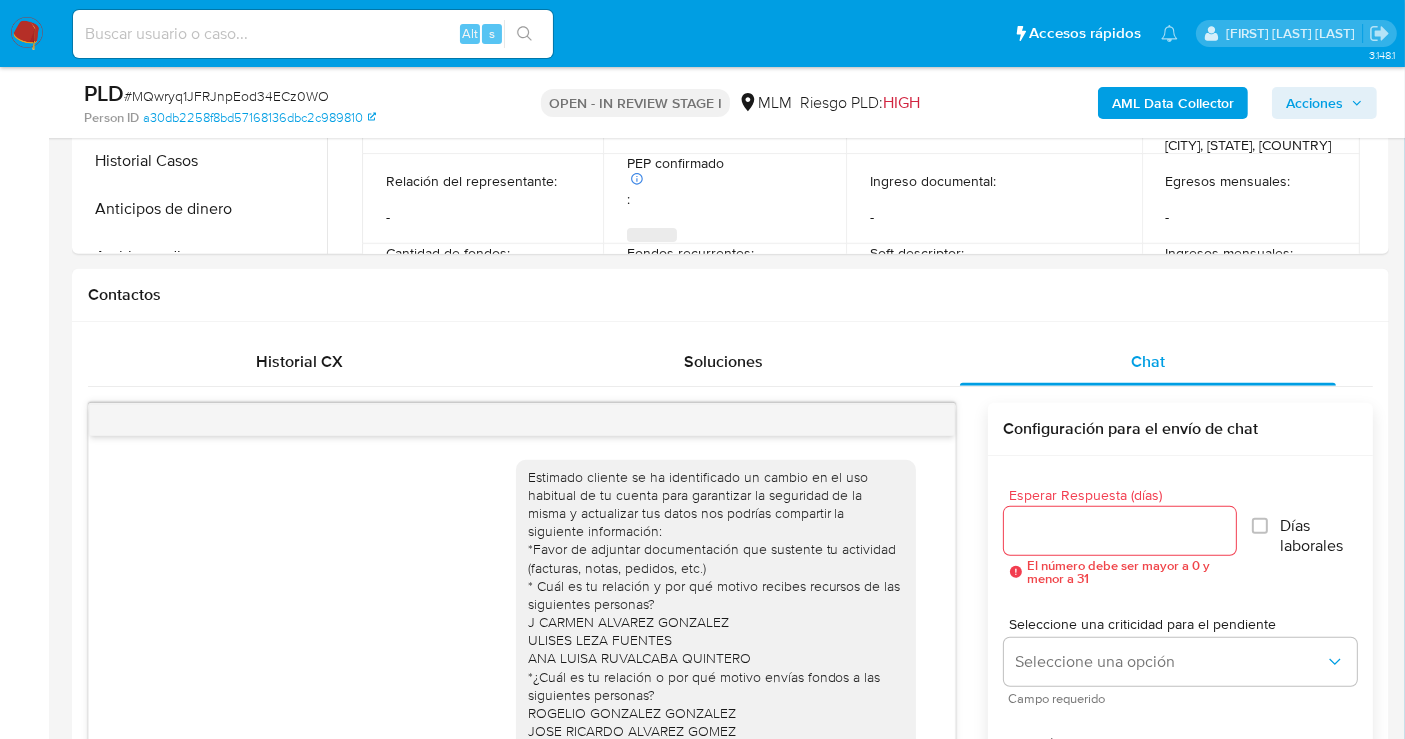 scroll, scrollTop: 706, scrollLeft: 0, axis: vertical 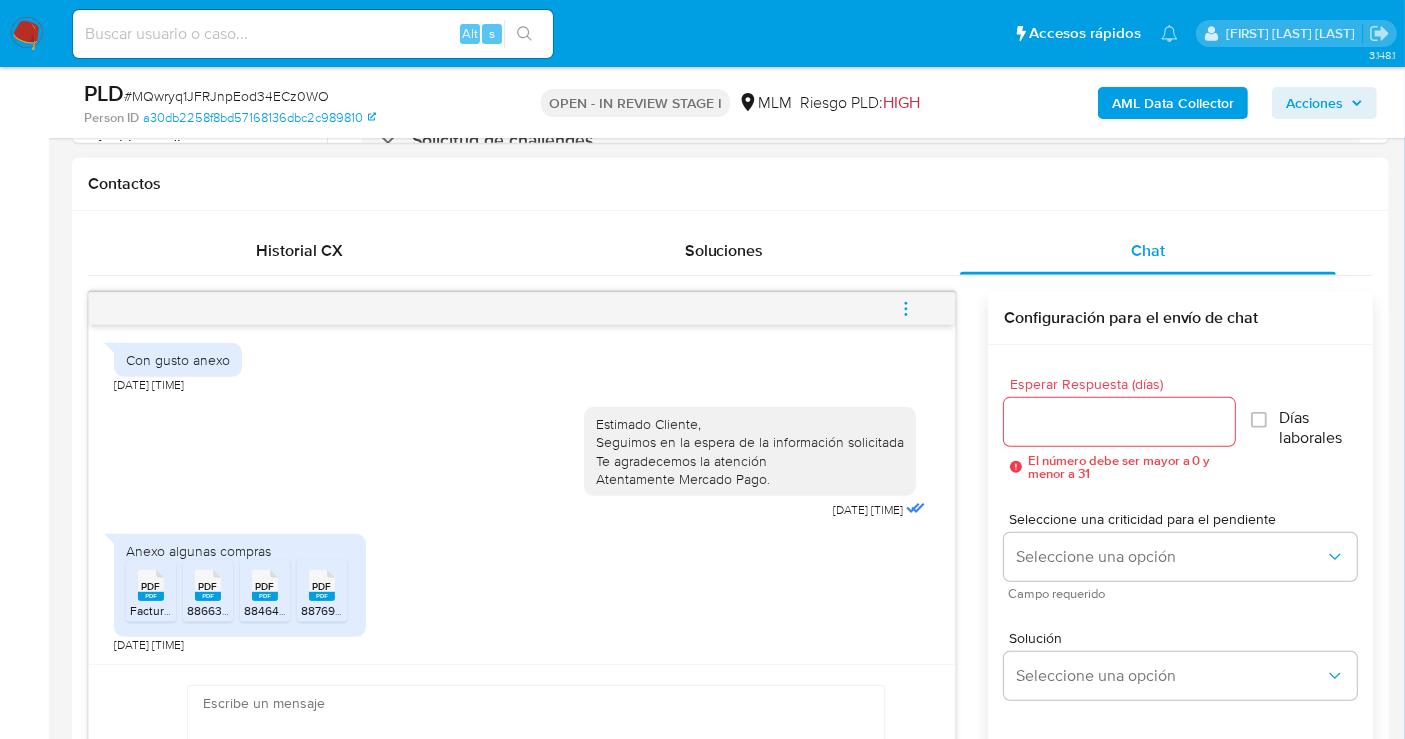 click on "PDF" 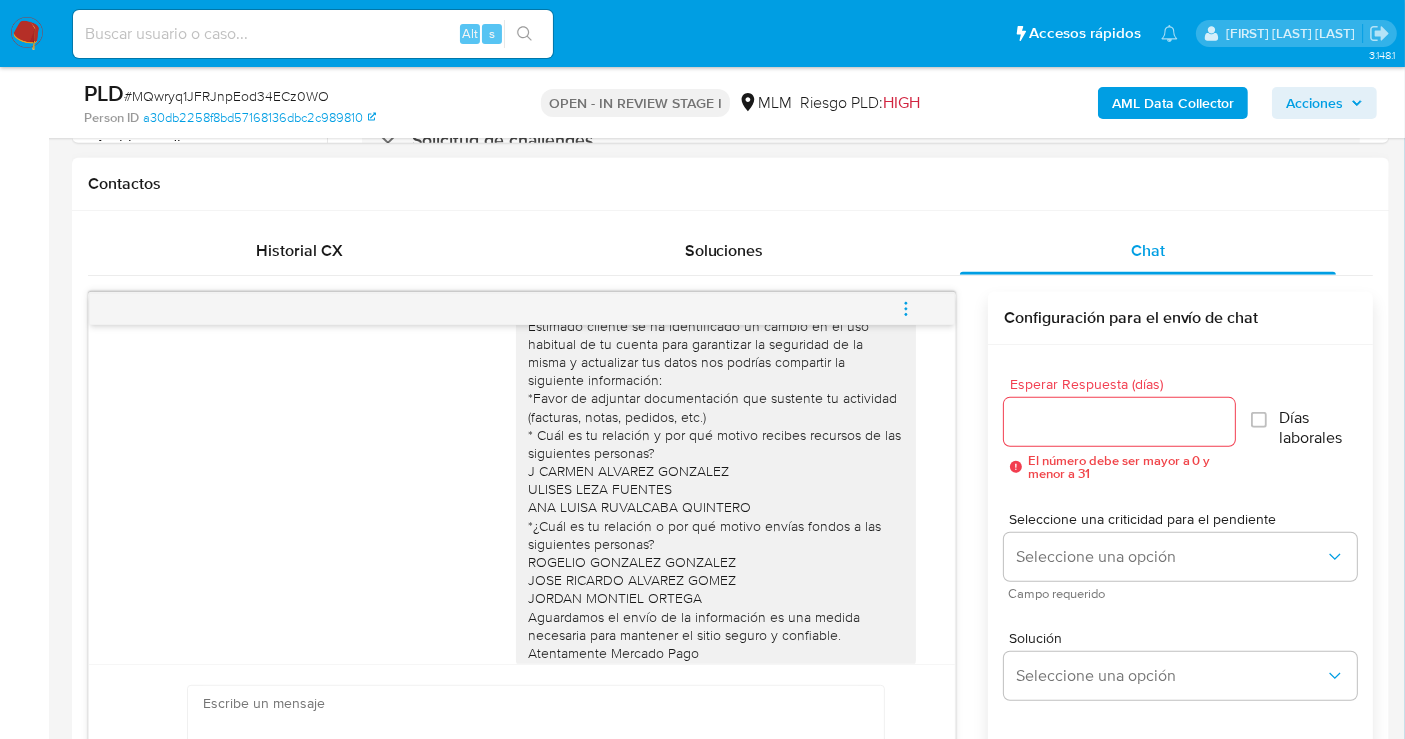 scroll, scrollTop: 0, scrollLeft: 0, axis: both 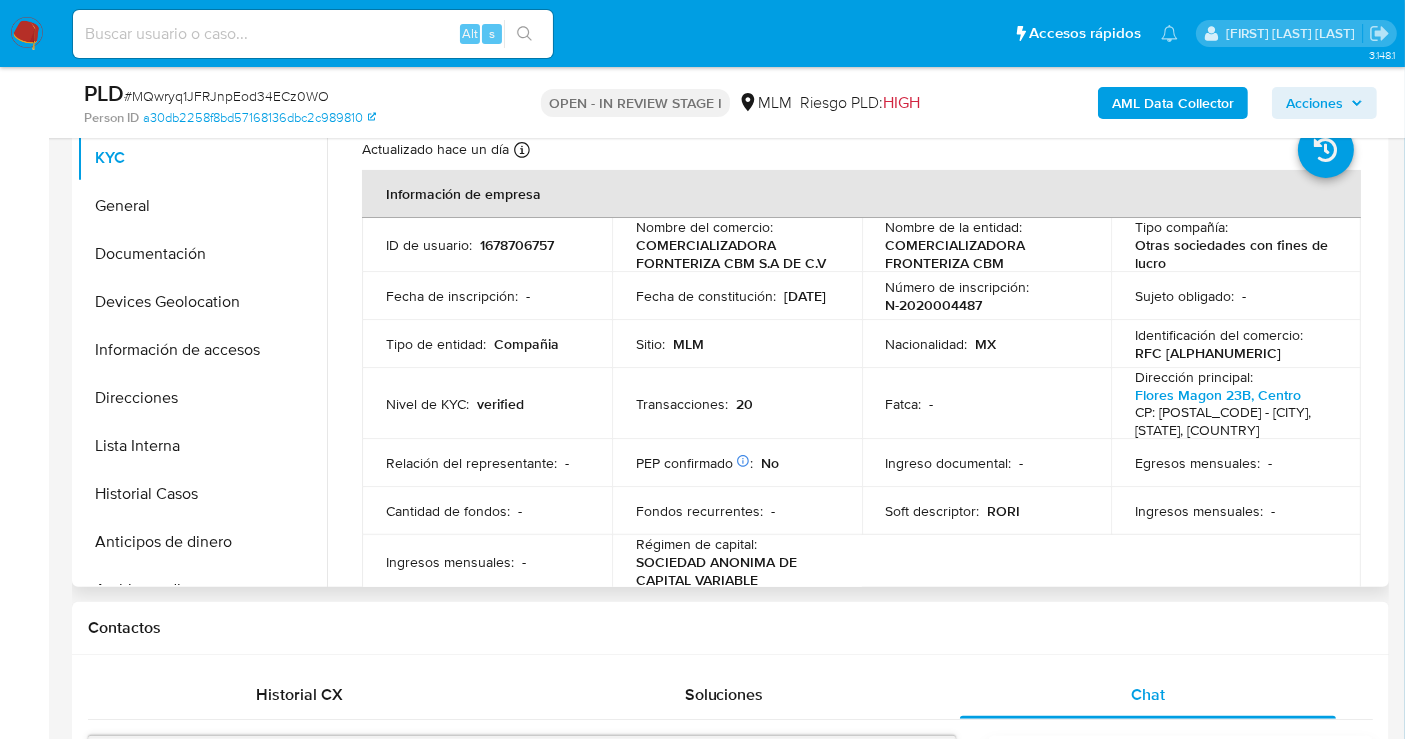 click on "Soft descriptor :    RORI" at bounding box center (987, 511) 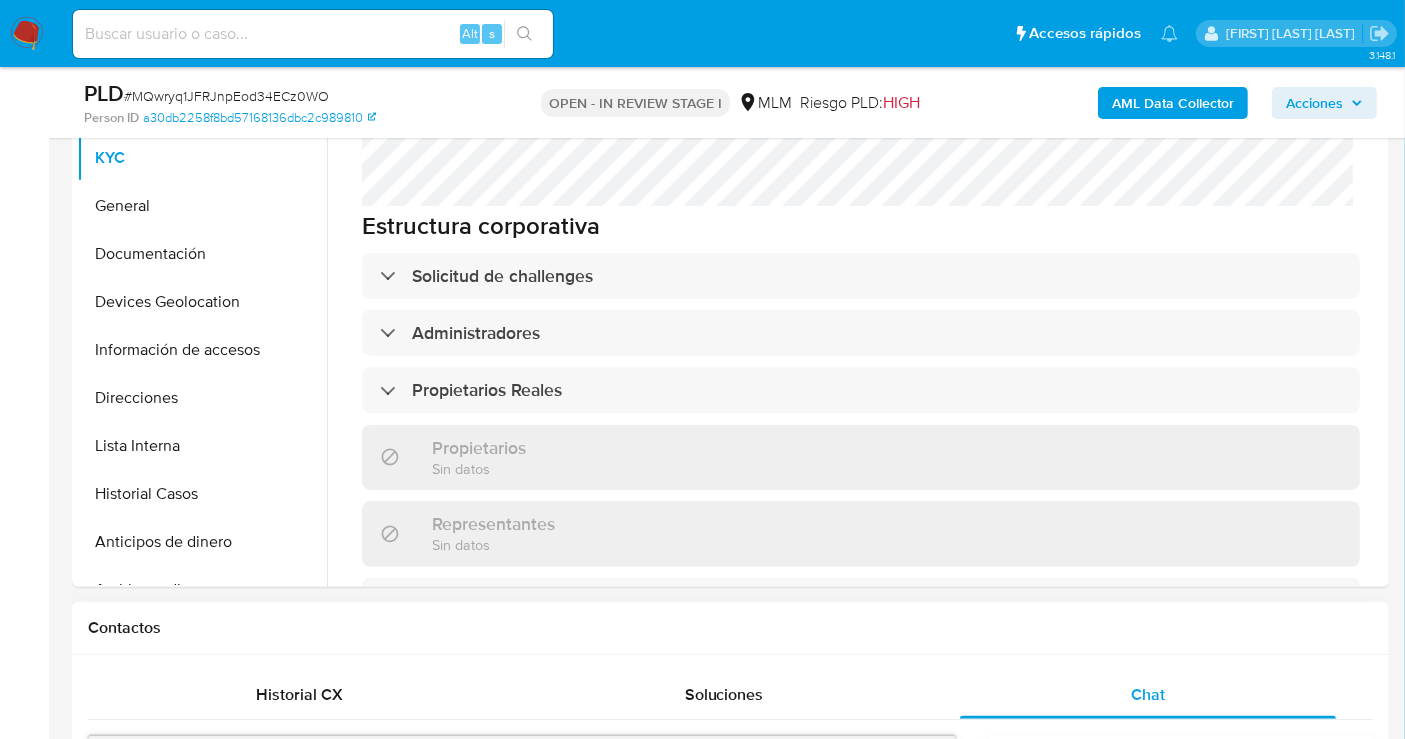 scroll, scrollTop: 1111, scrollLeft: 0, axis: vertical 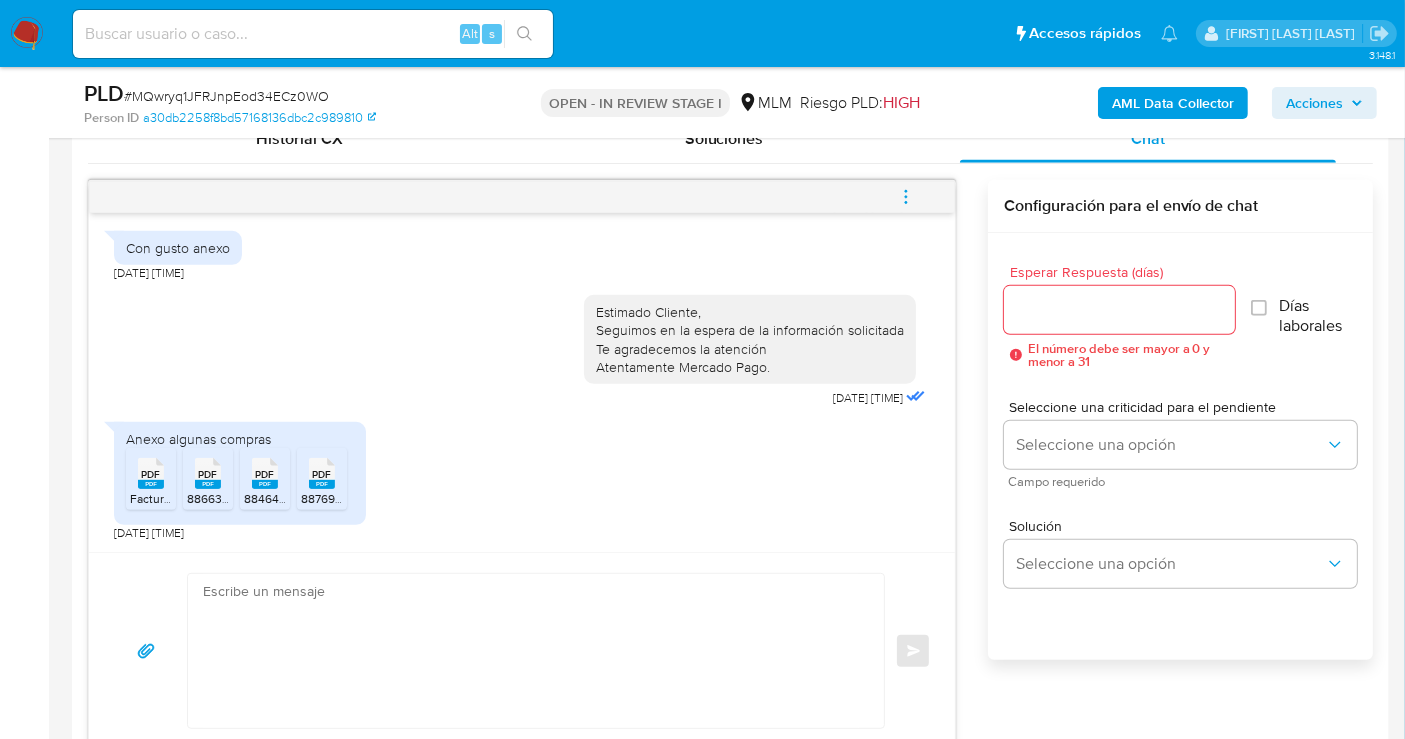 click 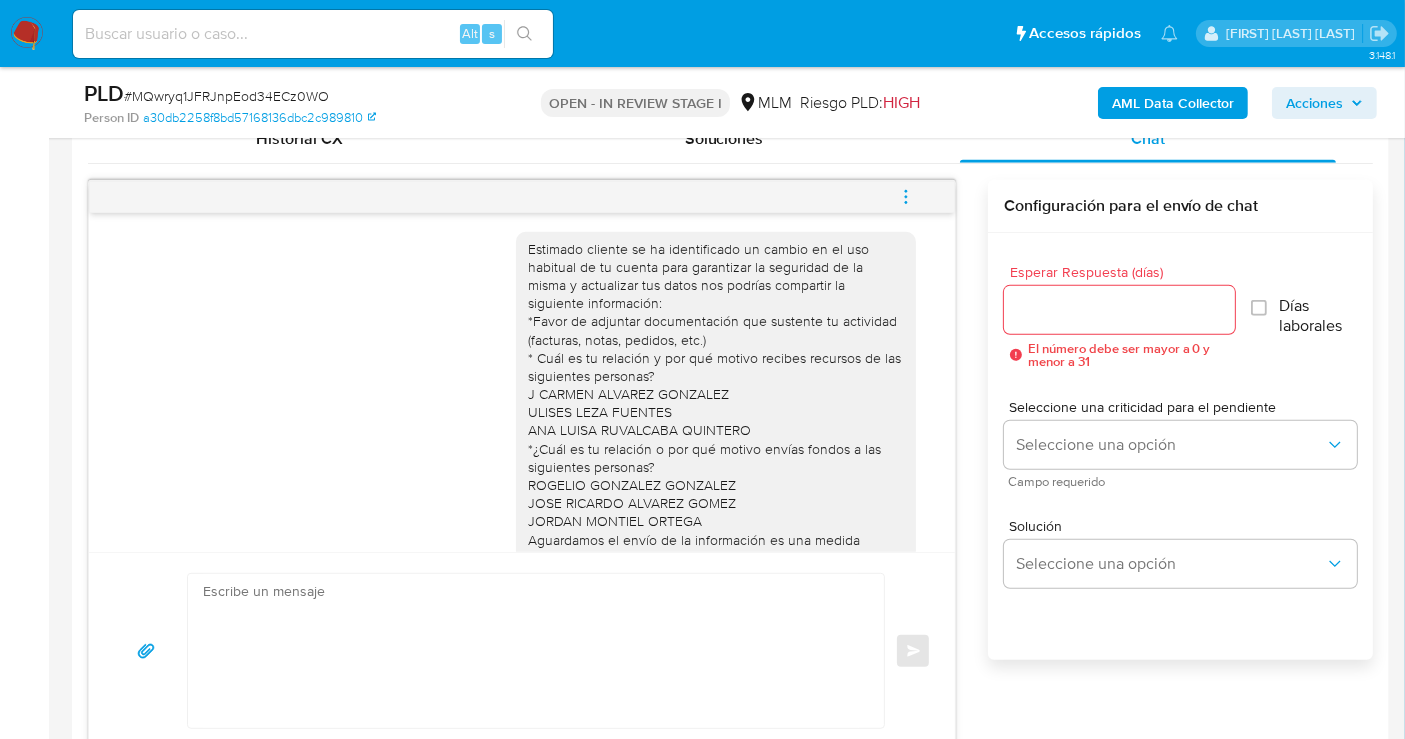 scroll, scrollTop: 0, scrollLeft: 0, axis: both 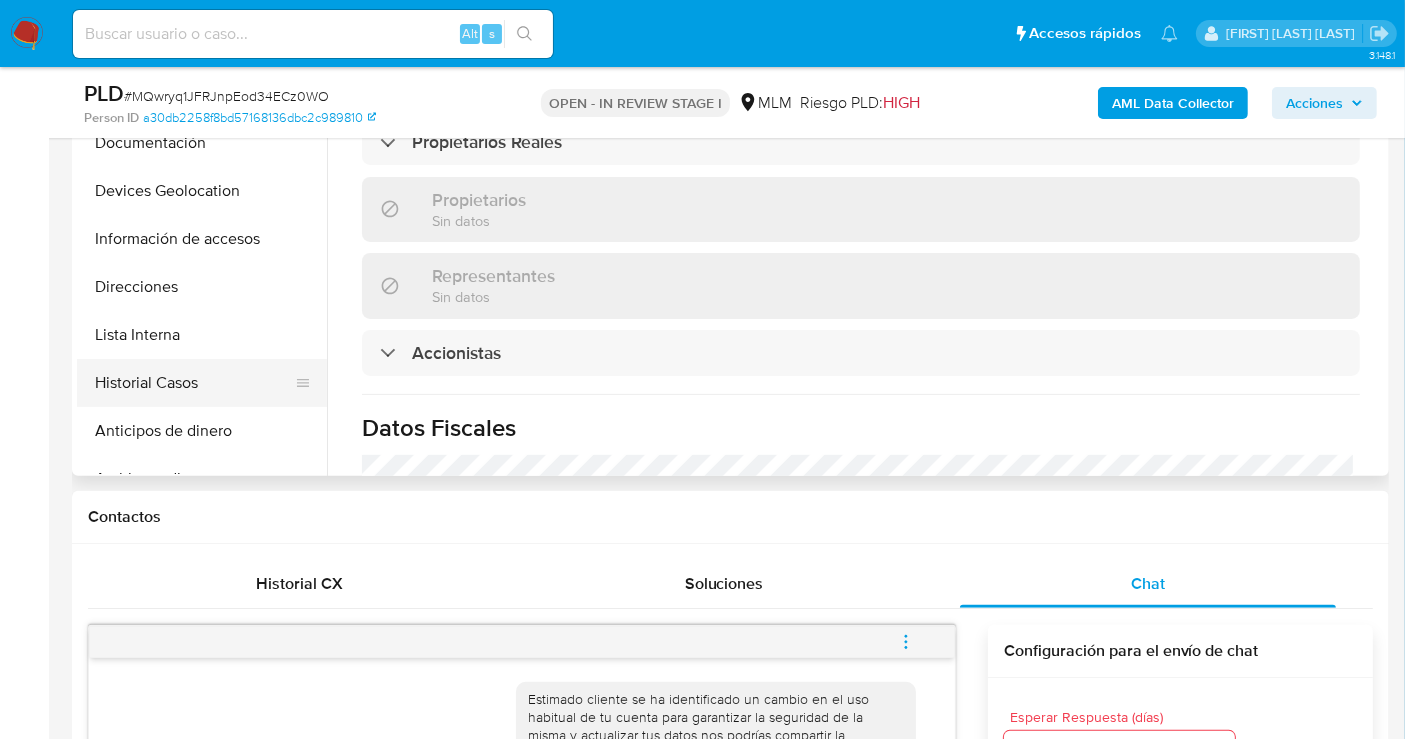 click on "Historial Casos" at bounding box center [194, 383] 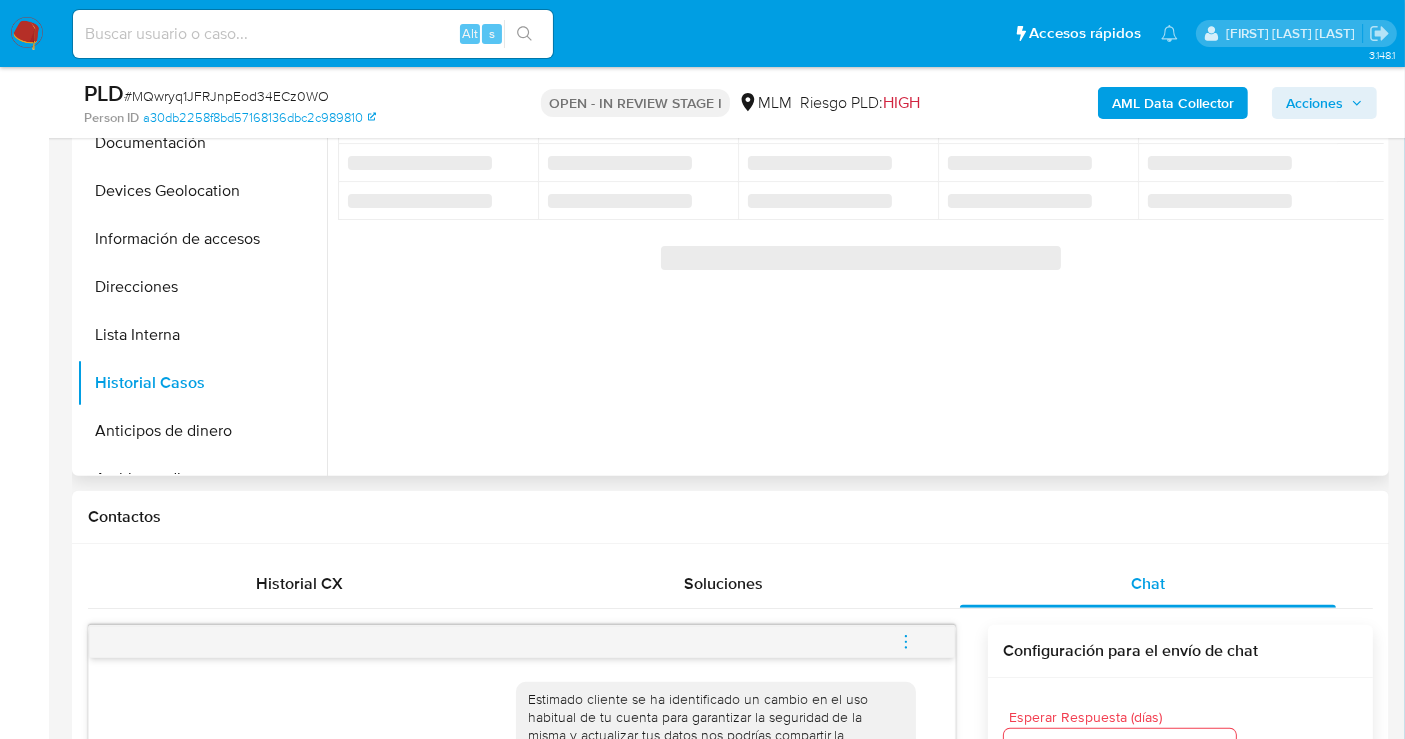scroll, scrollTop: 333, scrollLeft: 0, axis: vertical 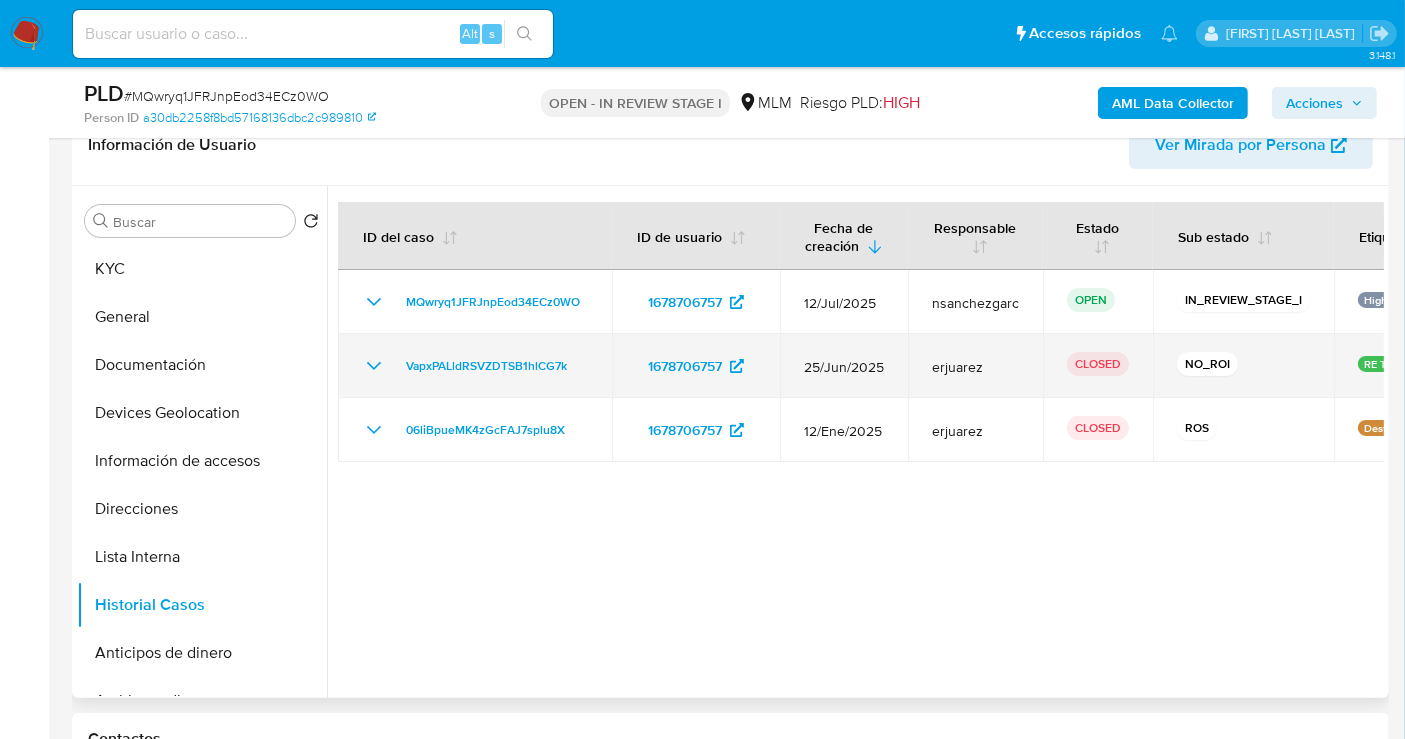 type 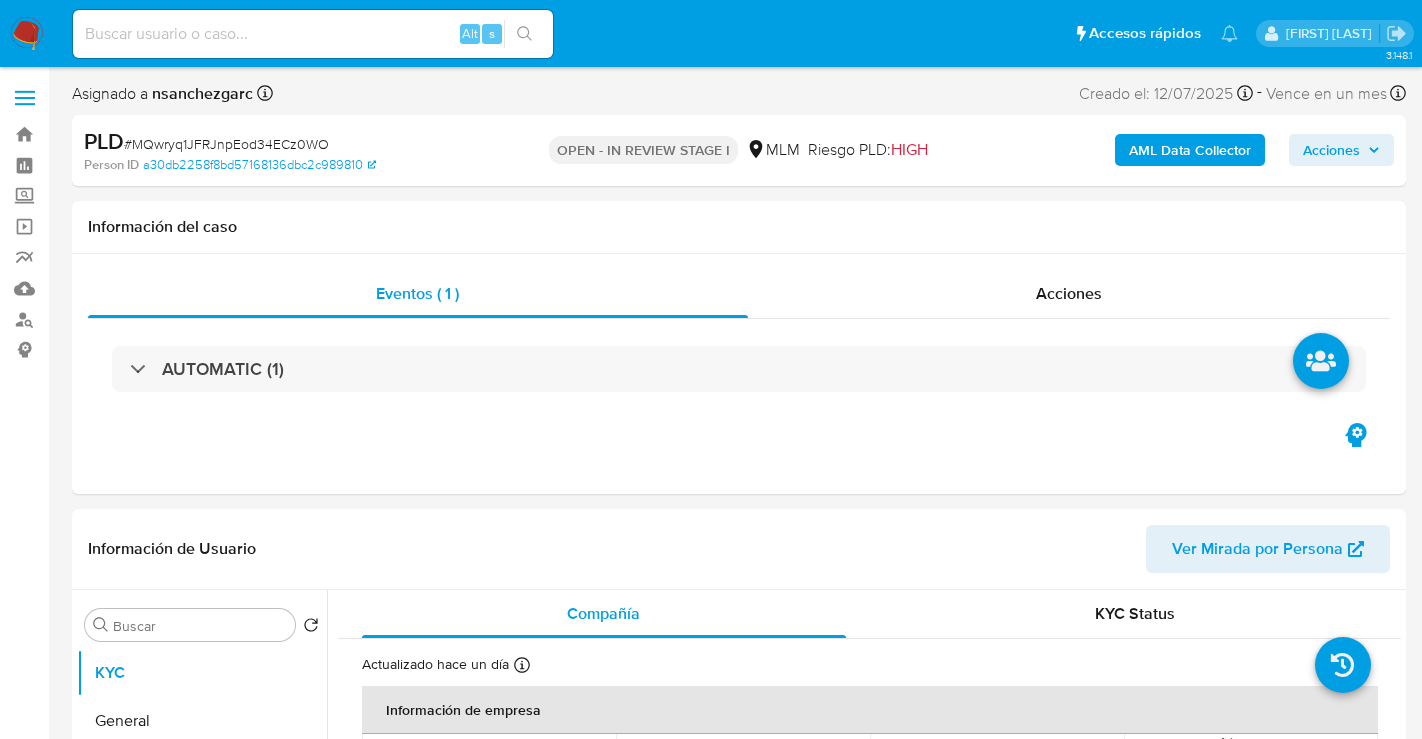 select on "10" 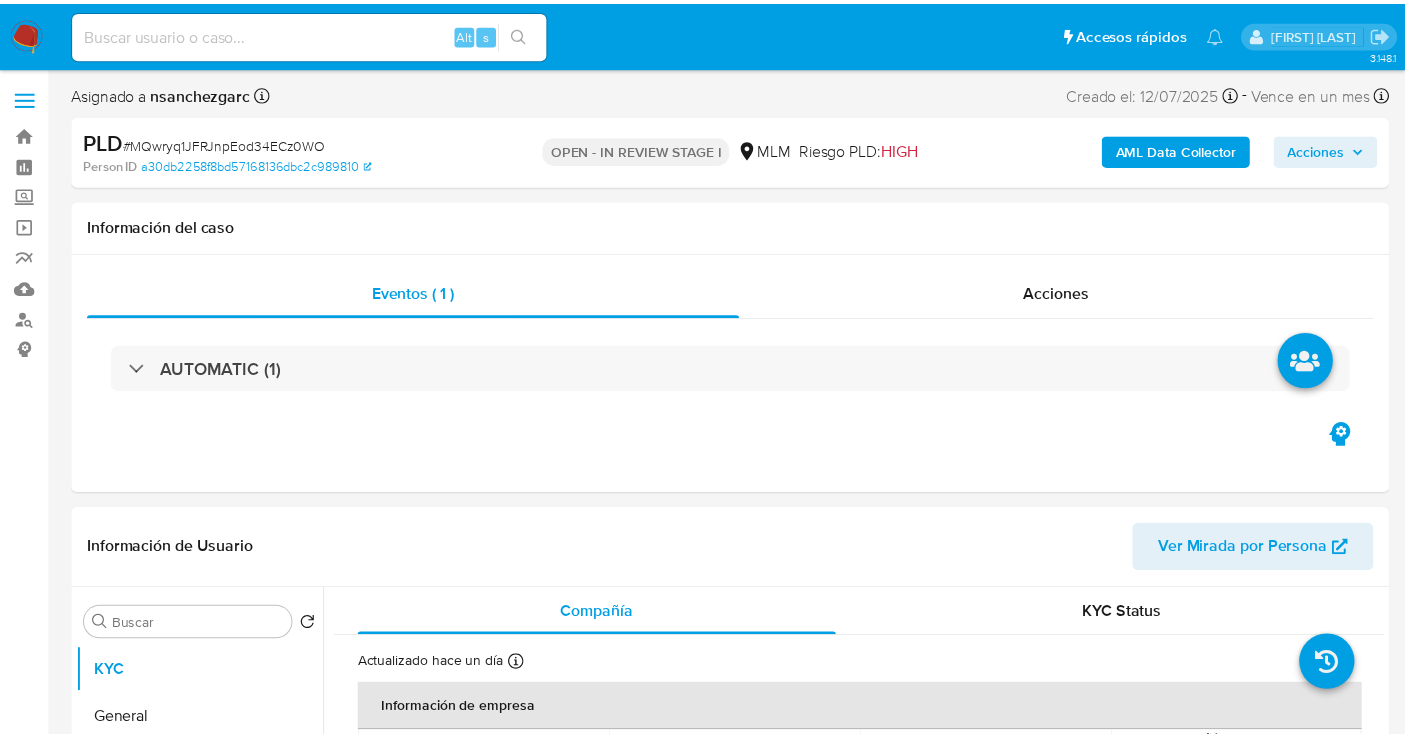 scroll, scrollTop: 0, scrollLeft: 0, axis: both 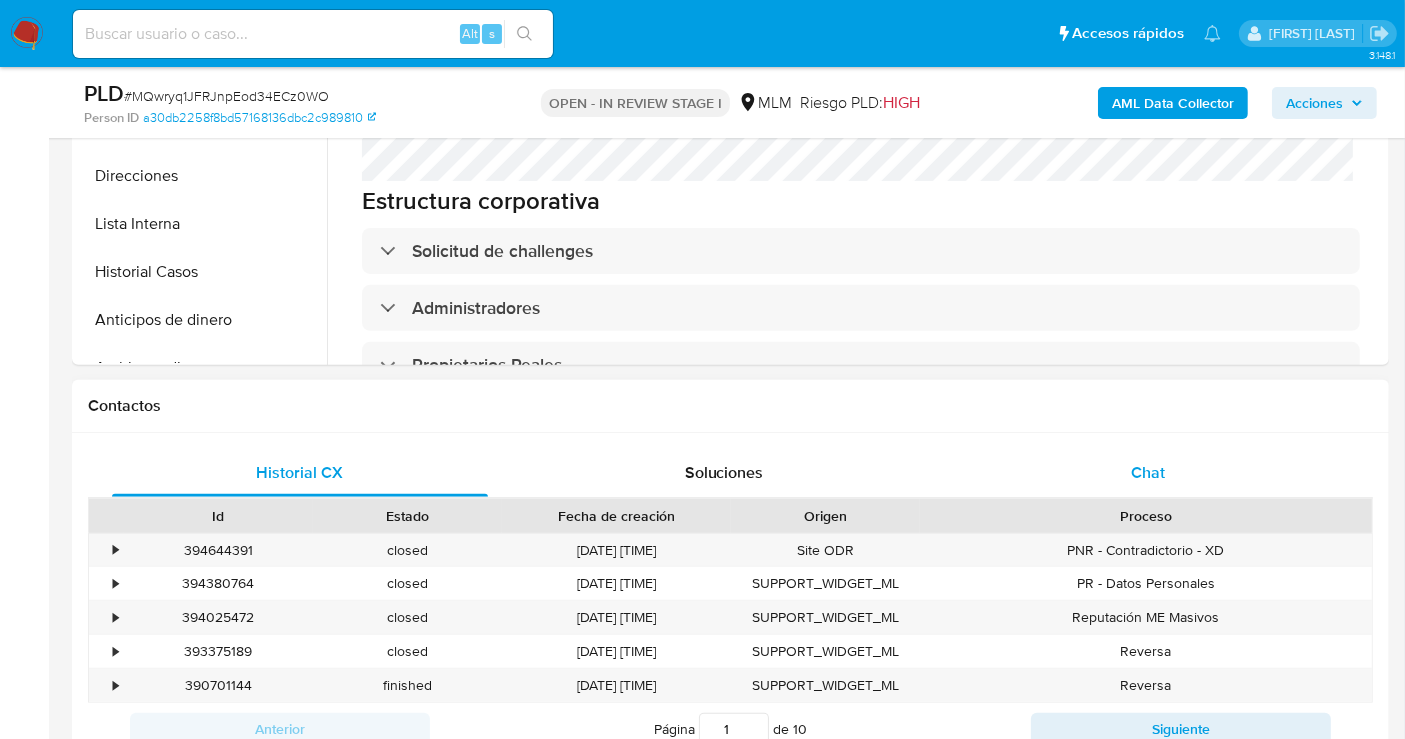 click on "Chat" at bounding box center [1148, 472] 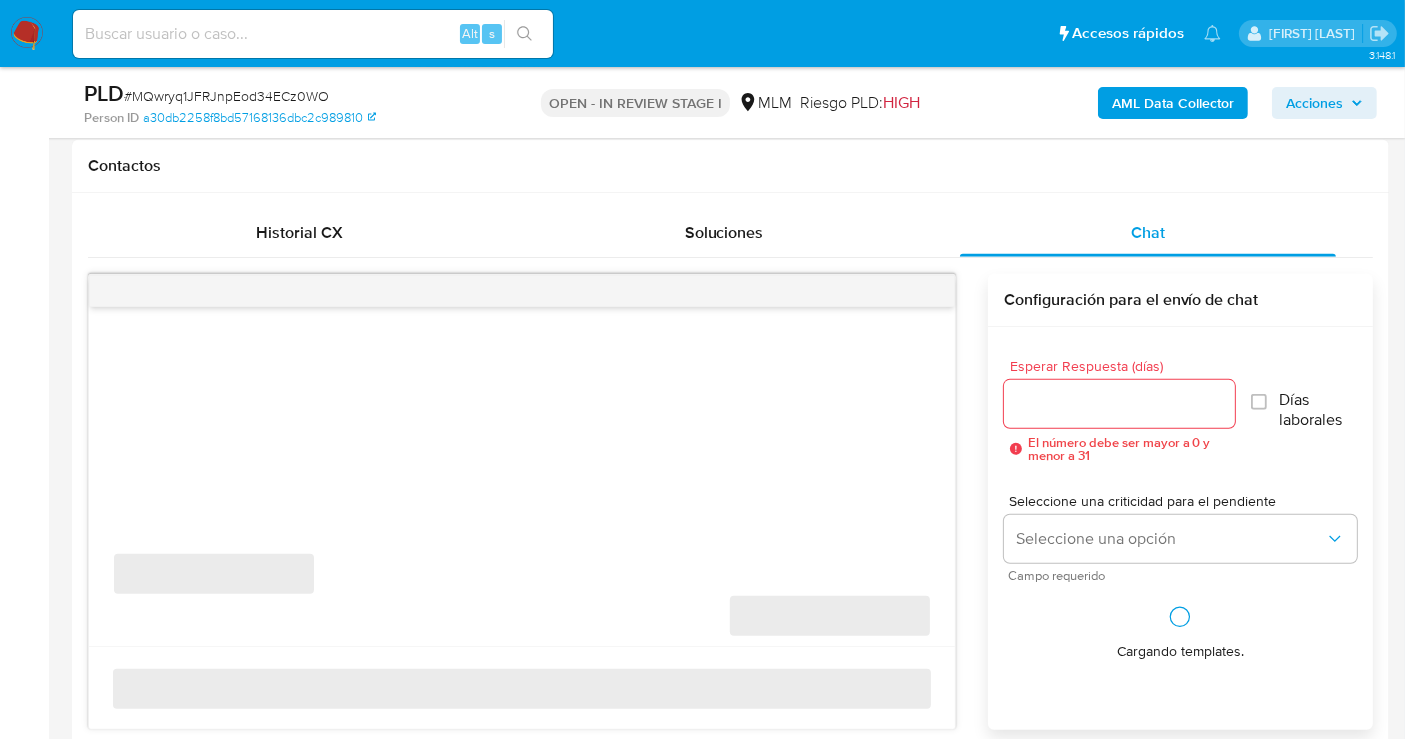 scroll, scrollTop: 1111, scrollLeft: 0, axis: vertical 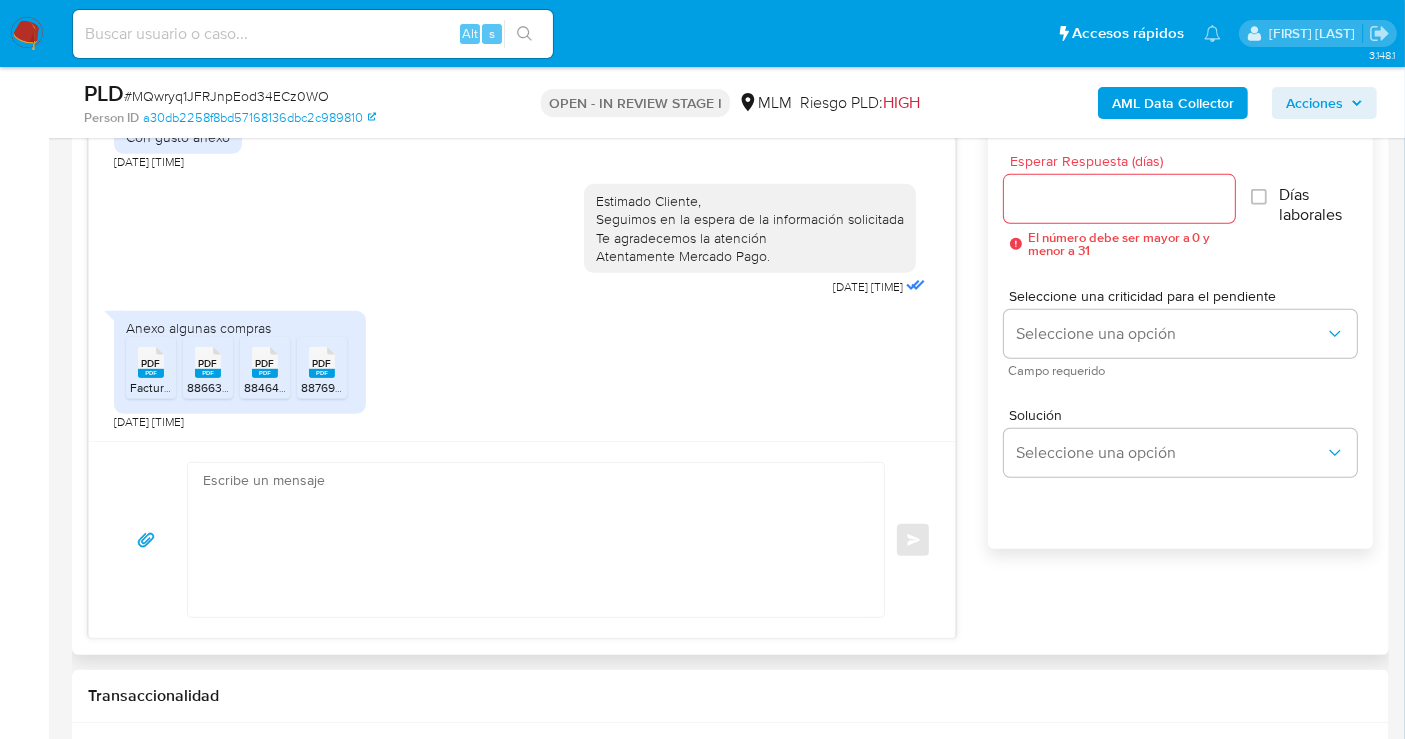 type 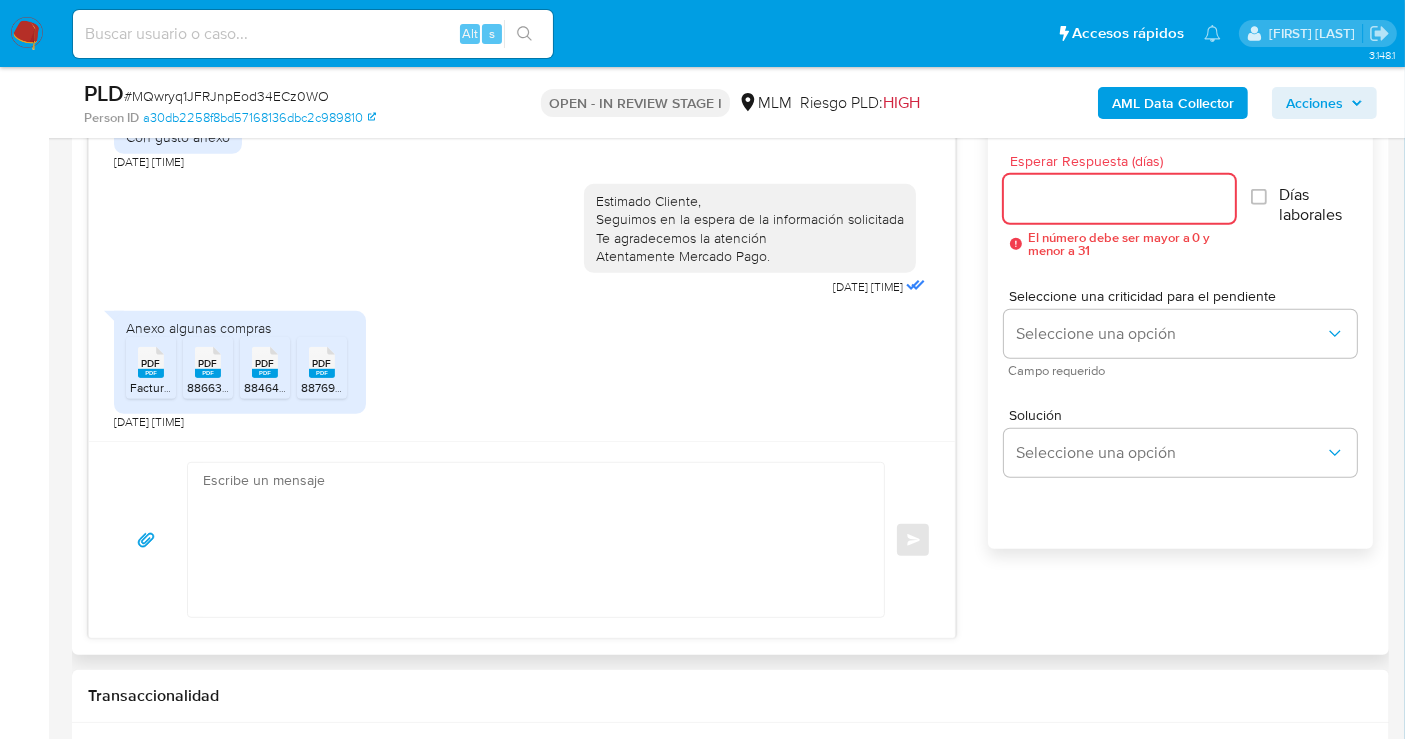 click on "Esperar Respuesta (días)" at bounding box center (1119, 199) 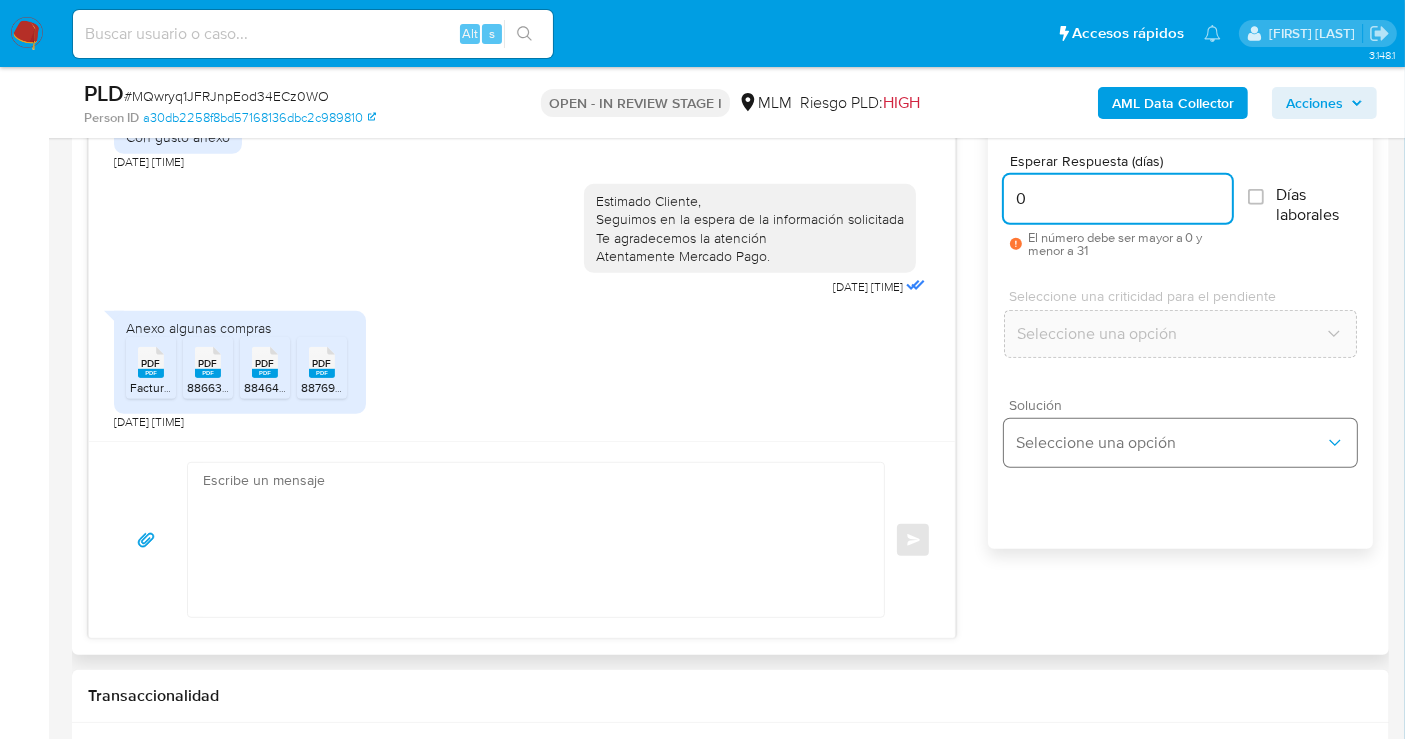 type on "0" 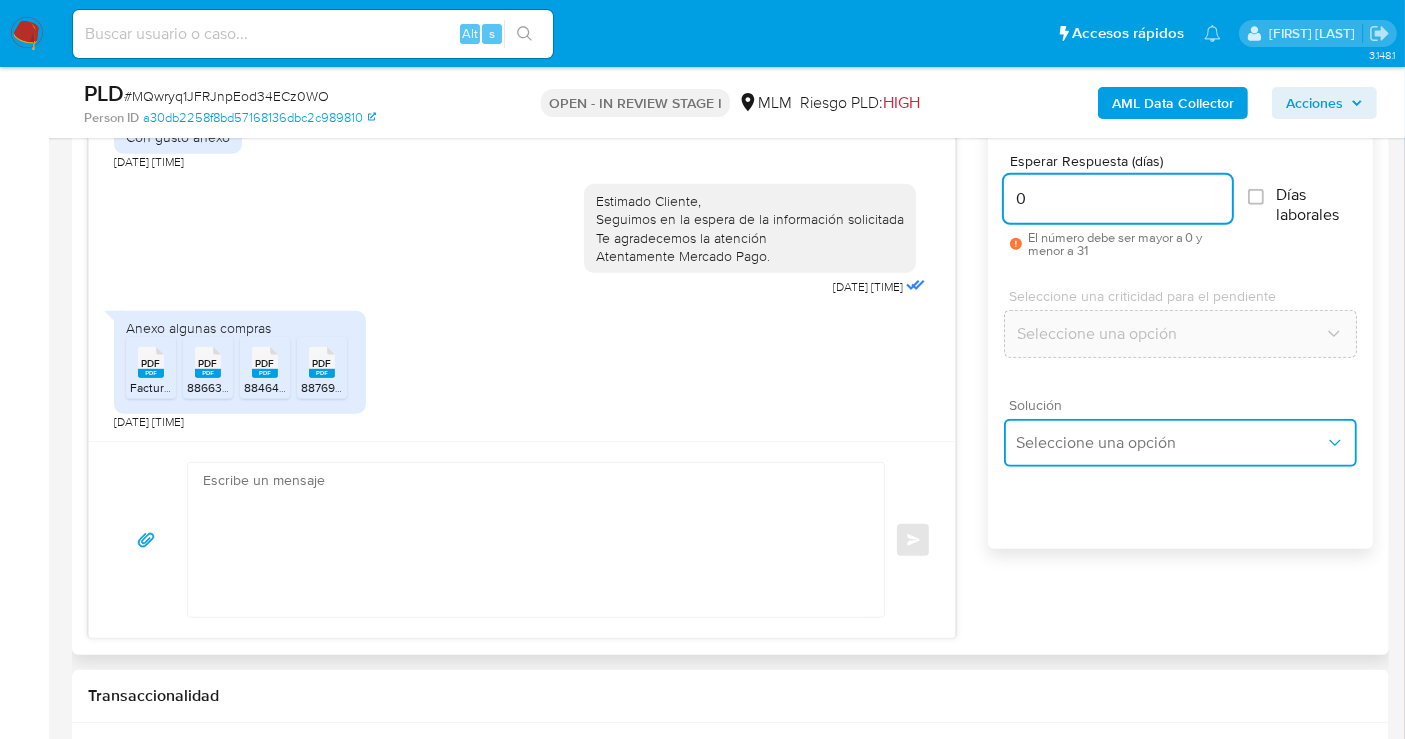 click on "Seleccione una opción" at bounding box center [1170, 443] 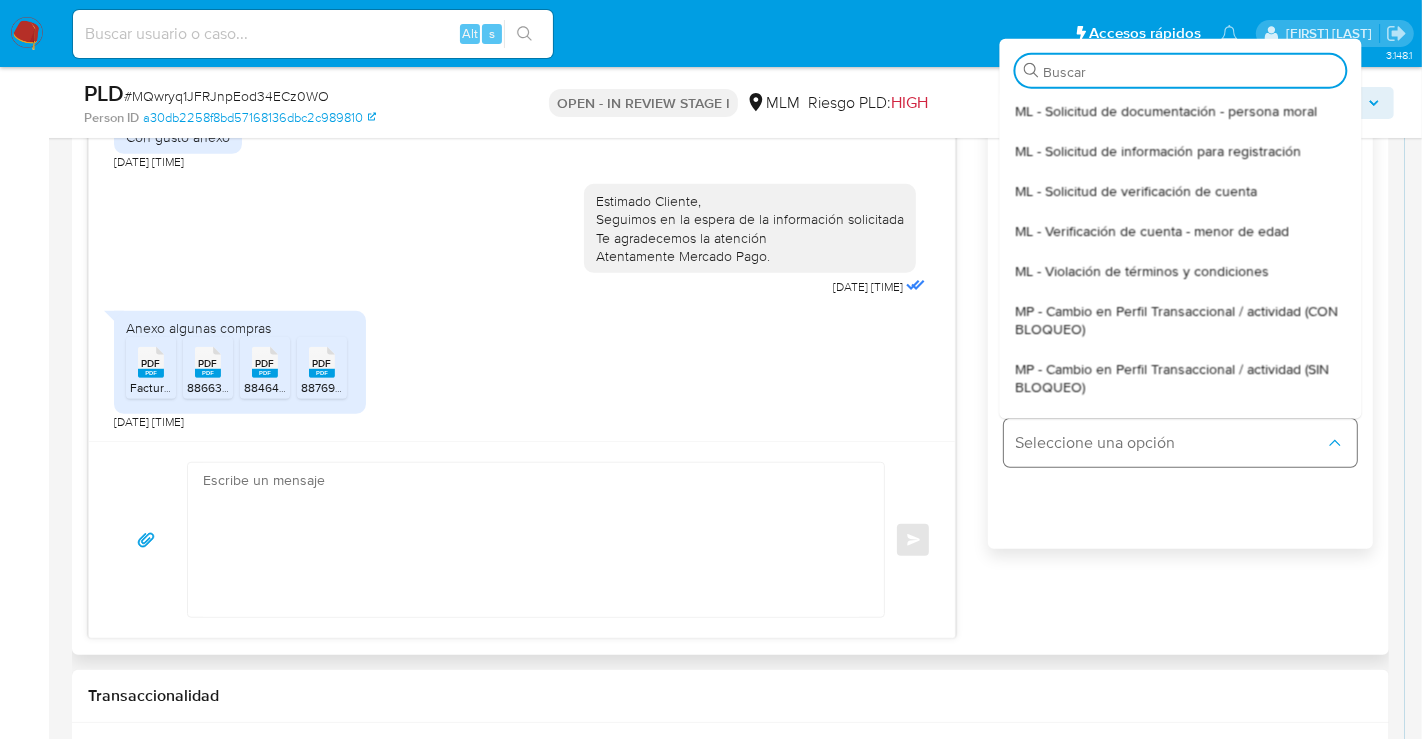 type on "0" 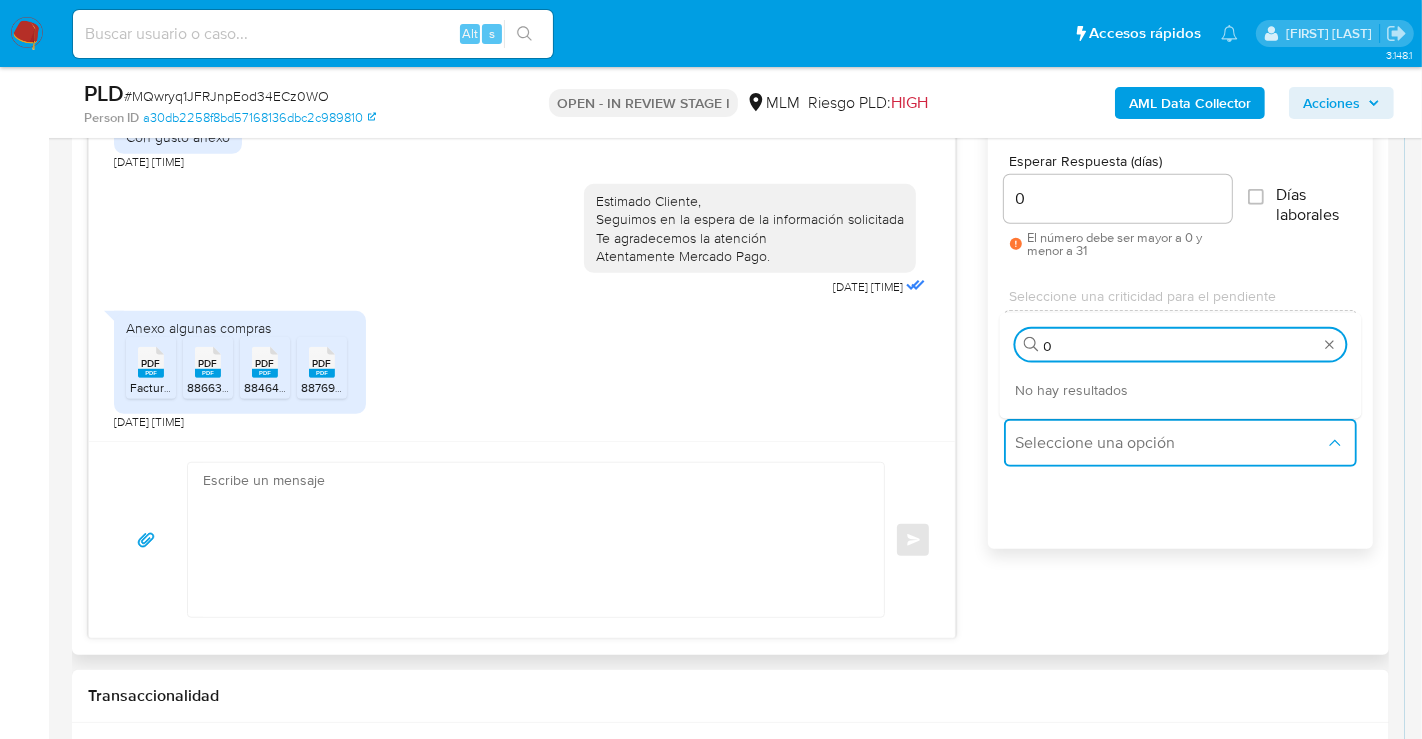 type 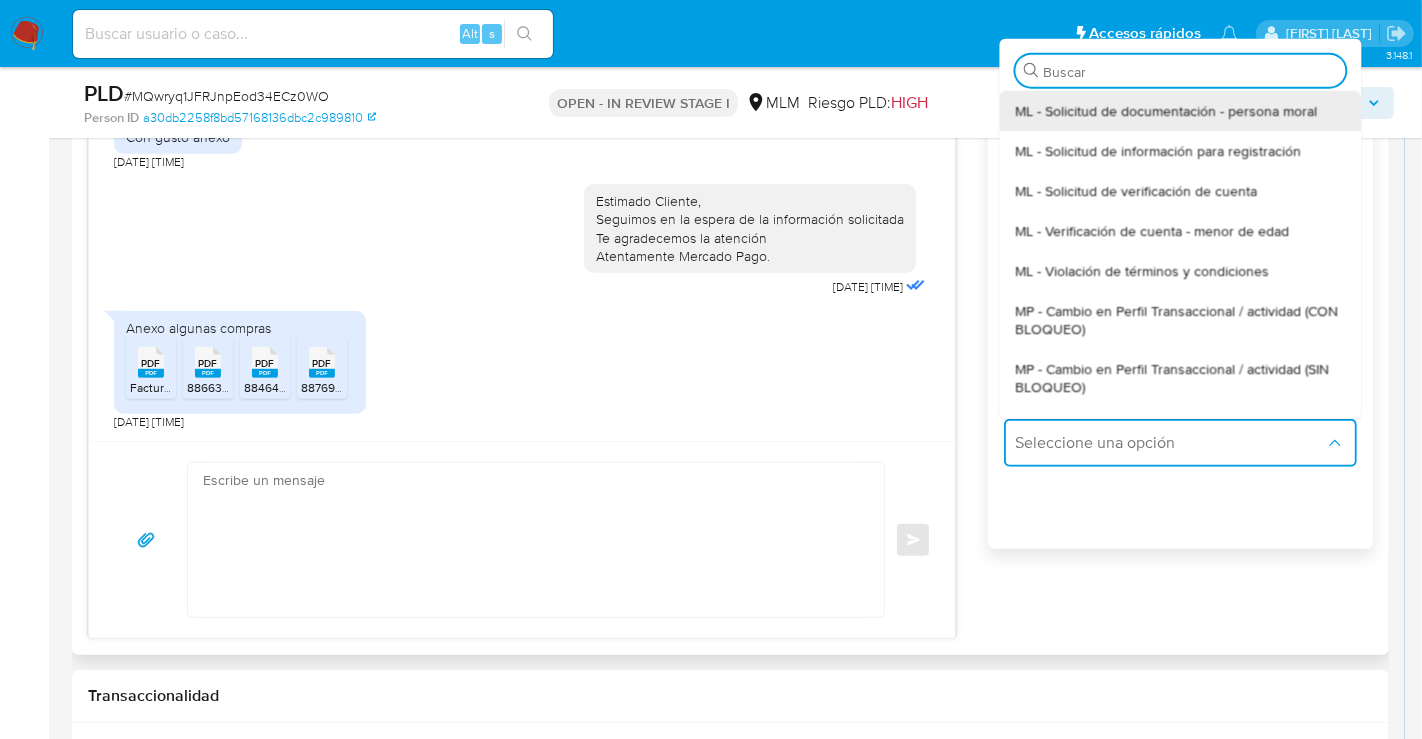 click on "Esperar Respuesta (días) 0 El número debe ser mayor a 0 y menor a 31 Días laborales Seleccione una criticidad para el pendiente Seleccione una opción Solución Seleccione una opción Buscar ML - Solicitud de documentación - persona moral ML - Solicitud de información para registración ML - Solicitud de verificación de cuenta ML - Verificación de cuenta - menor de edad ML - Violación de términos y condiciones MP - Cambio en Perfil Transaccional / actividad (CON BLOQUEO) MP - Cambio en Perfil Transaccional / actividad (SIN BLOQUEO) MP - Inclusión en Lista de Personas Bloqueadas MP - Solicitud de información de Proveedor de Recursos  MP - Solicitud de información para registración MP - Solicitud de verificación de cuenta MP - Verificación de cuenta - menor de edad MP - Violación de términos y condiciones Solicitar información por match con listas. Solicitud de contacto por otros canales" at bounding box center (1180, 362) 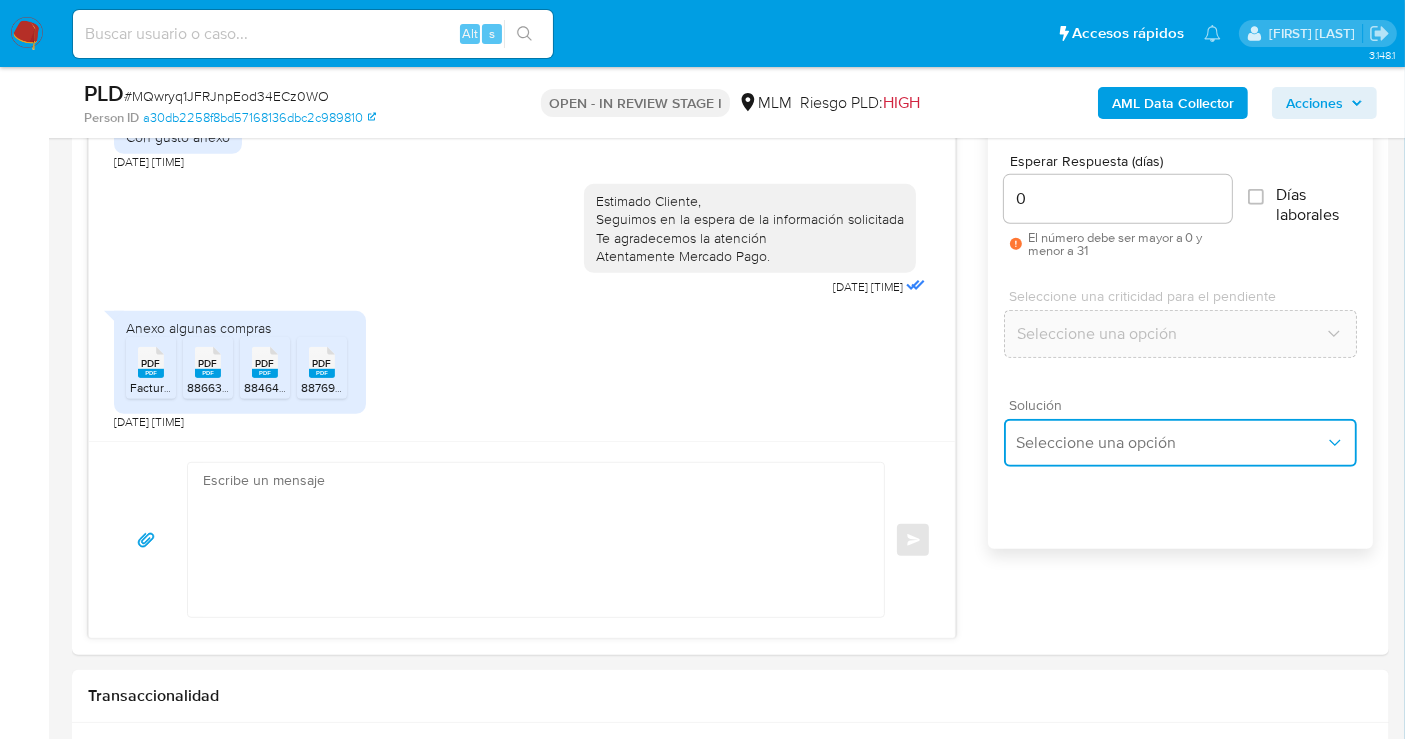 click on "Seleccione una opción" at bounding box center [1170, 443] 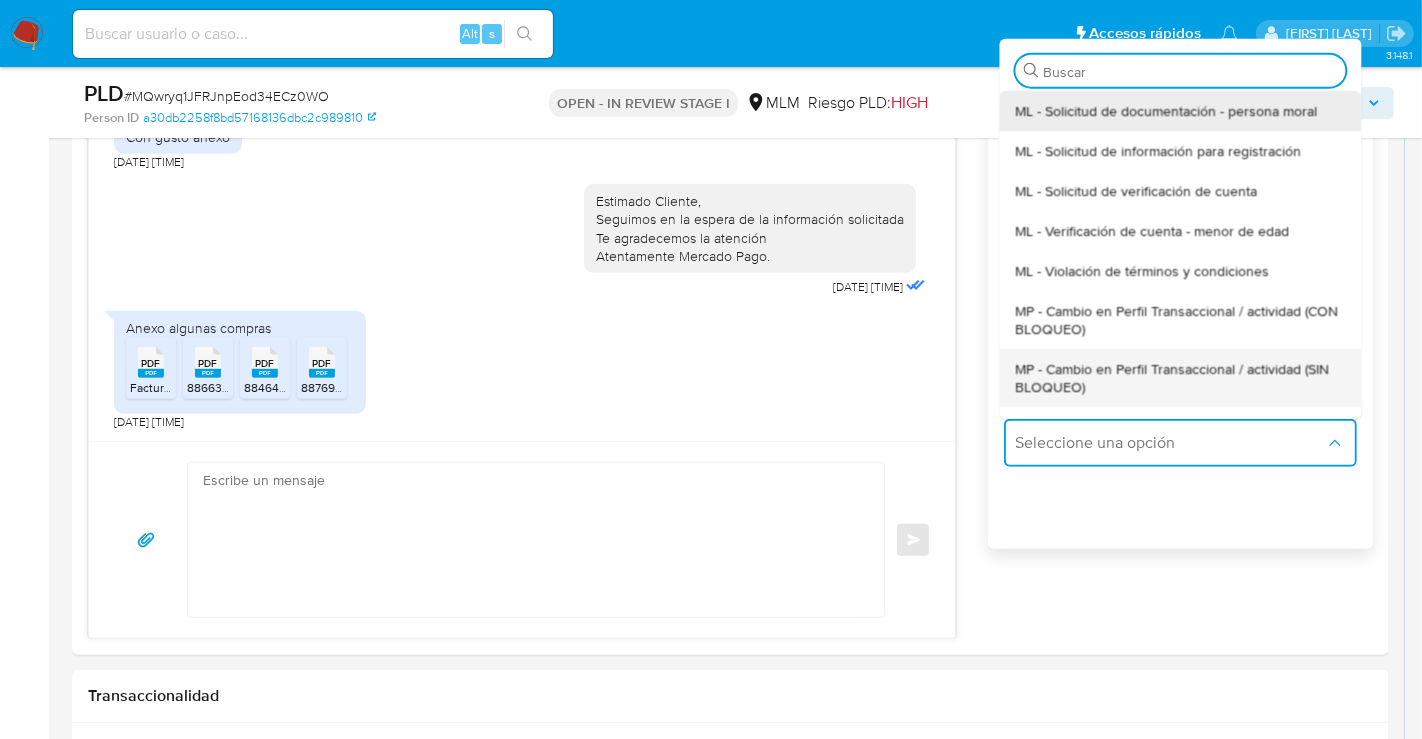 click on "MP - Cambio en Perfil Transaccional / actividad (SIN BLOQUEO)" at bounding box center (1180, 377) 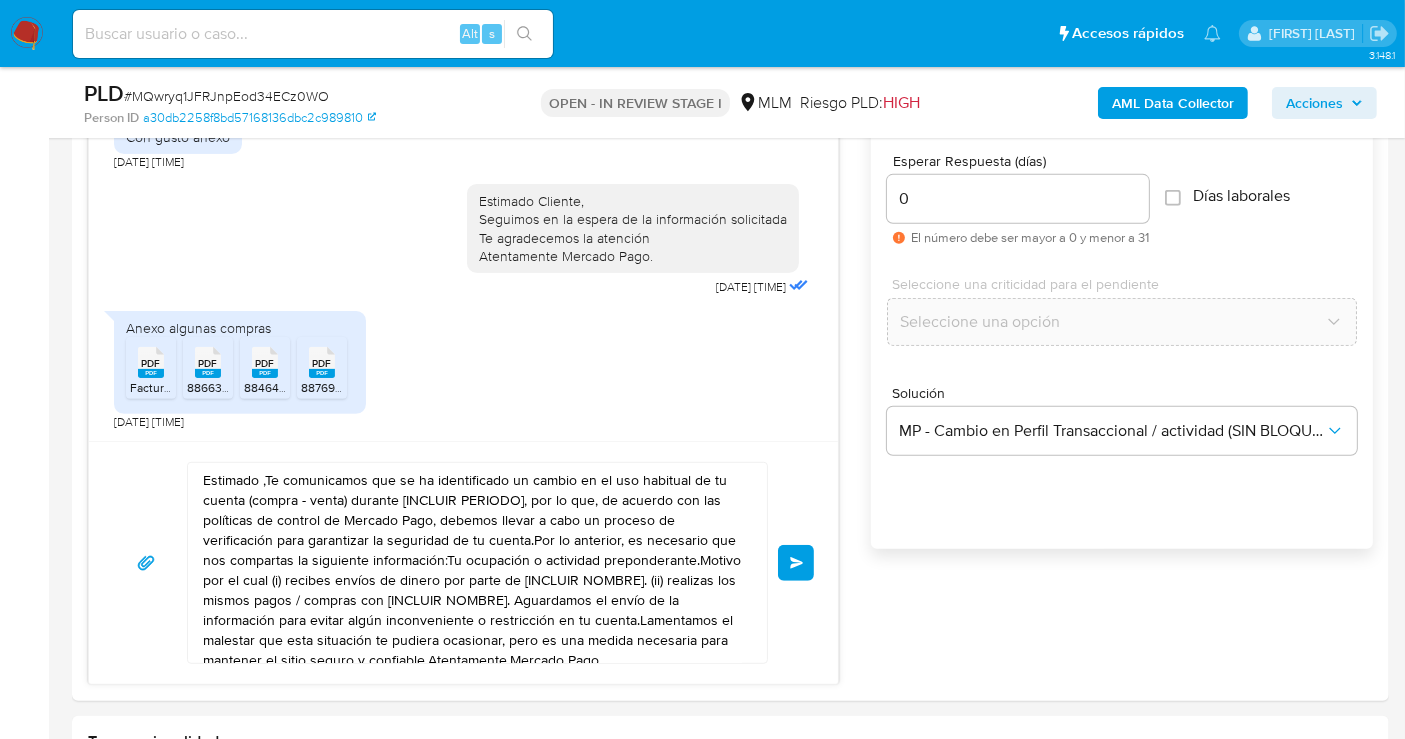 click on "Estimado ,Te comunicamos que se ha identificado un cambio en el uso habitual de tu cuenta (compra - venta) durante [INCLUIR PERIODO], por lo que, de acuerdo con las políticas de control de Mercado Pago, debemos llevar a cabo un proceso de verificación para garantizar la seguridad de tu cuenta.Por lo anterior, es necesario que nos compartas la siguiente información:Tu ocupación o actividad preponderante.Motivo por el cual (i) recibes envíos de dinero por parte de [INCLUIR NOMBRE]. (ii) realizas los mismos pagos / compras con [INCLUIR NOMBRE]. Aguardamos el envío de la información para evitar algún inconveniente o restricción en tu cuenta.Lamentamos el malestar que esta situación te pudiera ocasionar, pero es una medida necesaria para mantener el sitio seguro y confiable.Atentamente,Mercado Pago" at bounding box center [472, 563] 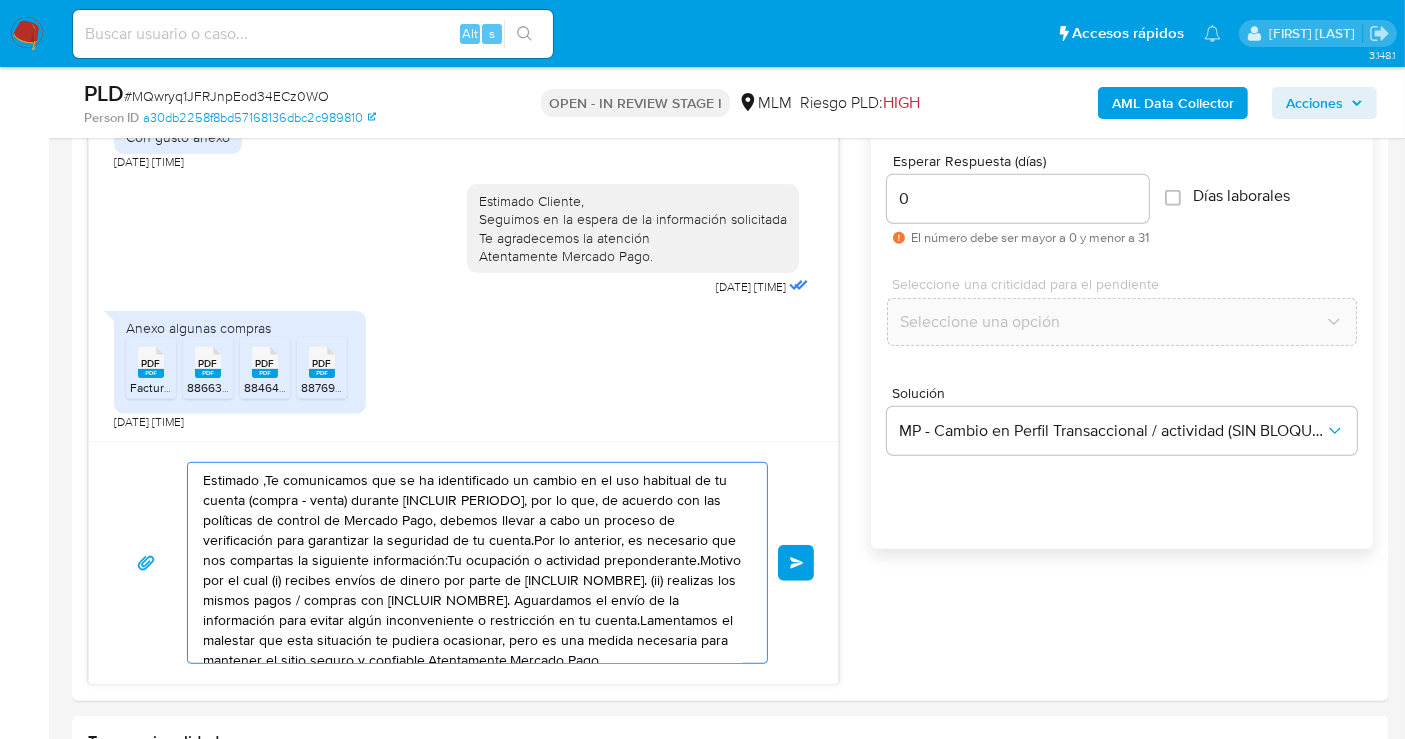 click on "Estimado ,Te comunicamos que se ha identificado un cambio en el uso habitual de tu cuenta (compra - venta) durante [INCLUIR PERIODO], por lo que, de acuerdo con las políticas de control de Mercado Pago, debemos llevar a cabo un proceso de verificación para garantizar la seguridad de tu cuenta.Por lo anterior, es necesario que nos compartas la siguiente información:Tu ocupación o actividad preponderante.Motivo por el cual (i) recibes envíos de dinero por parte de [INCLUIR NOMBRE]. (ii) realizas los mismos pagos / compras con [INCLUIR NOMBRE]. Aguardamos el envío de la información para evitar algún inconveniente o restricción en tu cuenta.Lamentamos el malestar que esta situación te pudiera ocasionar, pero es una medida necesaria para mantener el sitio seguro y confiable.Atentamente,Mercado Pago" at bounding box center [472, 563] 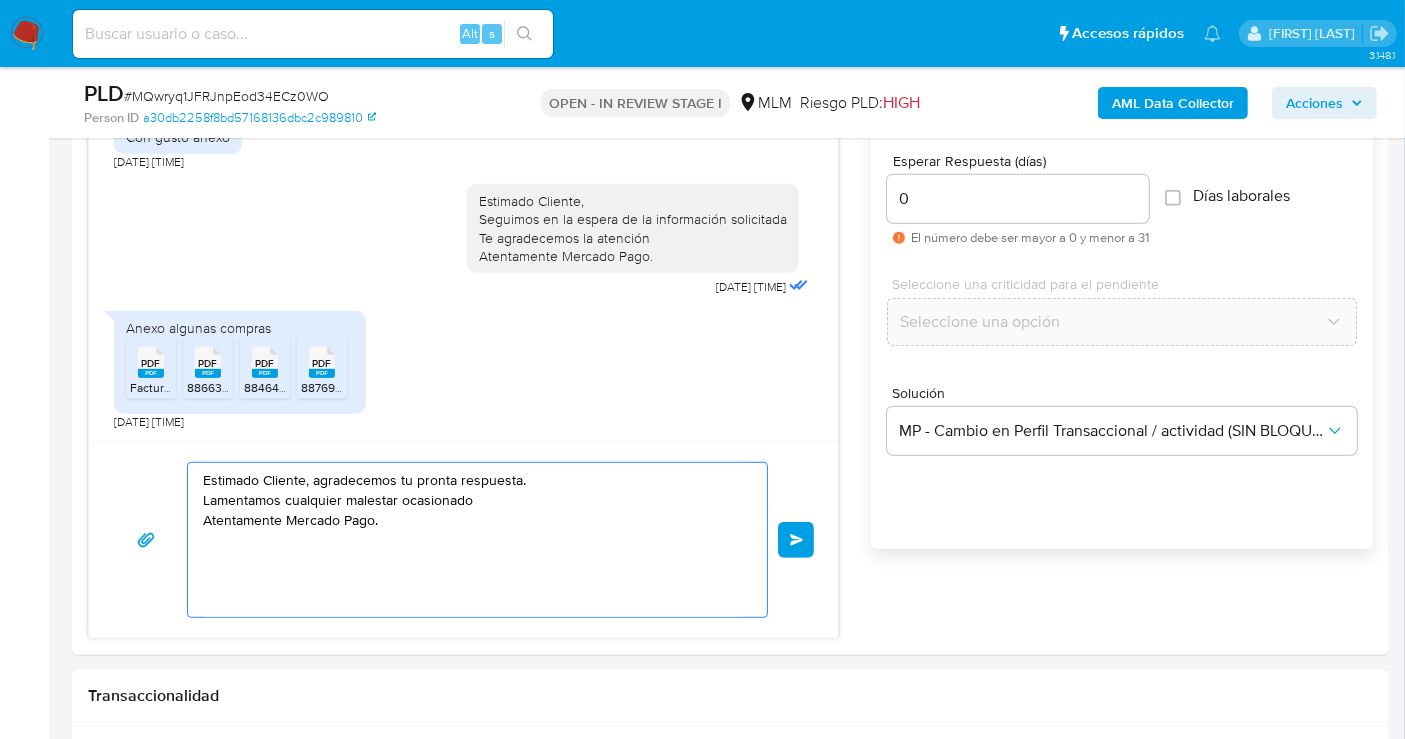 drag, startPoint x: 442, startPoint y: 498, endPoint x: 191, endPoint y: 498, distance: 251 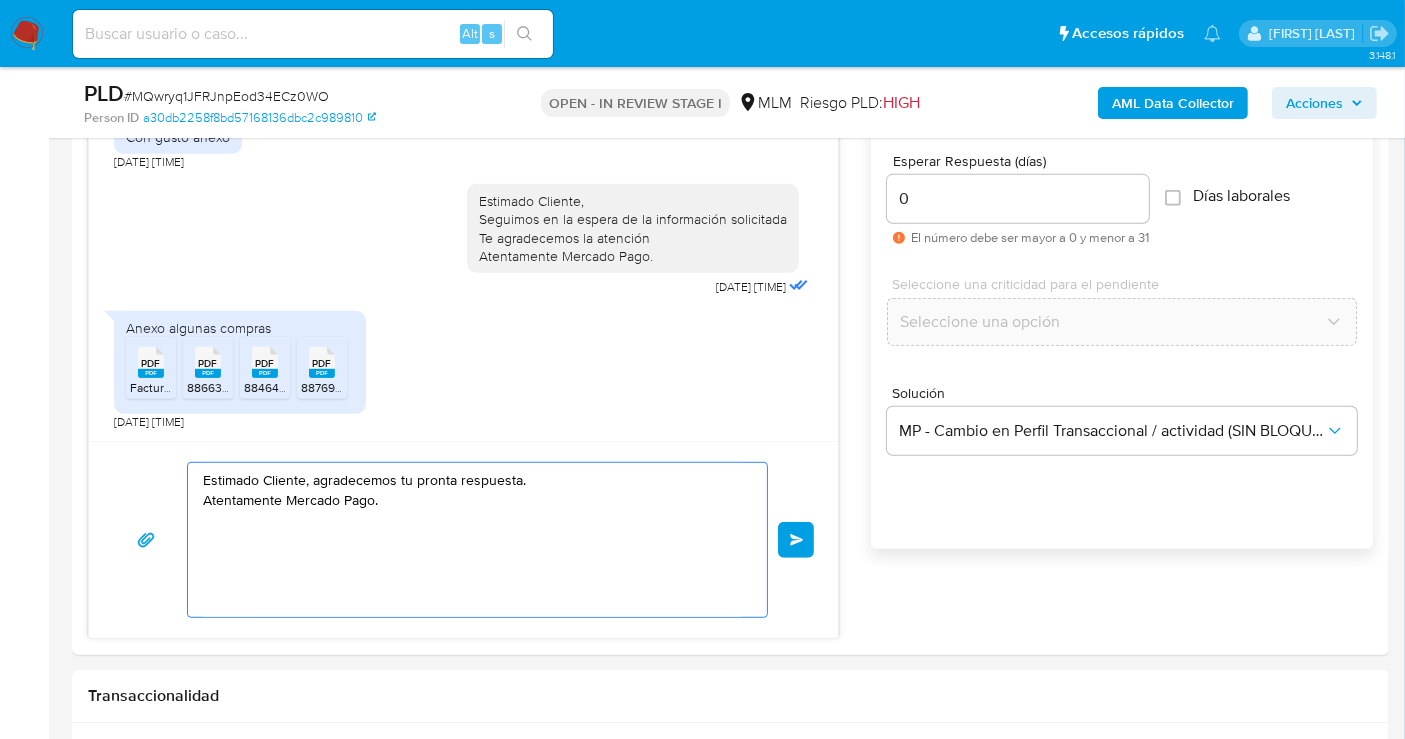 click on "Estimado Cliente, agradecemos tu pronta respuesta.
Atentamente Mercado Pago." at bounding box center (472, 540) 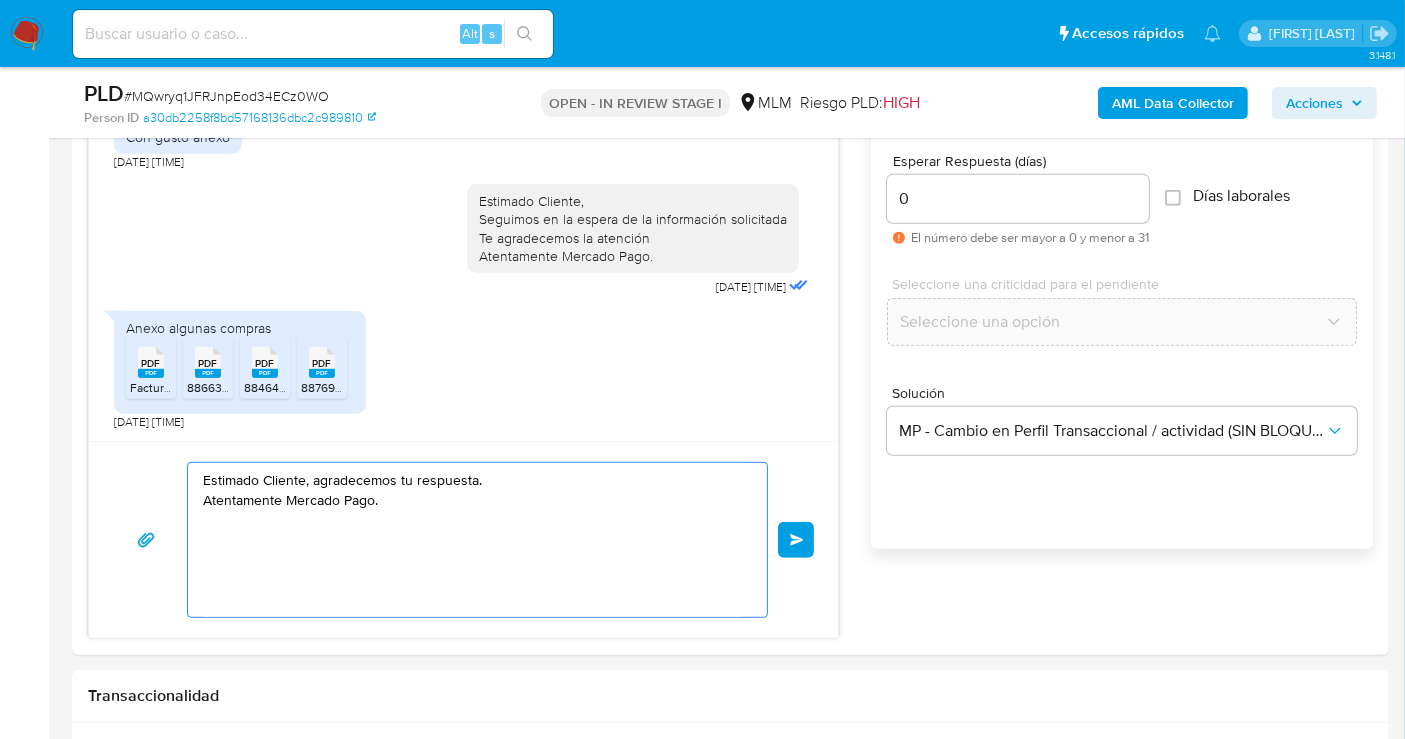 click on "Estimado Cliente, agradecemos tu respuesta.
Atentamente Mercado Pago." at bounding box center (472, 540) 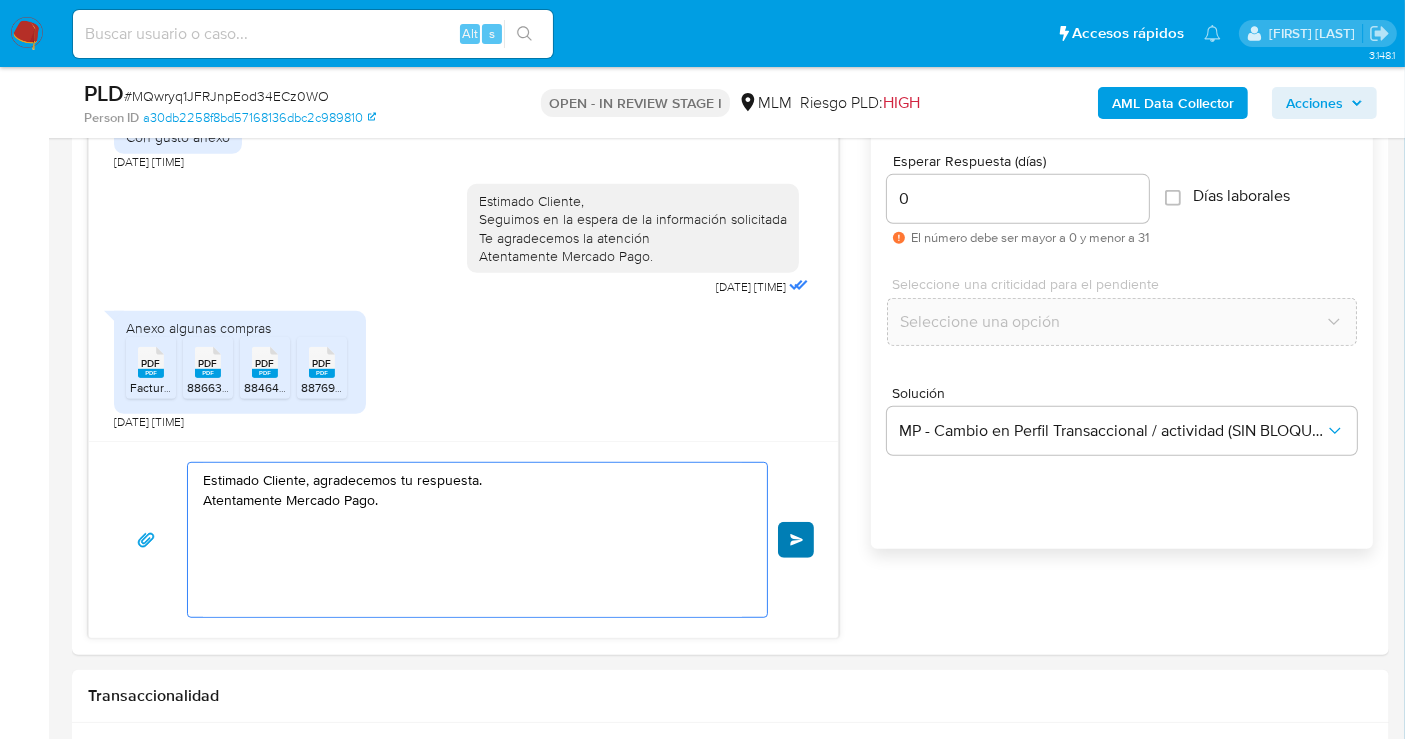 type on "Estimado Cliente, agradecemos tu respuesta.
Atentamente Mercado Pago." 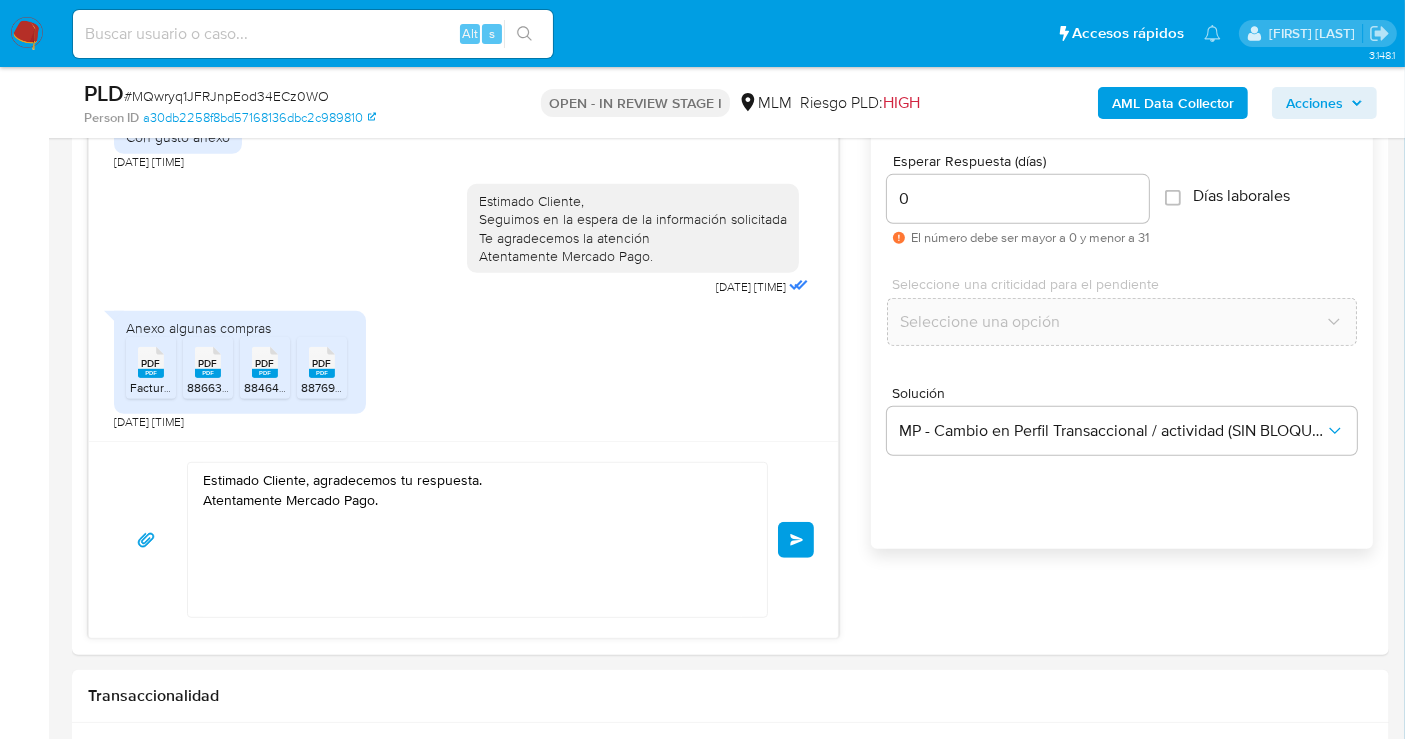 click on "Enviar" at bounding box center (796, 540) 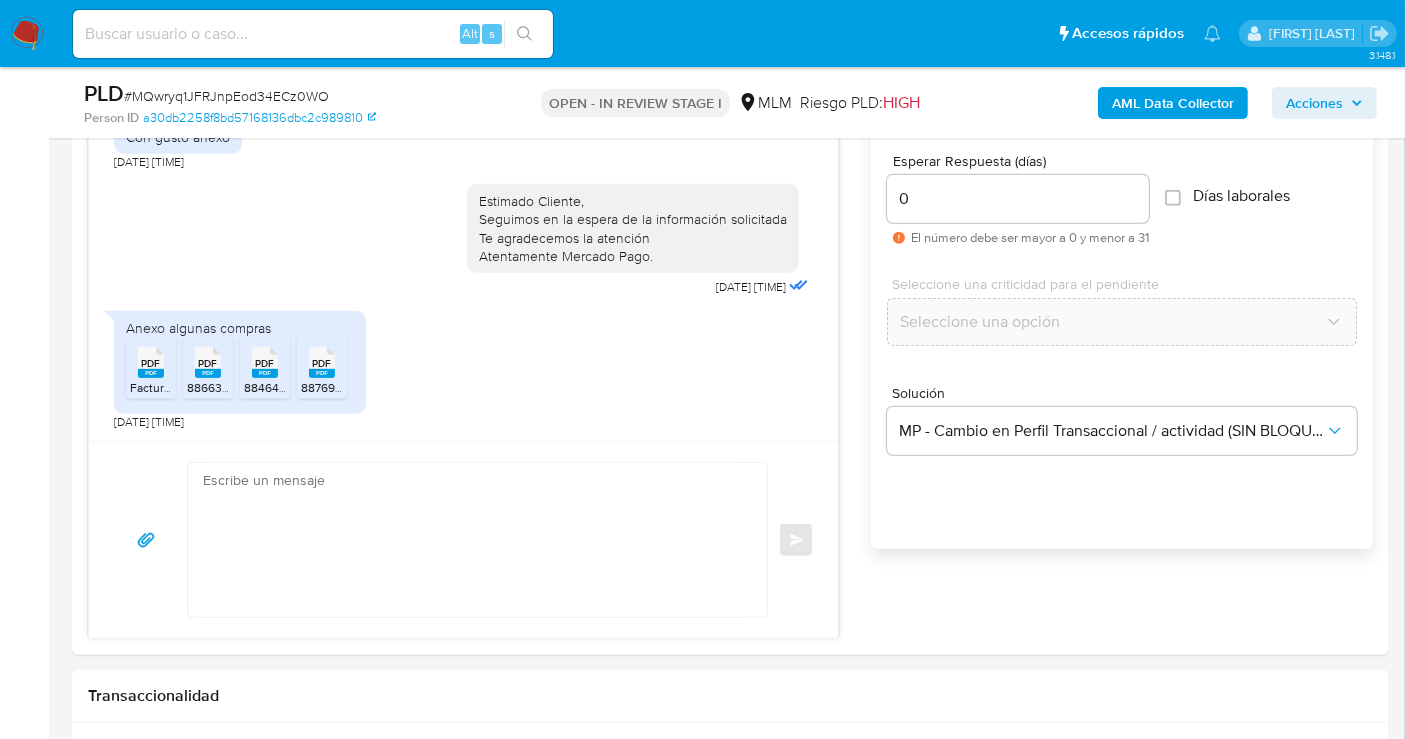 scroll, scrollTop: 801, scrollLeft: 0, axis: vertical 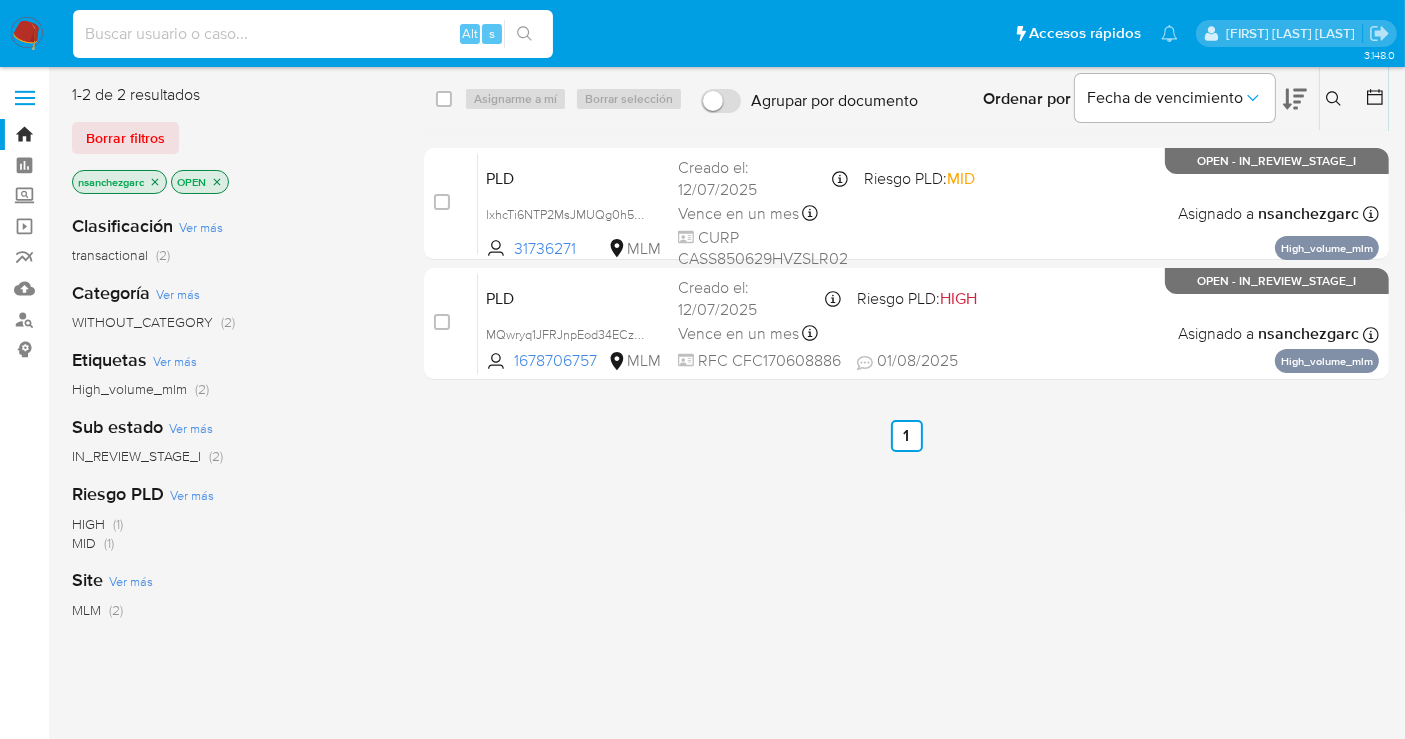 click at bounding box center [313, 34] 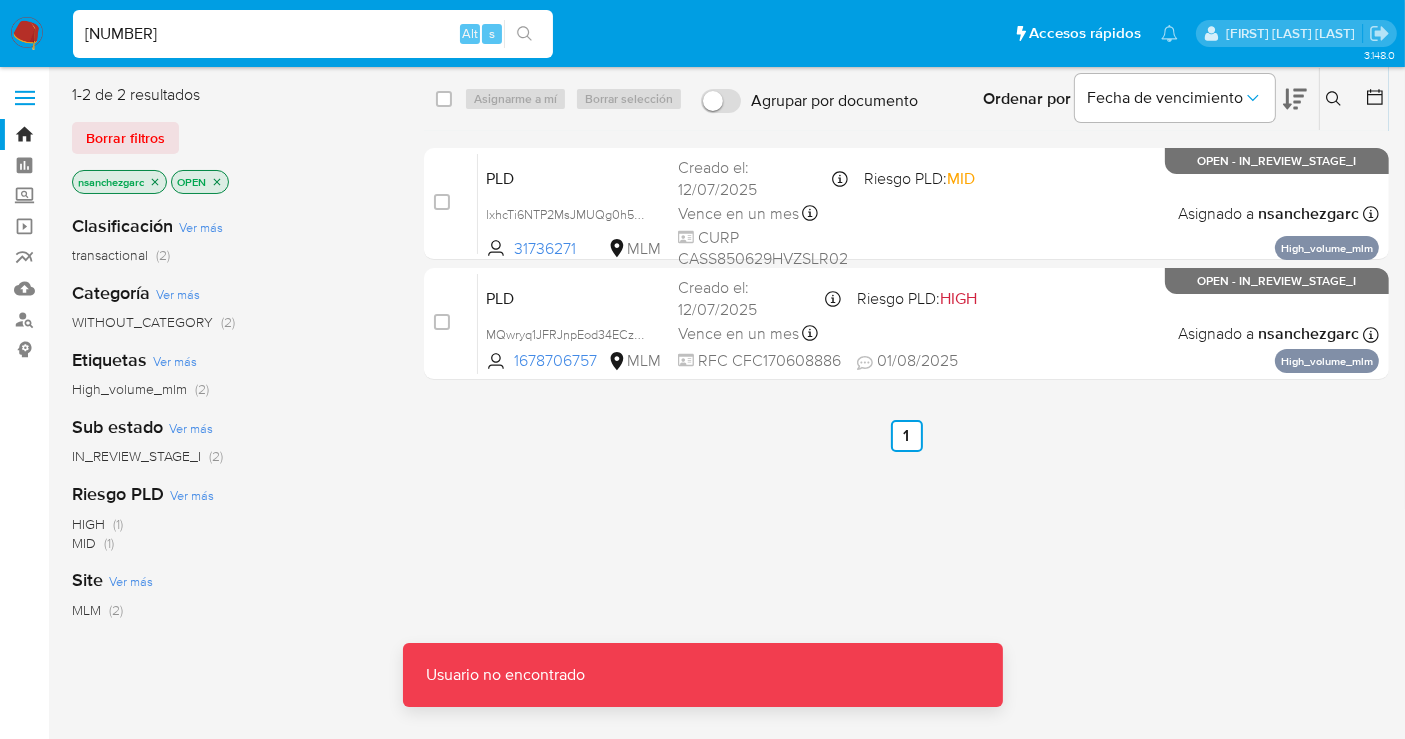 click on "88581150" at bounding box center (313, 34) 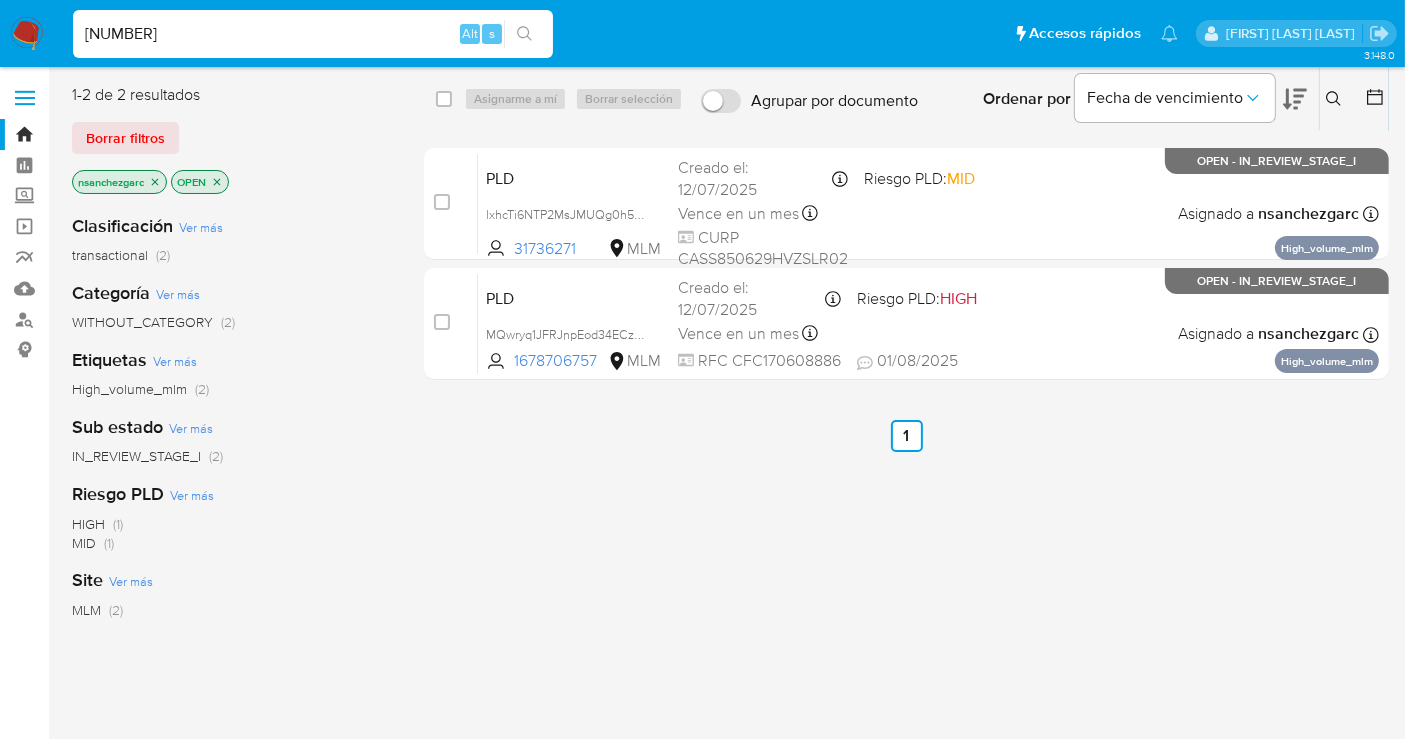 type on "88581150" 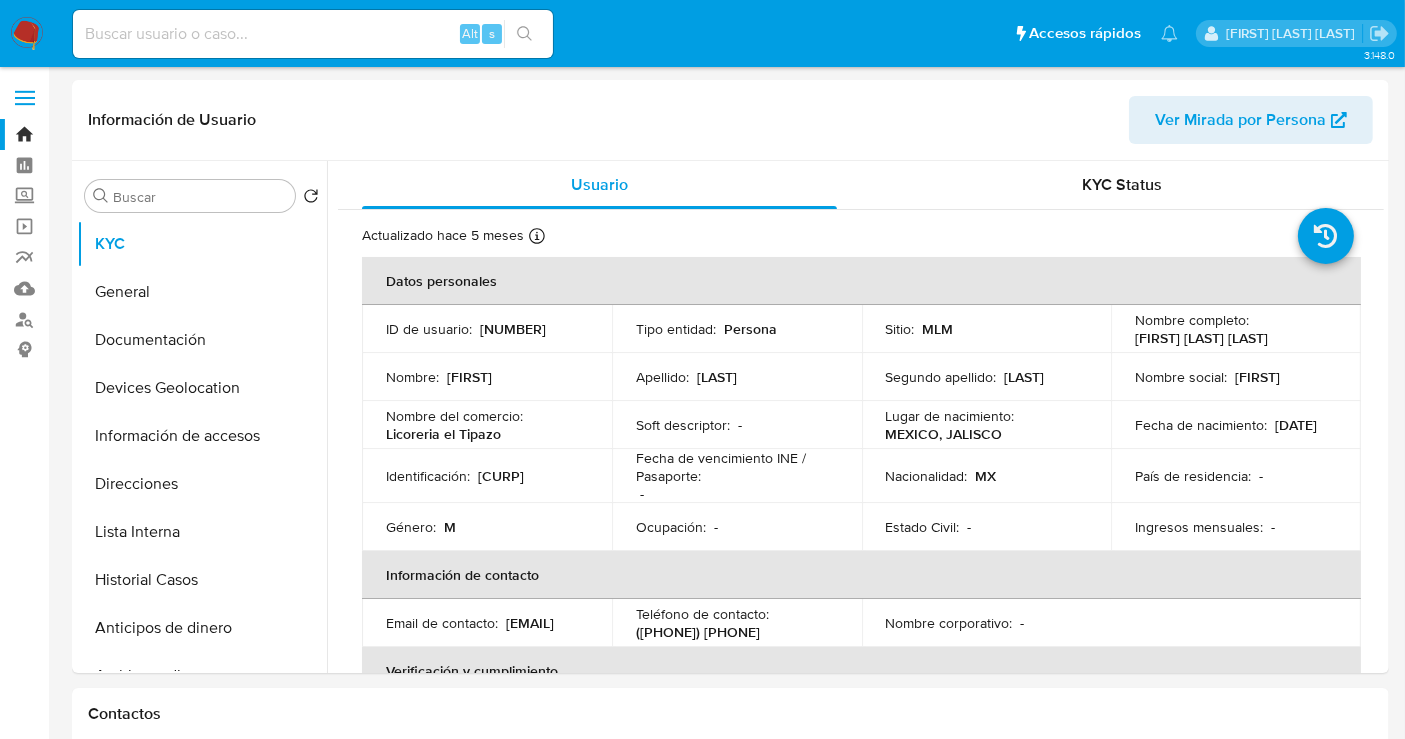 select on "10" 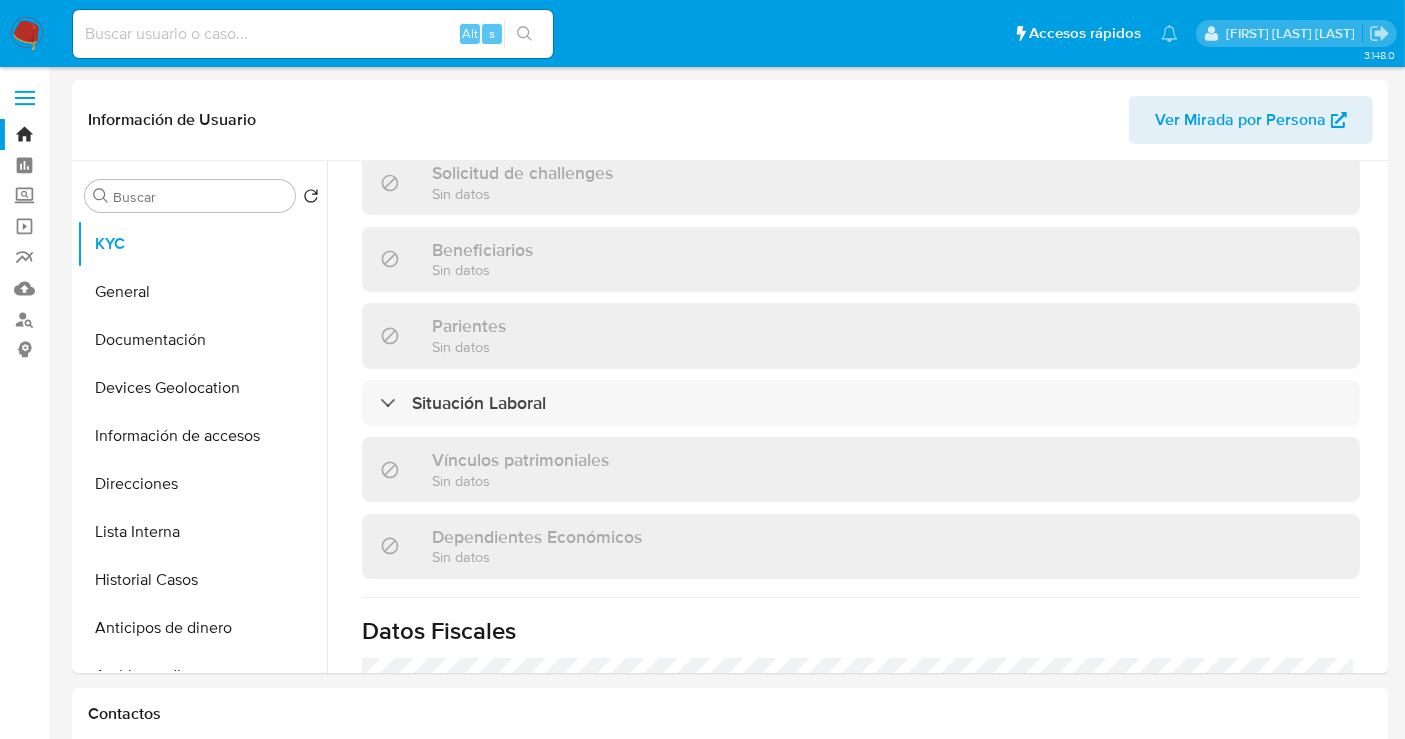 scroll, scrollTop: 1111, scrollLeft: 0, axis: vertical 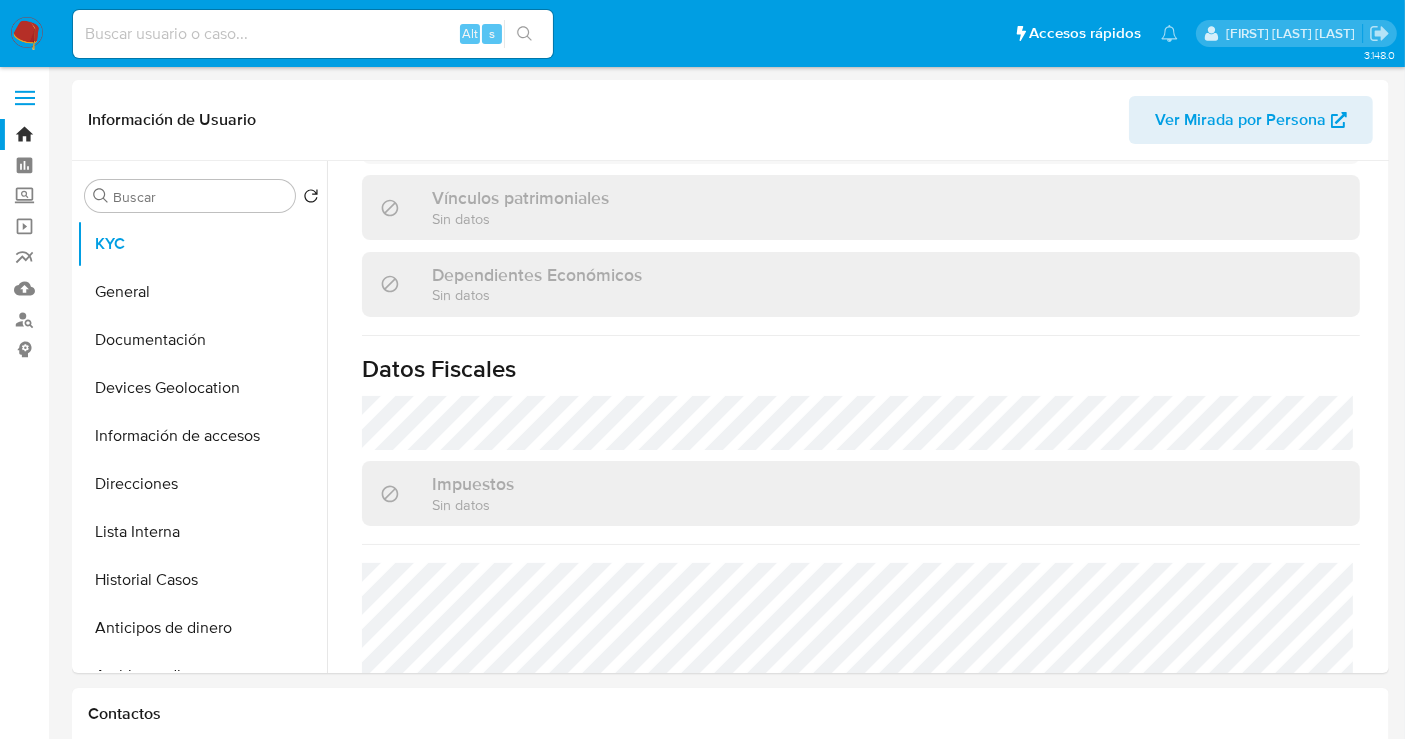 click at bounding box center [27, 34] 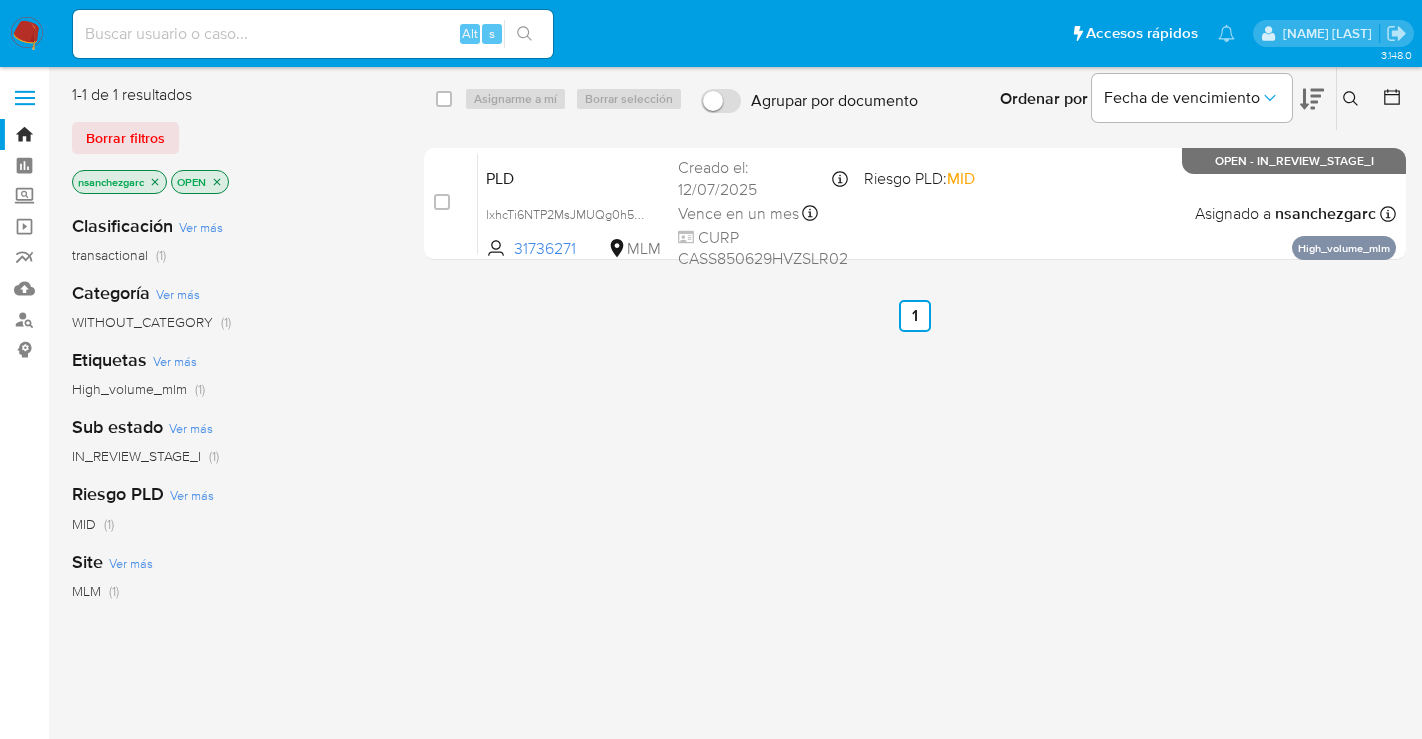 scroll, scrollTop: 0, scrollLeft: 0, axis: both 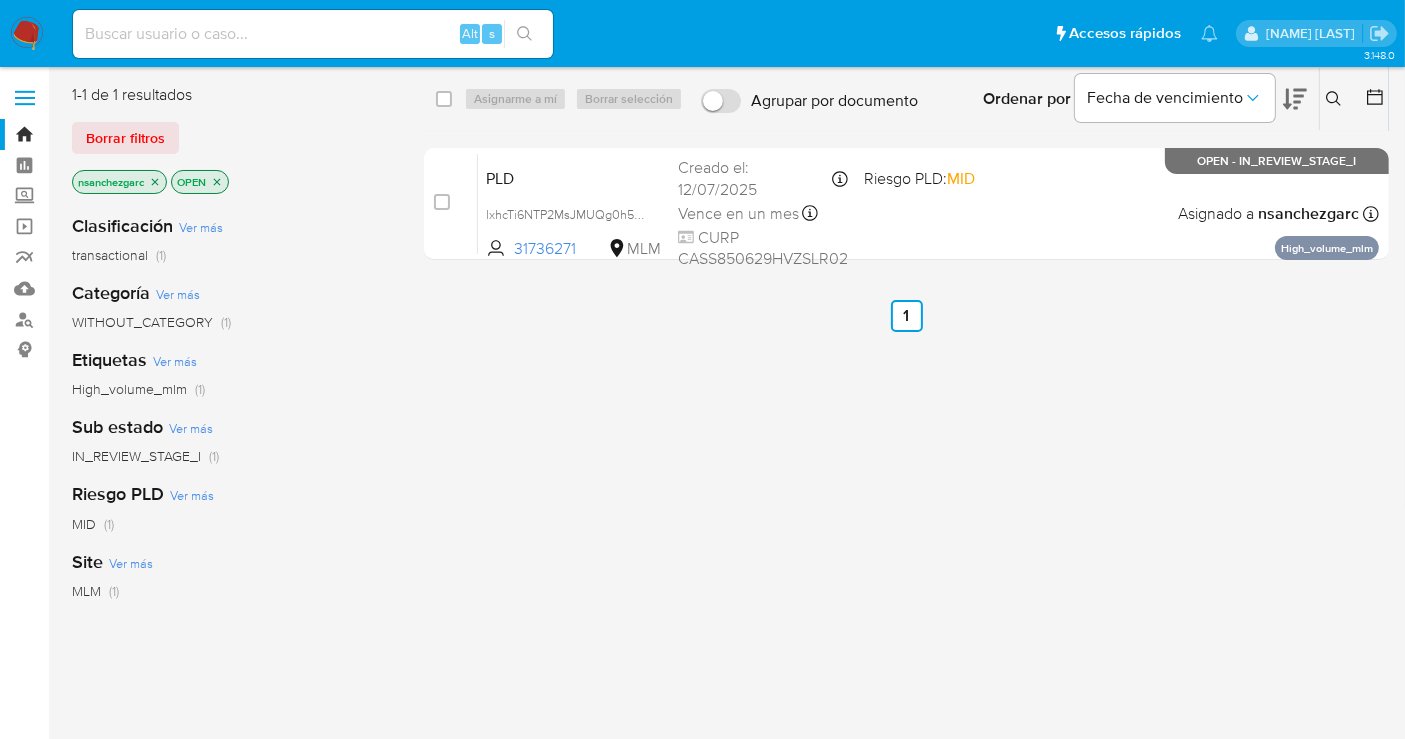 click 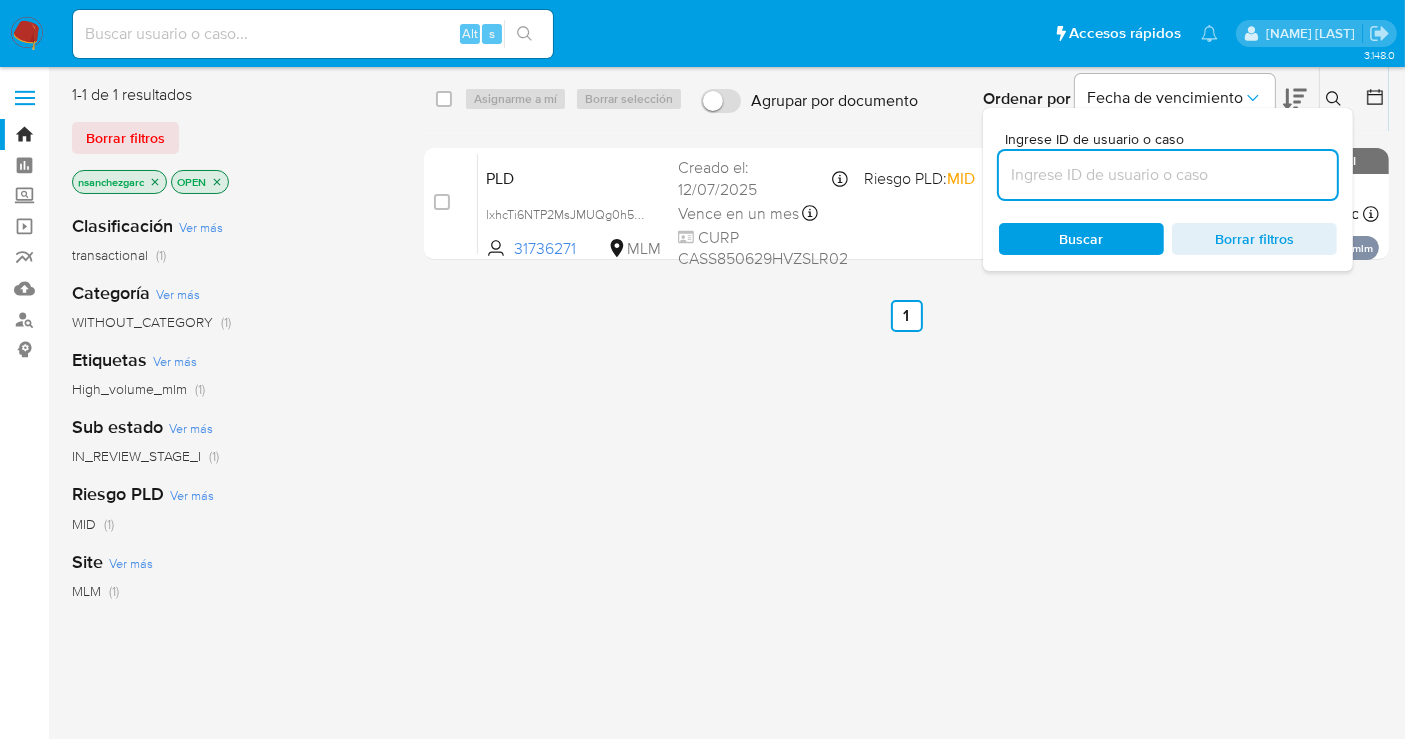 click at bounding box center [1168, 175] 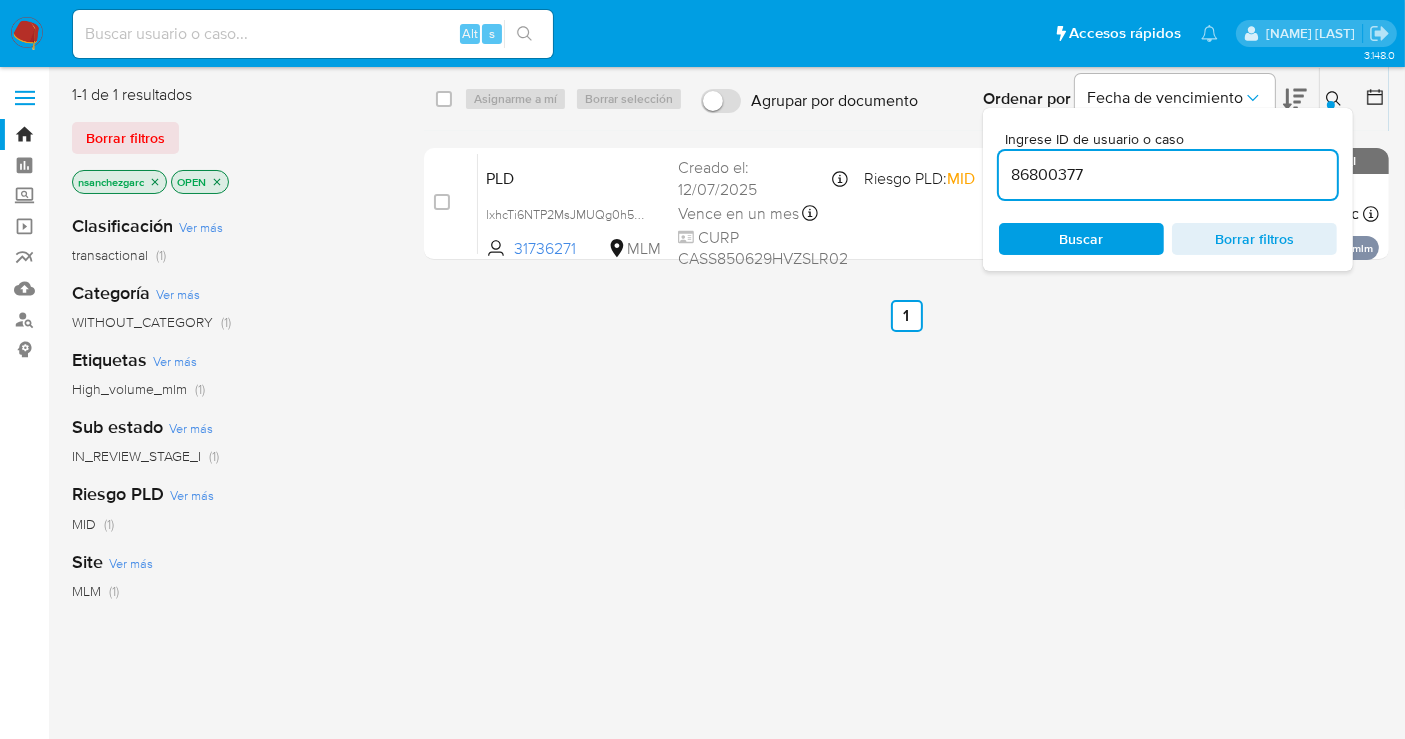 type on "86800377" 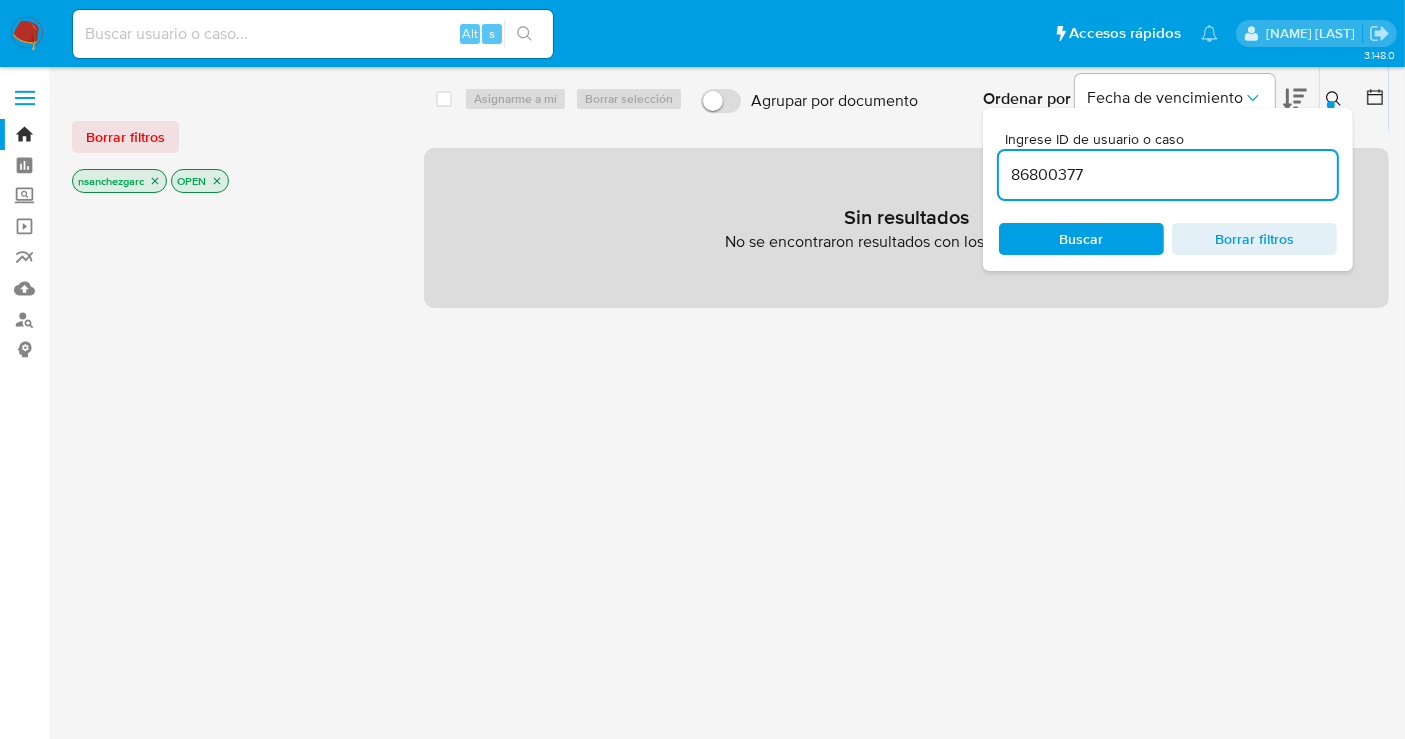 click 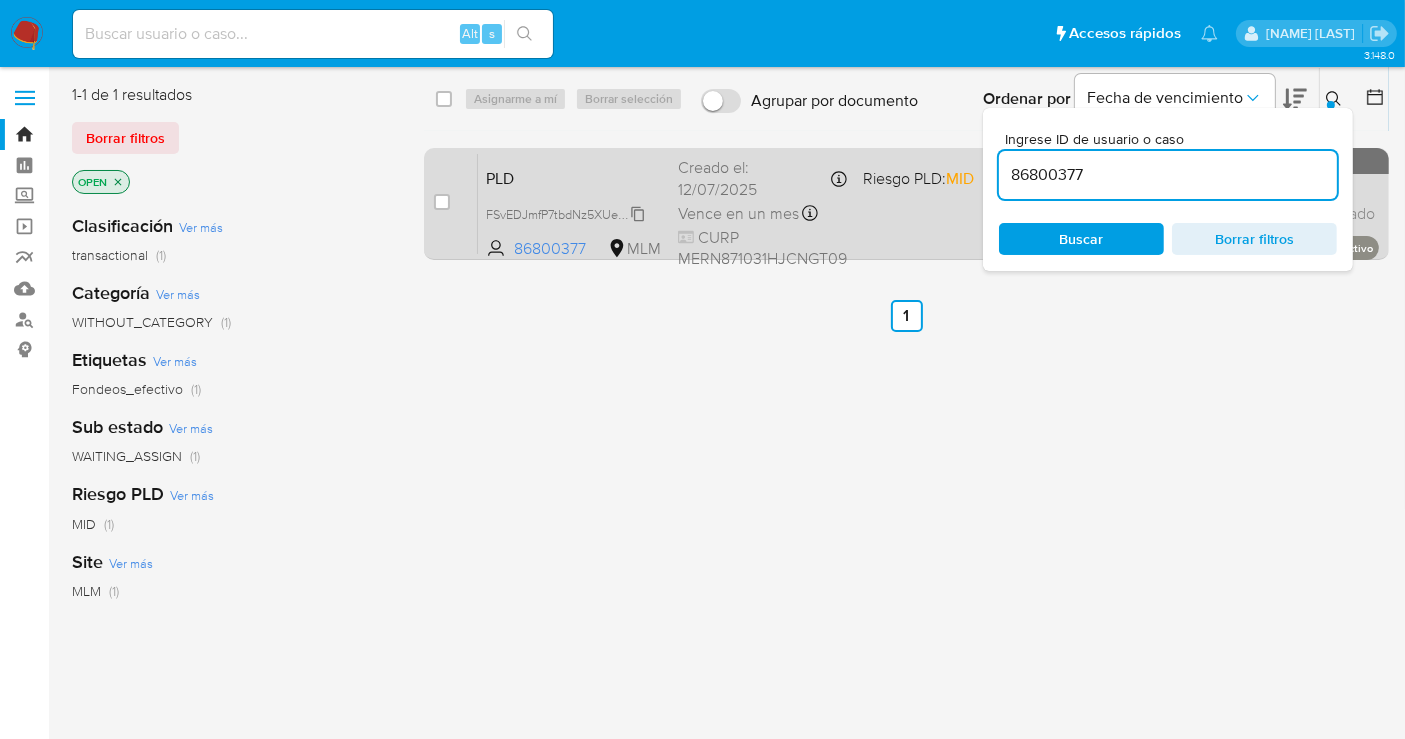 click on "FSvEDJmfP7tbdNz5XUesGrjt" at bounding box center (565, 213) 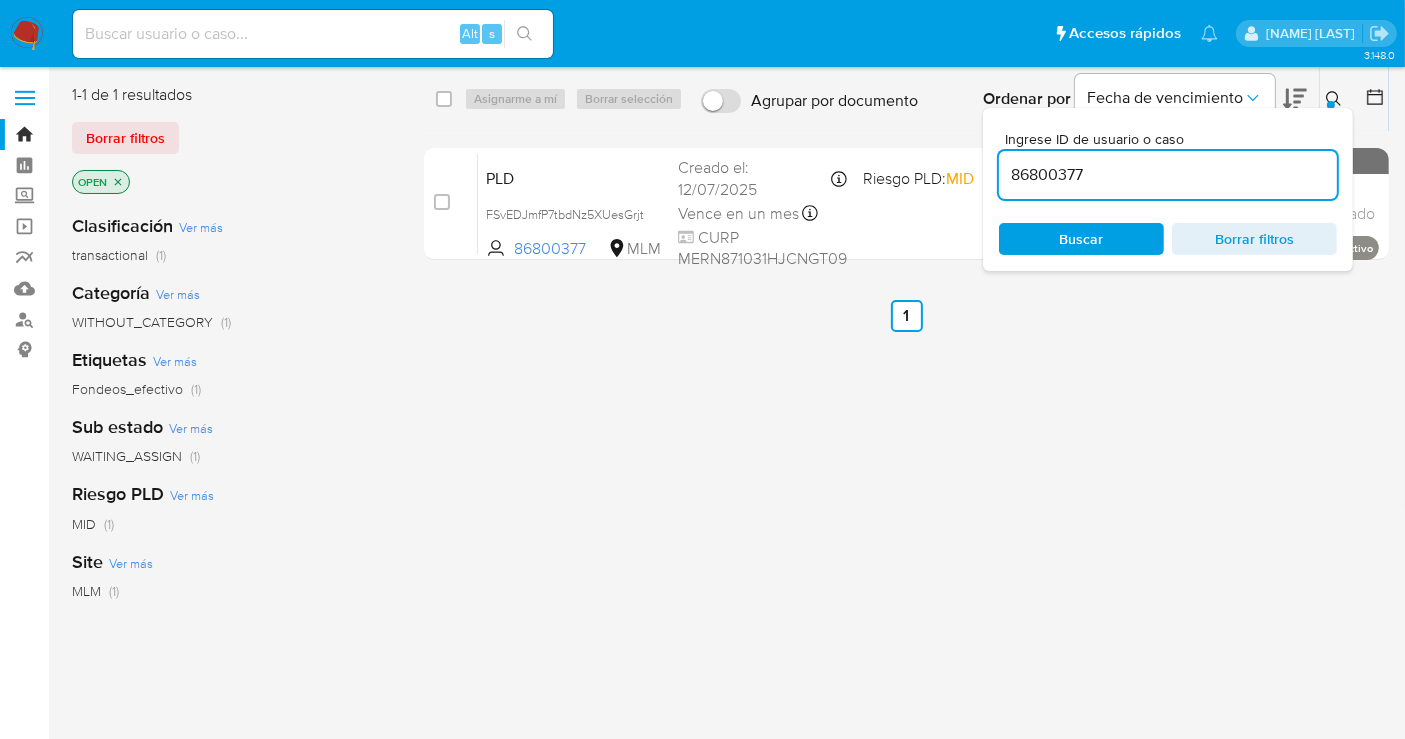 click at bounding box center [1331, 105] 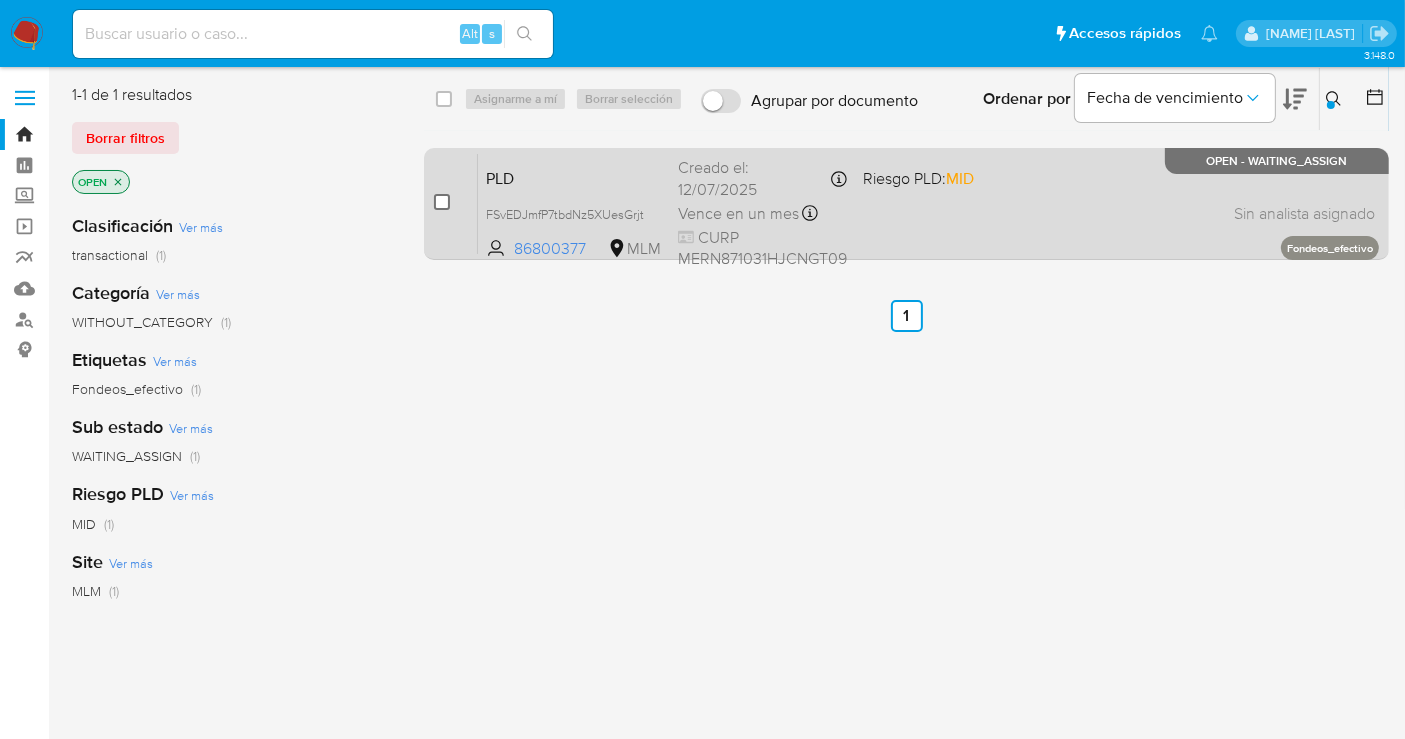 click at bounding box center (442, 202) 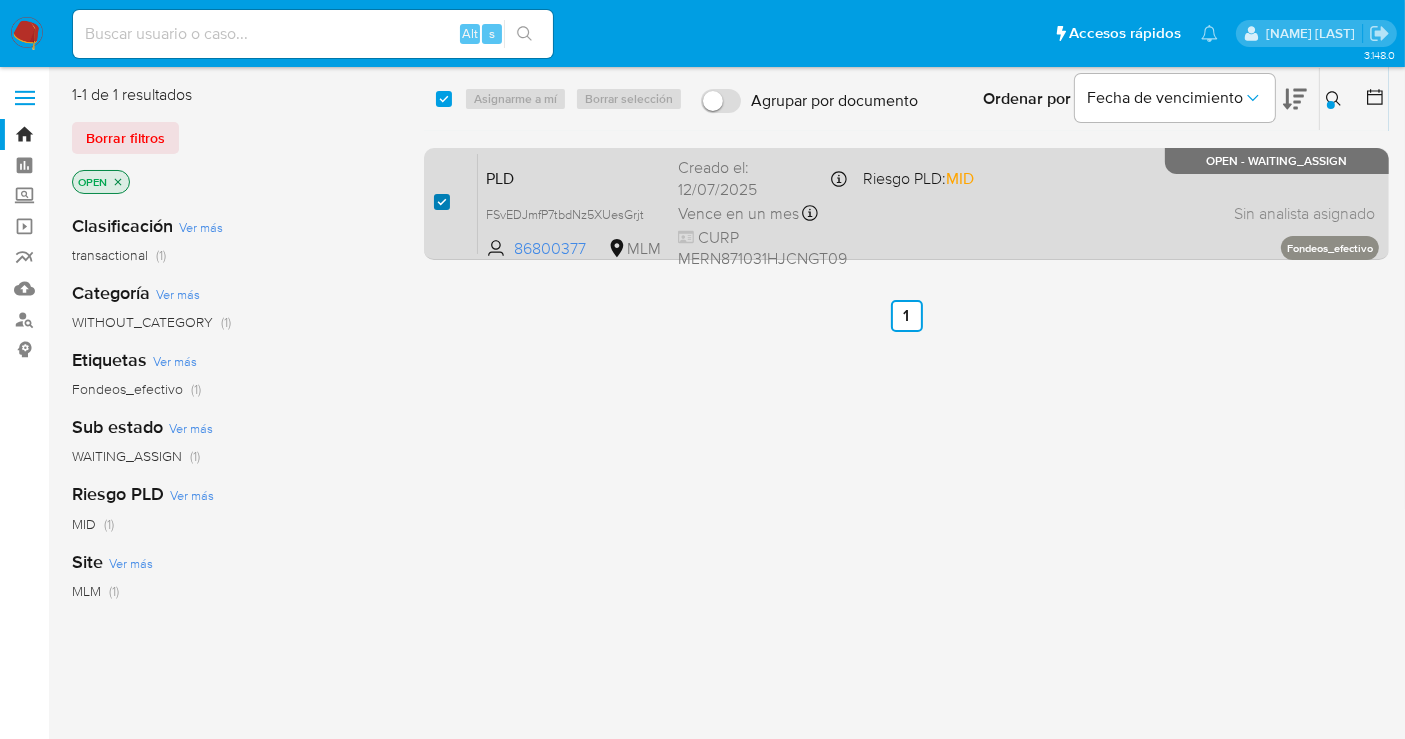 checkbox on "true" 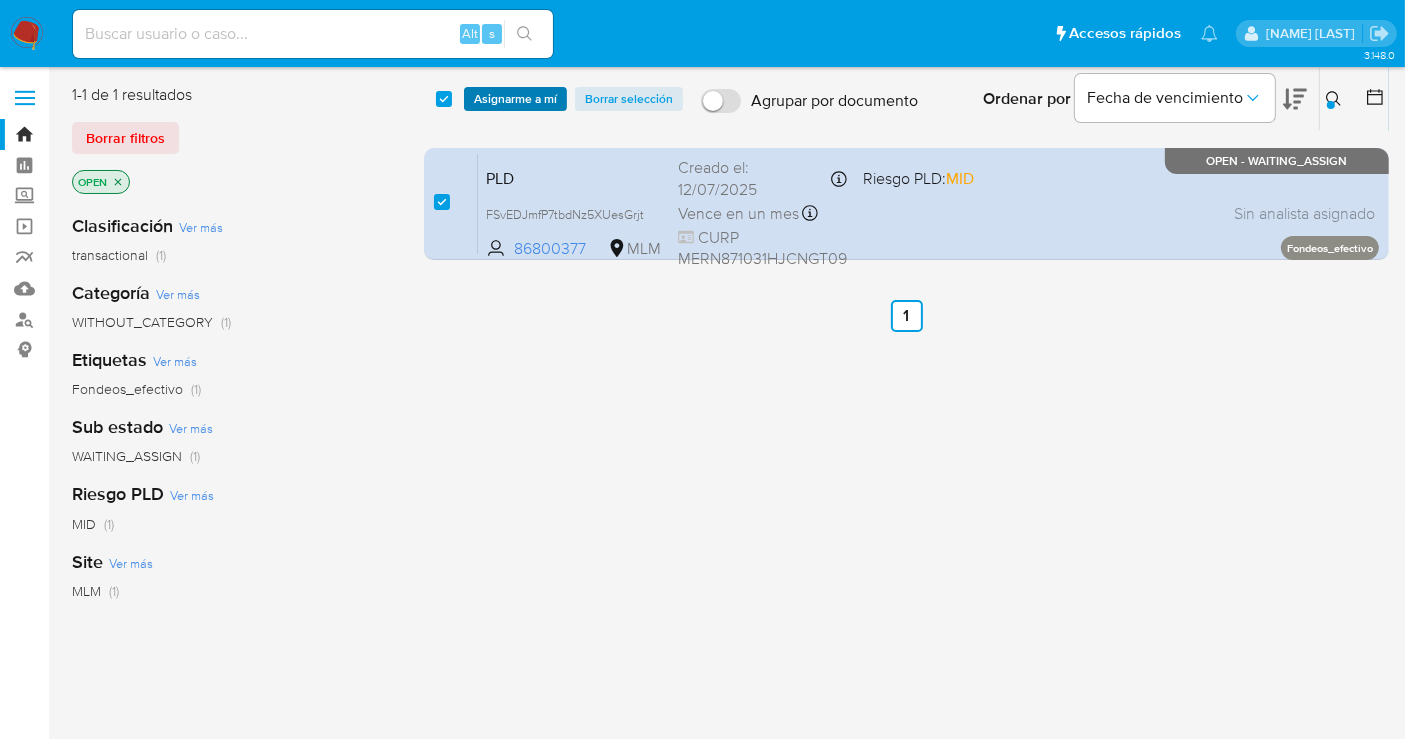 click on "Asignarme a mí" at bounding box center [515, 99] 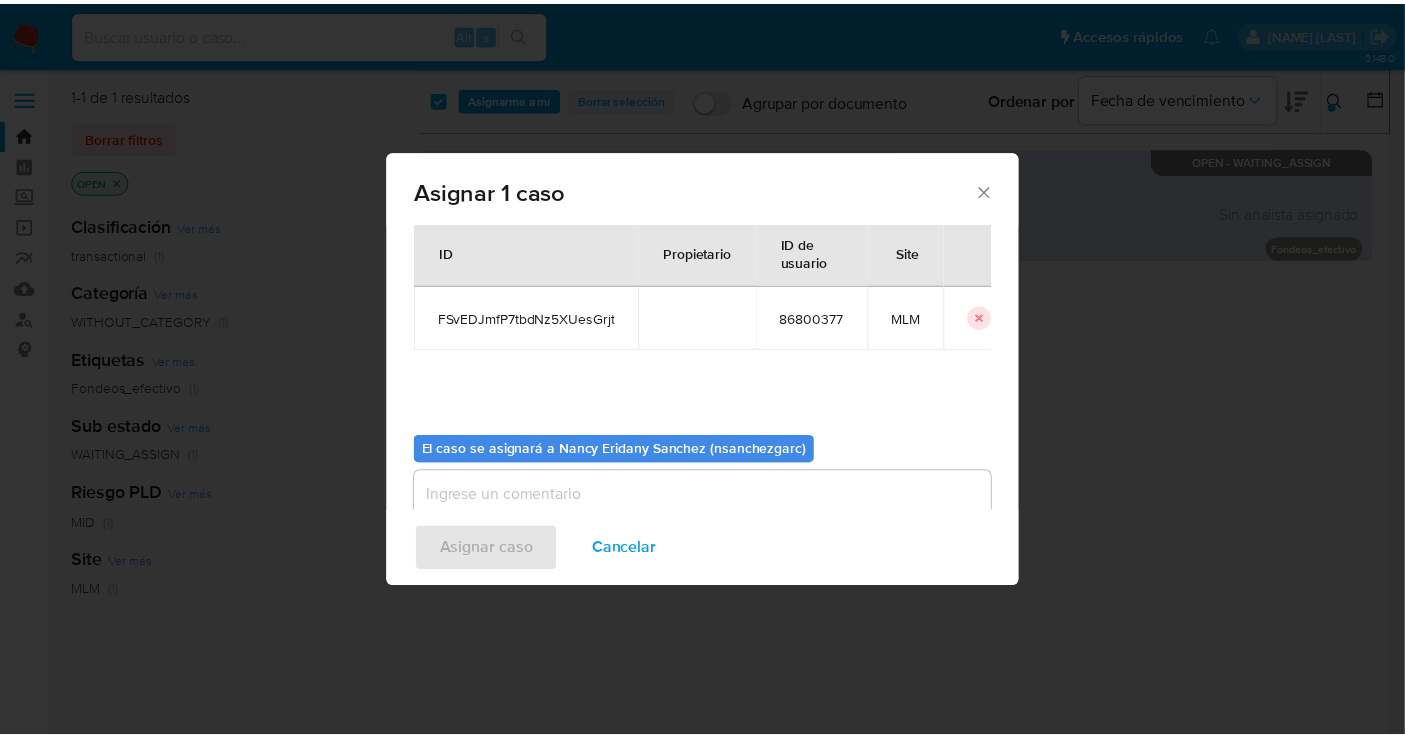 scroll, scrollTop: 102, scrollLeft: 0, axis: vertical 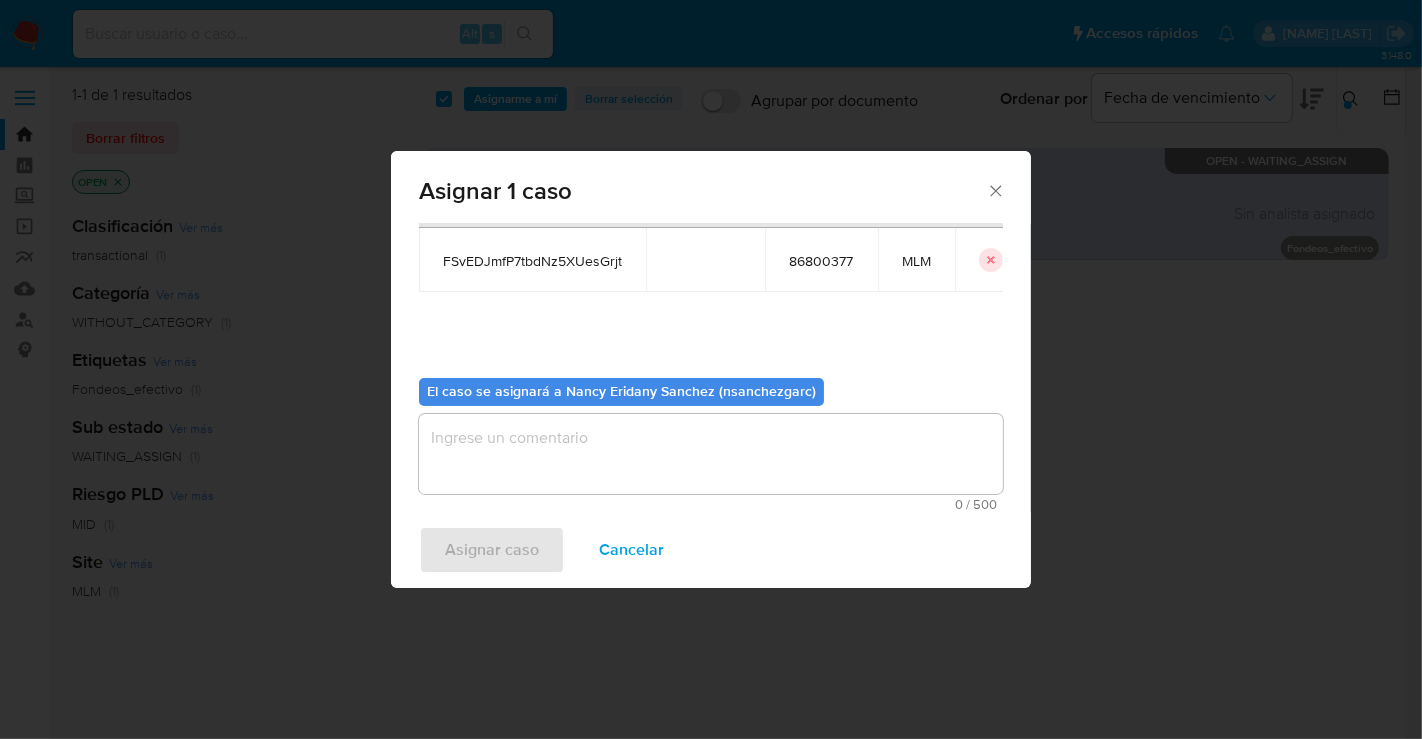 click at bounding box center (711, 454) 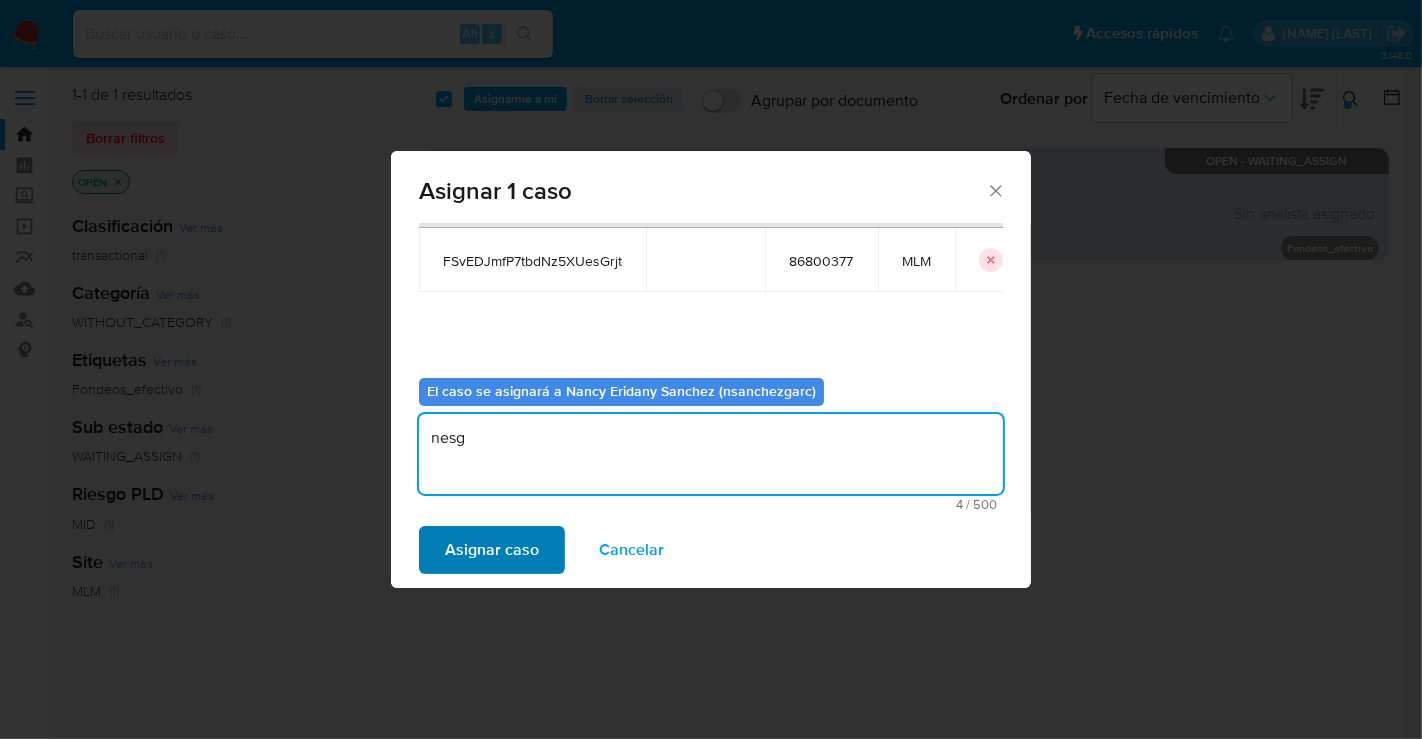 type on "nesg" 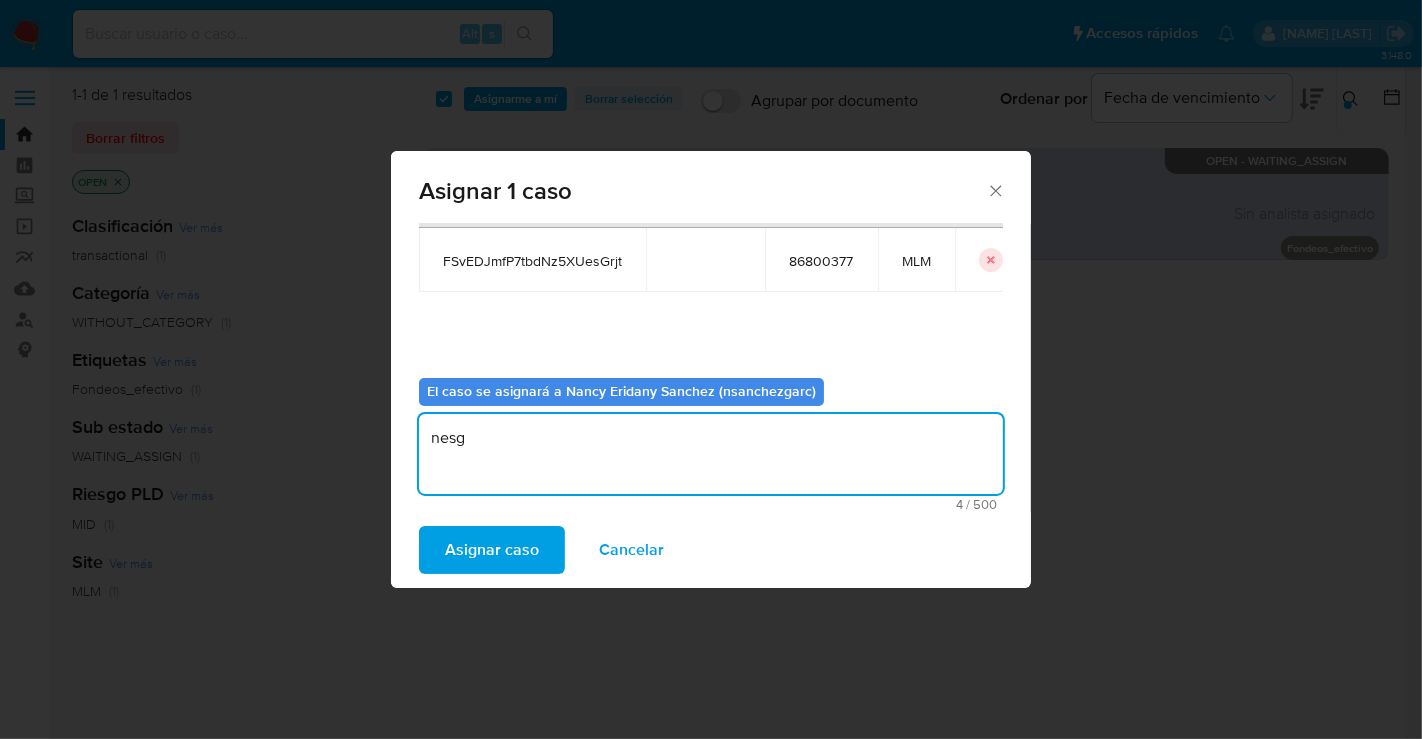 click on "Asignar caso" at bounding box center [492, 550] 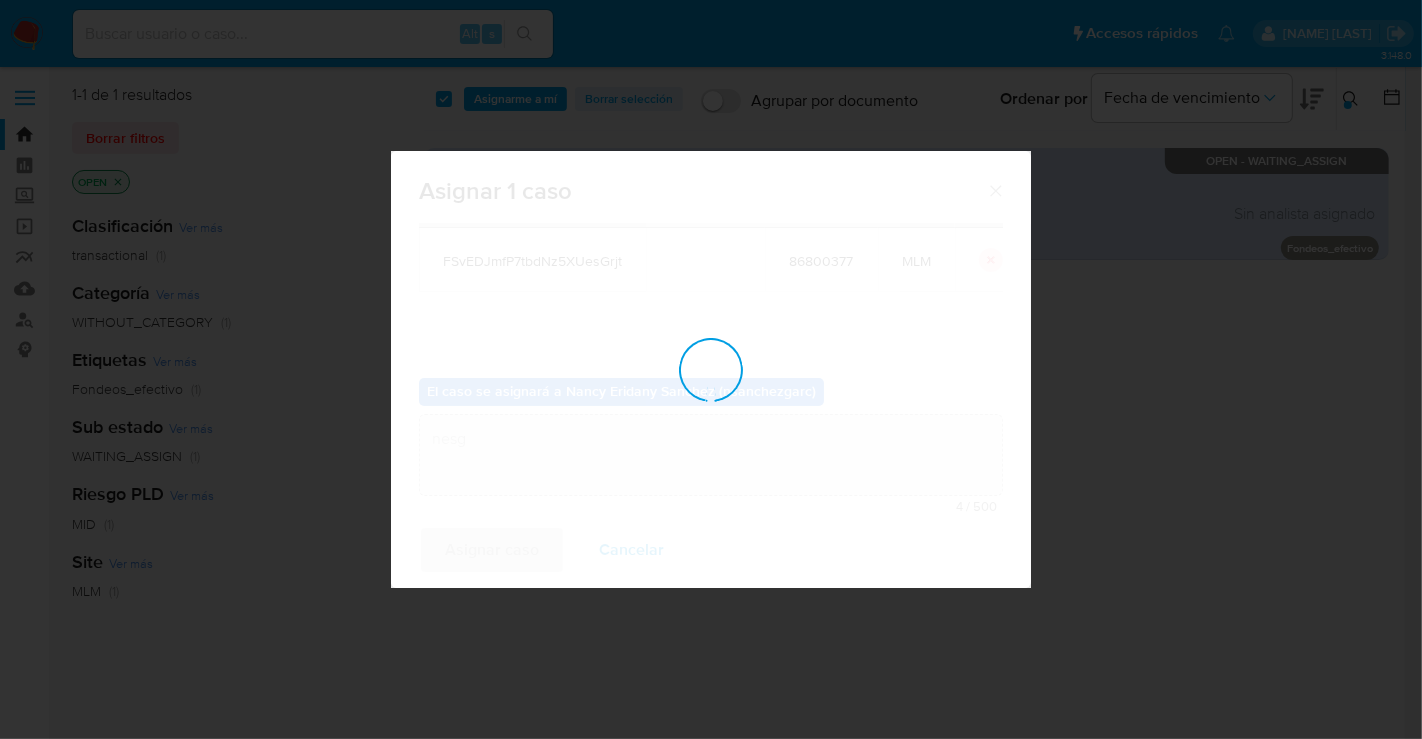 type 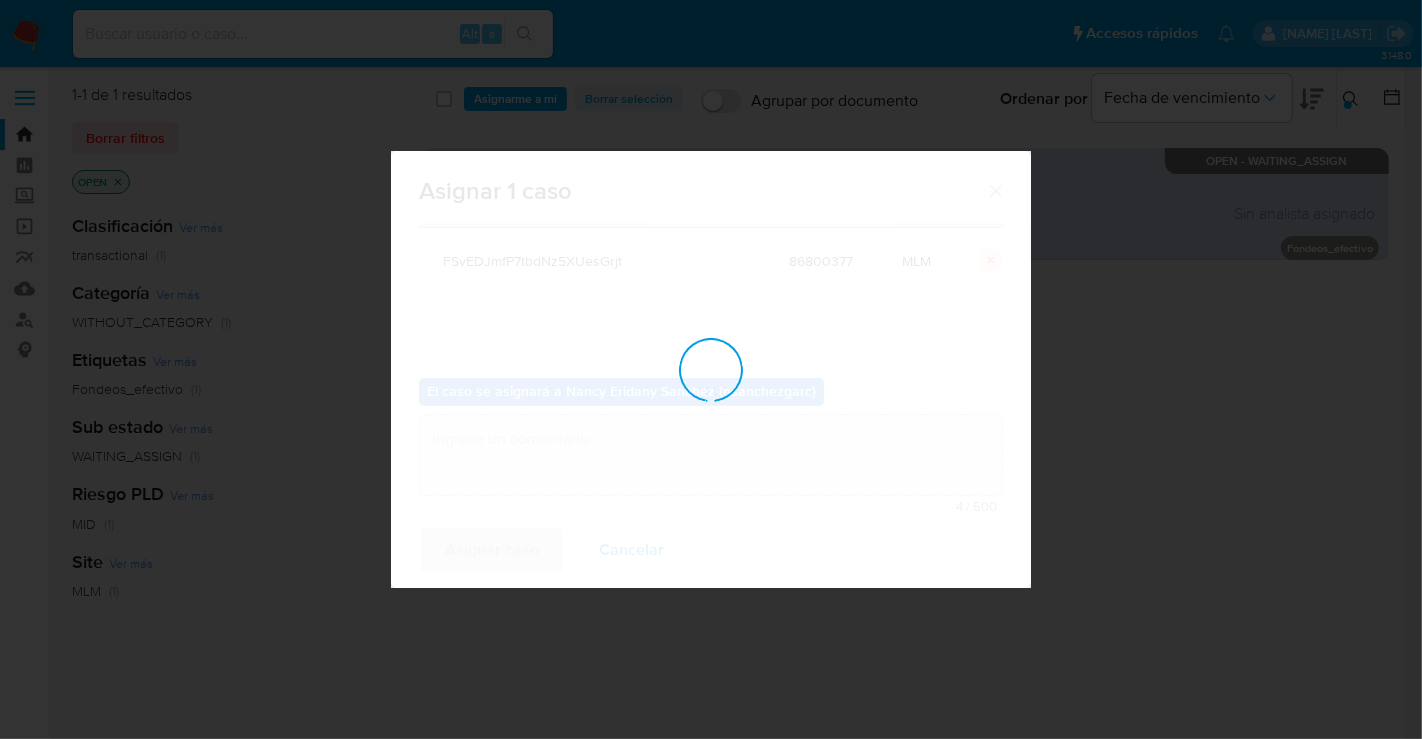 checkbox on "false" 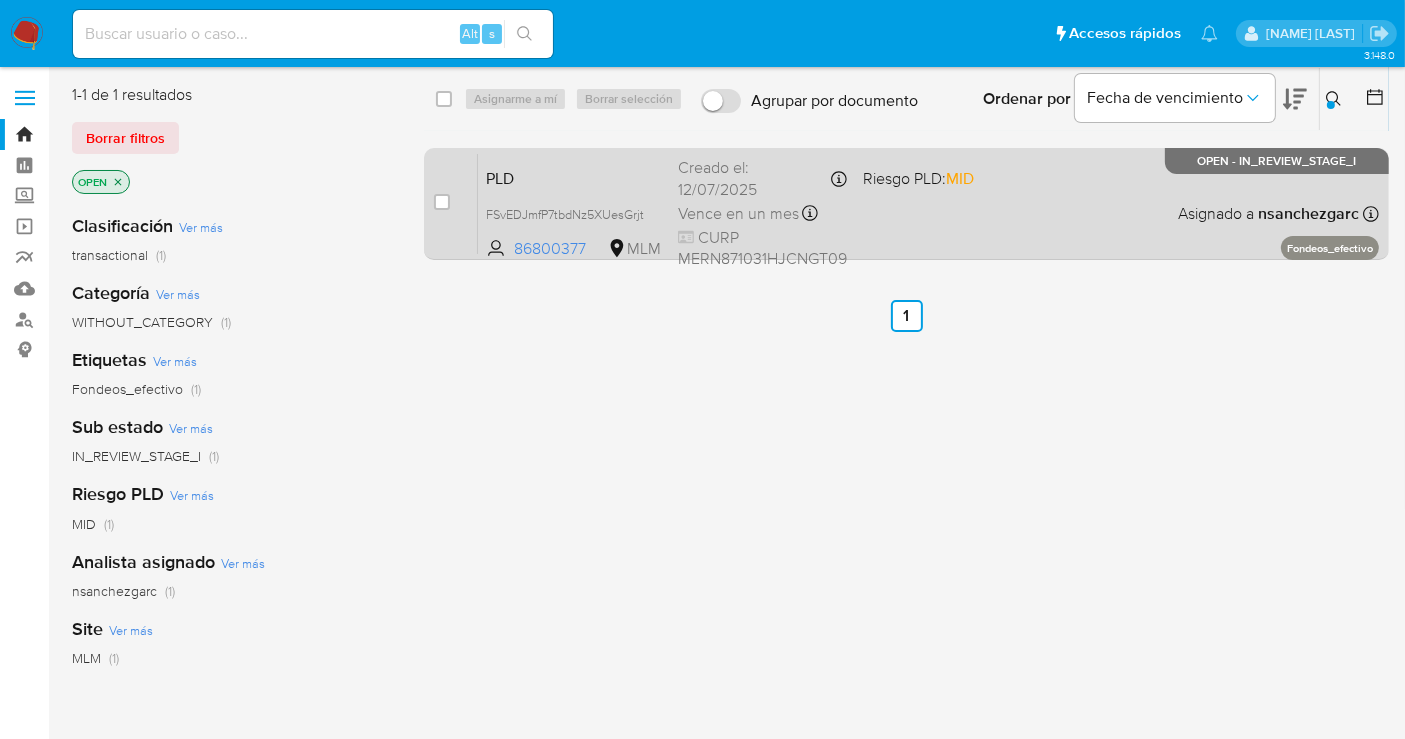 click on "Creado el: 12/07/2025   Creado el: 12/07/2025 02:05:52" at bounding box center (762, 178) 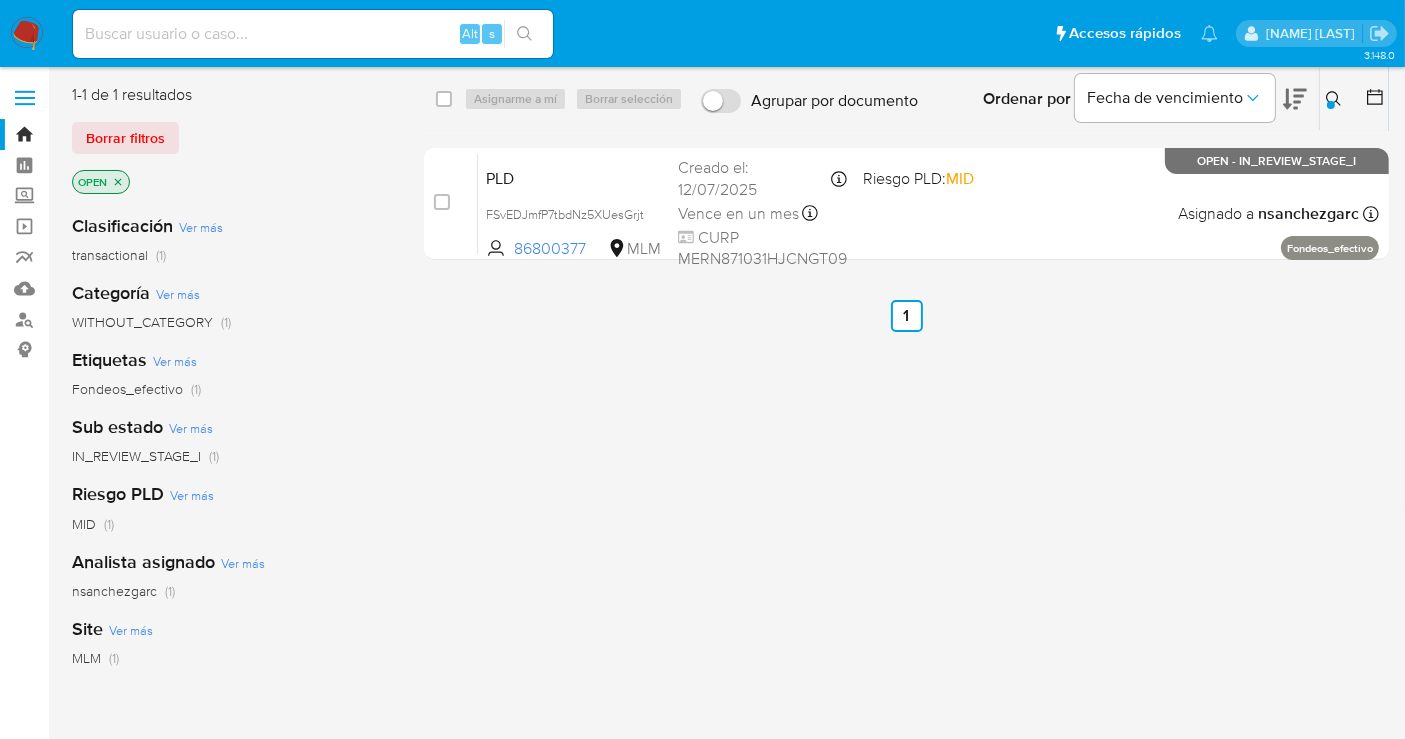 click at bounding box center (27, 34) 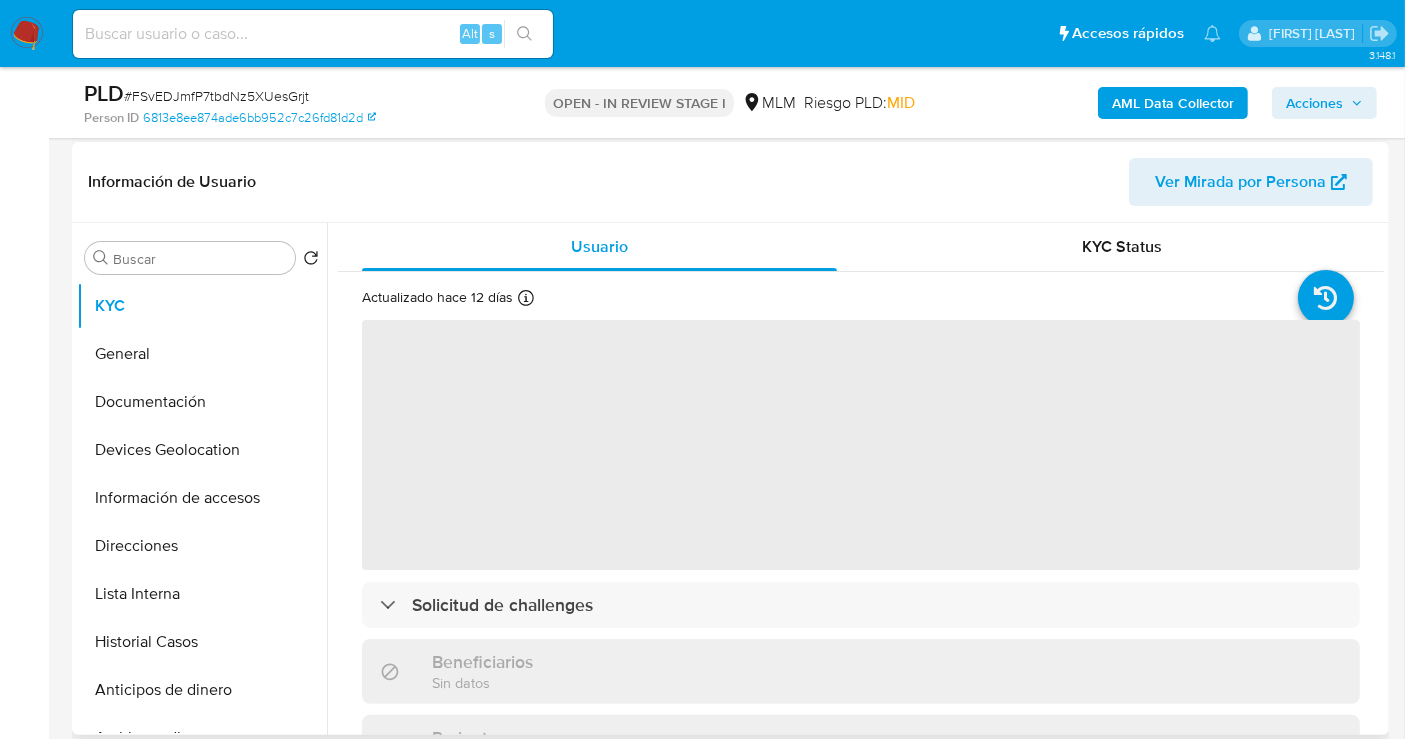 scroll, scrollTop: 444, scrollLeft: 0, axis: vertical 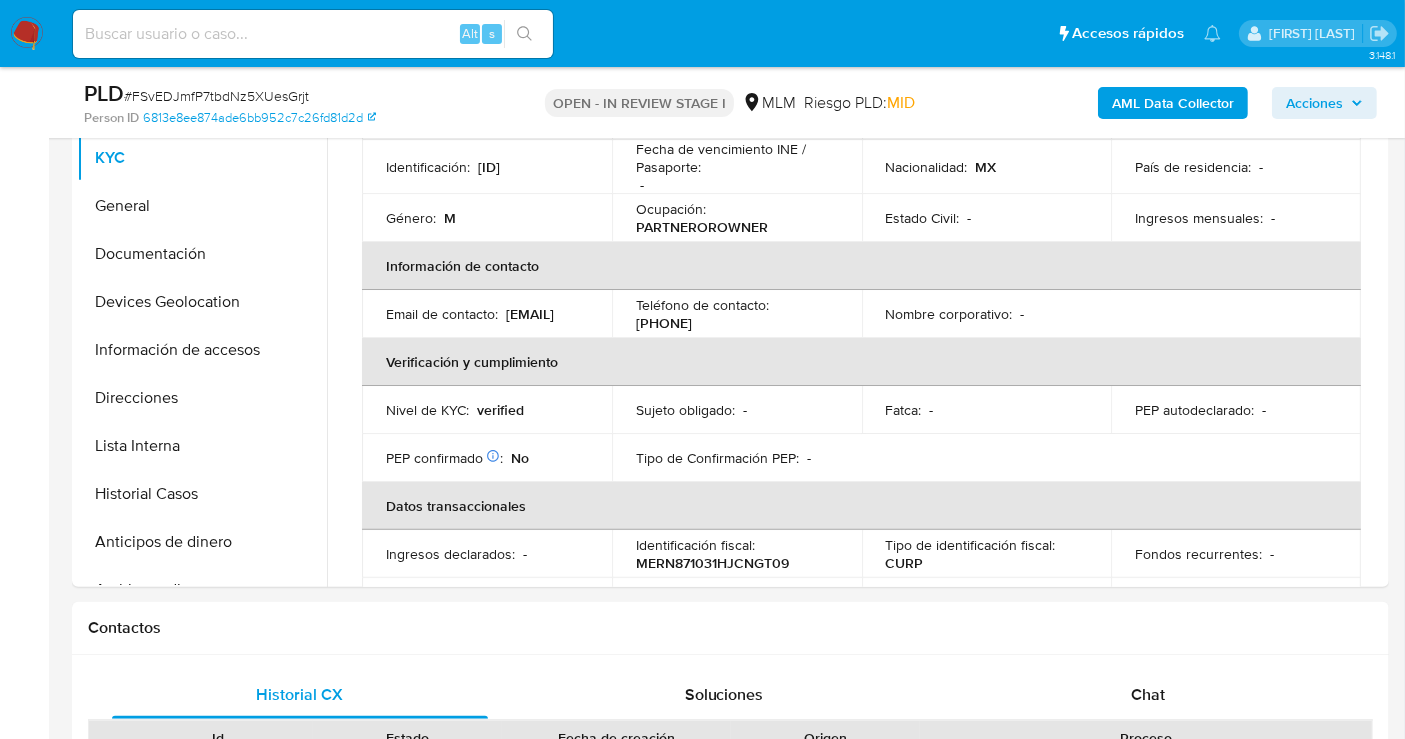 select on "10" 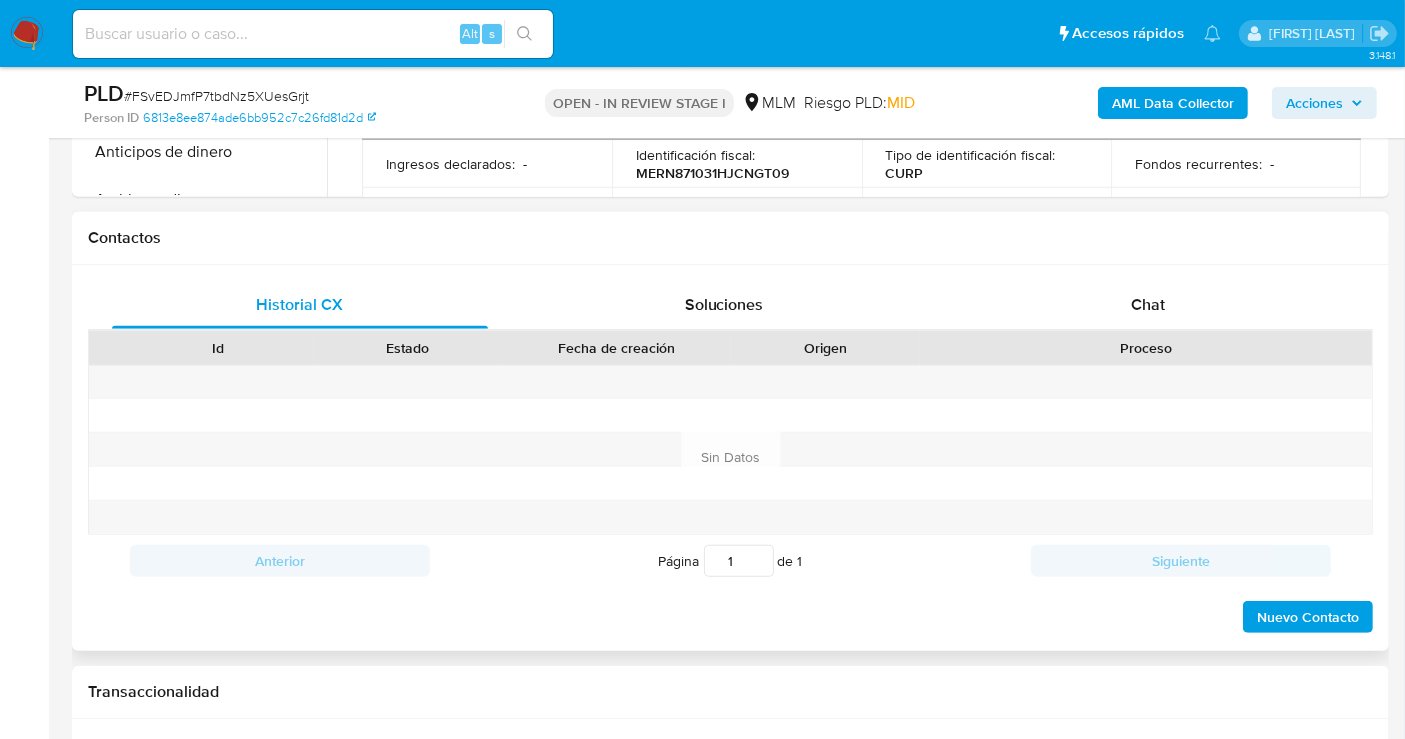 scroll, scrollTop: 888, scrollLeft: 0, axis: vertical 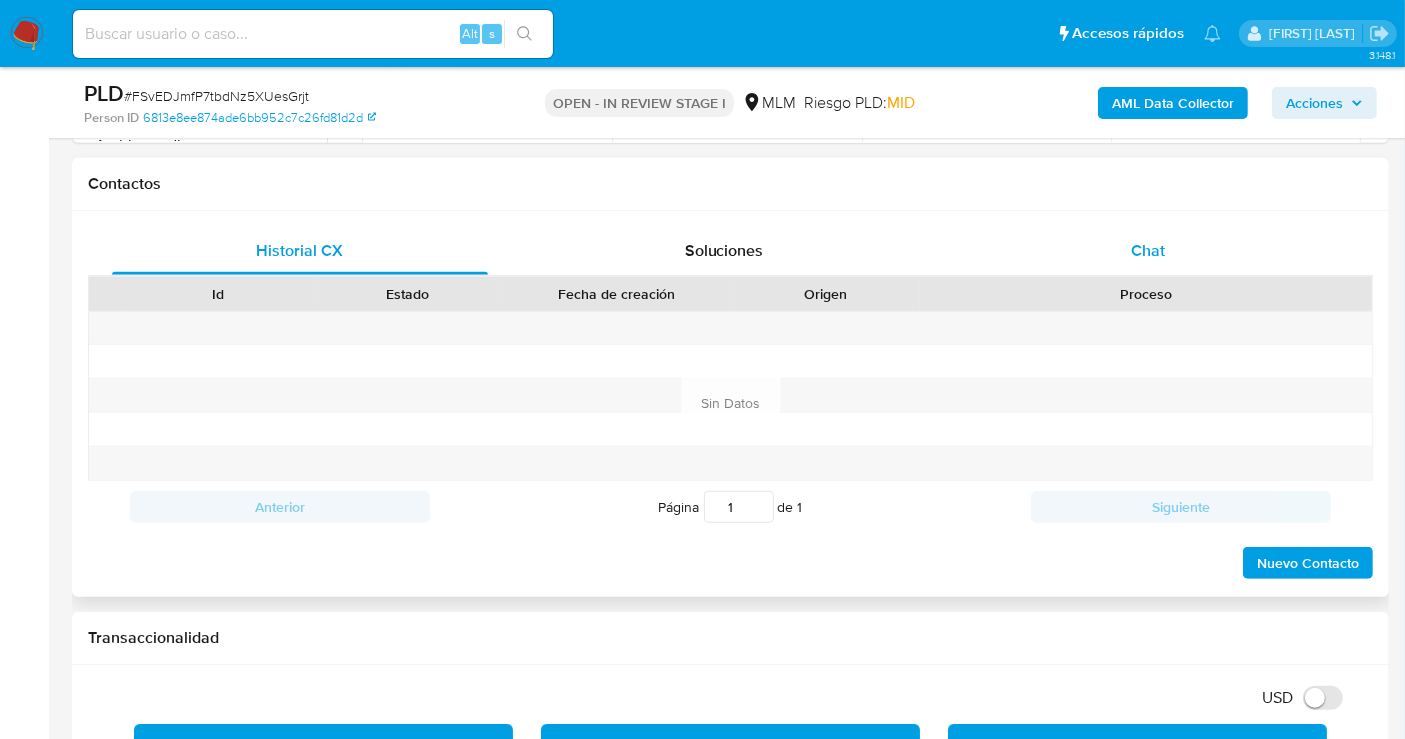 click on "Chat" at bounding box center (1148, 250) 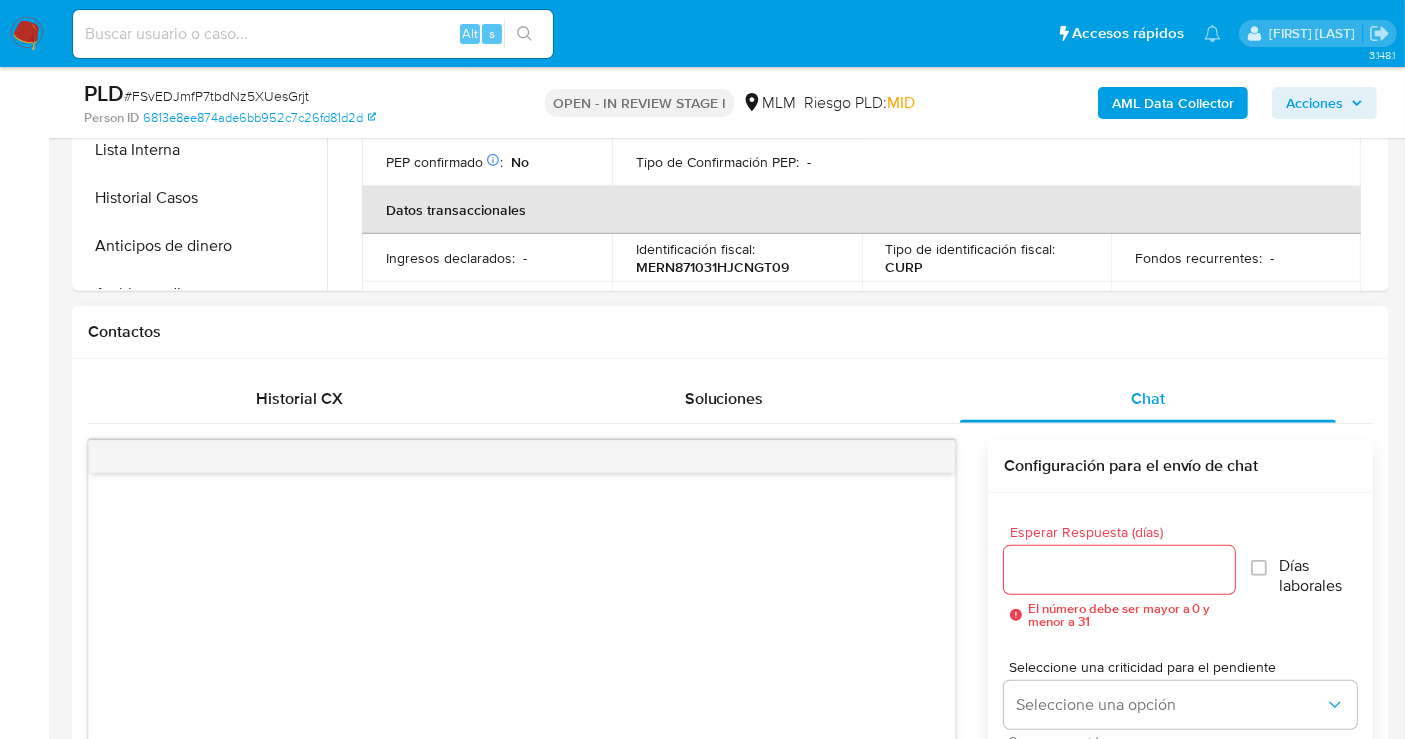 scroll, scrollTop: 444, scrollLeft: 0, axis: vertical 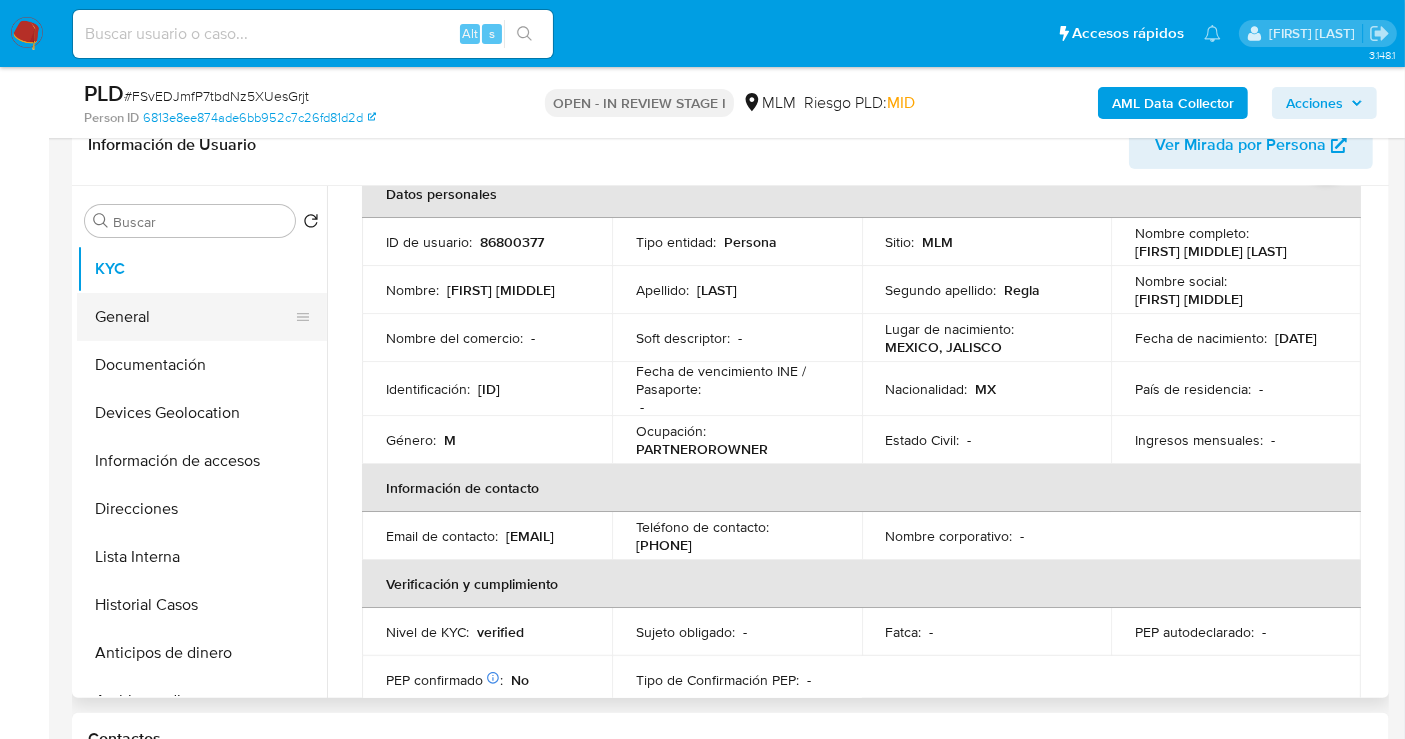 click on "General" at bounding box center (194, 317) 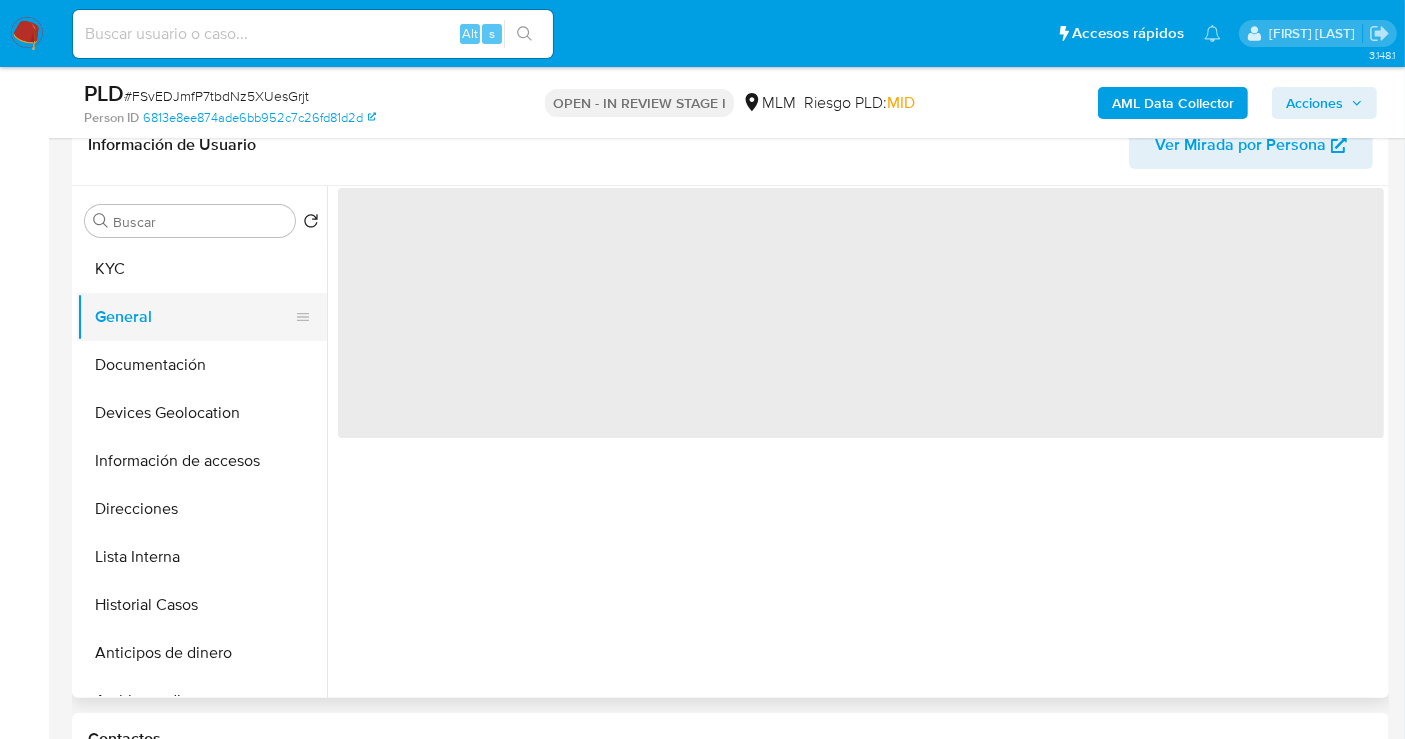 scroll, scrollTop: 0, scrollLeft: 0, axis: both 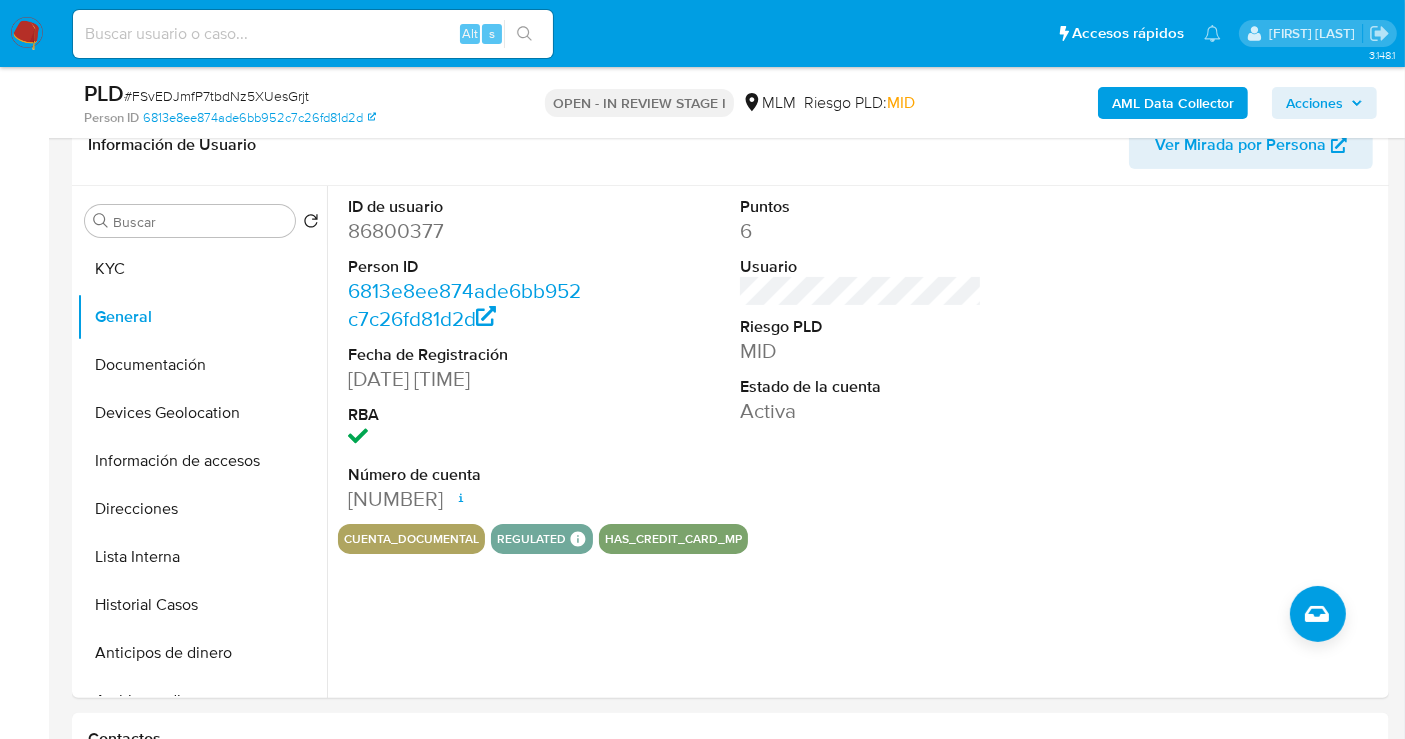 type 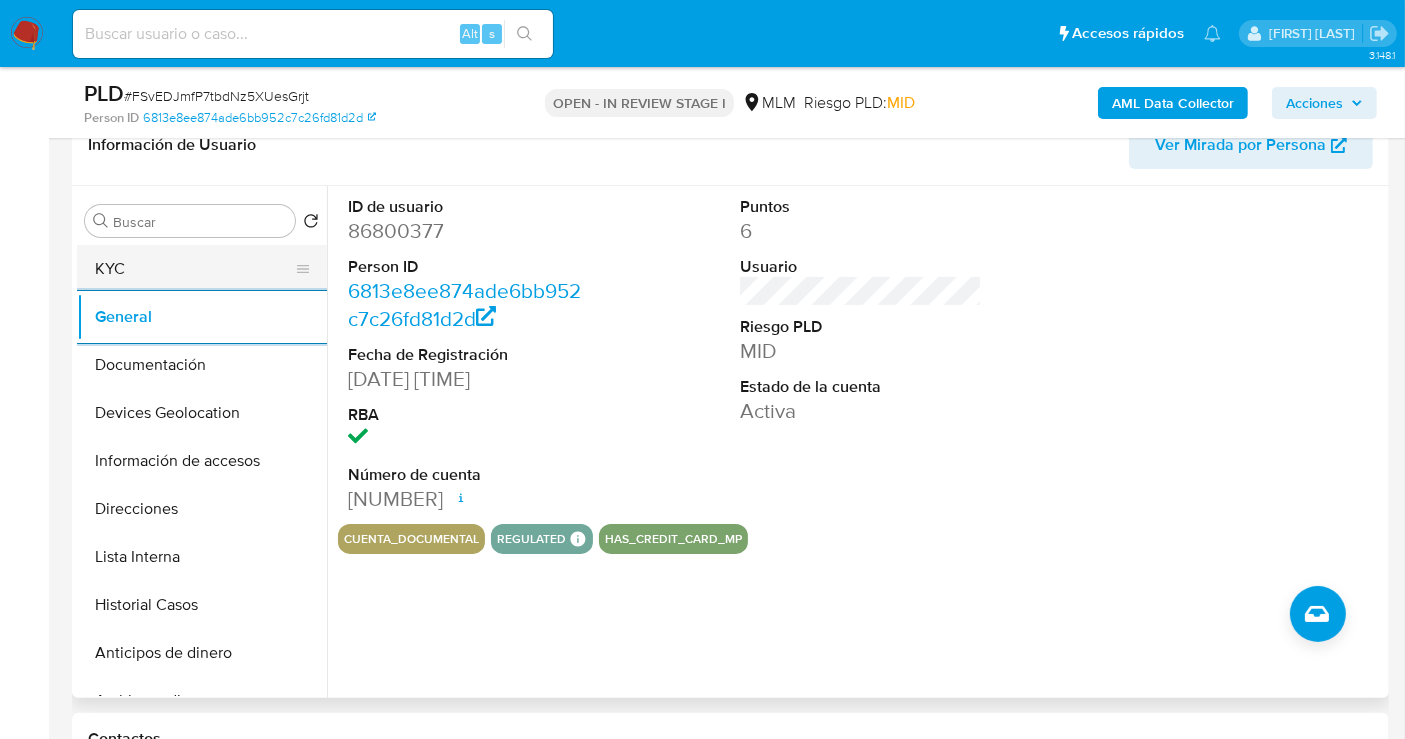click on "KYC" at bounding box center (194, 269) 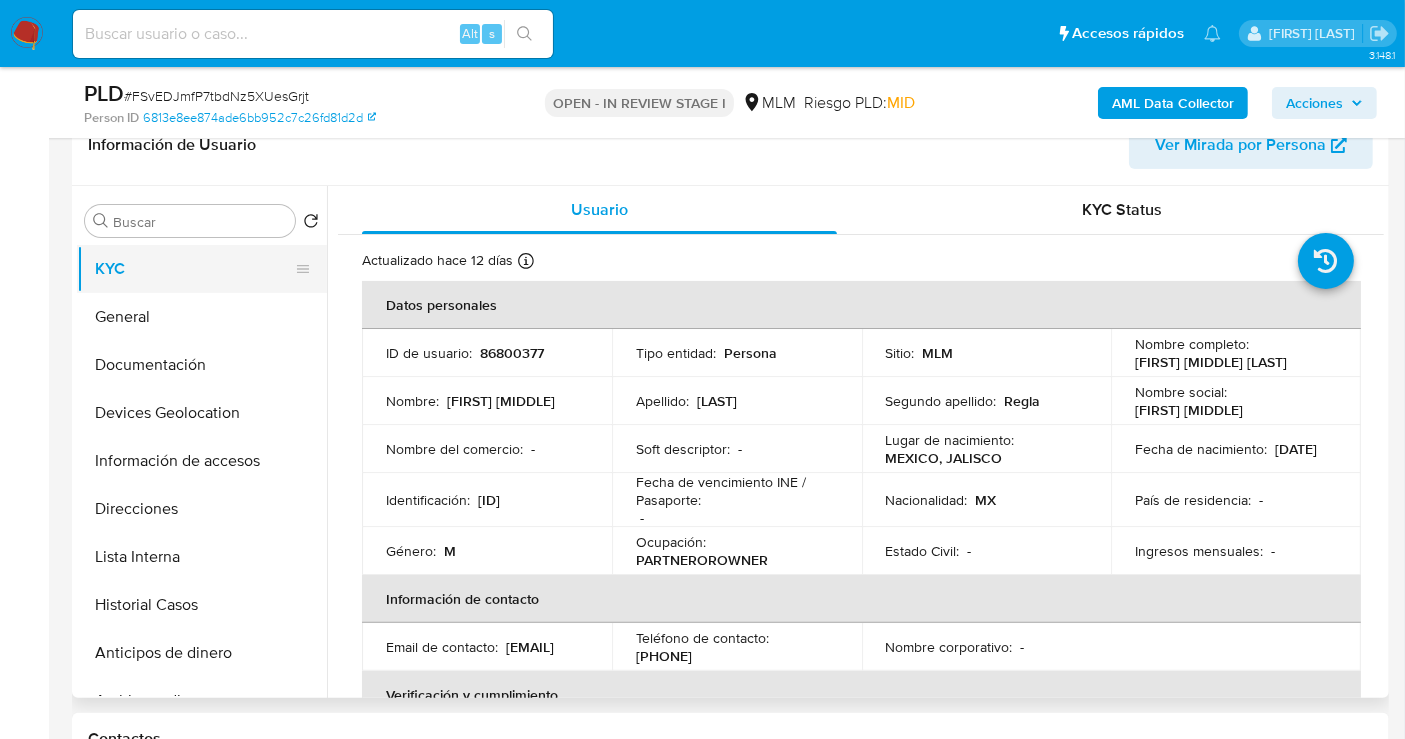 type 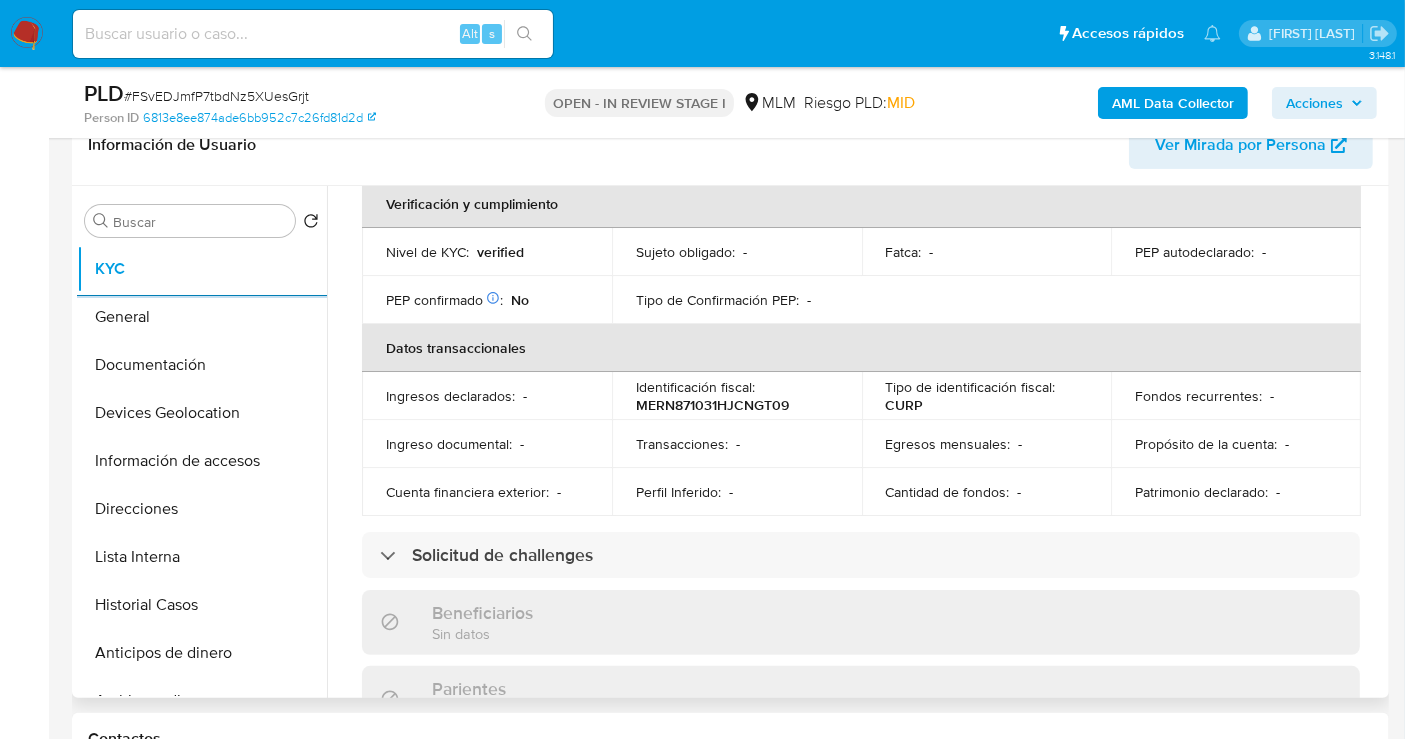 scroll, scrollTop: 444, scrollLeft: 0, axis: vertical 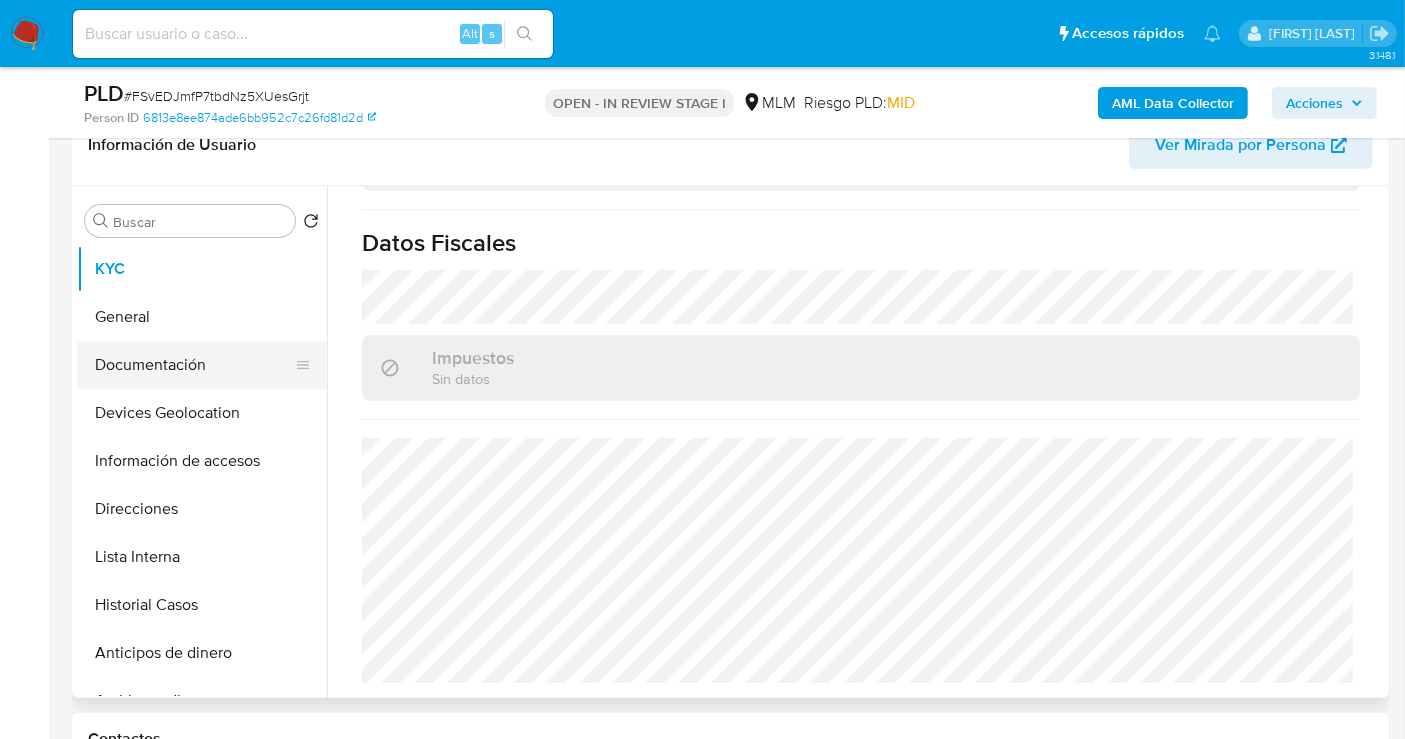 click on "Documentación" at bounding box center [194, 365] 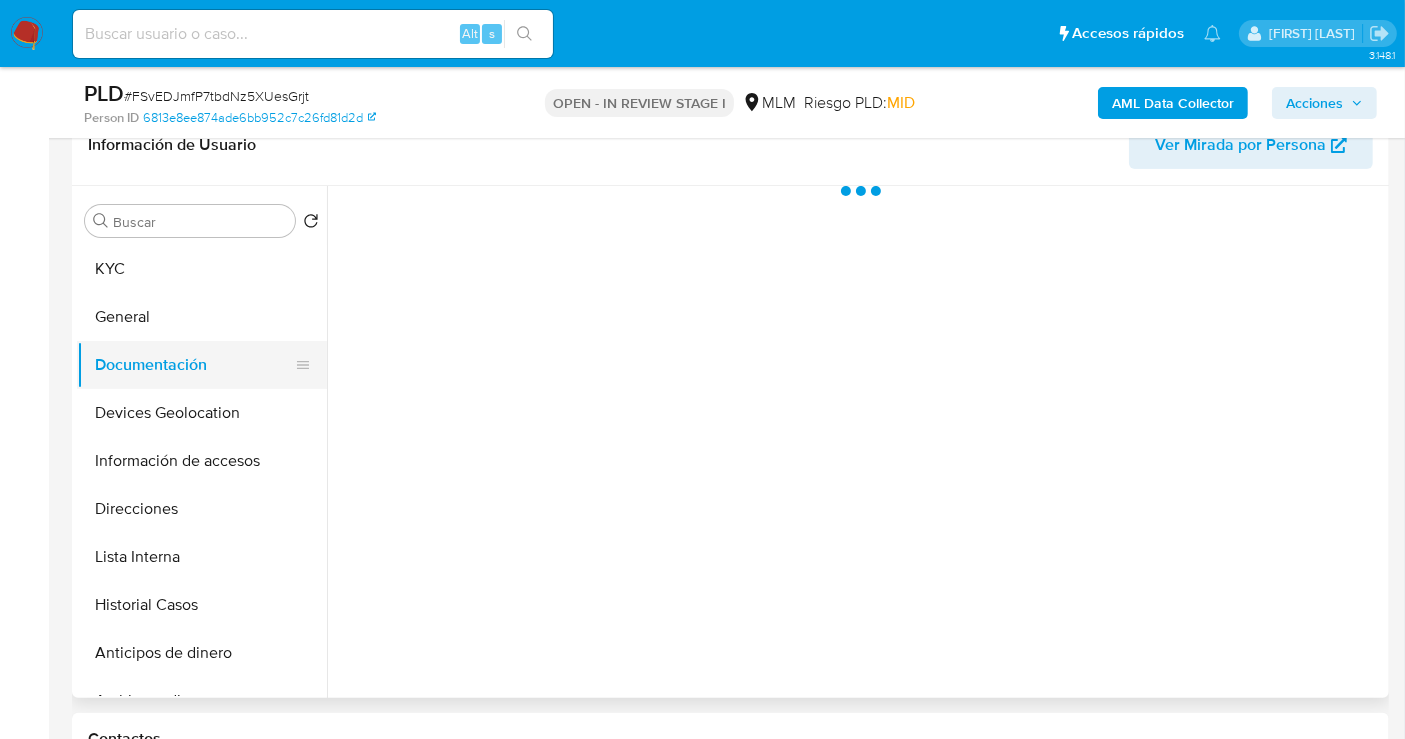 scroll, scrollTop: 0, scrollLeft: 0, axis: both 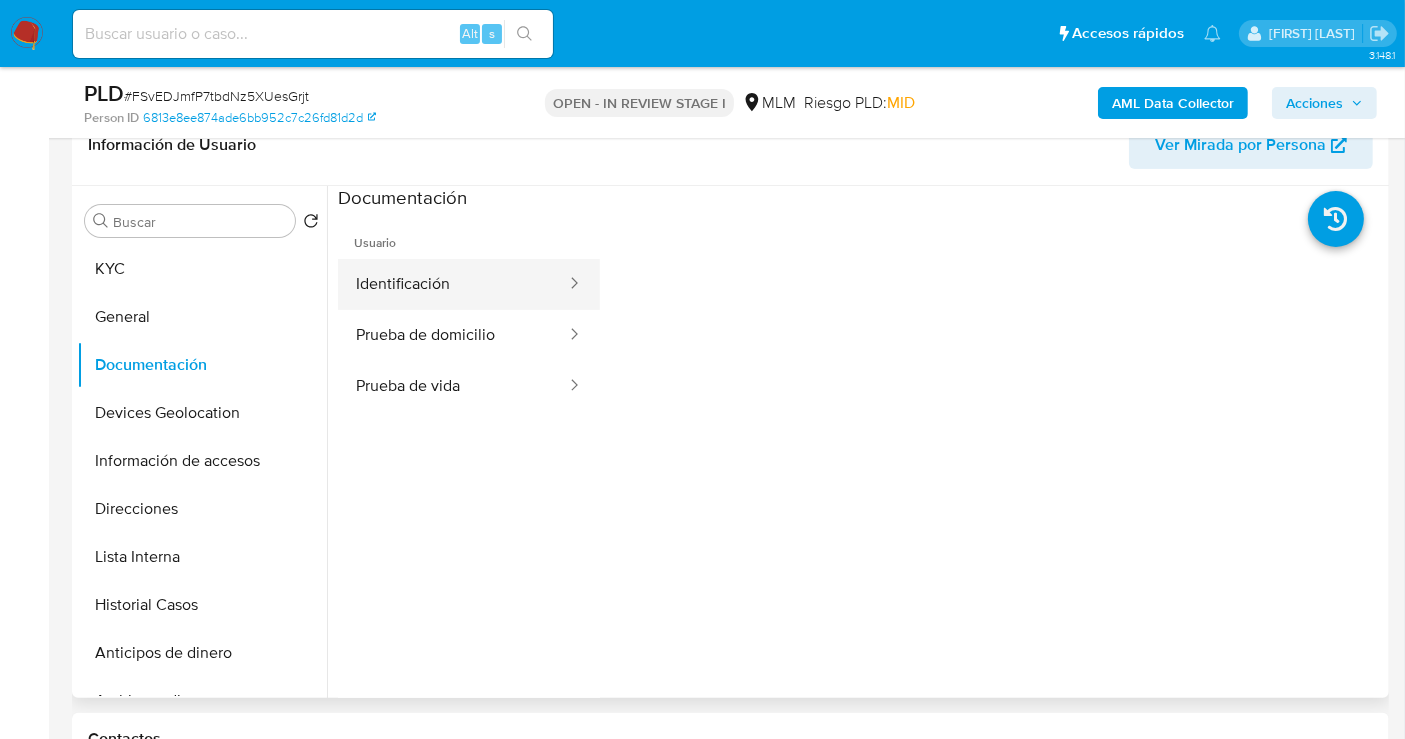 click on "Identificación" at bounding box center (453, 284) 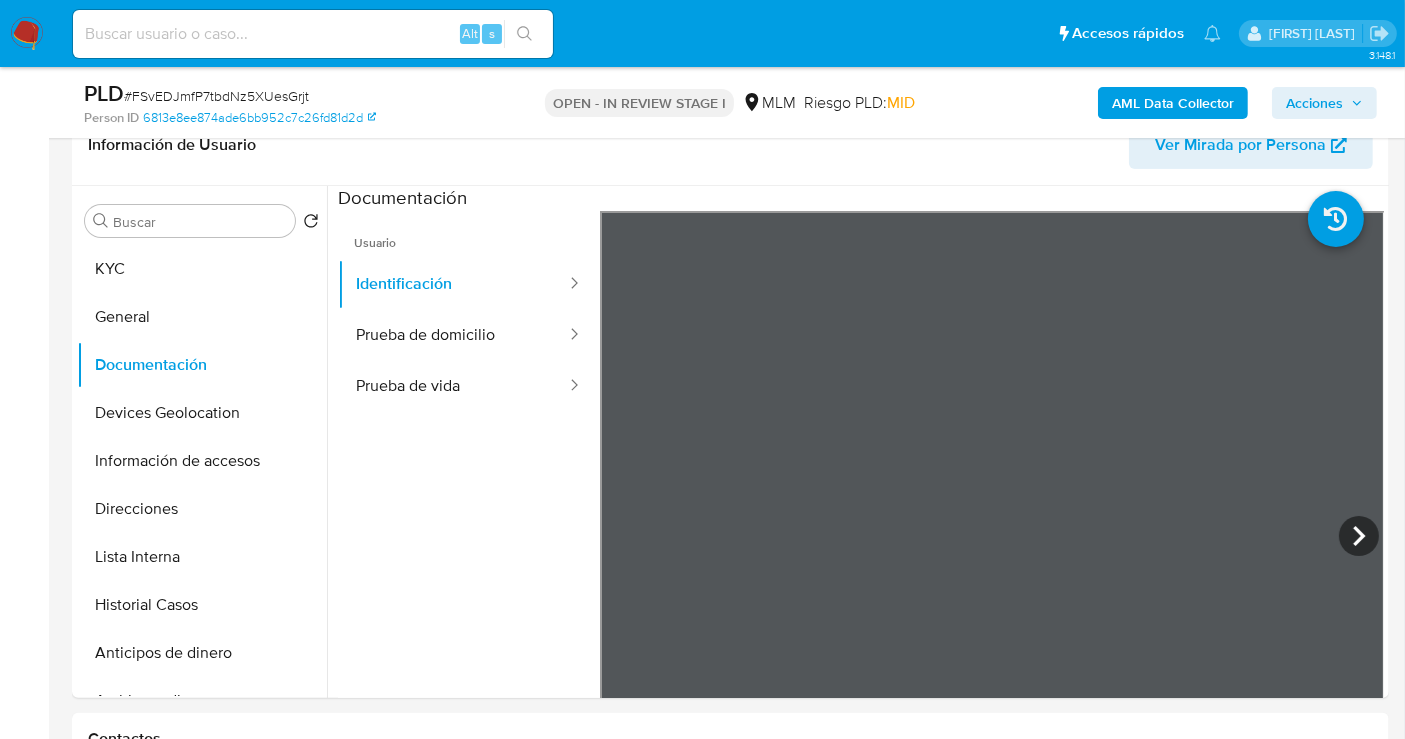 type 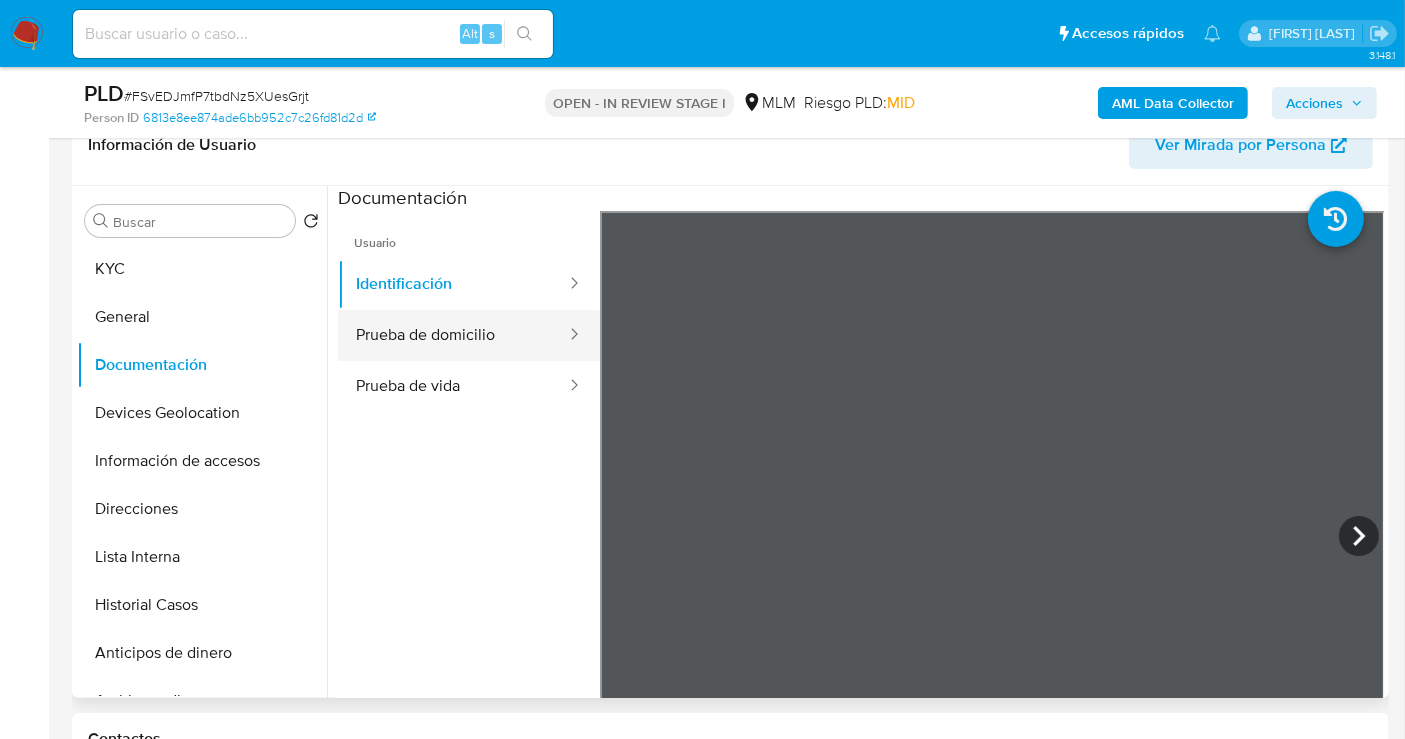 click on "Prueba de domicilio" at bounding box center (453, 335) 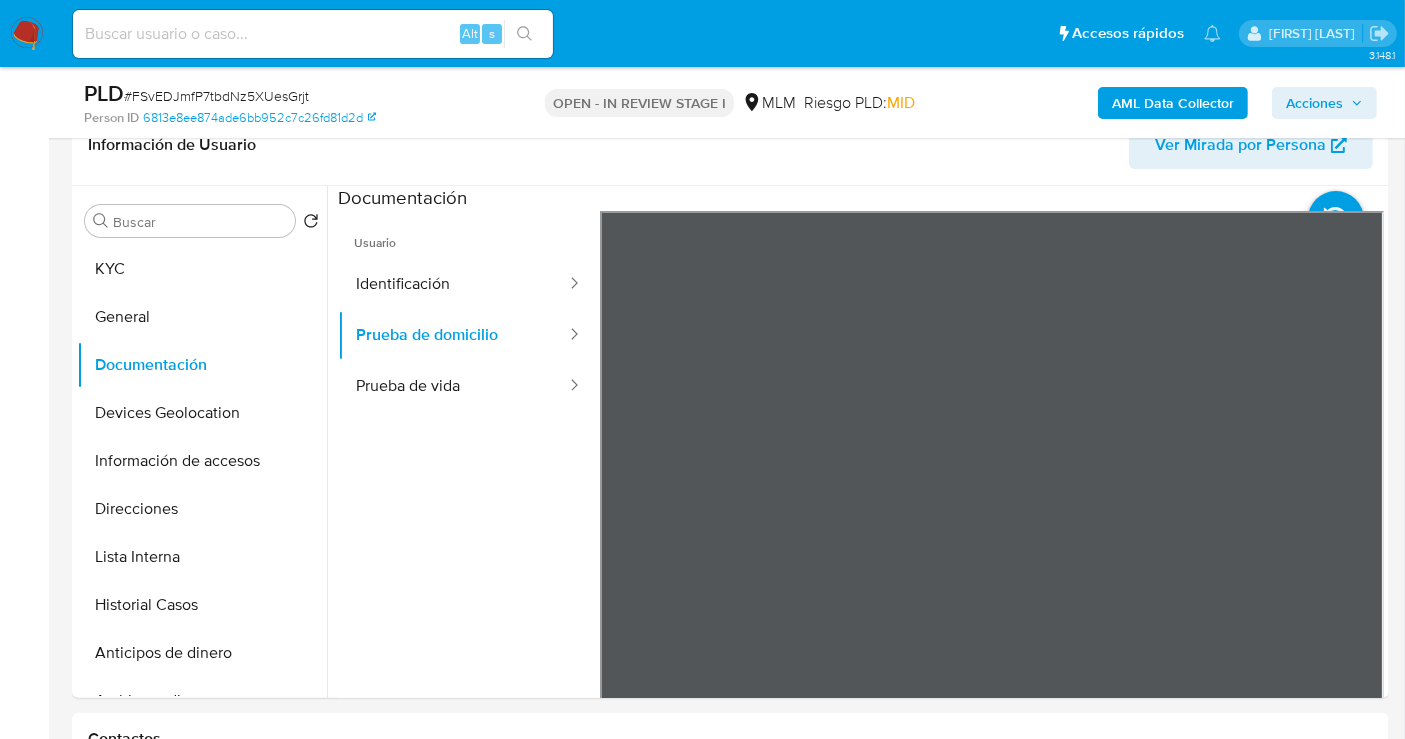 click on "Pausado Ver notificaciones Alt s Accesos rápidos   Presiona las siguientes teclas para acceder a algunas de las funciones Buscar caso o usuario Alt s Volver al home Alt h Agregar un comentario Alt c Ir a la resolucion de un caso Alt r Agregar un archivo adjunto Alt a Solicitar KYC challenge Alt 3 Agregar restricción Alt 4 Eliminar restricción Alt 5 Nancy Eridany Sanchez Bandeja Tablero Screening Búsqueda en Listas Watchlist Herramientas Operaciones masivas Reportes Mulan Buscador de personas Consolidado 3.148.1 Asignado a   nsanchezgarc   Asignado el: 04/08/2025 12:58:14 Creado el: 12/07/2025   Creado el: 12/07/2025 03:05:52 - Vence en un mes   Vence el 10/09/2025 03:05:53 PLD # FSvEDJmfP7tbdNz5XUesGrjt Person ID 6813e8ee874ade6bb952c7c26fd81d2d OPEN - IN REVIEW STAGE I  MLM Riesgo PLD:  MID AML Data Collector Acciones Información del caso Eventos ( 1 ) Acciones AUTOMATIC (1) Información de Usuario Ver Mirada por Persona Buscar   Volver al orden por defecto KYC General Documentación Devices Geolocation" at bounding box center (702, 1874) 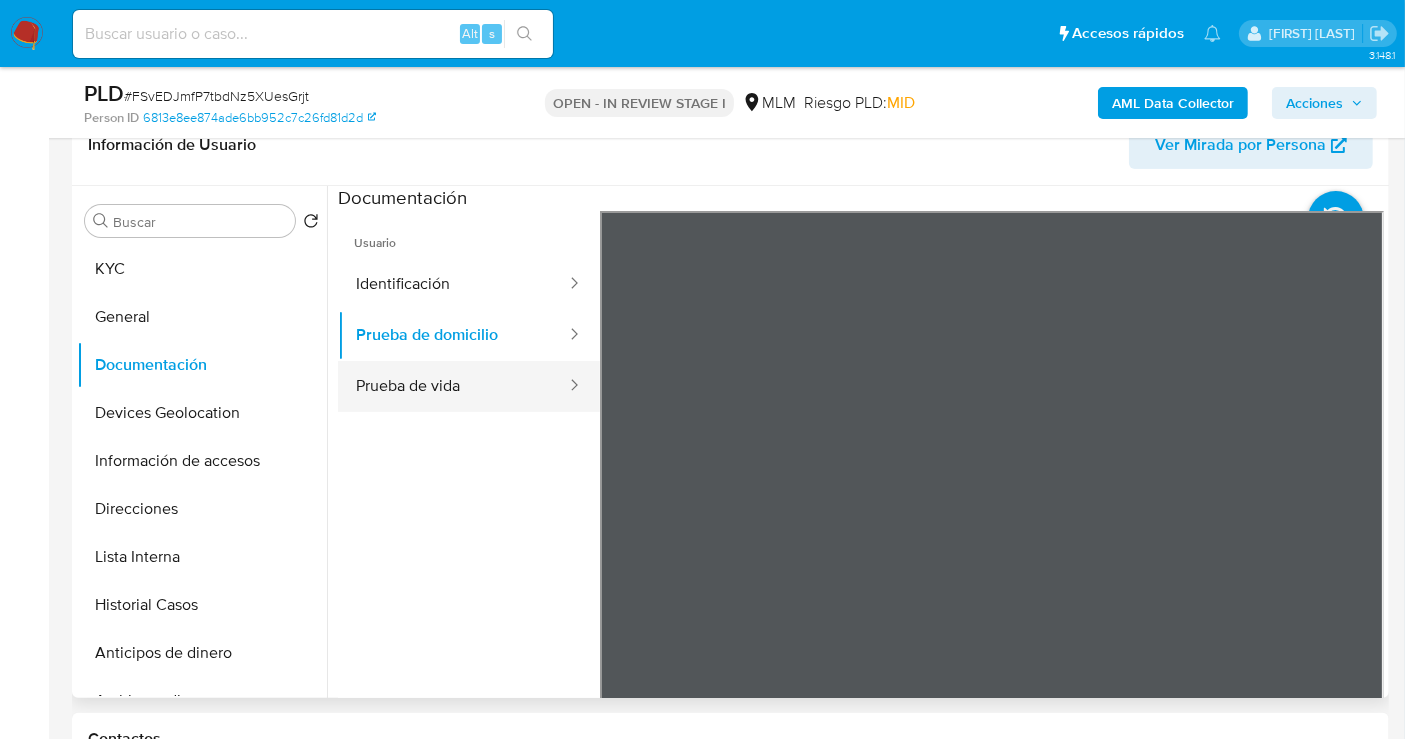 click on "Prueba de vida" at bounding box center [453, 386] 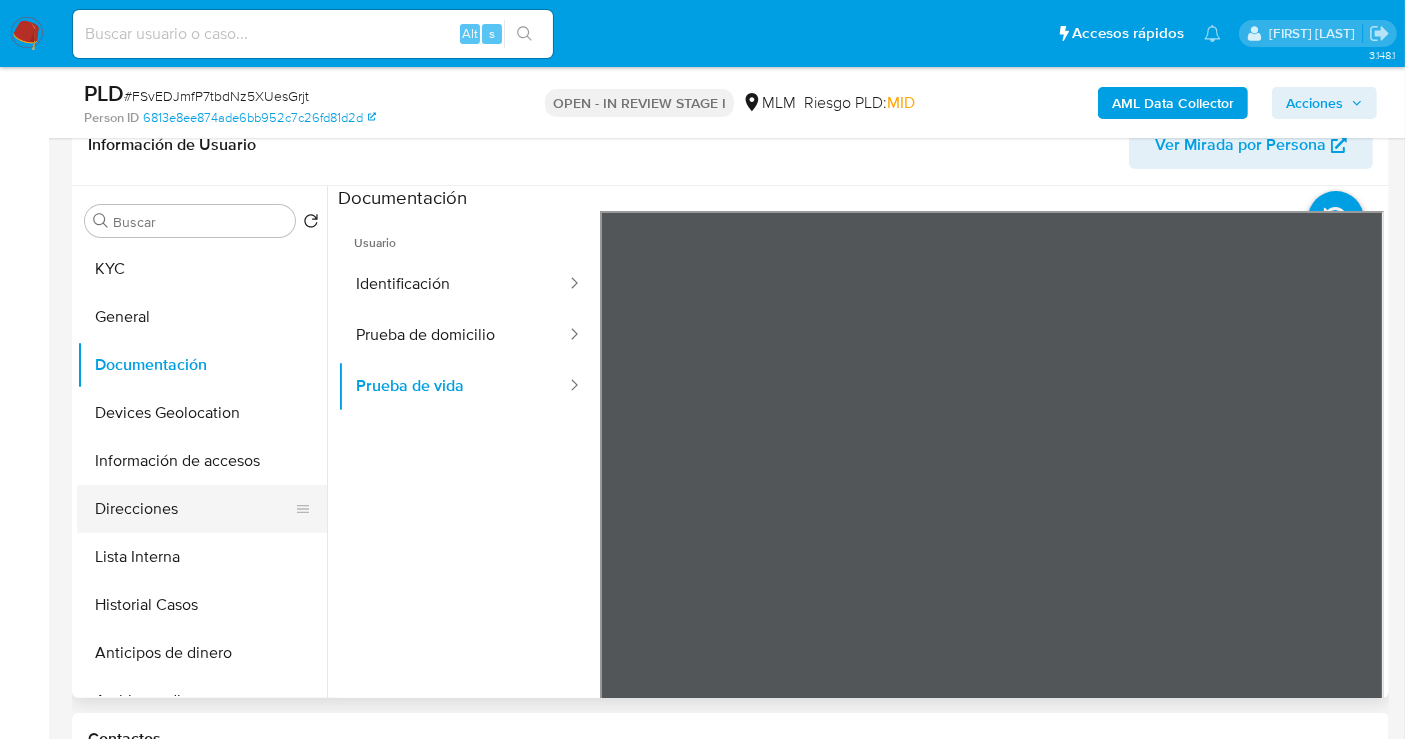 click on "Direcciones" at bounding box center [194, 509] 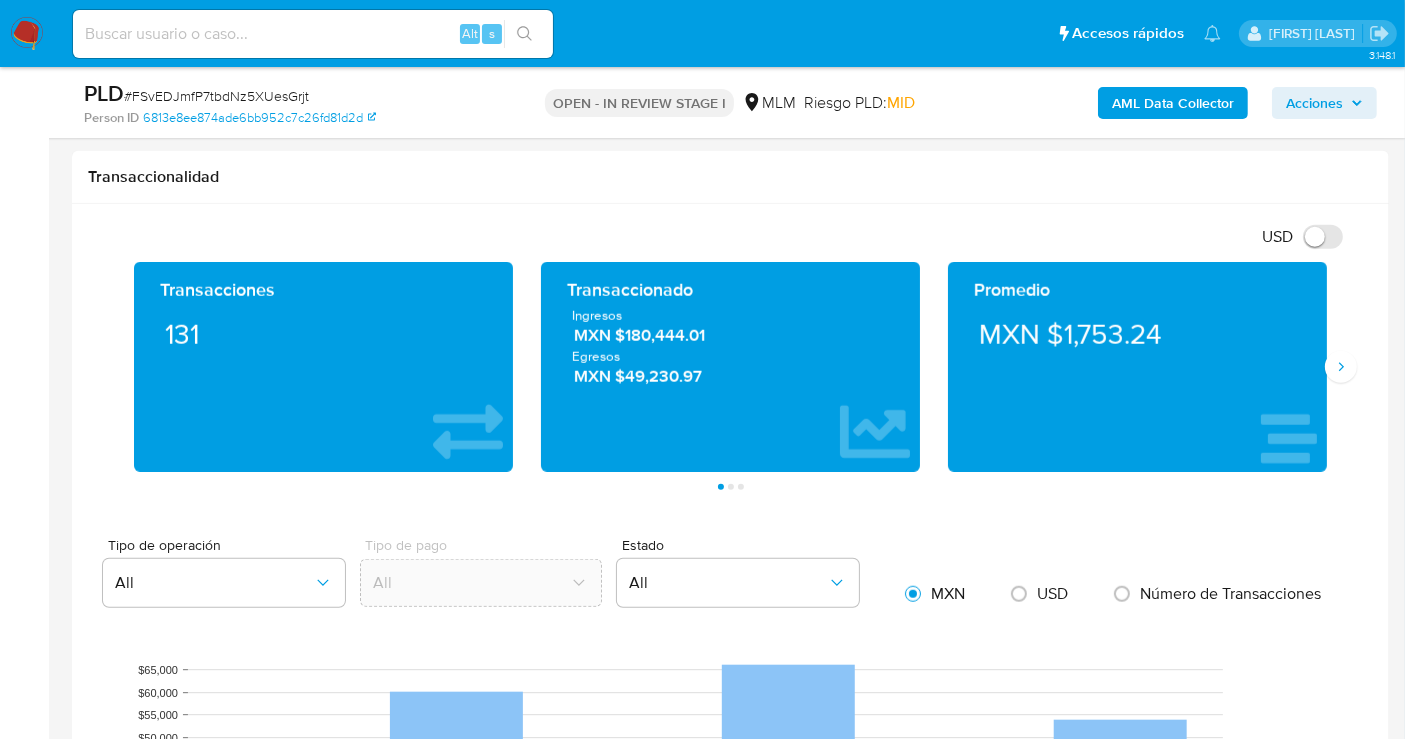 scroll, scrollTop: 1555, scrollLeft: 0, axis: vertical 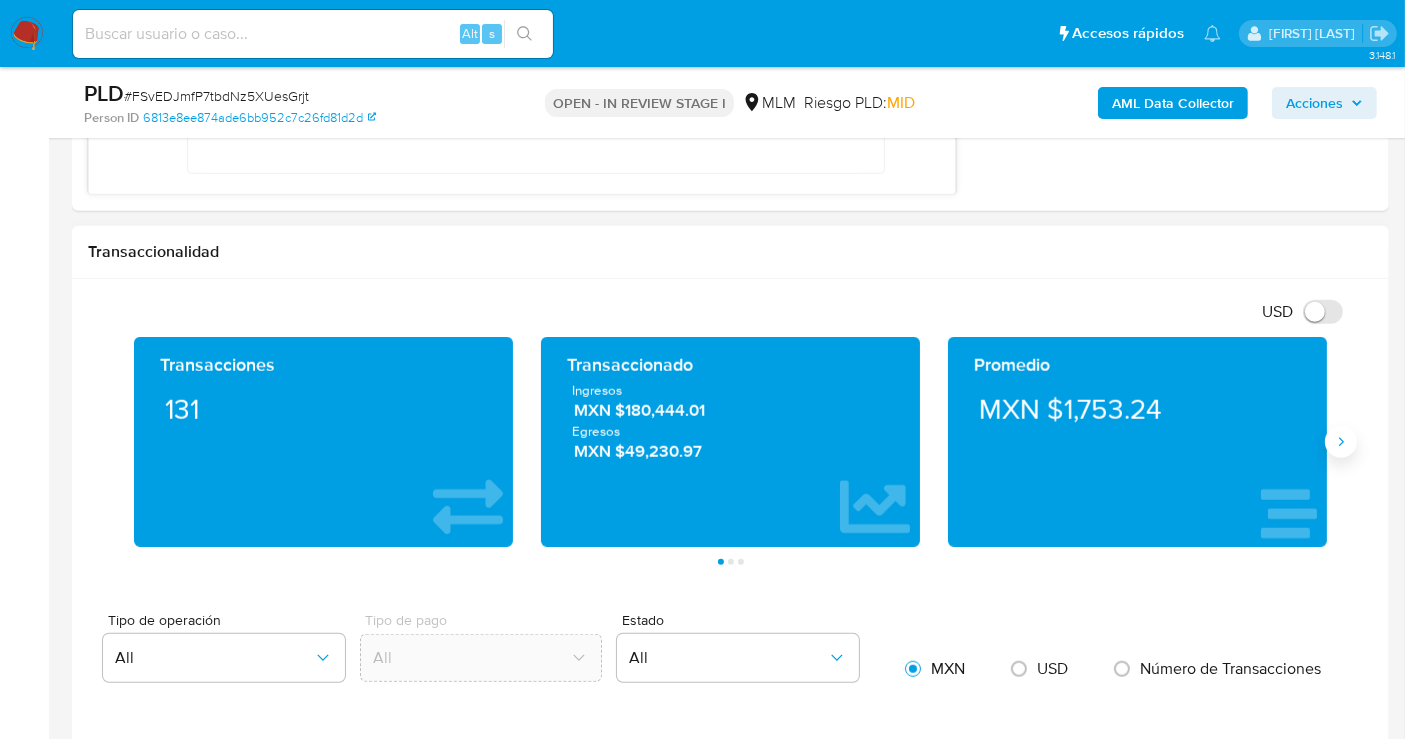 click 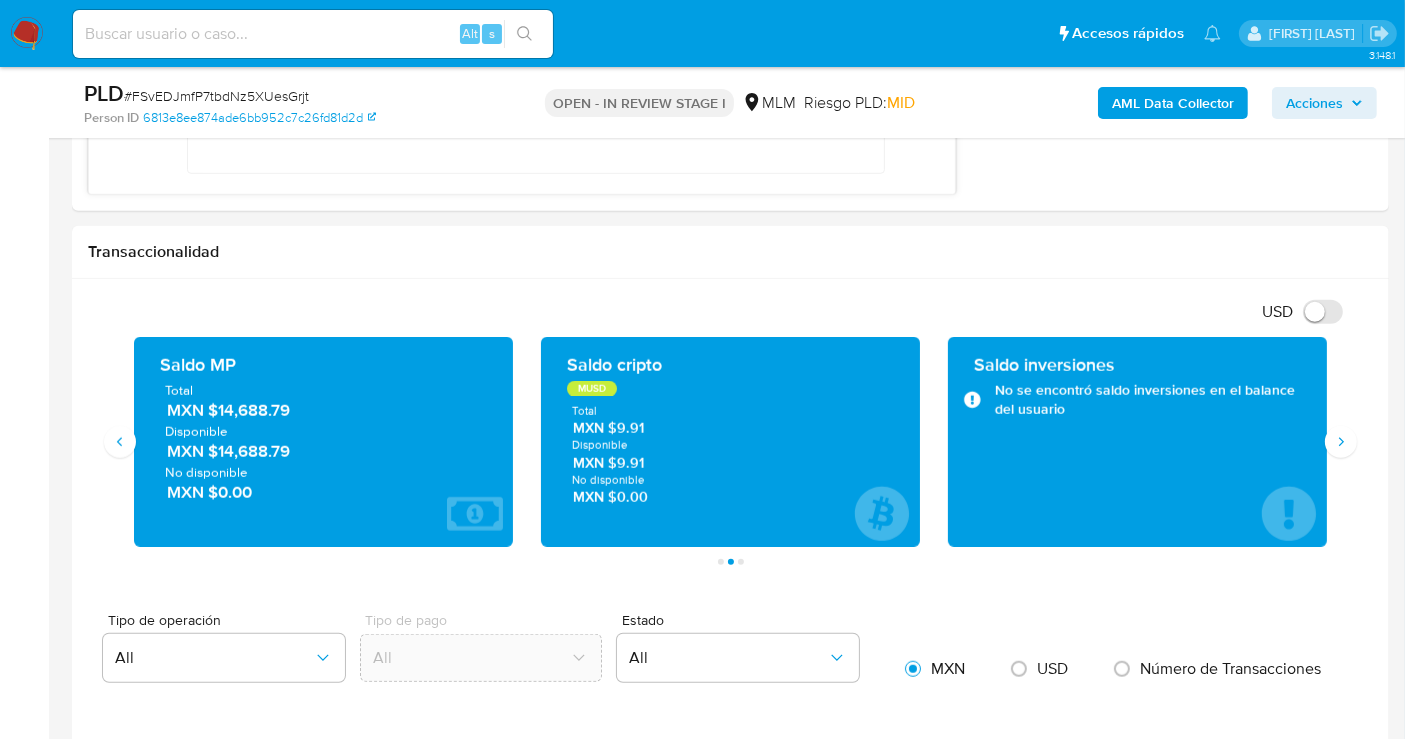 type 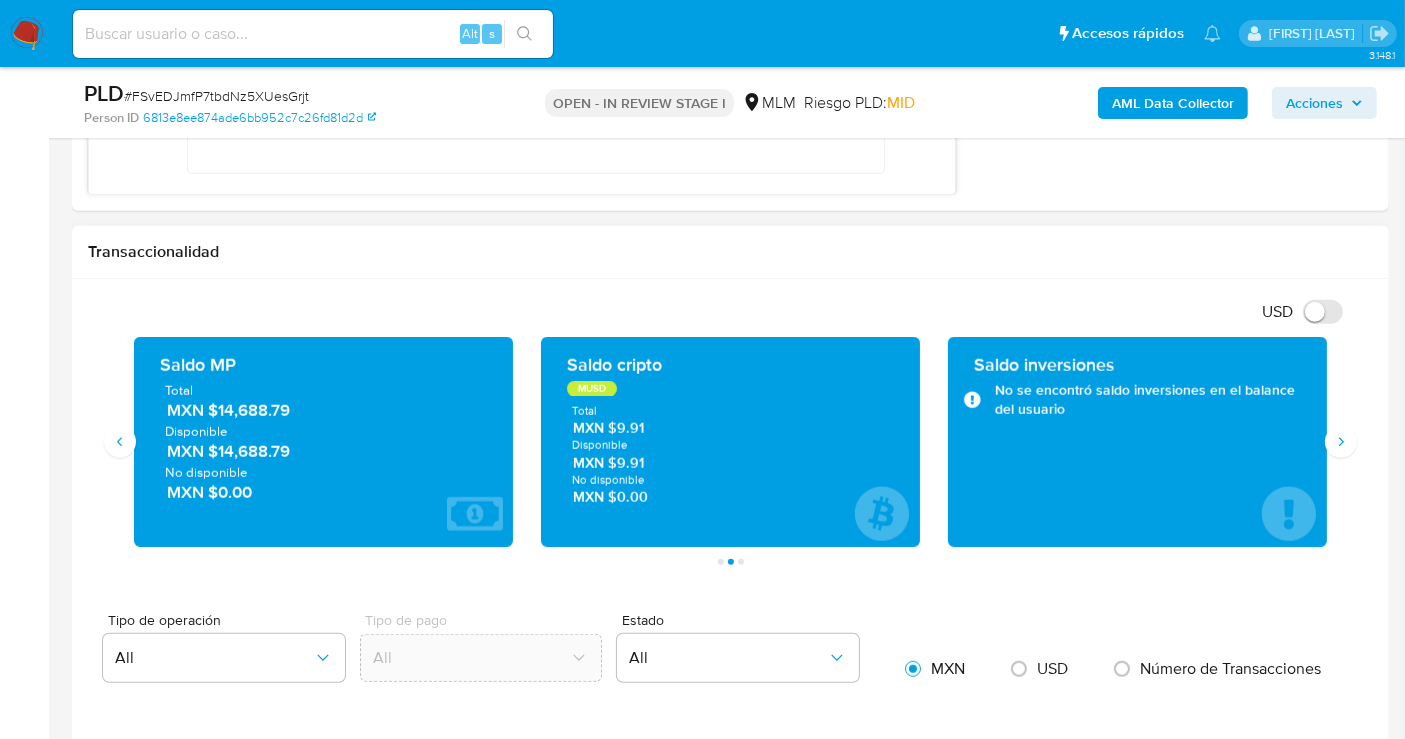 click on "MXN $14,688.79" at bounding box center [324, 411] 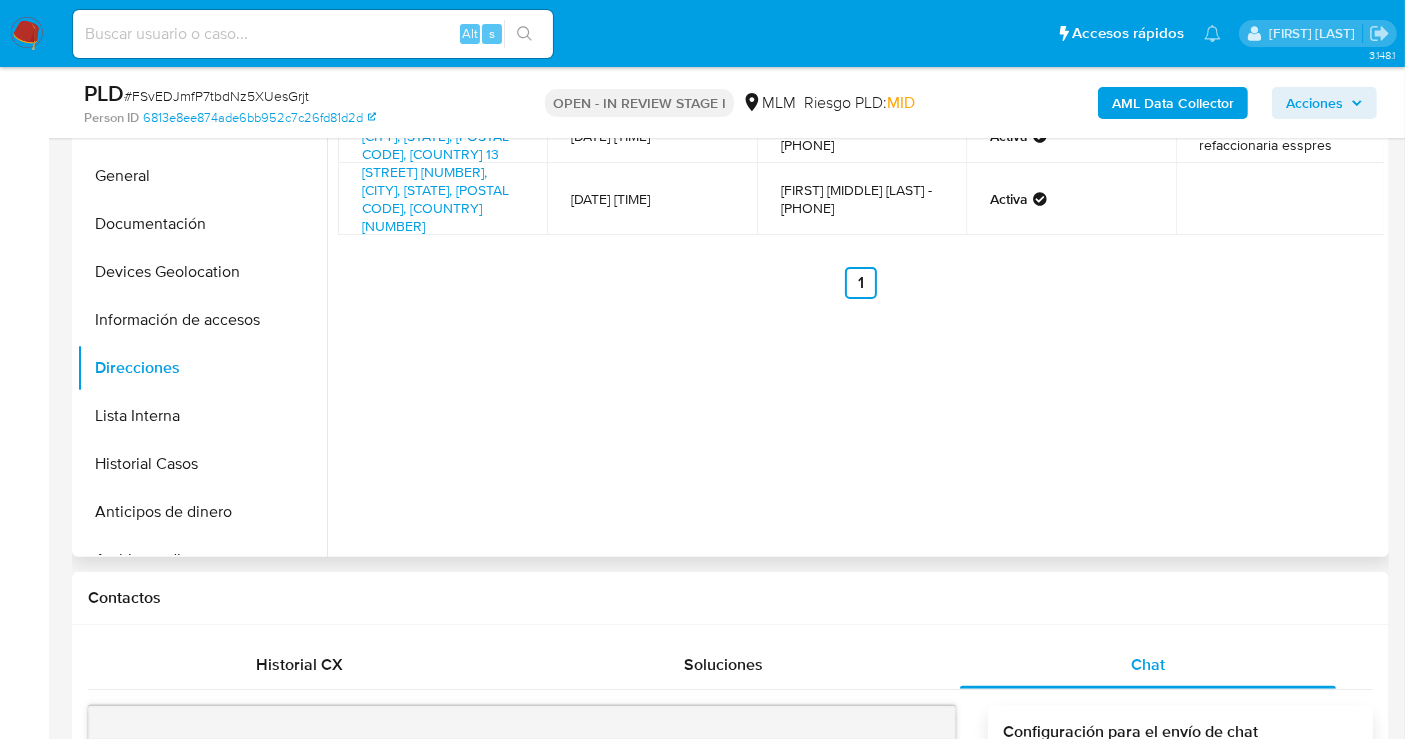 scroll, scrollTop: 333, scrollLeft: 0, axis: vertical 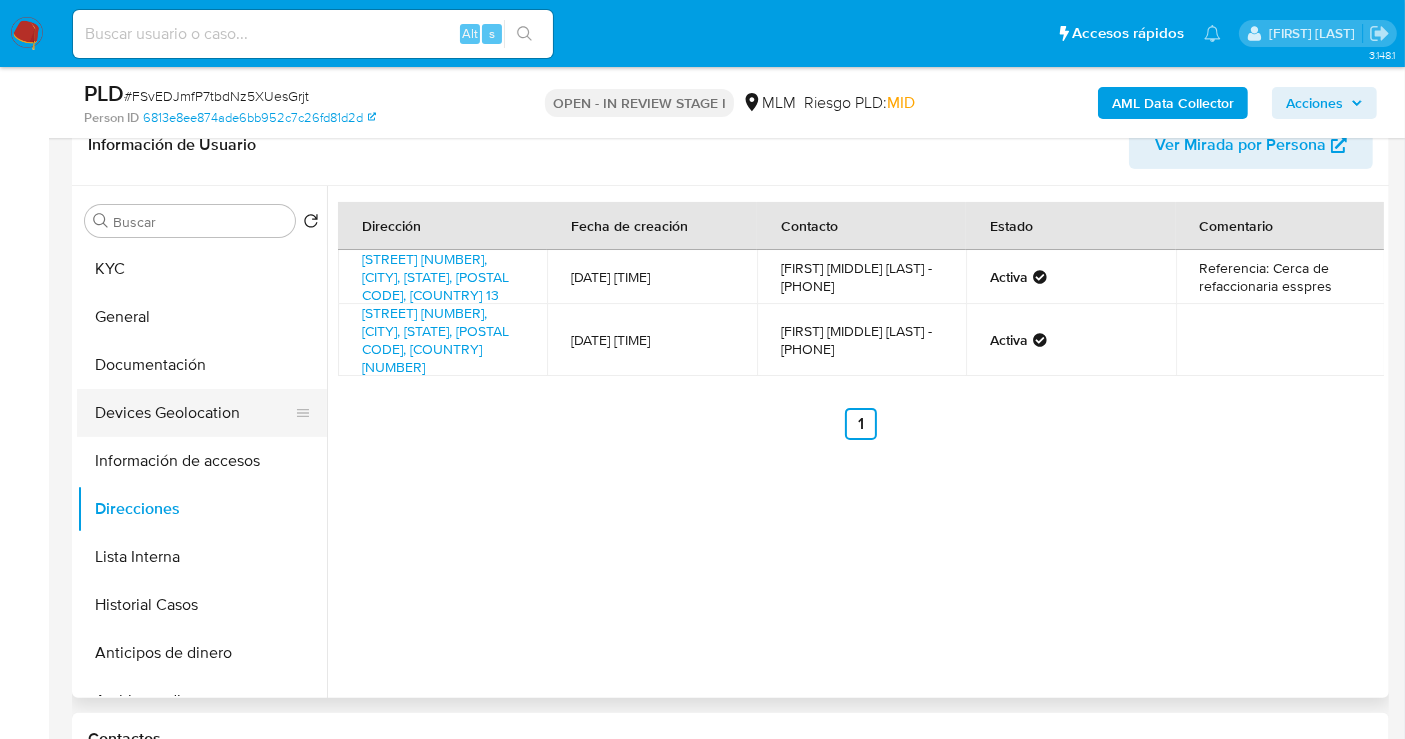 click on "Devices Geolocation" at bounding box center (194, 413) 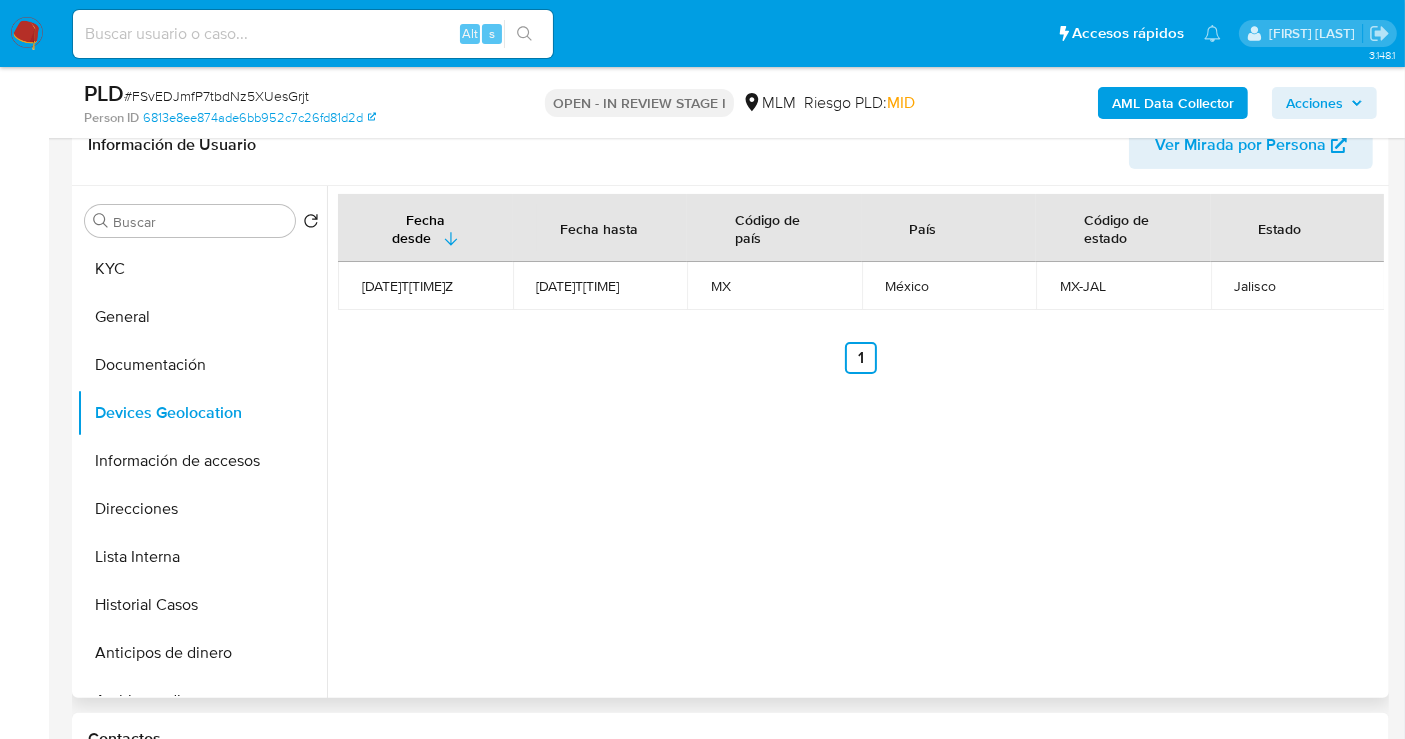 type 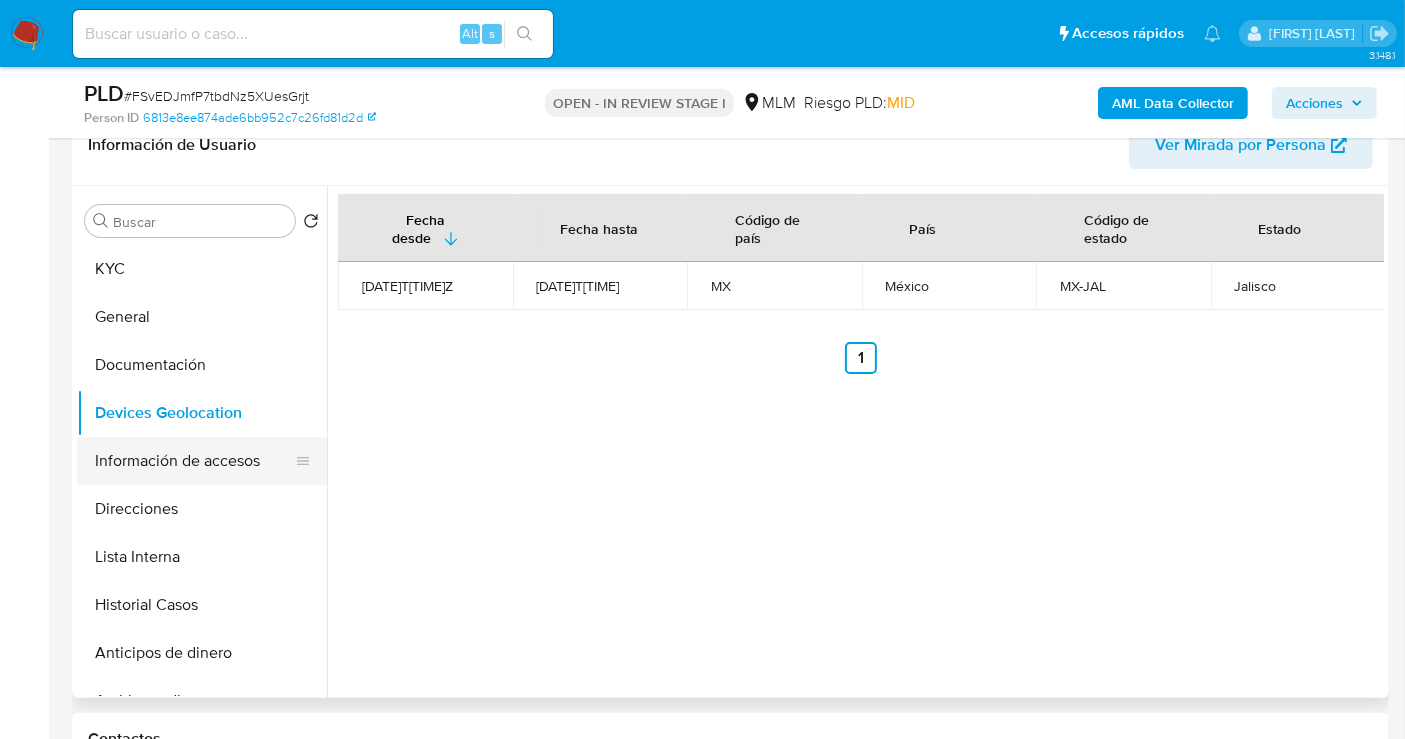 click on "Información de accesos" at bounding box center (194, 461) 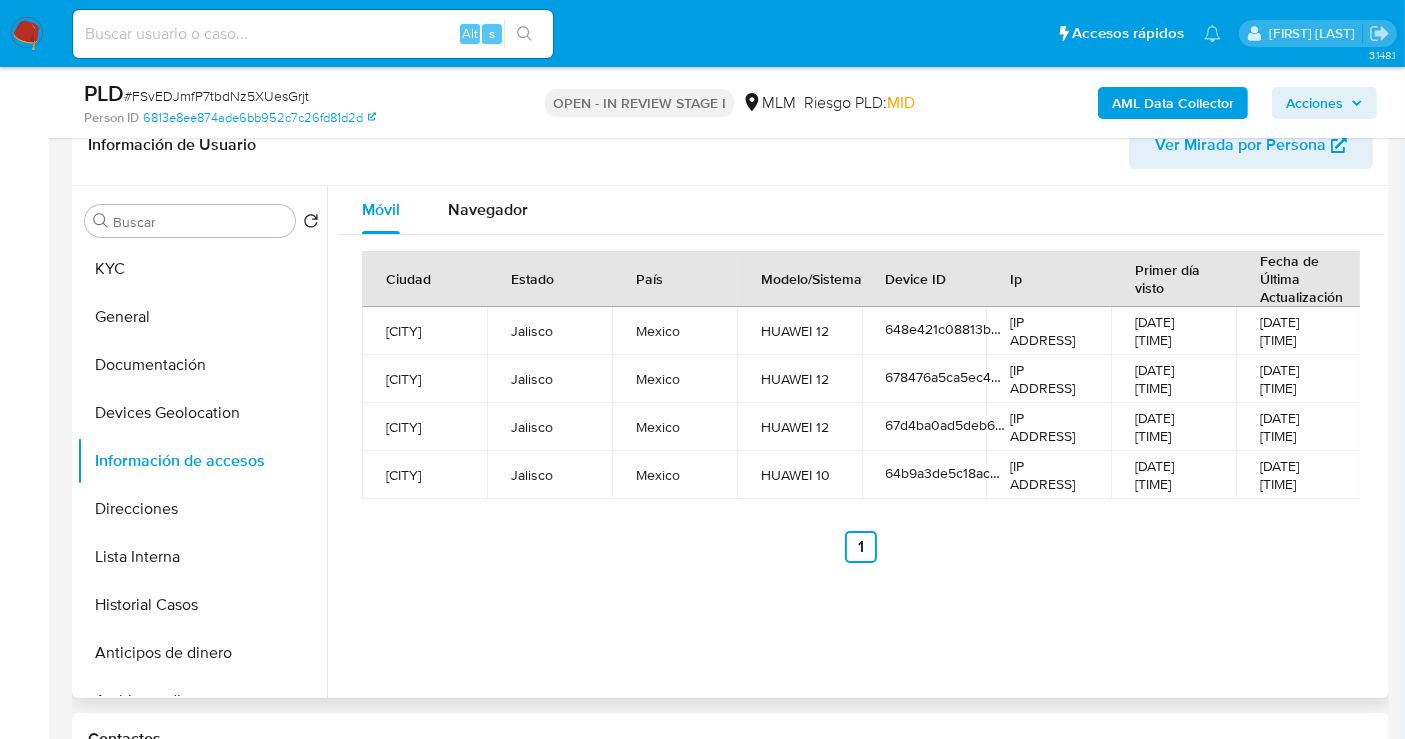 type 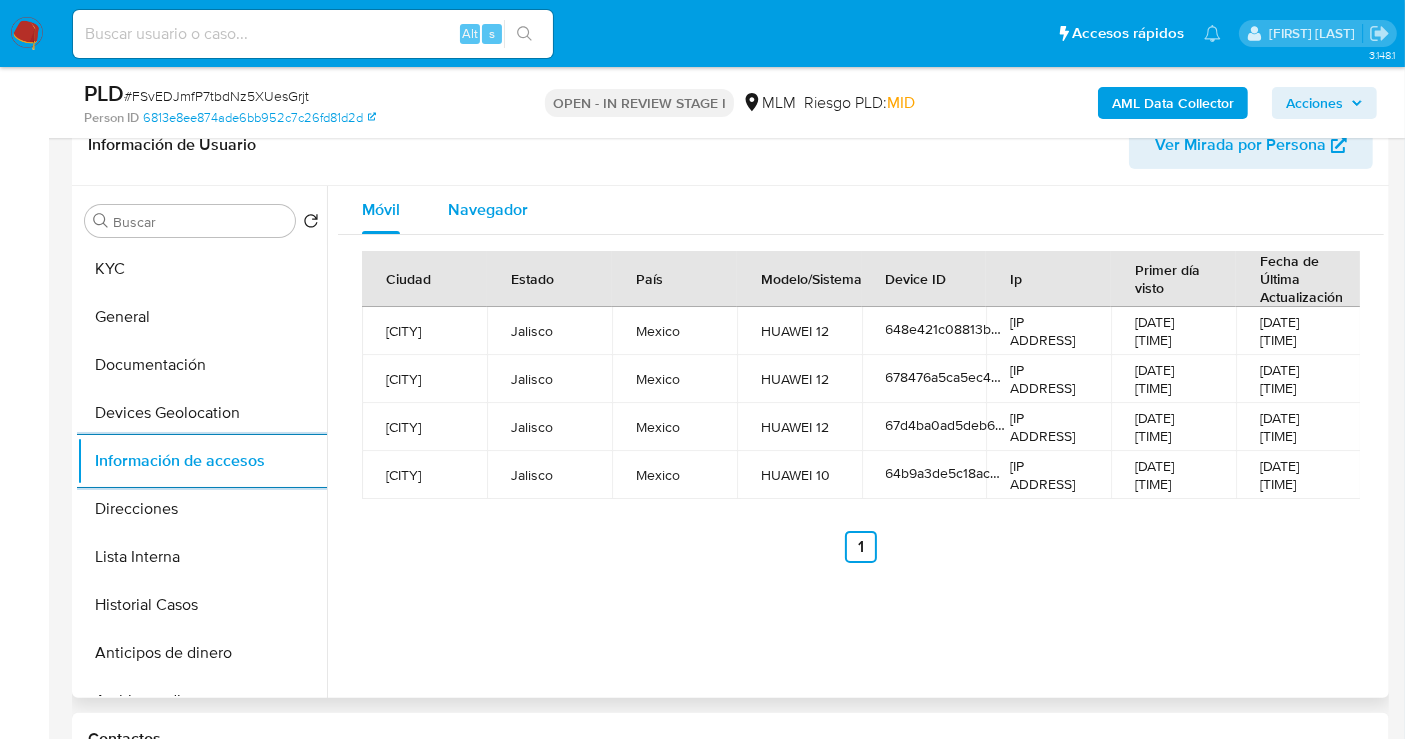 click on "Navegador" at bounding box center (488, 209) 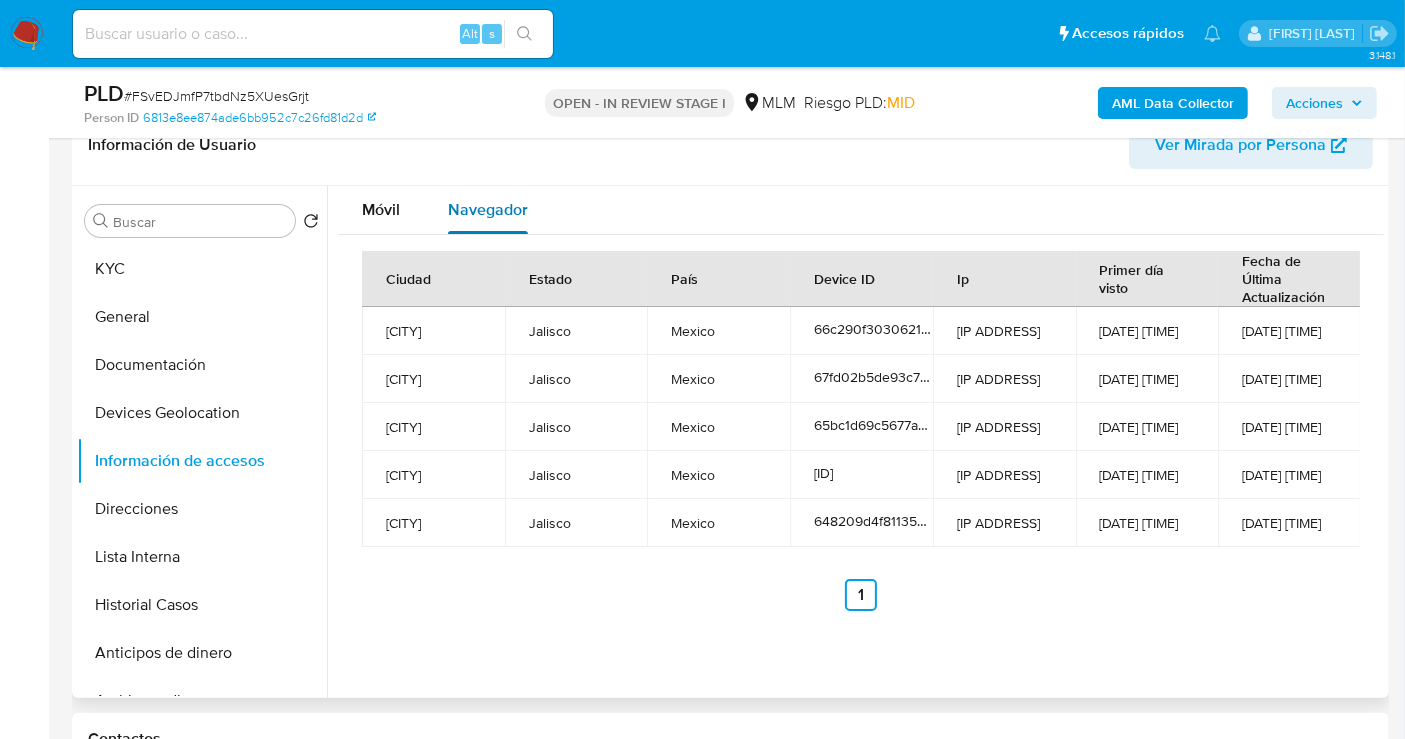 type 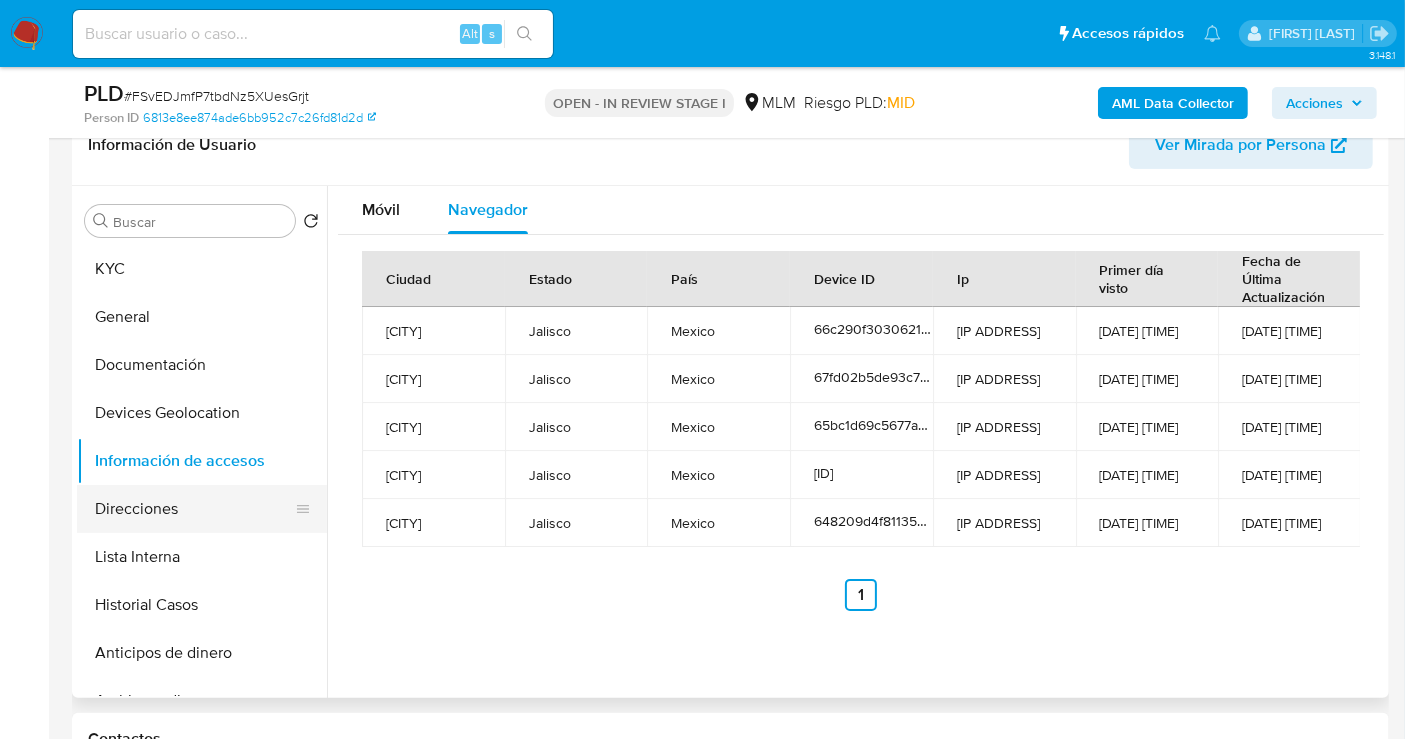 click on "Direcciones" at bounding box center (194, 509) 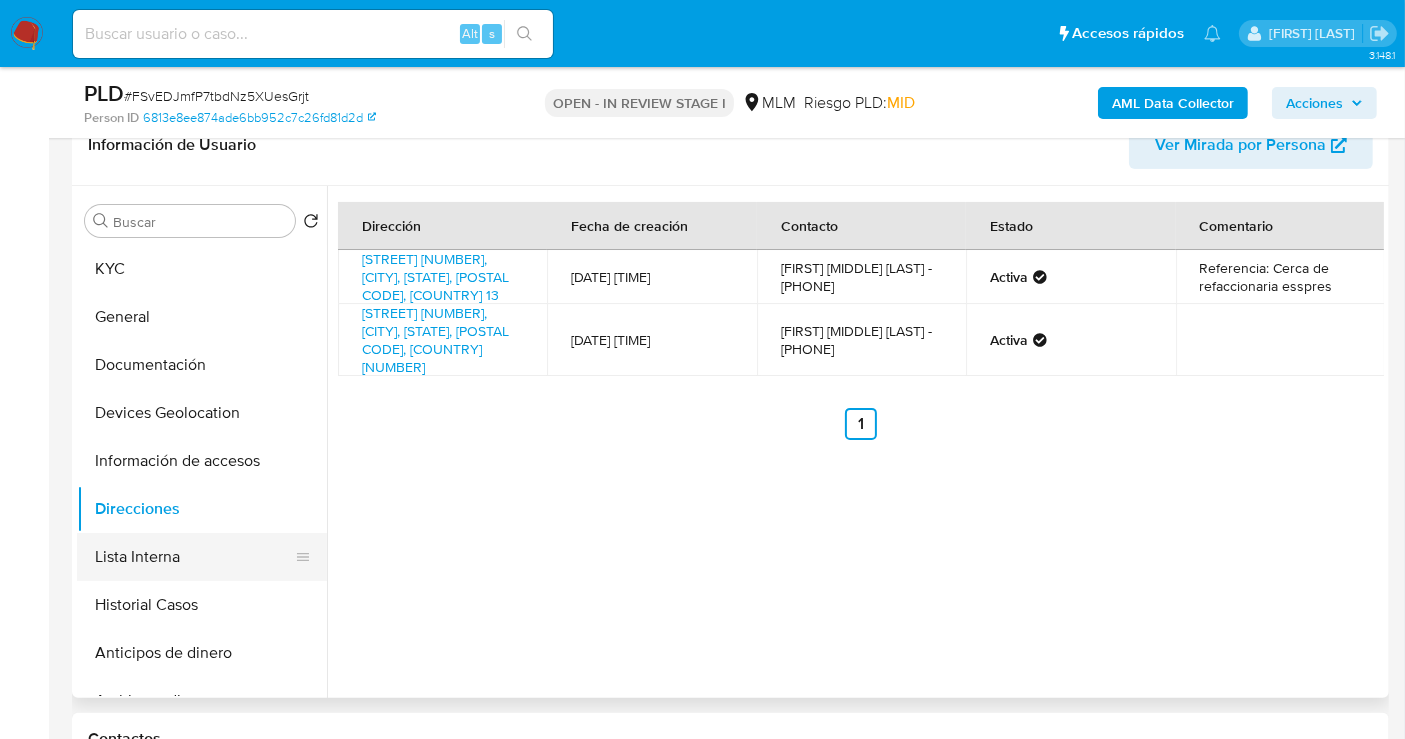 click on "Lista Interna" at bounding box center [194, 557] 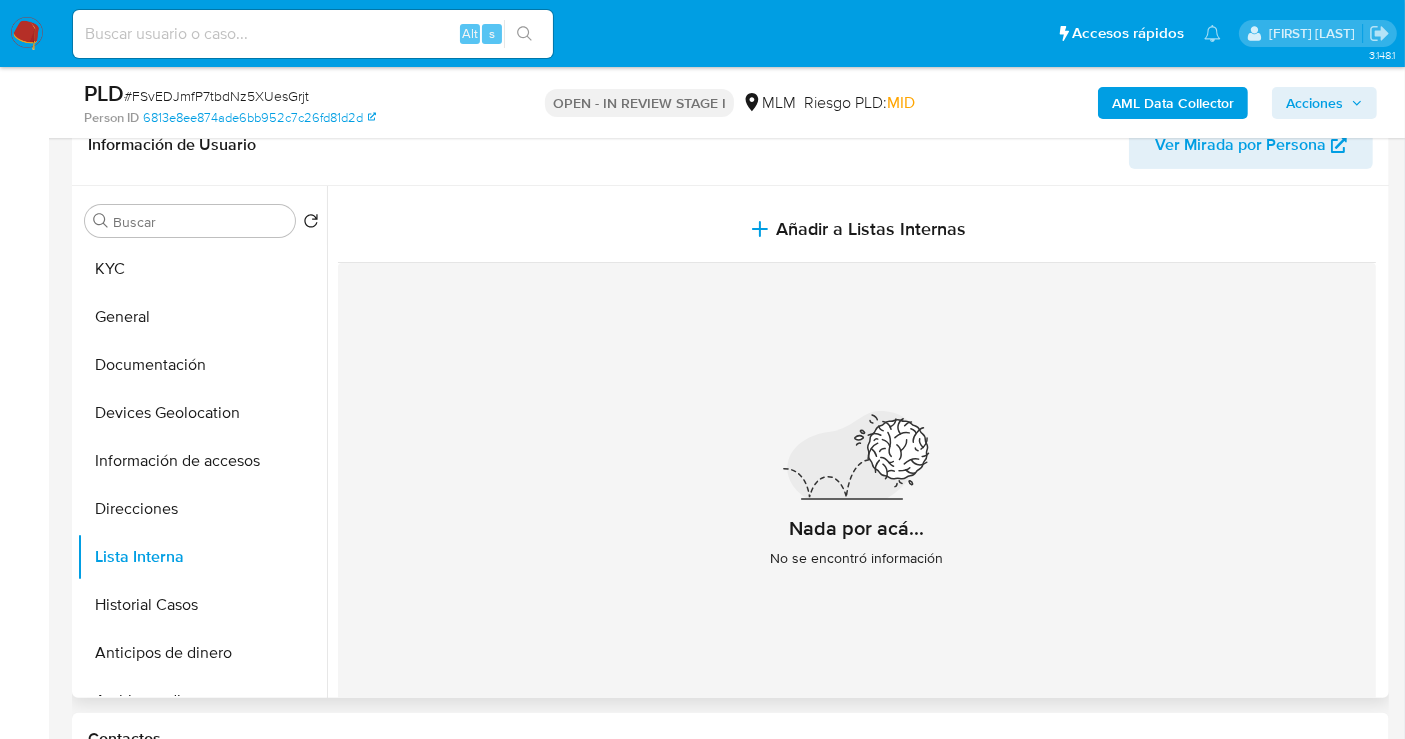 type 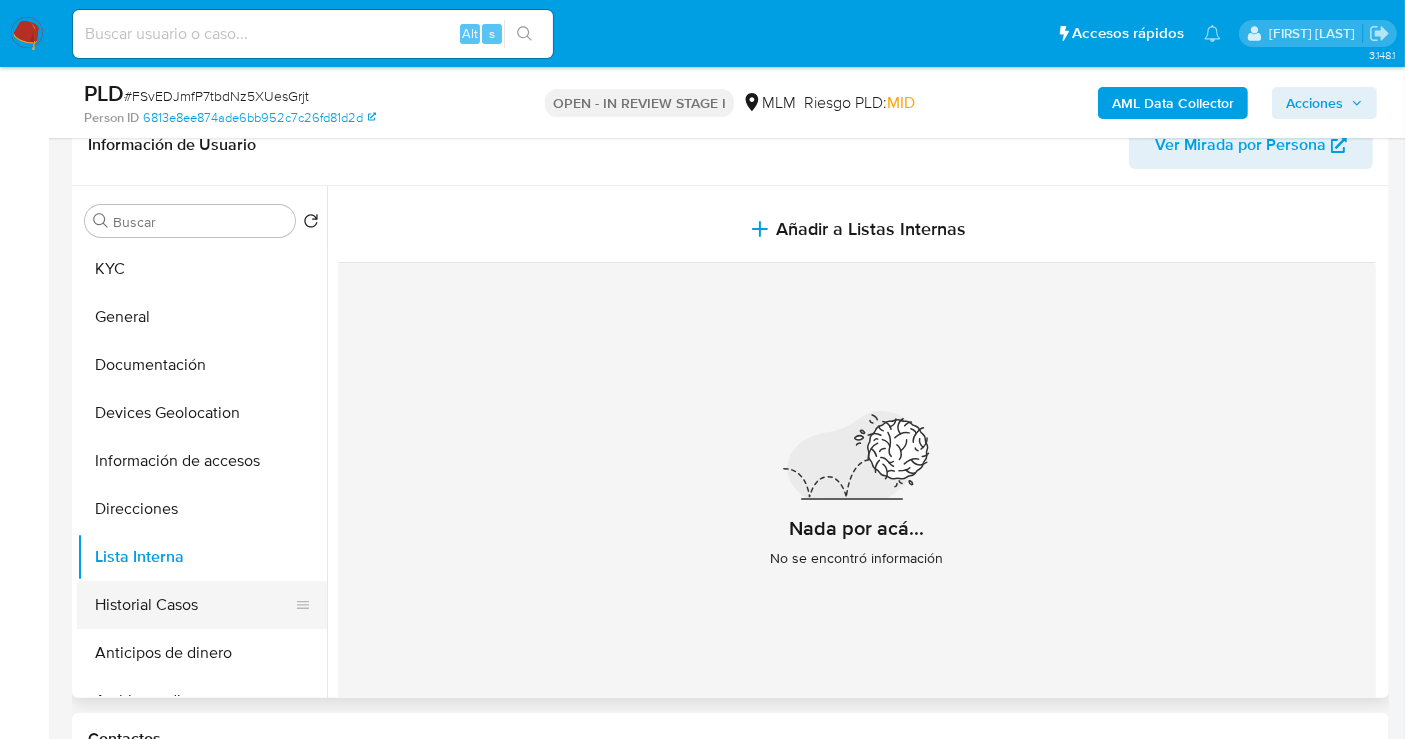 click on "Historial Casos" at bounding box center (194, 605) 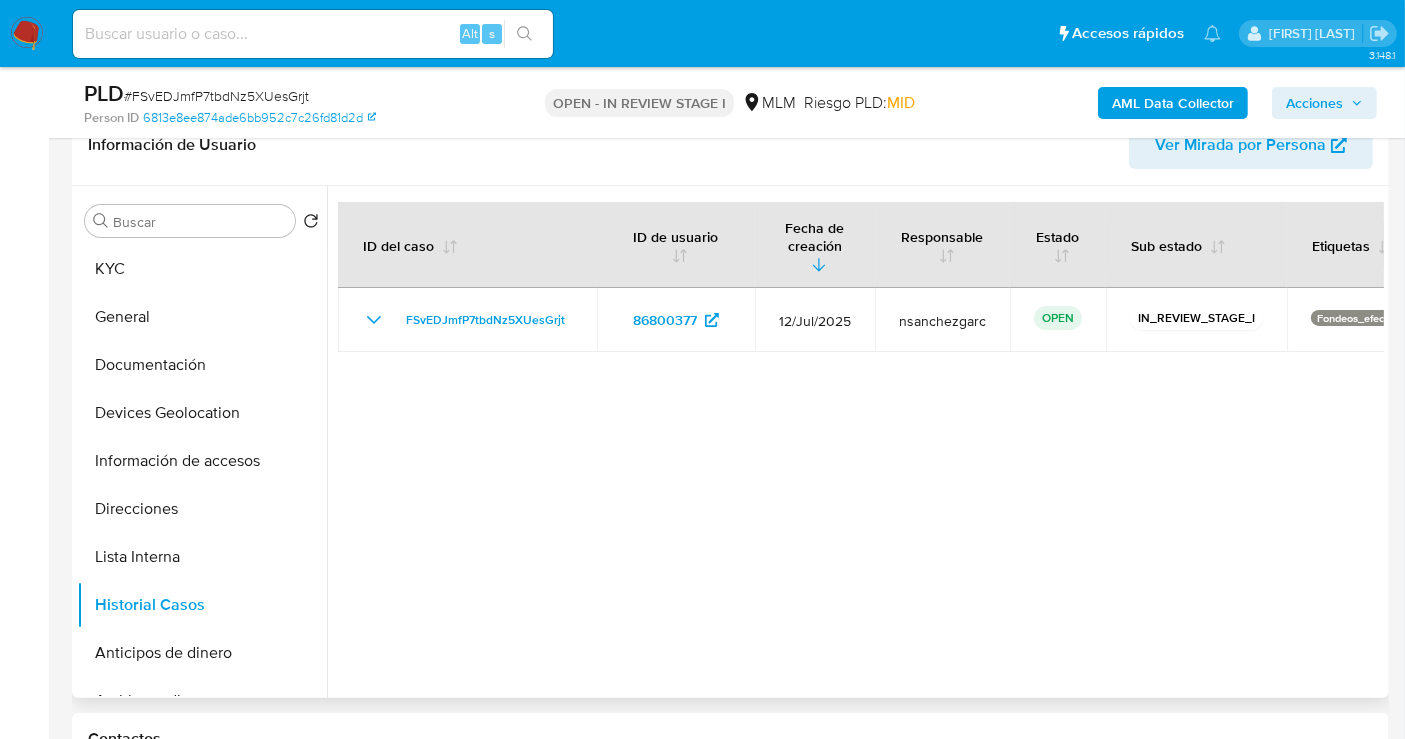 type 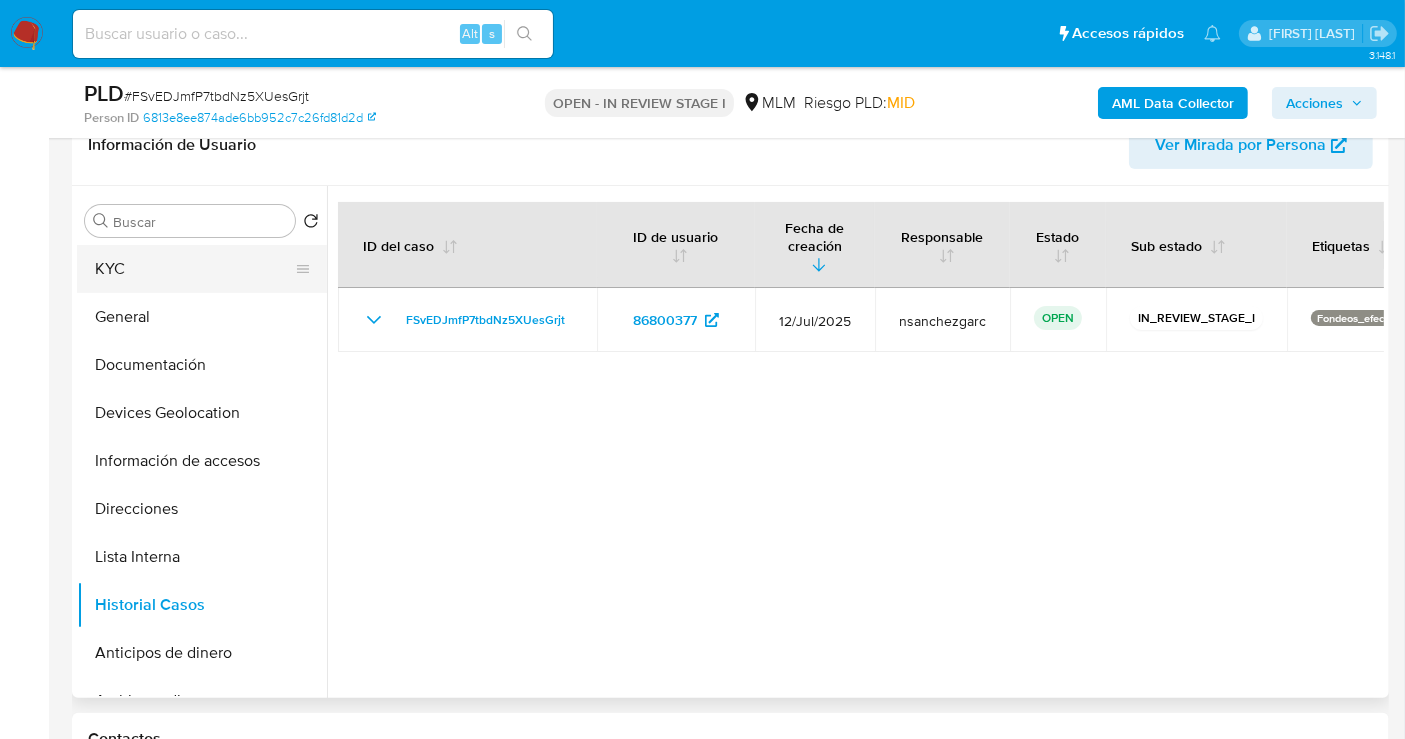 click on "KYC" at bounding box center (194, 269) 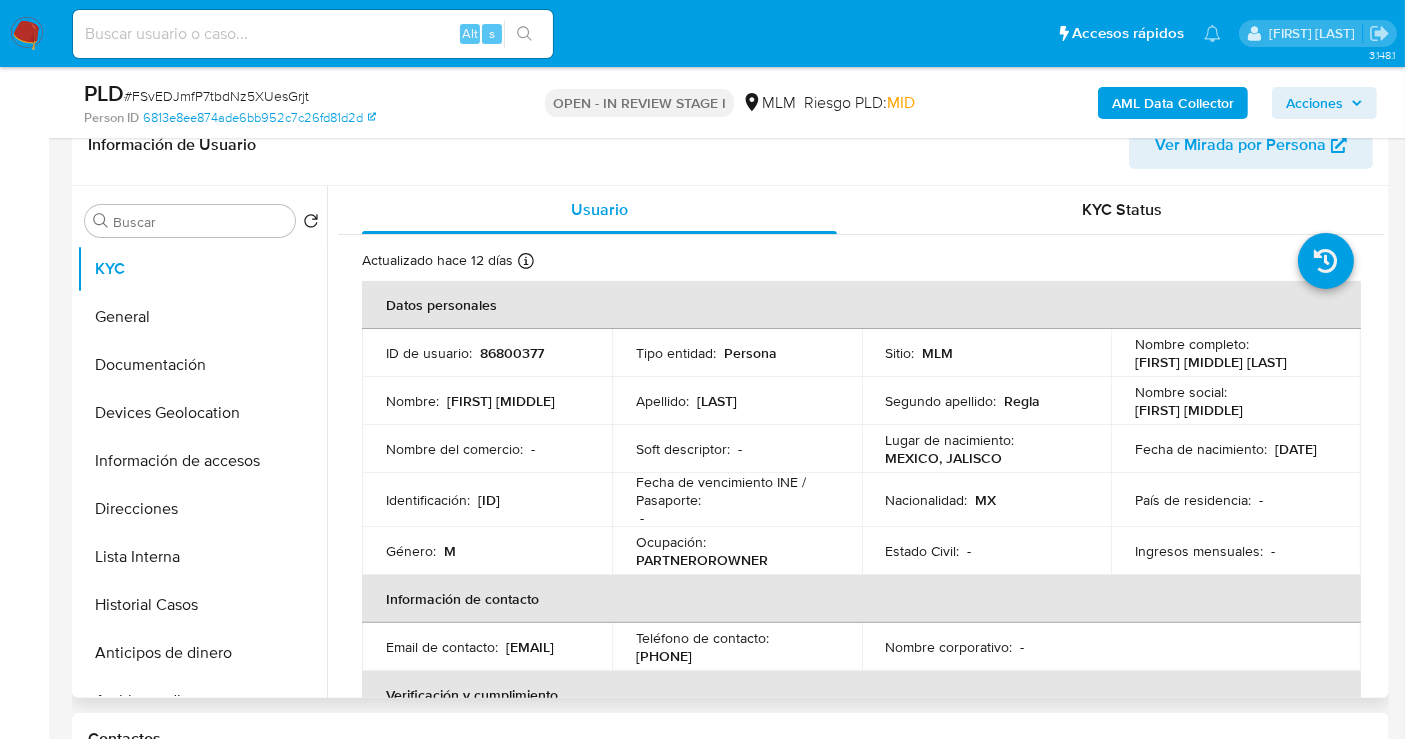 drag, startPoint x: 541, startPoint y: 657, endPoint x: 380, endPoint y: 663, distance: 161.11176 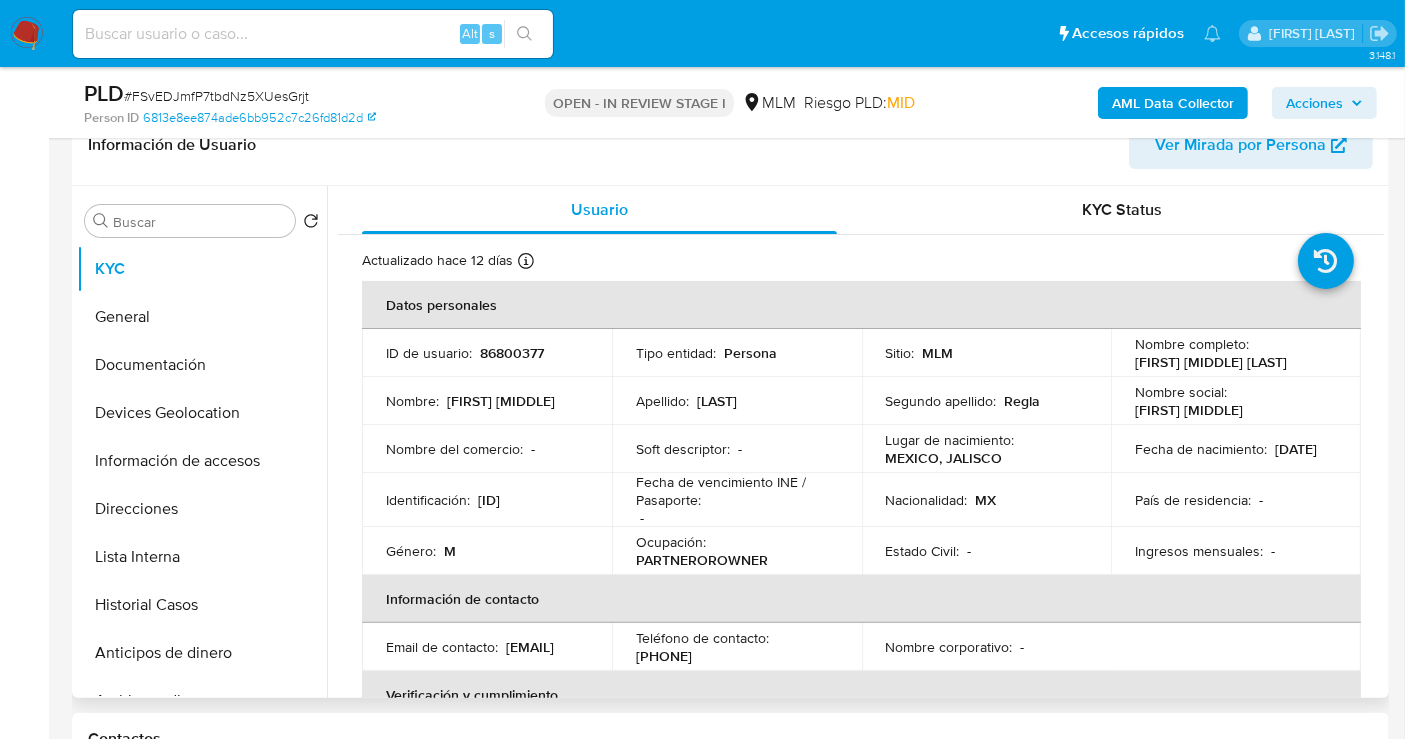click on "3178730003" at bounding box center [664, 656] 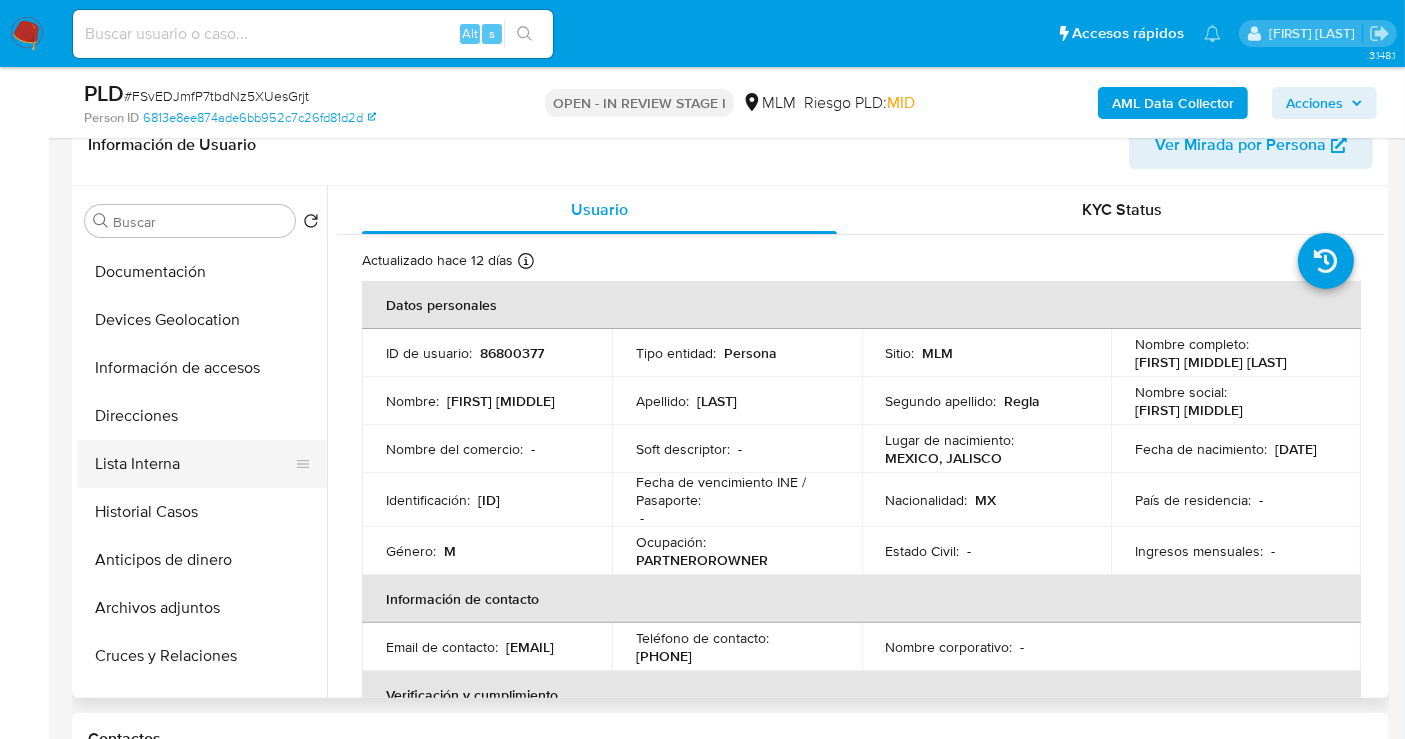 scroll, scrollTop: 222, scrollLeft: 0, axis: vertical 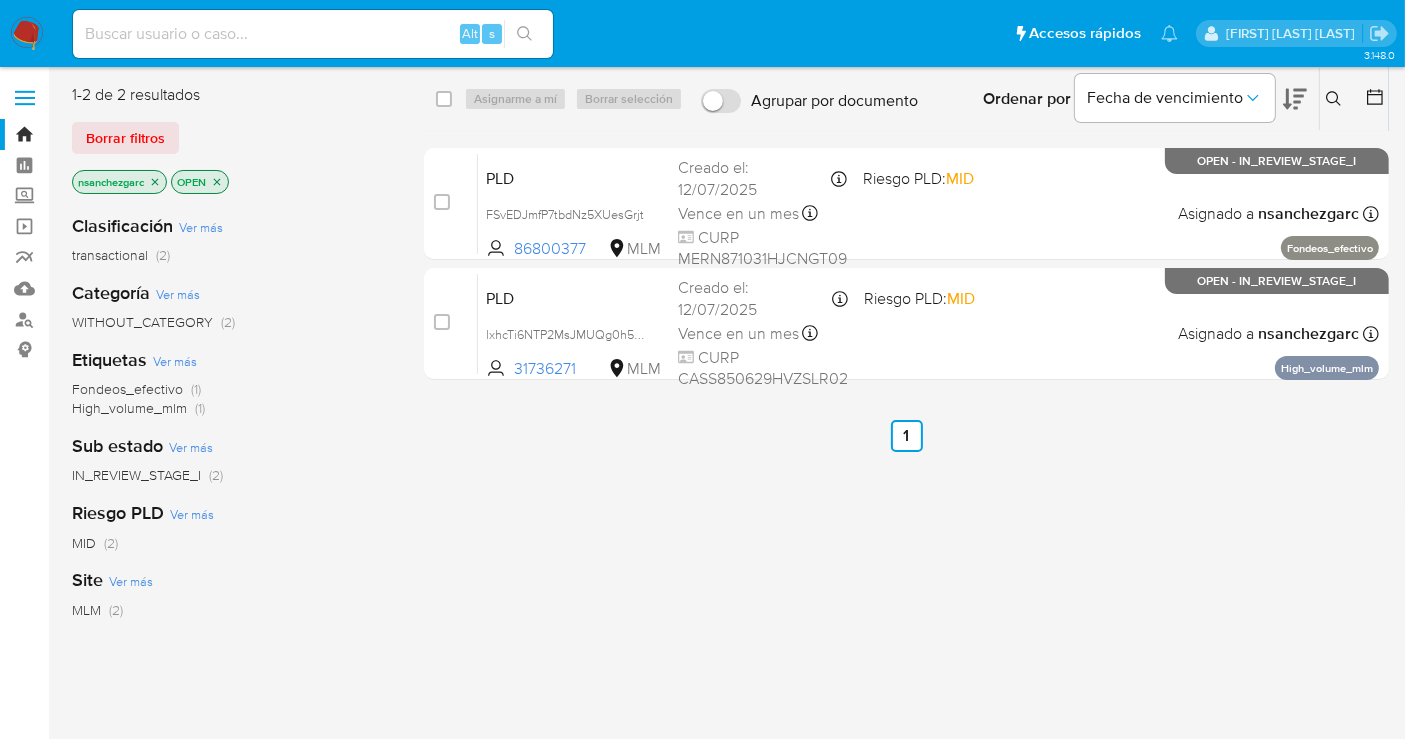 click at bounding box center (27, 34) 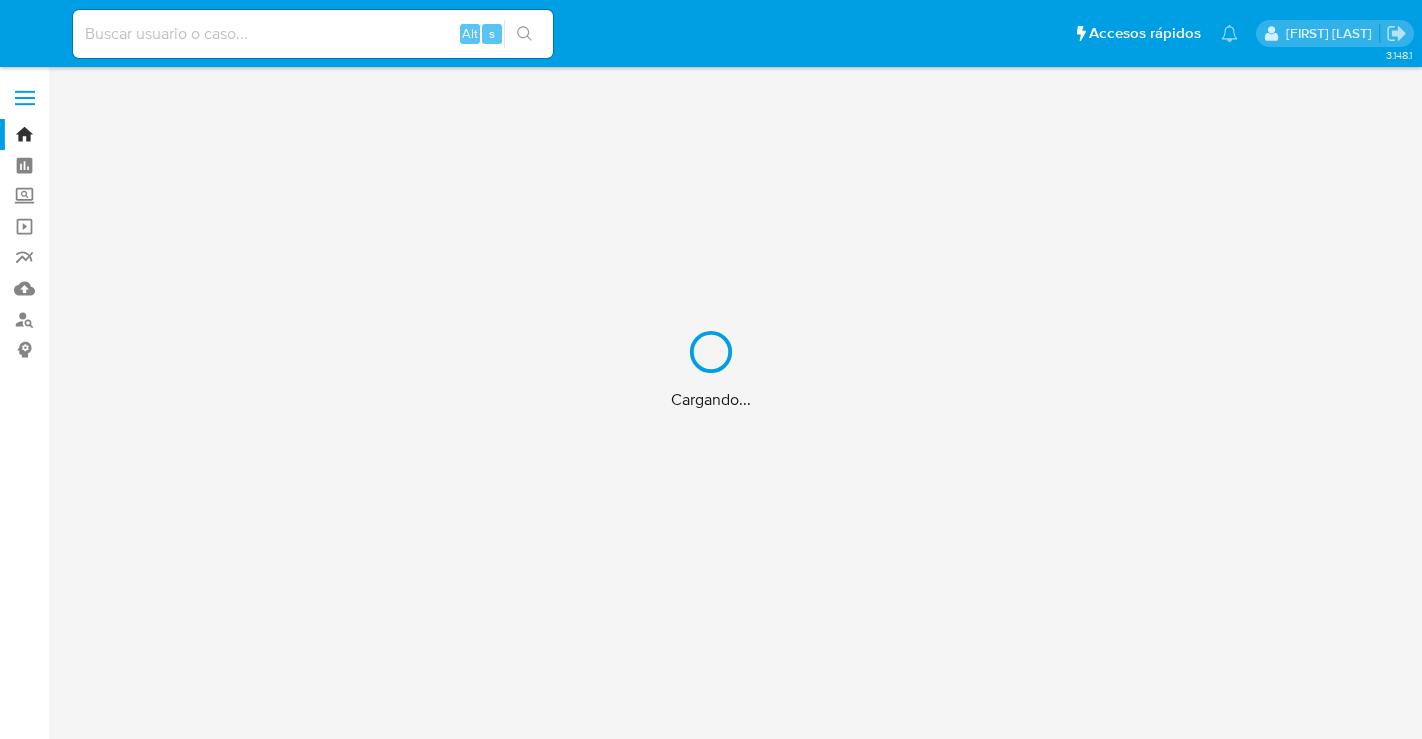 scroll, scrollTop: 0, scrollLeft: 0, axis: both 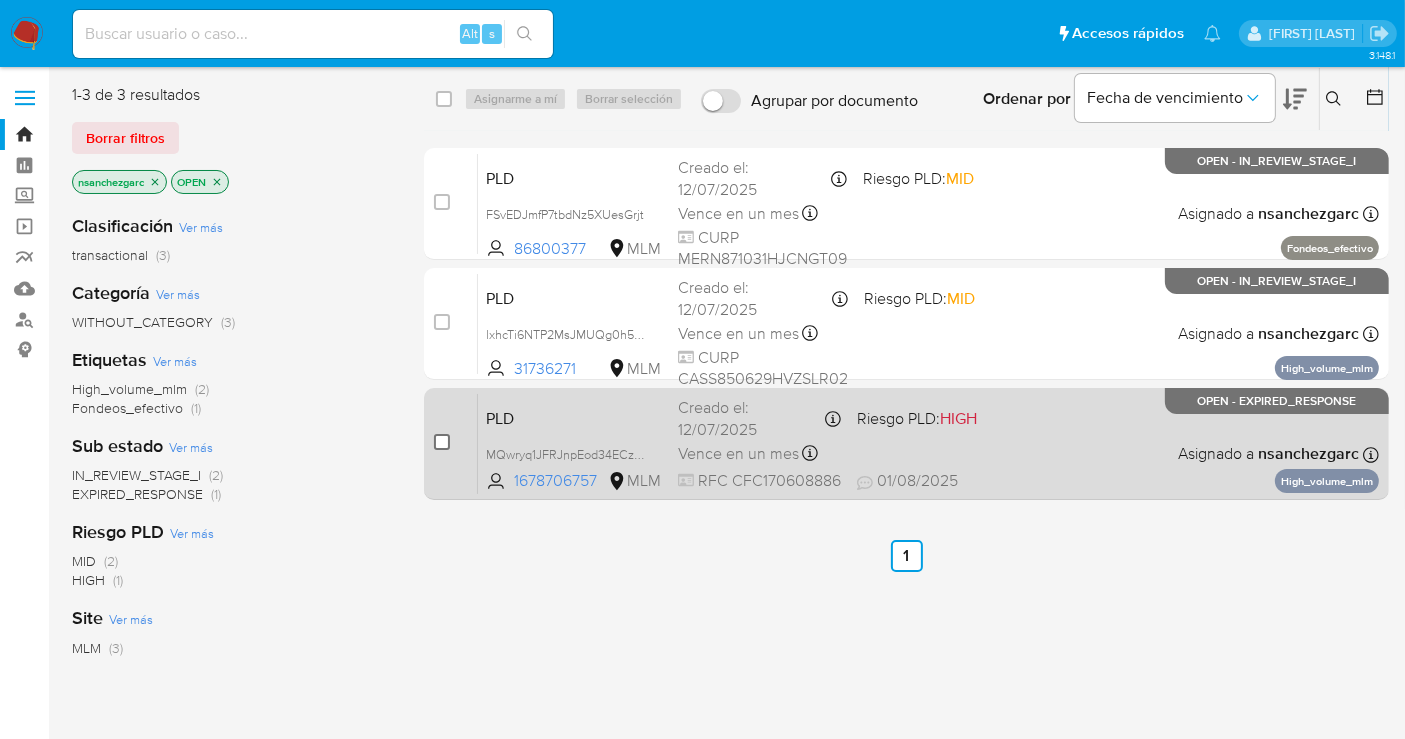 click at bounding box center (442, 442) 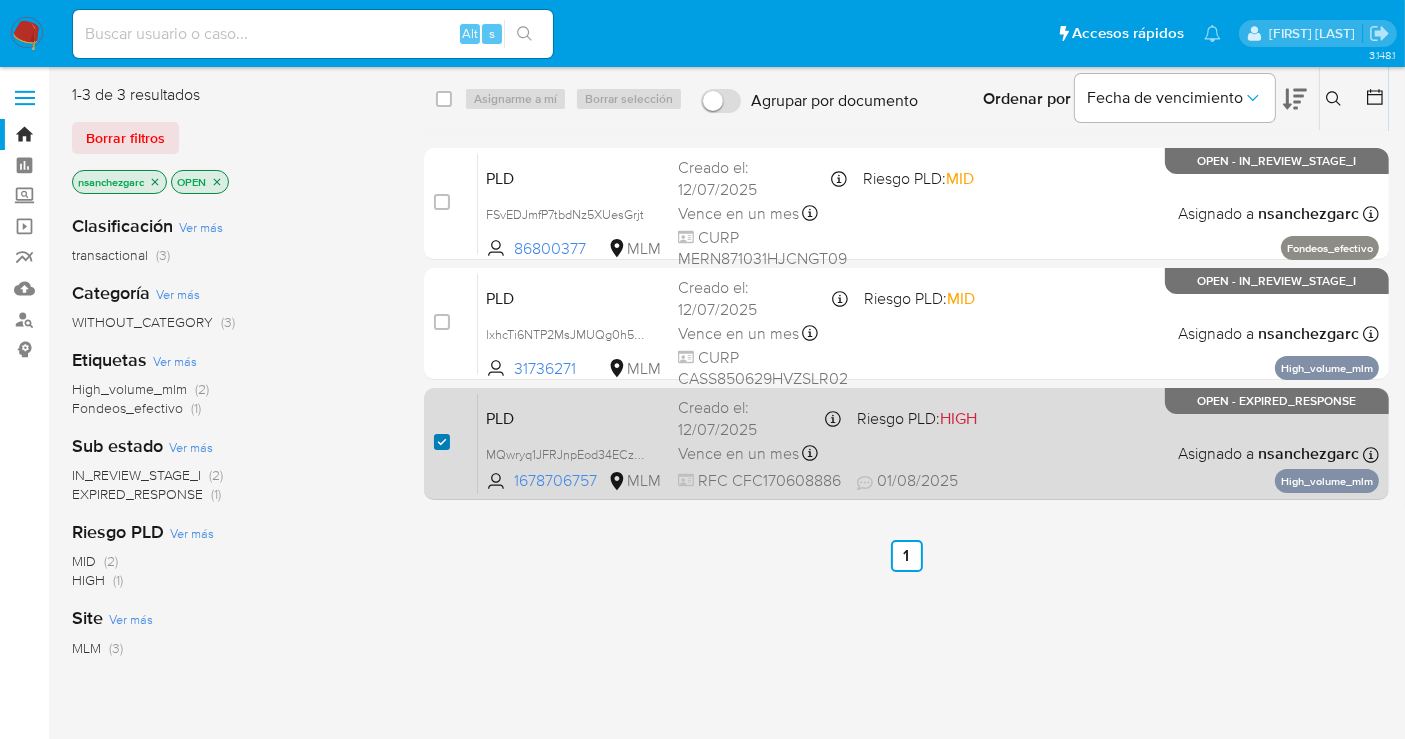 checkbox on "true" 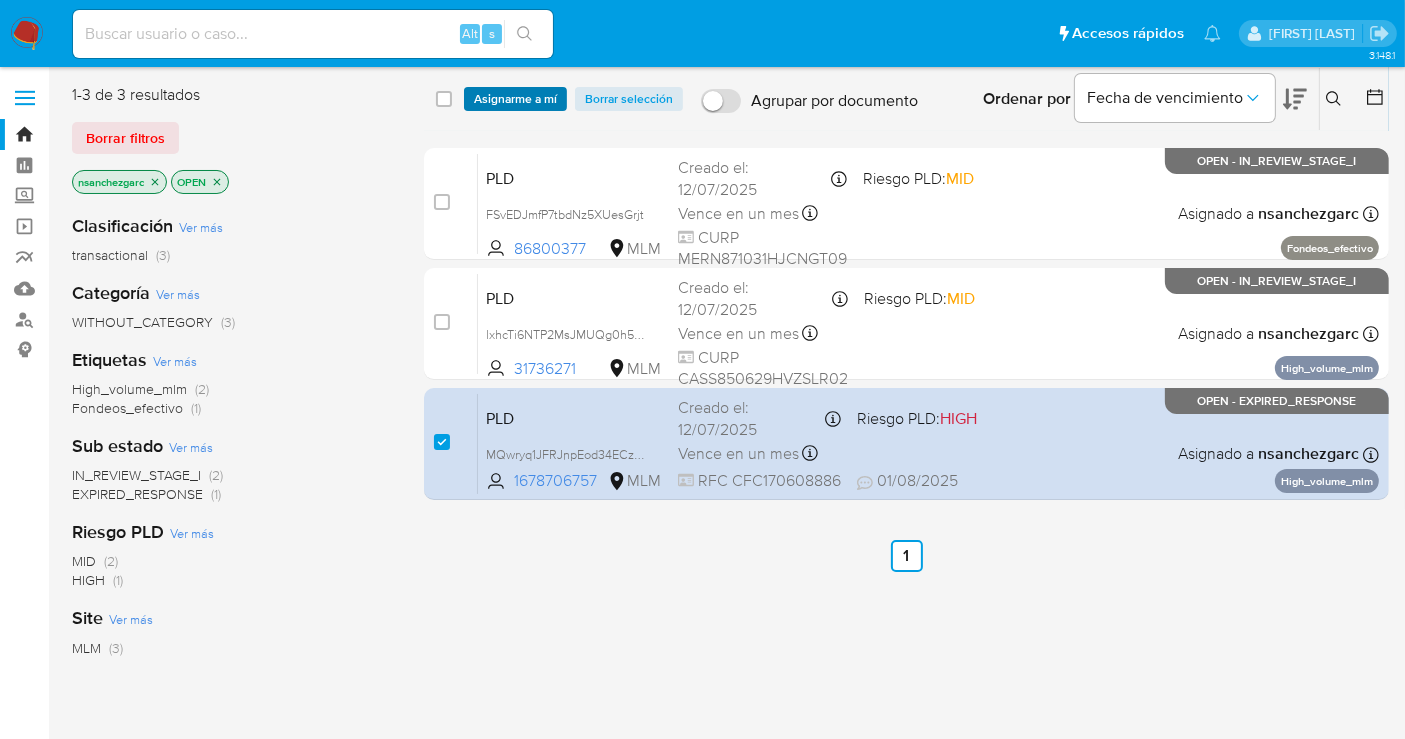 click on "Asignarme a mí" at bounding box center [515, 99] 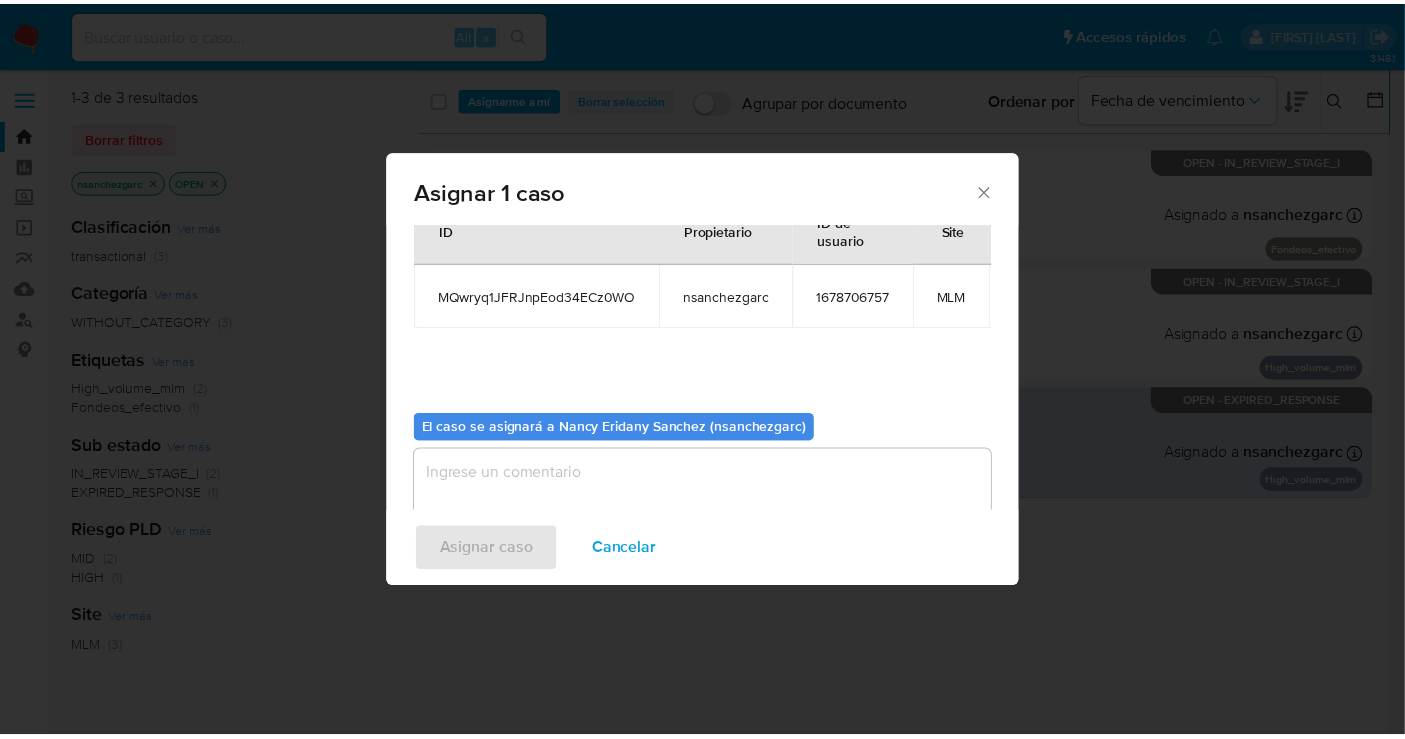 scroll, scrollTop: 120, scrollLeft: 0, axis: vertical 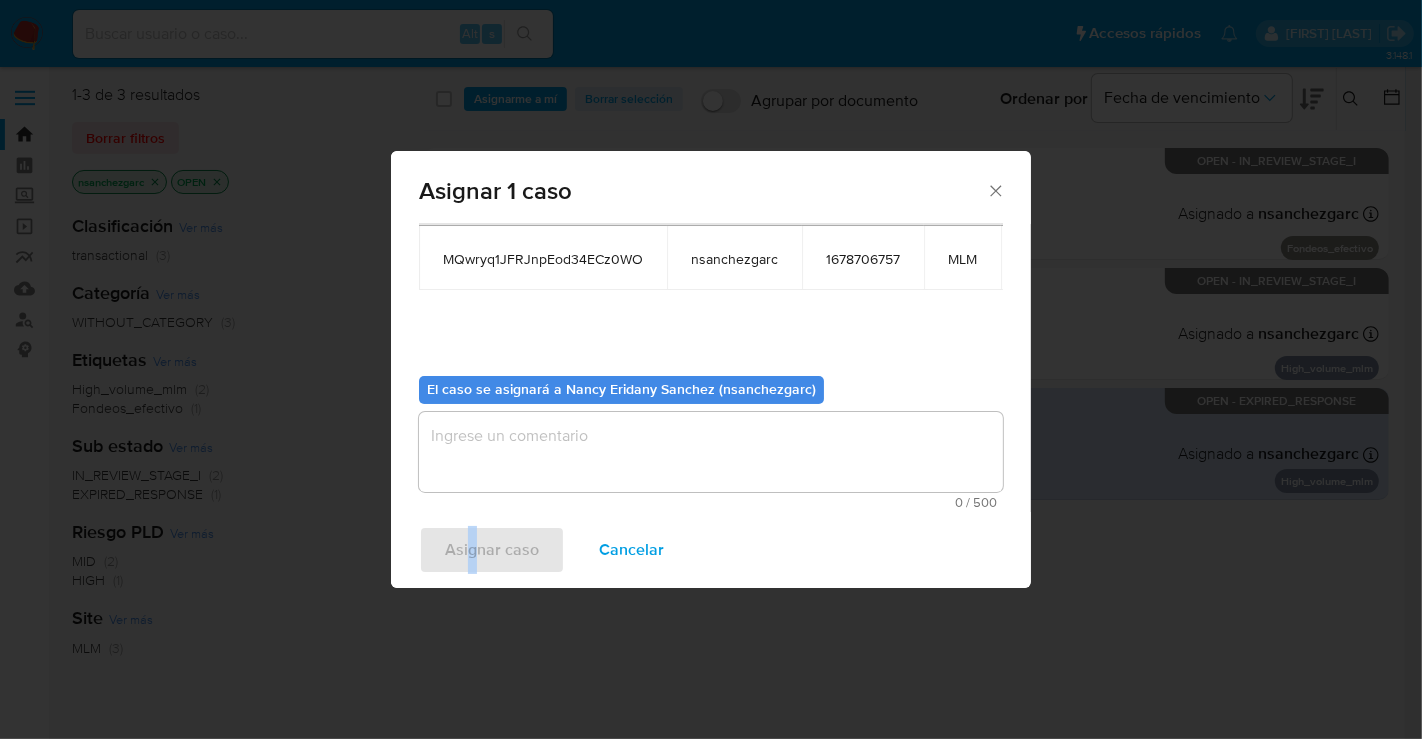 drag, startPoint x: 465, startPoint y: 624, endPoint x: 476, endPoint y: 677, distance: 54.129475 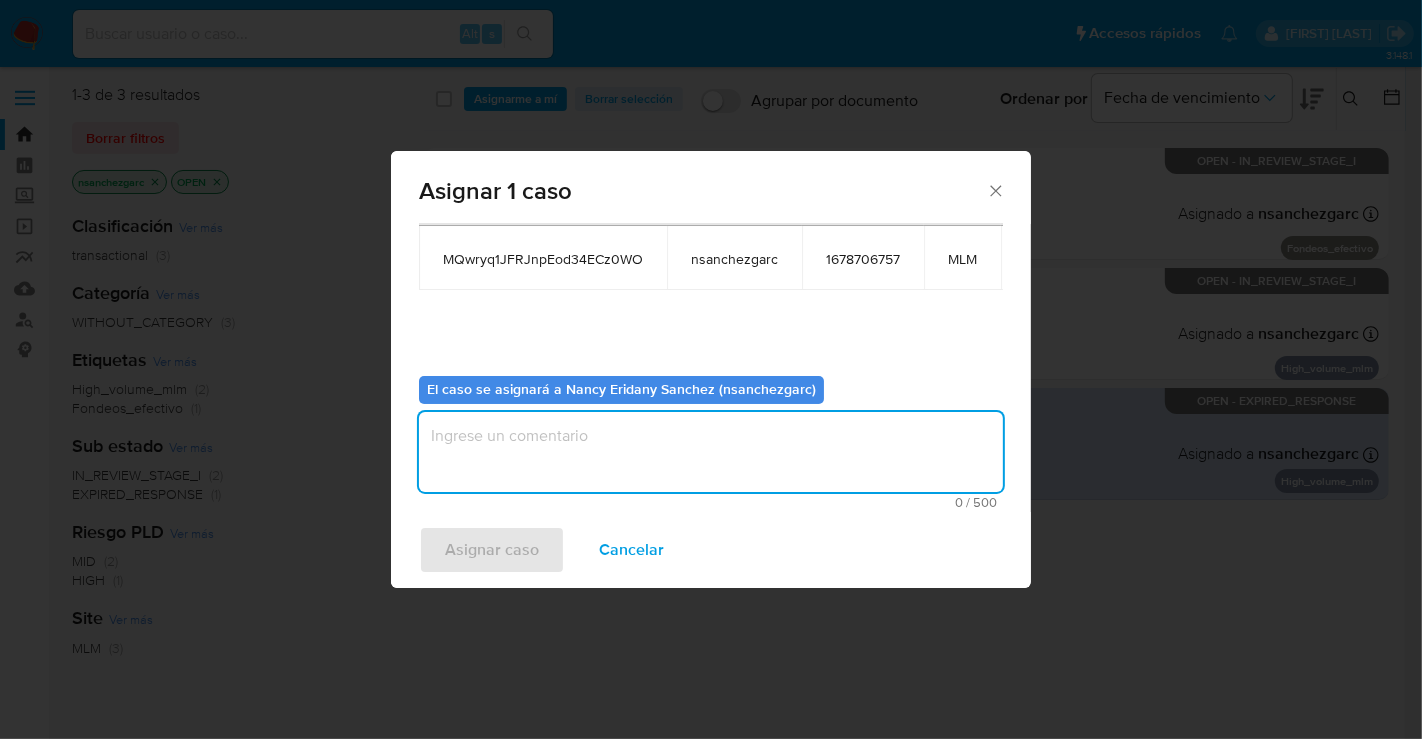 click at bounding box center [711, 452] 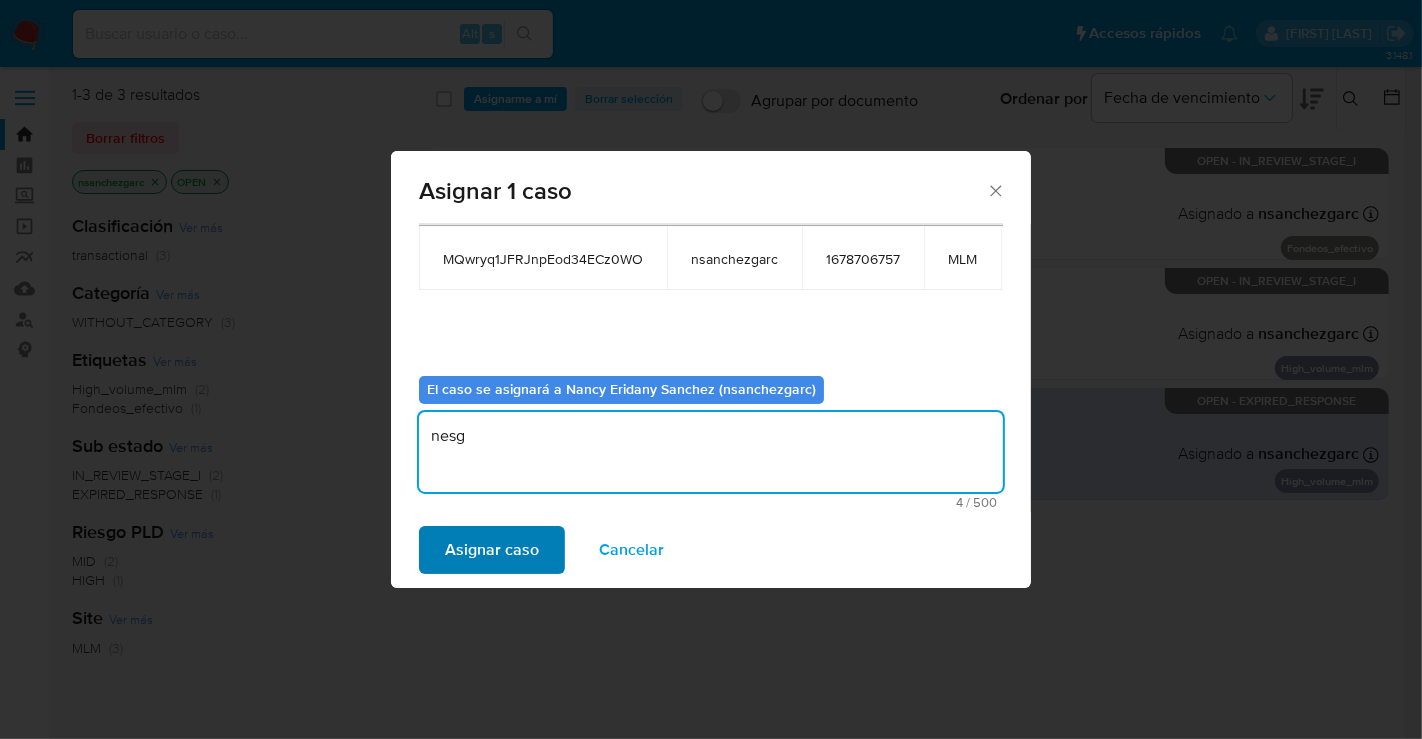 type on "nesg" 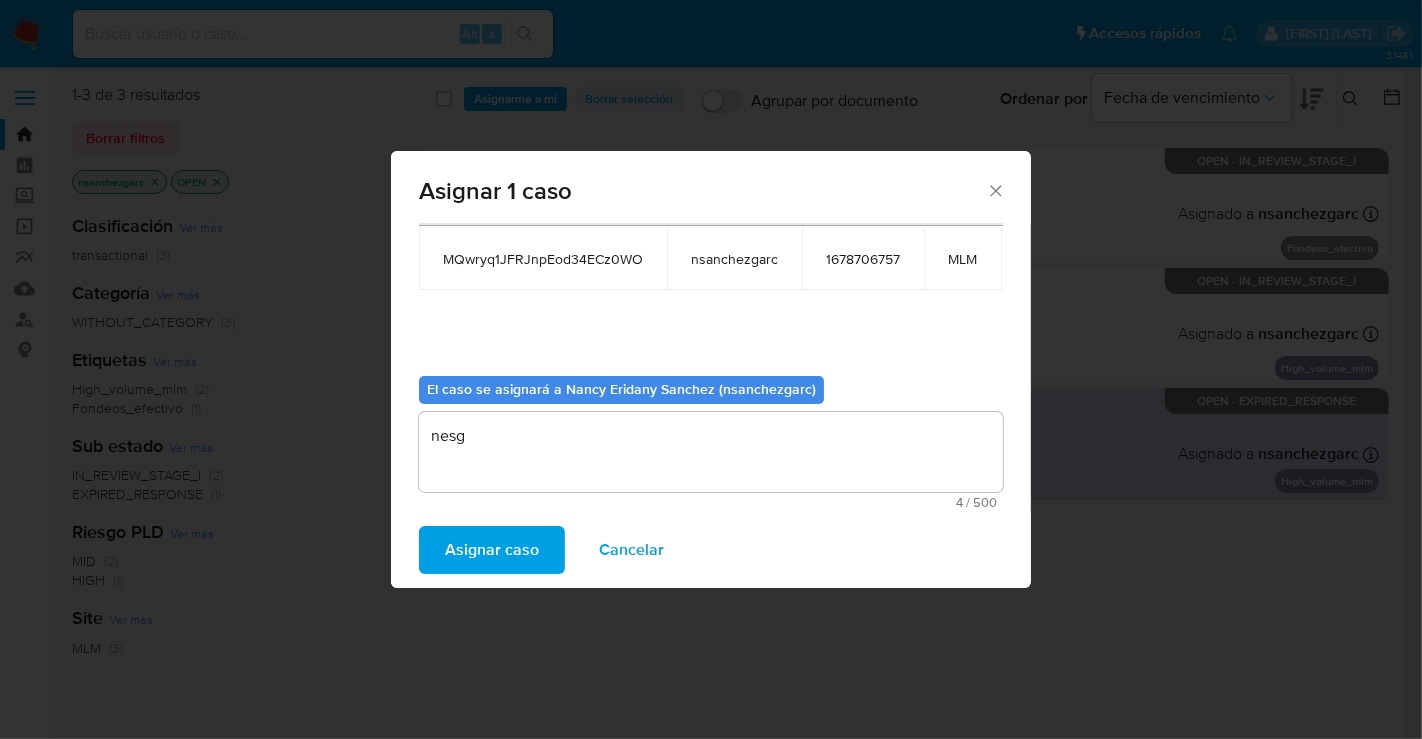 click on "Asignar caso" at bounding box center [492, 550] 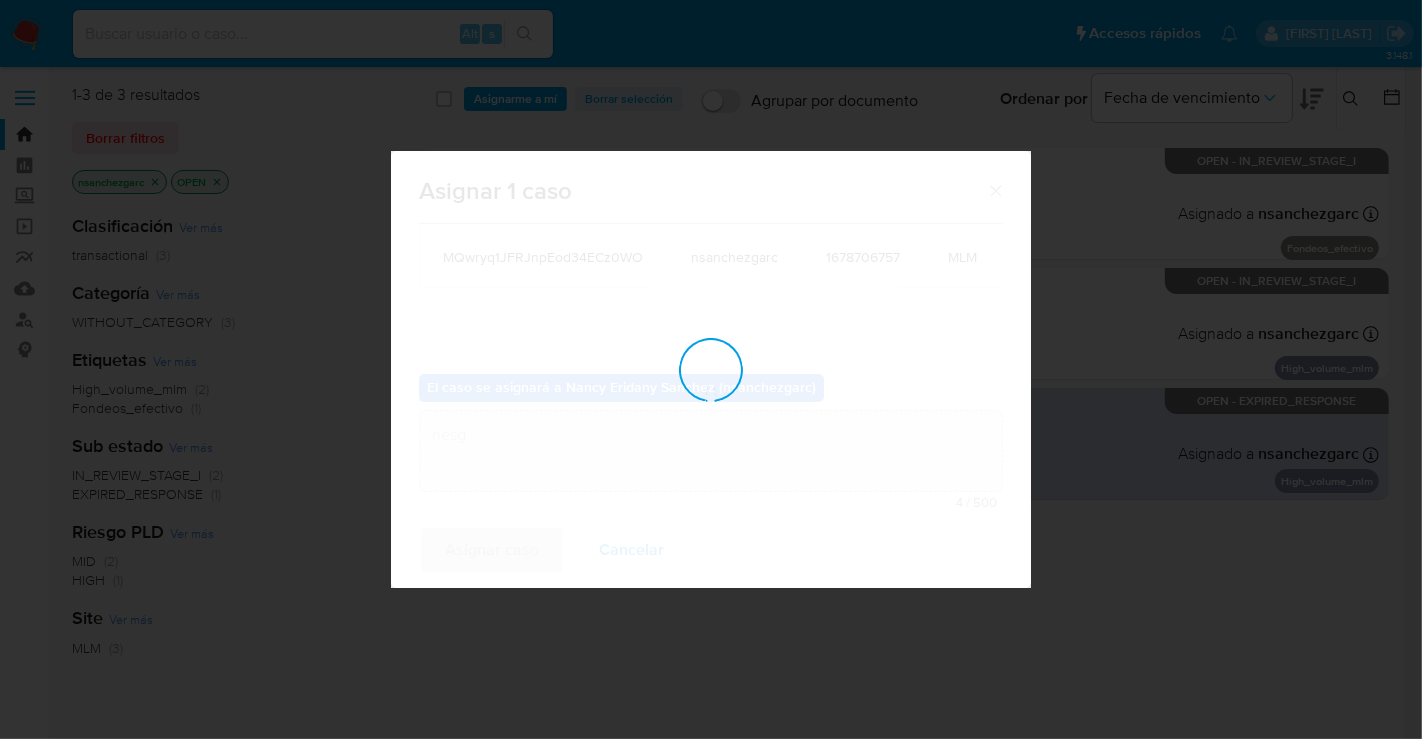 type 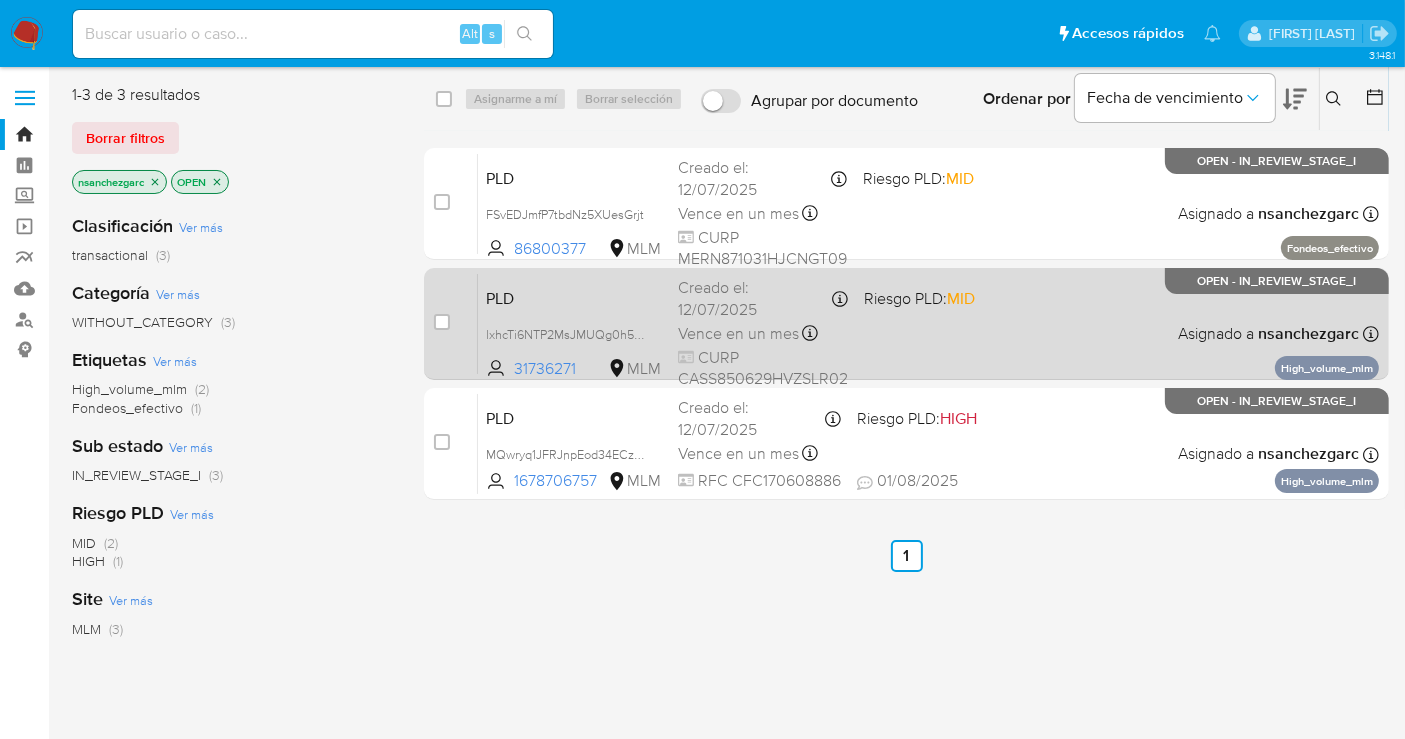 click on "Creado el: [DATE] [TIME]   Creado el: [DATE] [TIME]" at bounding box center (763, 298) 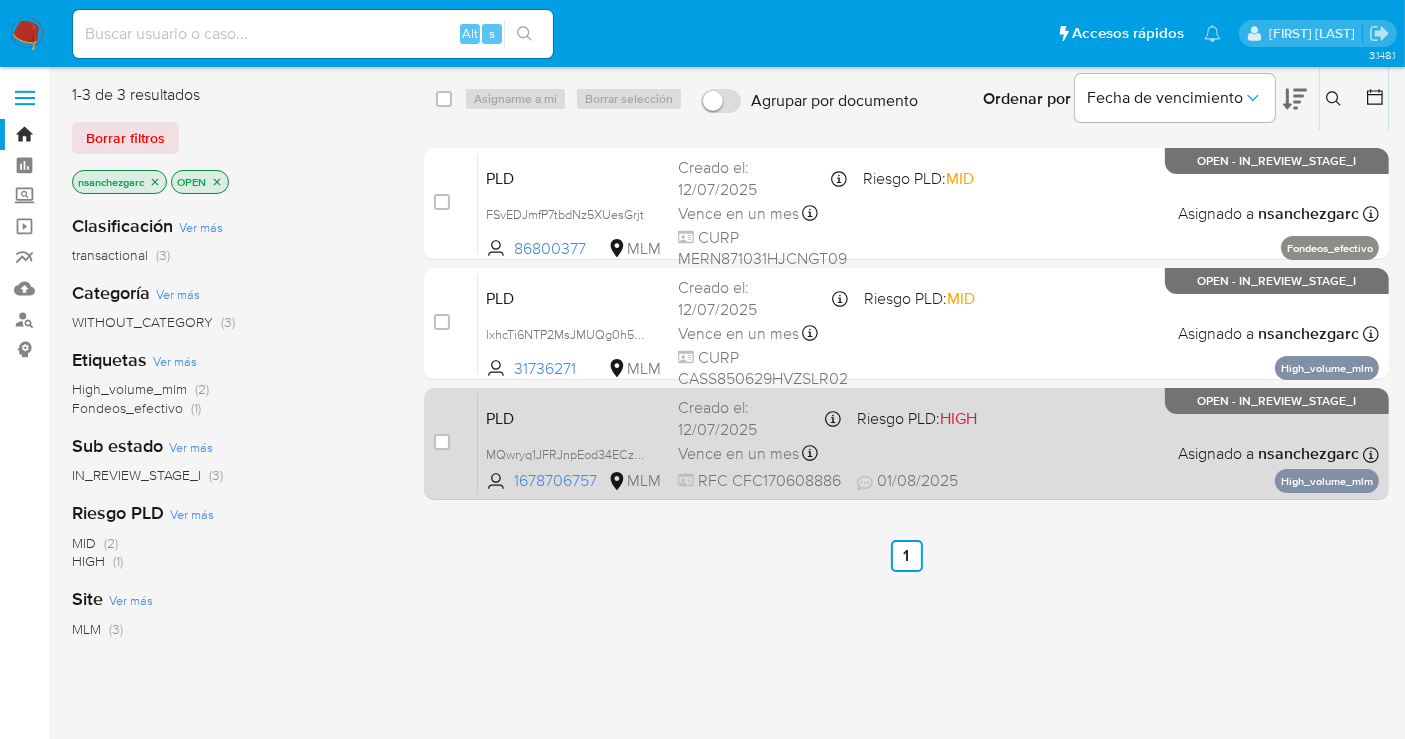 click on "Creado el: [DATE] [TIME]   Creado el: [DATE] [TIME]" at bounding box center (759, 418) 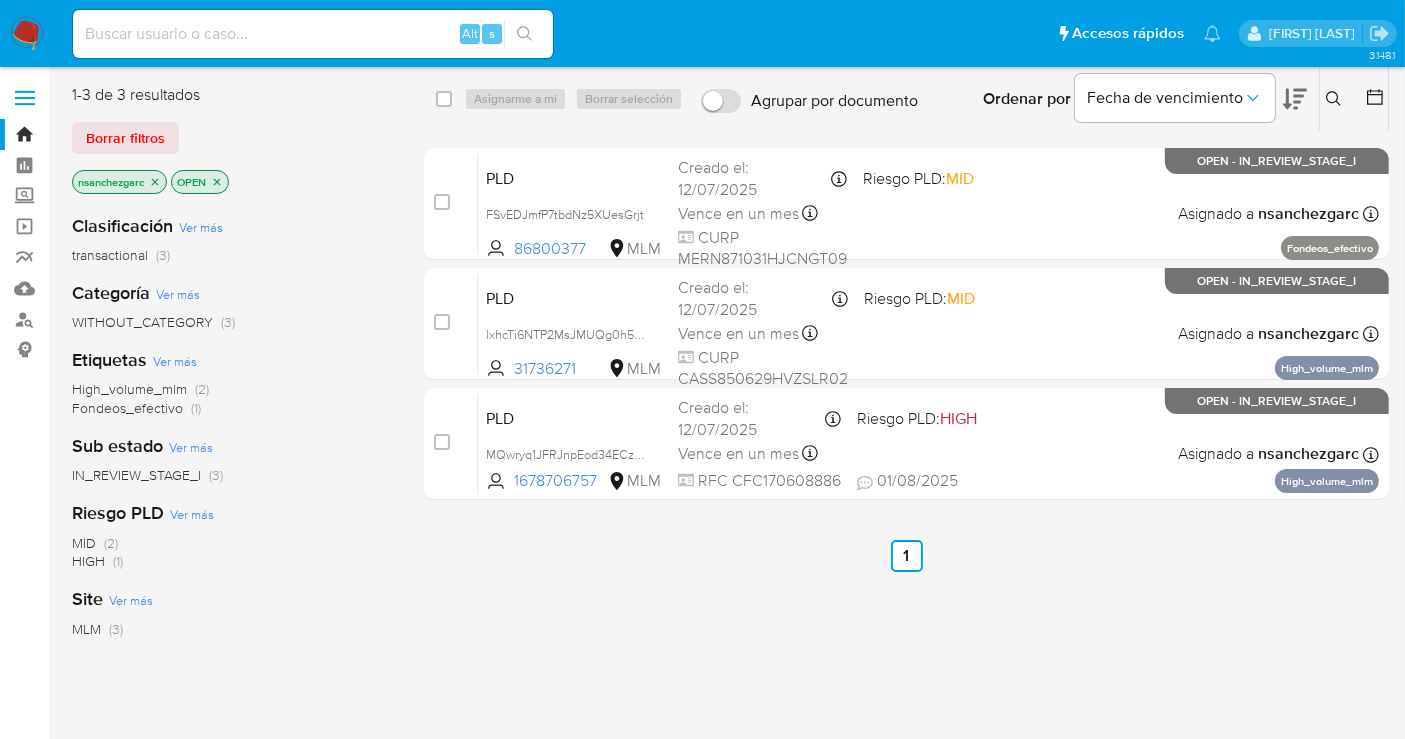 click at bounding box center [27, 34] 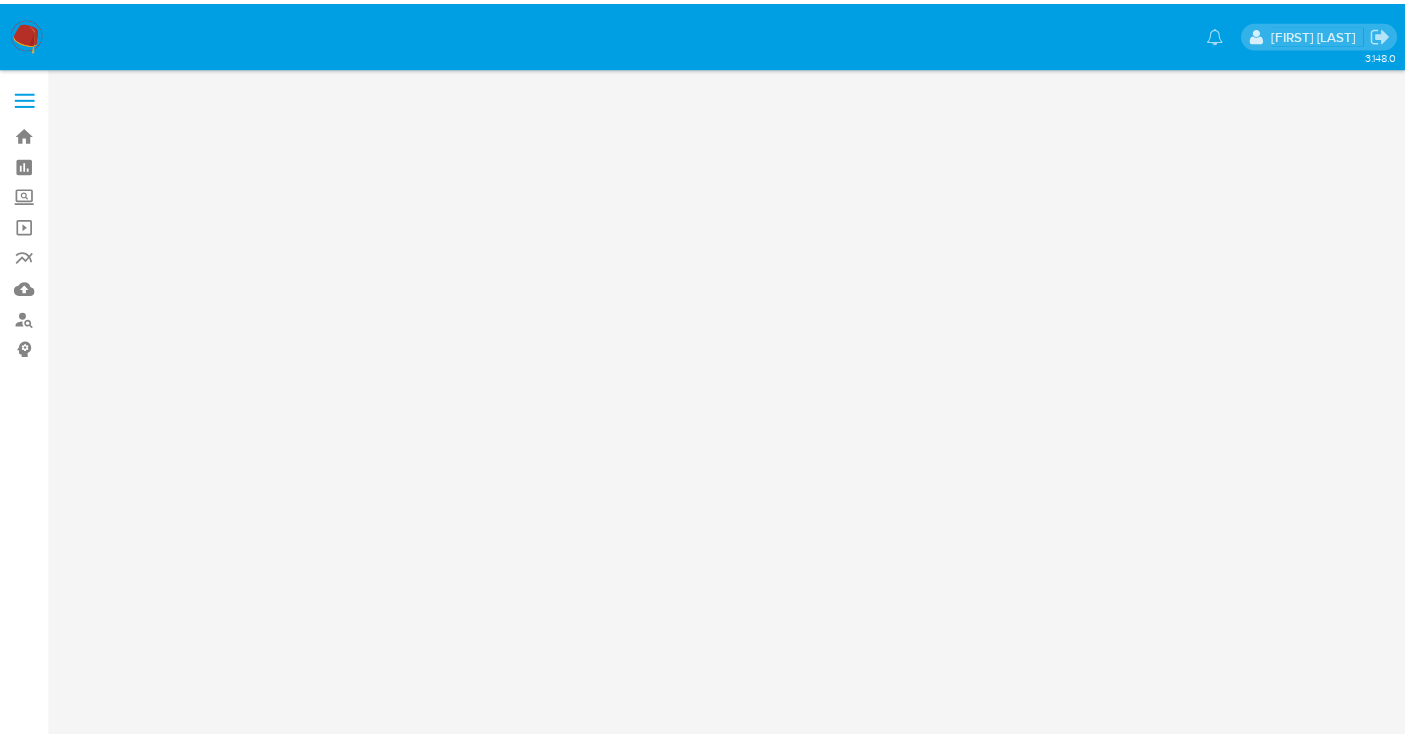 scroll, scrollTop: 0, scrollLeft: 0, axis: both 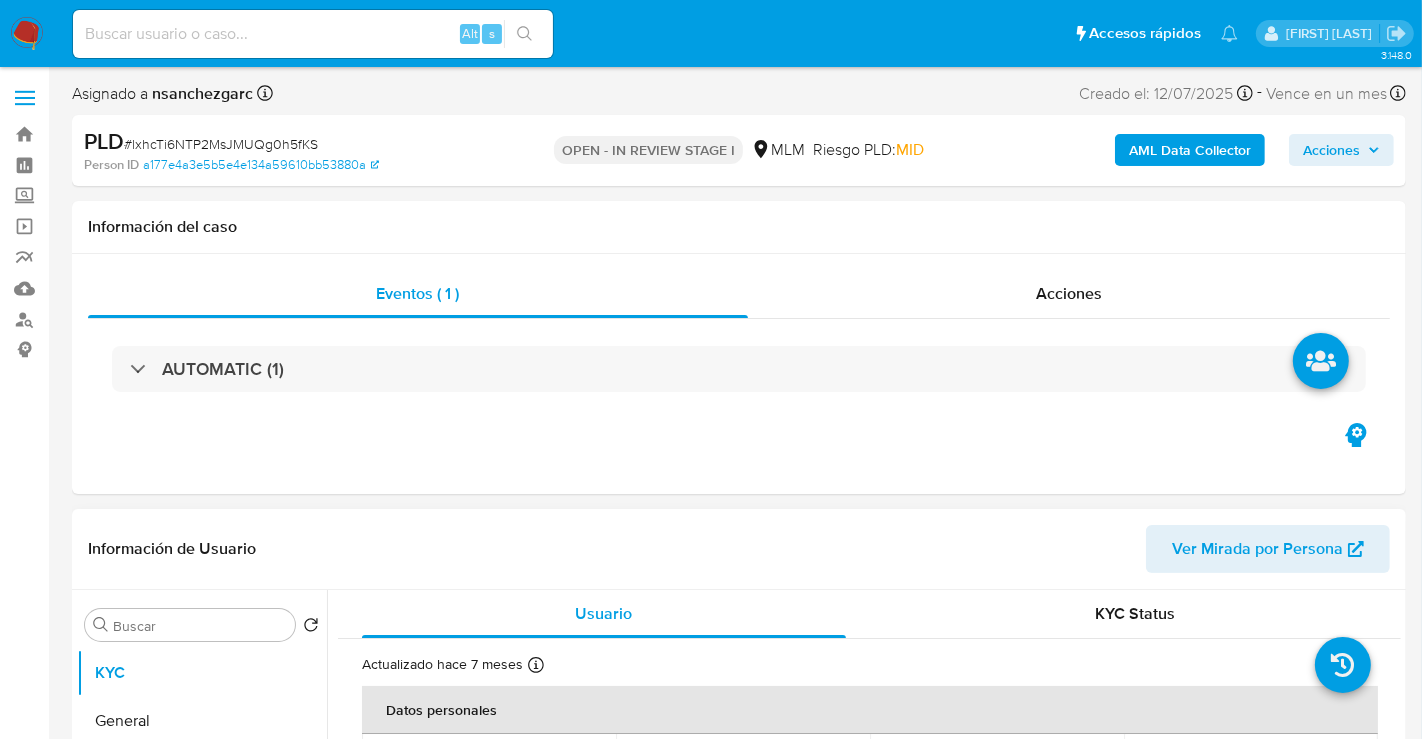 select on "10" 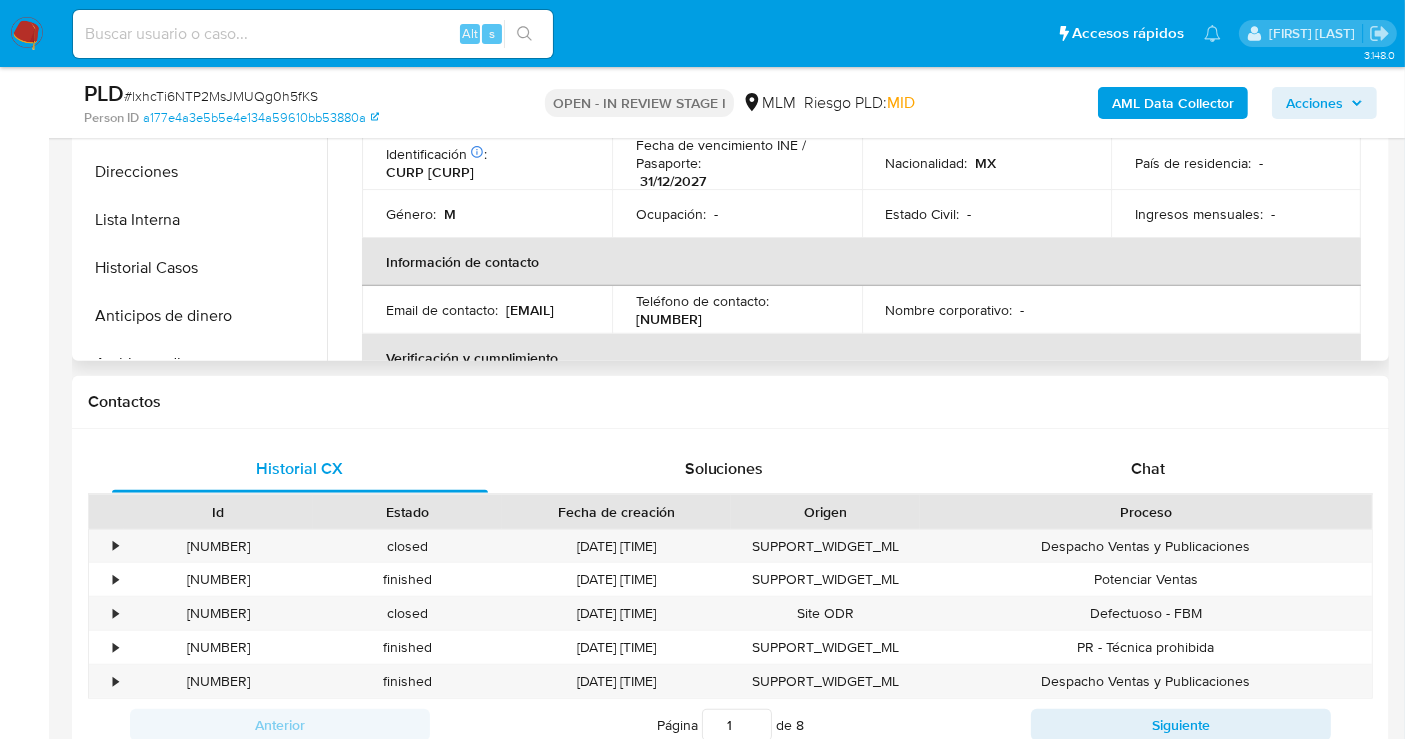 scroll, scrollTop: 888, scrollLeft: 0, axis: vertical 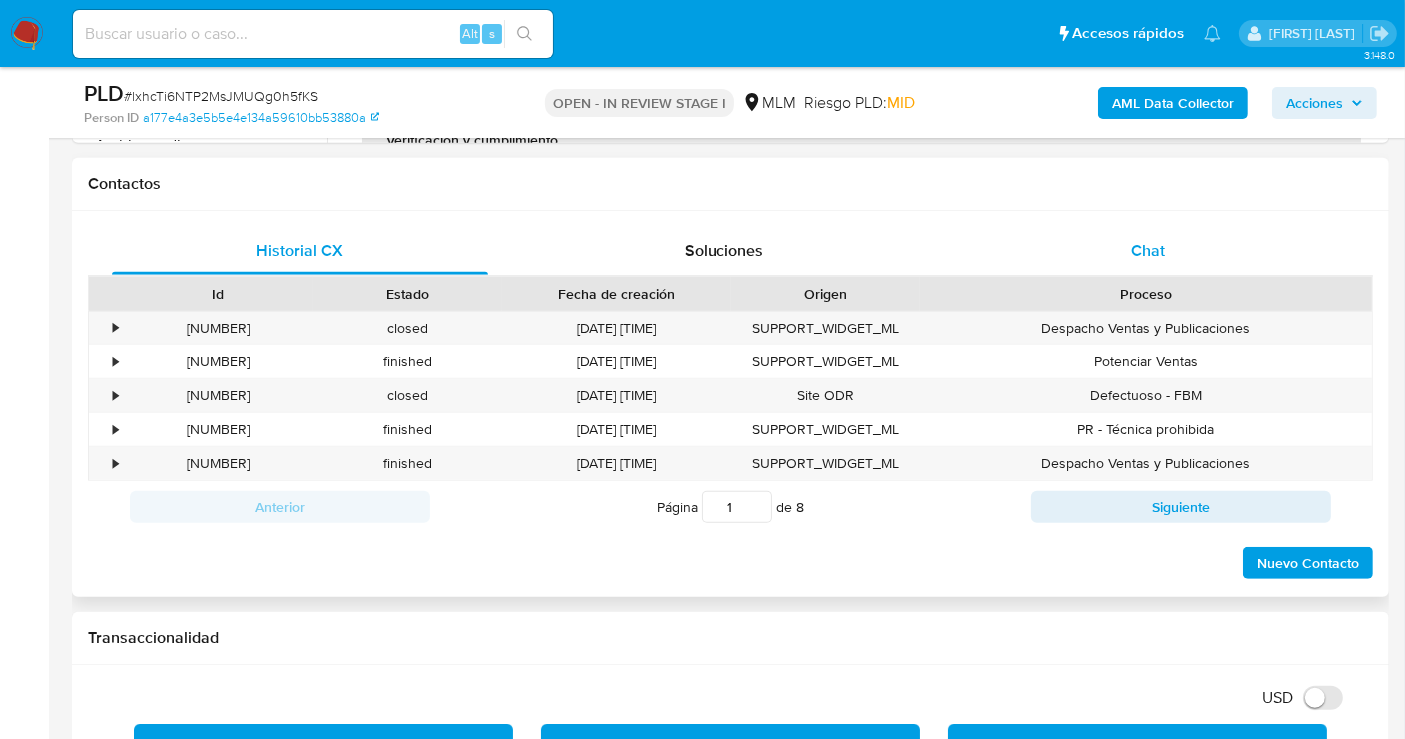 click on "Chat" at bounding box center [1148, 251] 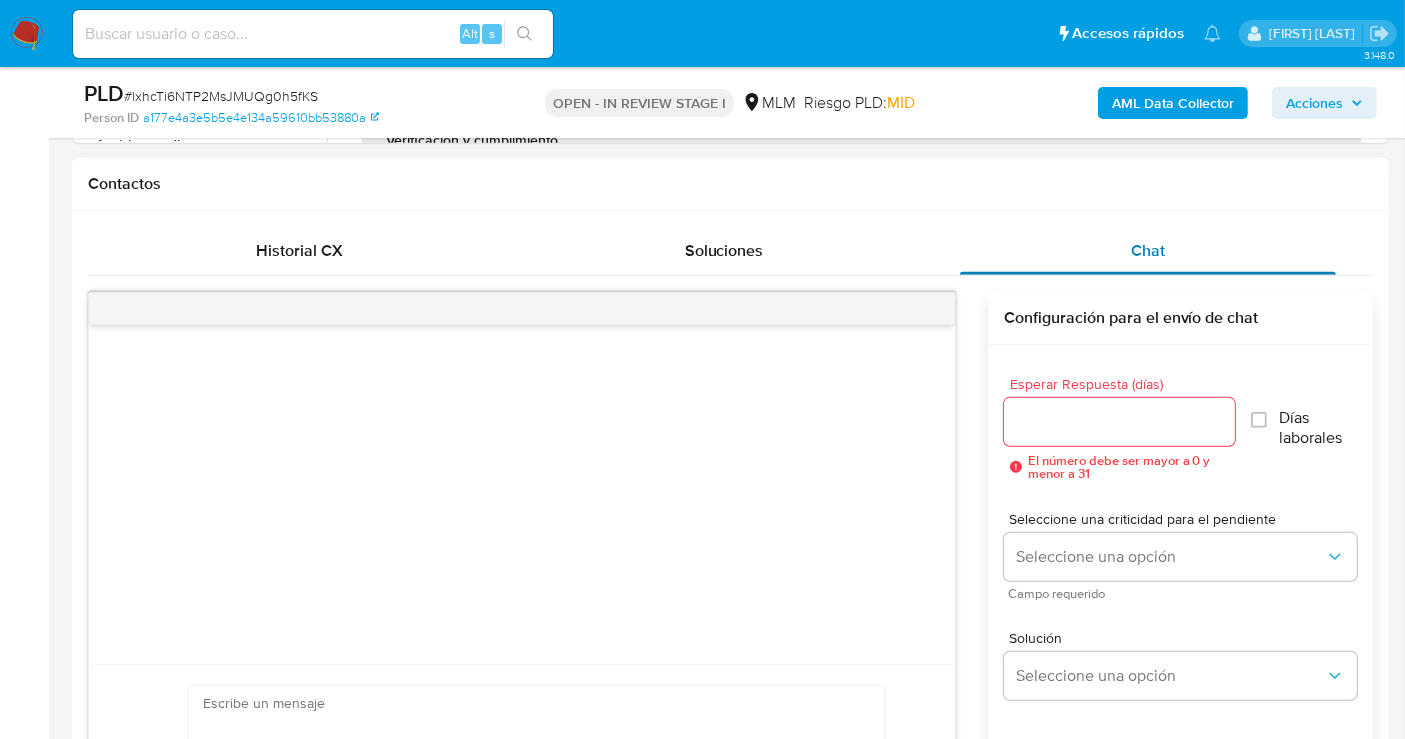 click on "Chat" at bounding box center [1148, 251] 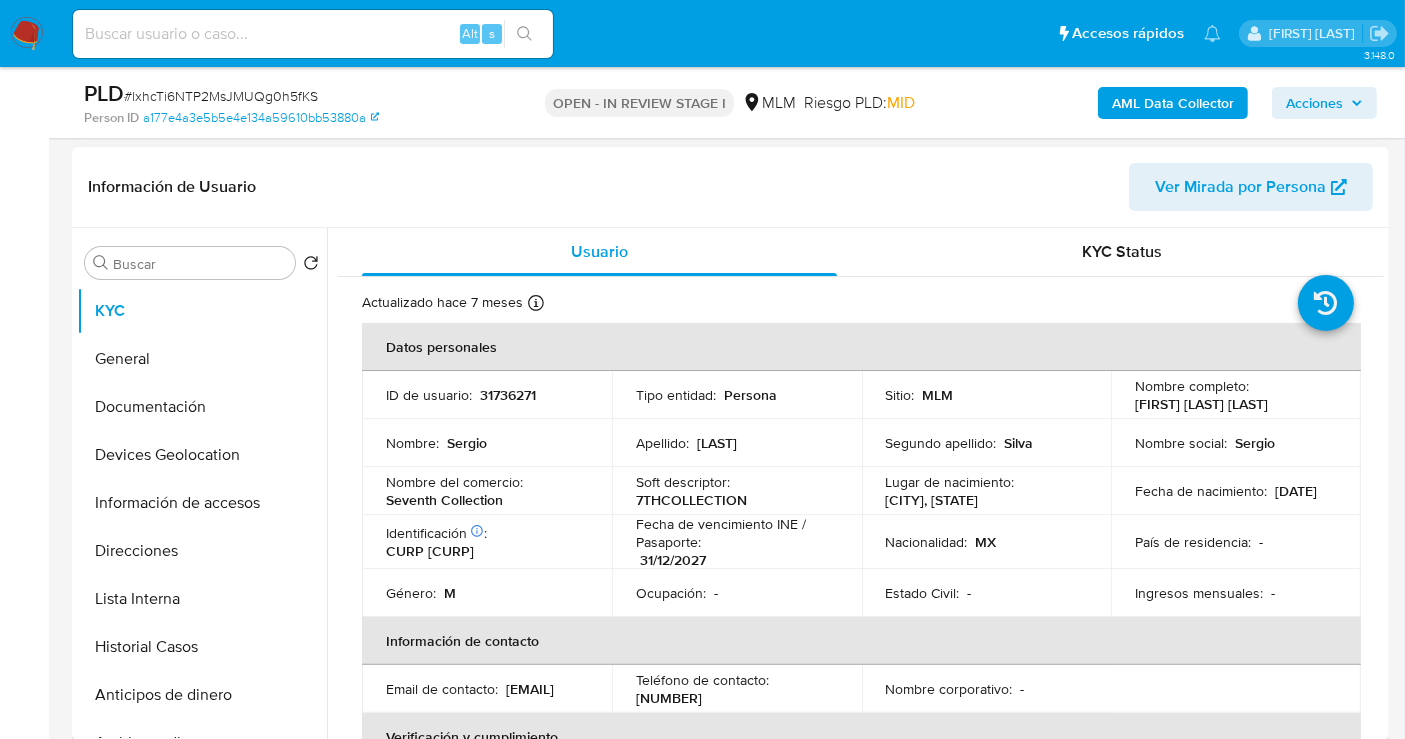 scroll, scrollTop: 222, scrollLeft: 0, axis: vertical 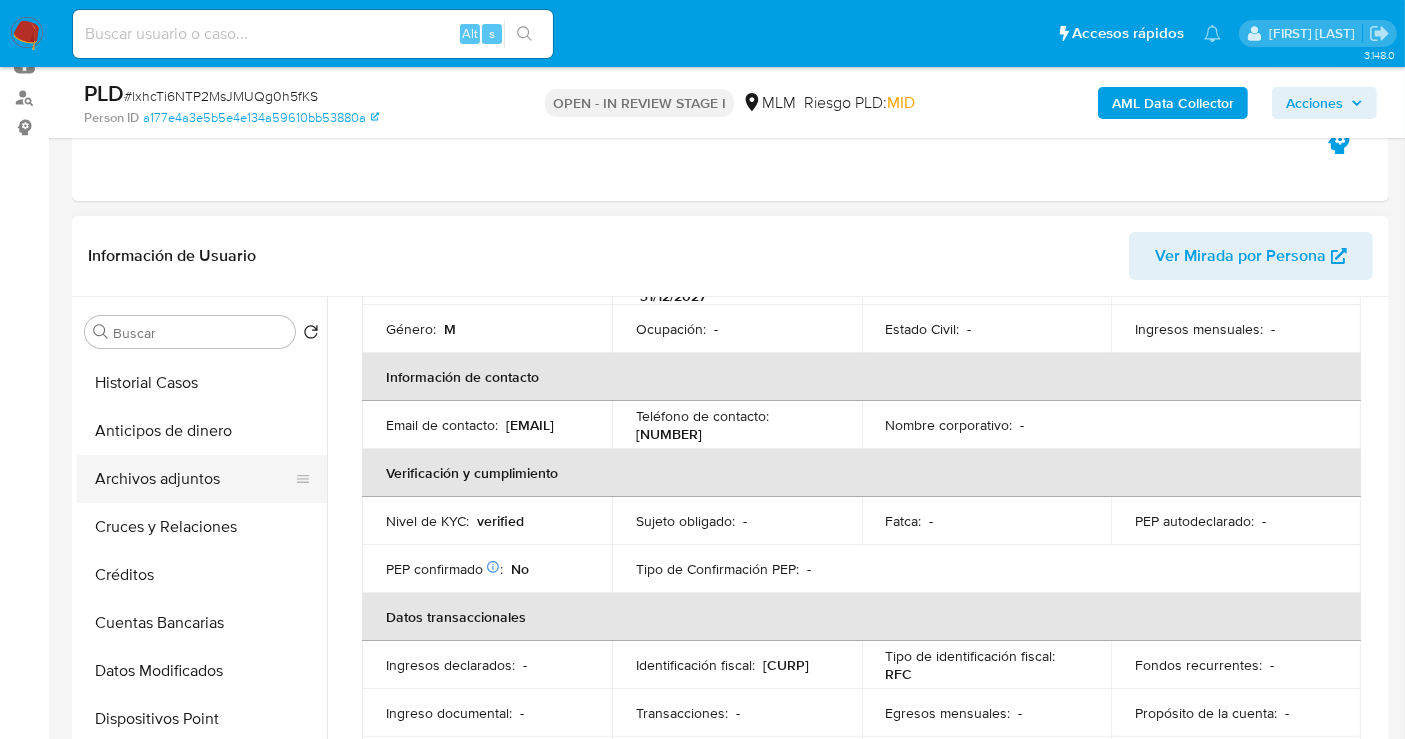 click on "Archivos adjuntos" at bounding box center (194, 479) 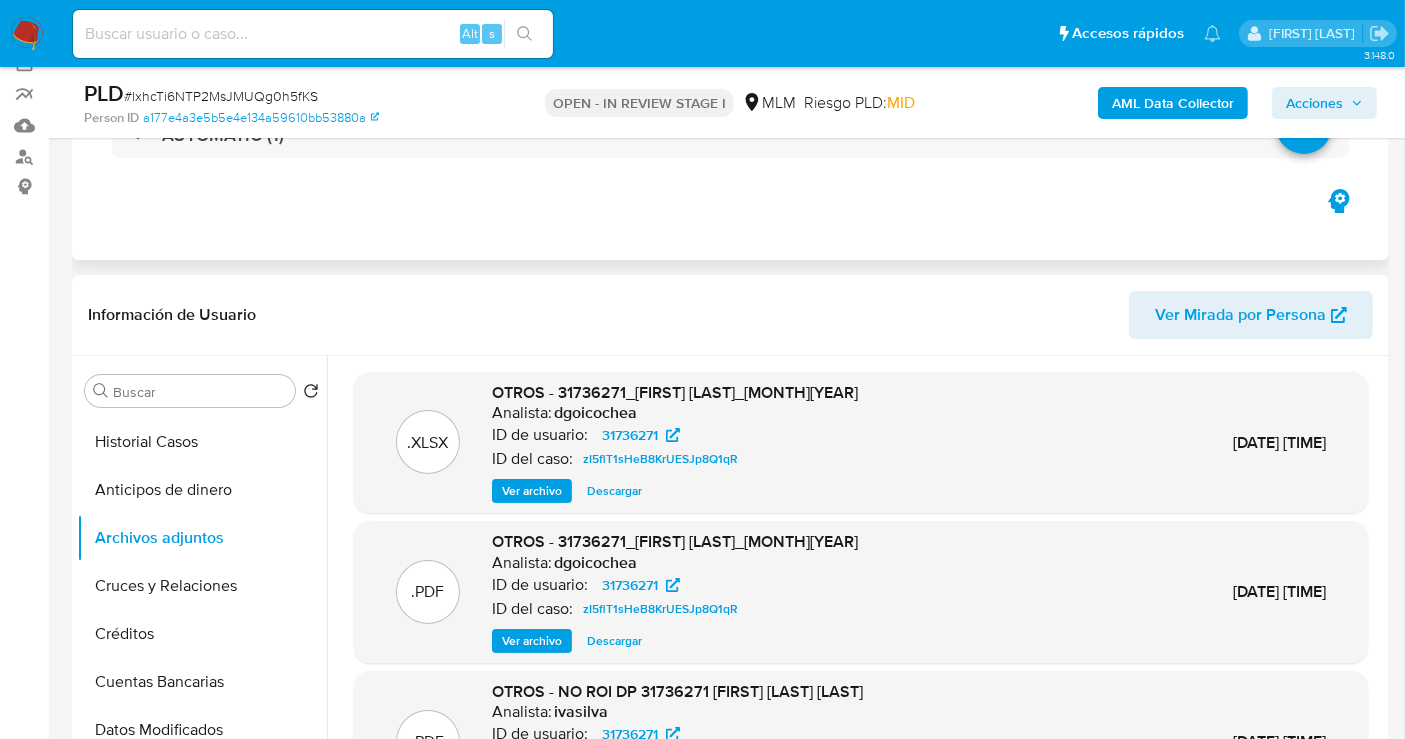 scroll, scrollTop: 0, scrollLeft: 0, axis: both 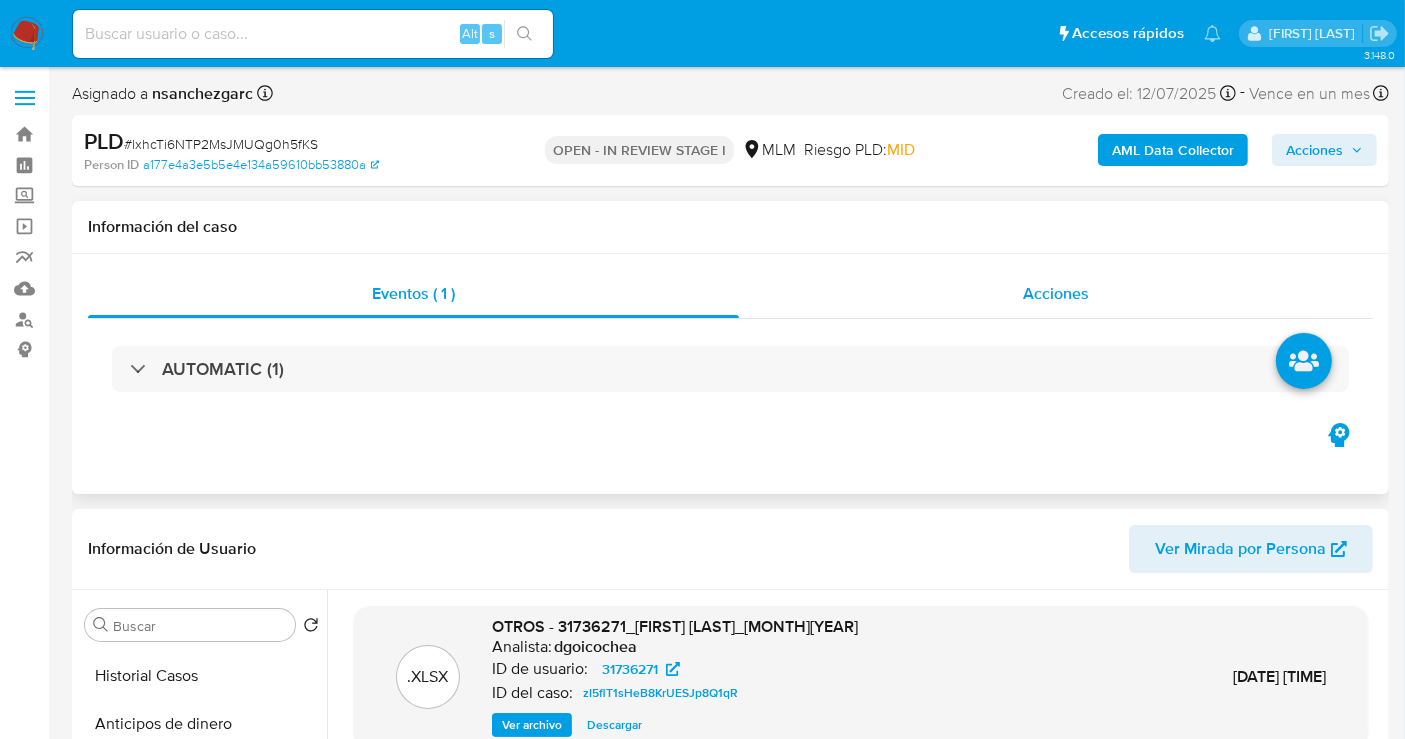 click on "Acciones" at bounding box center [1056, 294] 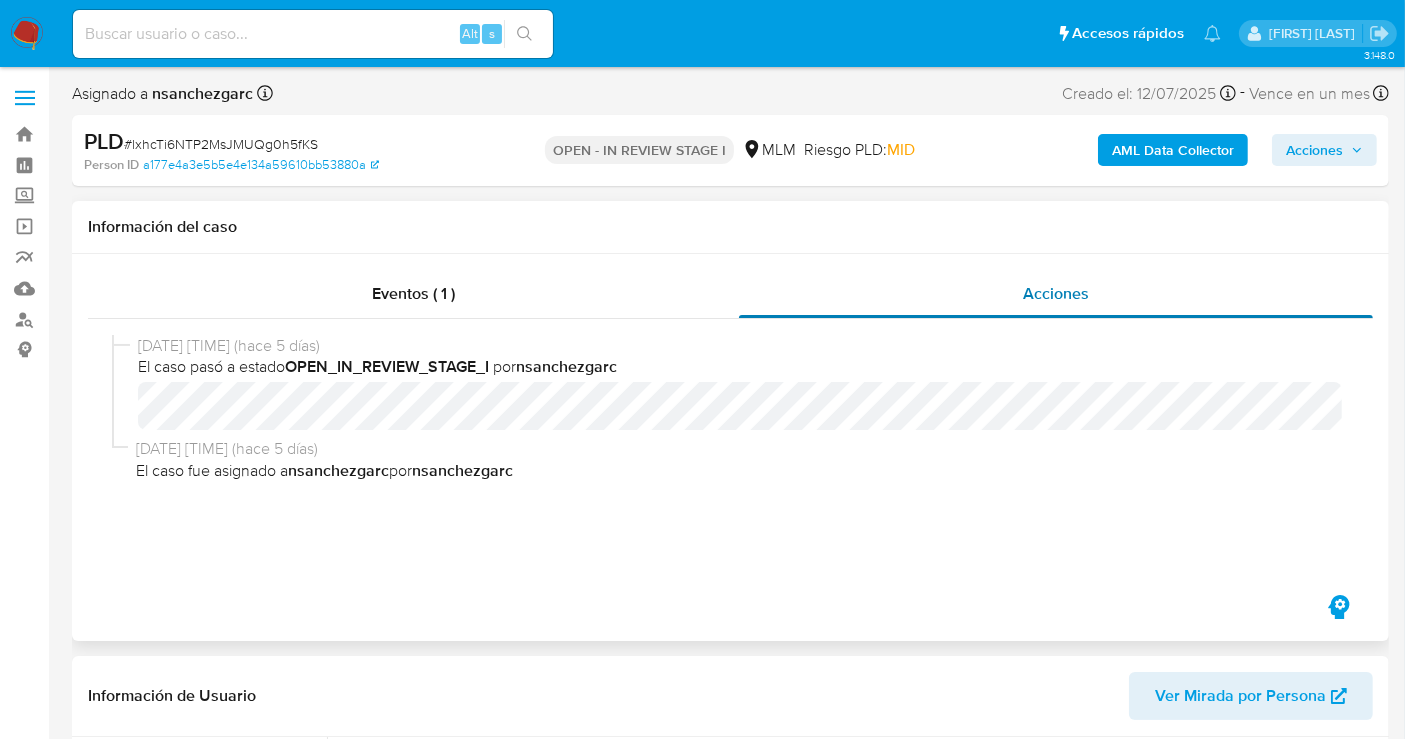 click on "Acciones" at bounding box center (1056, 294) 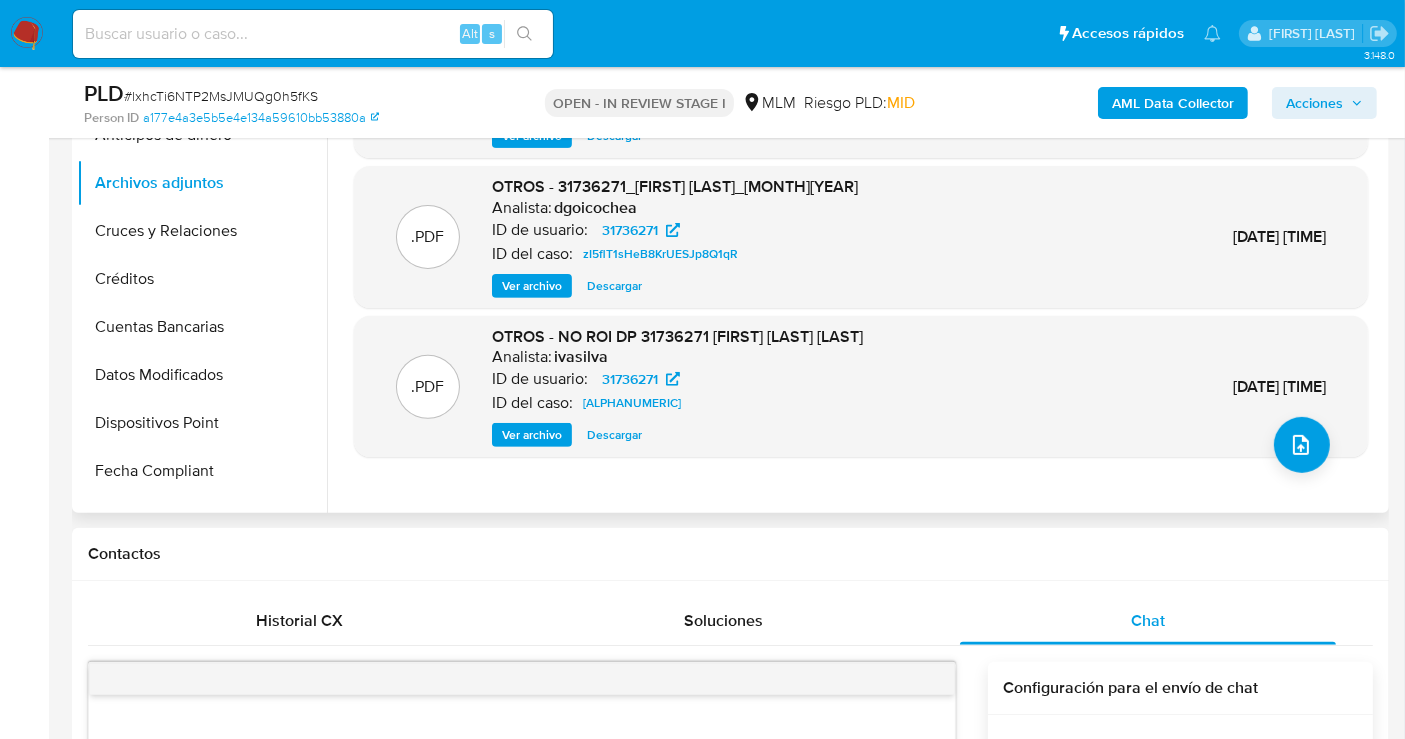 scroll, scrollTop: 222, scrollLeft: 0, axis: vertical 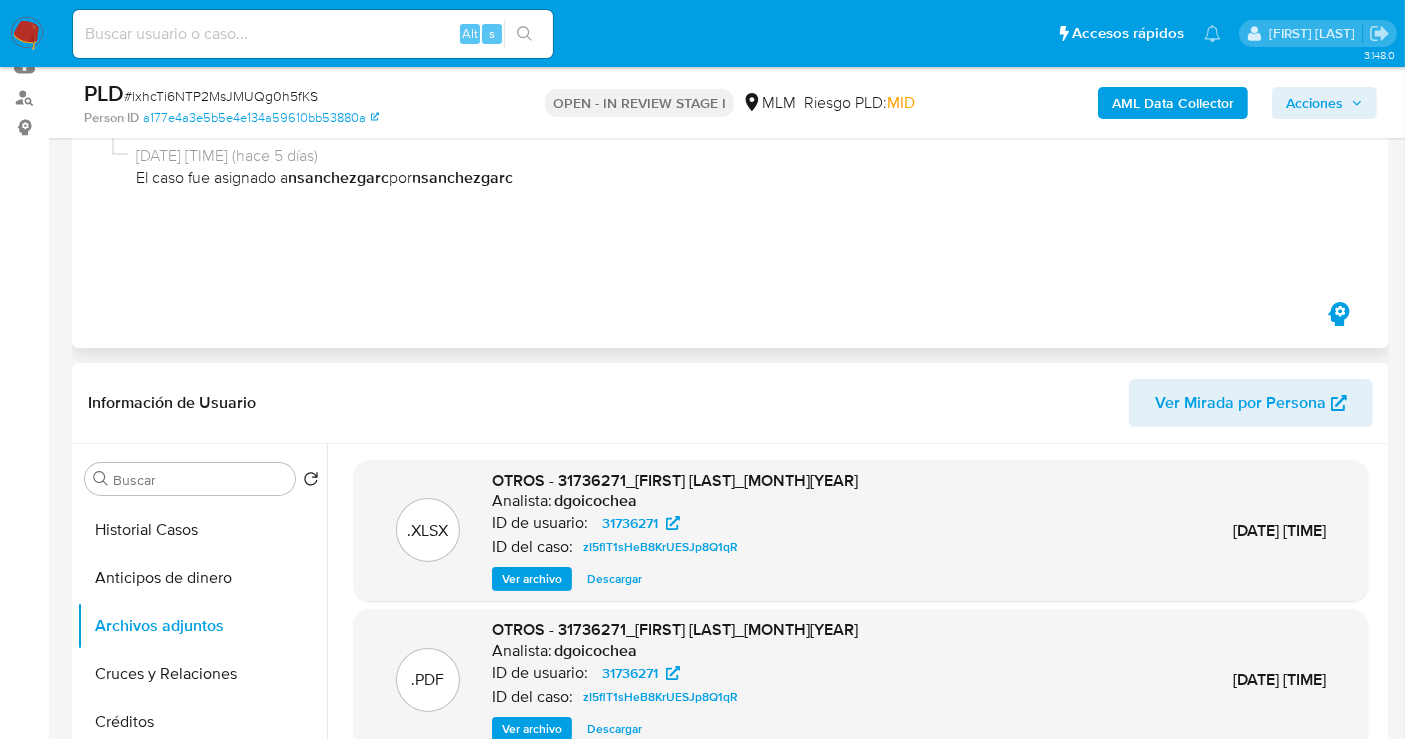 type 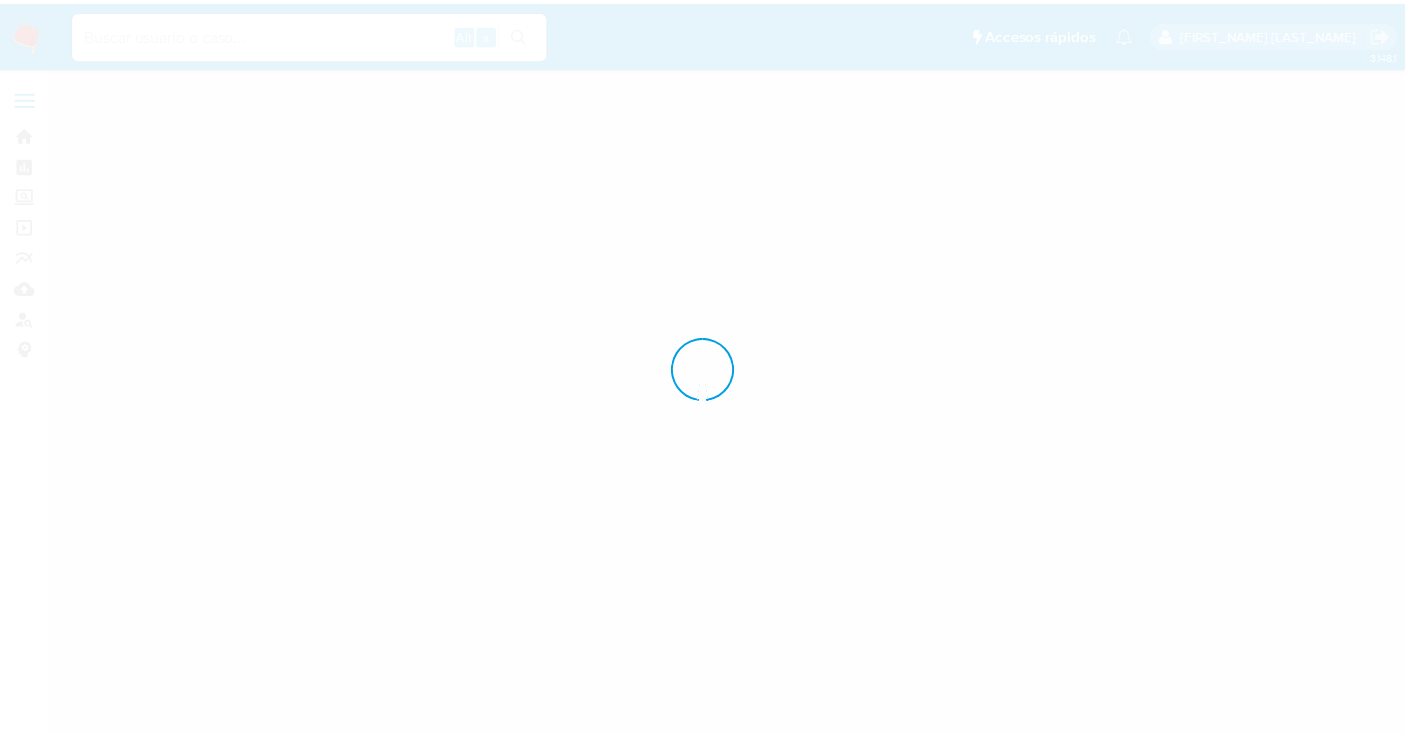 scroll, scrollTop: 0, scrollLeft: 0, axis: both 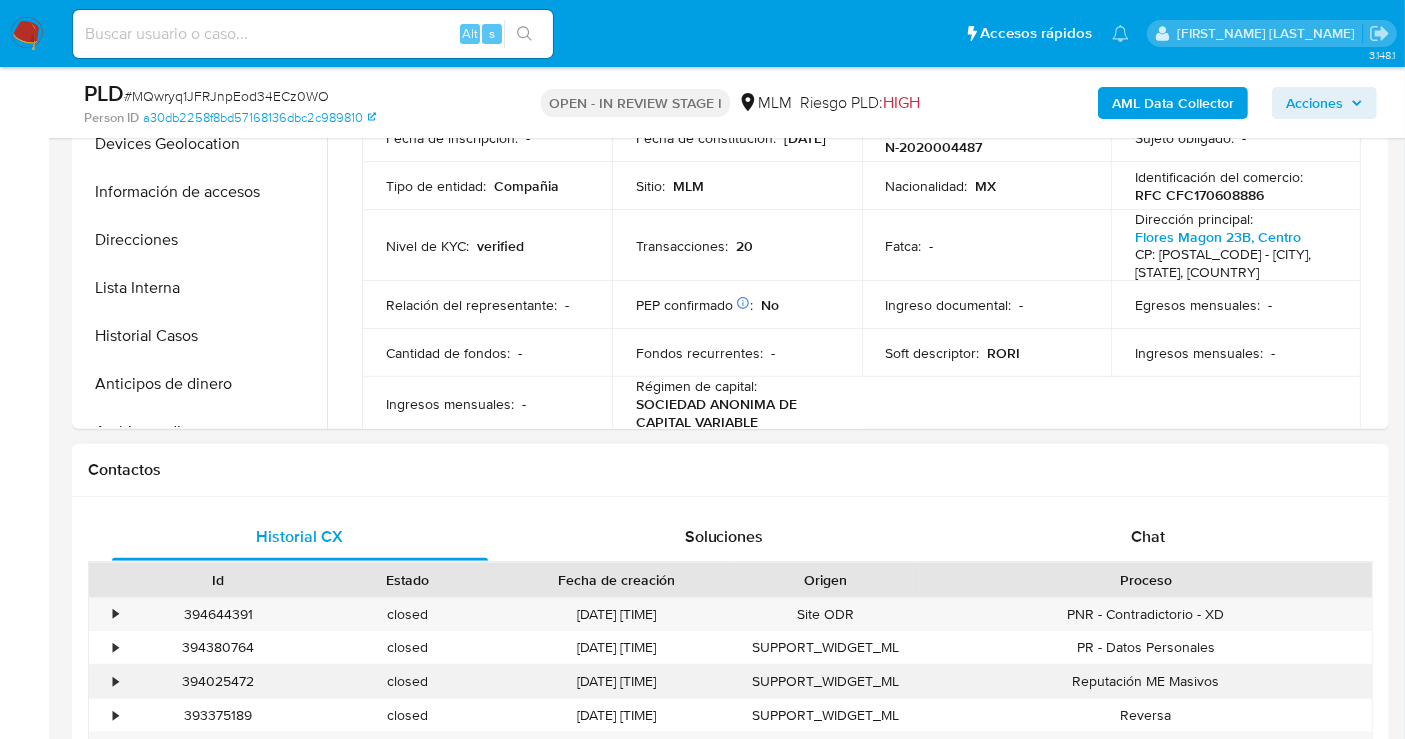 select on "10" 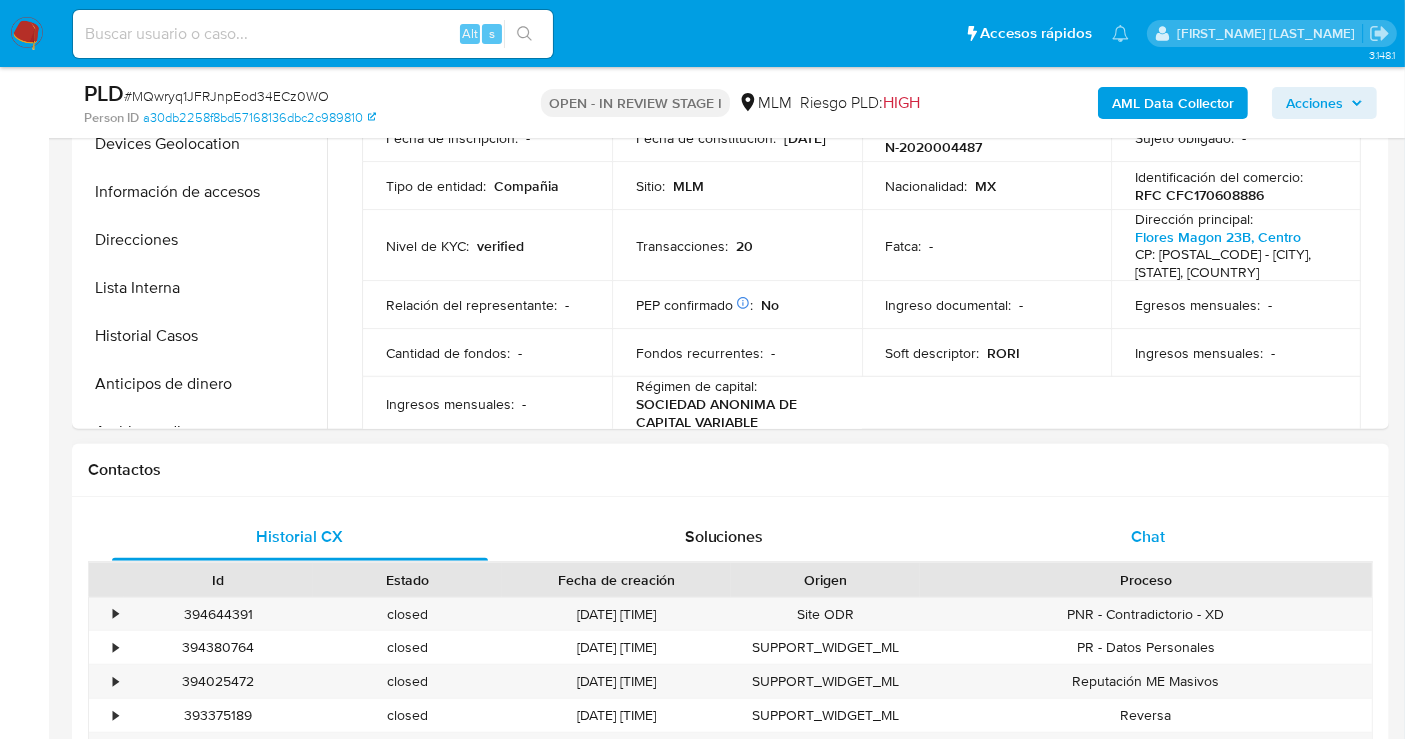 scroll, scrollTop: 777, scrollLeft: 0, axis: vertical 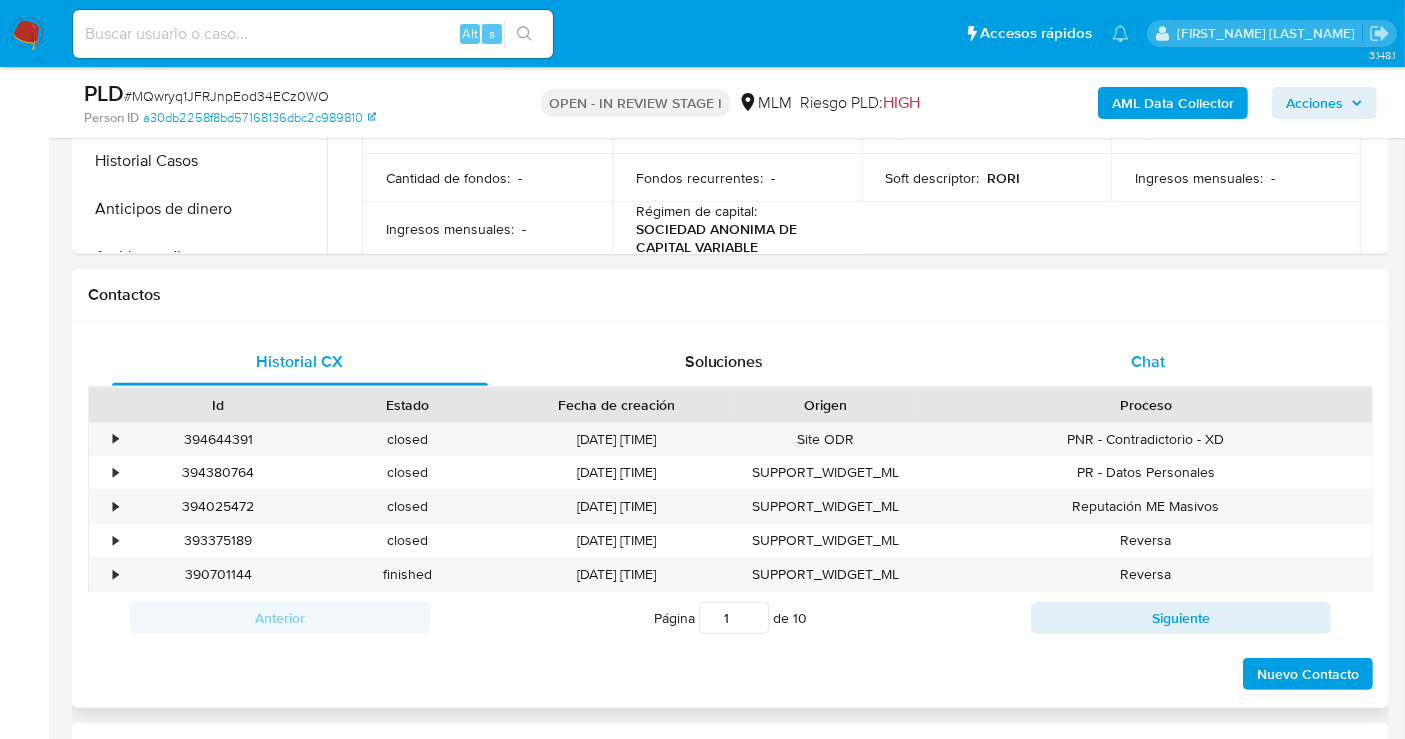 click on "Chat" at bounding box center [1148, 361] 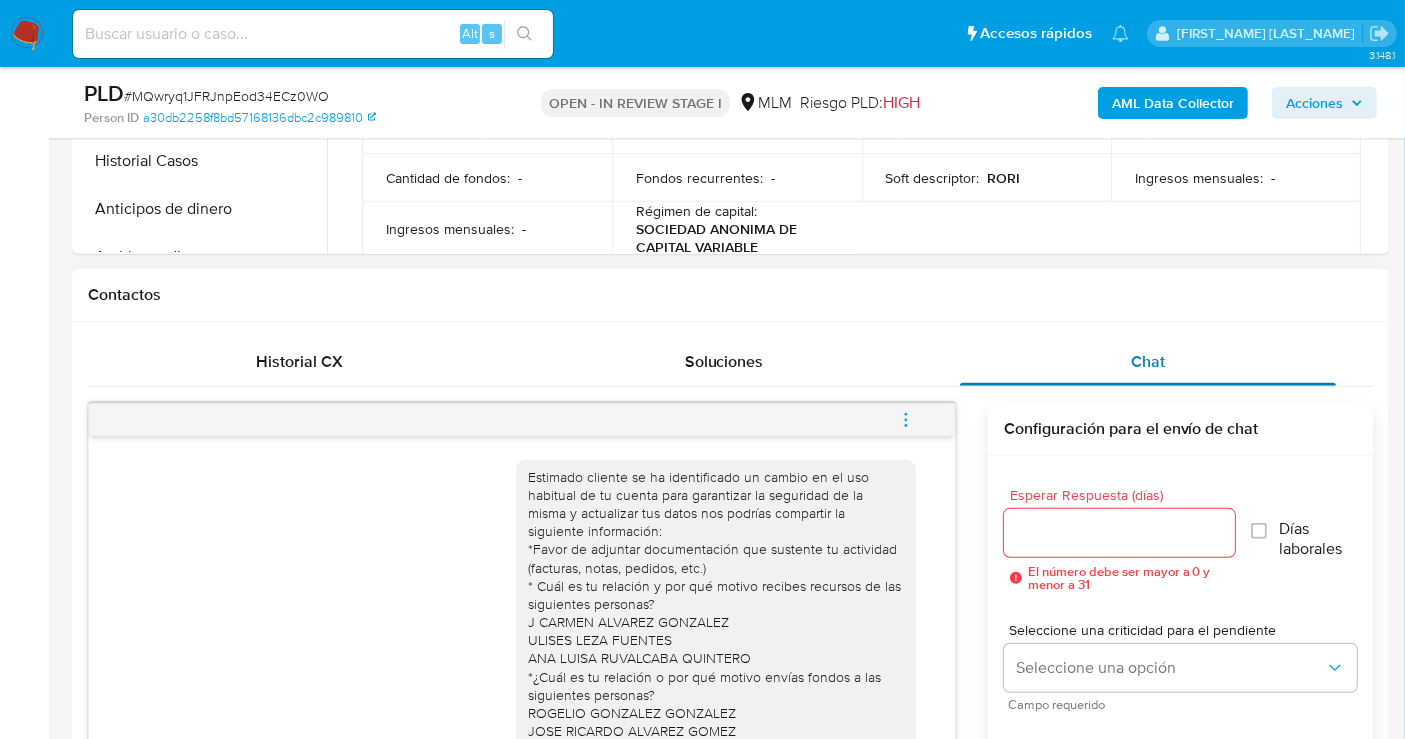 scroll, scrollTop: 800, scrollLeft: 0, axis: vertical 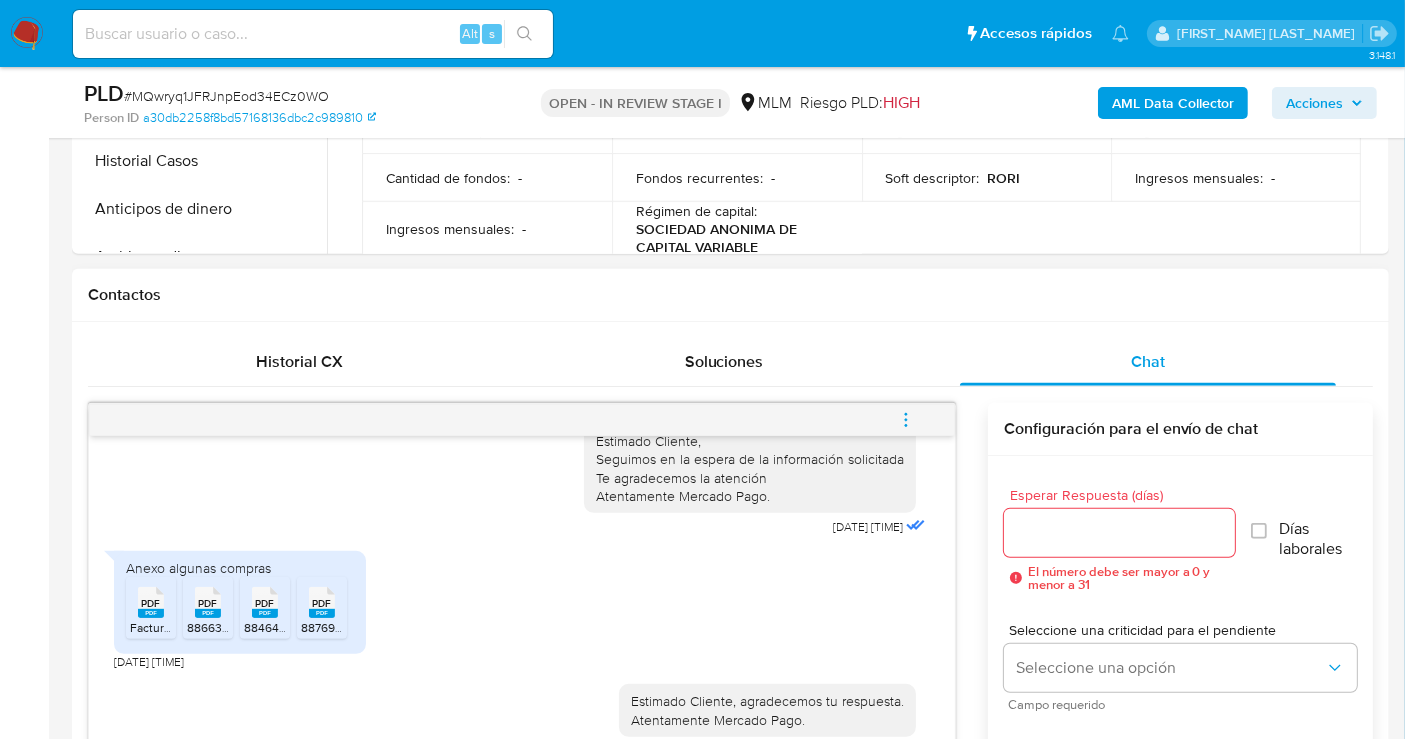 click 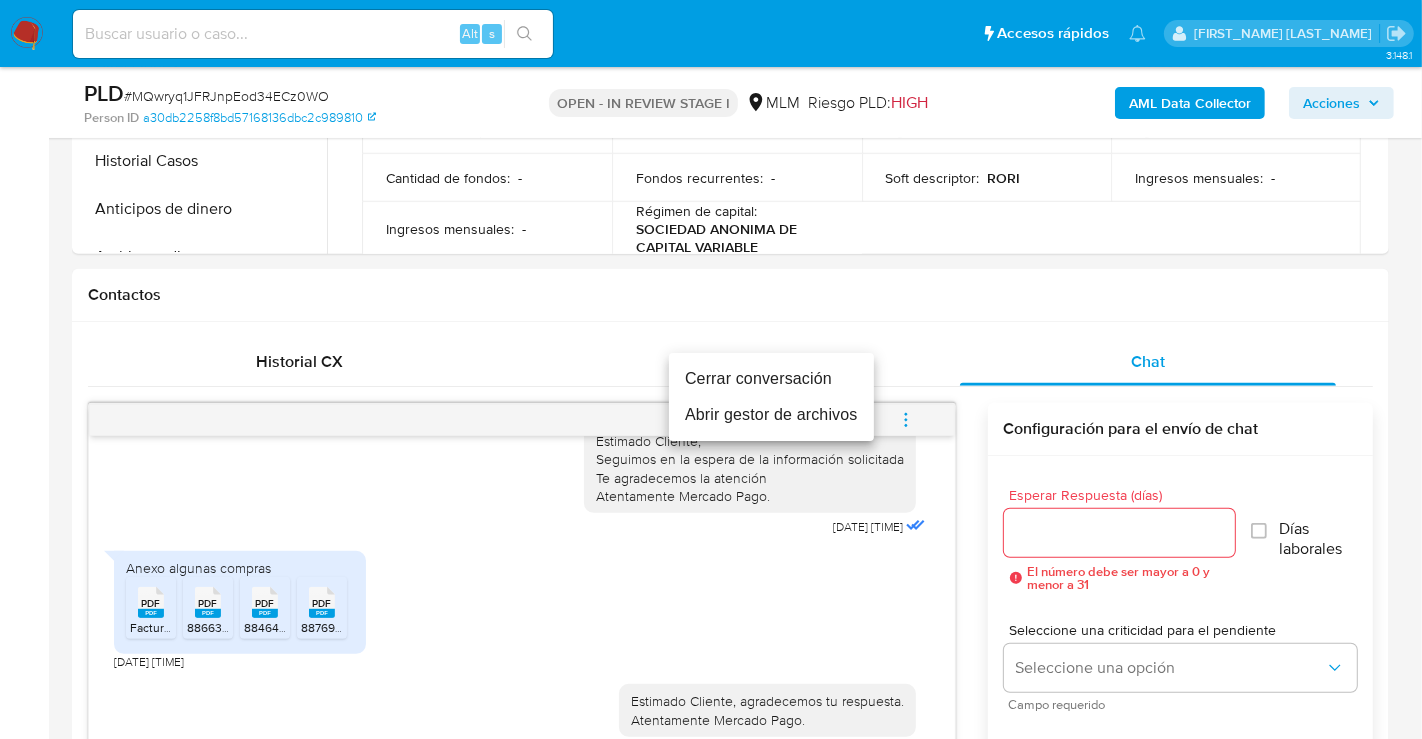 click on "Cerrar conversación" at bounding box center (771, 379) 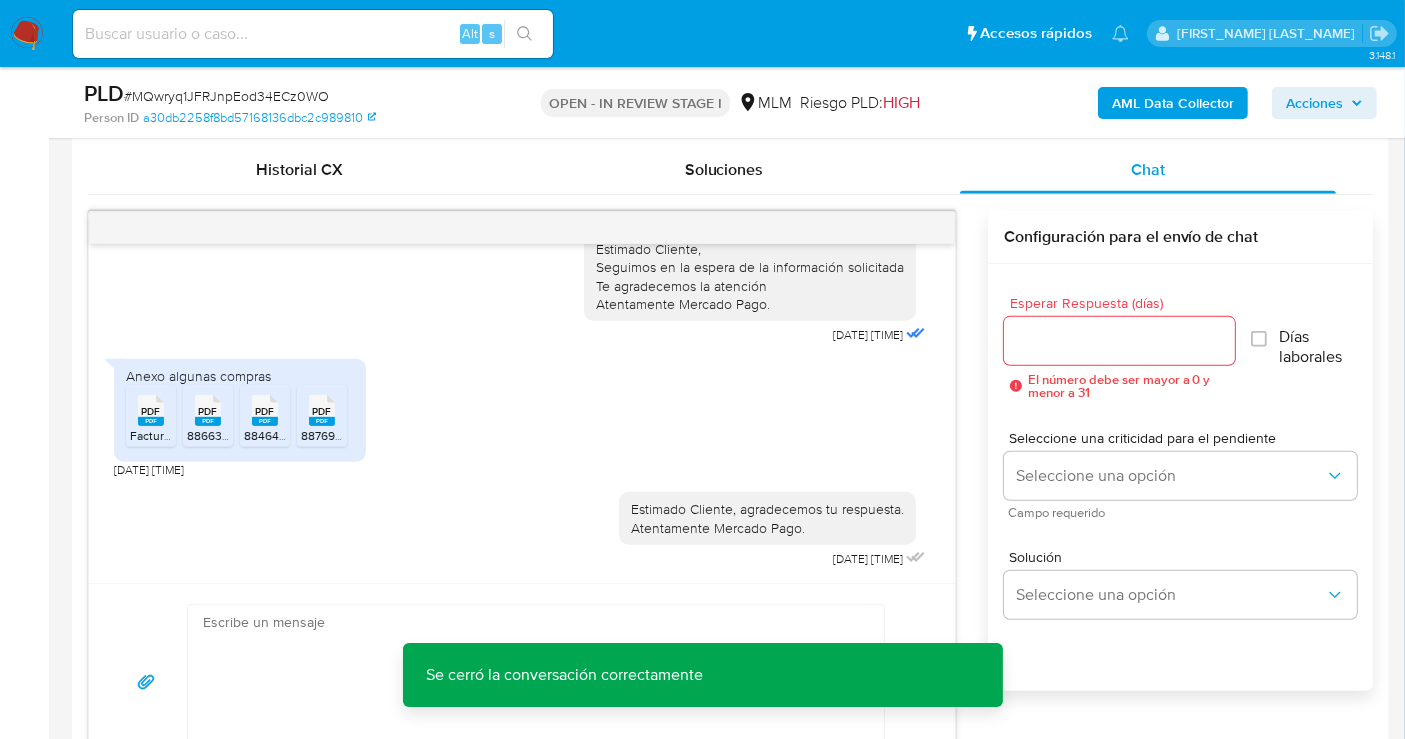 scroll, scrollTop: 1000, scrollLeft: 0, axis: vertical 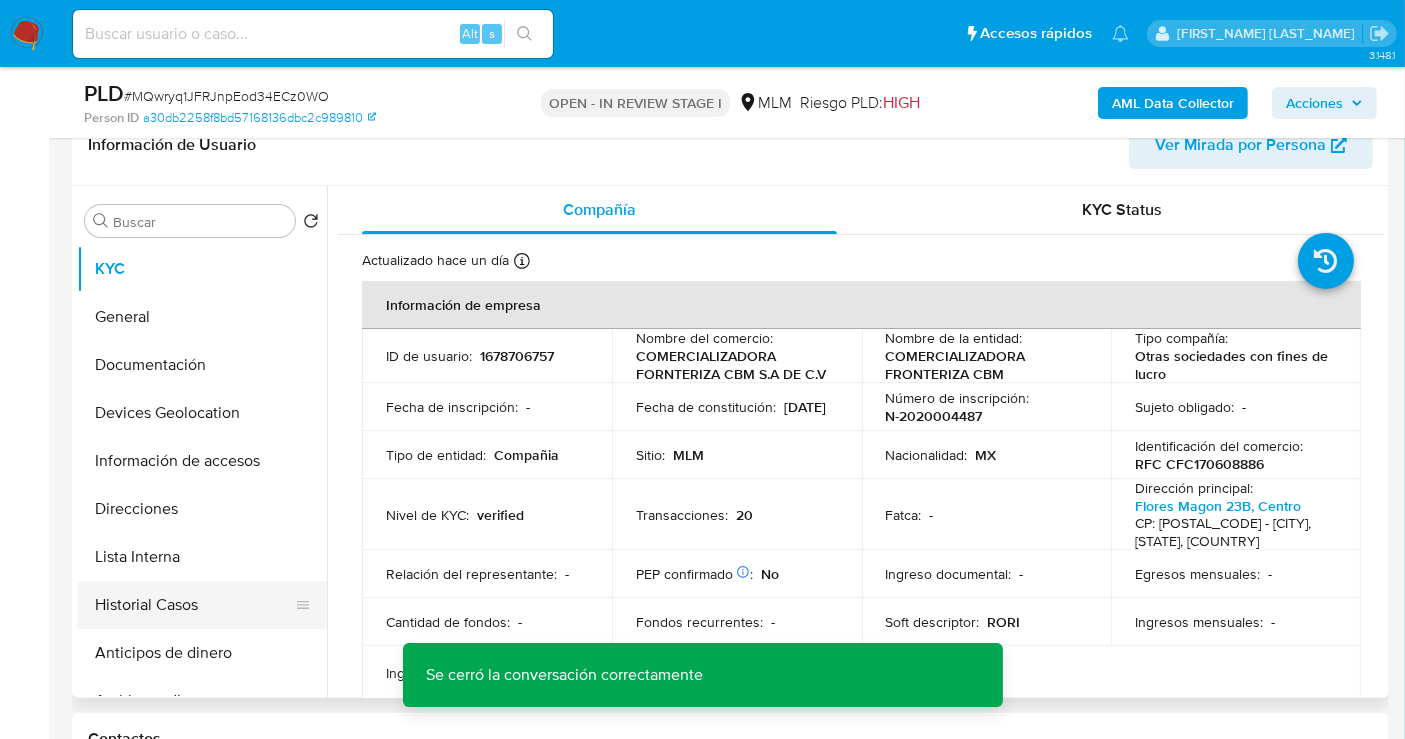 click on "Historial Casos" at bounding box center (194, 605) 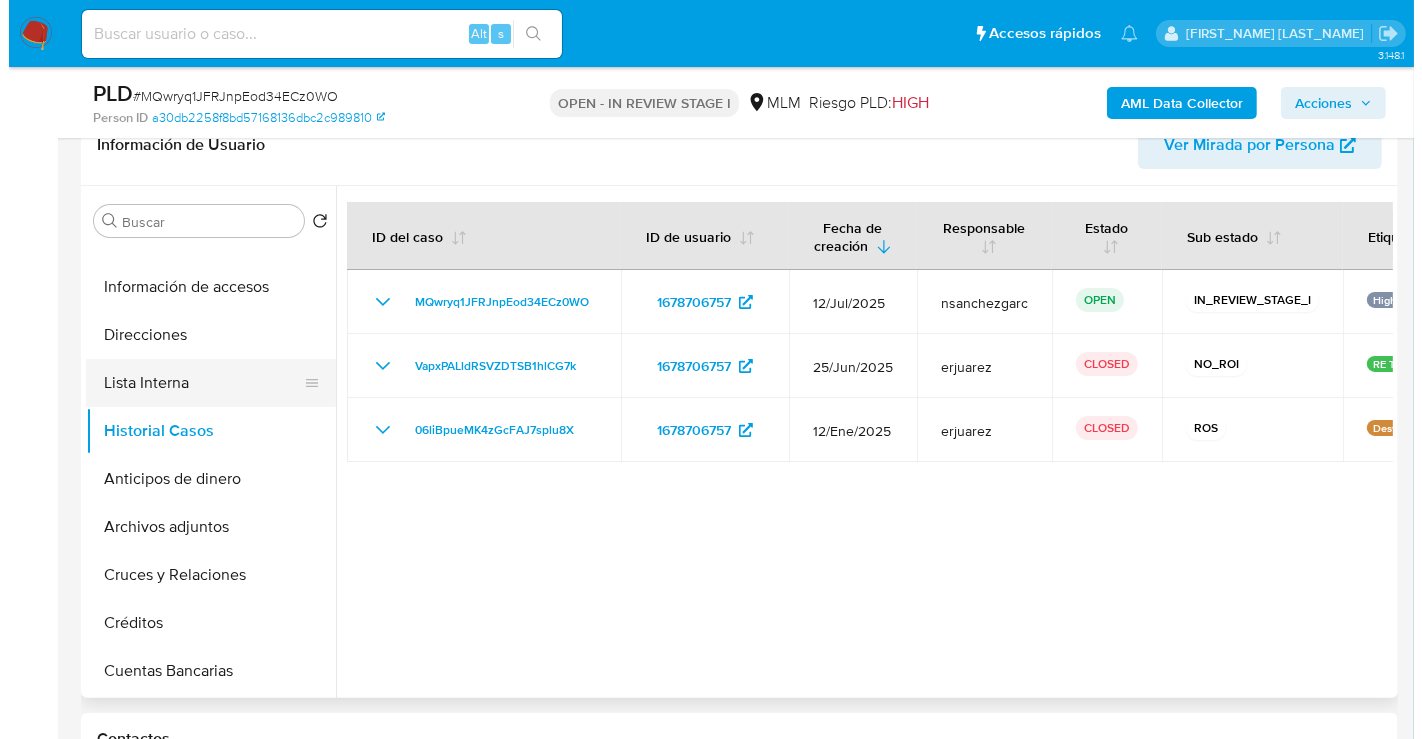 scroll, scrollTop: 222, scrollLeft: 0, axis: vertical 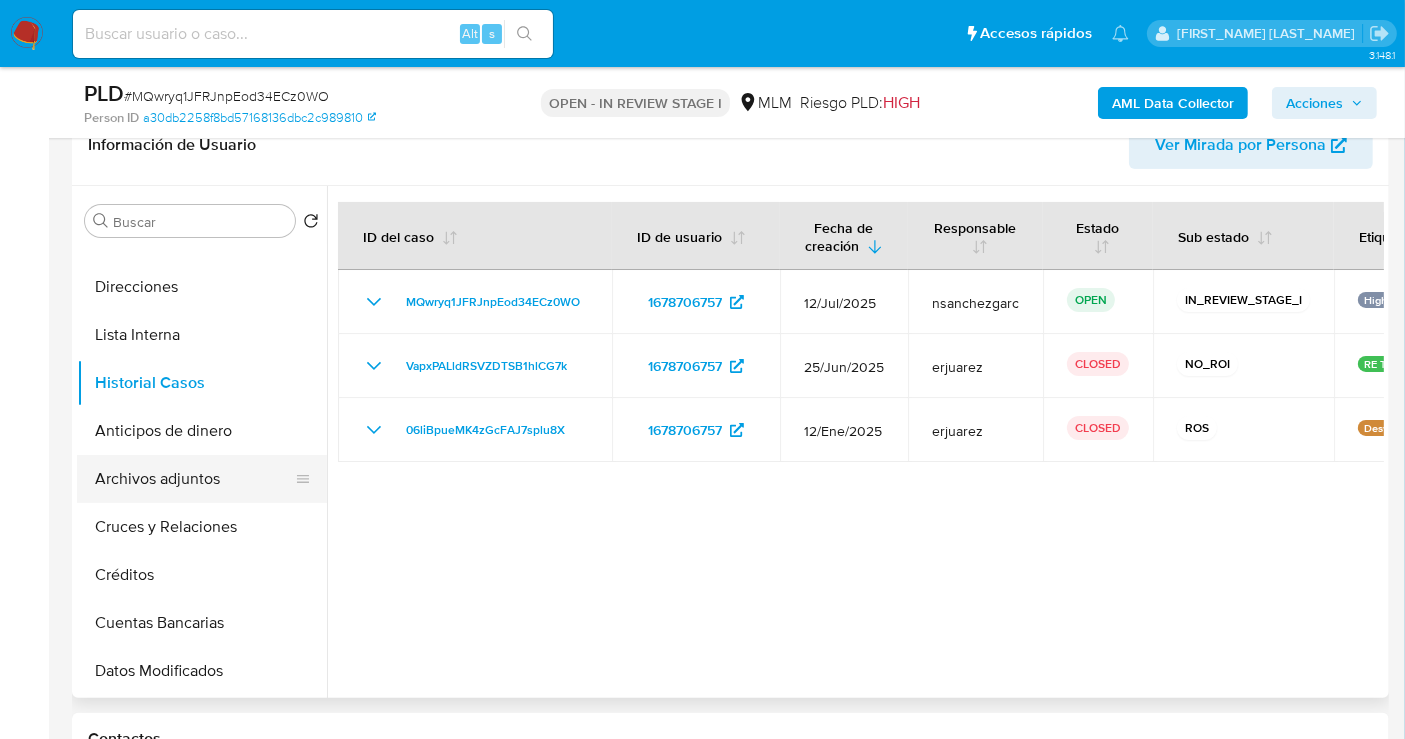 click on "Archivos adjuntos" at bounding box center (194, 479) 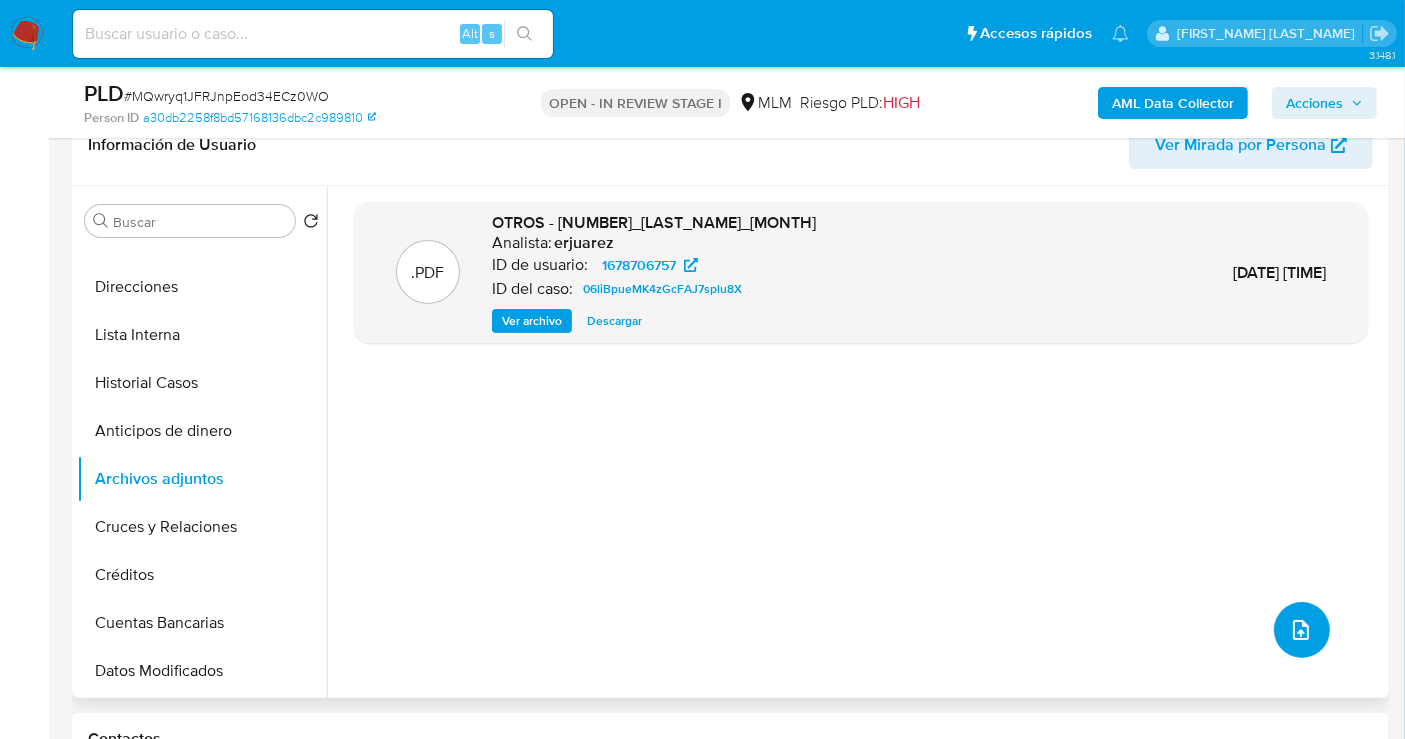 click 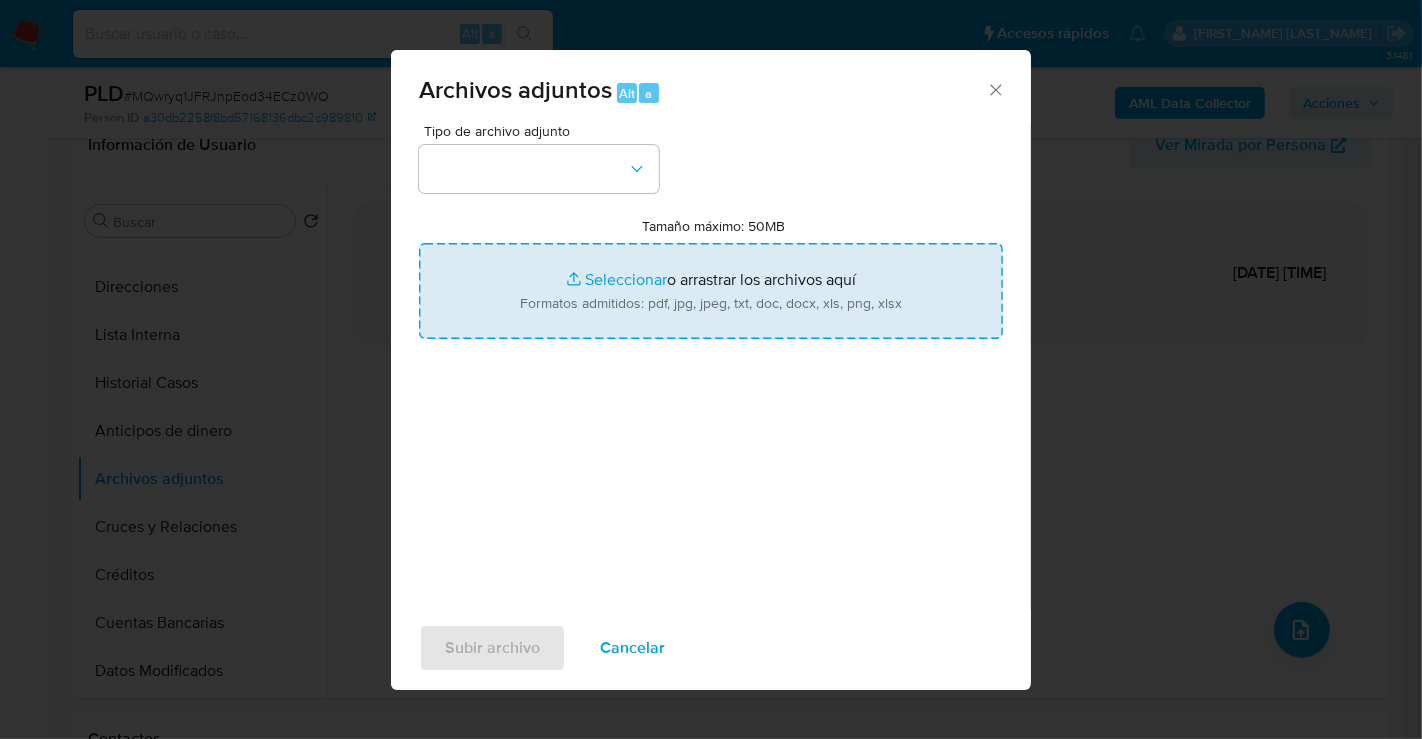 type on "C:\fakepath\86800377_NATHAN JOEL MENDEZ REGLA_JUL25.xlsx" 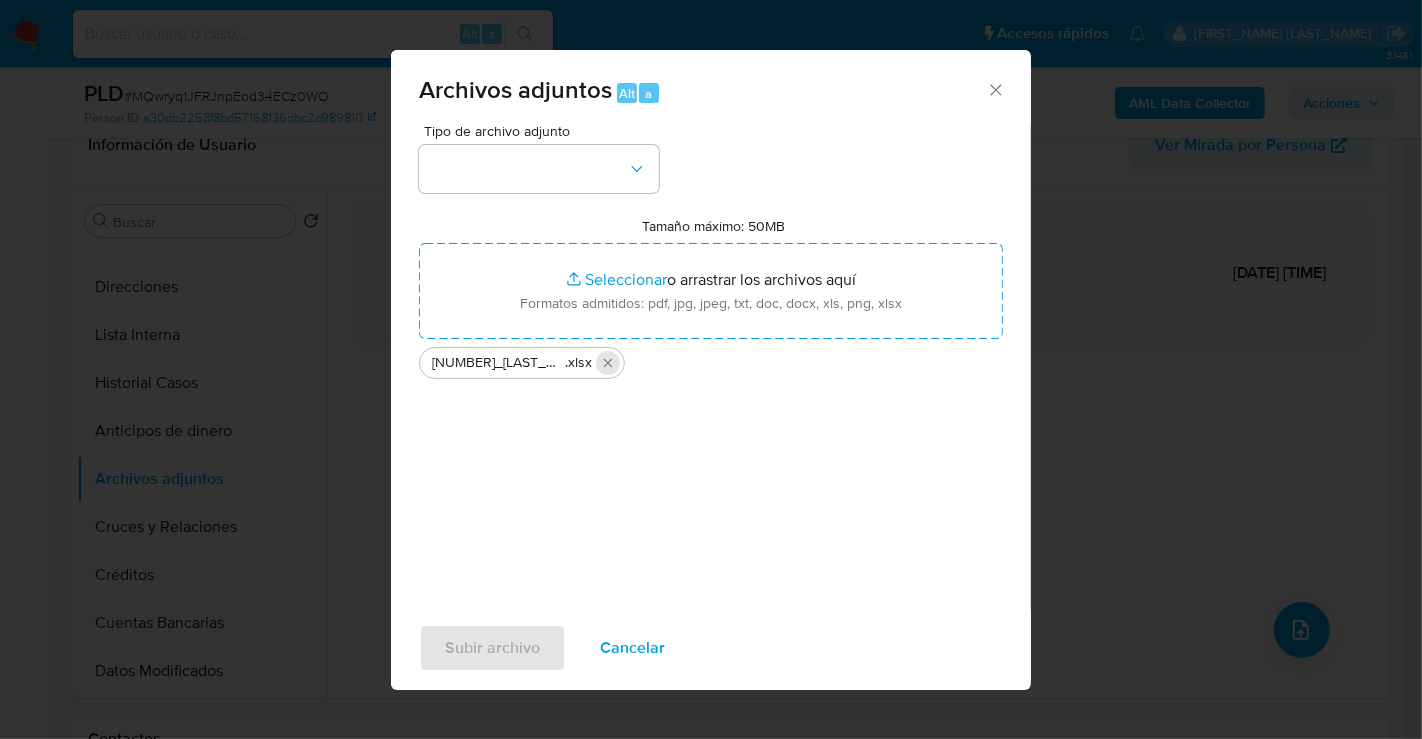 click 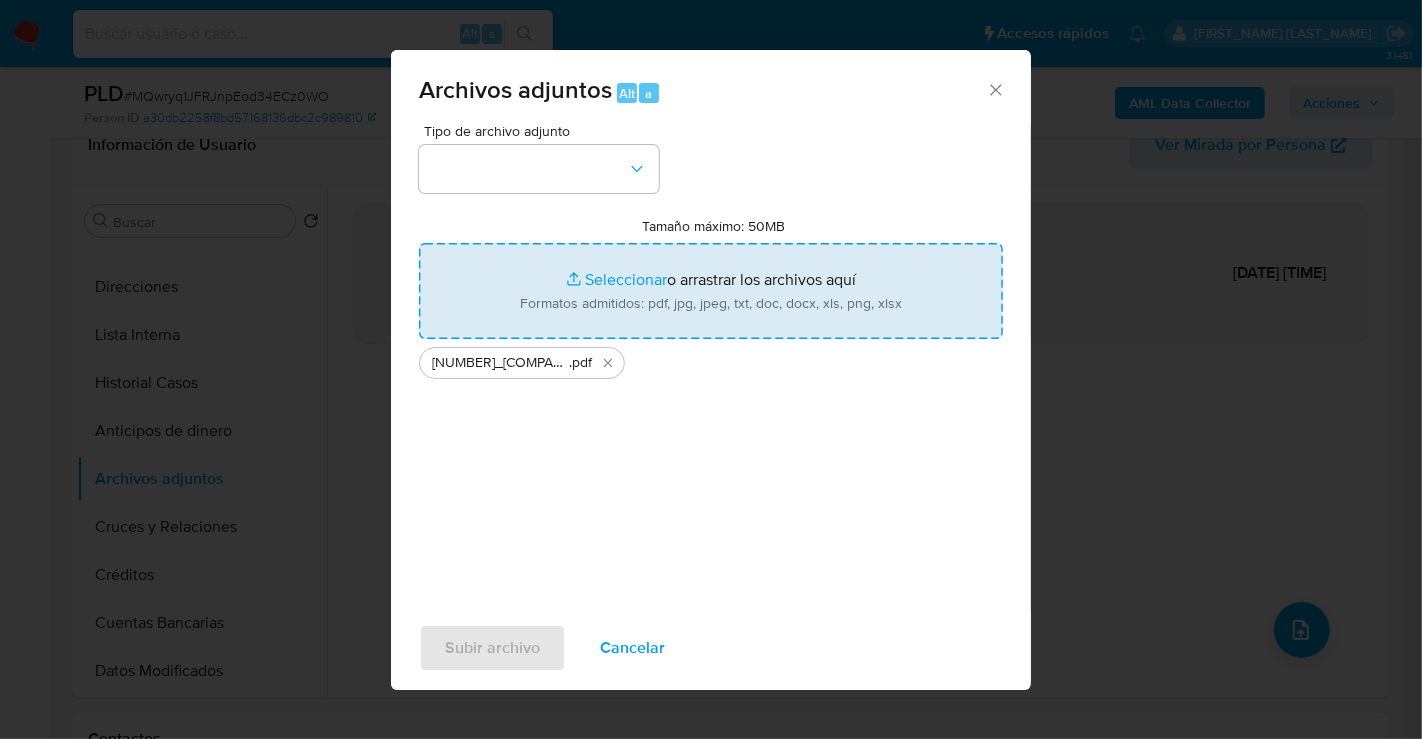type on "C:\fakepath\1678706757_COMERCIALIZADORA FRONTERIZA CBM_JUL25.xlsx" 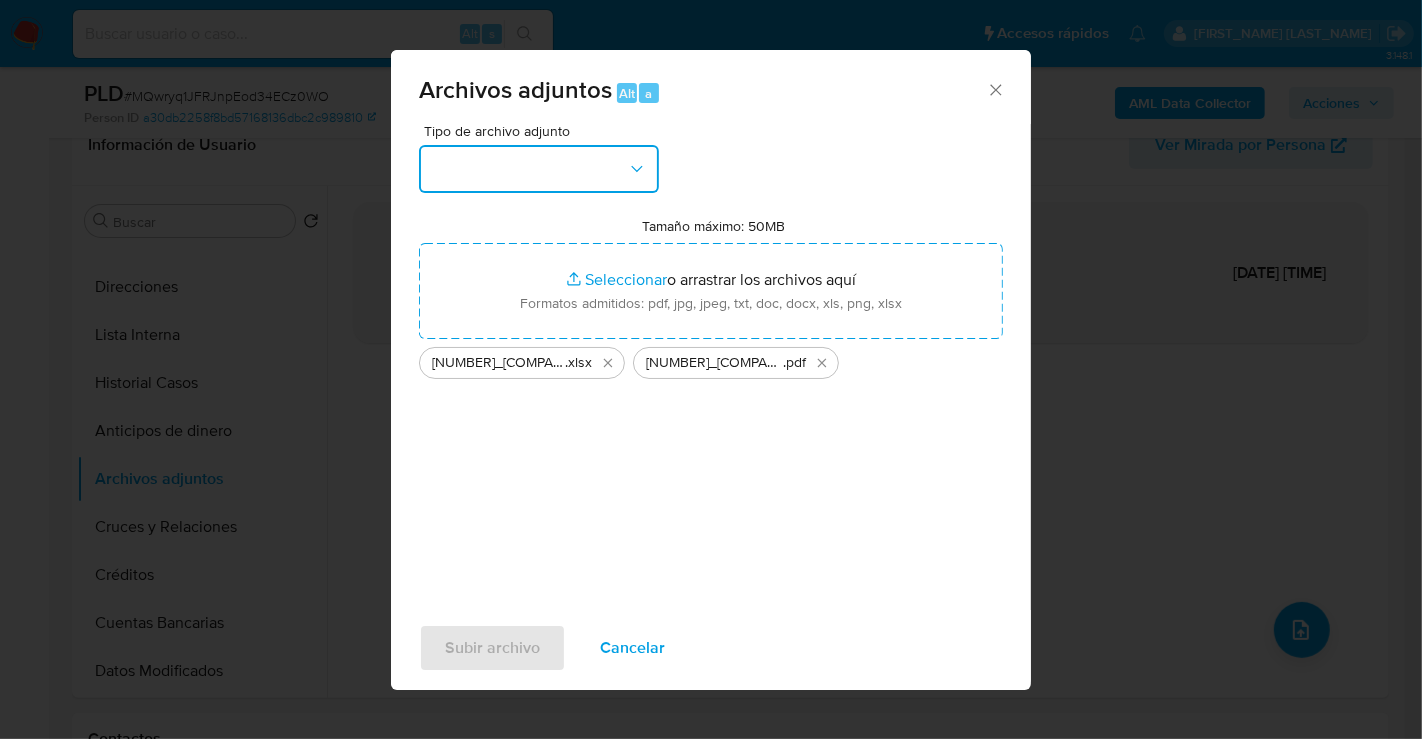 click at bounding box center [539, 169] 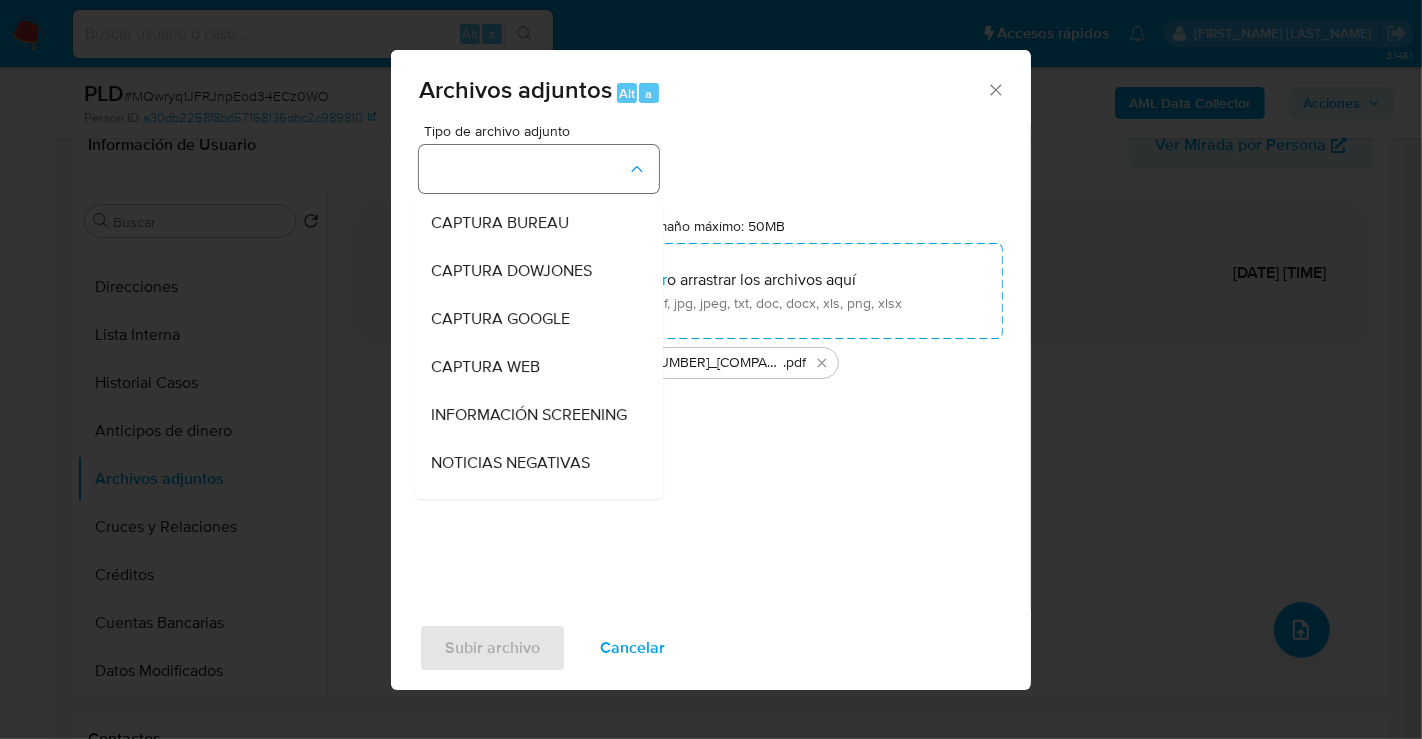 type 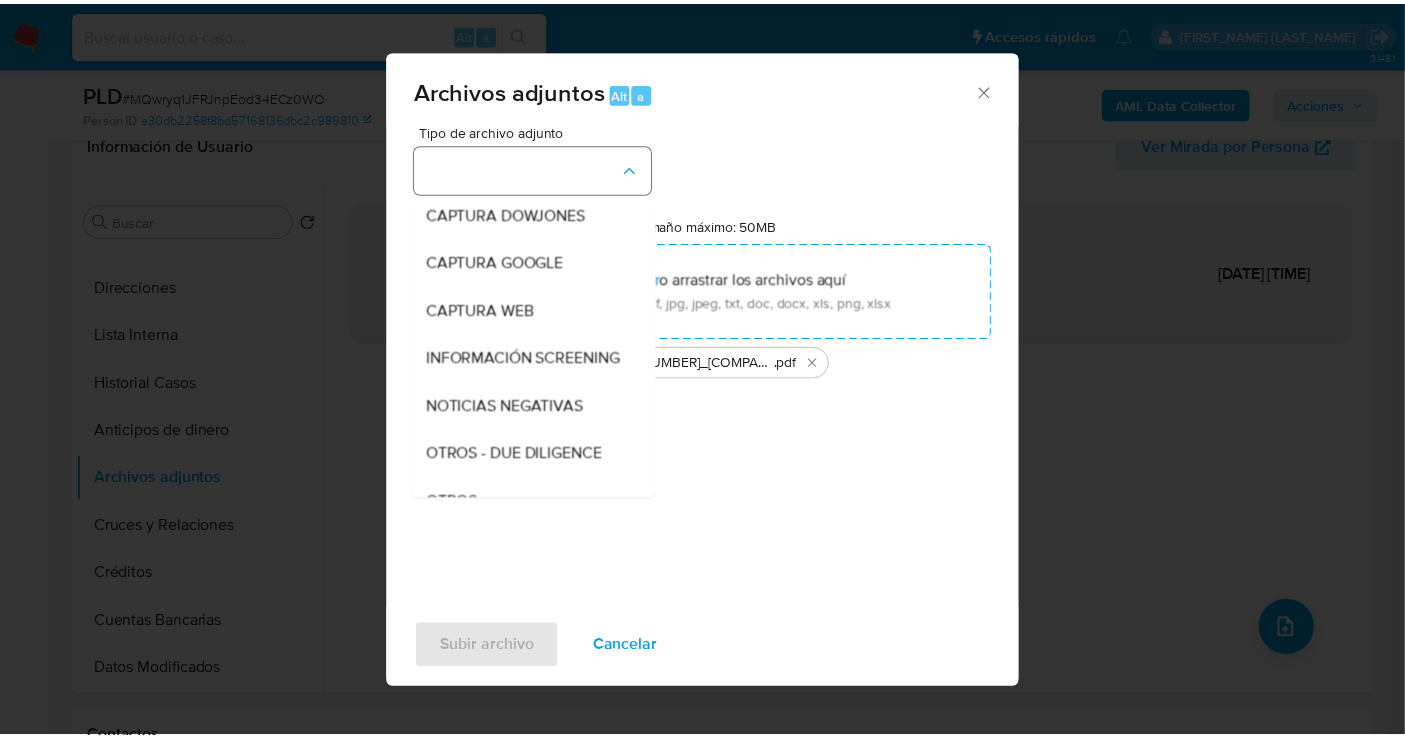 scroll, scrollTop: 103, scrollLeft: 0, axis: vertical 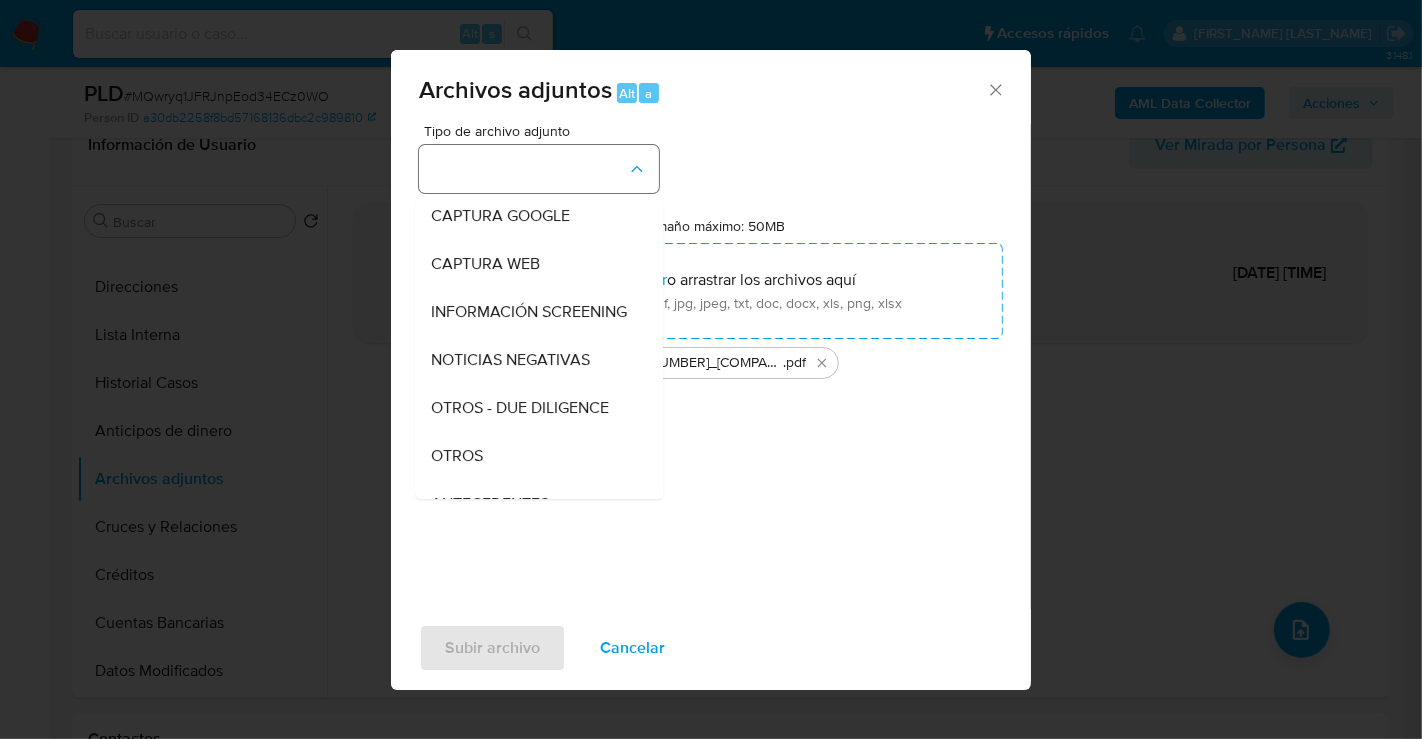 type 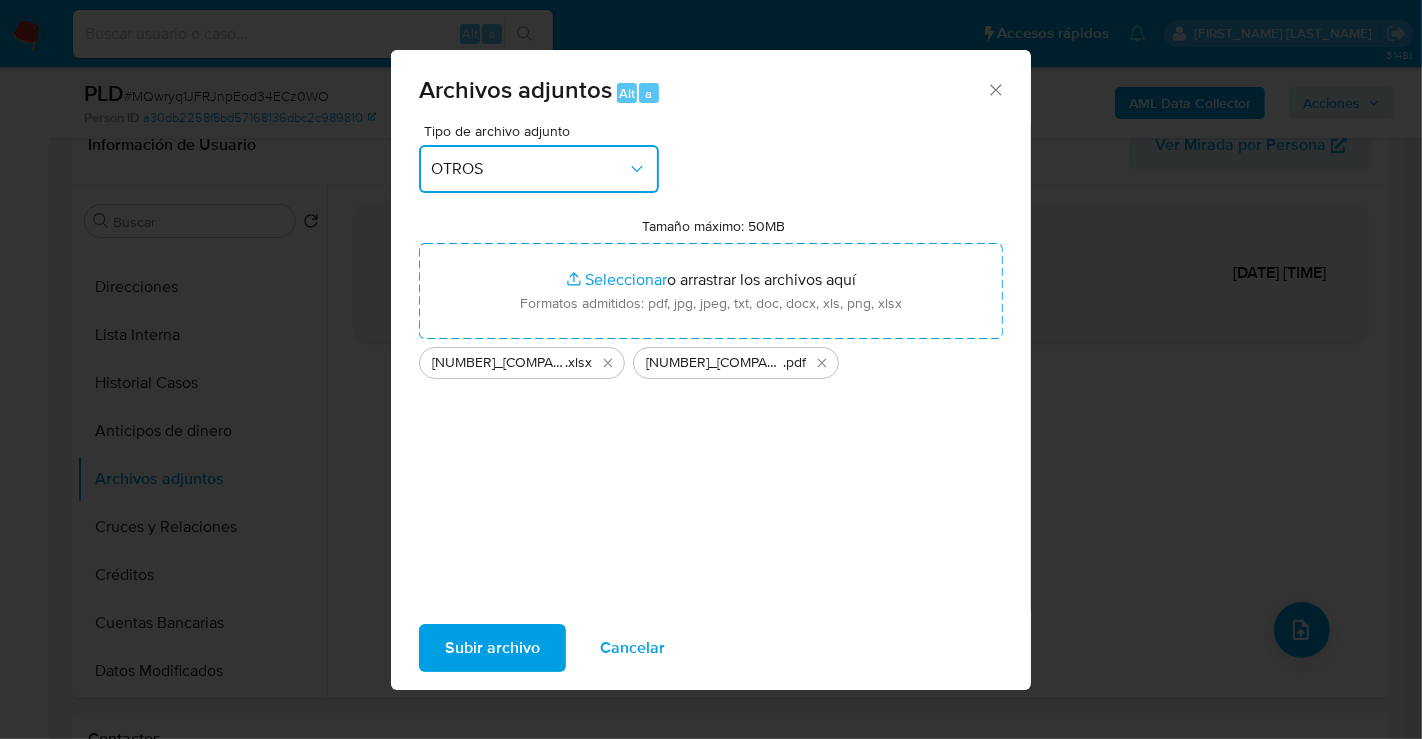 type 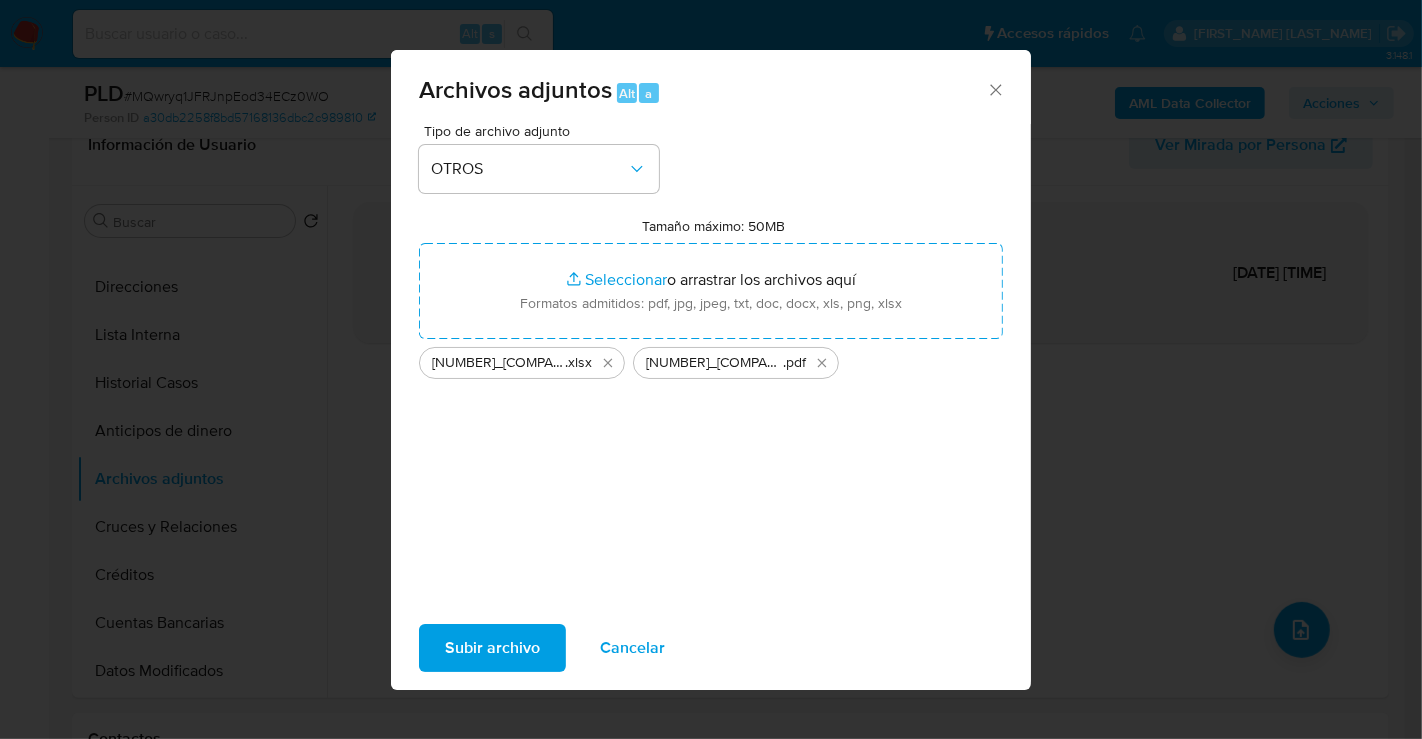 click on "Subir archivo" at bounding box center (492, 648) 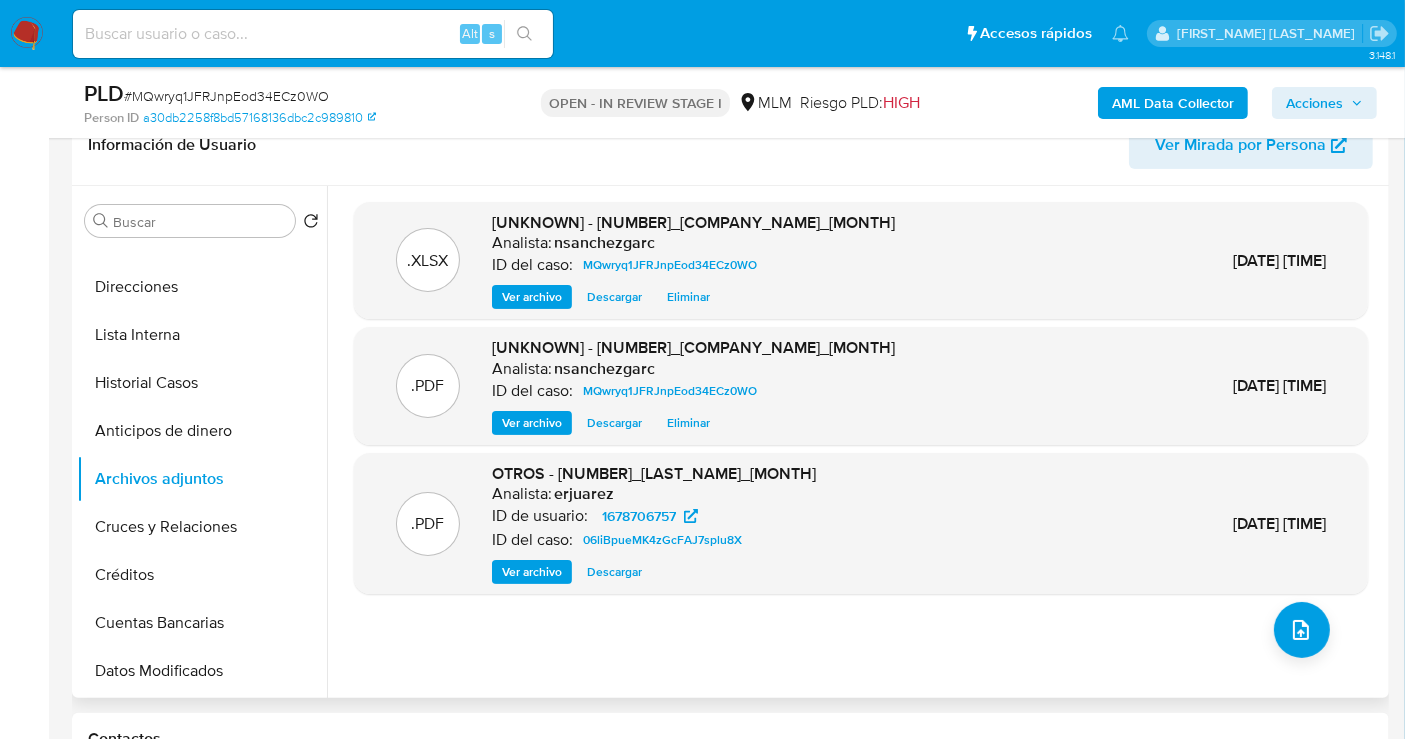 click on "Ver archivo" at bounding box center (532, 423) 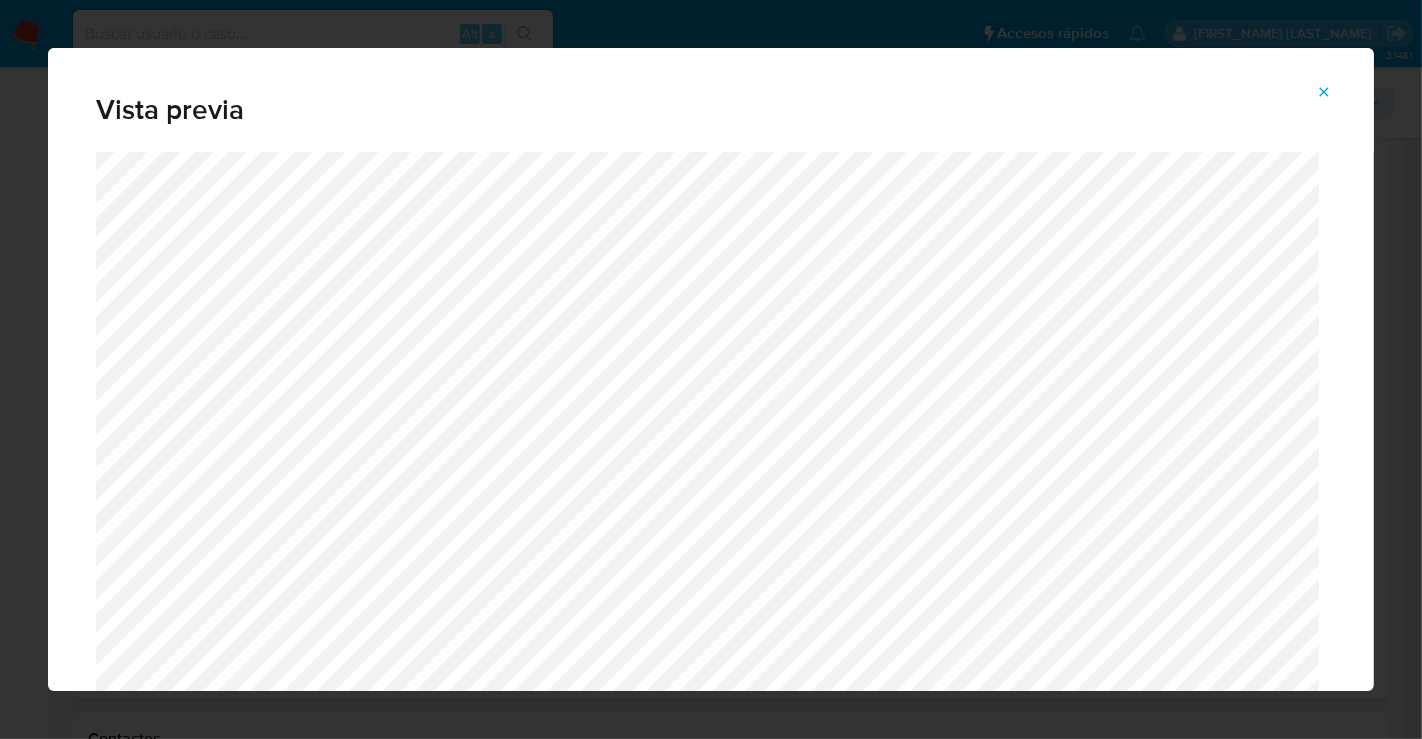 click 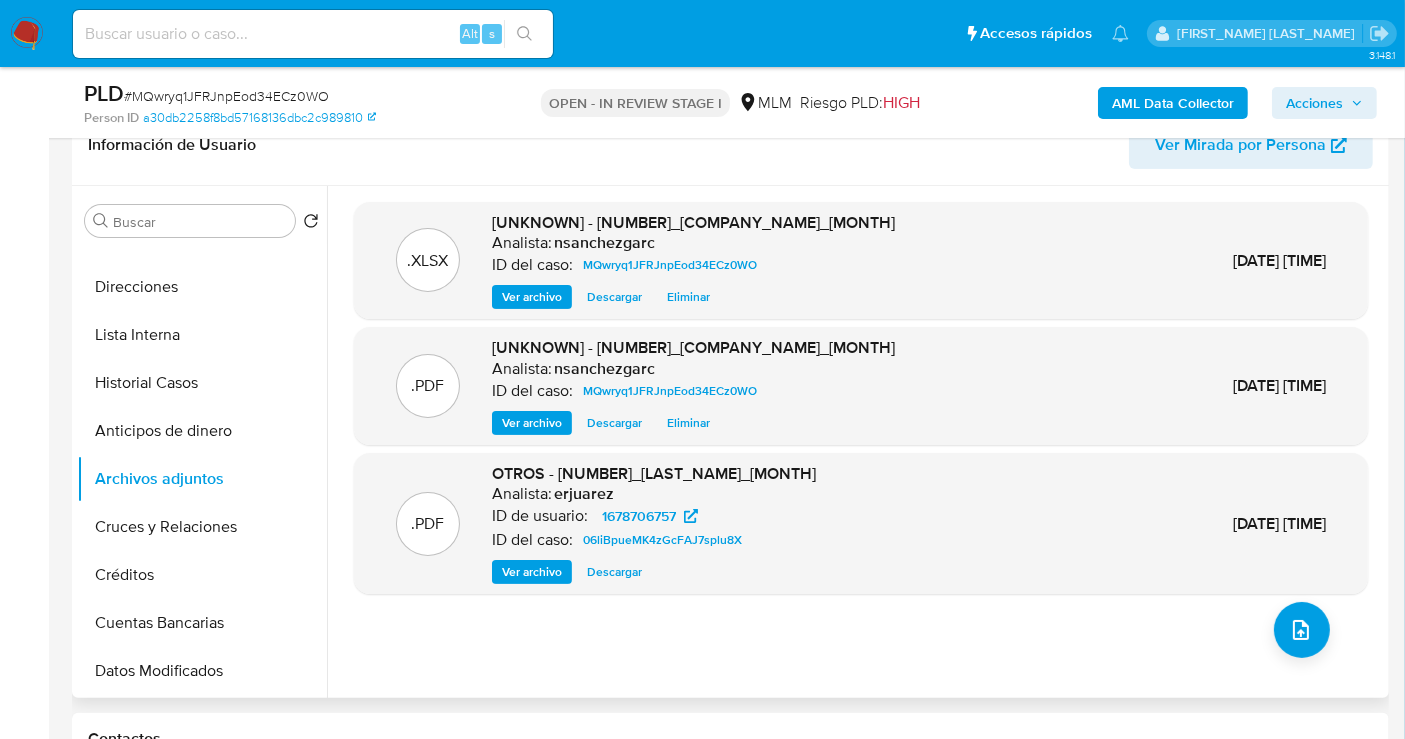 click on "Acciones" at bounding box center (1314, 103) 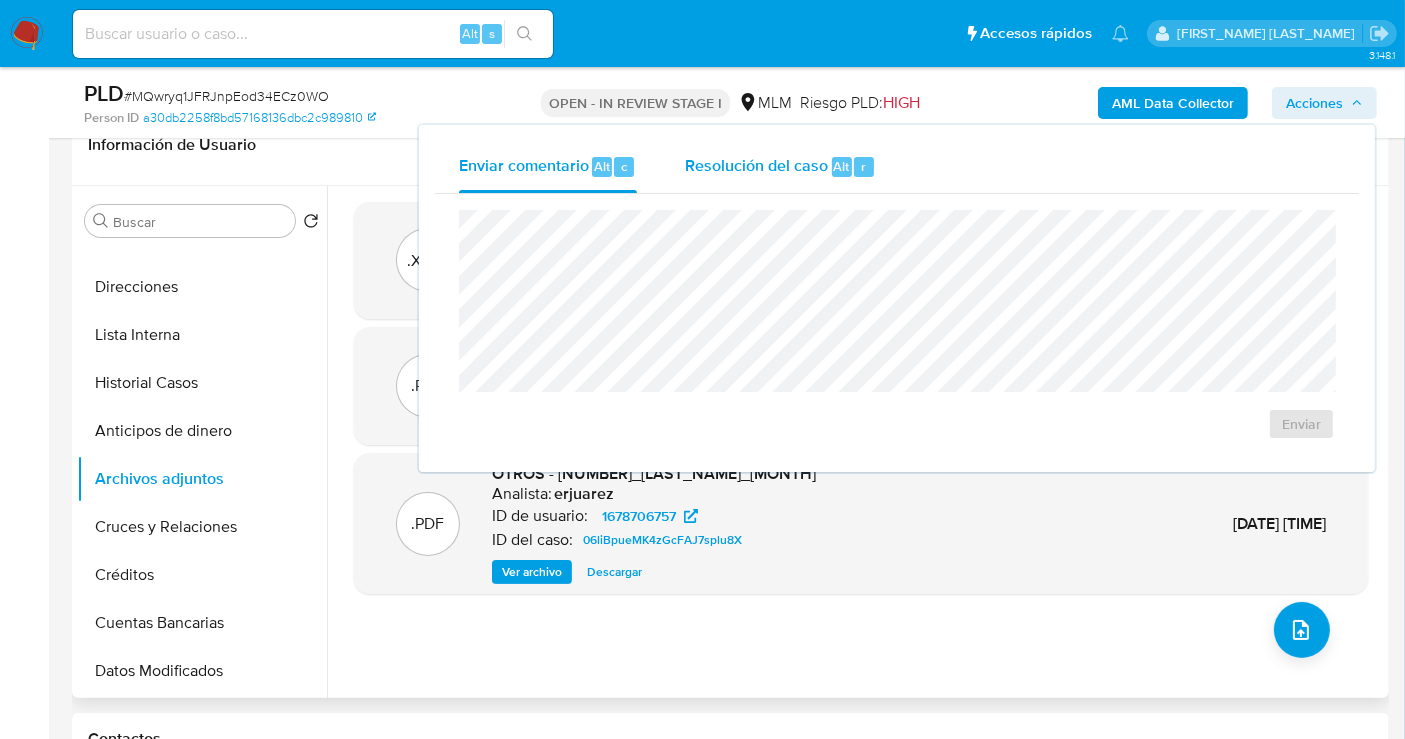 click on "Resolución del caso Alt r" at bounding box center (780, 167) 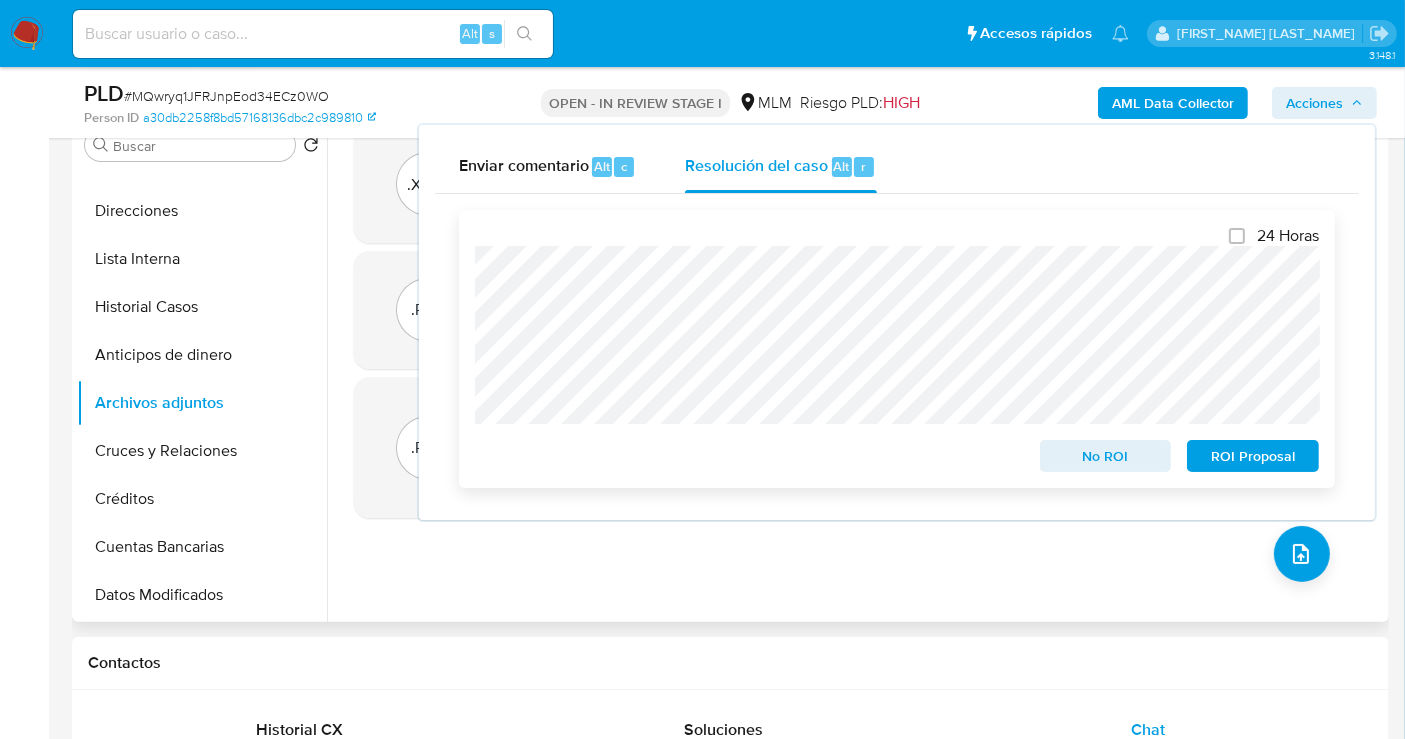scroll, scrollTop: 444, scrollLeft: 0, axis: vertical 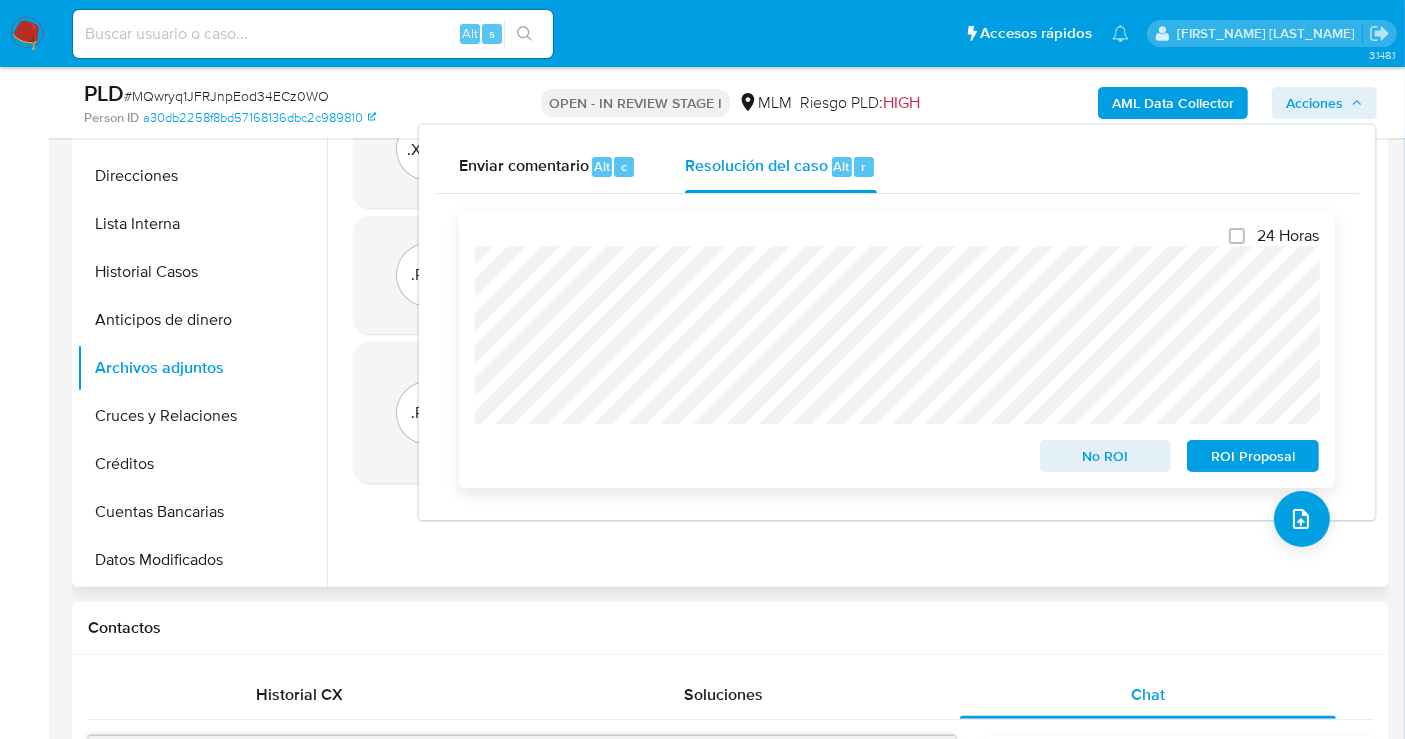 click on "ROI Proposal" at bounding box center (1253, 456) 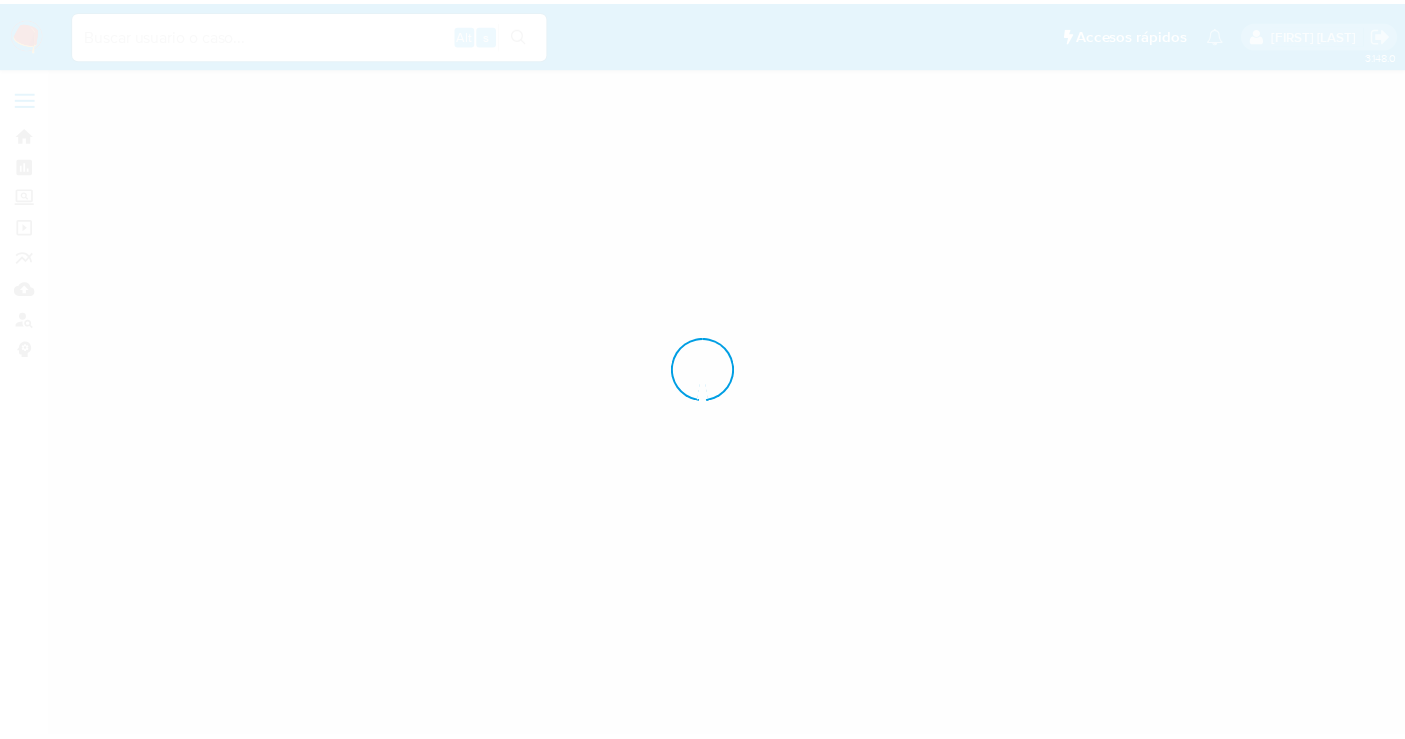 scroll, scrollTop: 0, scrollLeft: 0, axis: both 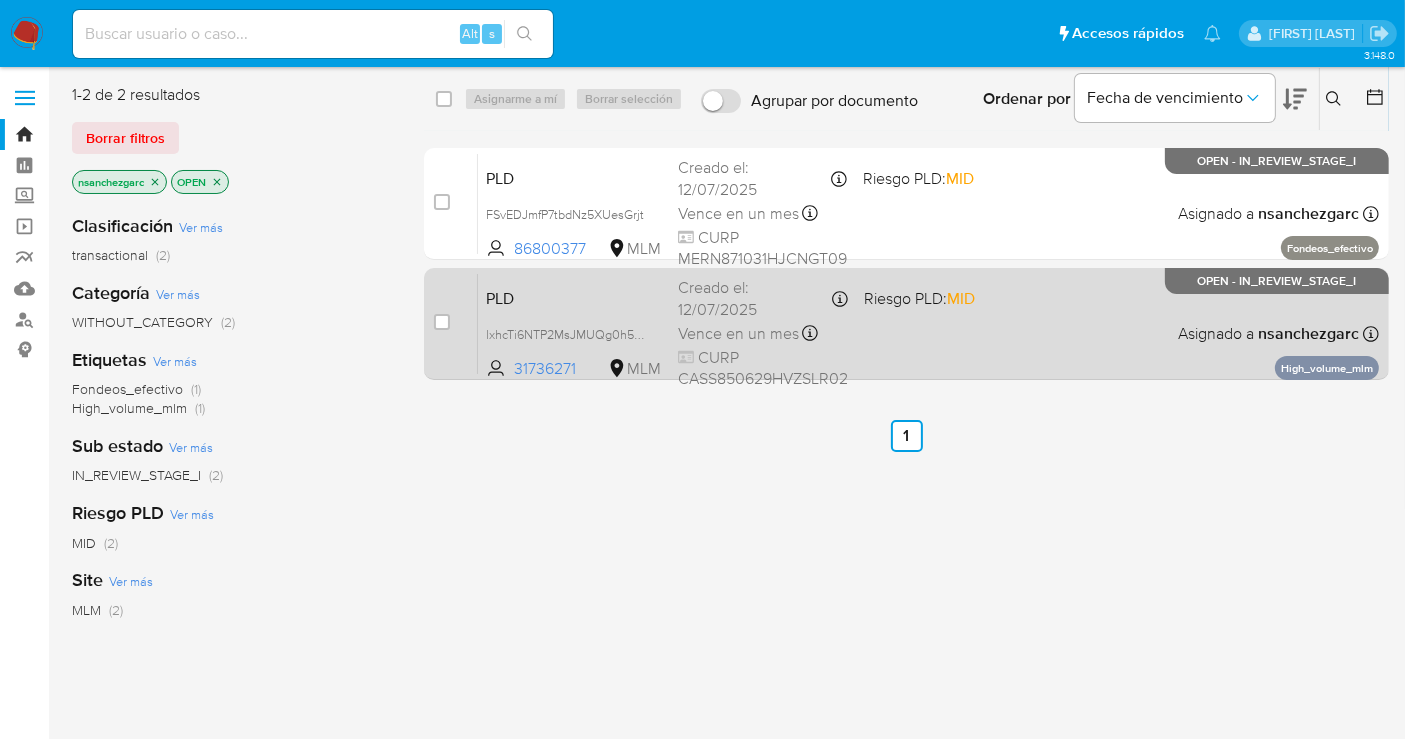 click on "Creado el: [DATE]   Creado el: [DATE] [TIME]" at bounding box center (763, 298) 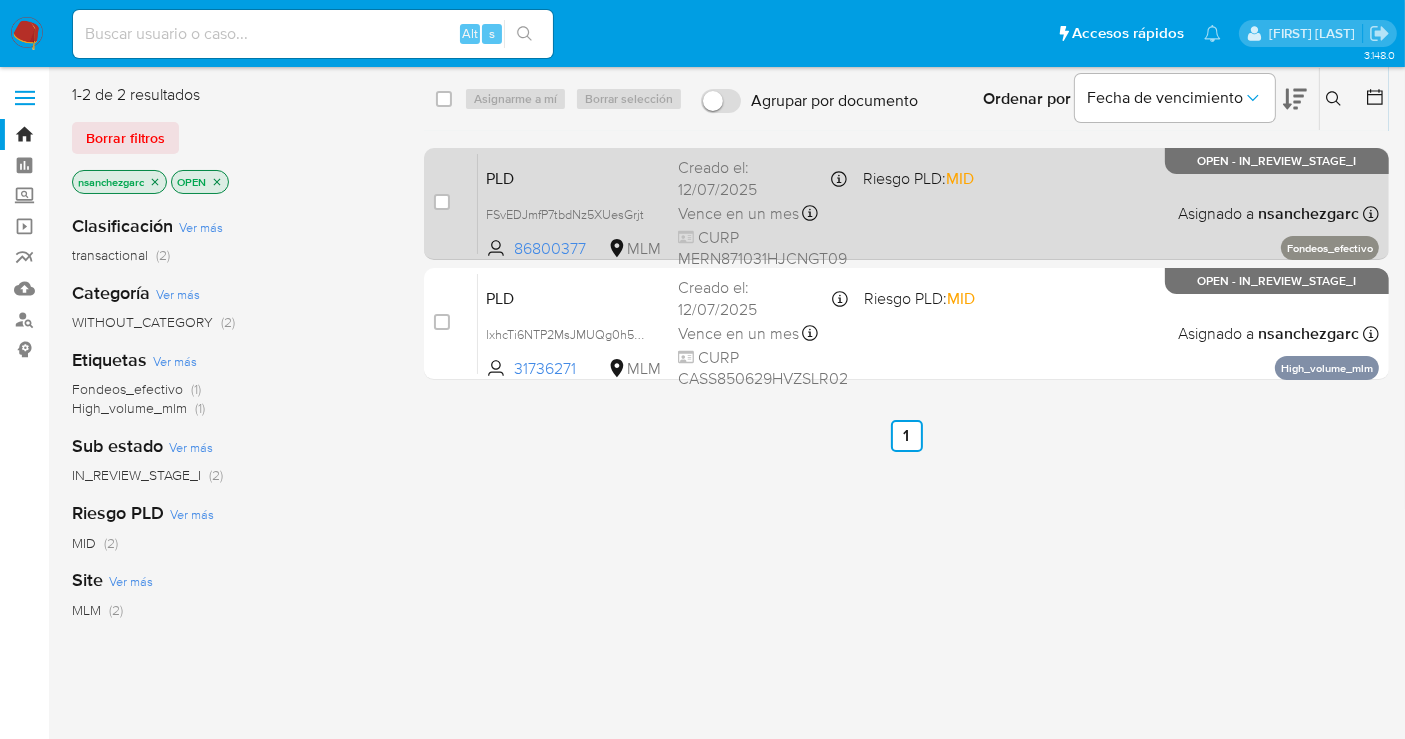 click on "Creado el: [DATE]   Creado el: [DATE] [TIME]" at bounding box center (762, 178) 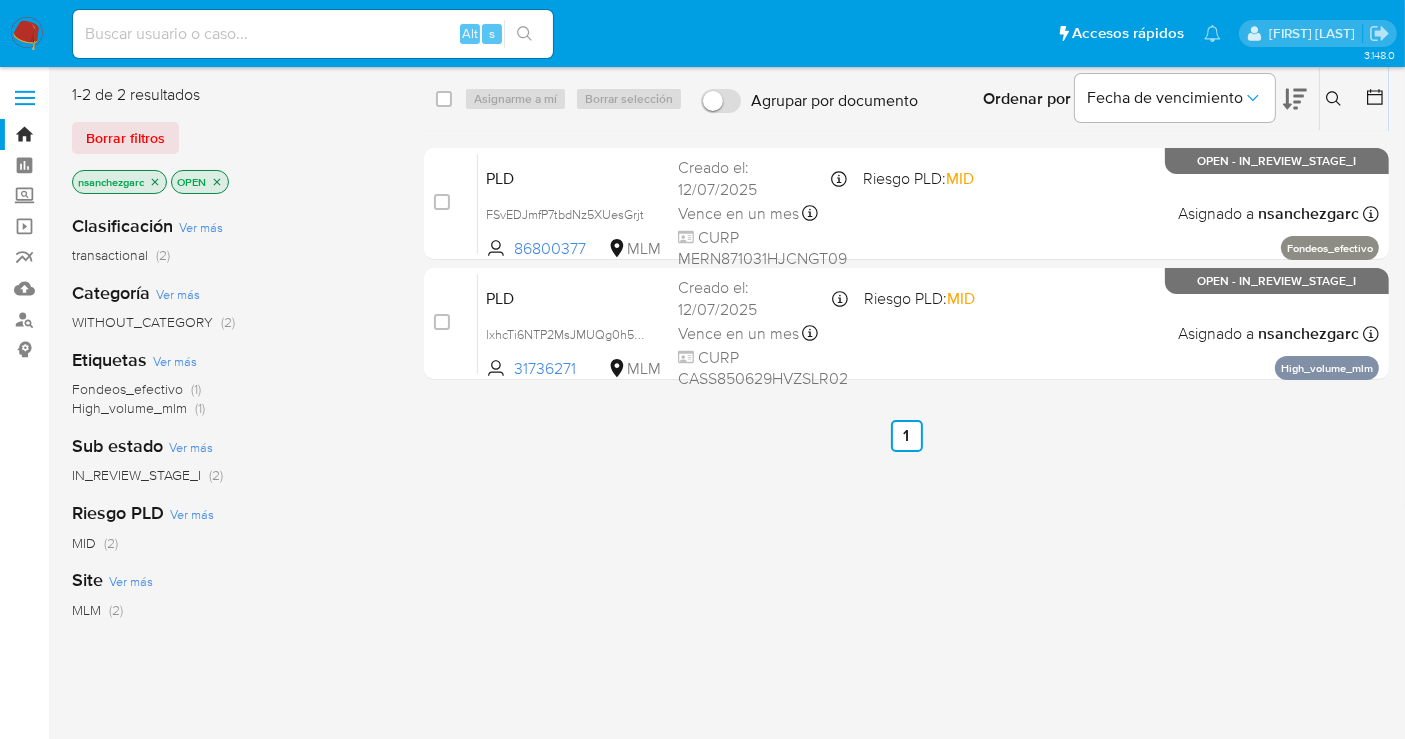 click at bounding box center [313, 34] 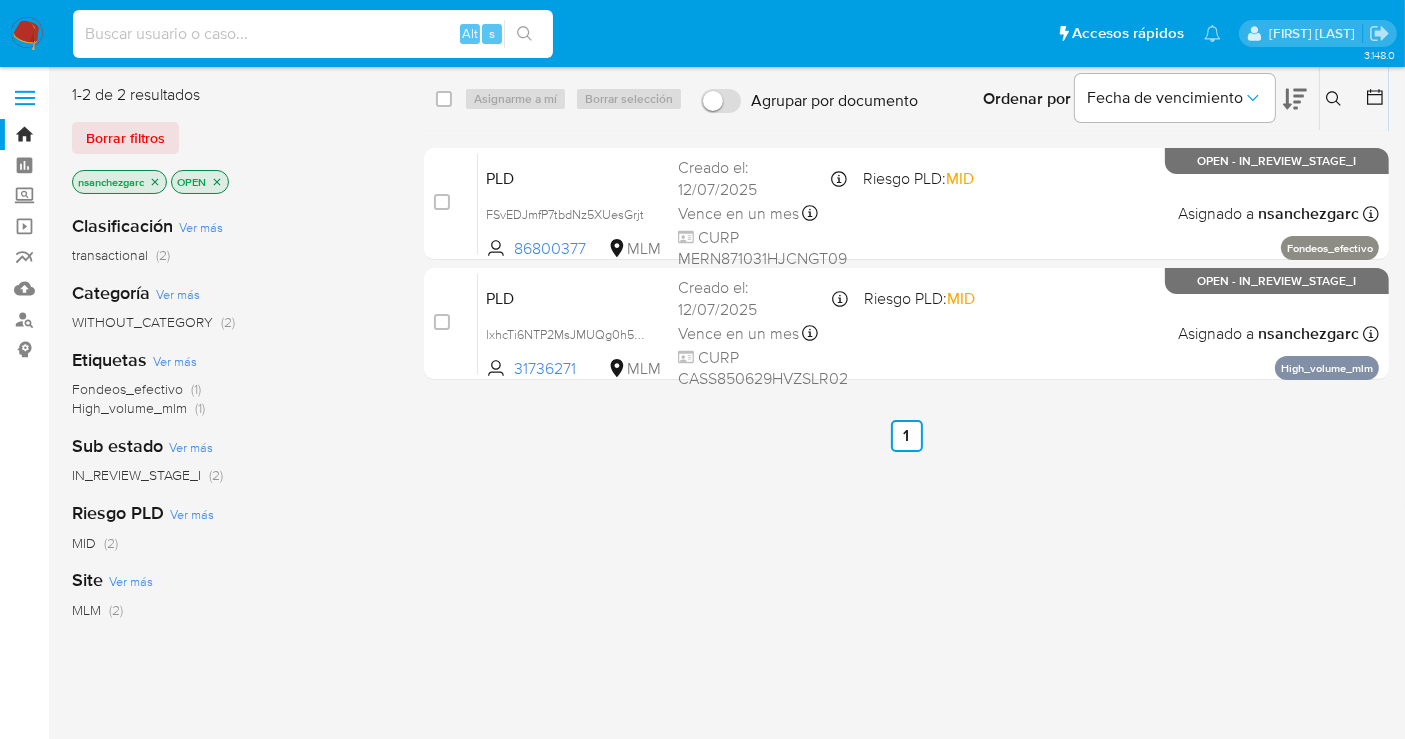 paste on "[NUMBER]" 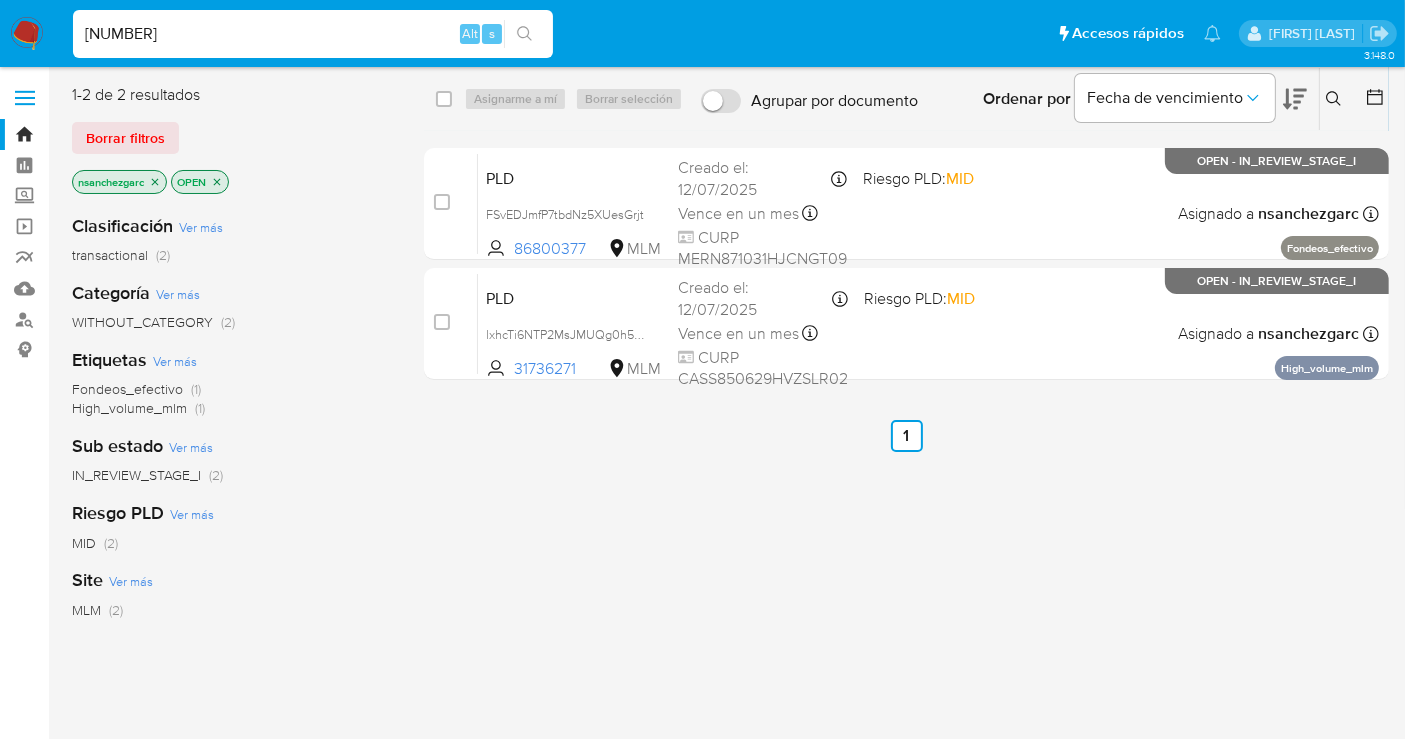 type on "[NUMBER]" 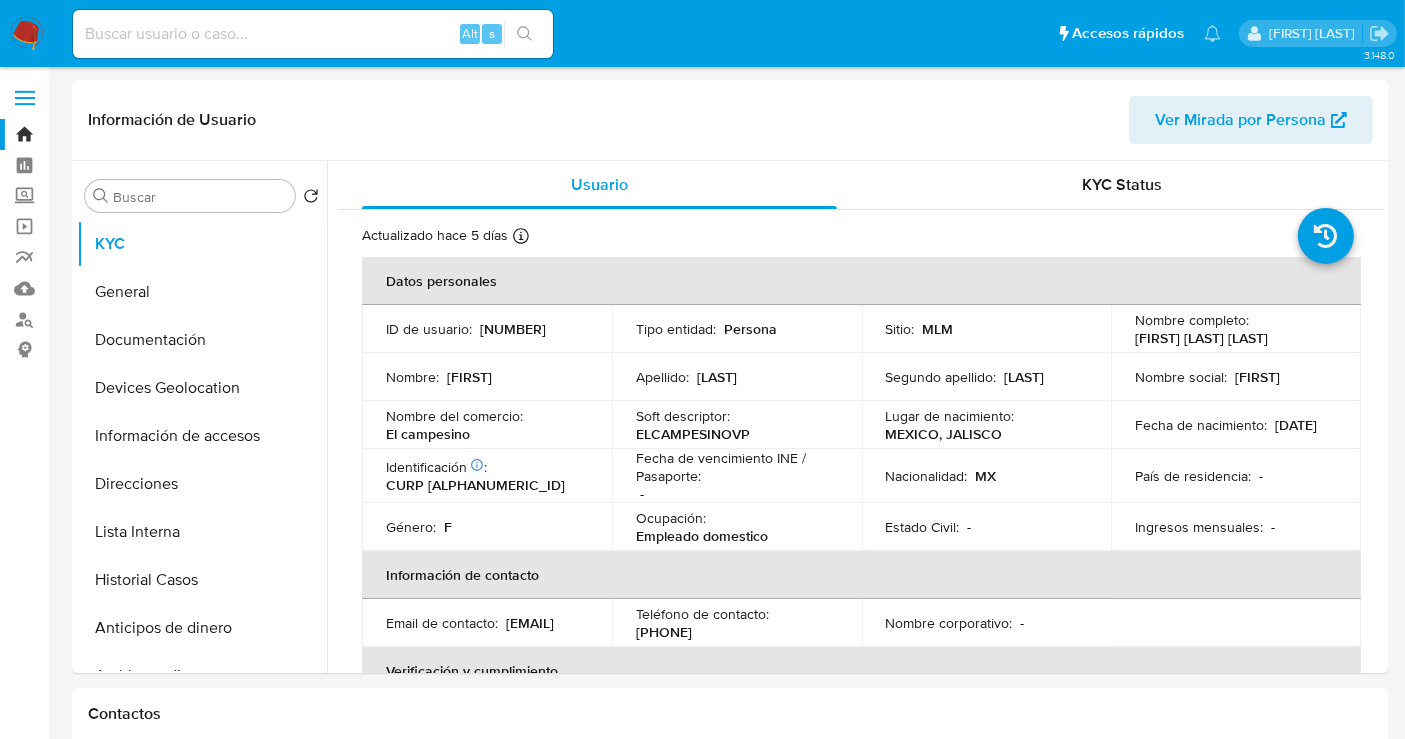 select on "10" 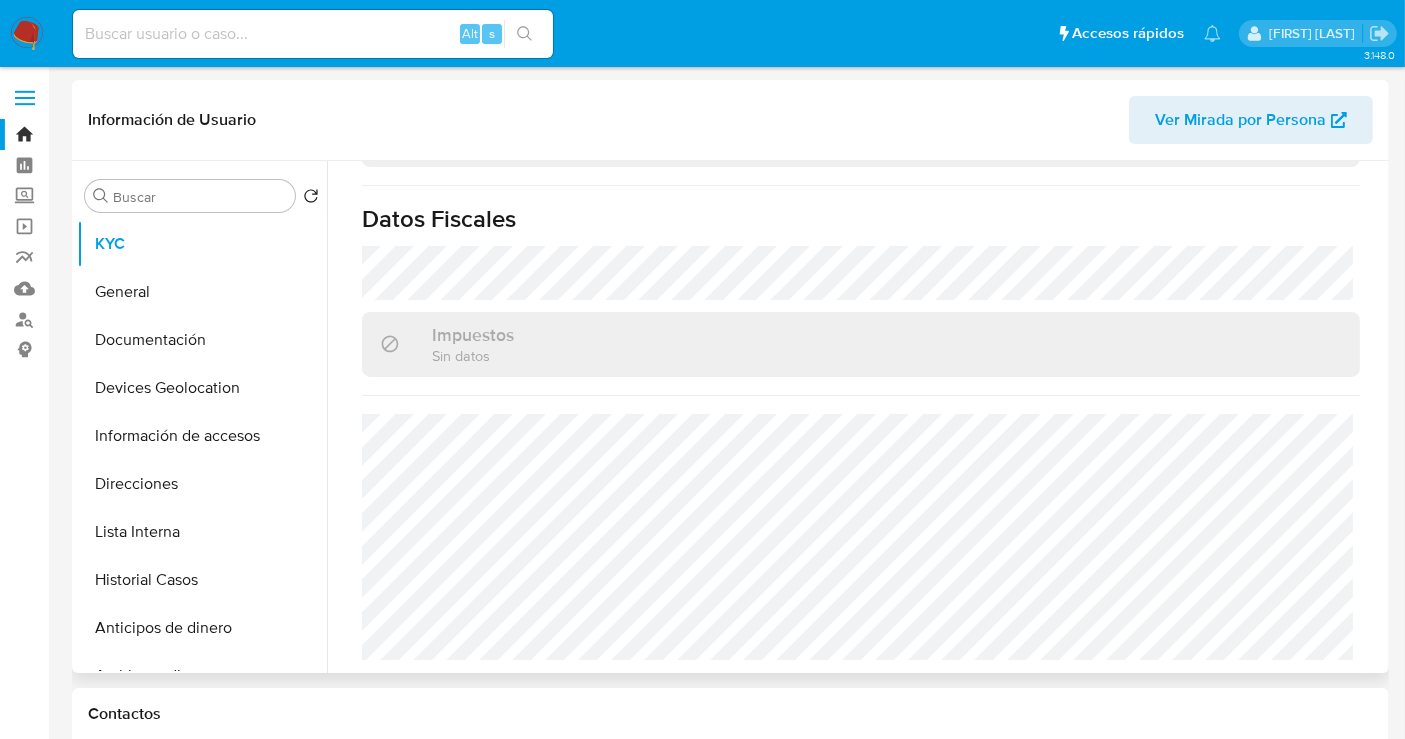scroll, scrollTop: 1242, scrollLeft: 0, axis: vertical 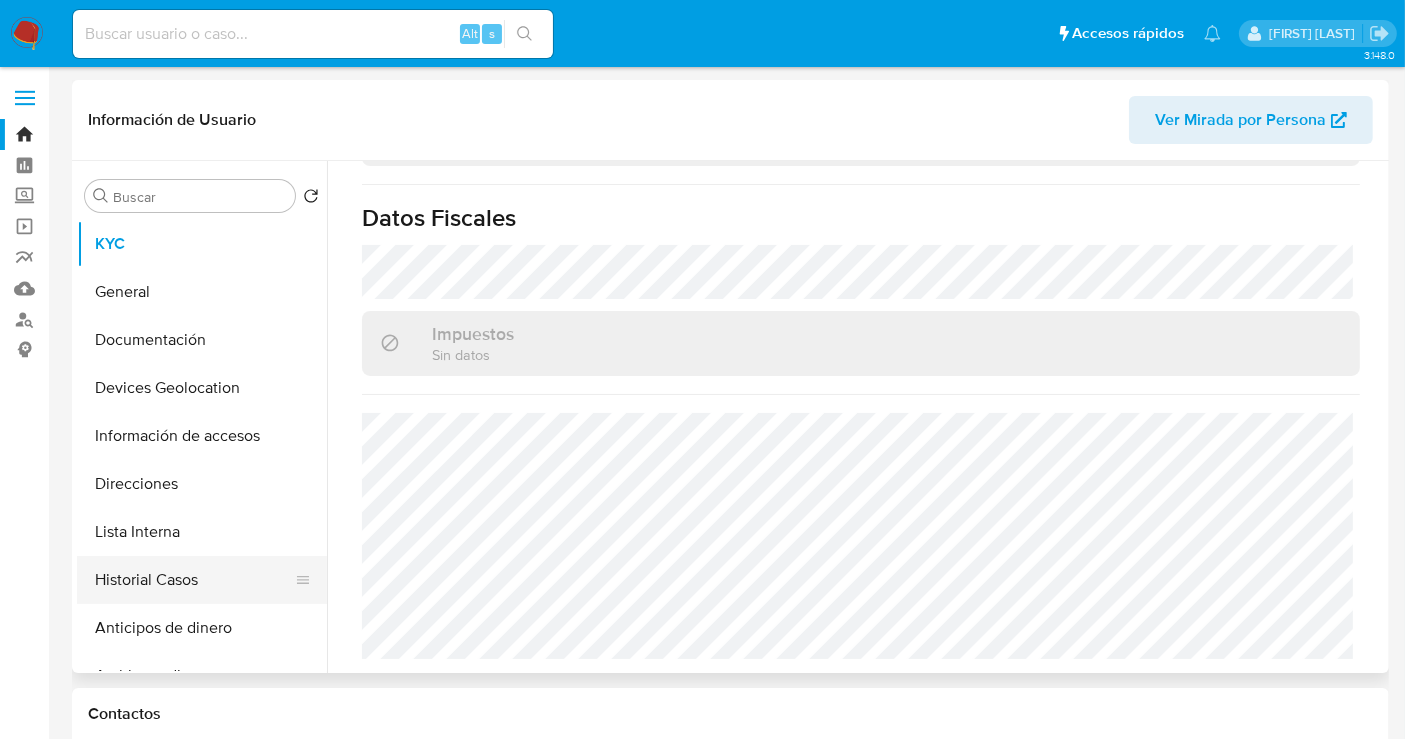 click on "Historial Casos" at bounding box center [194, 580] 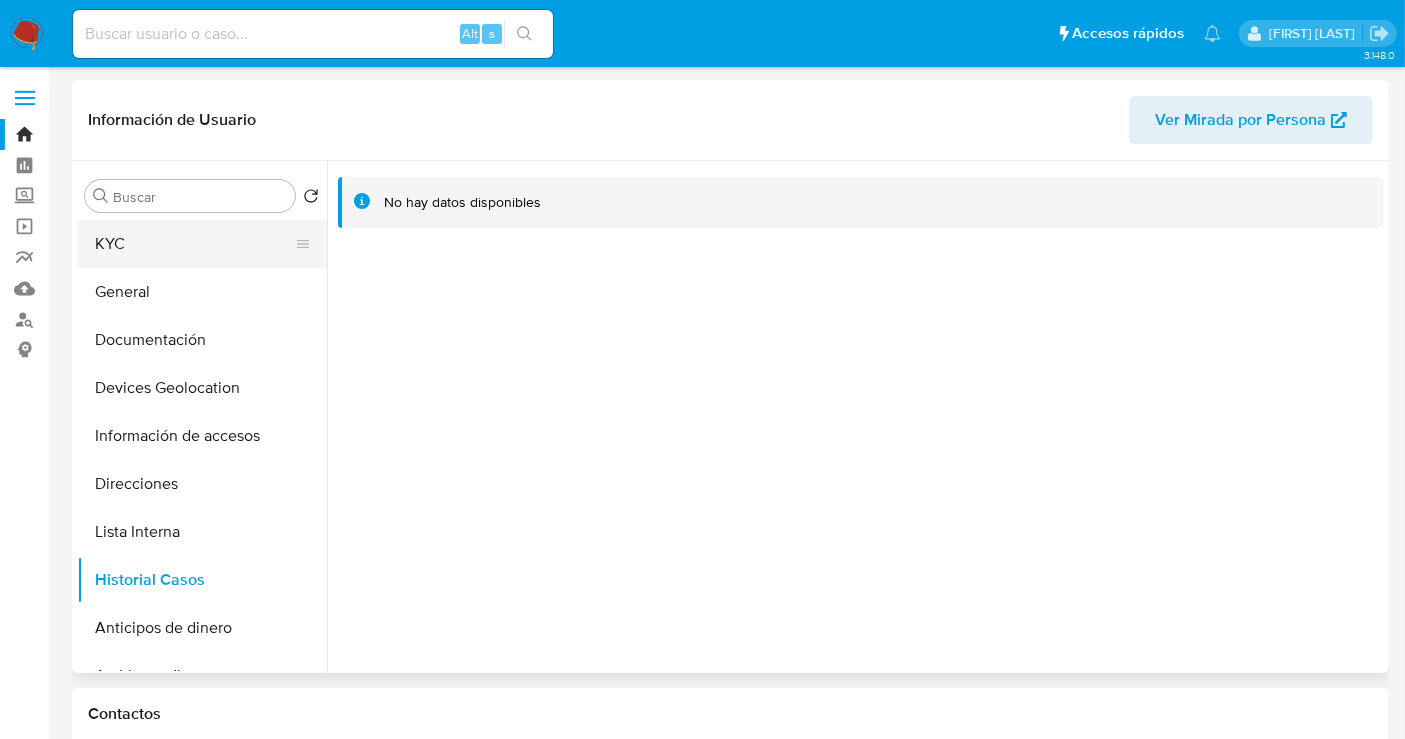 click on "KYC" at bounding box center (194, 244) 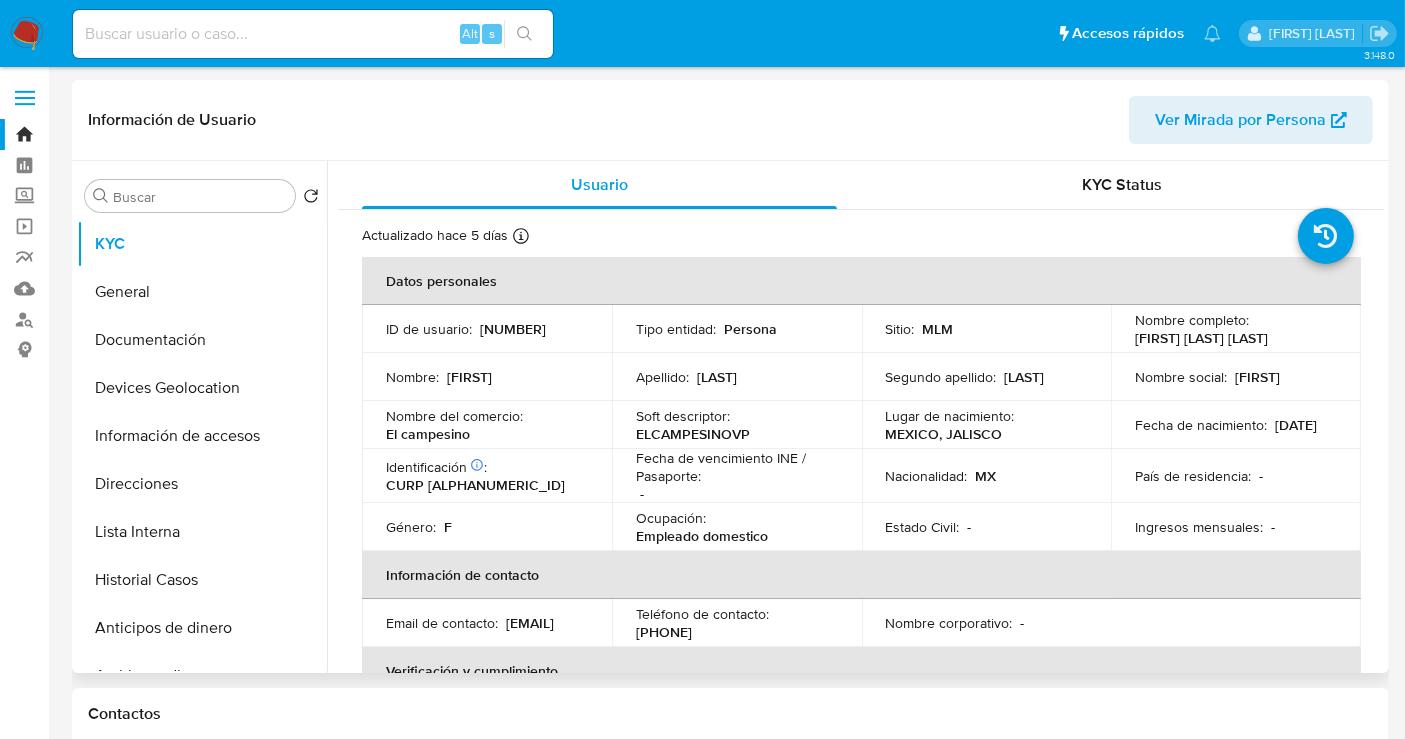 drag, startPoint x: 474, startPoint y: 441, endPoint x: 380, endPoint y: 440, distance: 94.00532 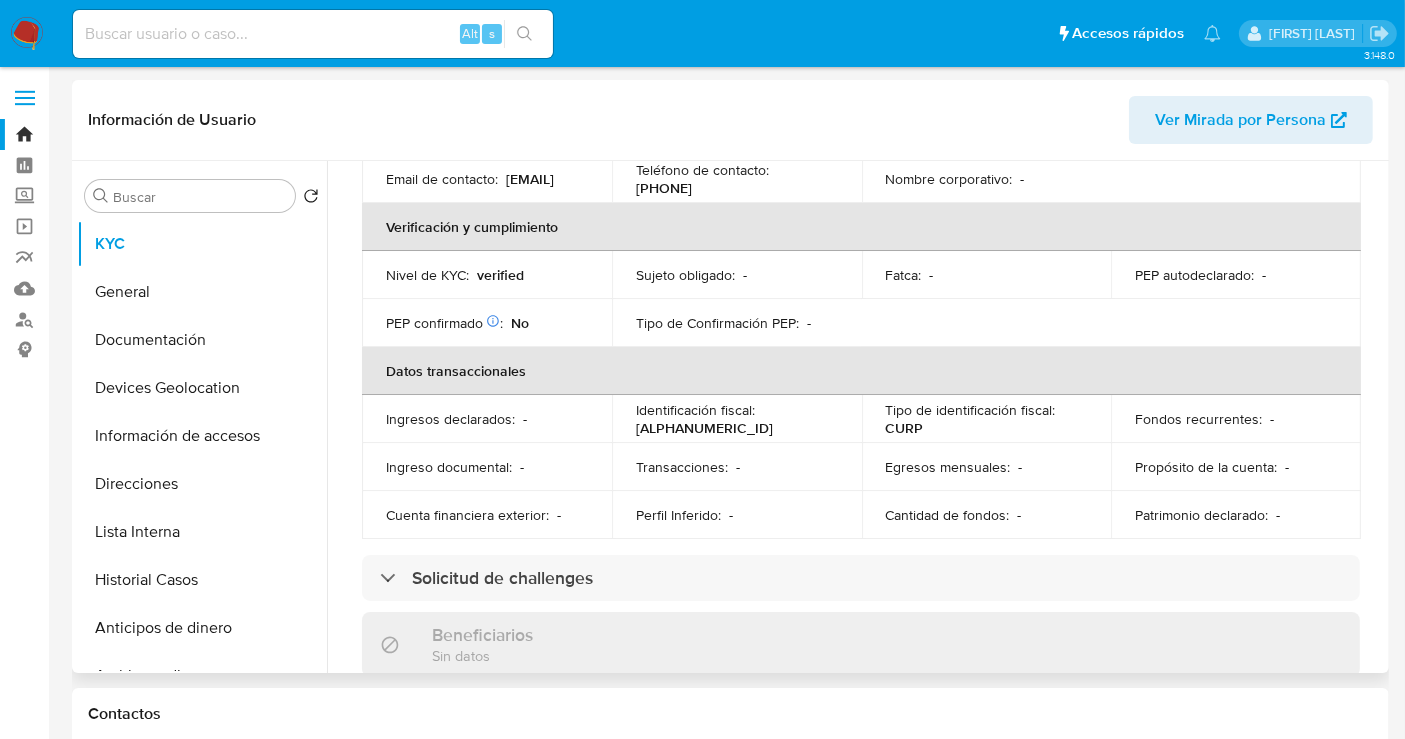 scroll, scrollTop: 888, scrollLeft: 0, axis: vertical 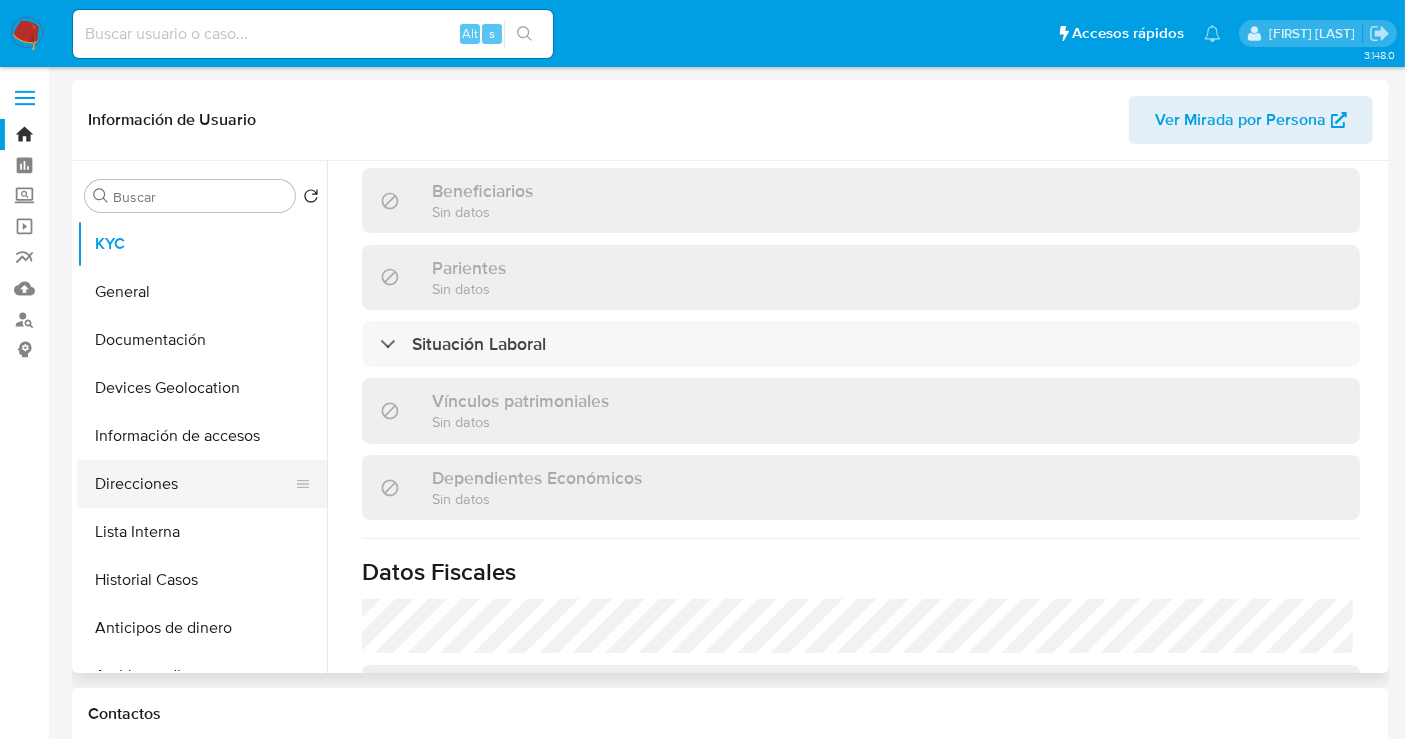 click on "Direcciones" at bounding box center (194, 484) 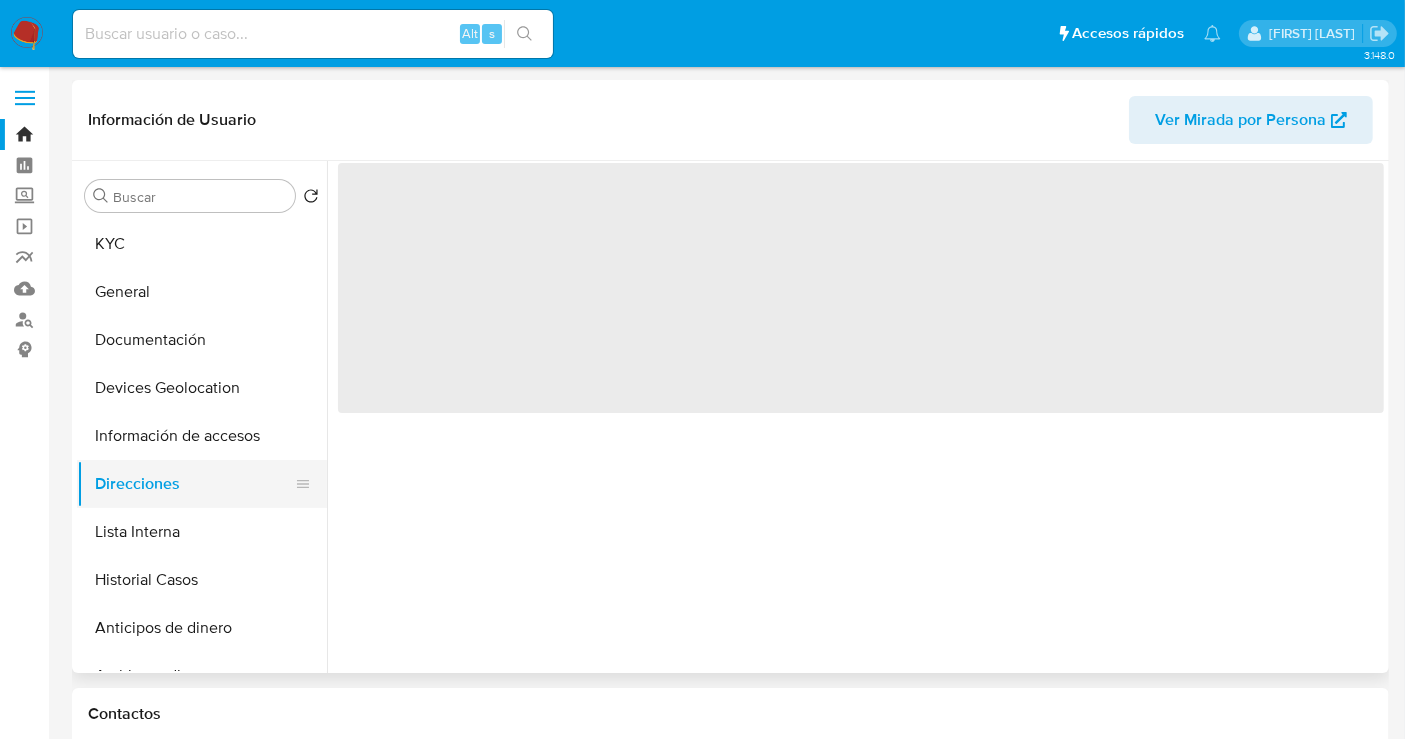 scroll, scrollTop: 0, scrollLeft: 0, axis: both 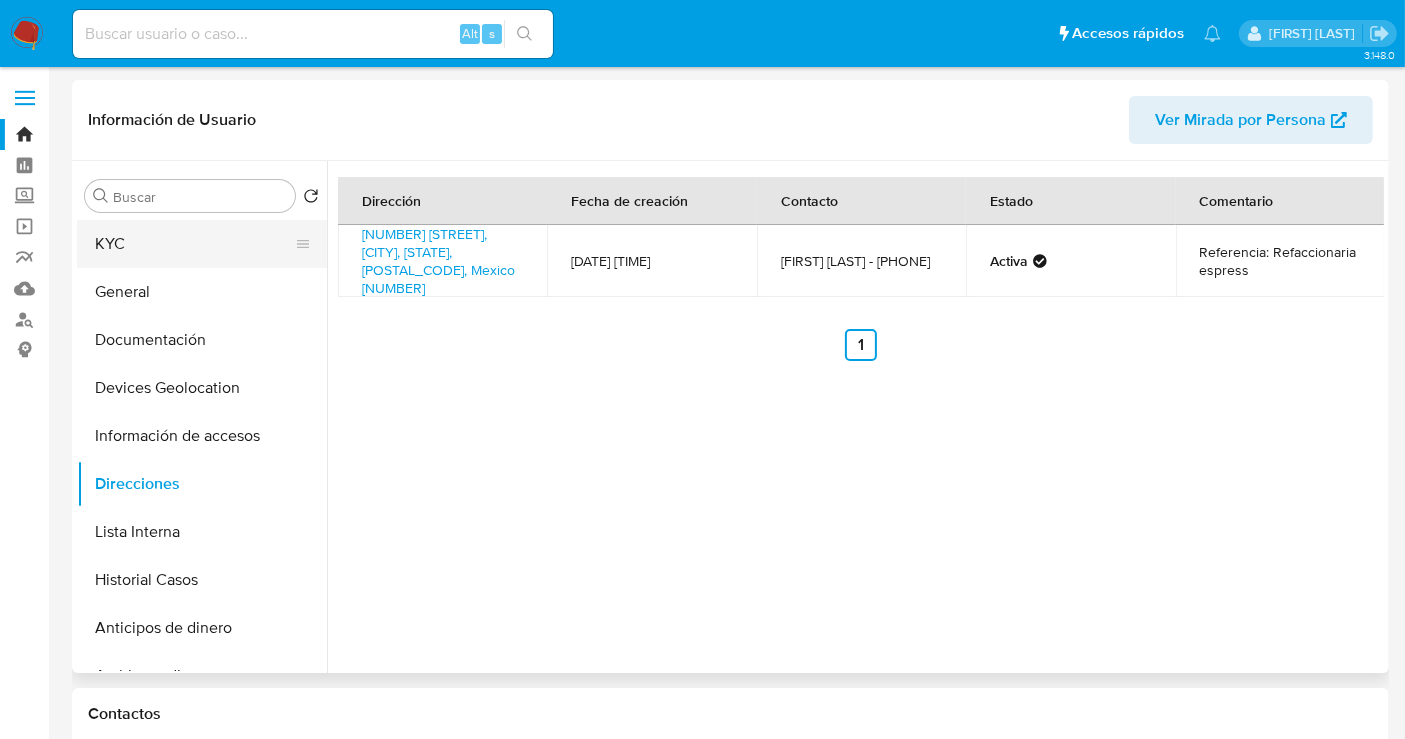 click on "KYC" at bounding box center [194, 244] 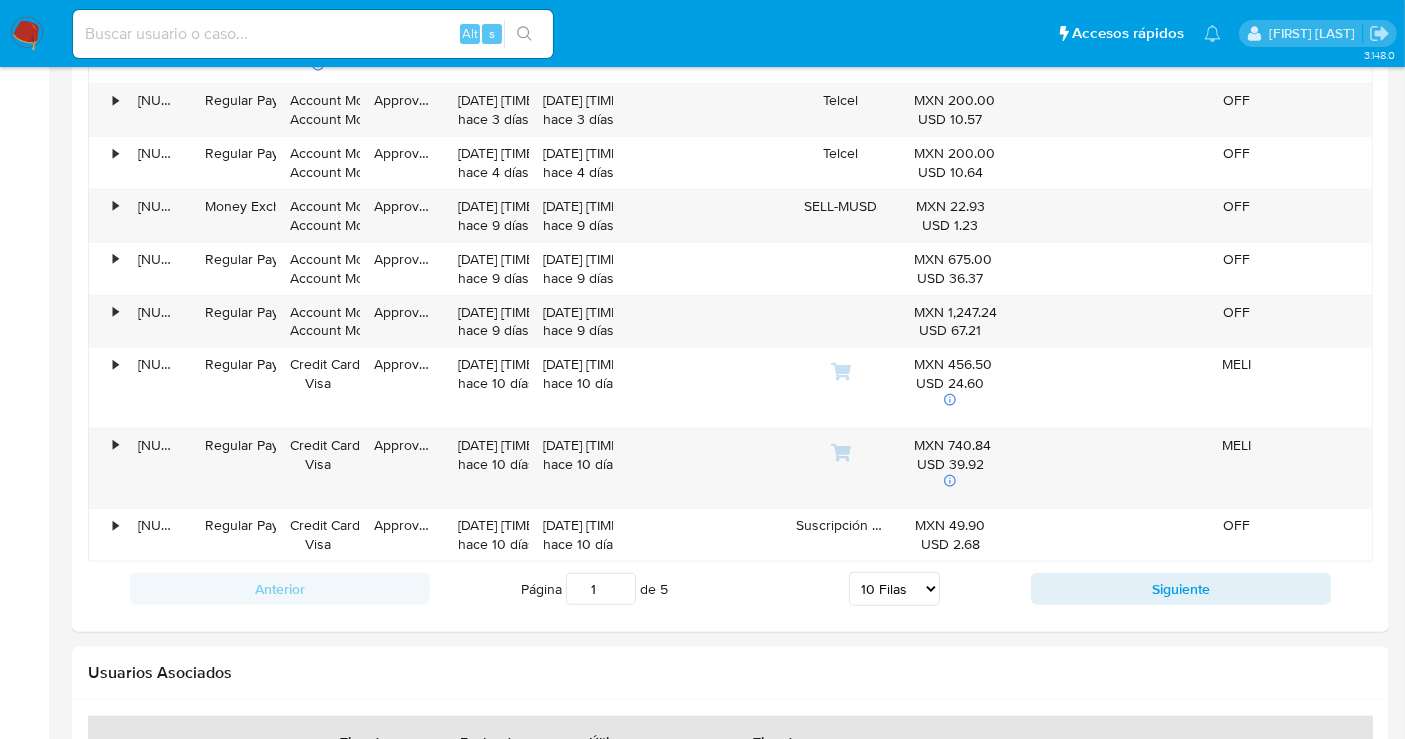 scroll, scrollTop: 2111, scrollLeft: 0, axis: vertical 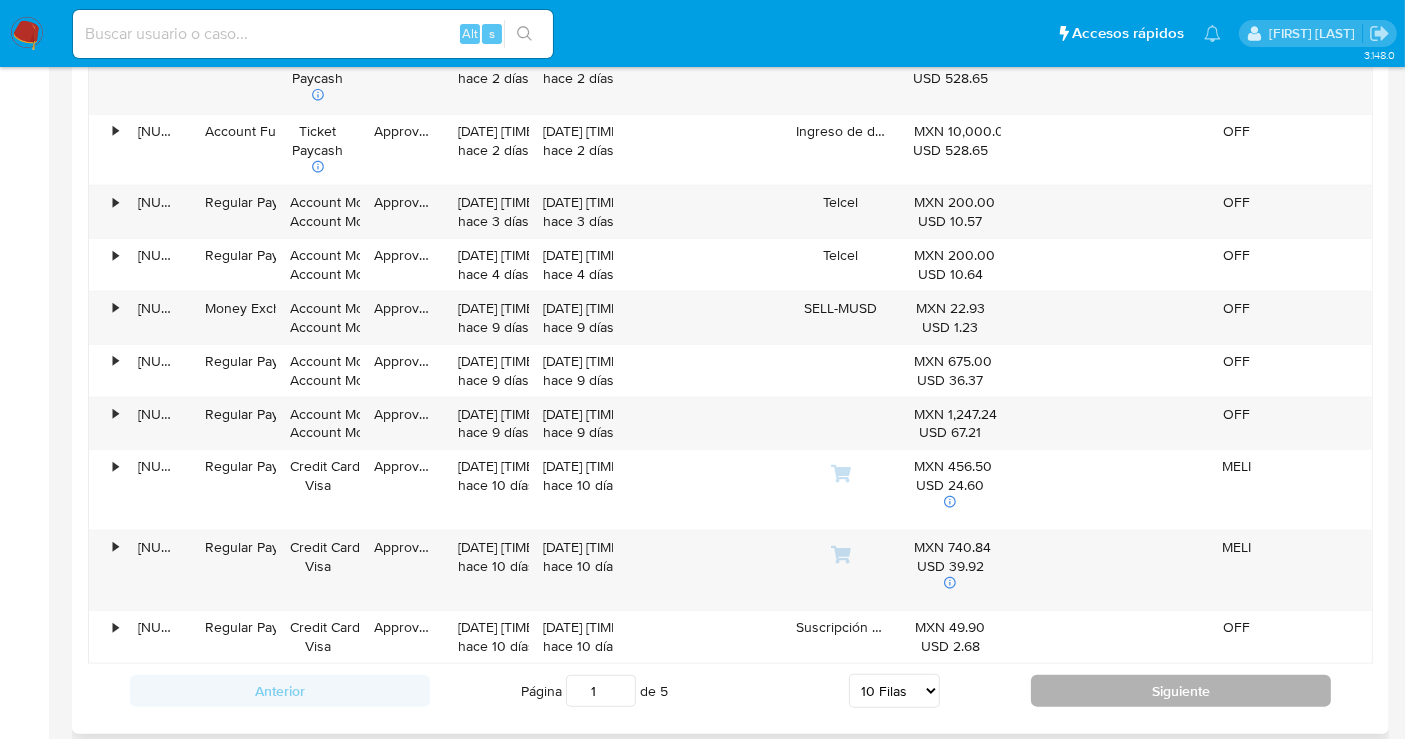 click on "Siguiente" at bounding box center [1181, 691] 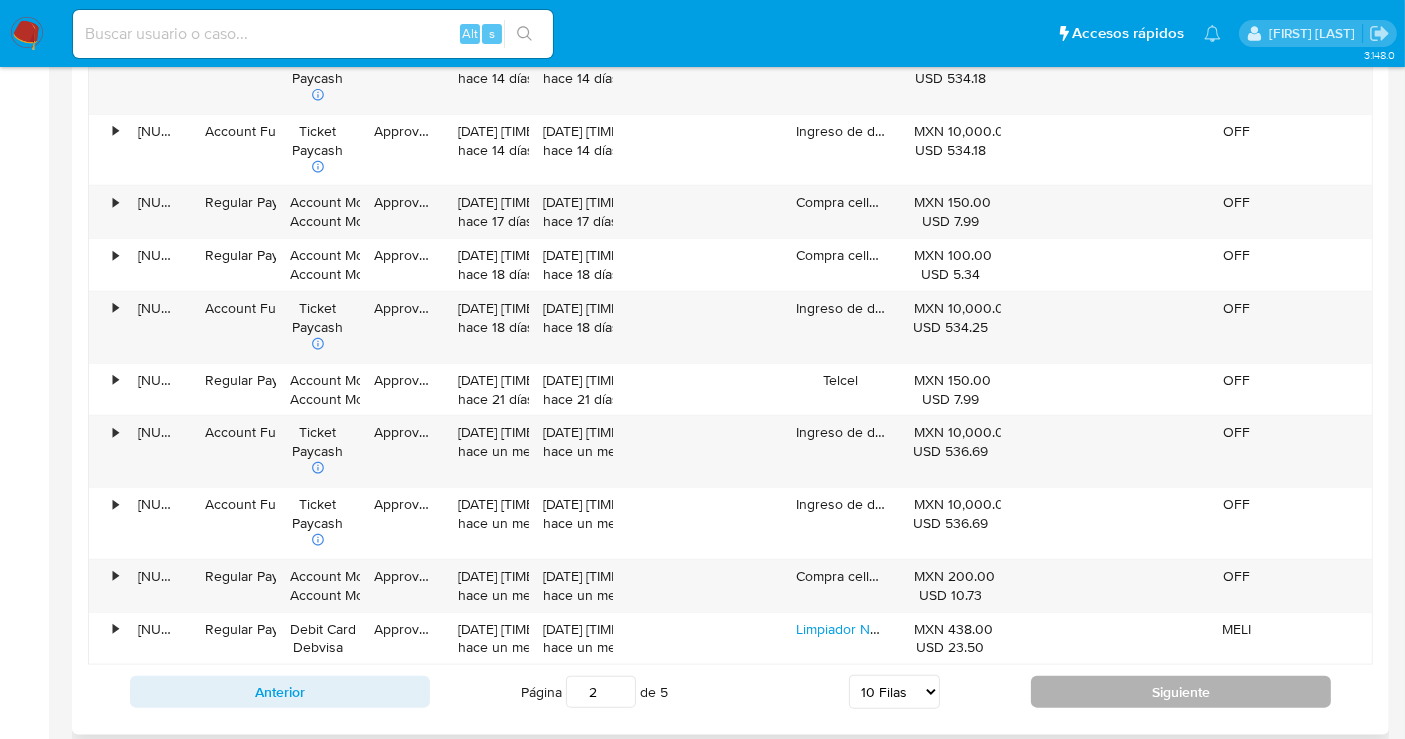 click on "Siguiente" at bounding box center [1181, 692] 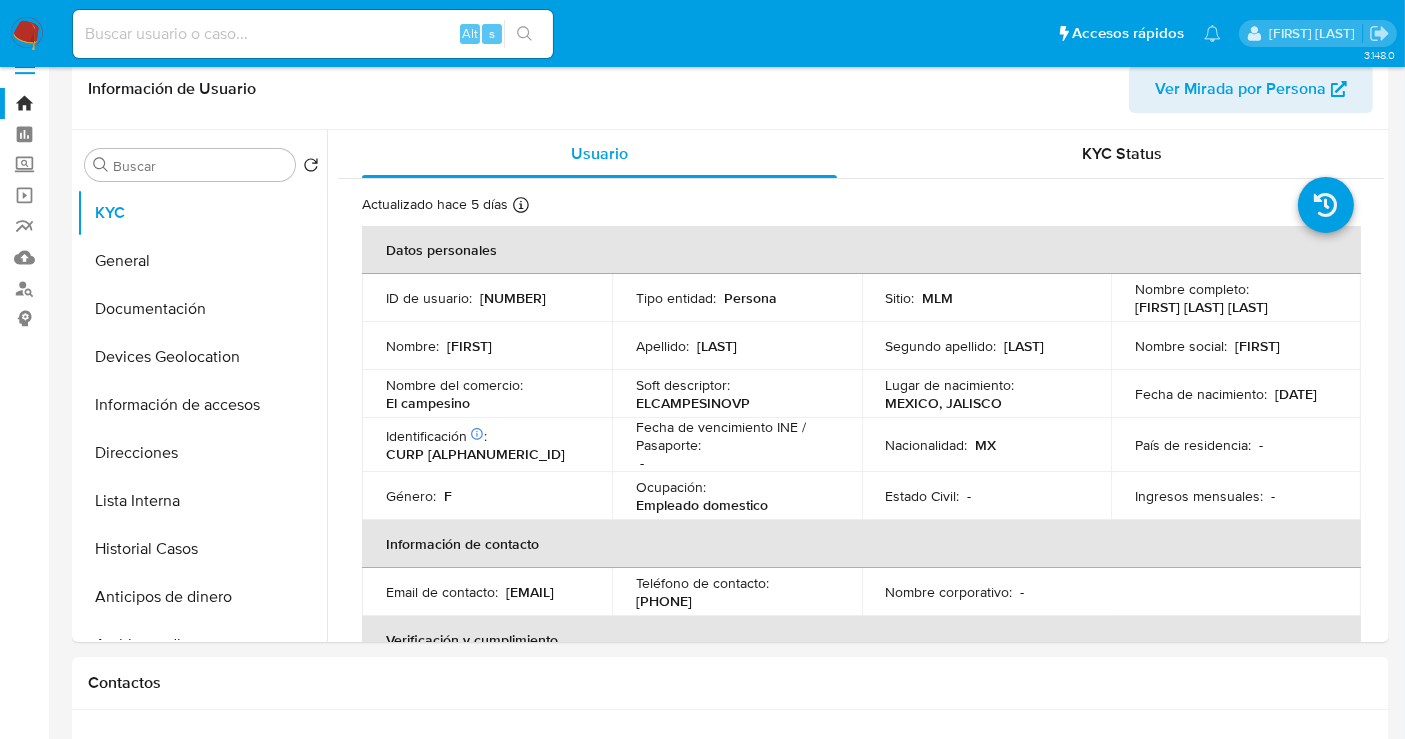 scroll, scrollTop: 0, scrollLeft: 0, axis: both 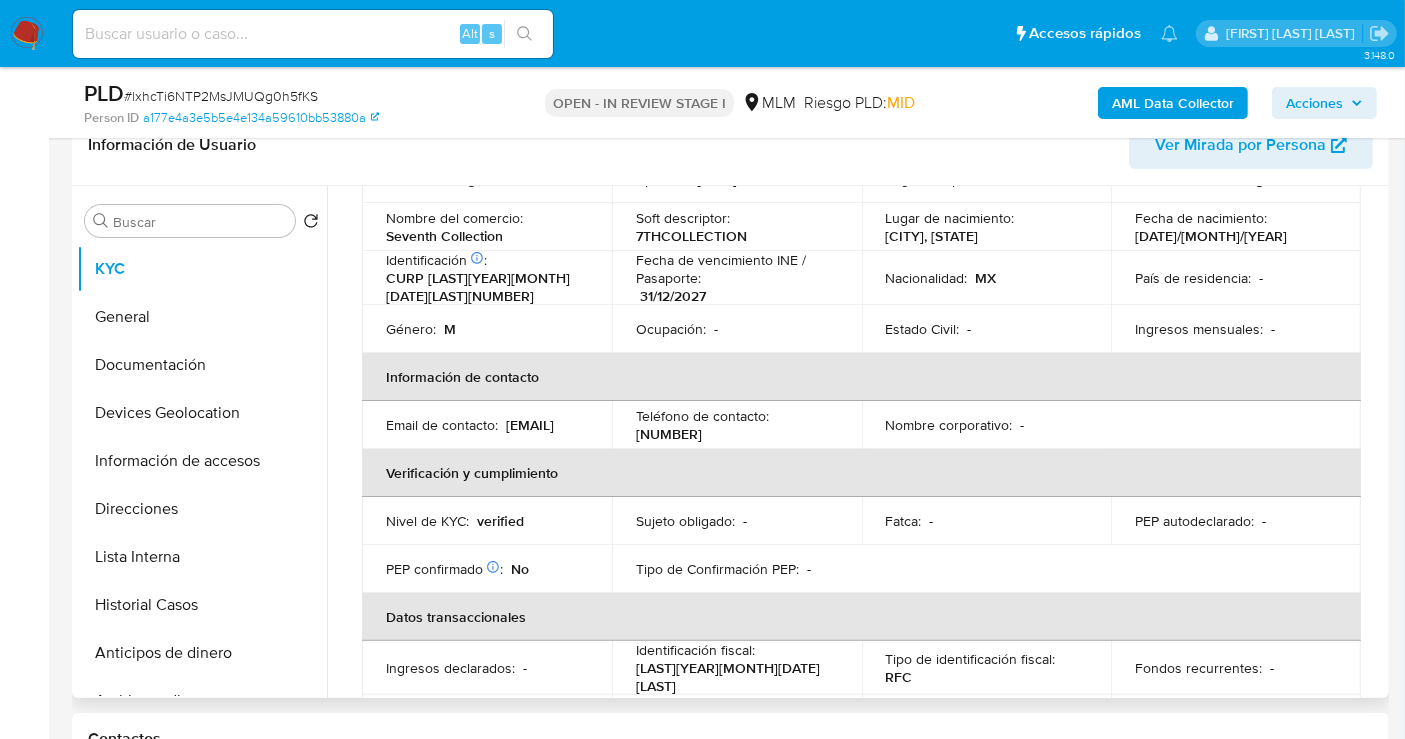 select on "10" 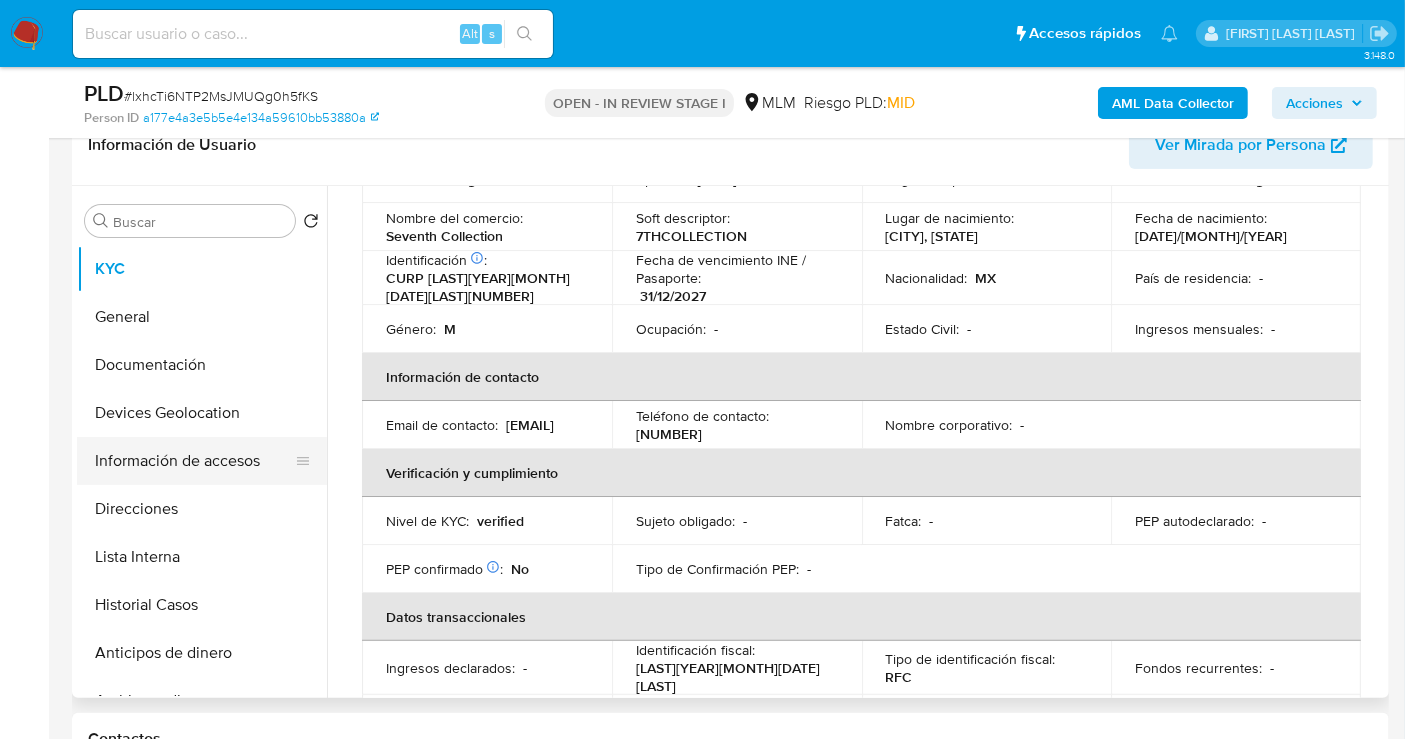 click on "Información de accesos" at bounding box center [194, 461] 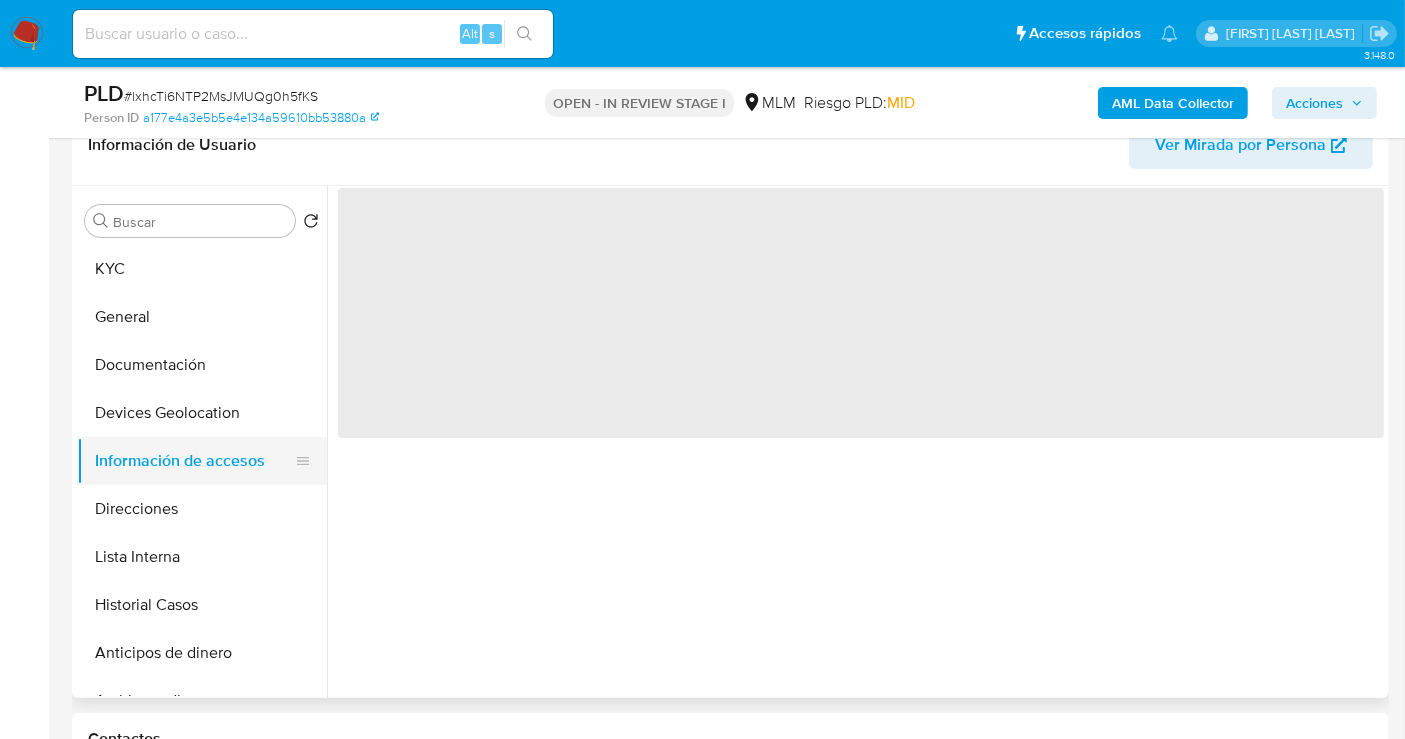 scroll, scrollTop: 0, scrollLeft: 0, axis: both 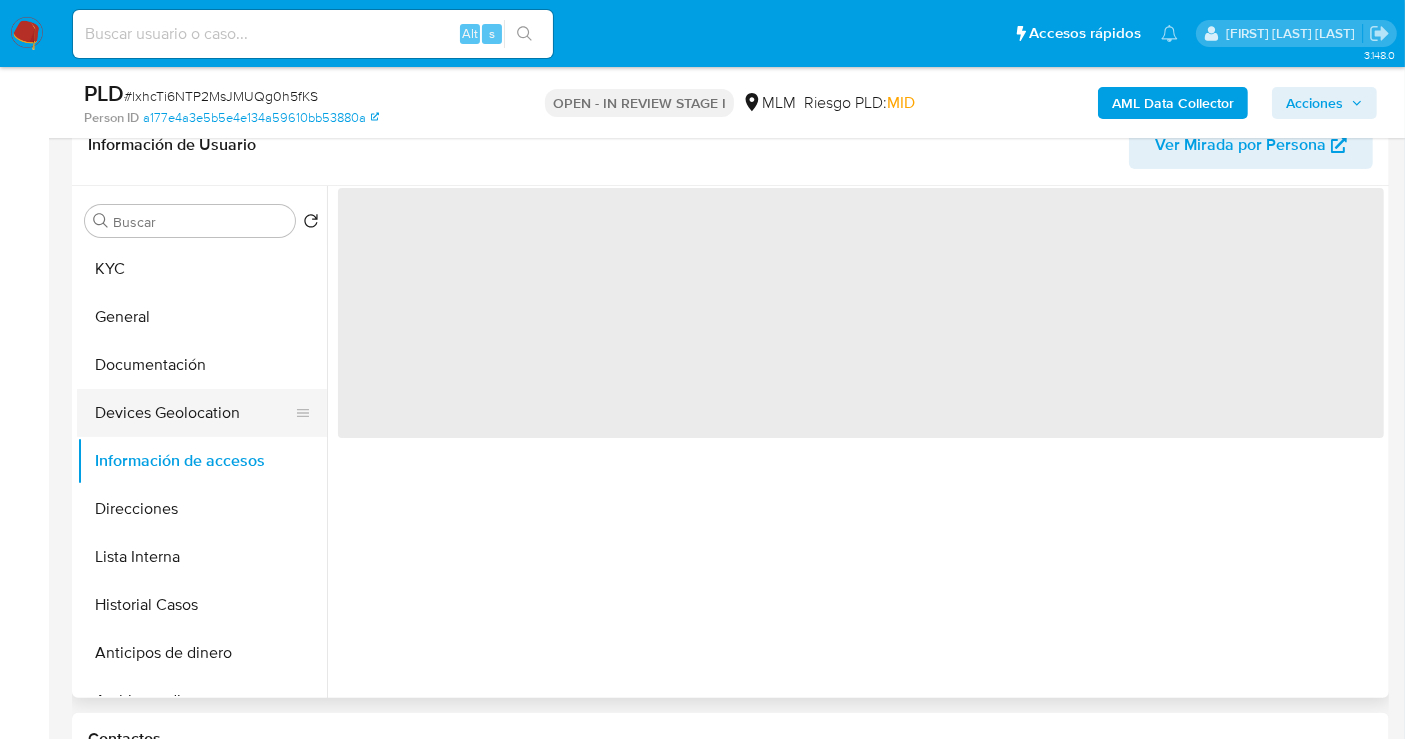 click on "Devices Geolocation" at bounding box center (194, 413) 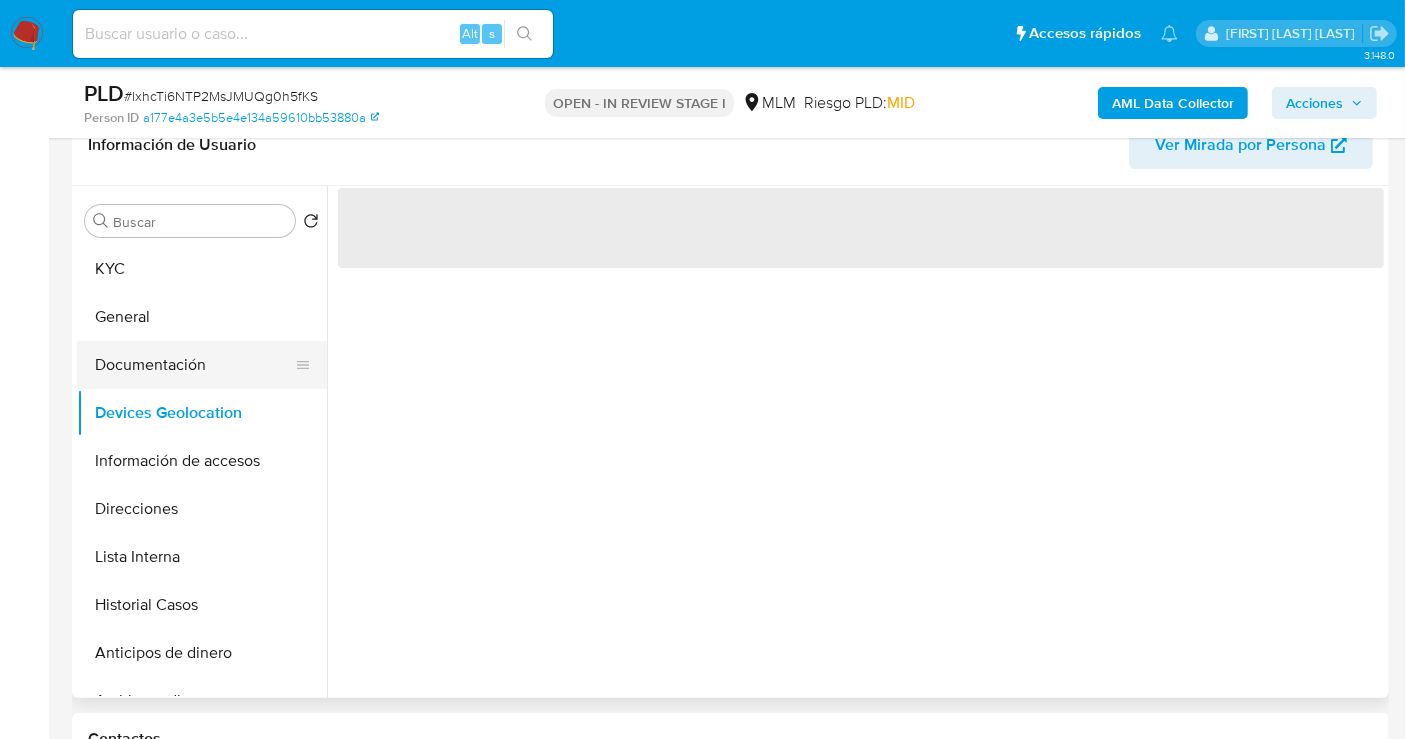 click on "Documentación" at bounding box center (194, 365) 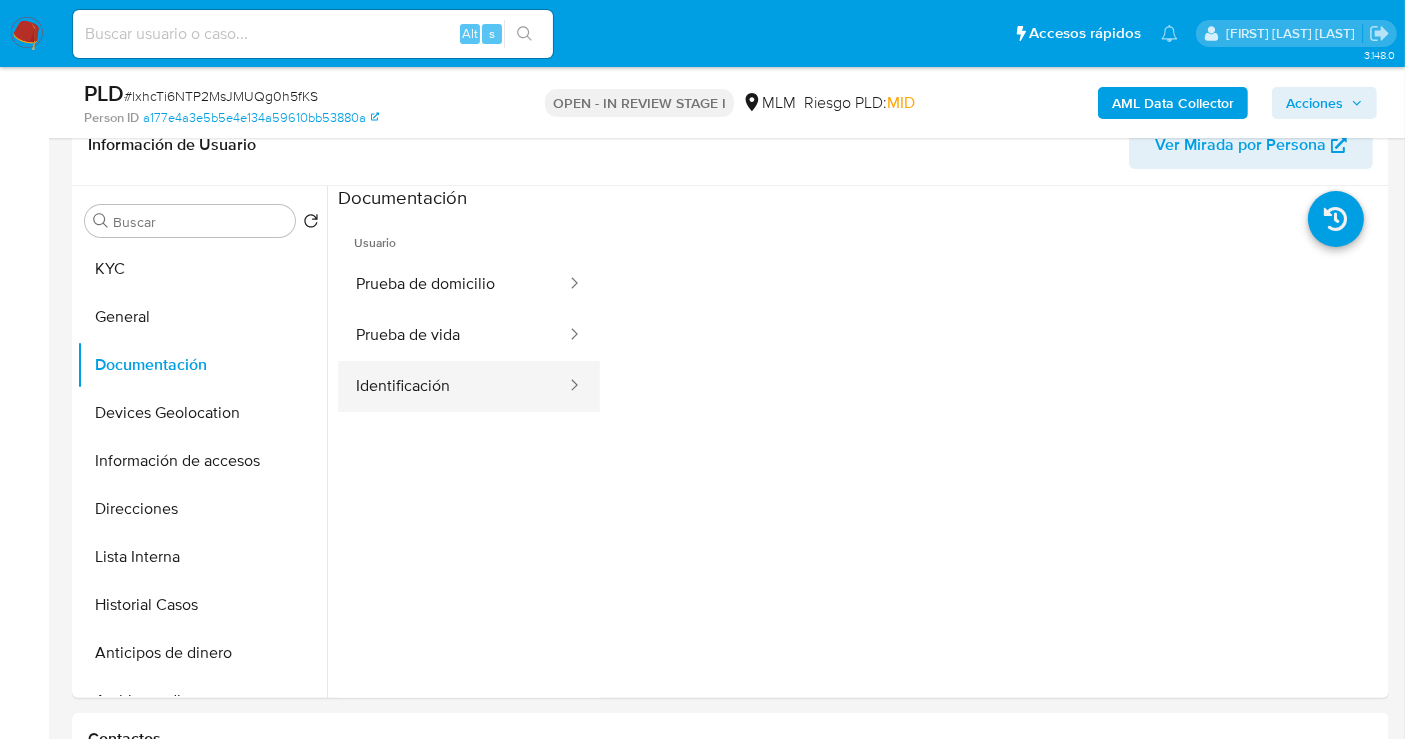 click on "Identificación" at bounding box center (453, 386) 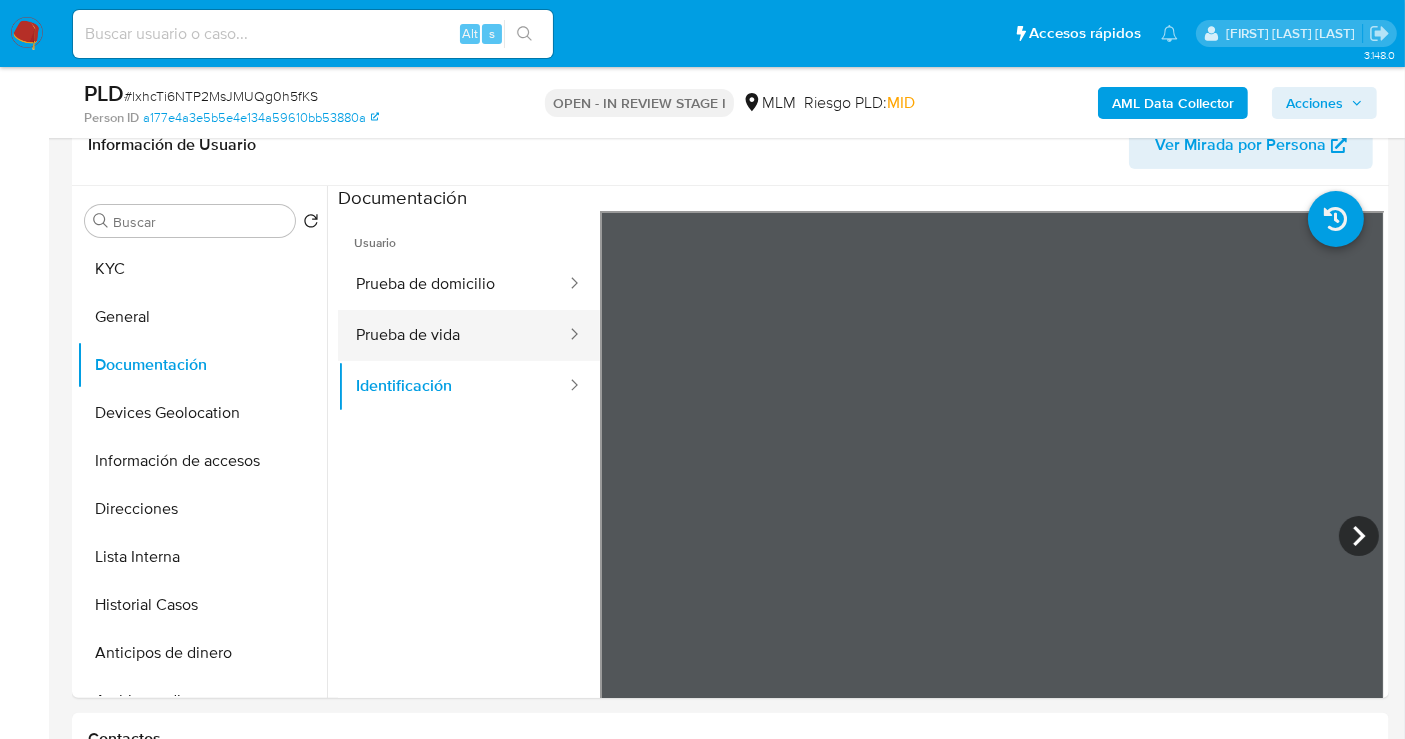click on "Prueba de vida" at bounding box center [453, 335] 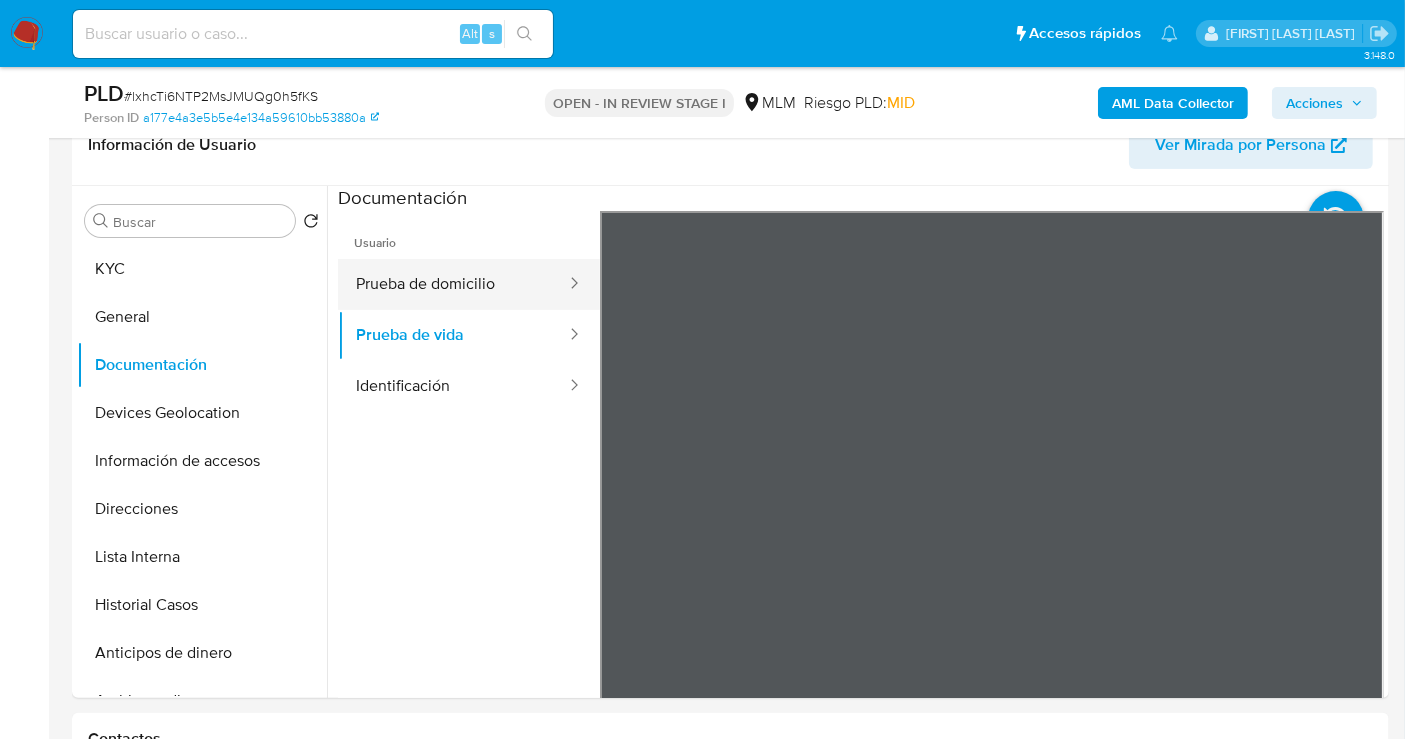 click on "Prueba de domicilio" at bounding box center [453, 284] 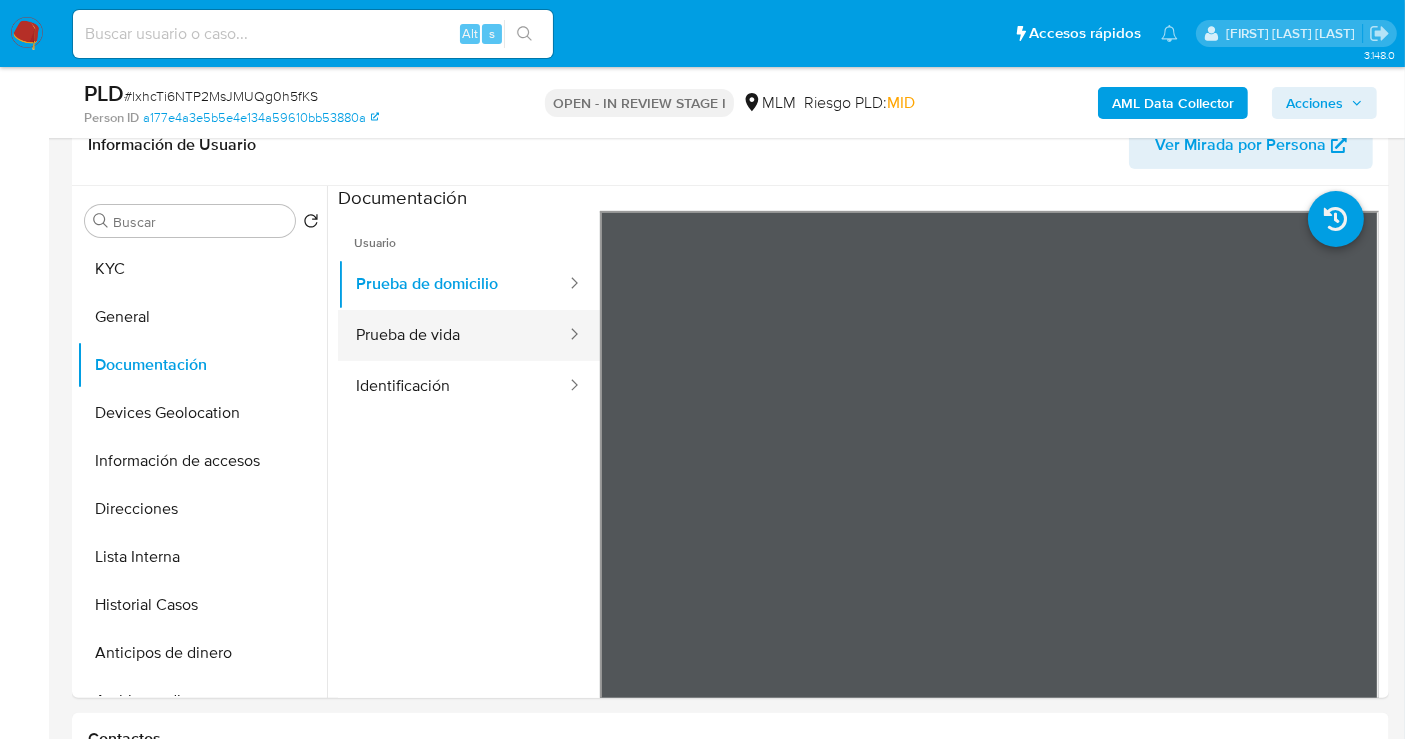 click on "Prueba de vida" at bounding box center (453, 335) 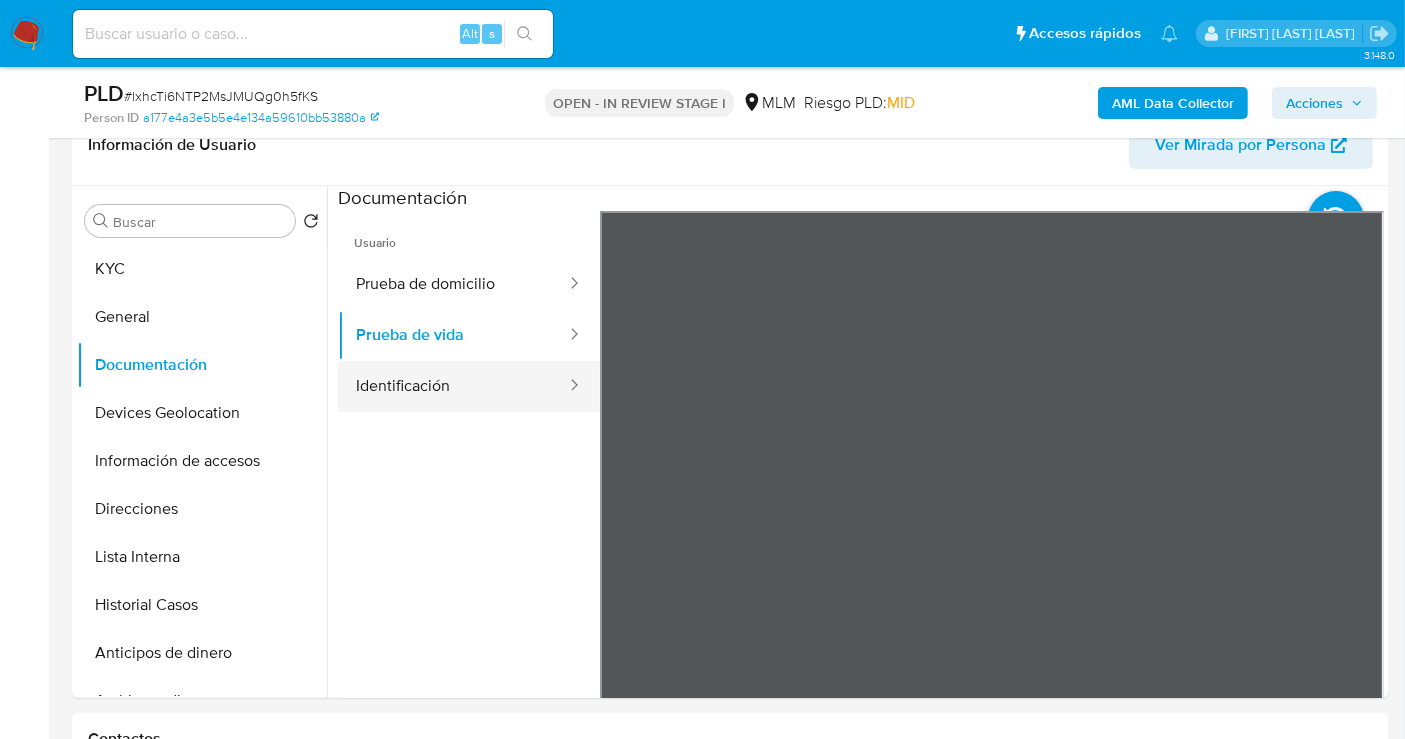 click on "Identificación" at bounding box center [453, 386] 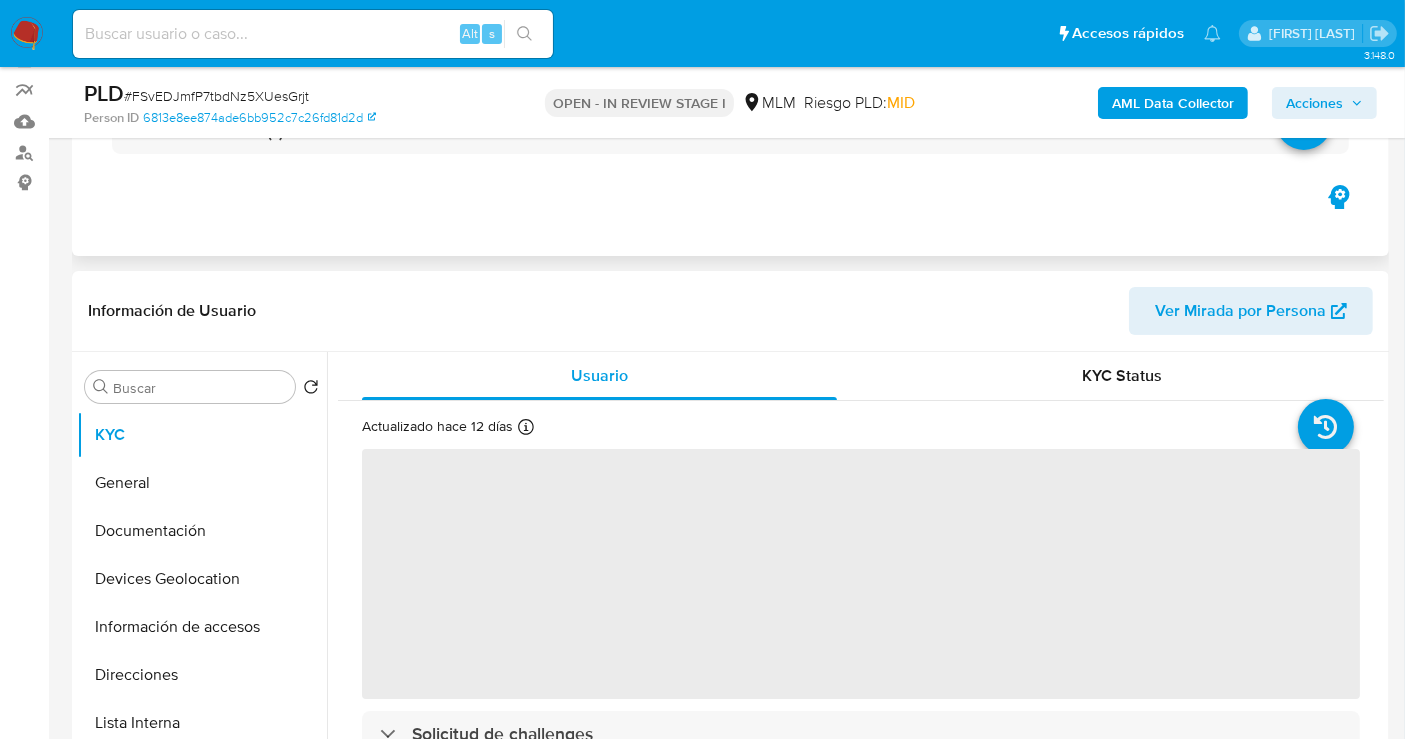 scroll, scrollTop: 333, scrollLeft: 0, axis: vertical 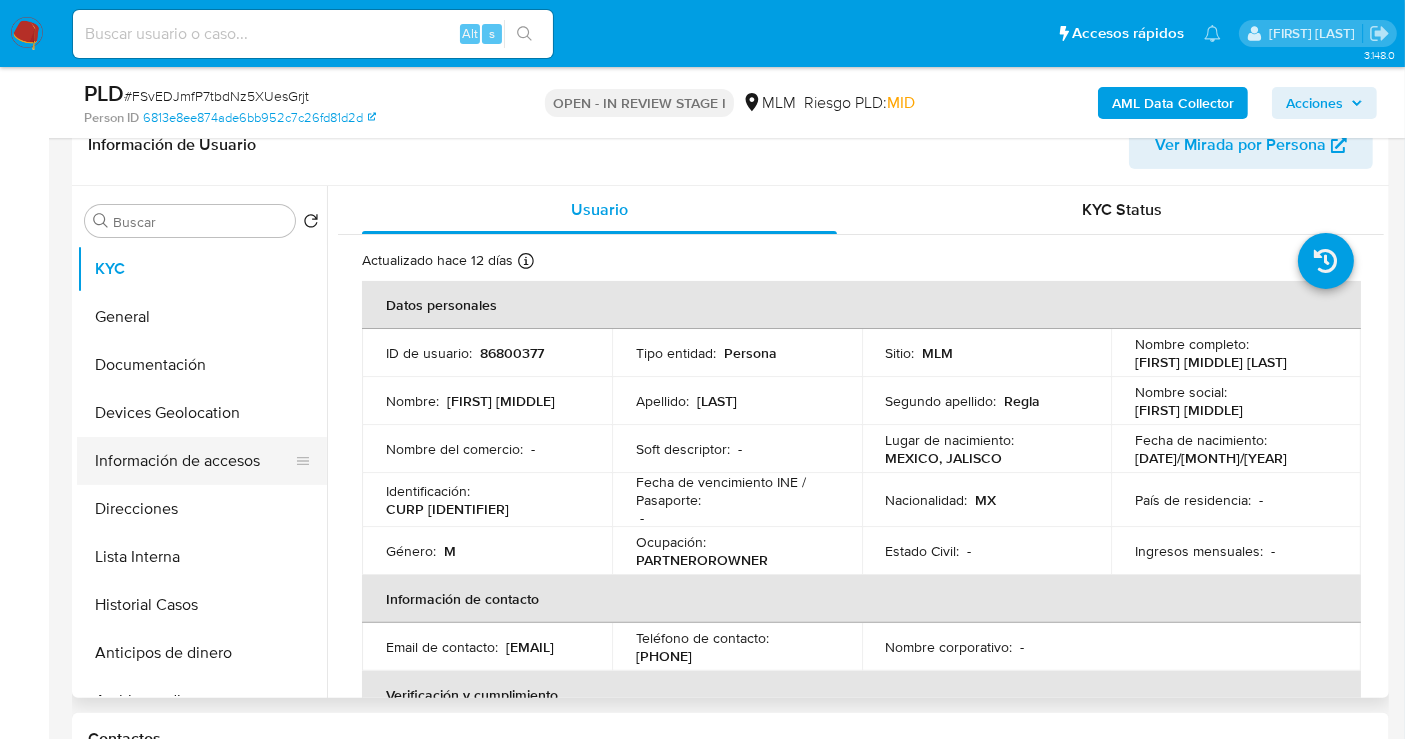 select on "10" 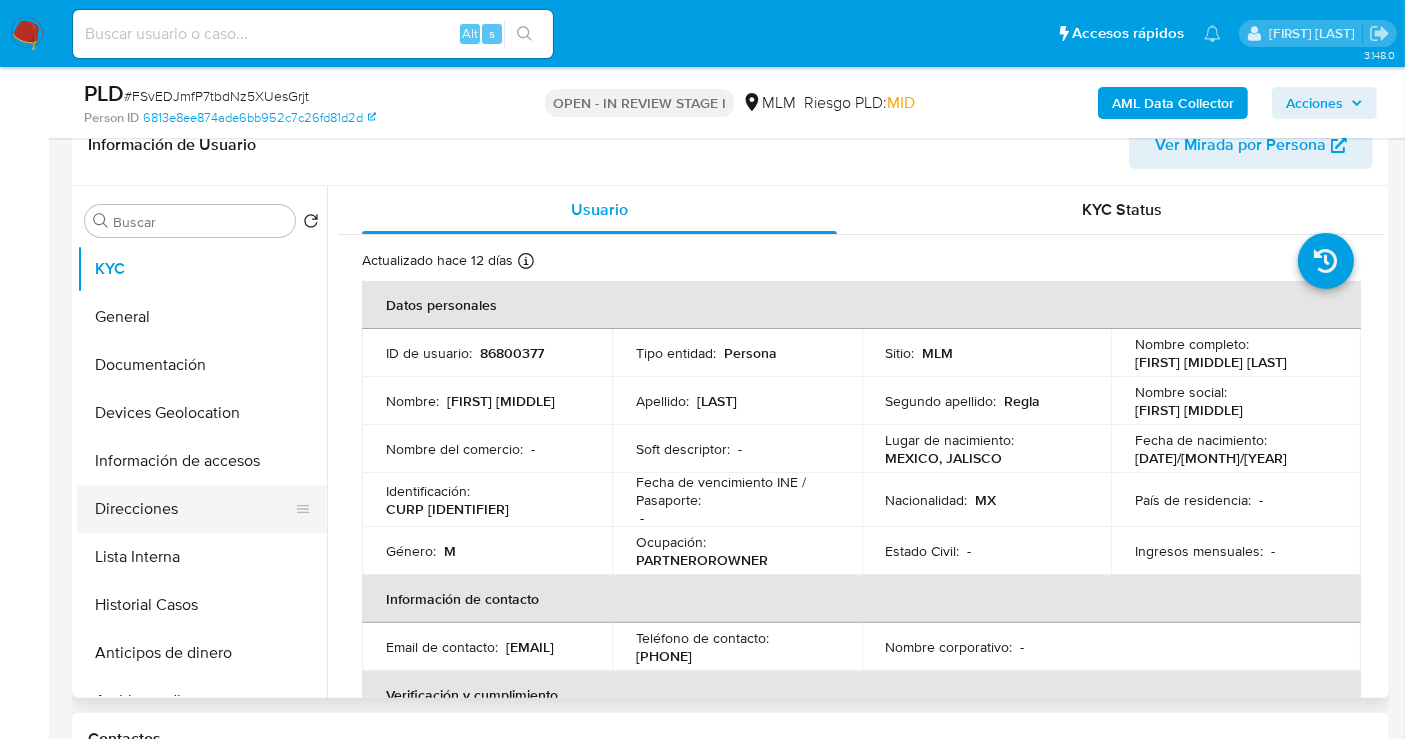 click on "Direcciones" at bounding box center (194, 509) 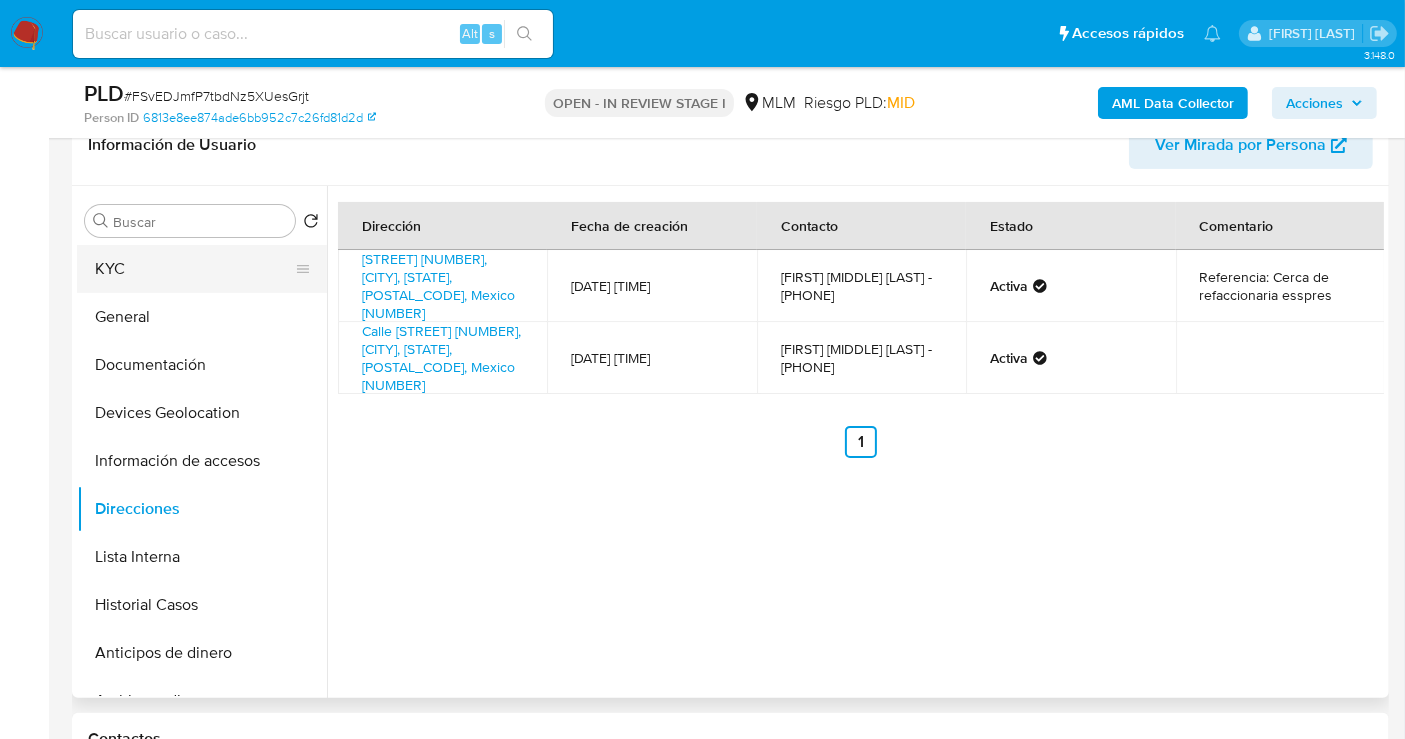 click on "KYC" at bounding box center (194, 269) 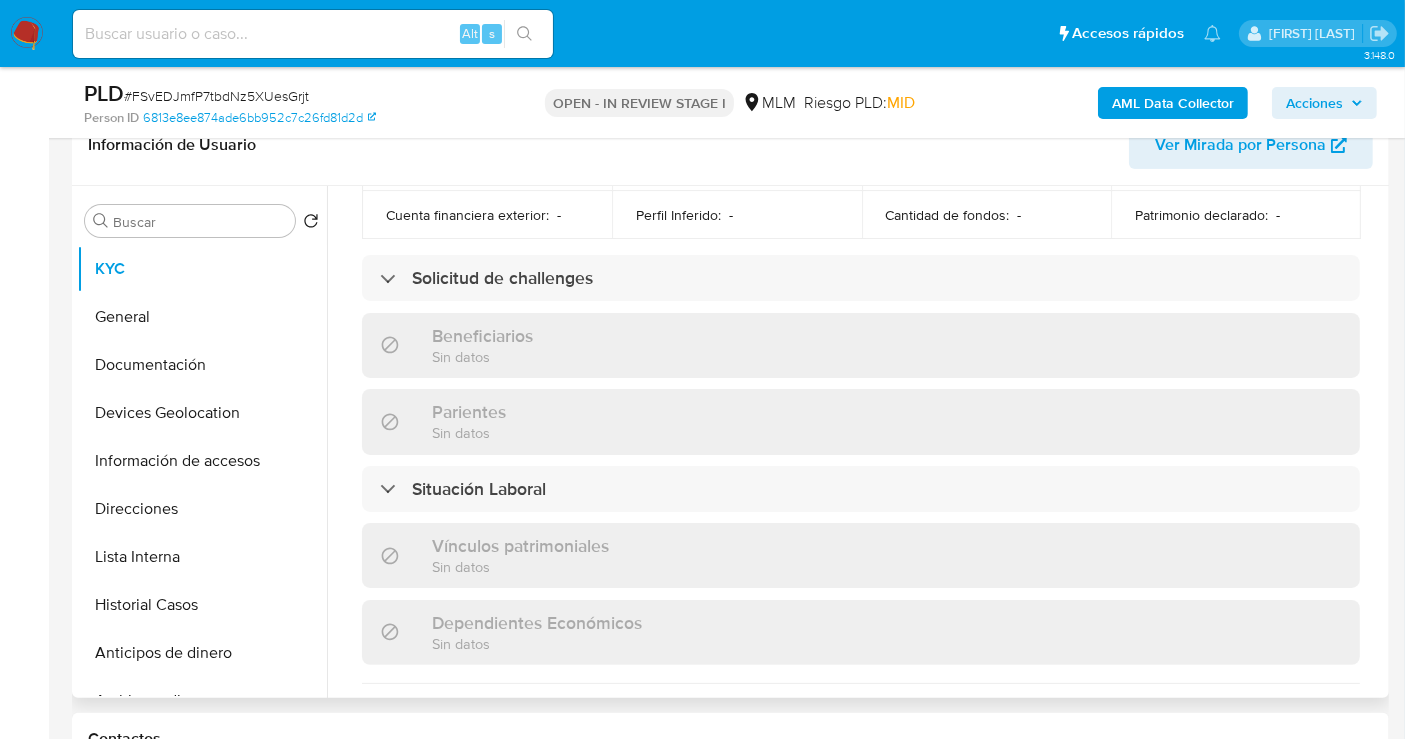scroll, scrollTop: 777, scrollLeft: 0, axis: vertical 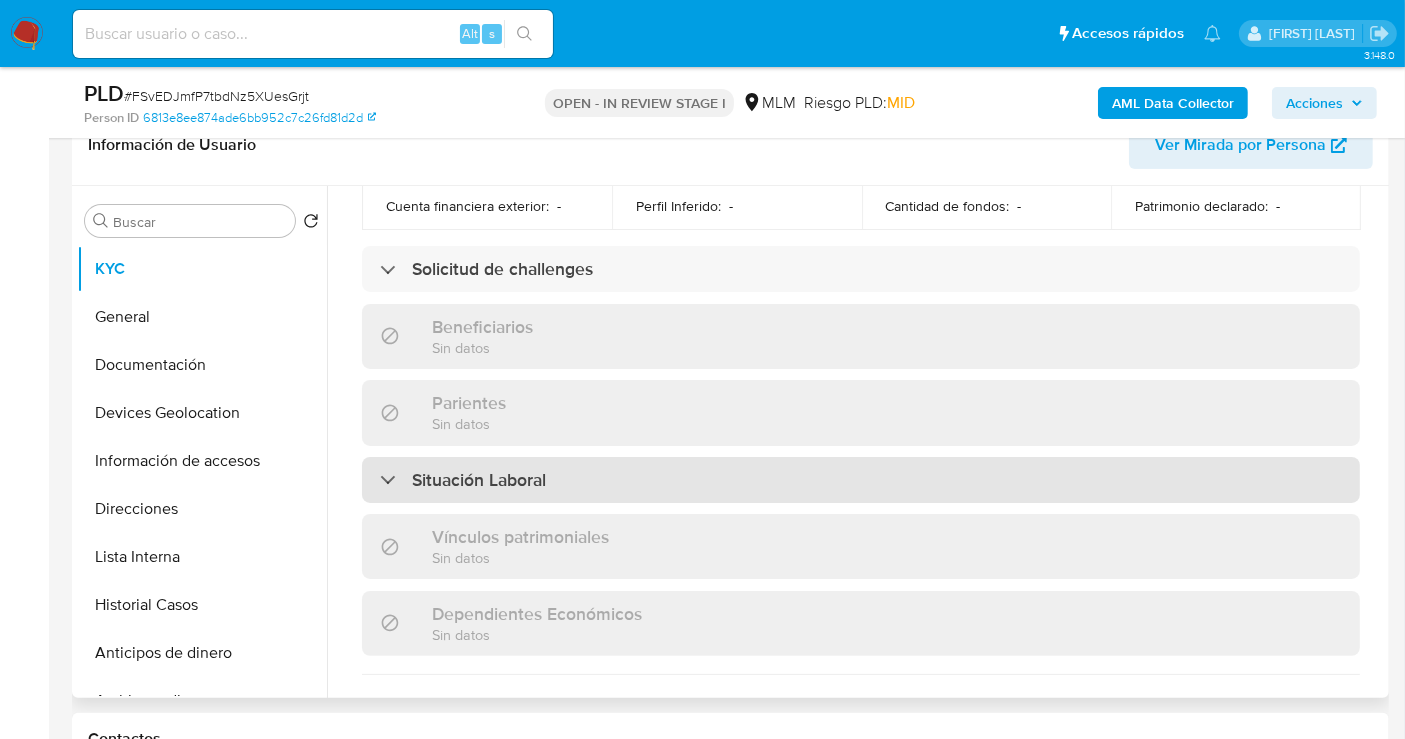 click on "Situación Laboral" at bounding box center (861, 480) 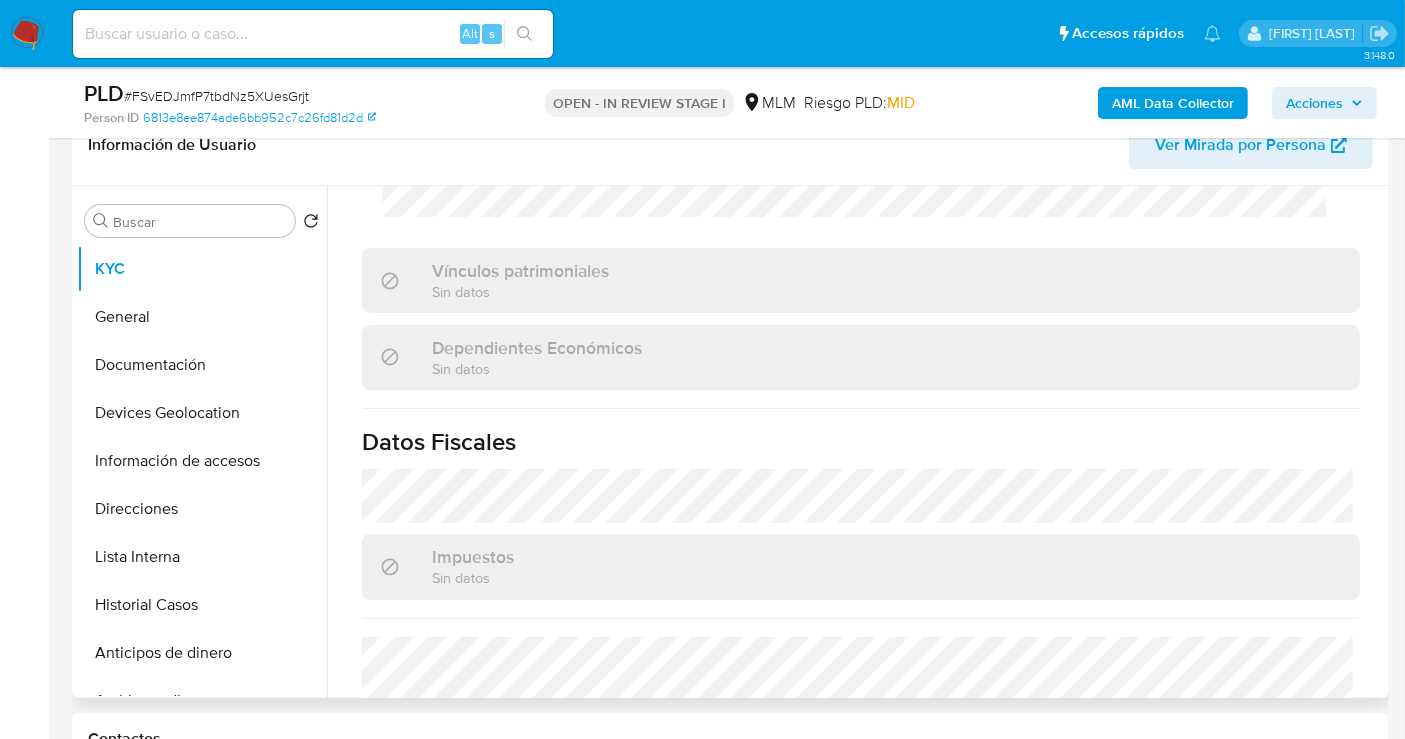 scroll, scrollTop: 1533, scrollLeft: 0, axis: vertical 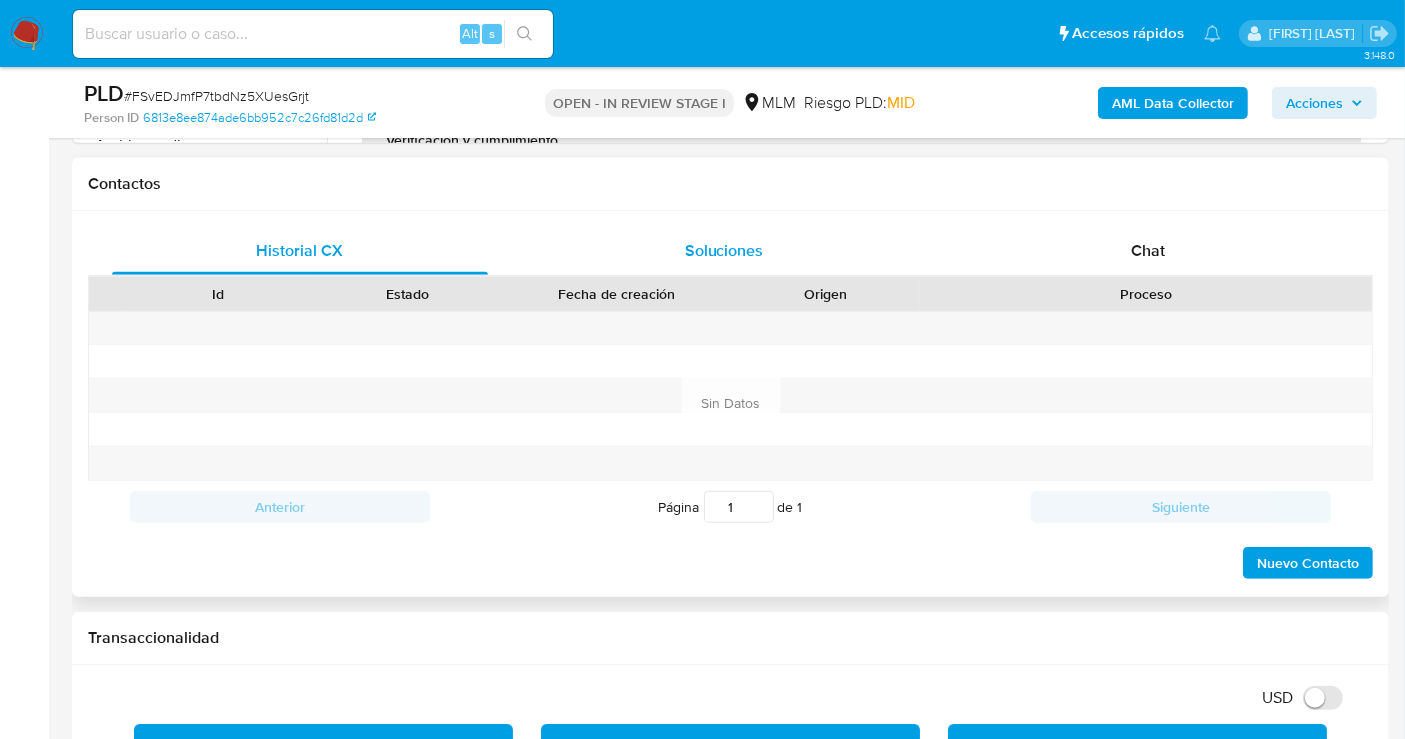 click on "Soluciones" at bounding box center (724, 250) 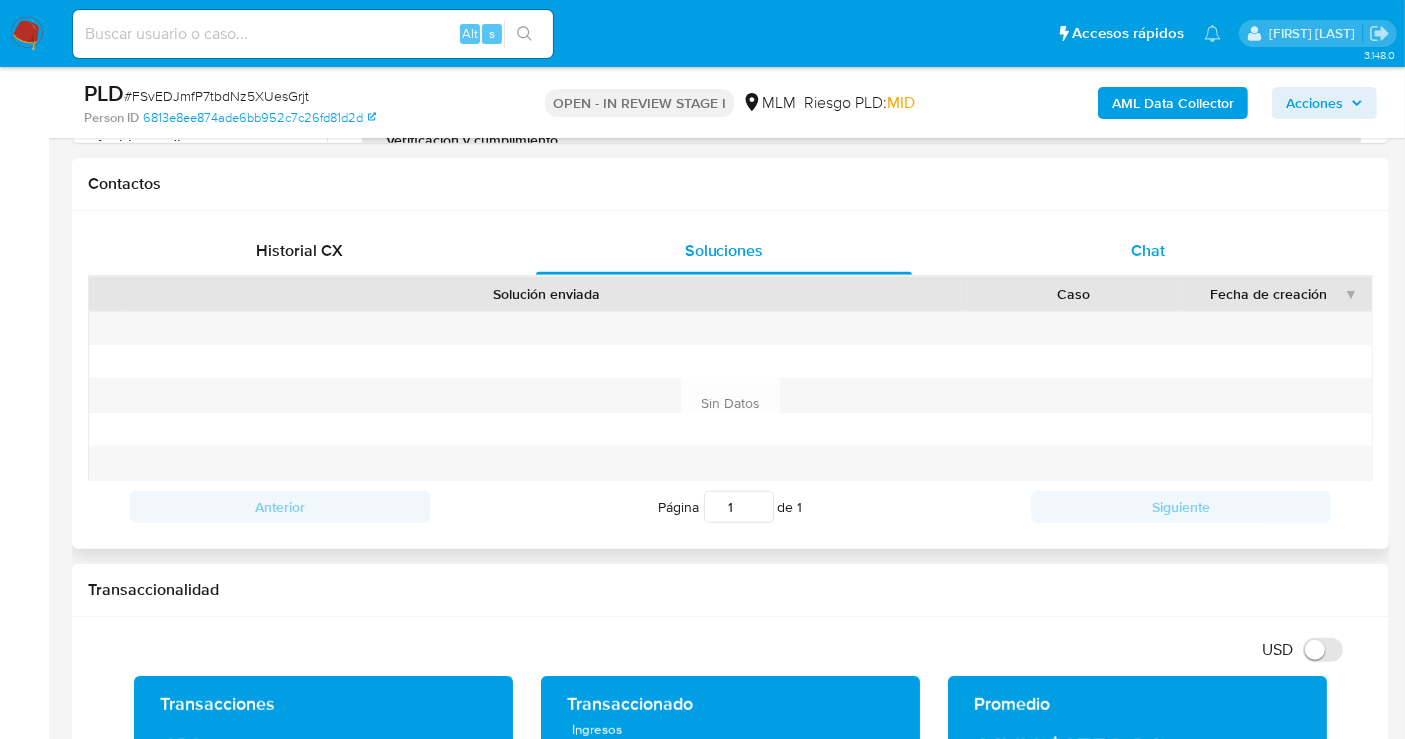 click on "Chat" at bounding box center [1148, 251] 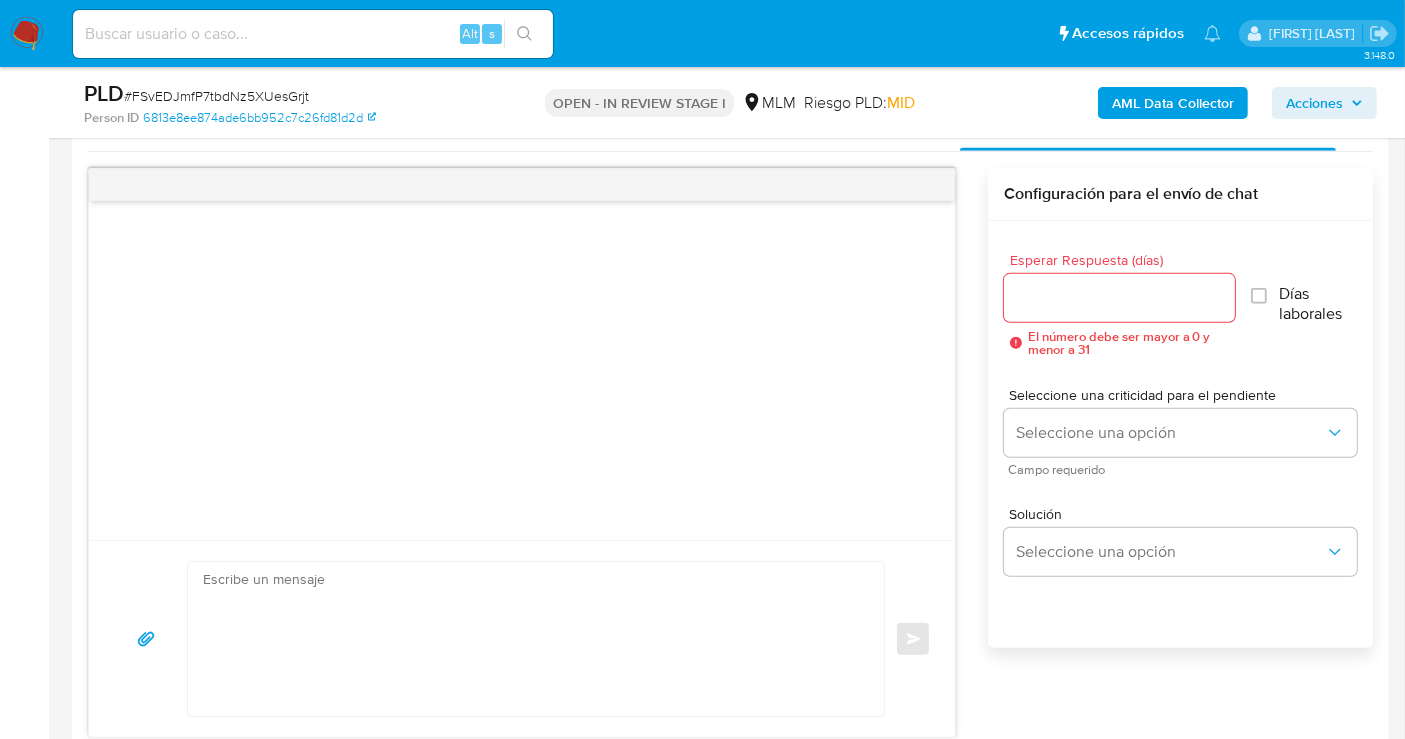 scroll, scrollTop: 1111, scrollLeft: 0, axis: vertical 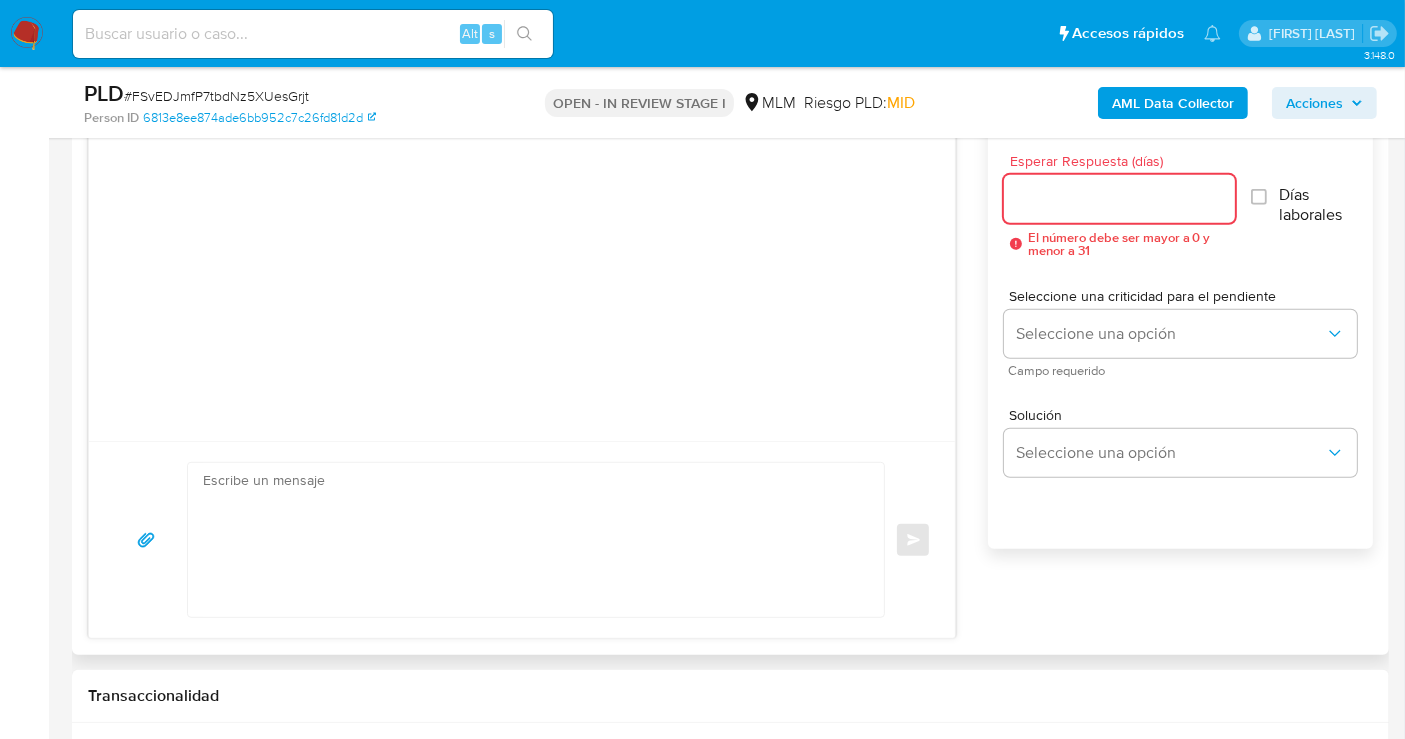 click on "Esperar Respuesta (días)" at bounding box center [1119, 199] 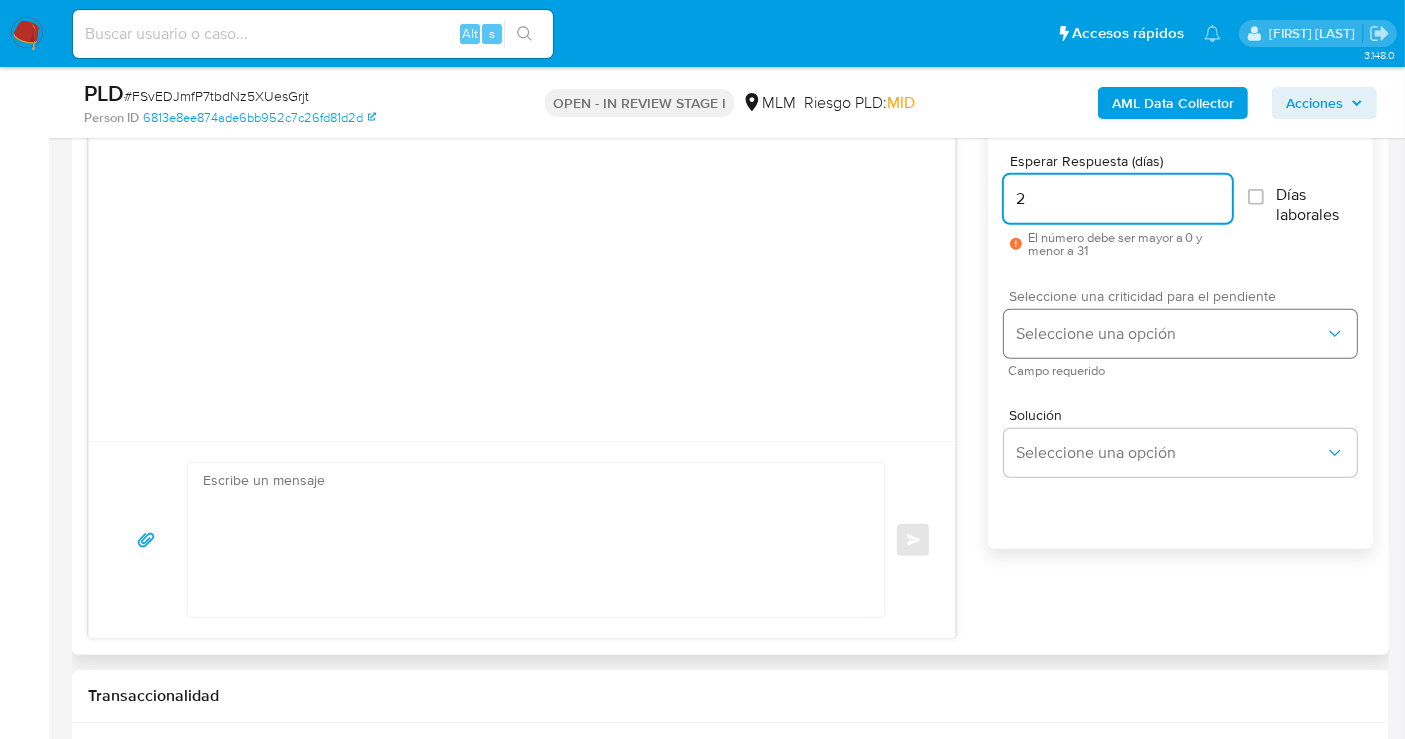 type on "2" 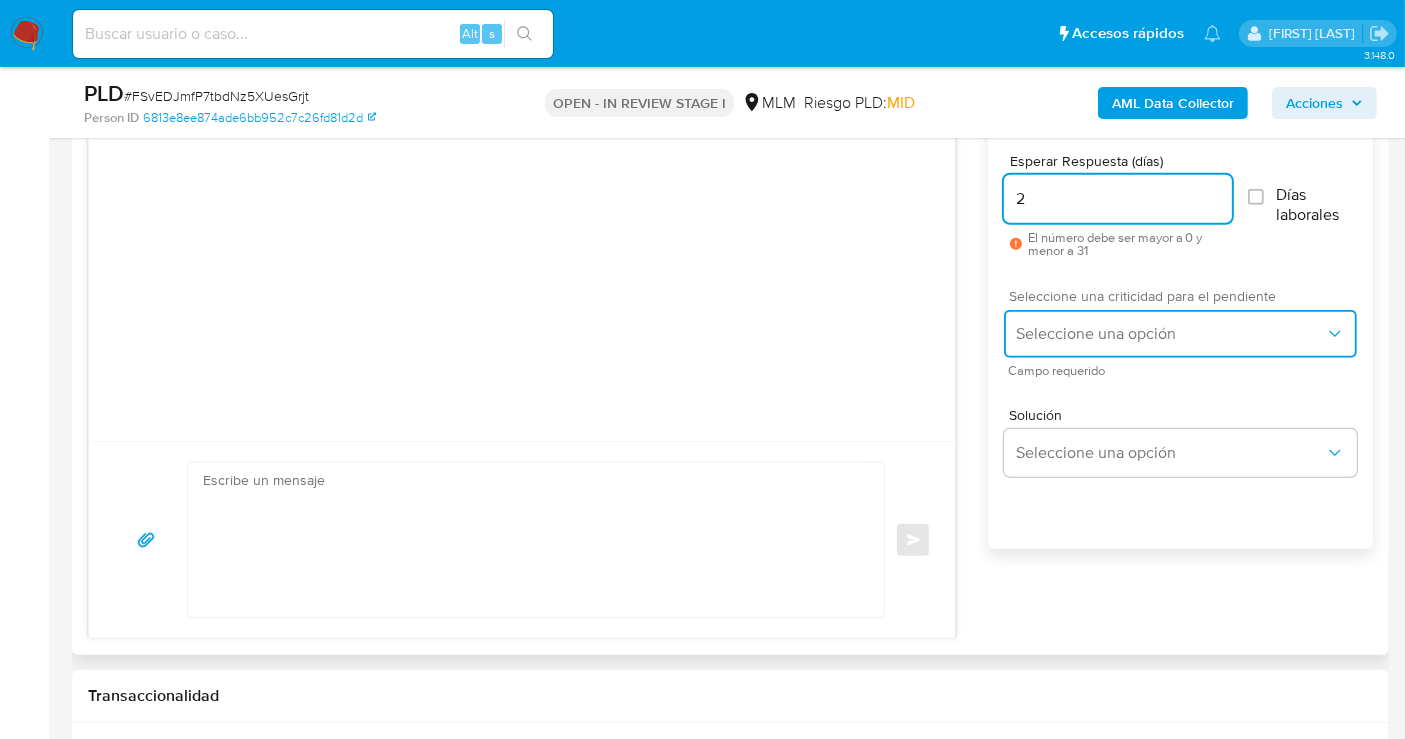 click on "Seleccione una opción" at bounding box center (1170, 334) 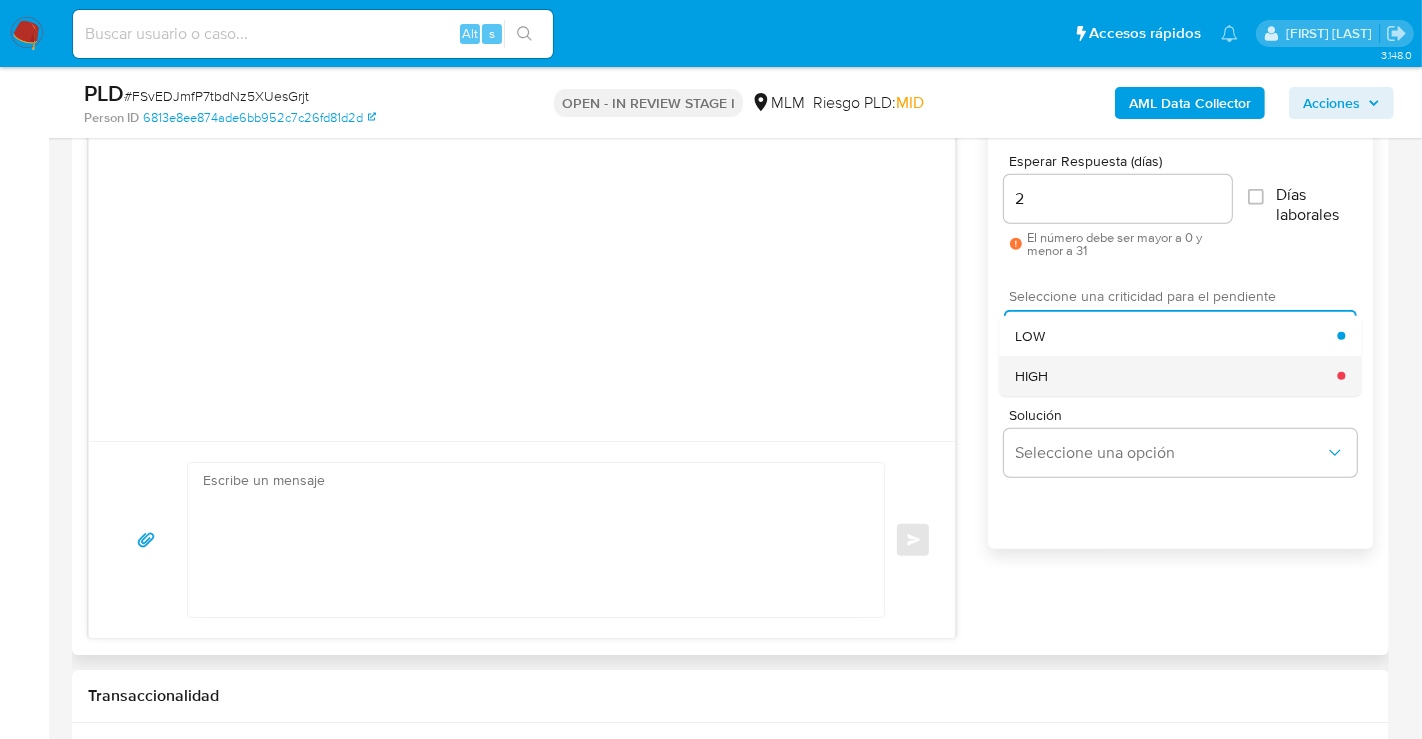 click on "HIGH" at bounding box center (1176, 376) 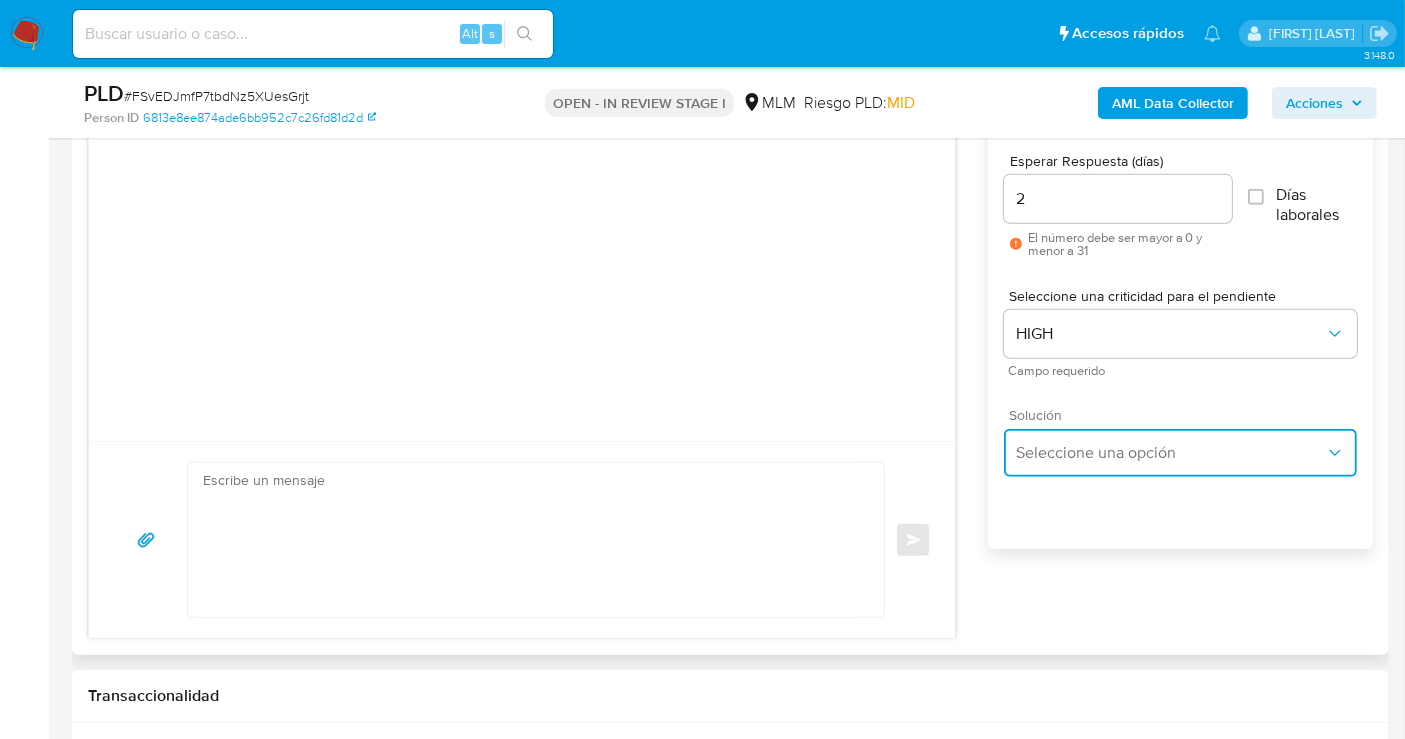 click on "Seleccione una opción" at bounding box center (1170, 453) 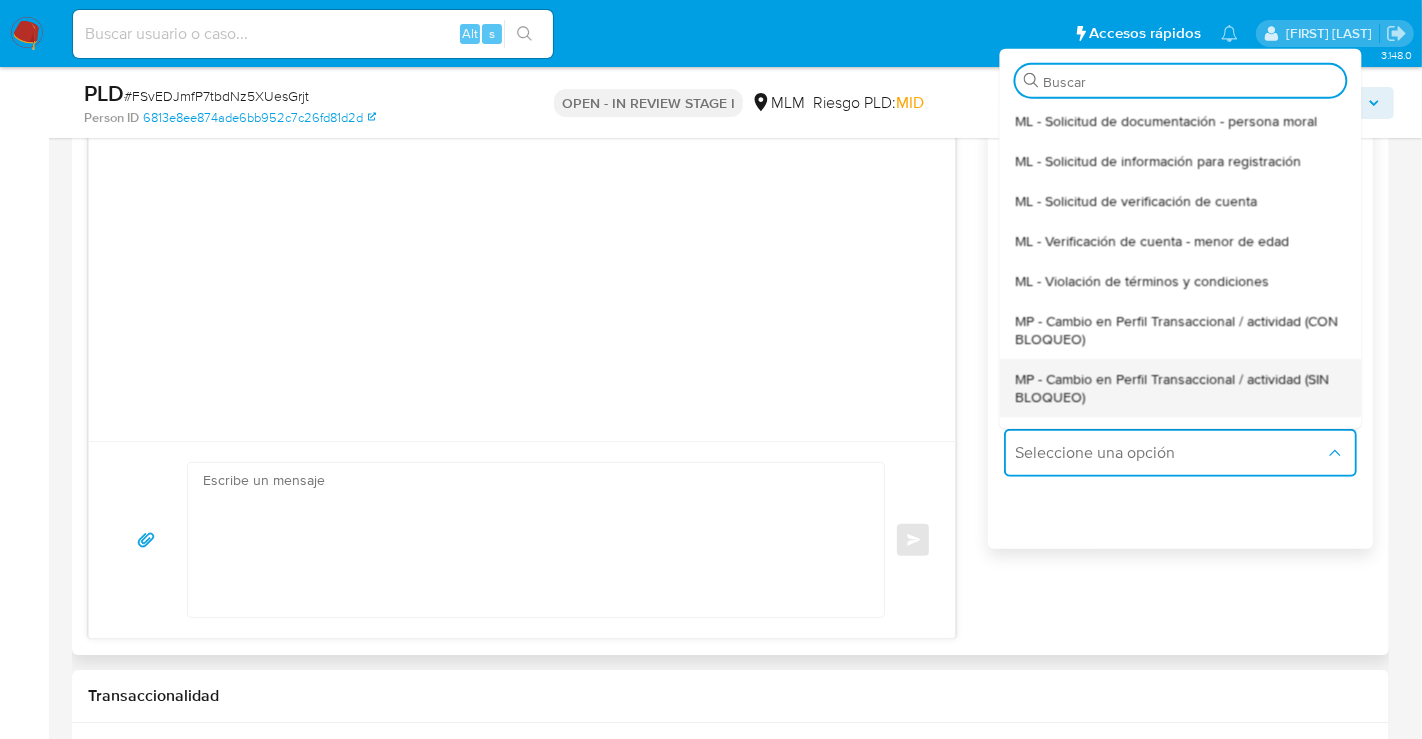 click on "MP - Cambio en Perfil Transaccional / actividad (SIN BLOQUEO)" at bounding box center [1180, 387] 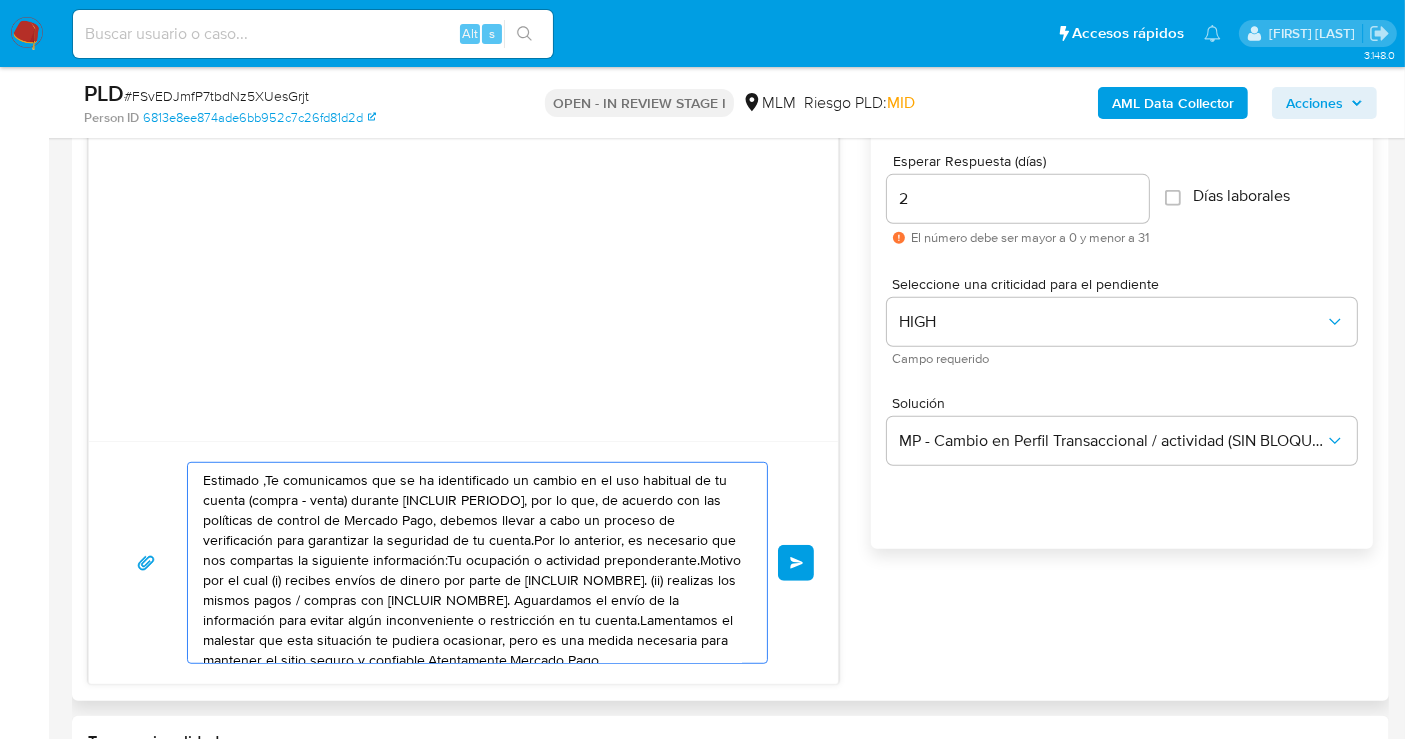 click on "Estimado ,Te comunicamos que se ha identificado un cambio en el uso habitual de tu cuenta (compra - venta) durante [INCLUIR PERIODO], por lo que, de acuerdo con las políticas de control de Mercado Pago, debemos llevar a cabo un proceso de verificación para garantizar la seguridad de tu cuenta.Por lo anterior, es necesario que nos compartas la siguiente información:Tu ocupación o actividad preponderante.Motivo por el cual (i) recibes envíos de dinero por parte de [INCLUIR NOMBRE]. (ii) realizas los mismos pagos / compras con [INCLUIR NOMBRE]. Aguardamos el envío de la información para evitar algún inconveniente o restricción en tu cuenta.Lamentamos el malestar que esta situación te pudiera ocasionar, pero es una medida necesaria para mantener el sitio seguro y confiable.Atentamente,Mercado Pago" at bounding box center [472, 563] 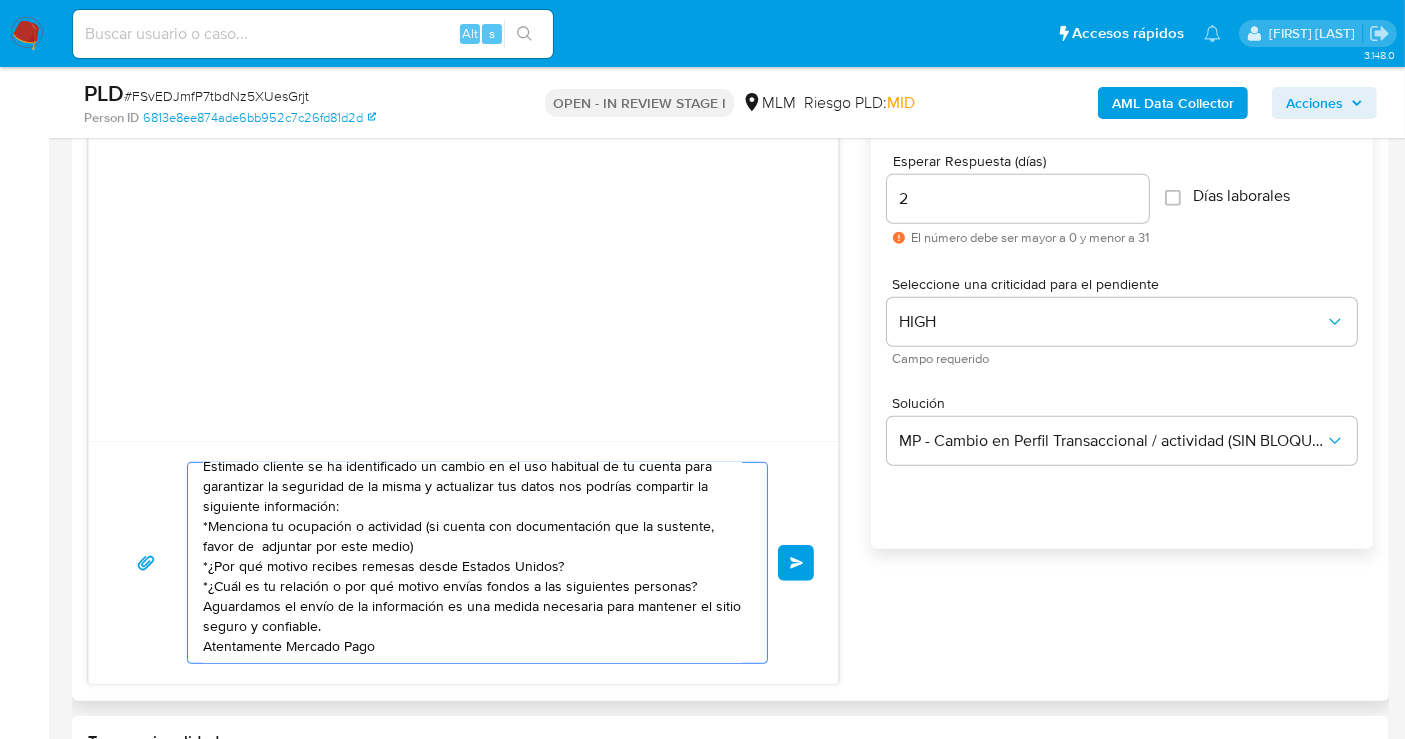 scroll, scrollTop: 14, scrollLeft: 0, axis: vertical 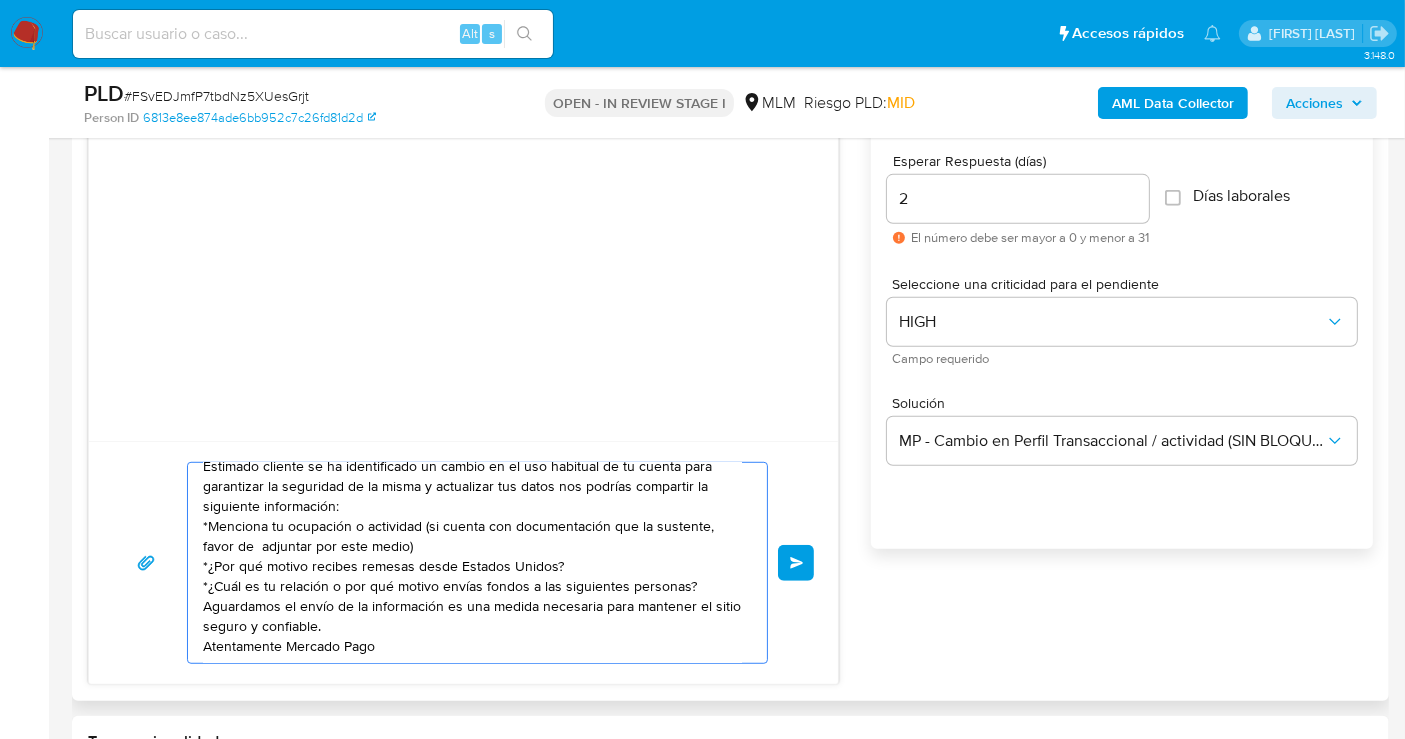 drag, startPoint x: 394, startPoint y: 564, endPoint x: 548, endPoint y: 569, distance: 154.08115 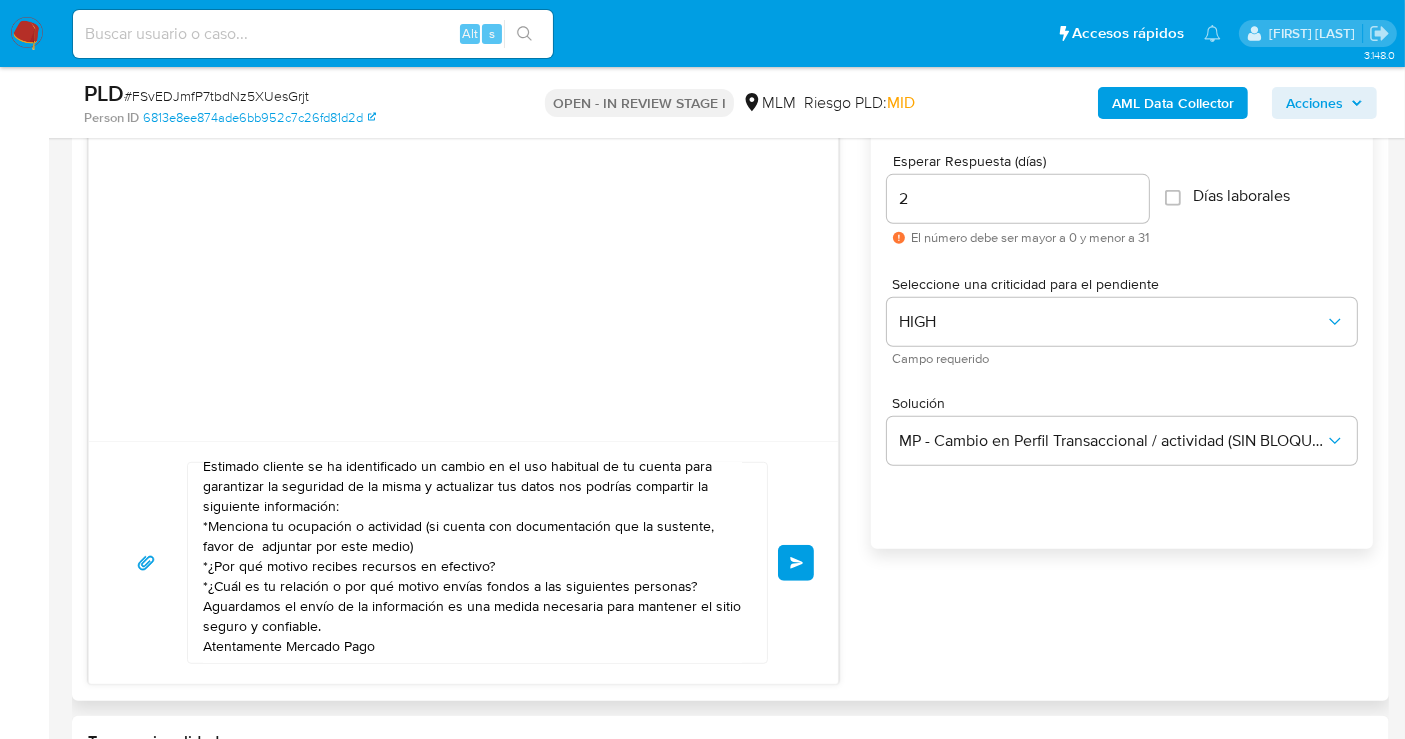 drag, startPoint x: 201, startPoint y: 581, endPoint x: 592, endPoint y: 595, distance: 391.25055 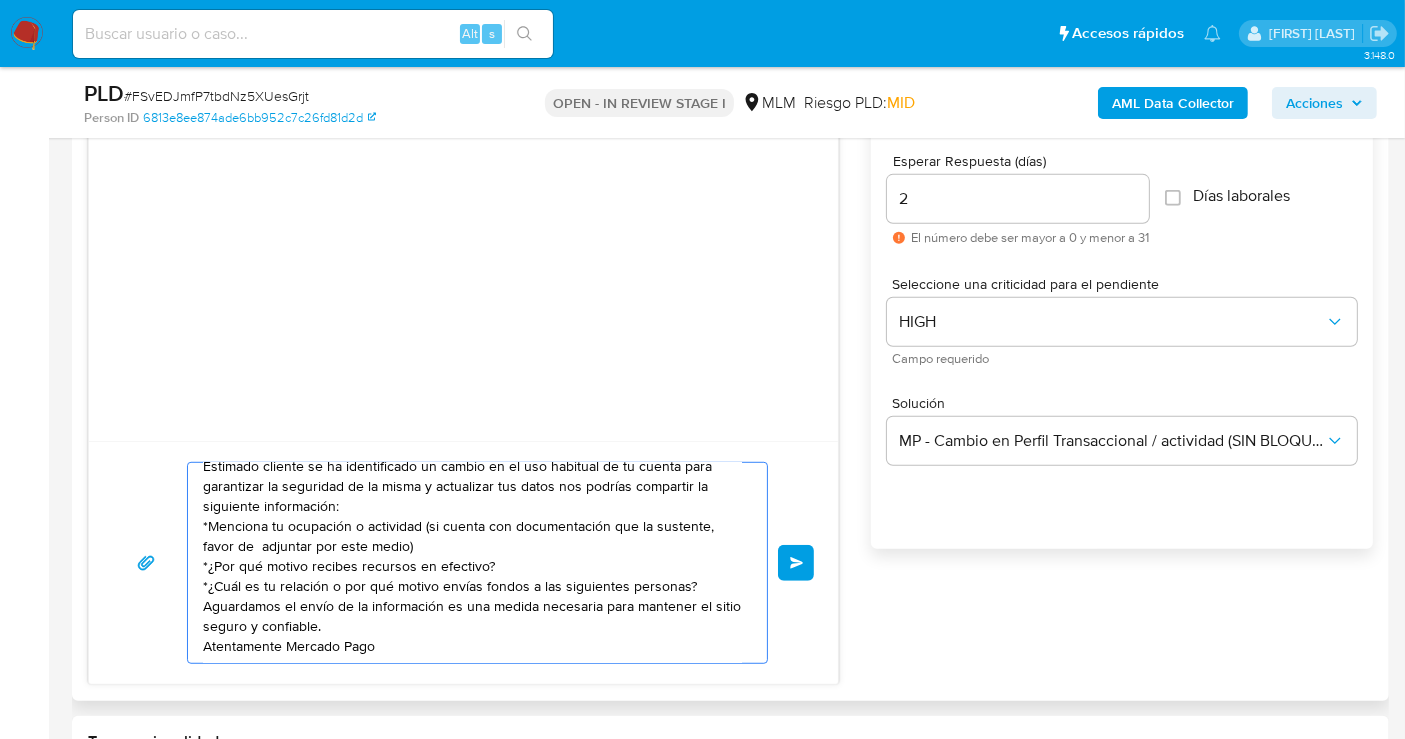 drag, startPoint x: 689, startPoint y: 586, endPoint x: 142, endPoint y: 586, distance: 547 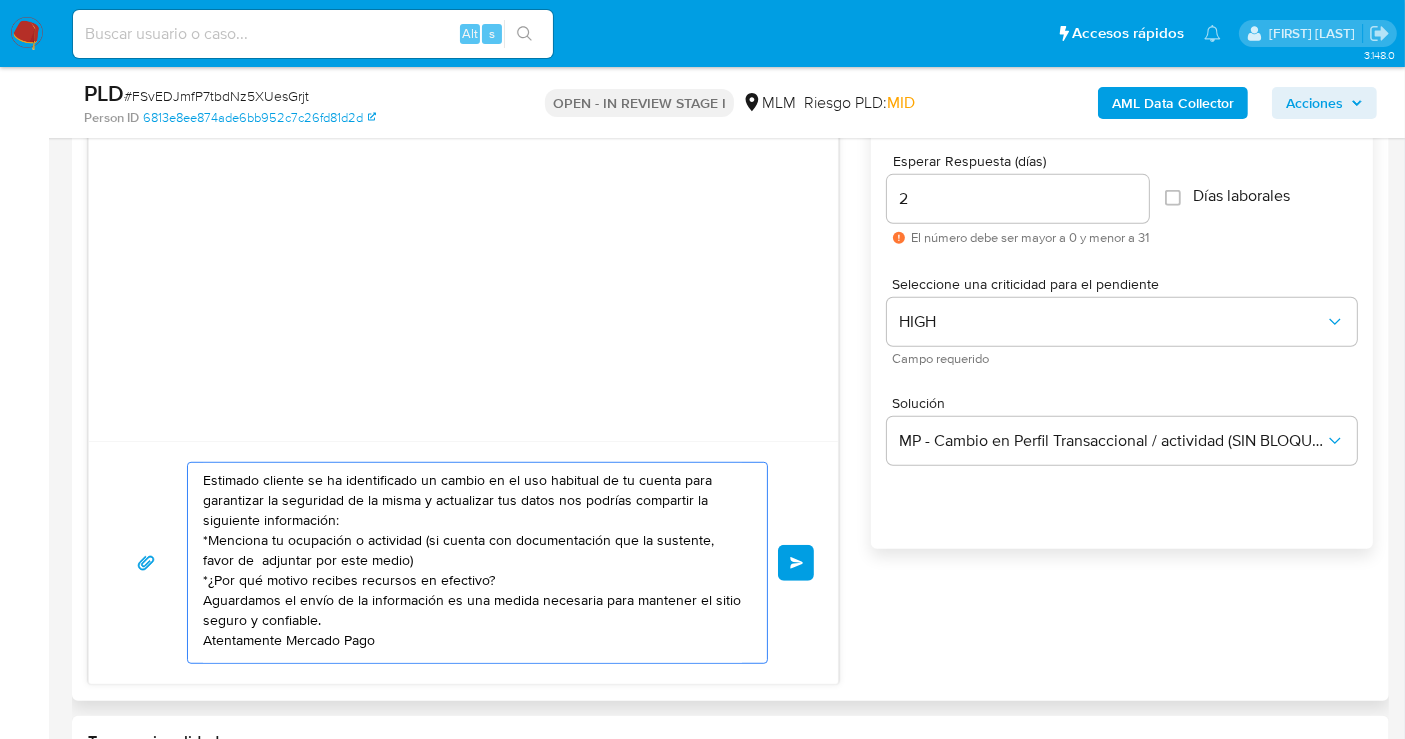 scroll, scrollTop: 0, scrollLeft: 0, axis: both 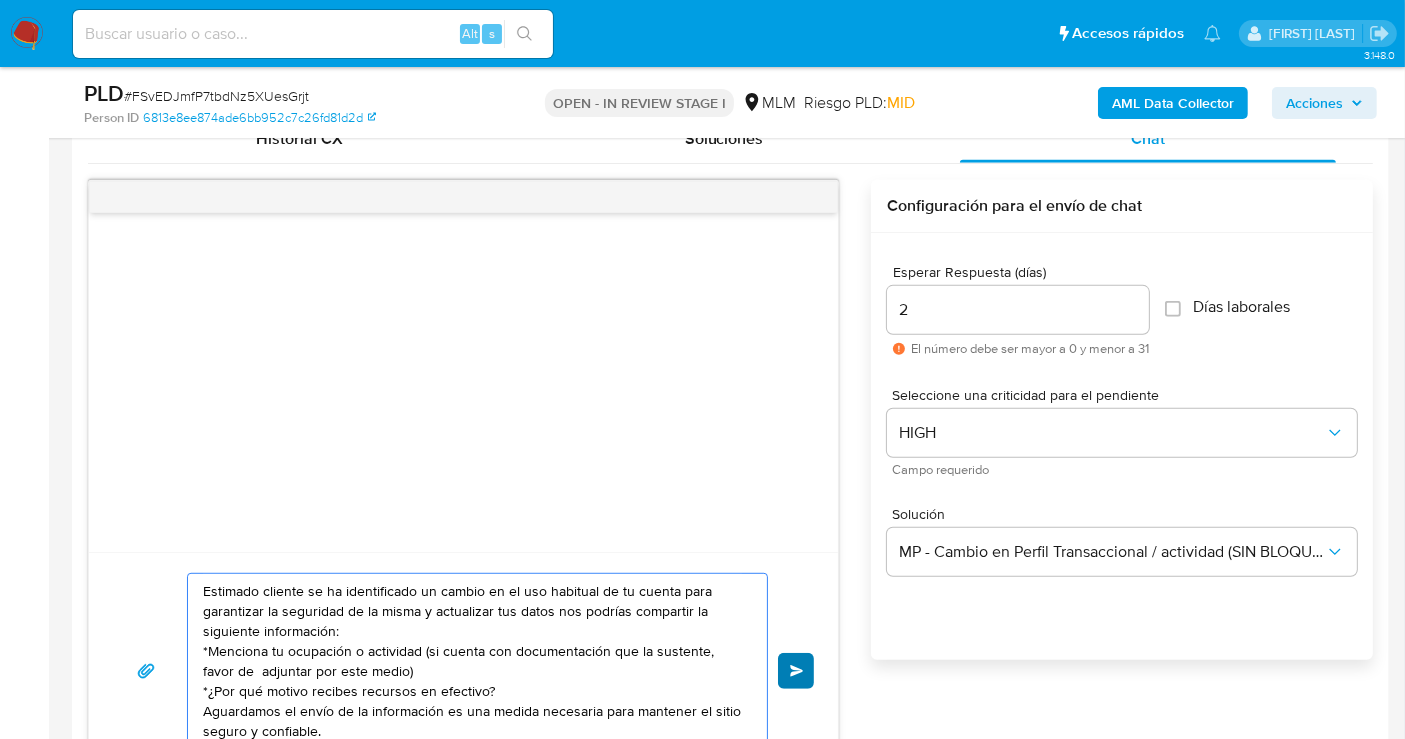 type on "Estimado cliente se ha identificado un cambio en el uso habitual de tu cuenta para garantizar la seguridad de la misma y actualizar tus datos nos podrías compartir la siguiente información:
*Menciona tu ocupación o actividad (si cuenta con documentación que la sustente, favor de  adjuntar por este medio)
*¿Por qué motivo recibes recursos en efectivo?
Aguardamos el envío de la información es una medida necesaria para mantener el sitio seguro y confiable.
Atentamente Mercado Pago" 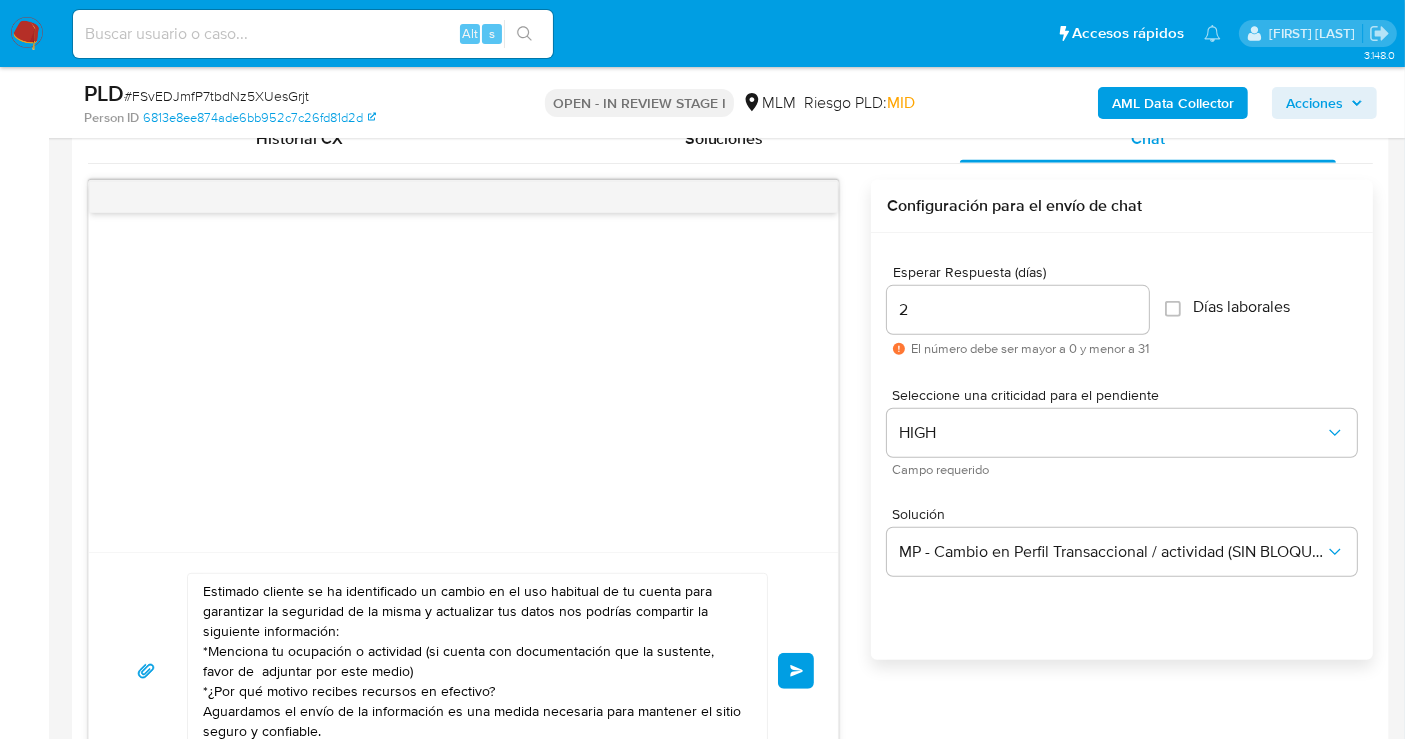 click on "Enviar" at bounding box center [796, 671] 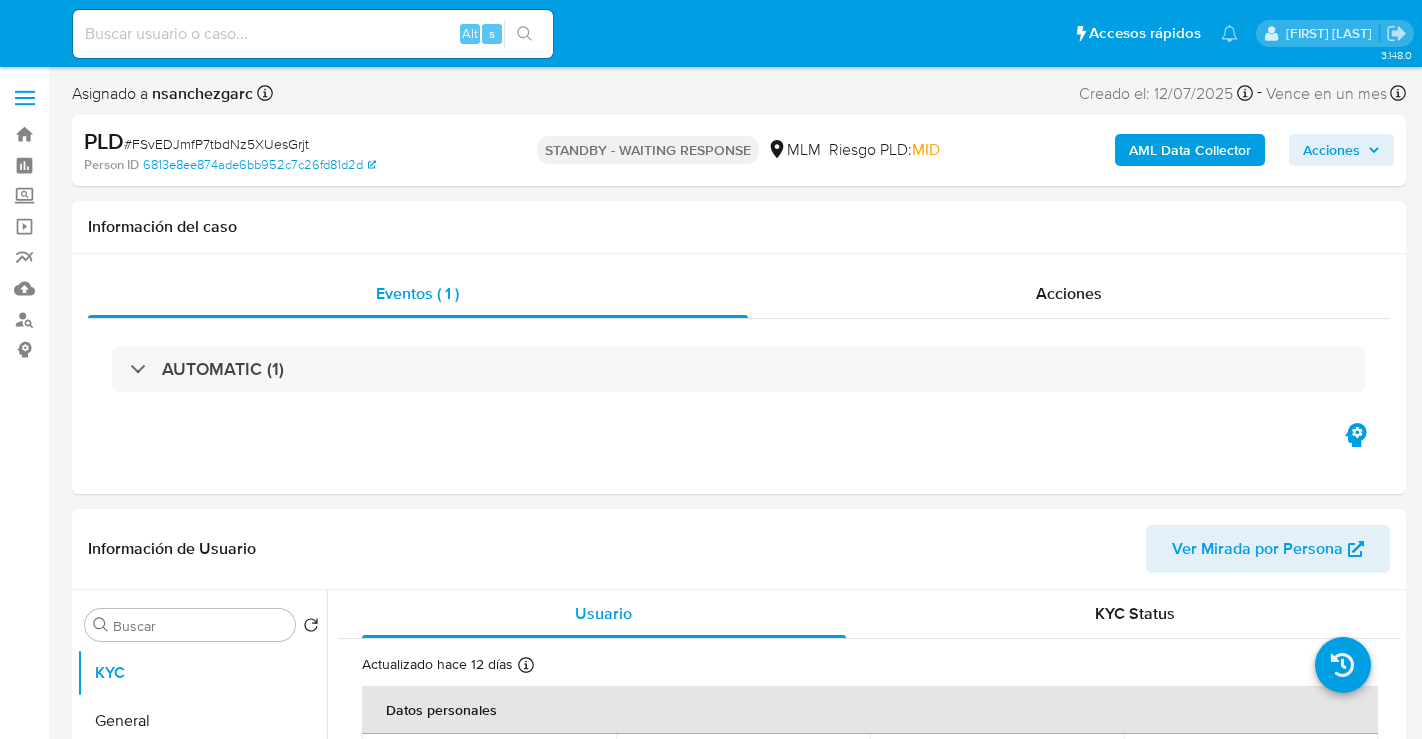 select on "10" 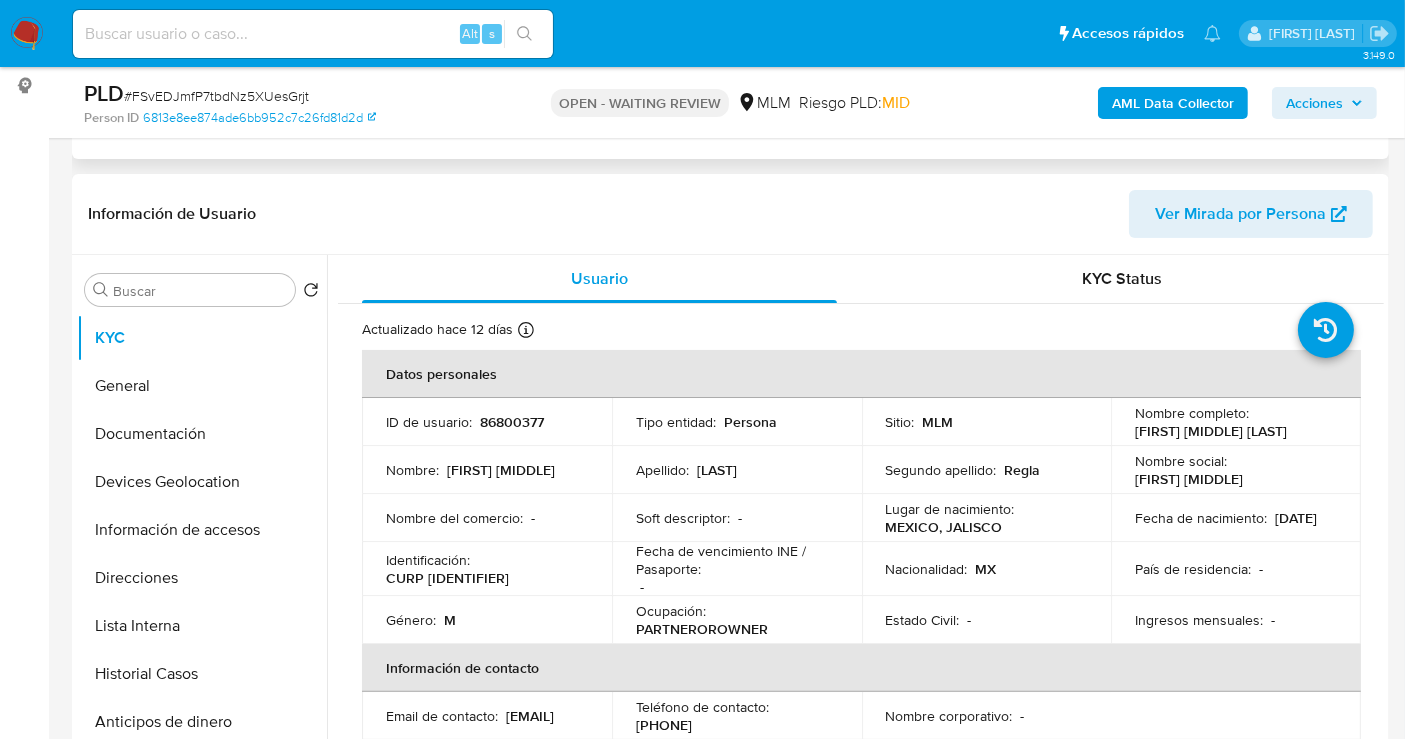 scroll, scrollTop: 333, scrollLeft: 0, axis: vertical 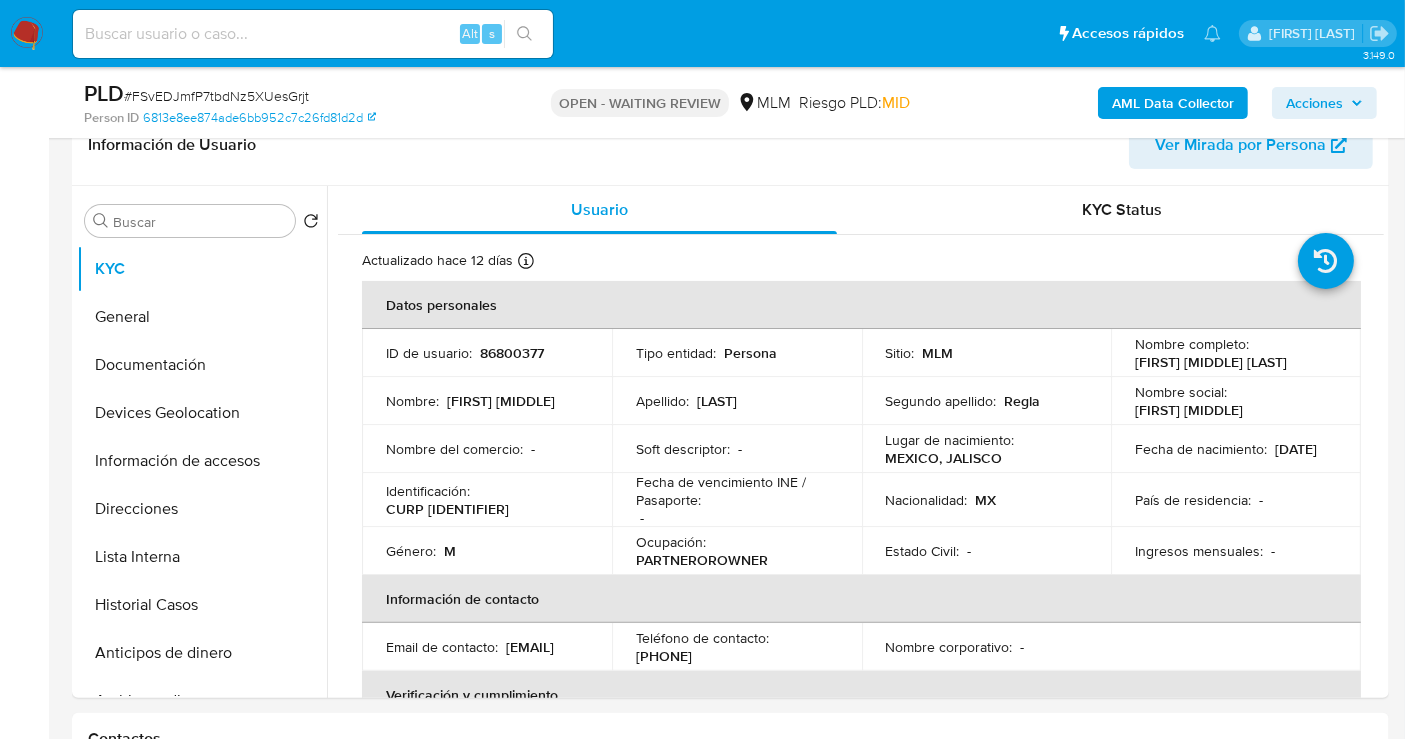 select on "10" 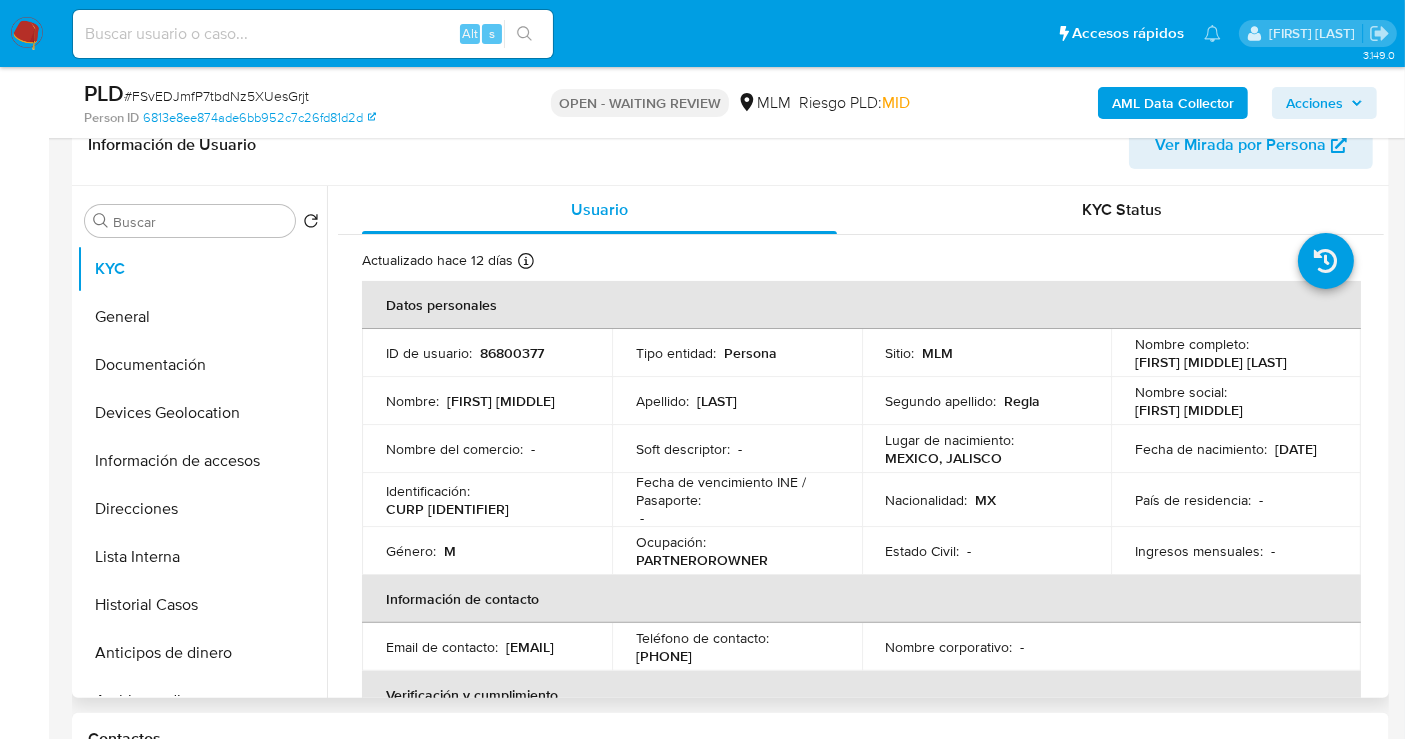 click on "Actualizado hace 12 días   Creado: 23/07/2020 09:28:47 Actualizado: 23/07/2025 16:34:48" at bounding box center [836, 264] 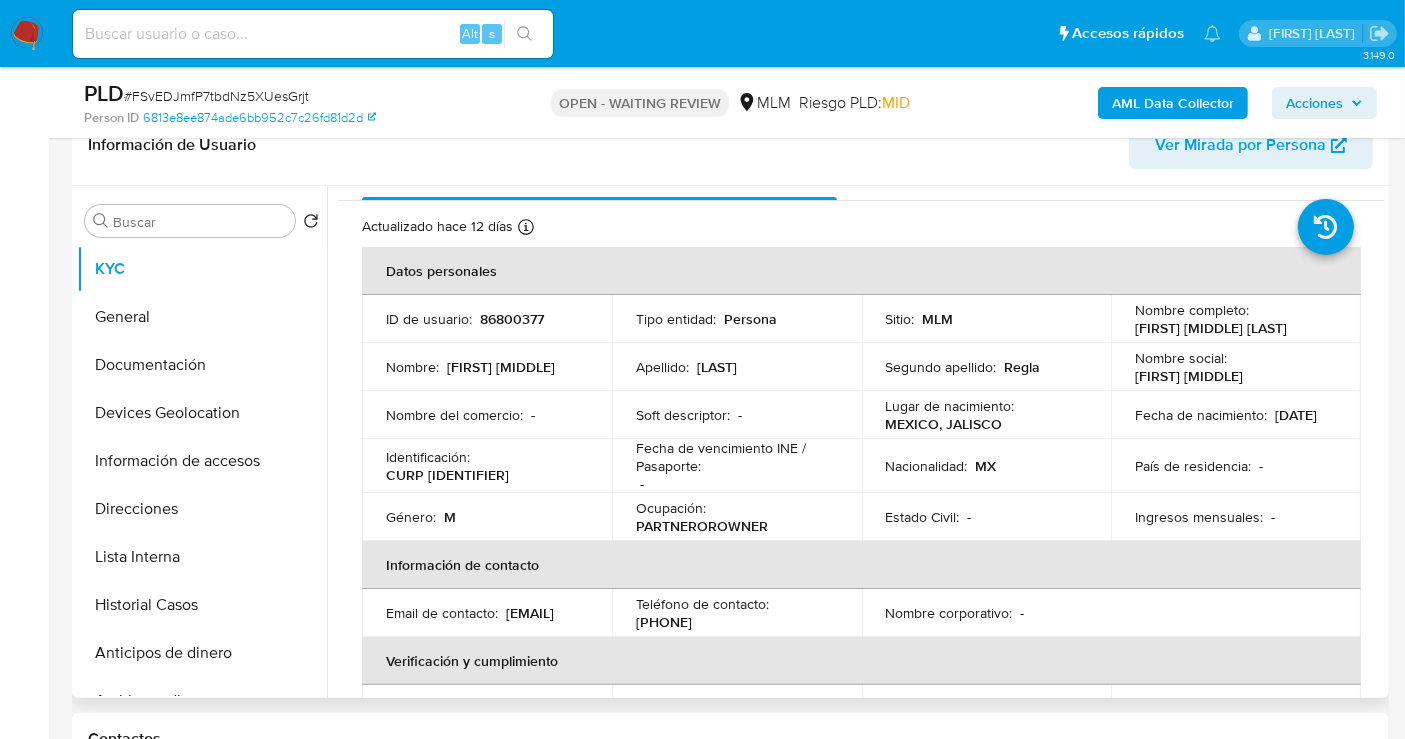 scroll, scrollTop: 0, scrollLeft: 0, axis: both 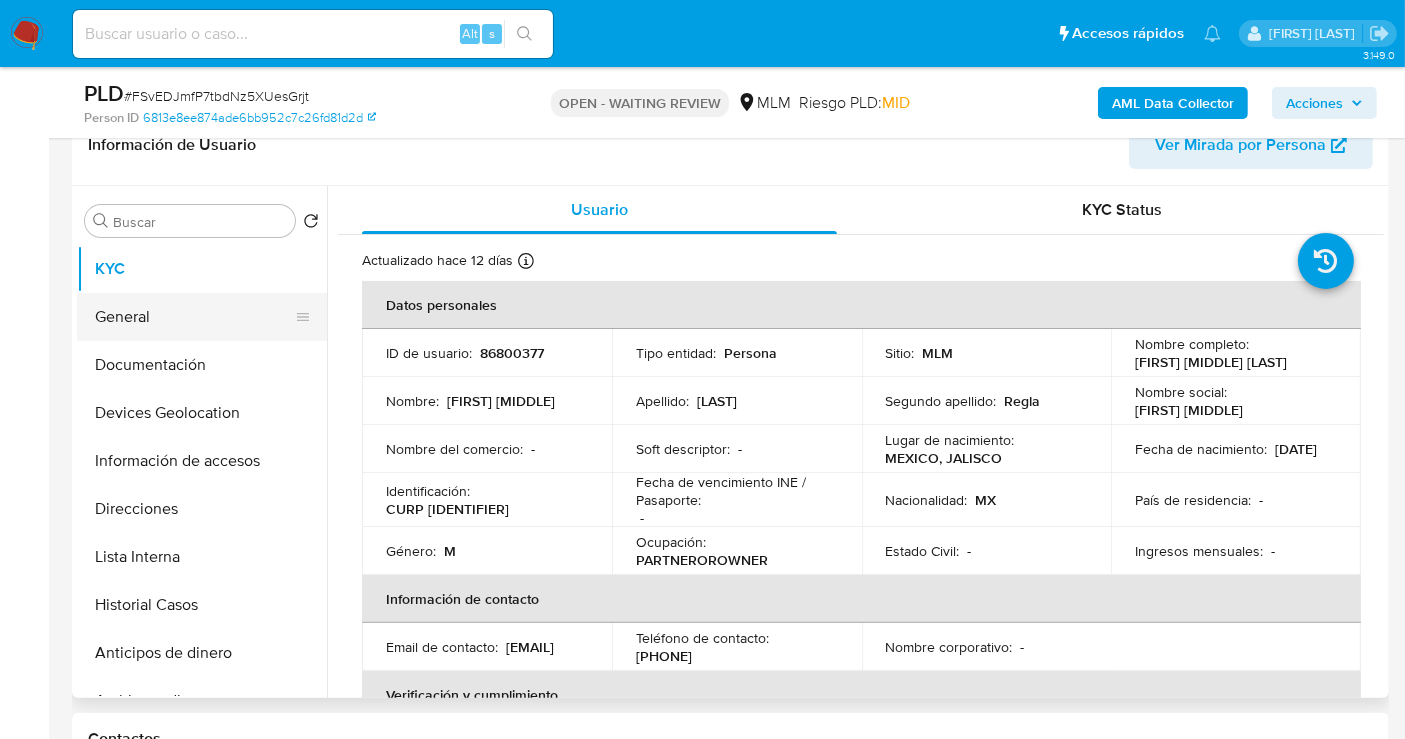 click on "General" at bounding box center [194, 317] 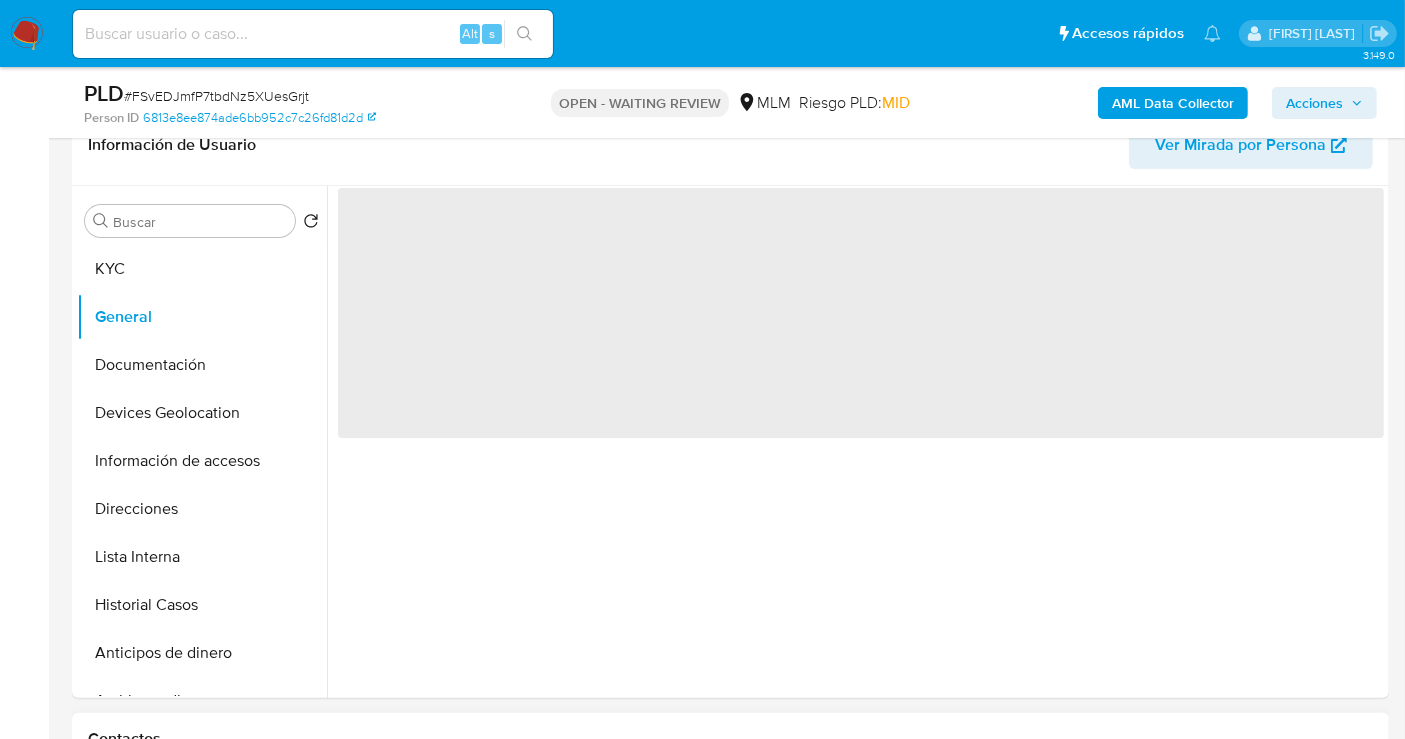 type 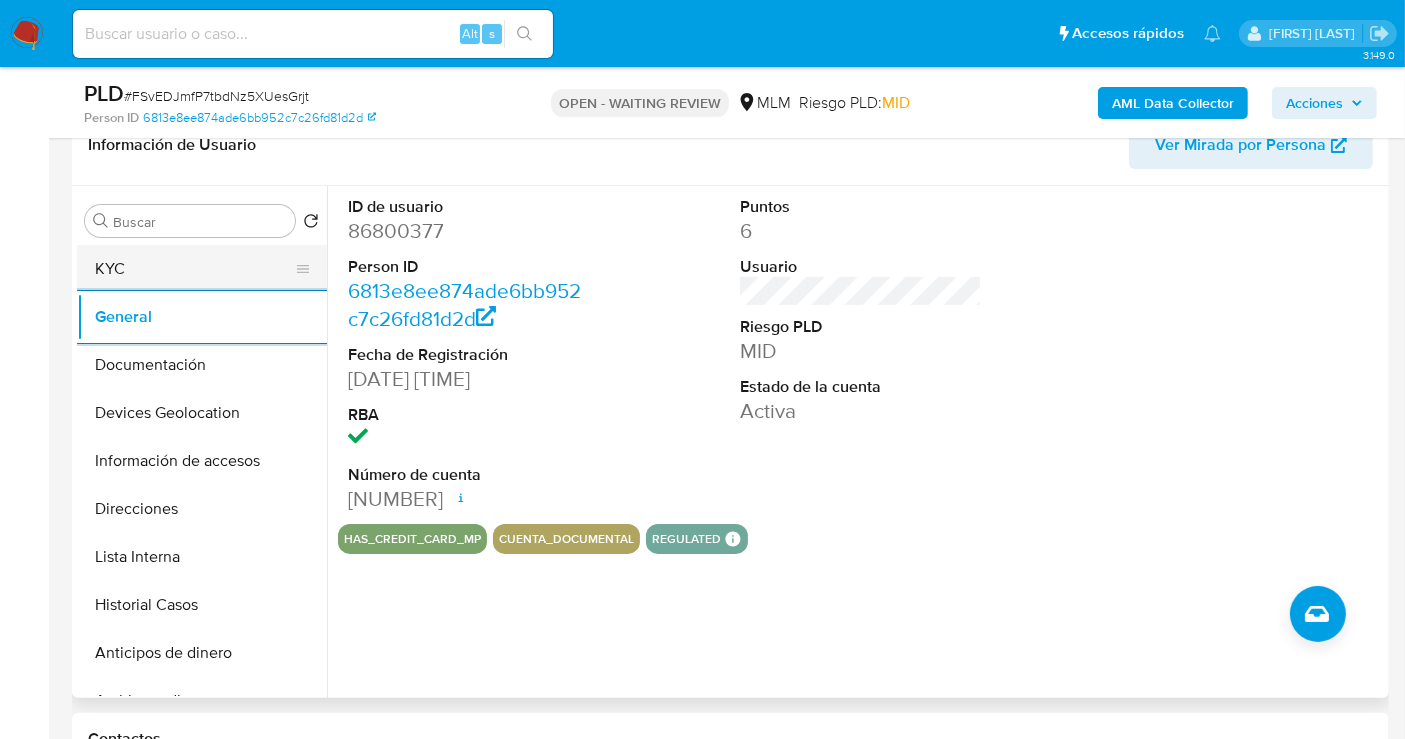 click on "KYC" at bounding box center (194, 269) 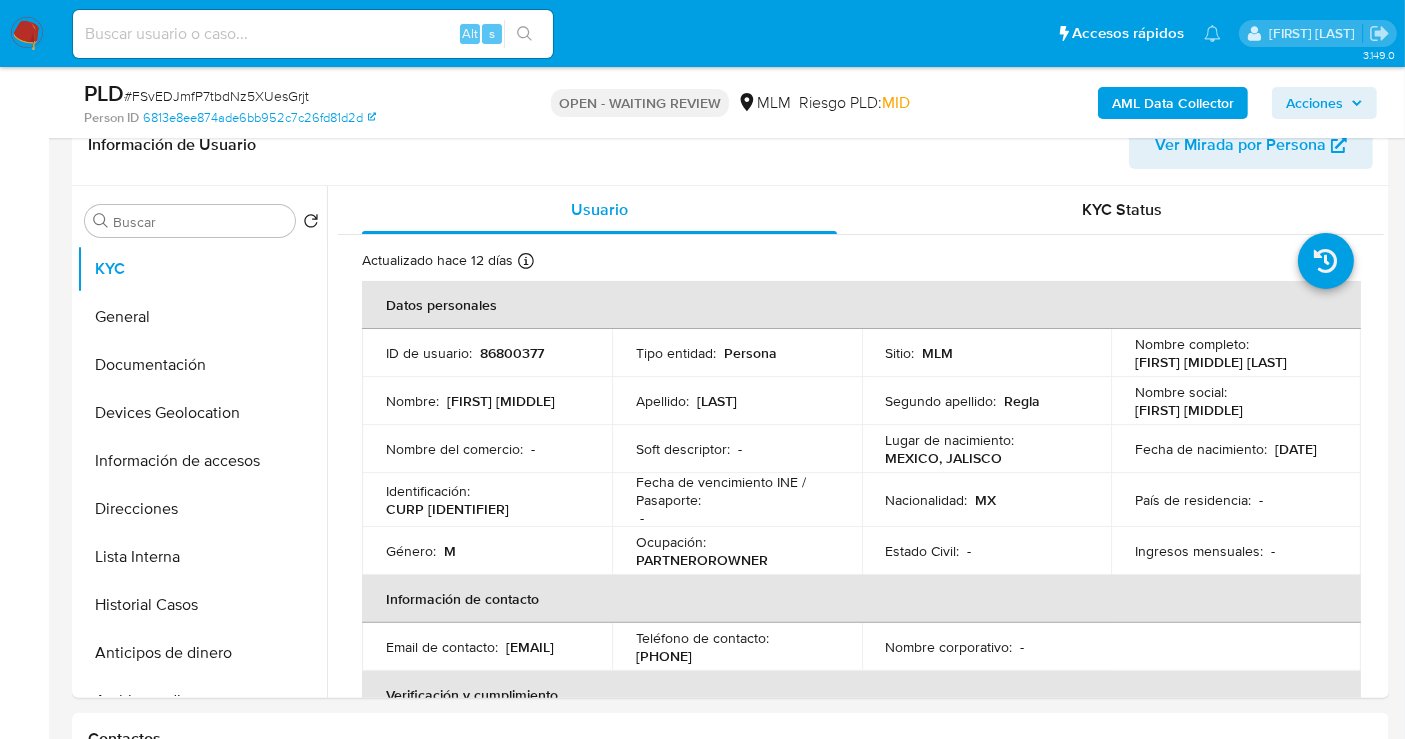 type 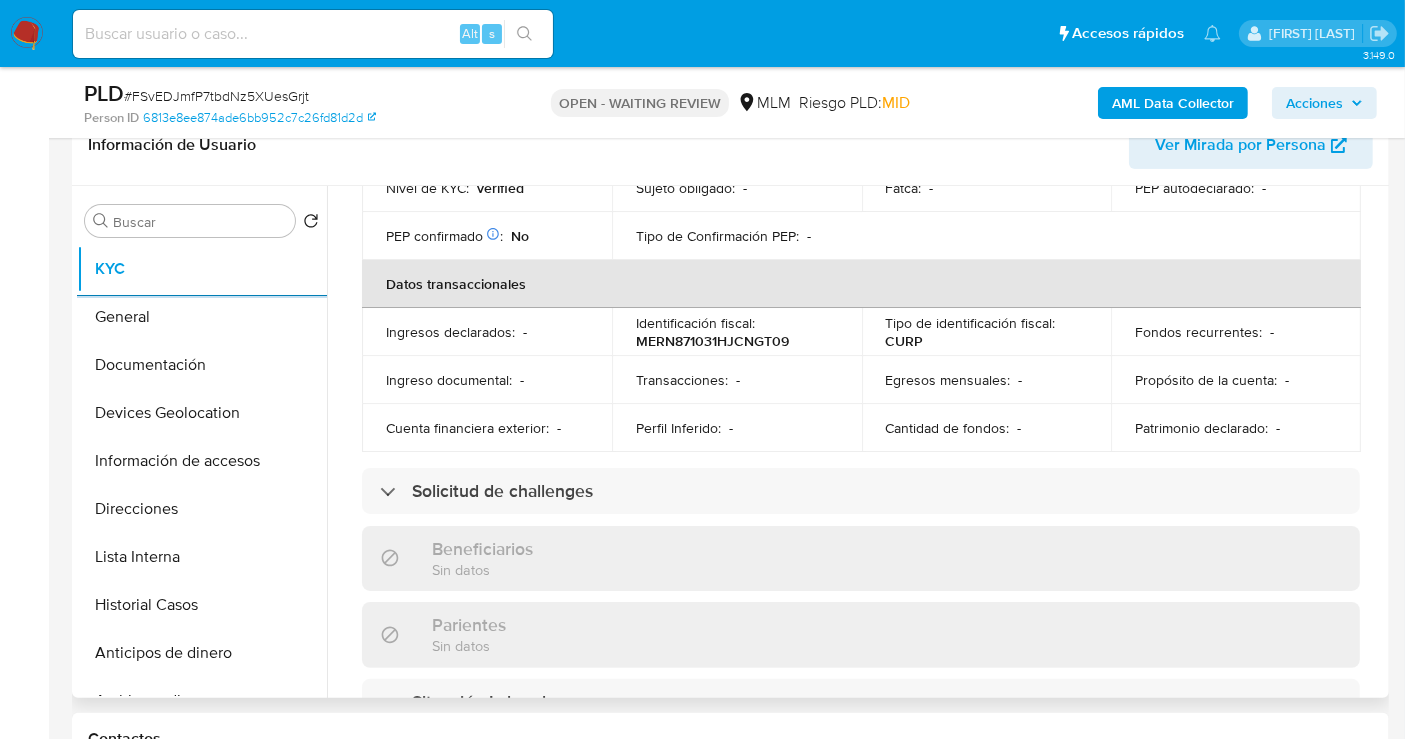 scroll, scrollTop: 444, scrollLeft: 0, axis: vertical 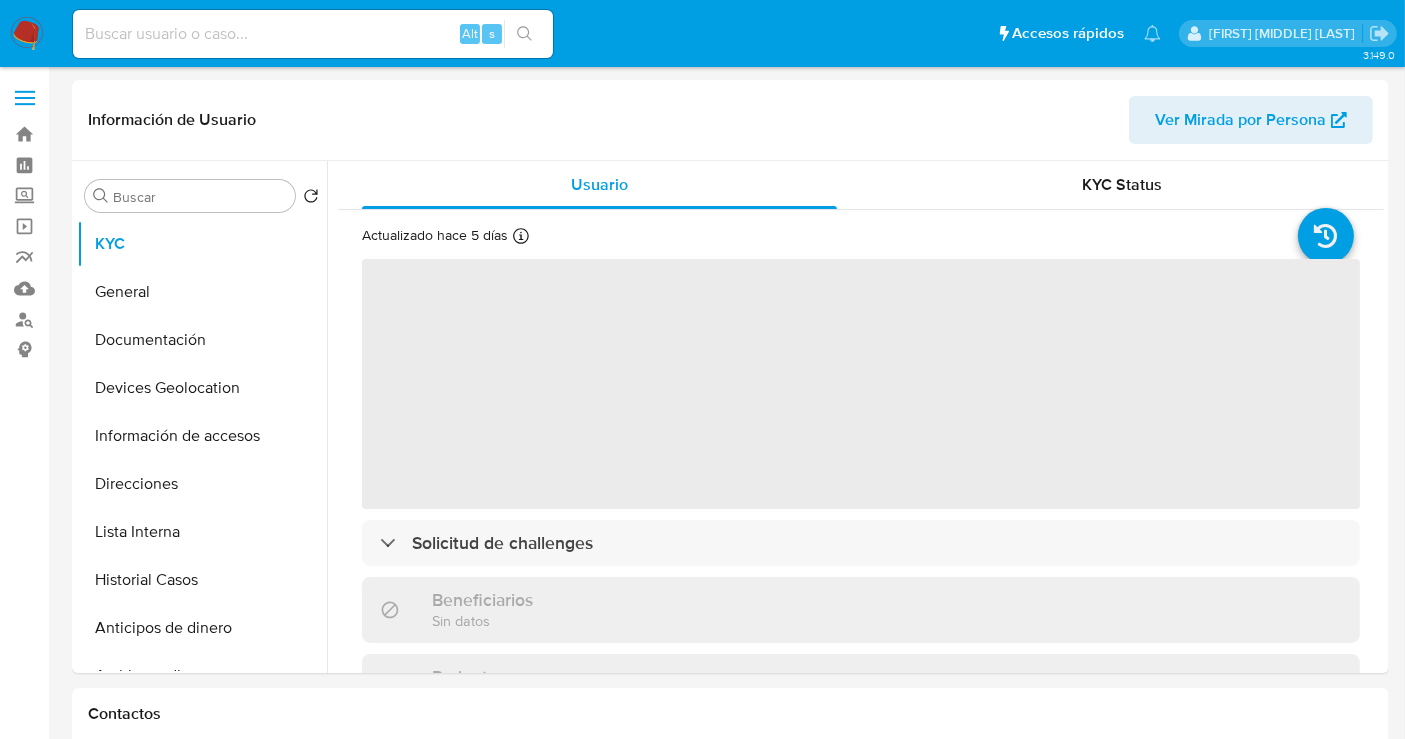click at bounding box center (27, 34) 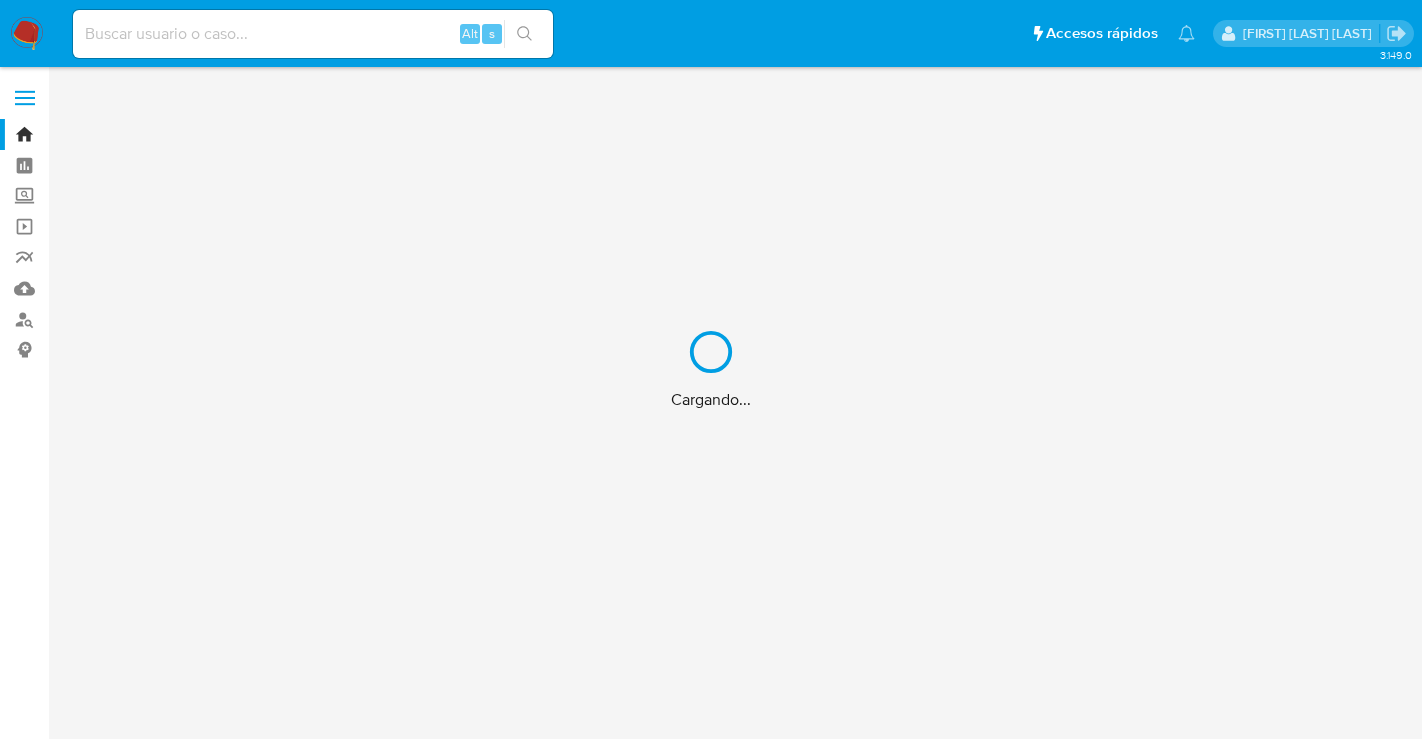 scroll, scrollTop: 0, scrollLeft: 0, axis: both 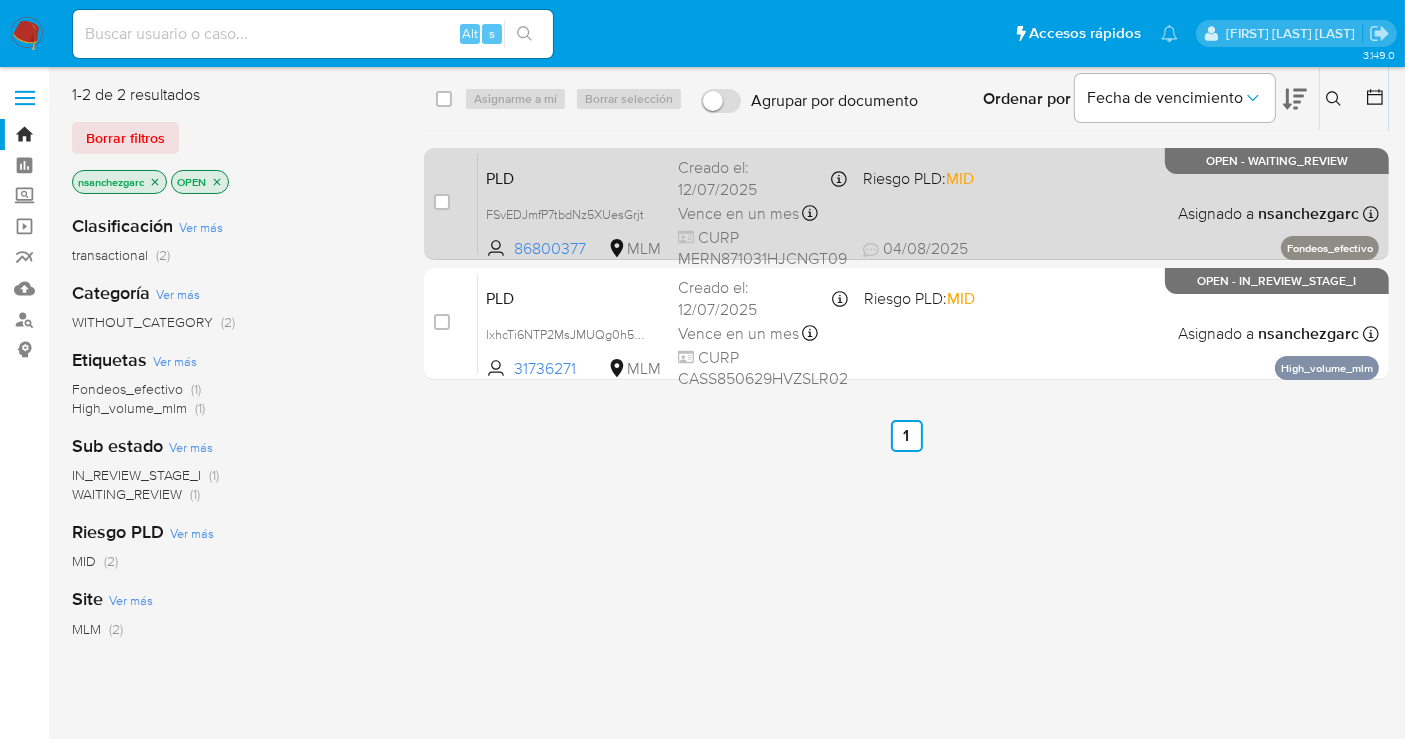 click on "Creado el: [DATE]   Creado el: [DATE] [TIME]" at bounding box center [762, 178] 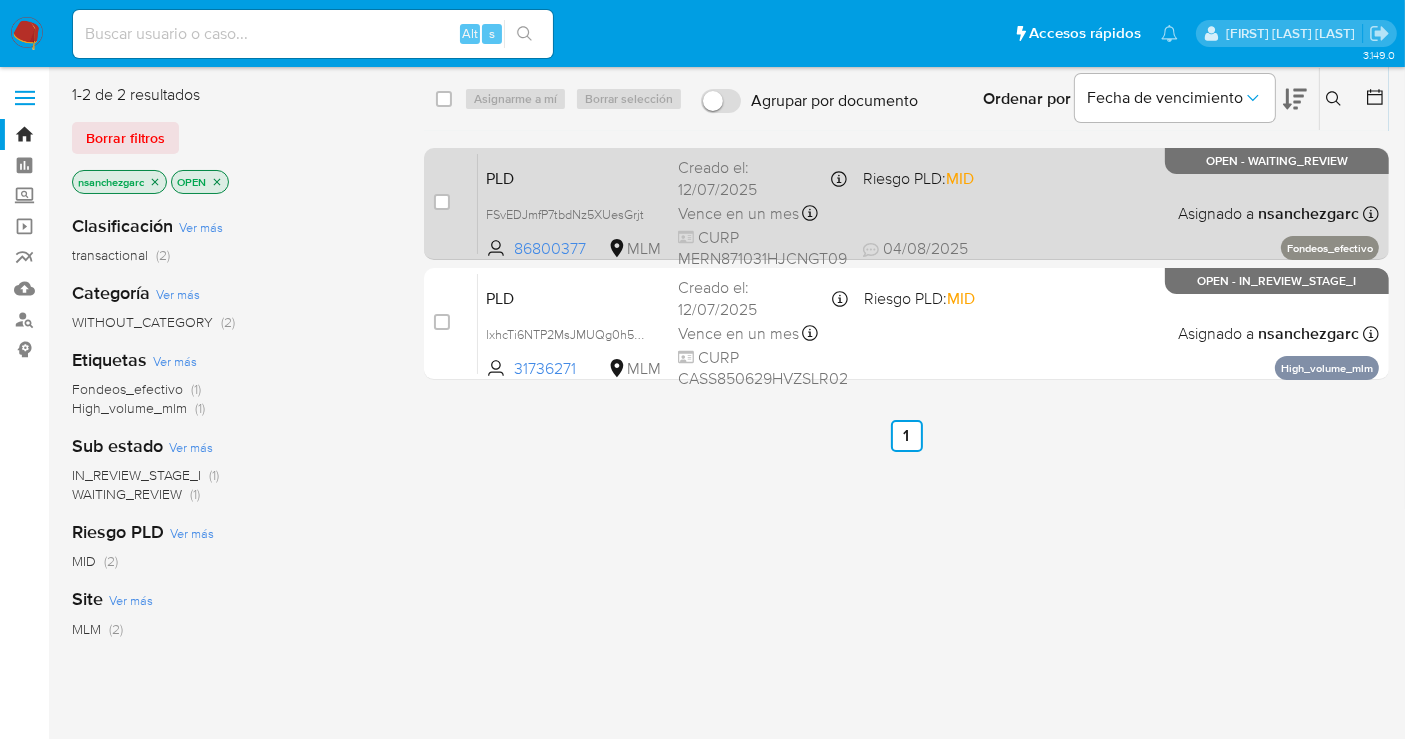 drag, startPoint x: 438, startPoint y: 198, endPoint x: 470, endPoint y: 158, distance: 51.224995 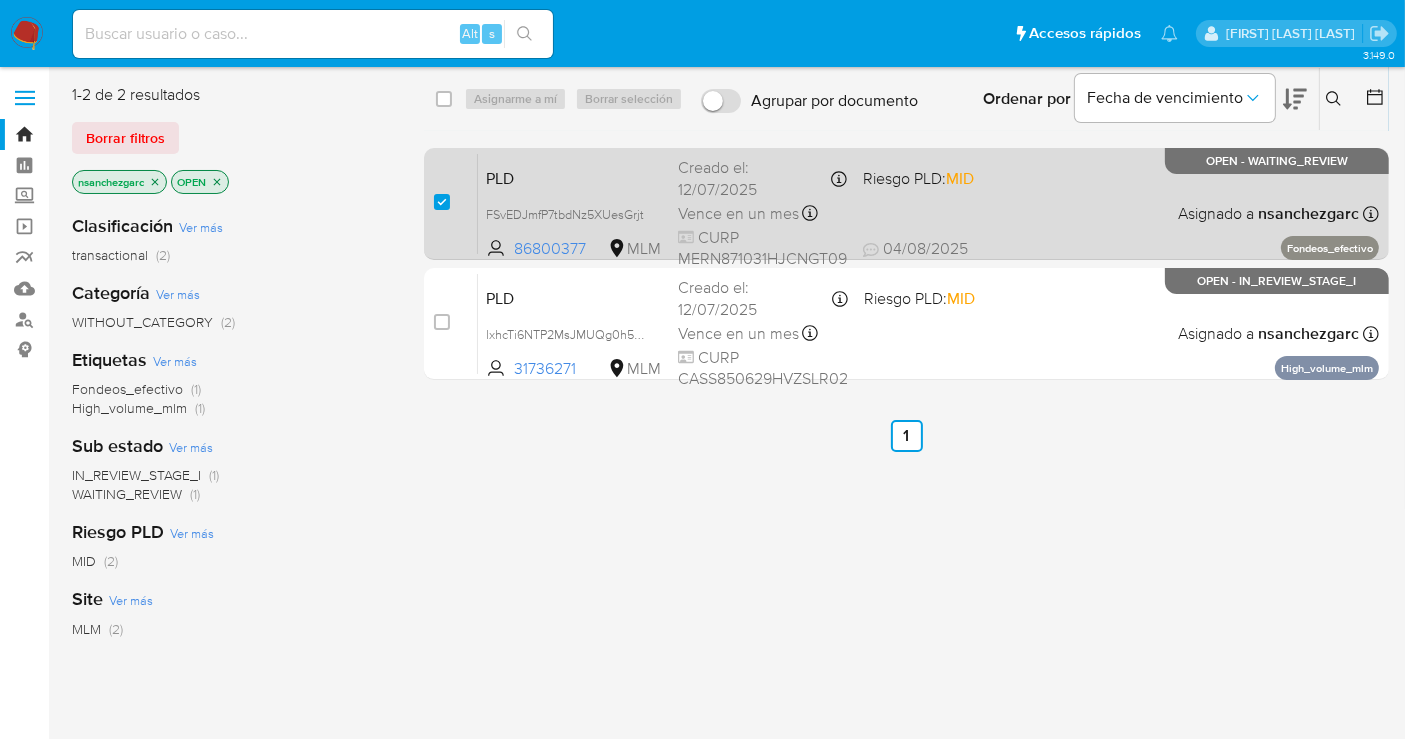 checkbox on "true" 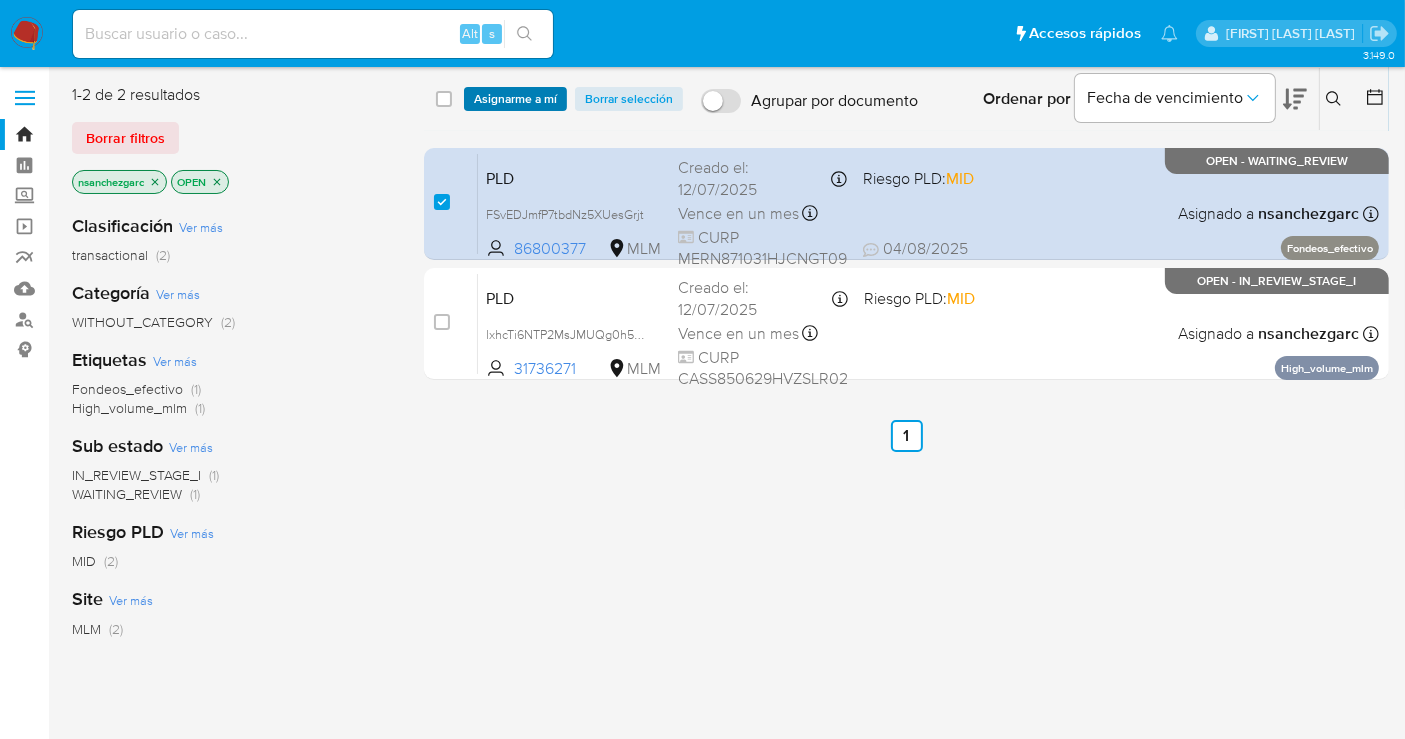 click on "Asignarme a mí" at bounding box center [515, 99] 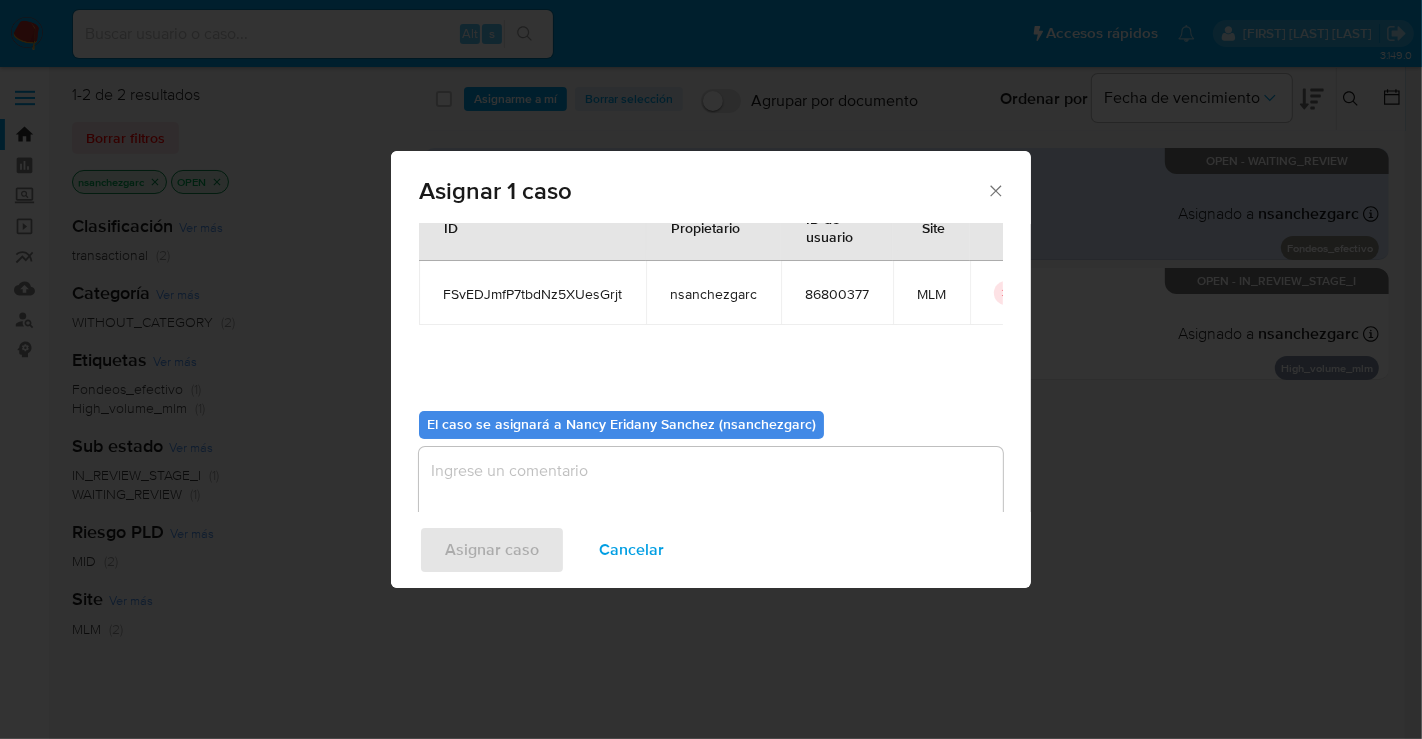scroll, scrollTop: 102, scrollLeft: 0, axis: vertical 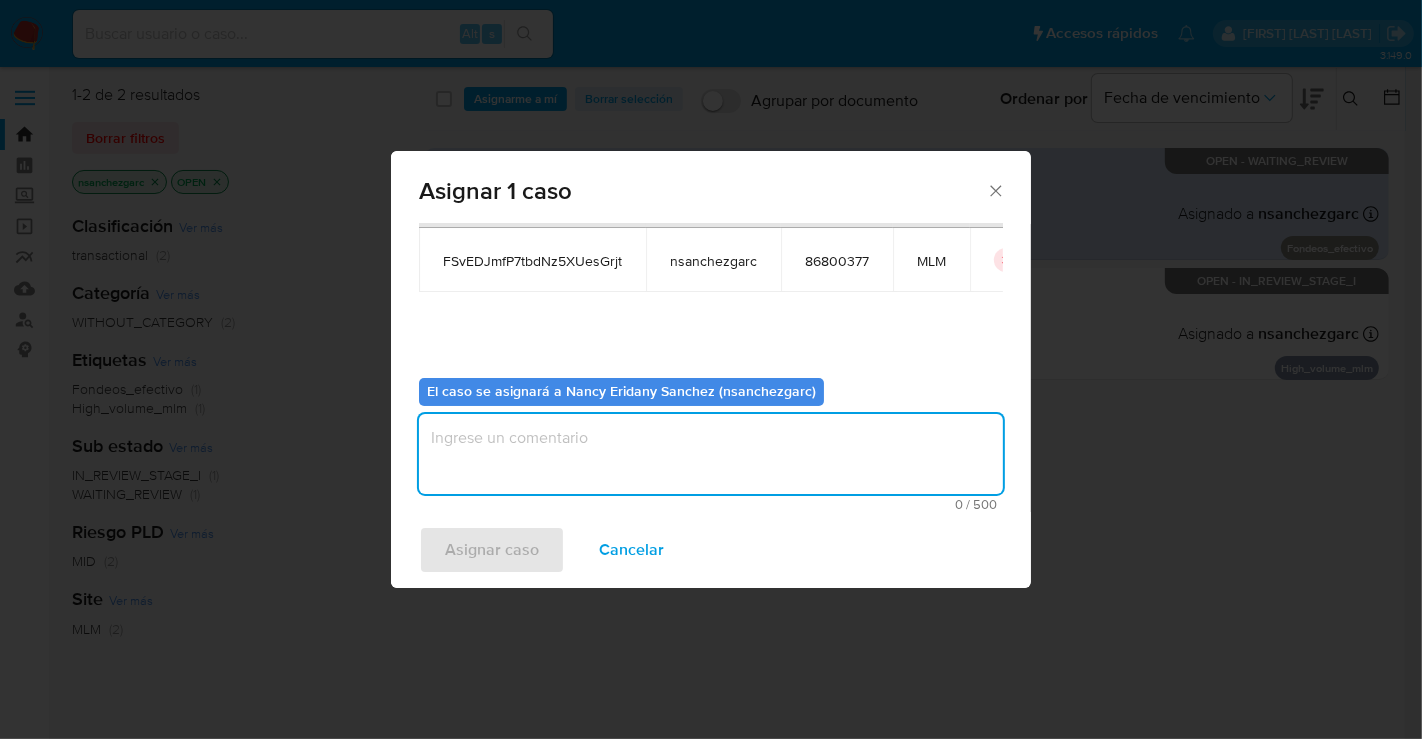 click at bounding box center [711, 454] 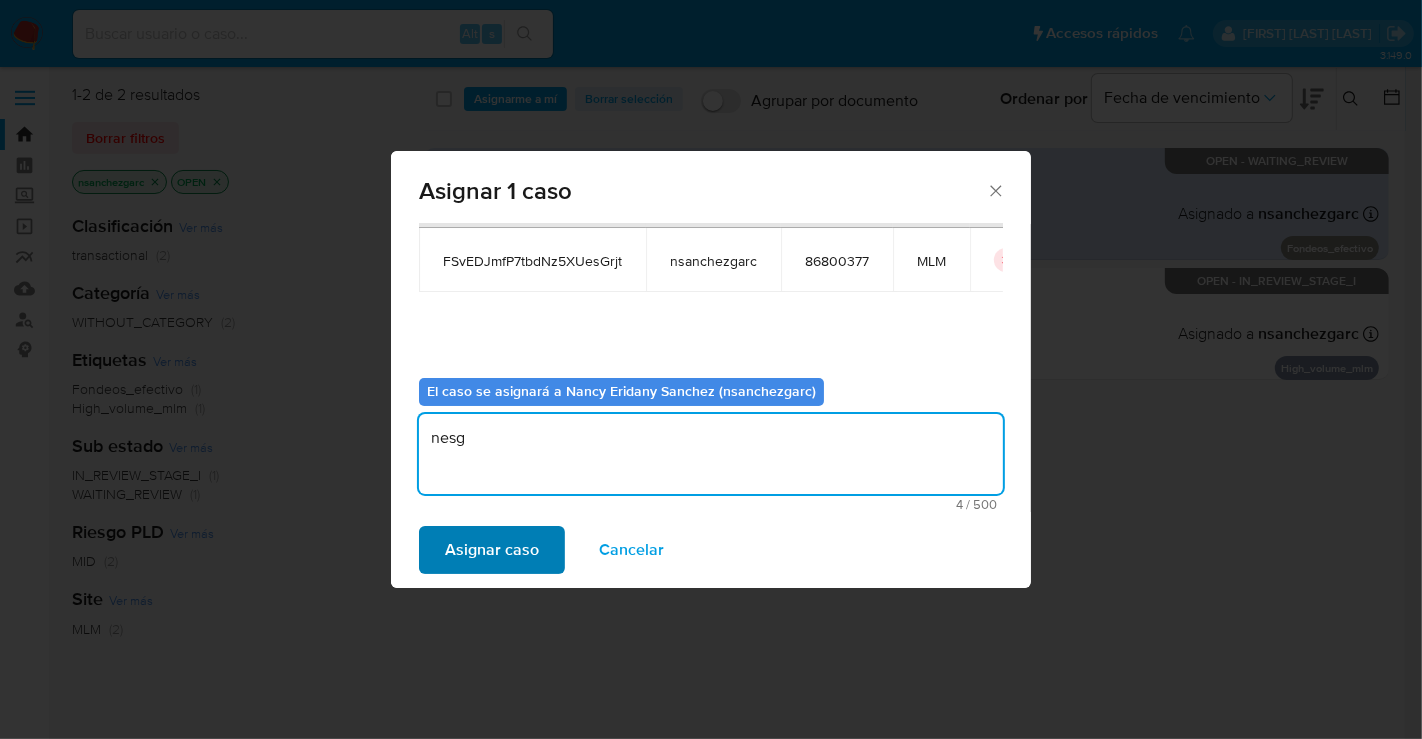 type on "nesg" 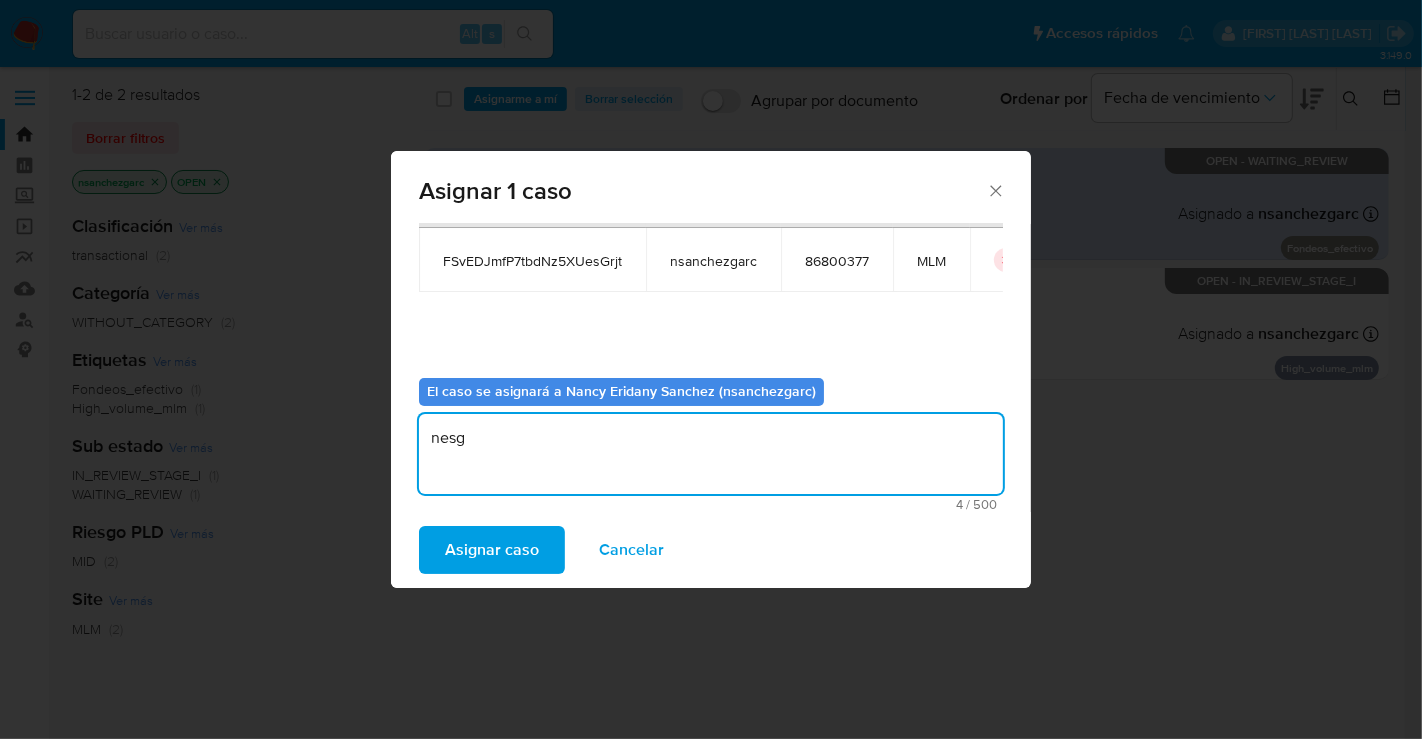 click on "Asignar caso" at bounding box center [492, 550] 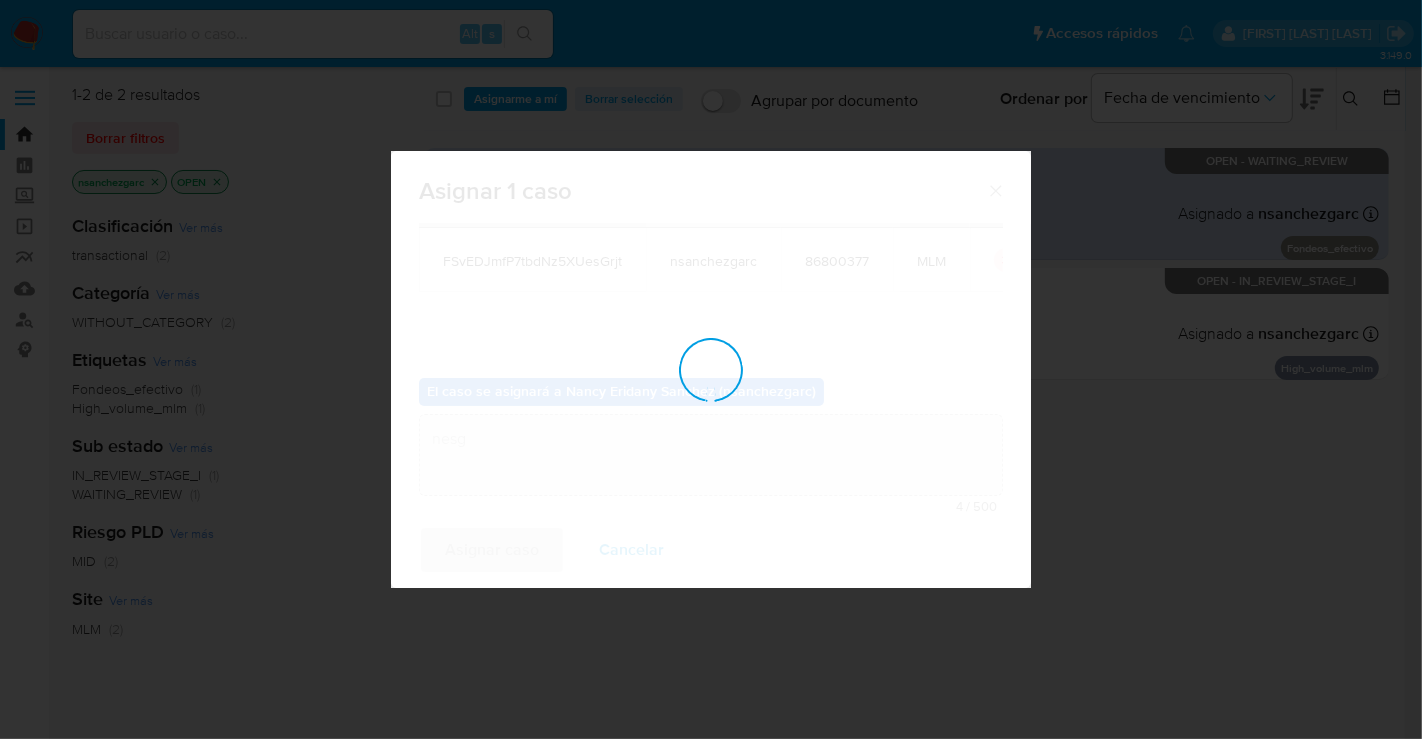 type 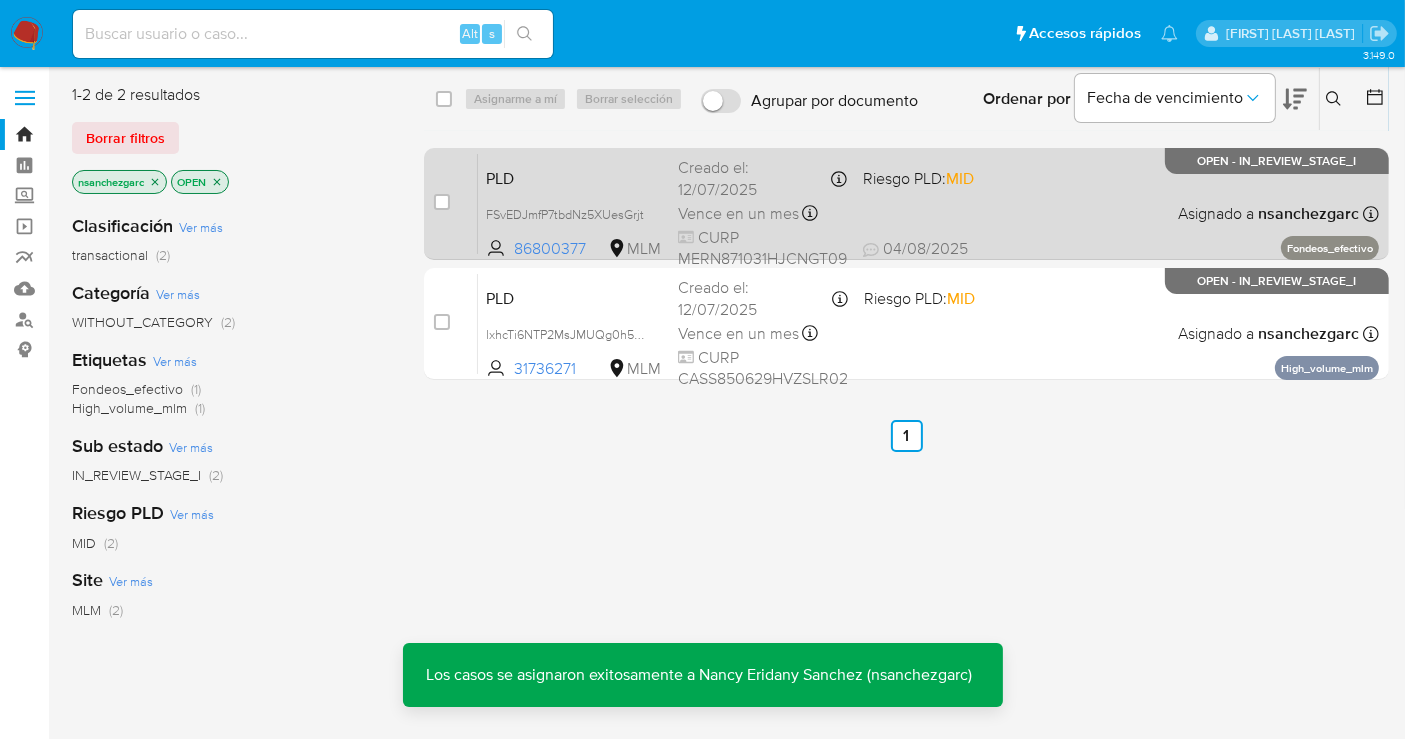 click on "Creado el: 12/07/2025   Creado el: 12/07/2025 02:05:52" at bounding box center (762, 178) 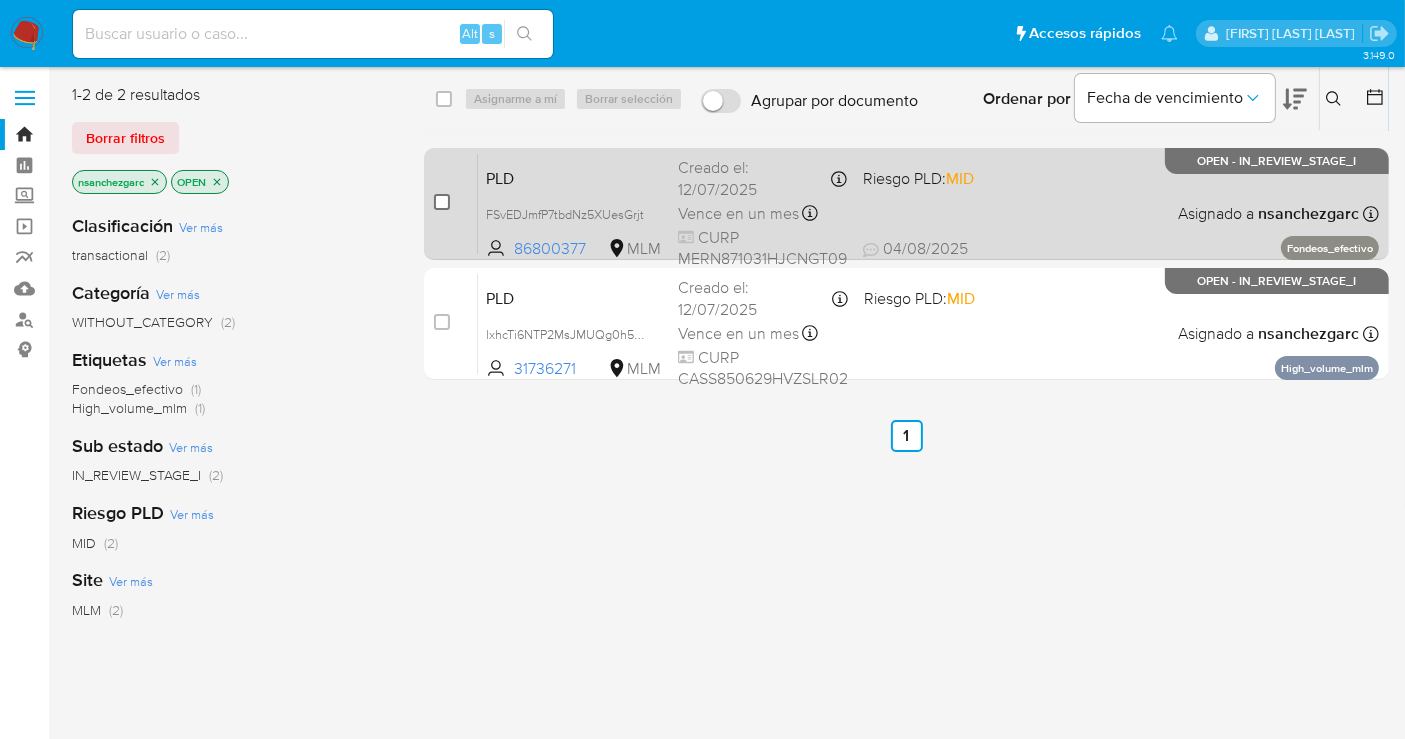 click at bounding box center [442, 202] 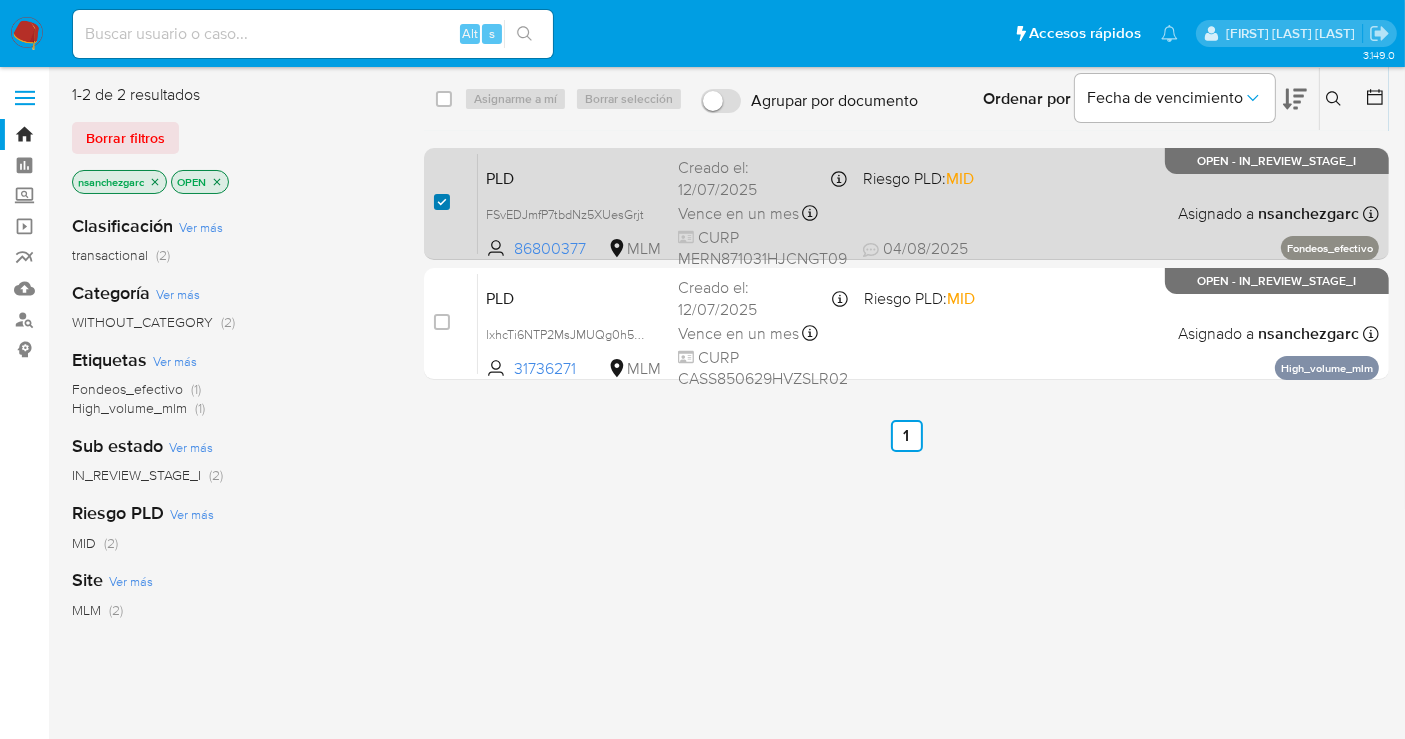 checkbox on "true" 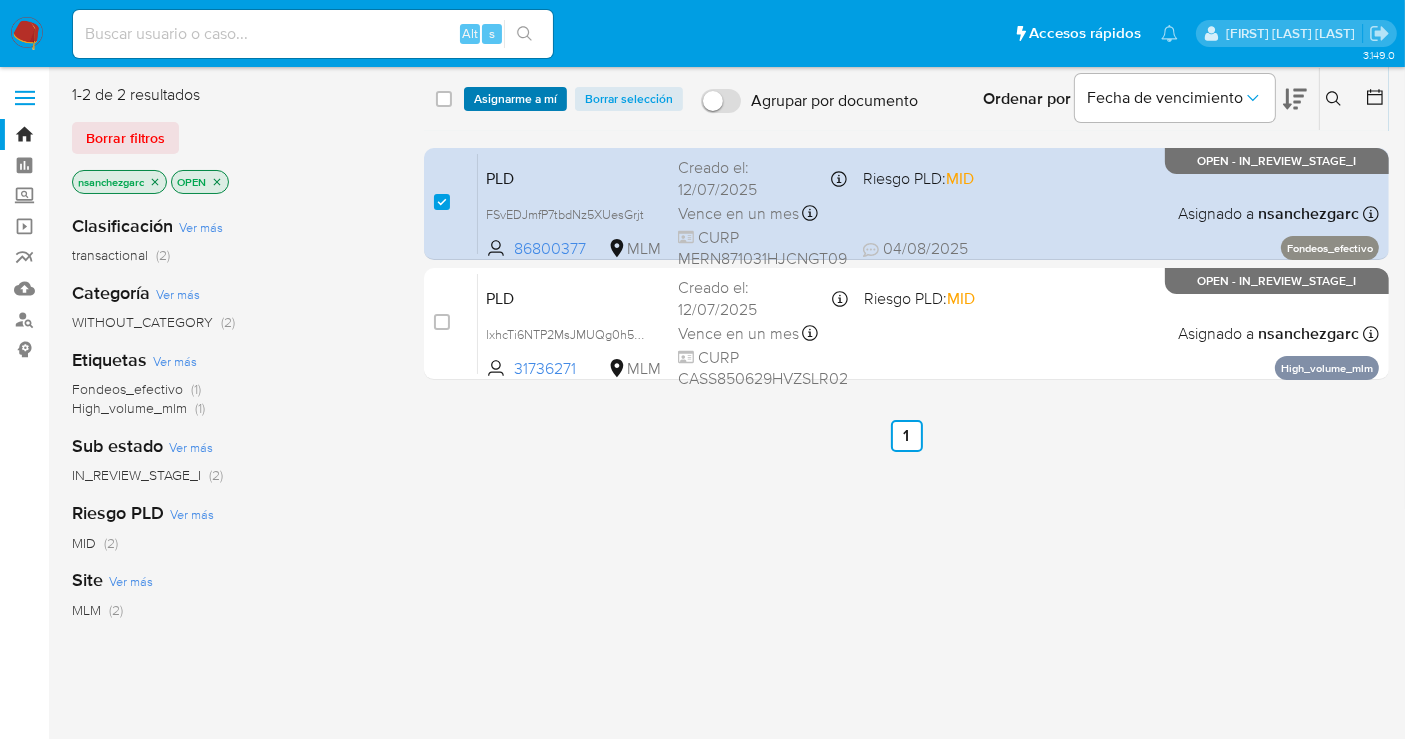 click on "Asignarme a mí" at bounding box center (515, 99) 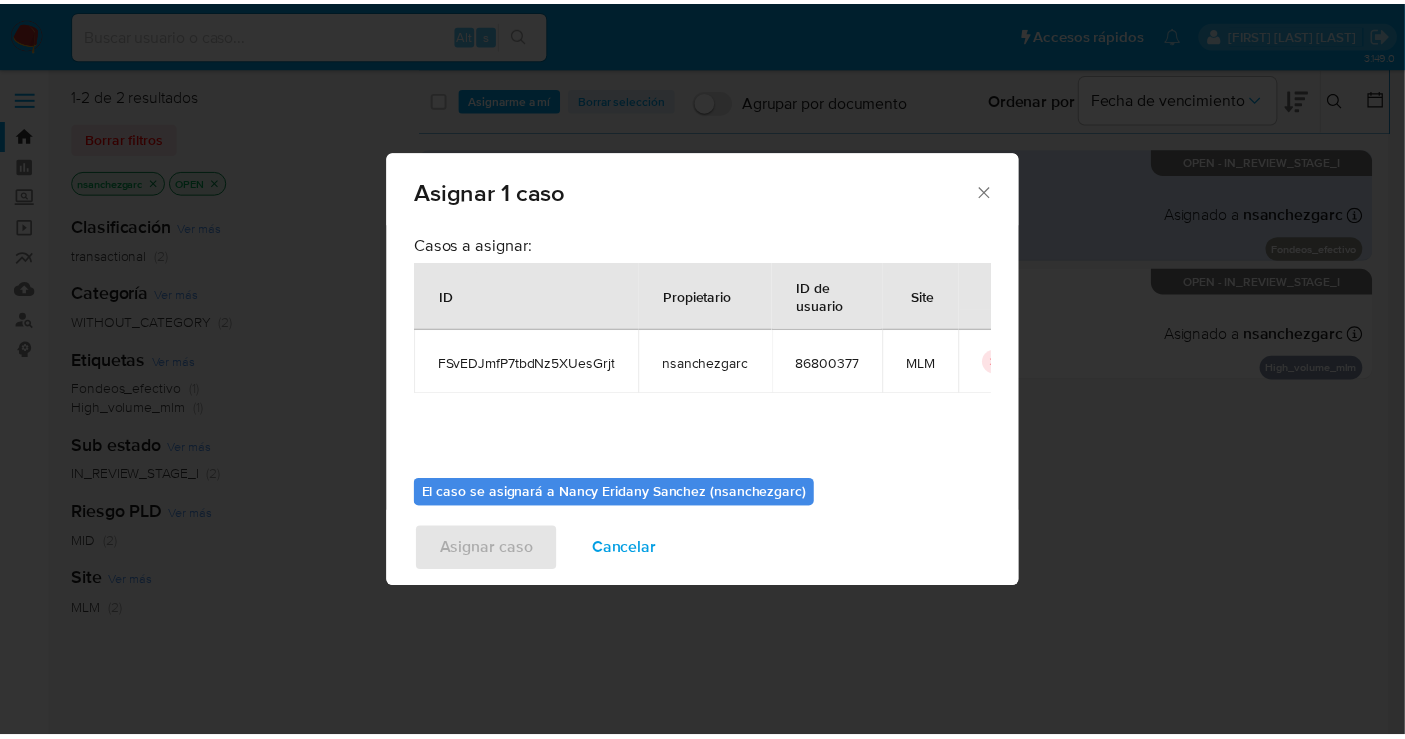 scroll, scrollTop: 102, scrollLeft: 0, axis: vertical 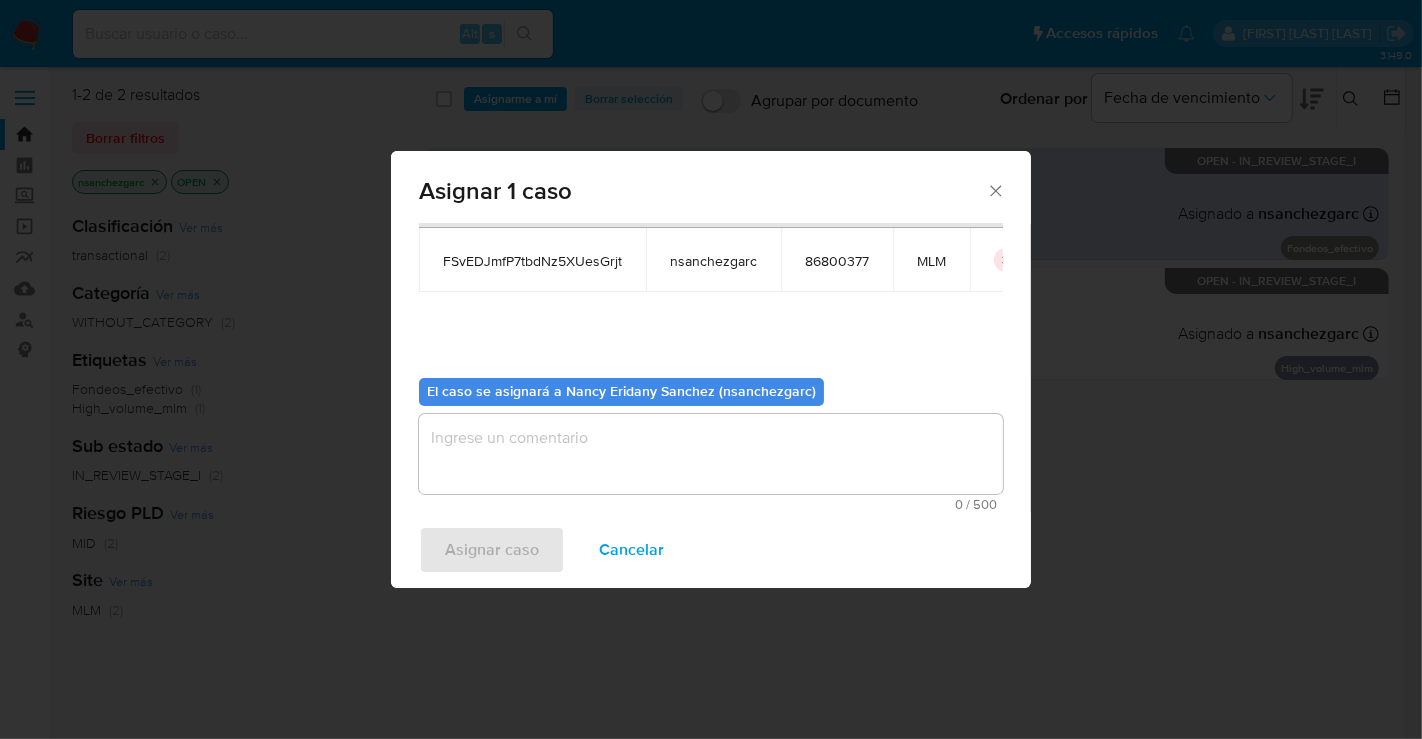 click at bounding box center [711, 454] 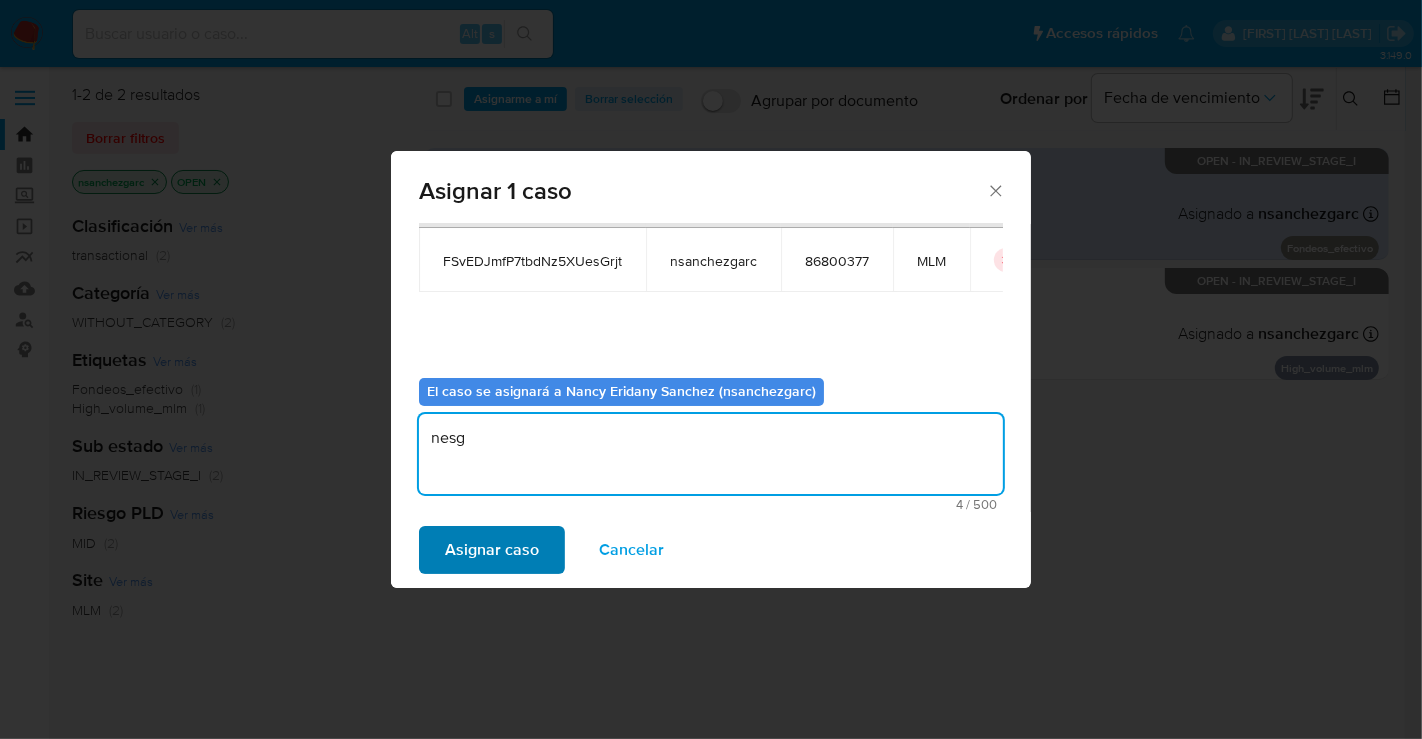 type on "nesg" 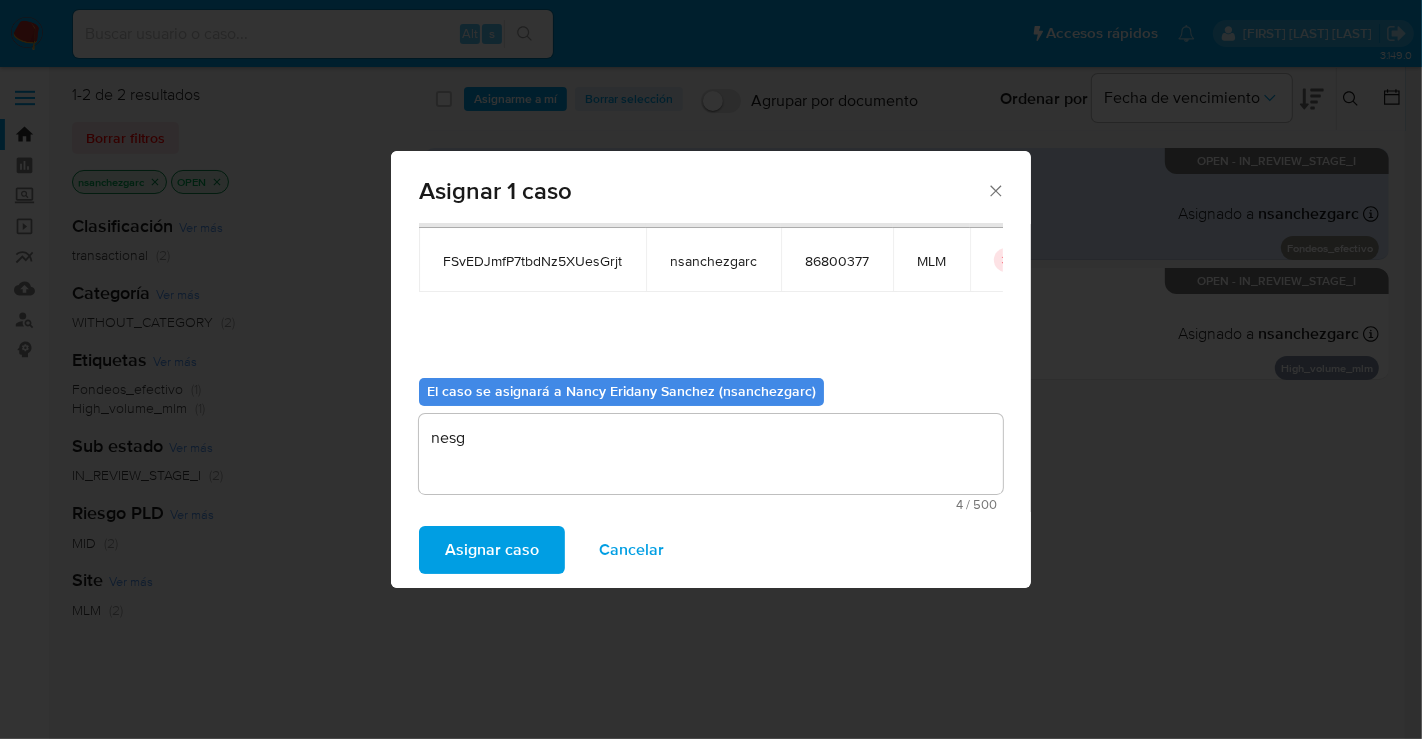 click on "Asignar caso" at bounding box center [492, 550] 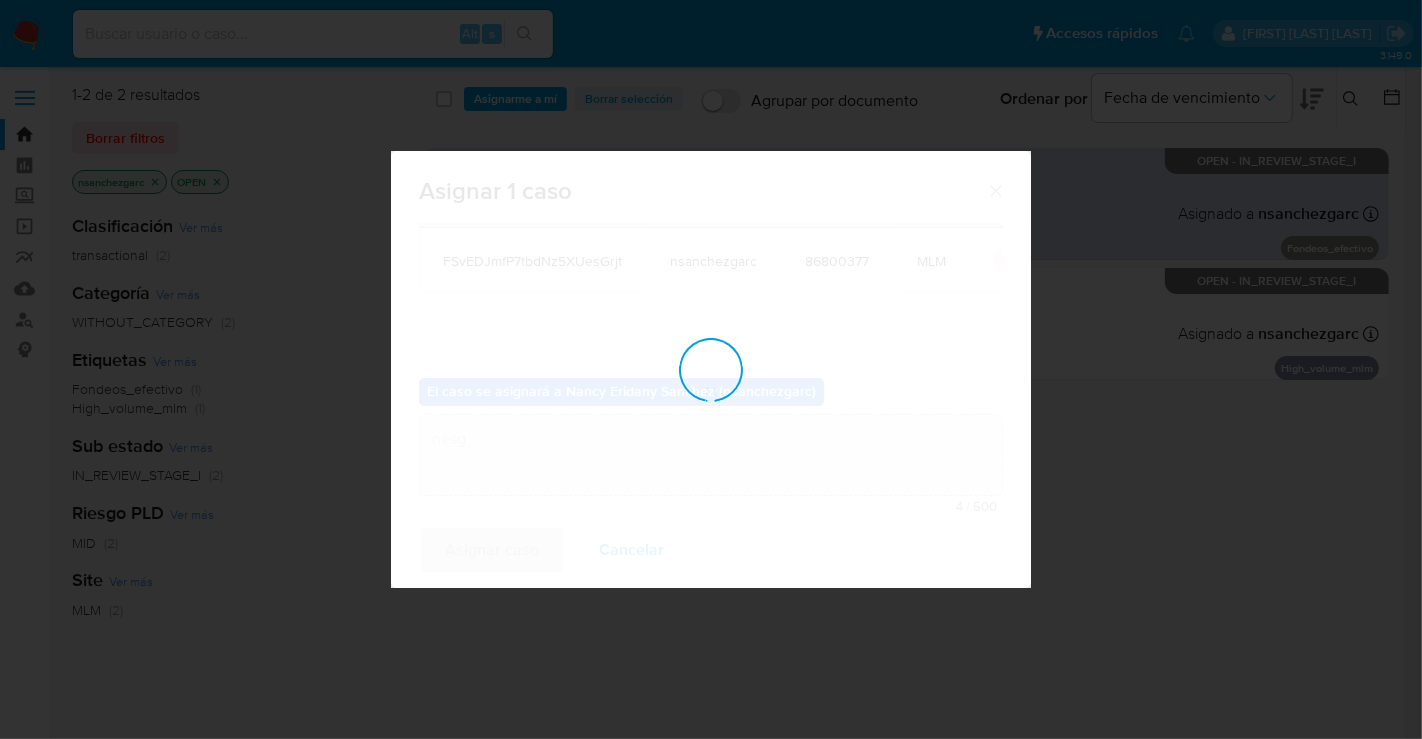 type 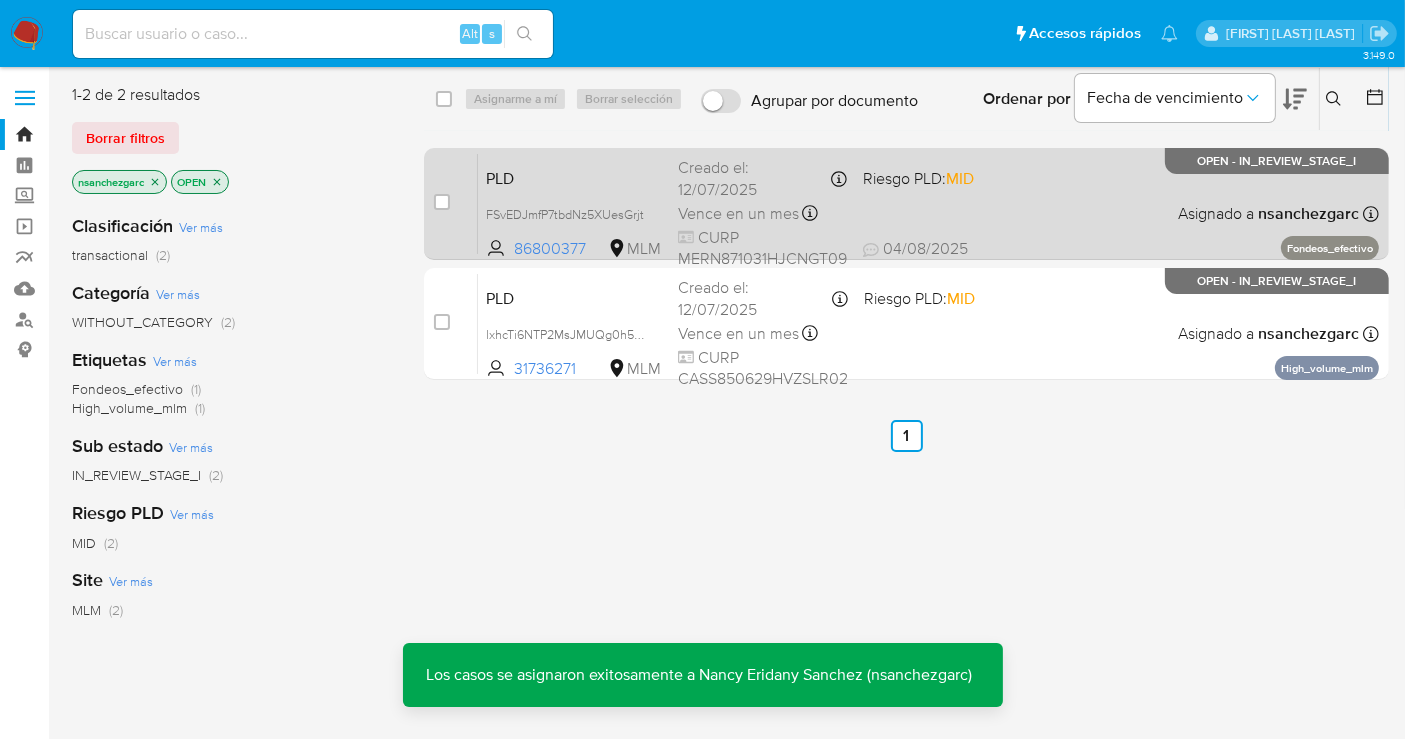 click on "Creado el: 12/07/2025   Creado el: 12/07/2025 02:05:52" at bounding box center [762, 178] 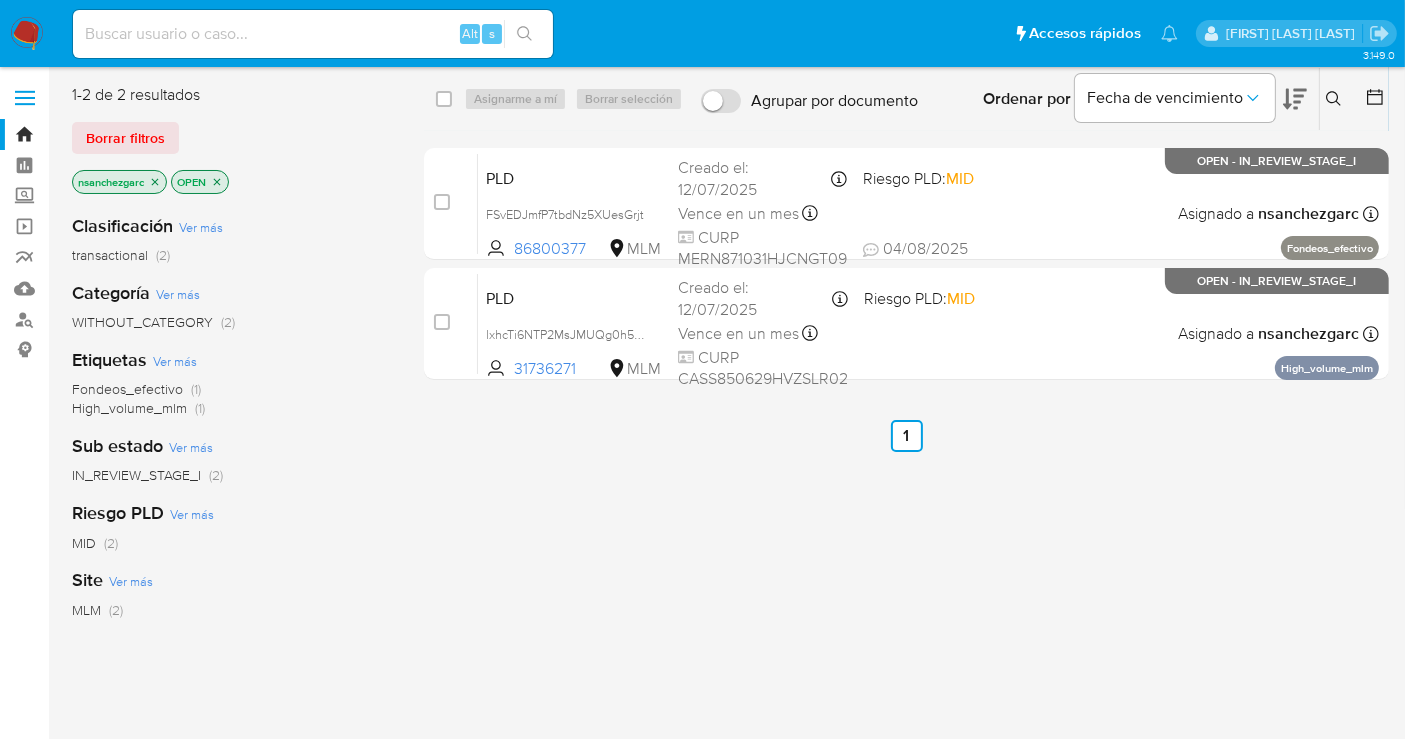 click at bounding box center (27, 34) 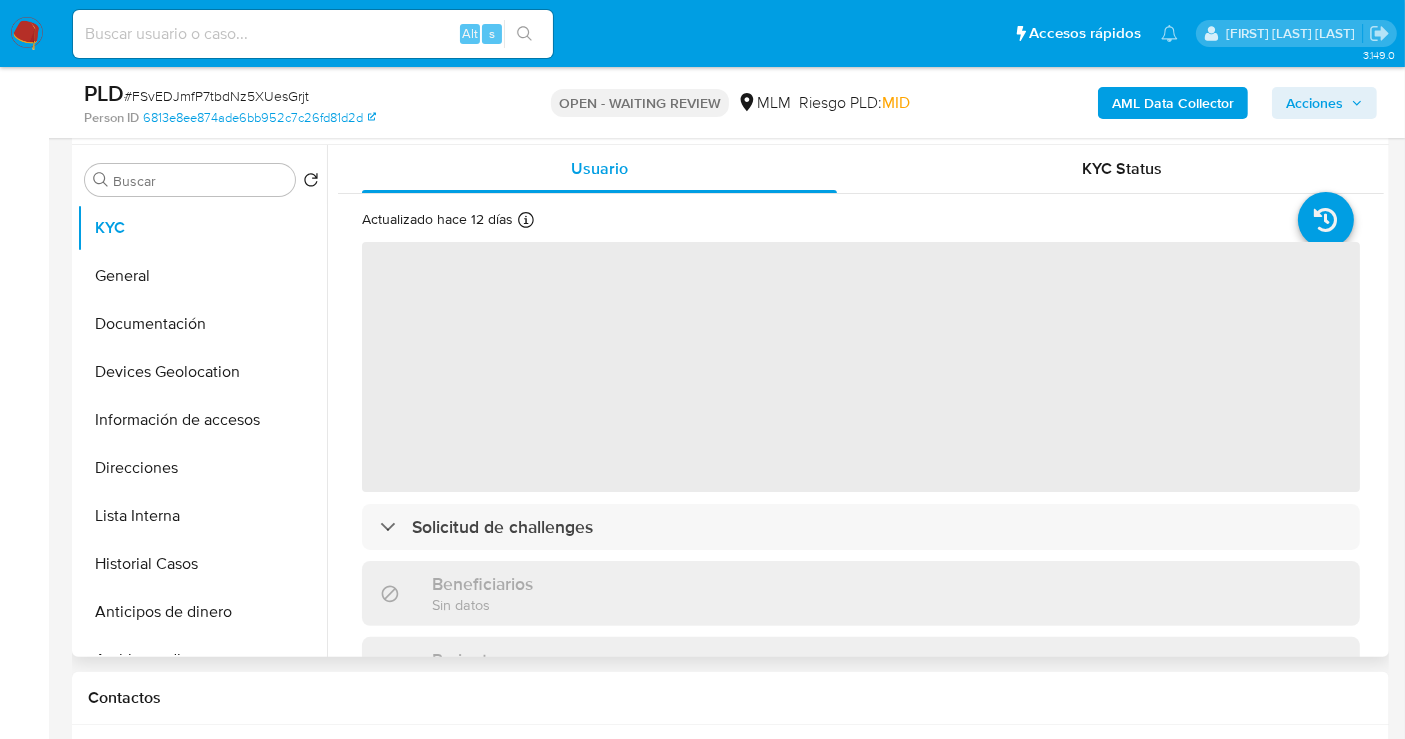 scroll, scrollTop: 444, scrollLeft: 0, axis: vertical 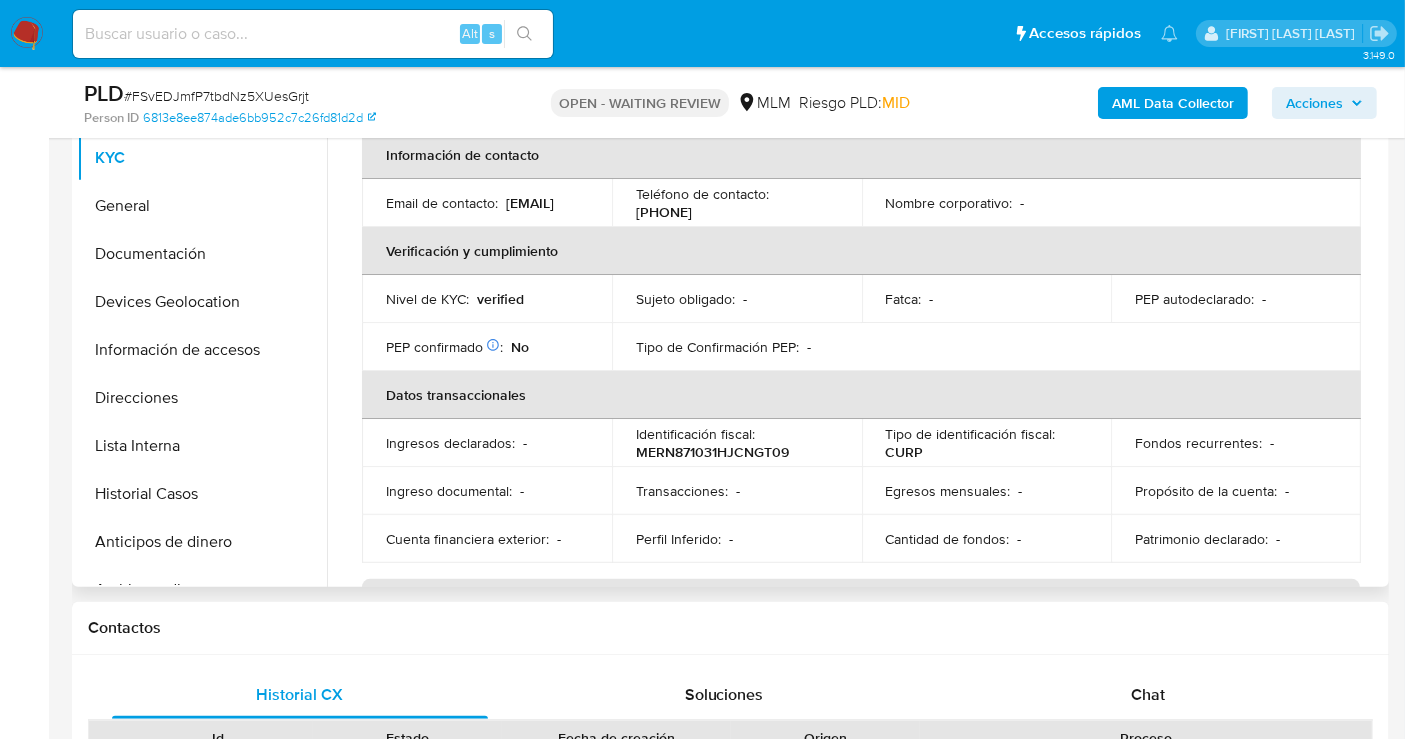 select on "10" 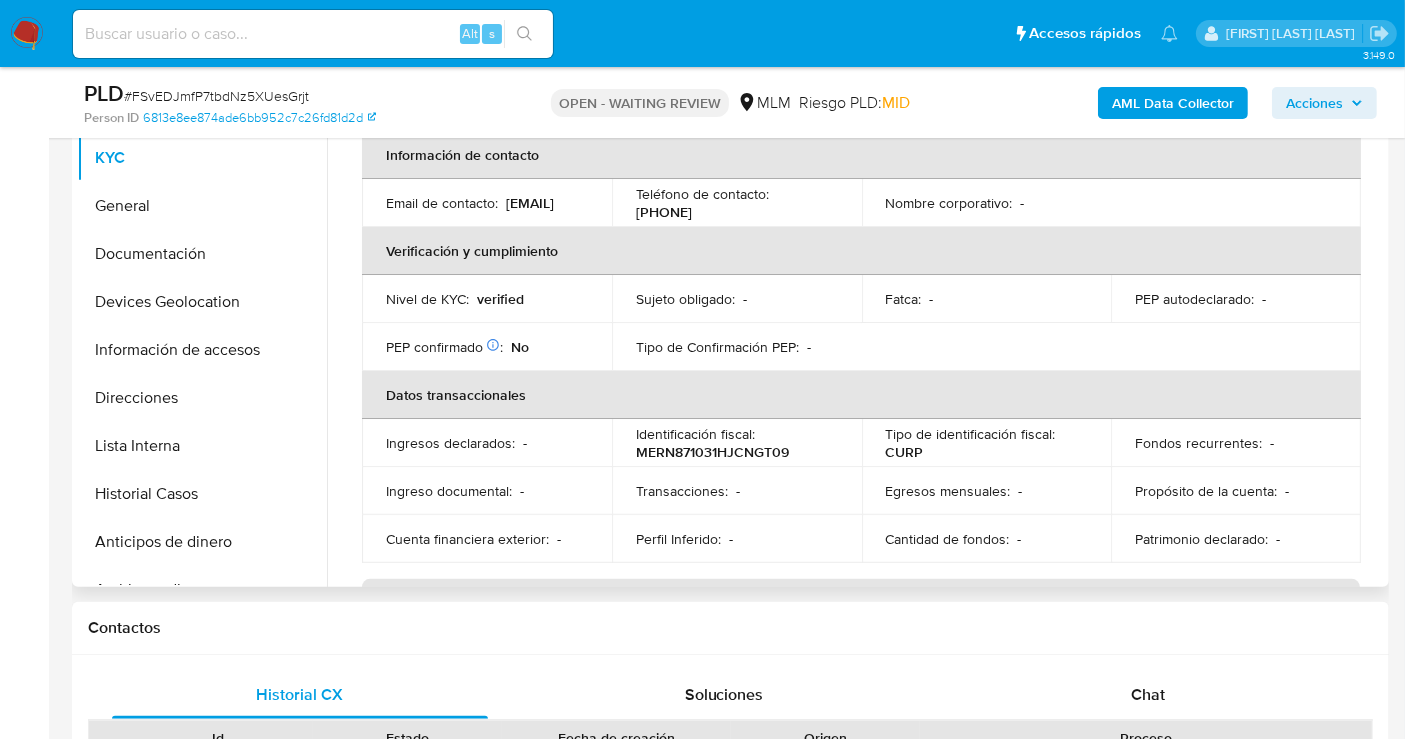 scroll, scrollTop: 555, scrollLeft: 0, axis: vertical 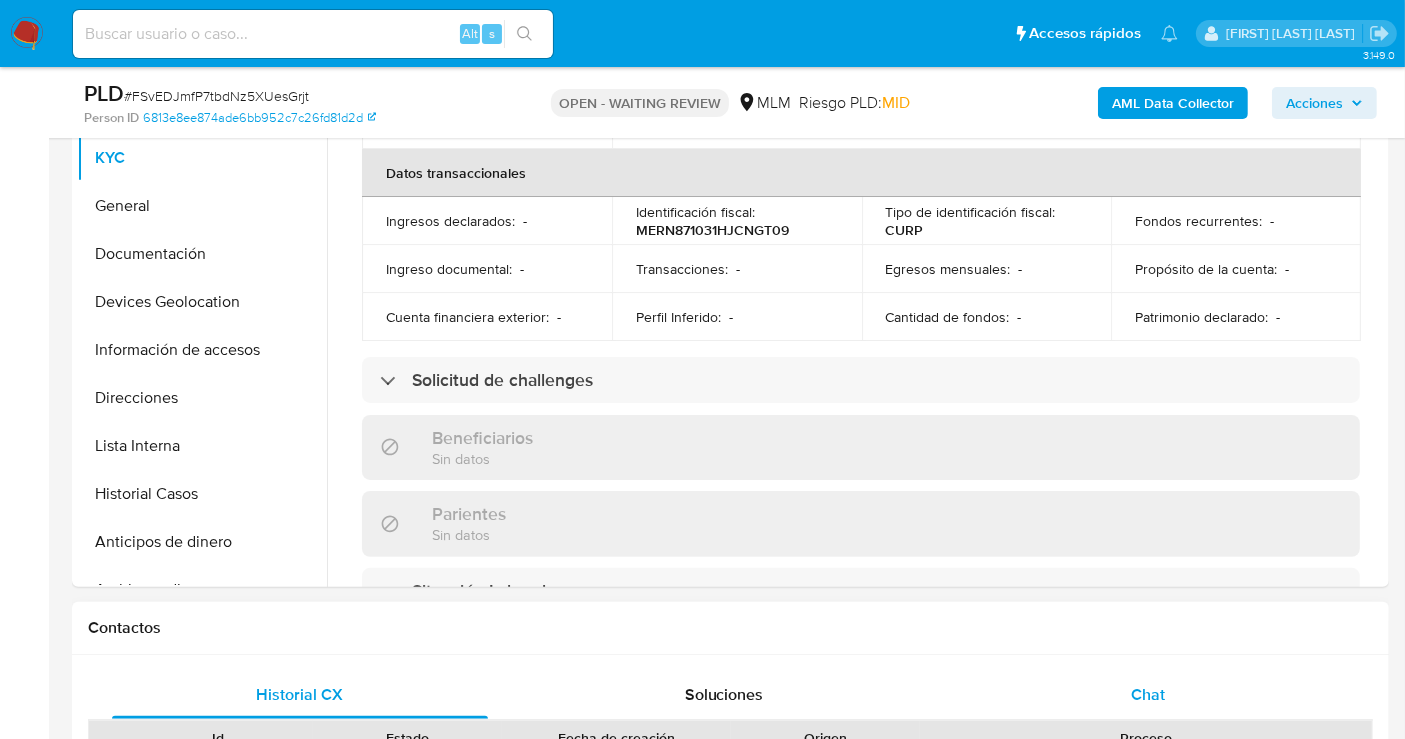 click on "Chat" at bounding box center (1148, 695) 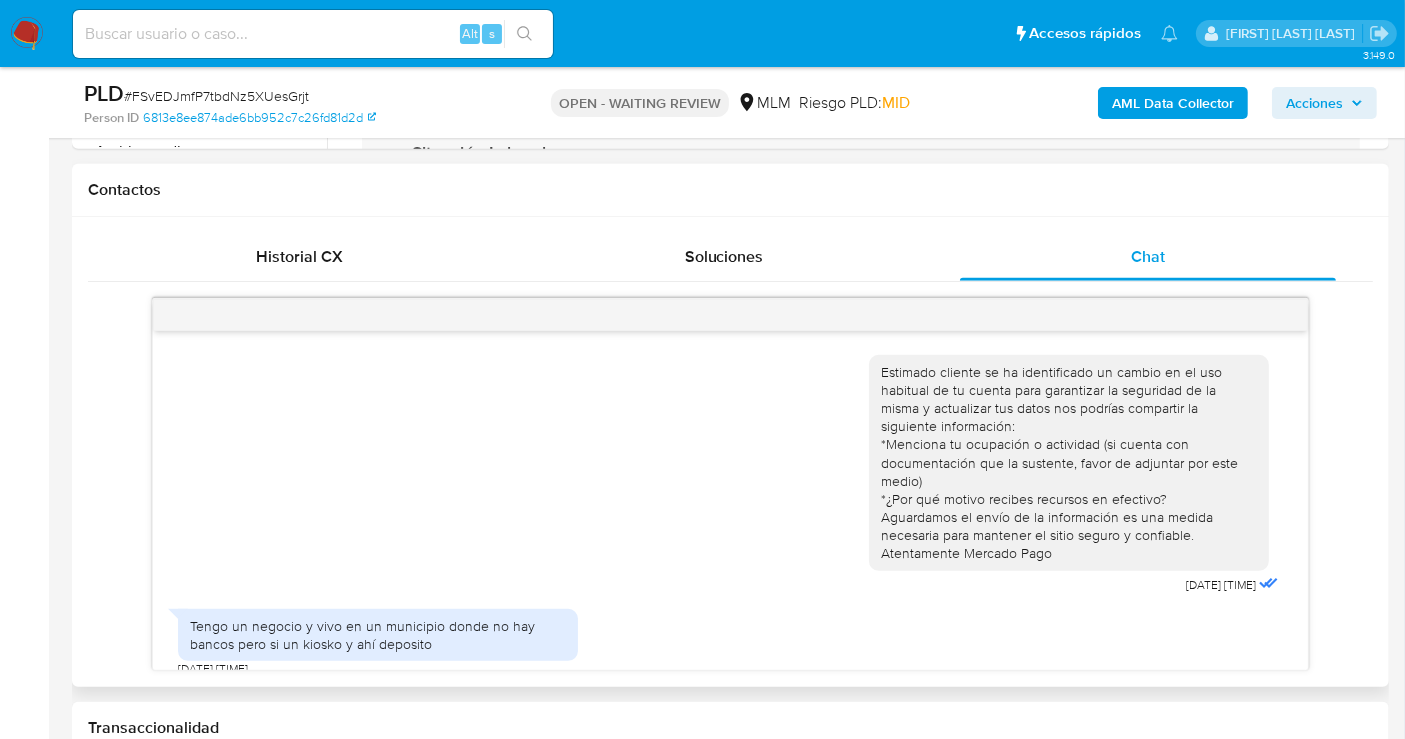 scroll, scrollTop: 888, scrollLeft: 0, axis: vertical 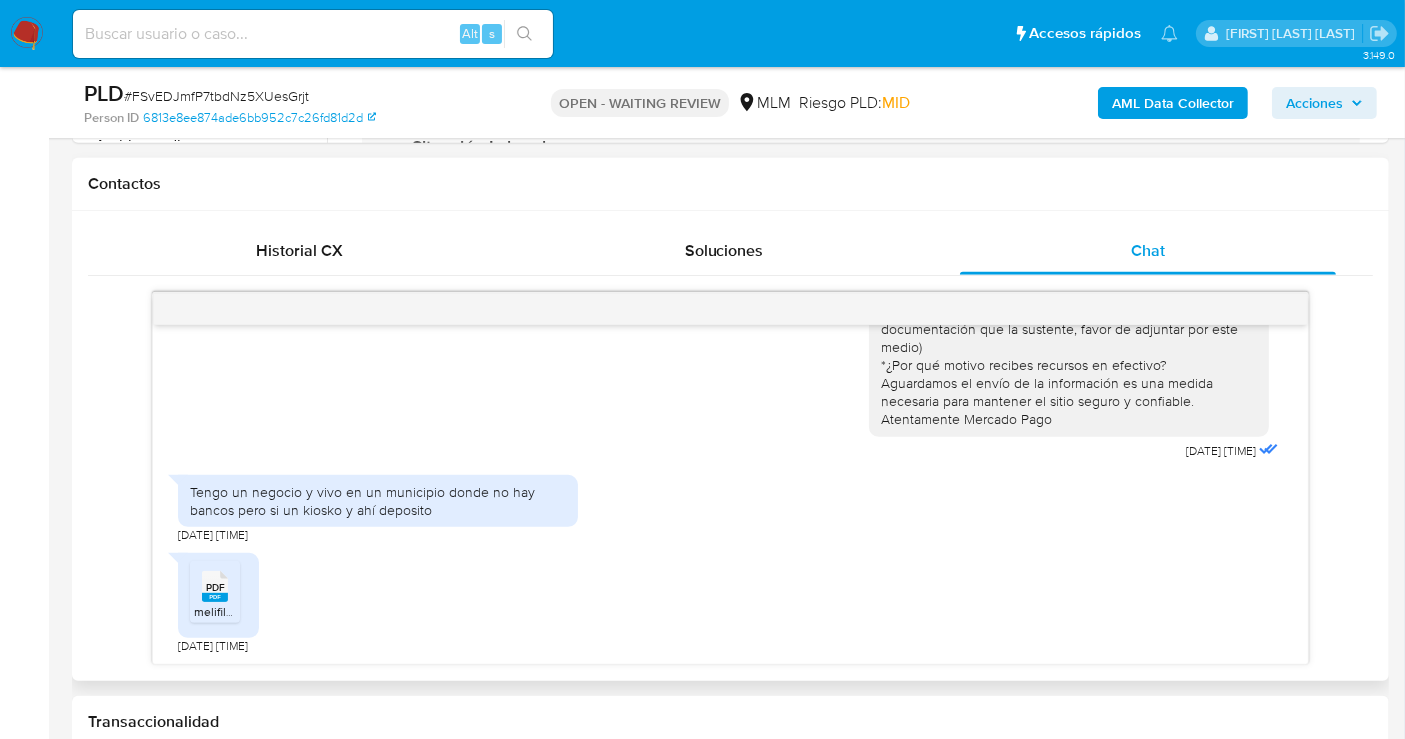 click on "PDF" 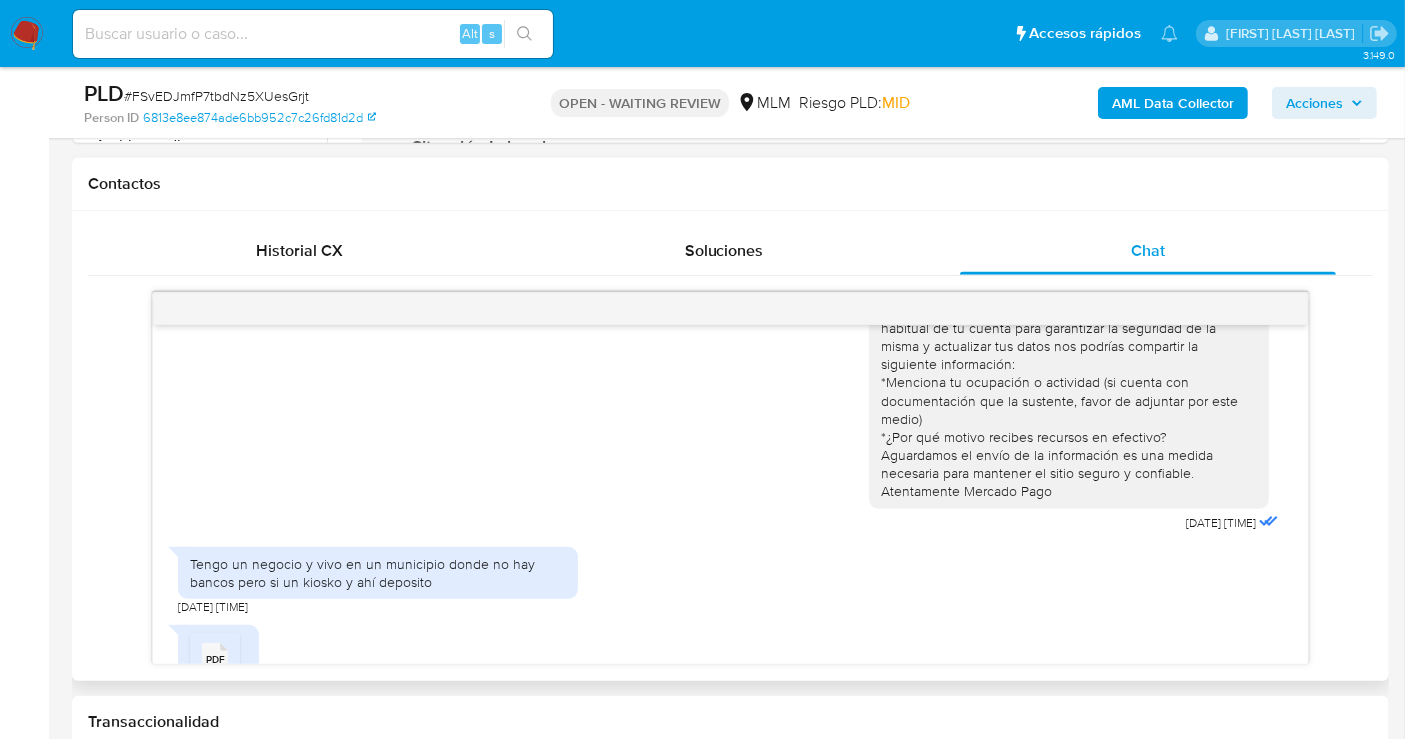 scroll, scrollTop: 0, scrollLeft: 0, axis: both 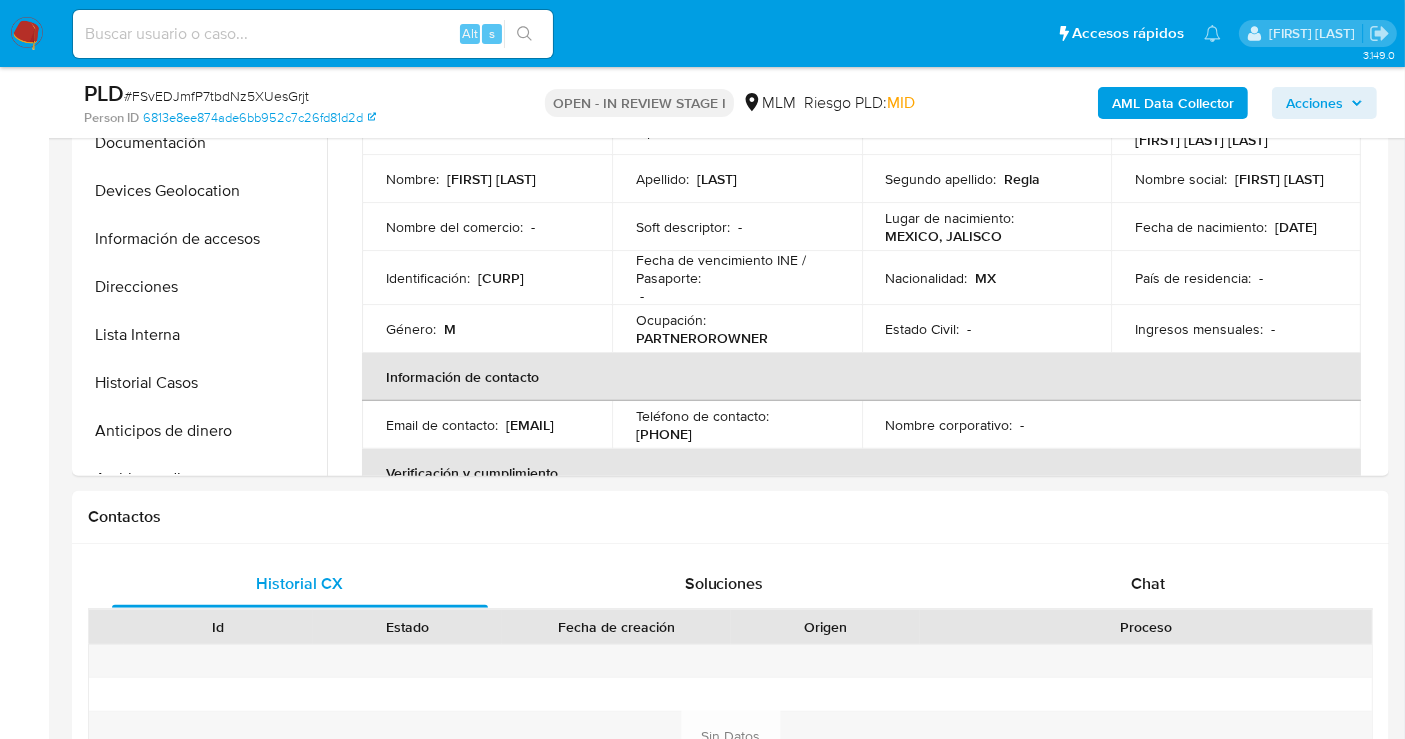 select on "10" 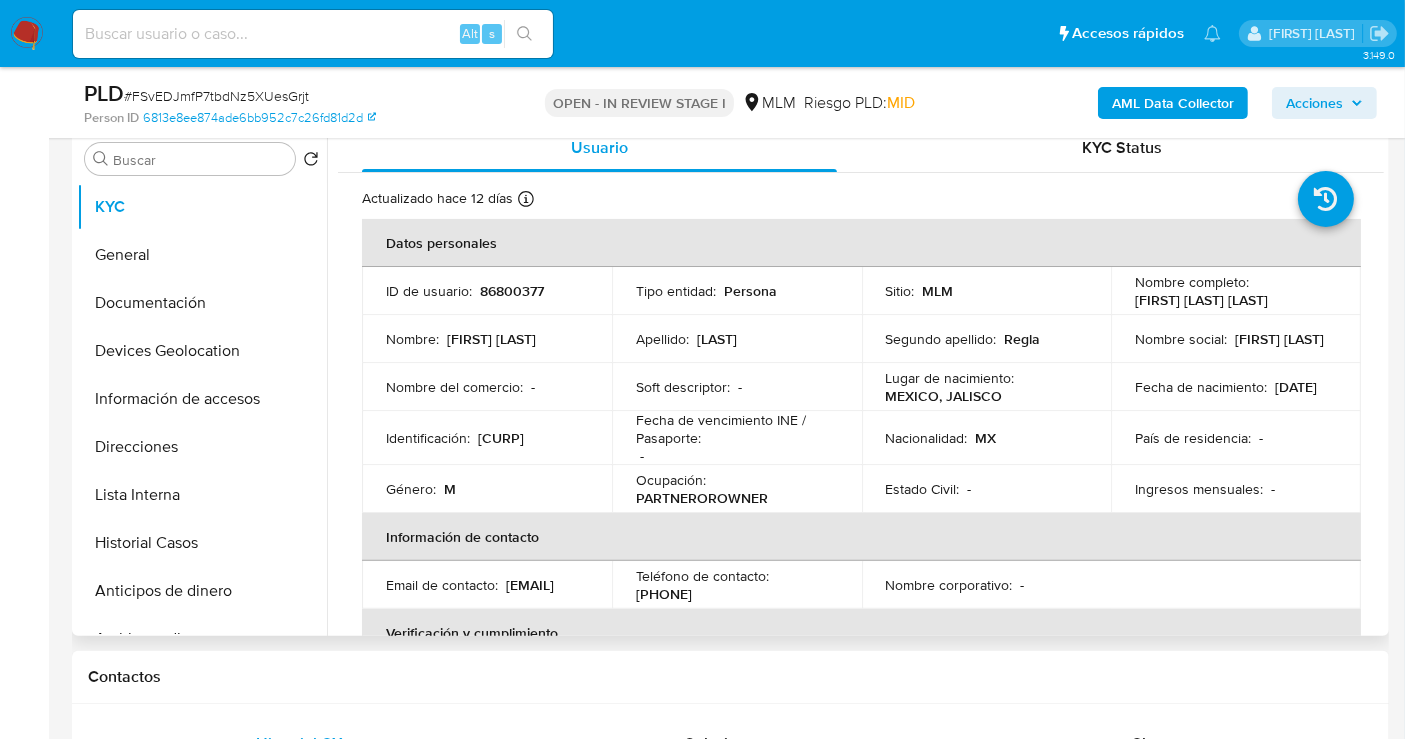 scroll, scrollTop: 555, scrollLeft: 0, axis: vertical 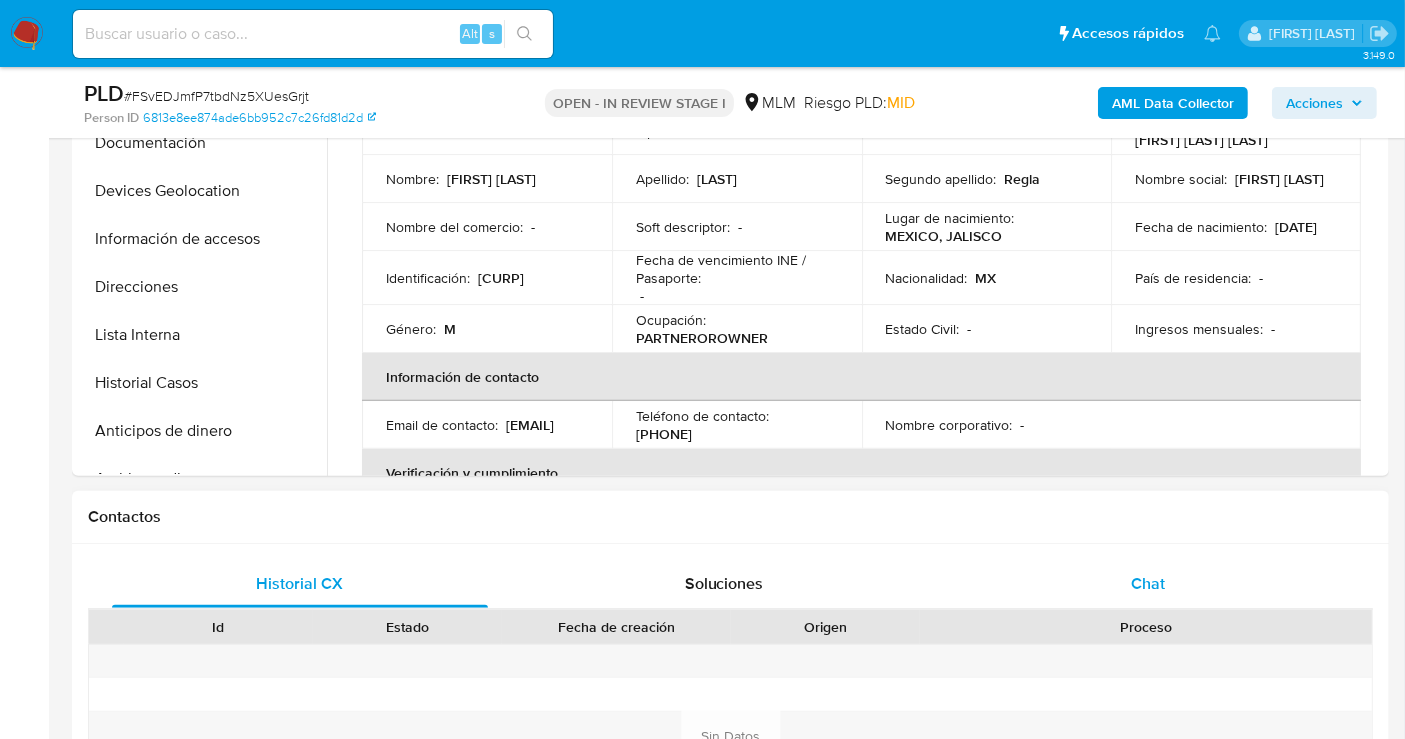 click on "Chat" at bounding box center (1148, 583) 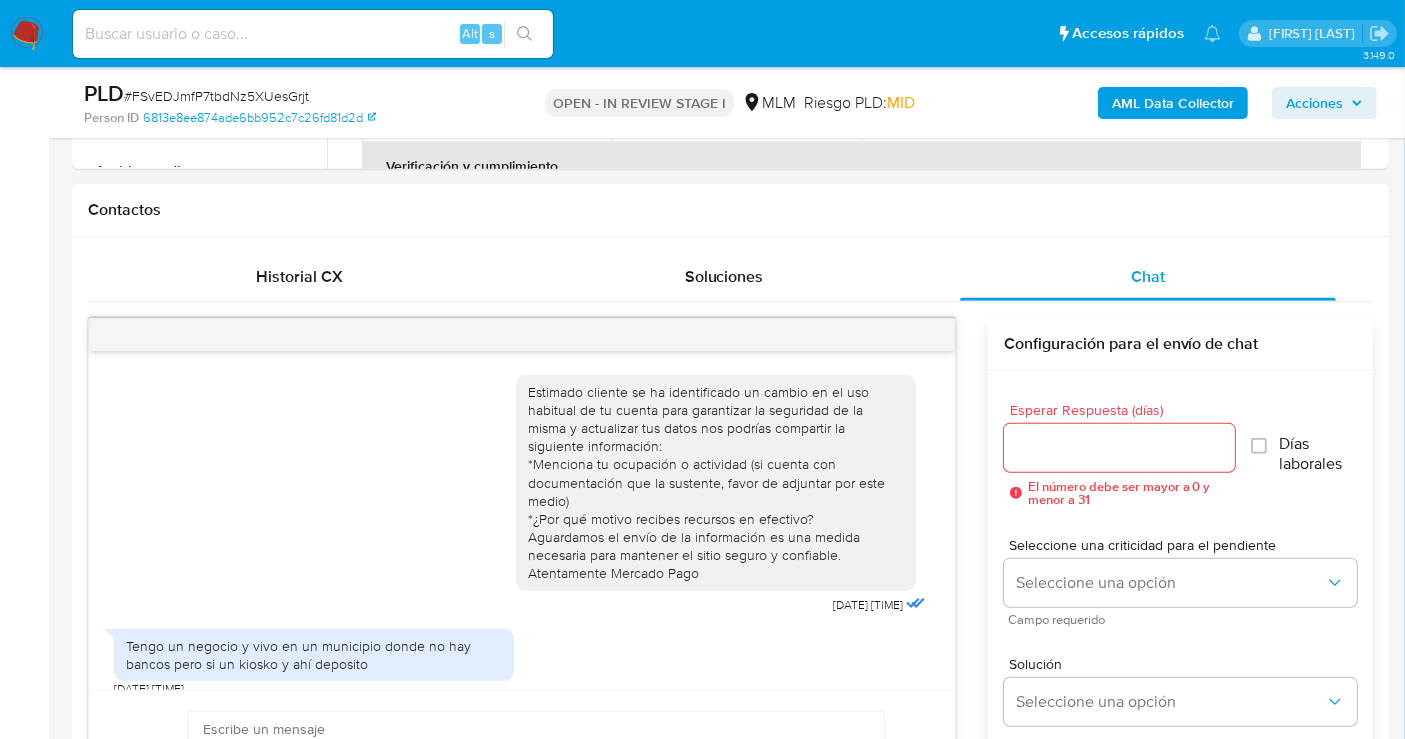 scroll, scrollTop: 888, scrollLeft: 0, axis: vertical 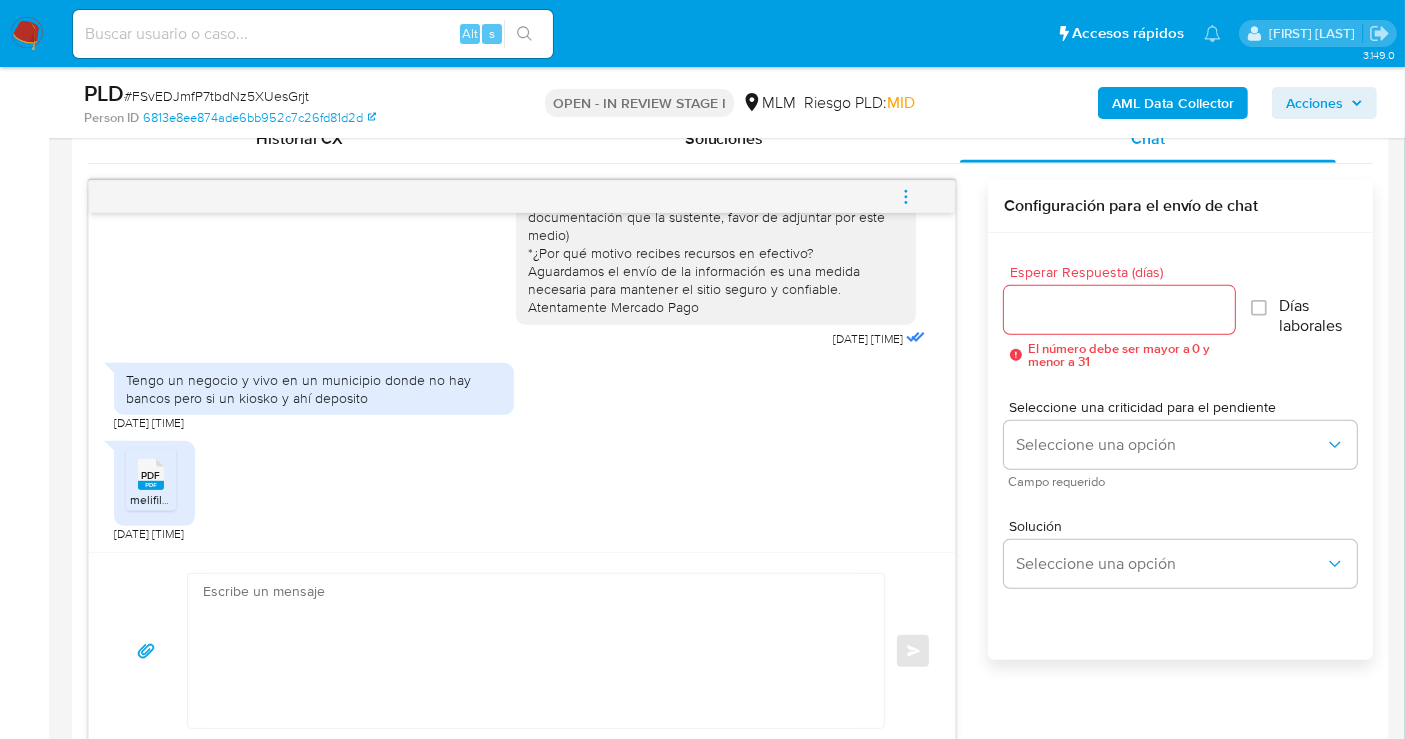 click on "Esperar Respuesta (días)" at bounding box center [1119, 310] 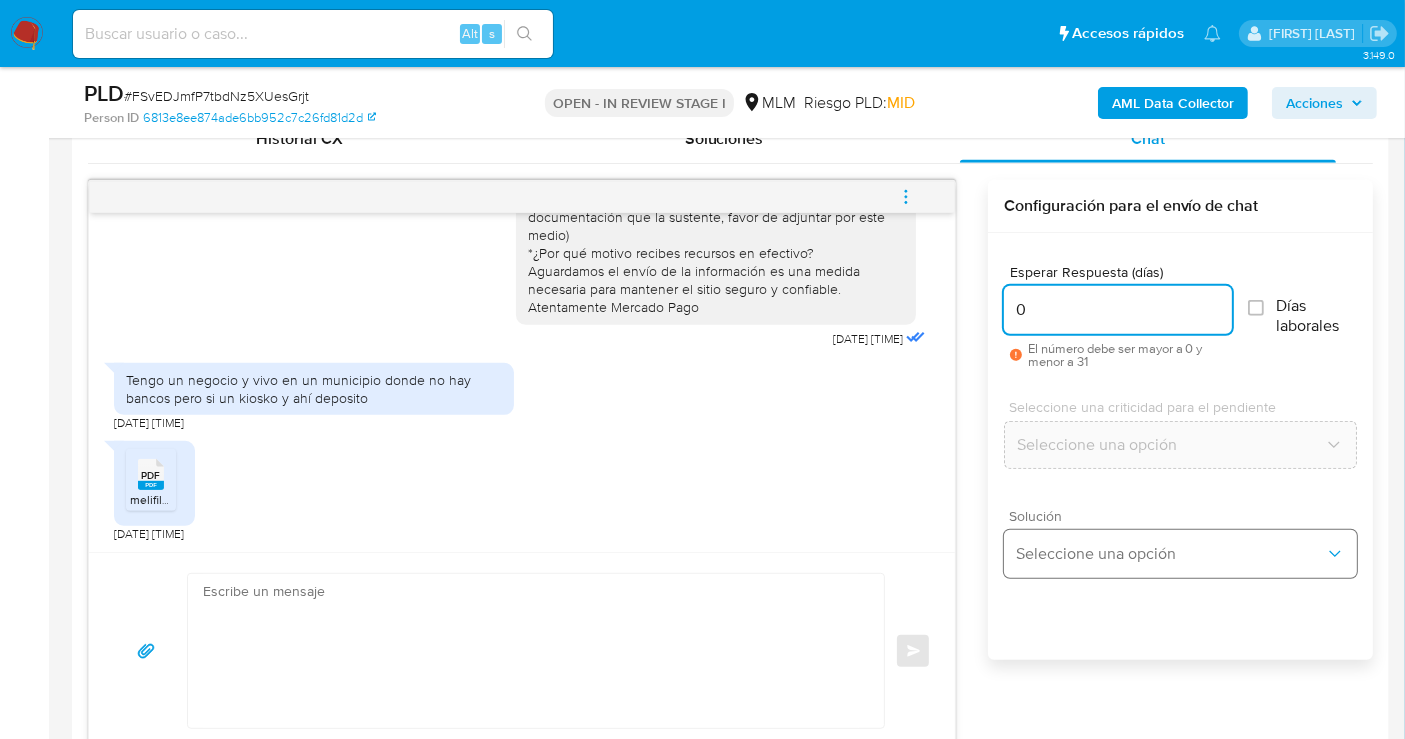 type on "0" 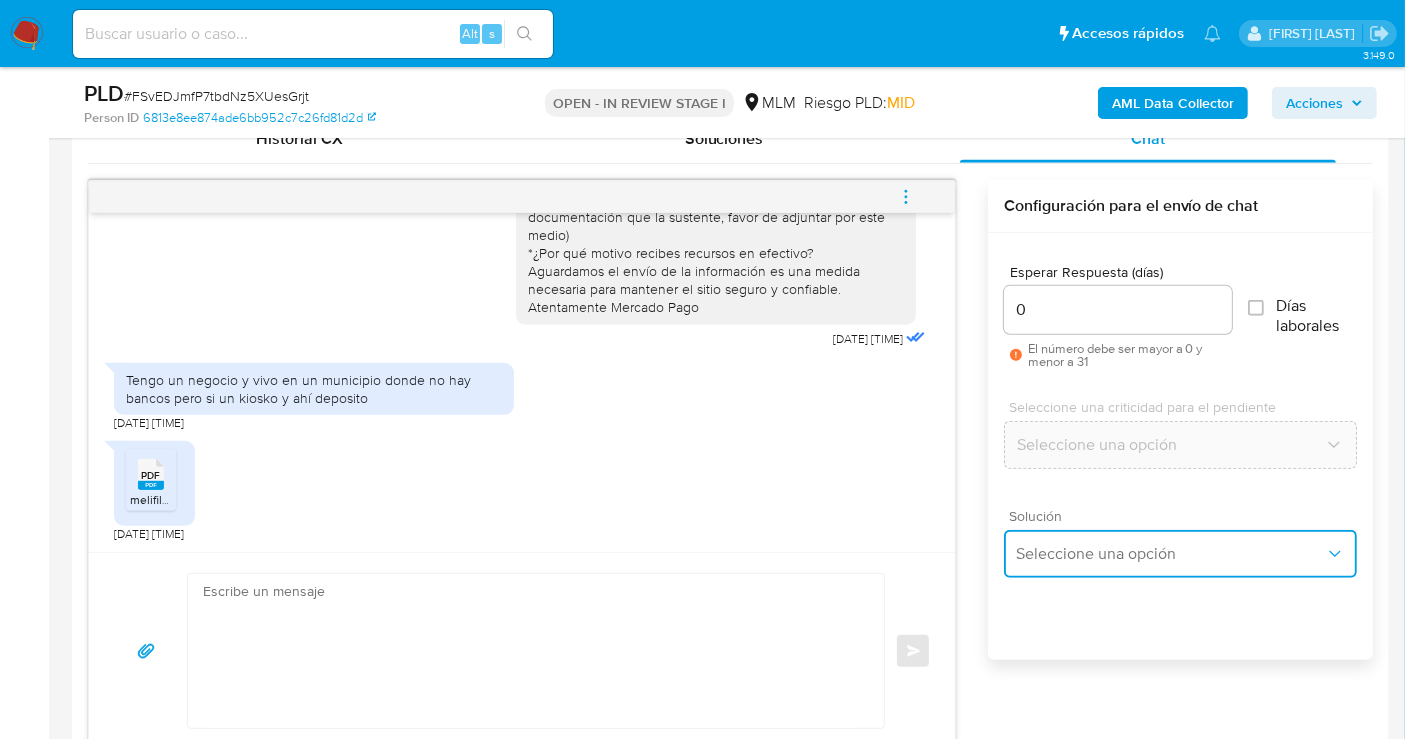 click on "Seleccione una opción" at bounding box center [1180, 554] 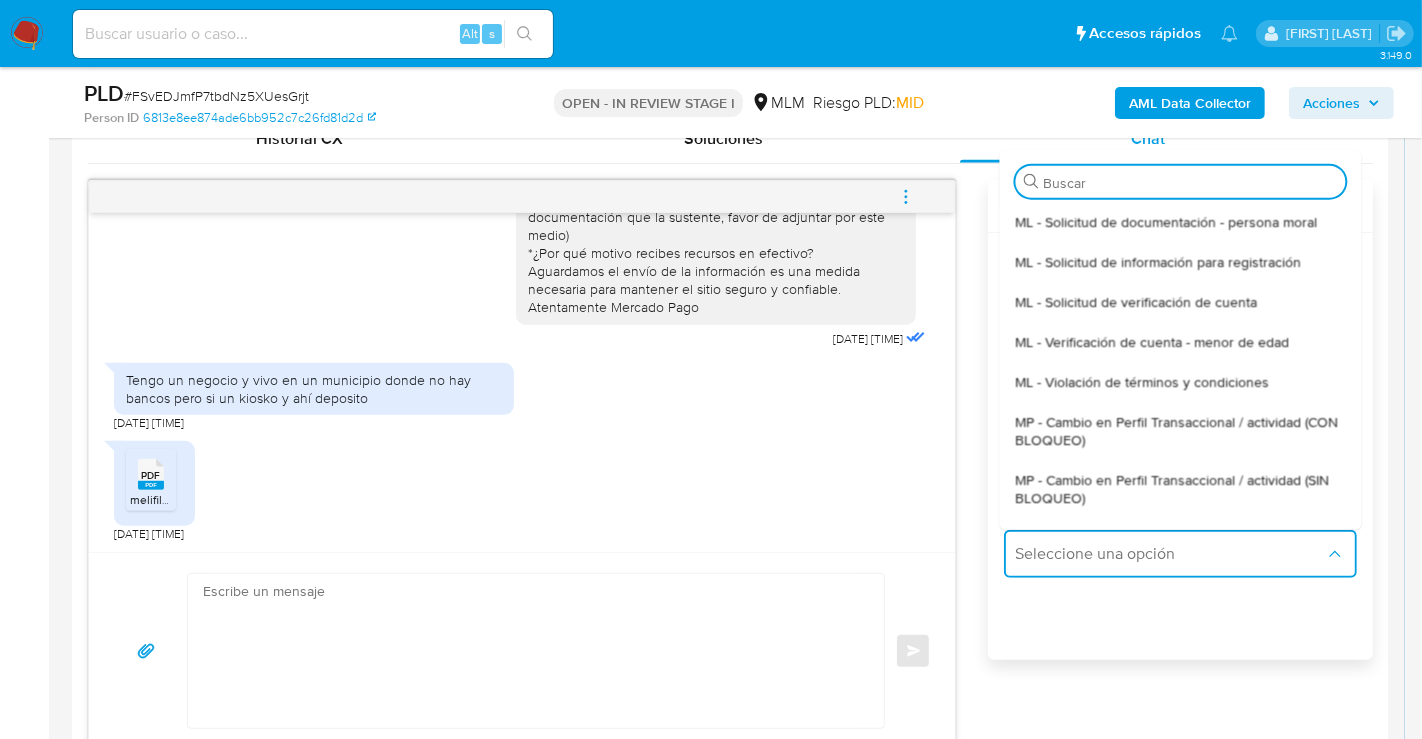 drag, startPoint x: 1074, startPoint y: 489, endPoint x: 484, endPoint y: 134, distance: 688.5674 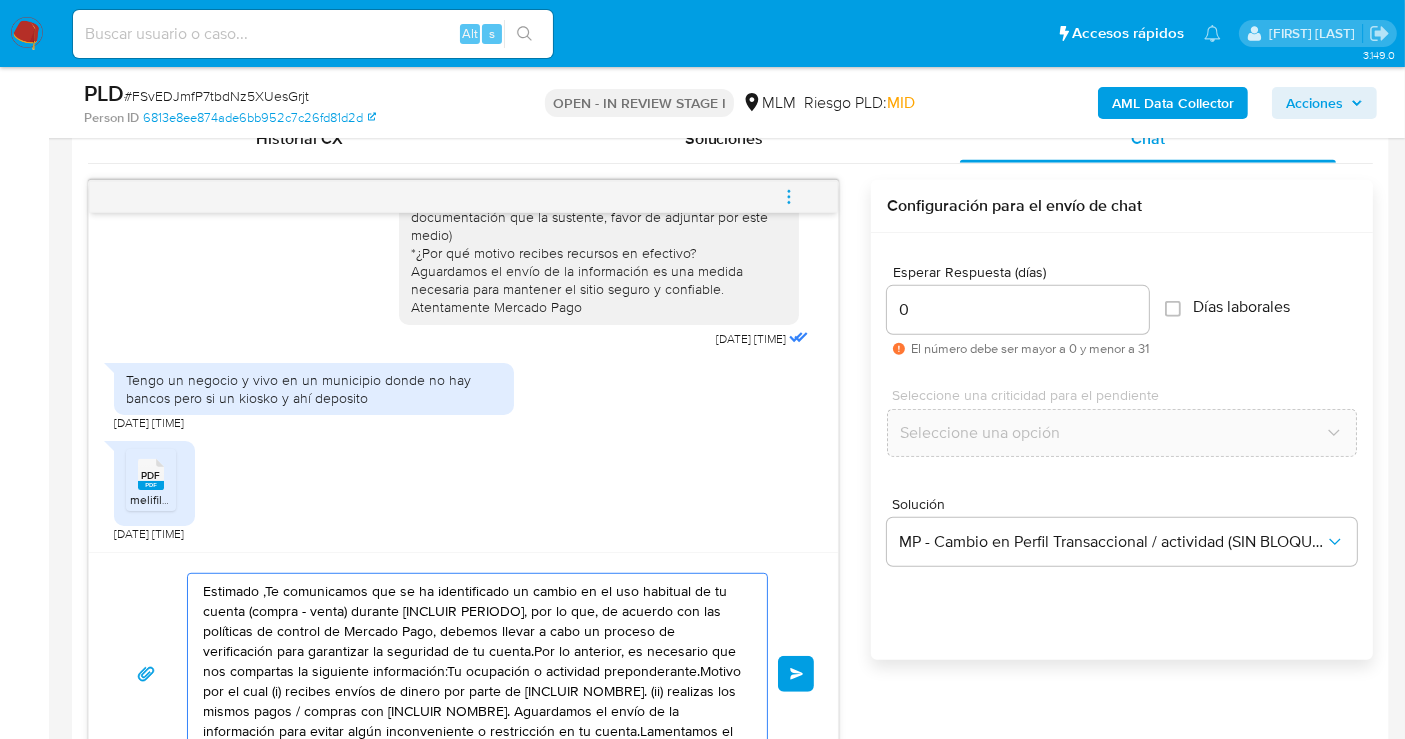 click on "Estimado ,Te comunicamos que se ha identificado un cambio en el uso habitual de tu cuenta (compra - venta) durante [INCLUIR PERIODO], por lo que, de acuerdo con las políticas de control de Mercado Pago, debemos llevar a cabo un proceso de verificación para garantizar la seguridad de tu cuenta.Por lo anterior, es necesario que nos compartas la siguiente información:Tu ocupación o actividad preponderante.Motivo por el cual (i) recibes envíos de dinero por parte de [INCLUIR NOMBRE]. (ii) realizas los mismos pagos / compras con [INCLUIR NOMBRE]. Aguardamos el envío de la información para evitar algún inconveniente o restricción en tu cuenta.Lamentamos el malestar que esta situación te pudiera ocasionar, pero es una medida necesaria para mantener el sitio seguro y confiable.Atentamente,Mercado Pago" at bounding box center [472, 674] 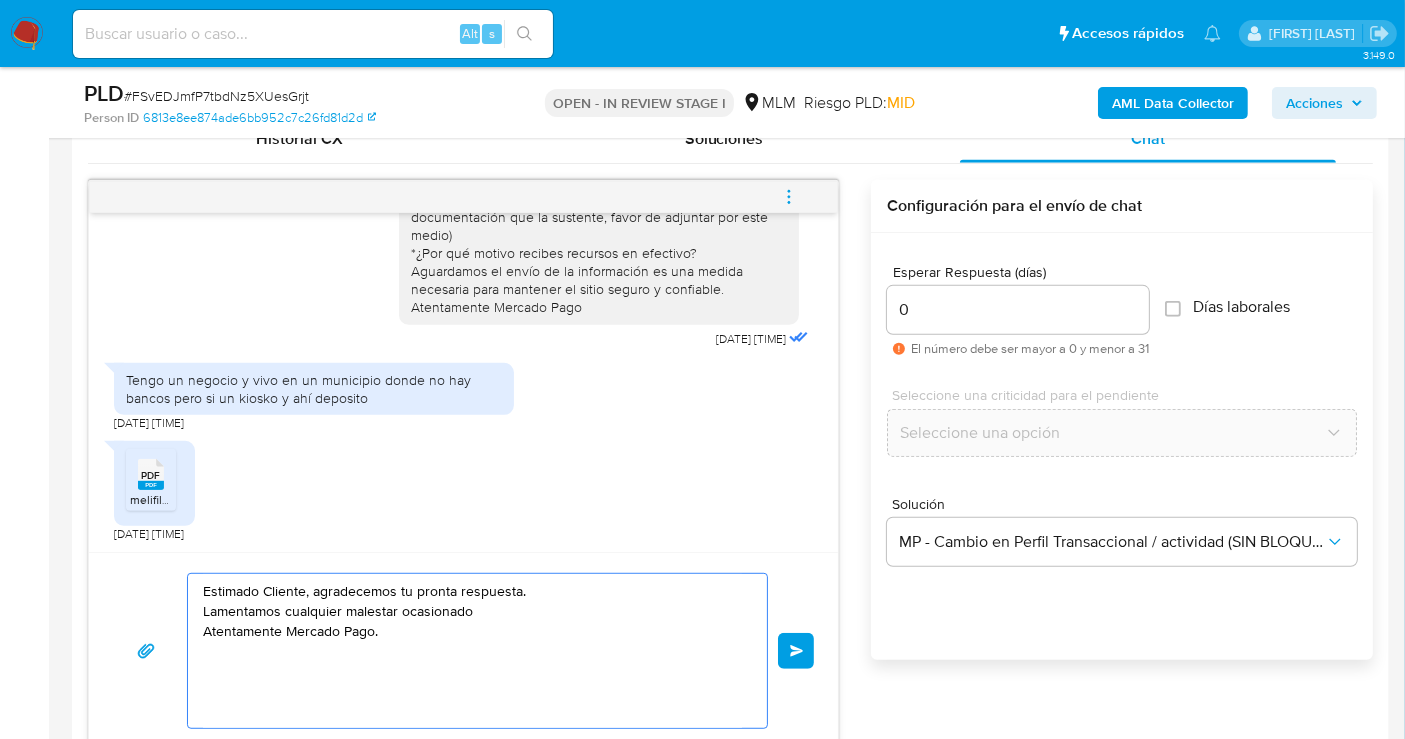 click on "Estimado Cliente, agradecemos tu pronta respuesta.
Lamentamos cualquier malestar ocasionado
Atentamente Mercado Pago." at bounding box center [472, 651] 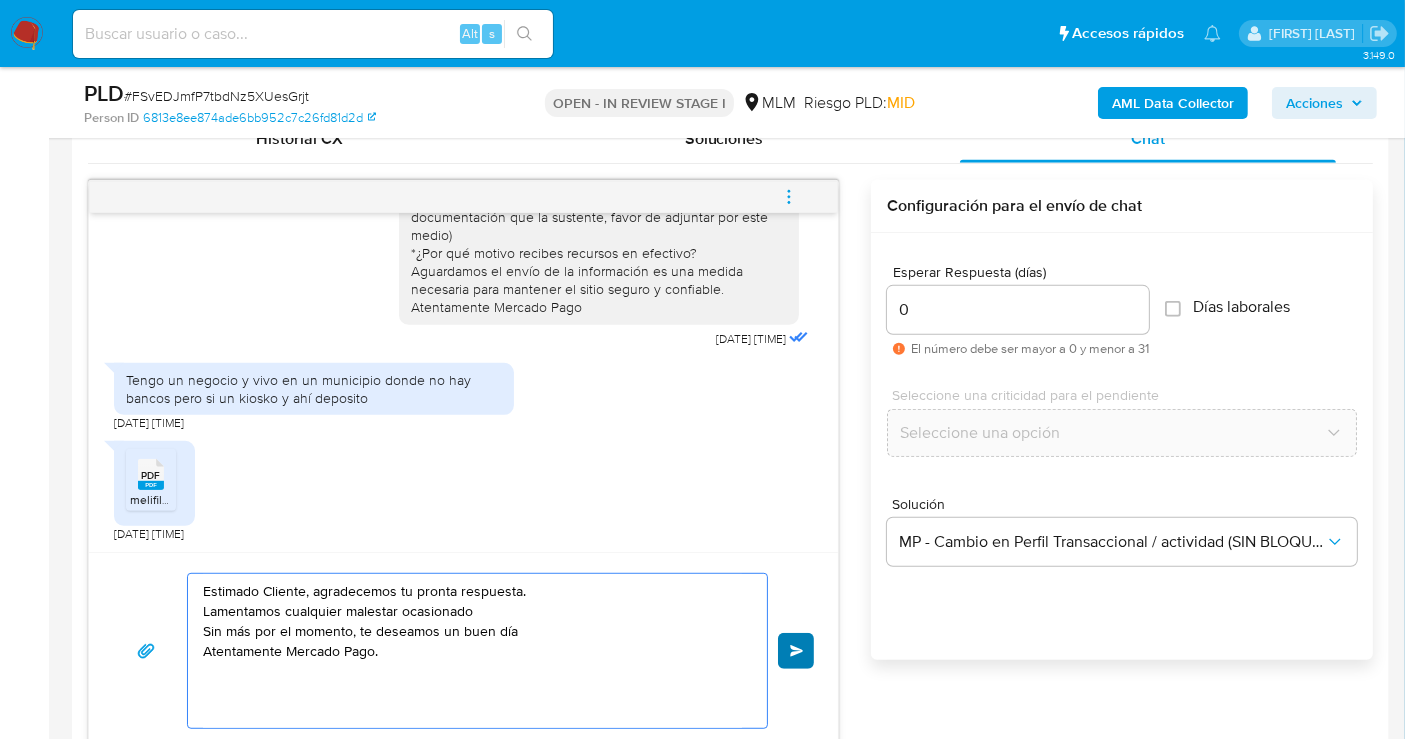 type on "Estimado Cliente, agradecemos tu pronta respuesta.
Lamentamos cualquier malestar ocasionado
Sin más por el momento, te deseamos un buen día
Atentamente Mercado Pago." 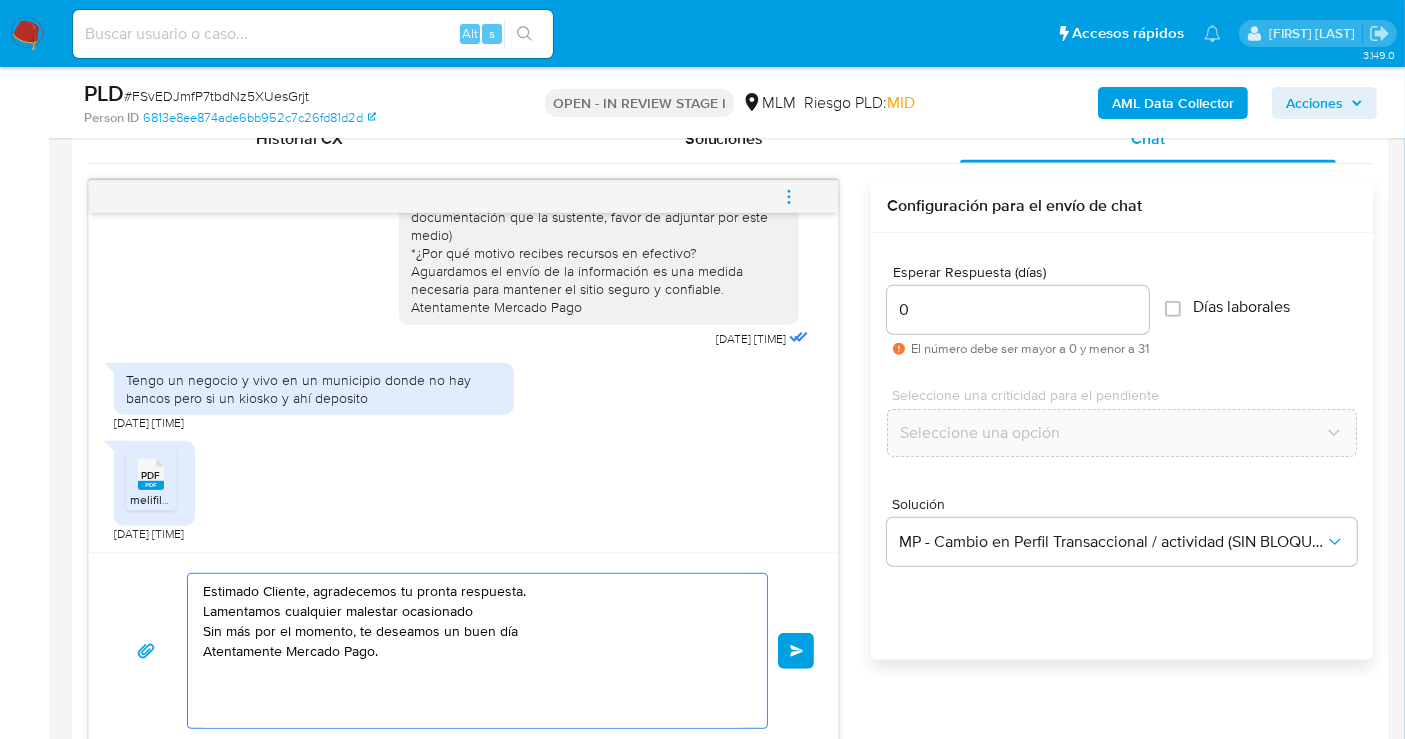 click on "Enviar" at bounding box center (797, 651) 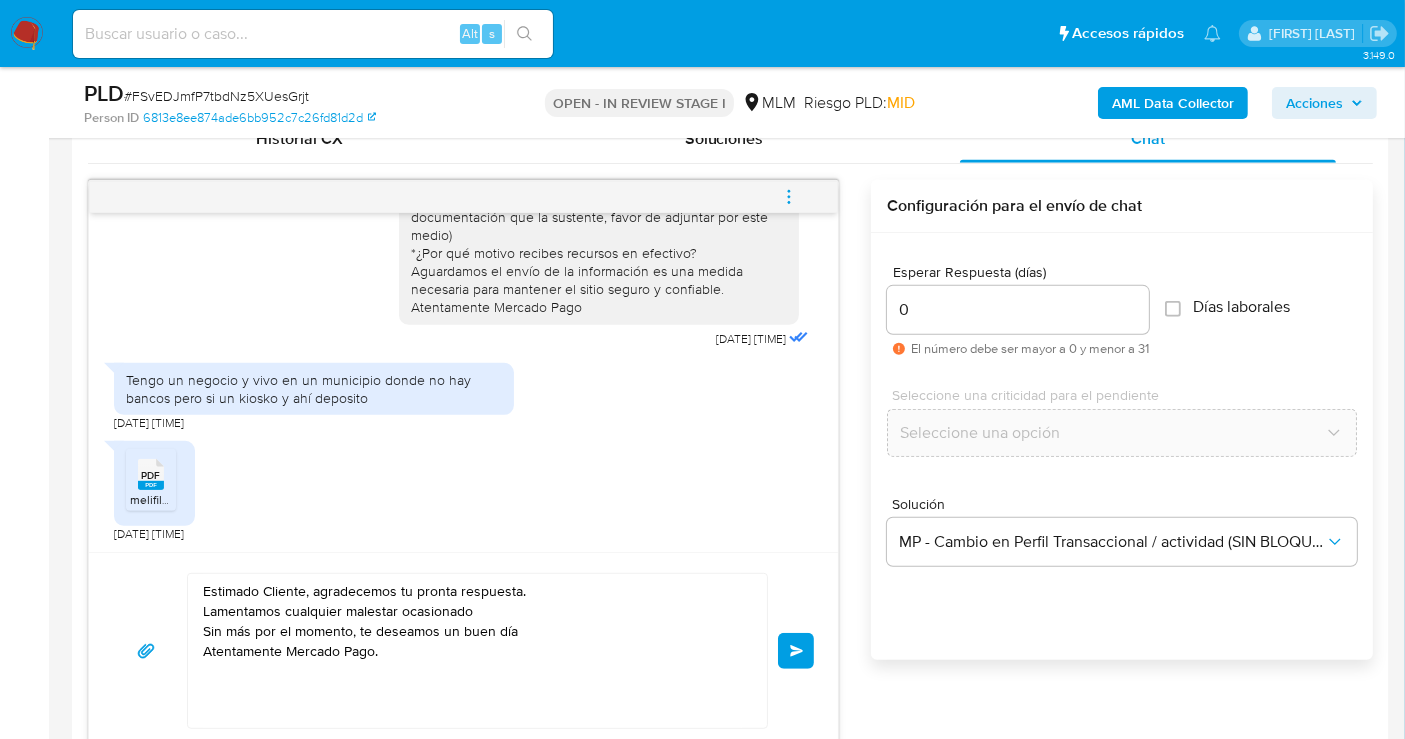 type 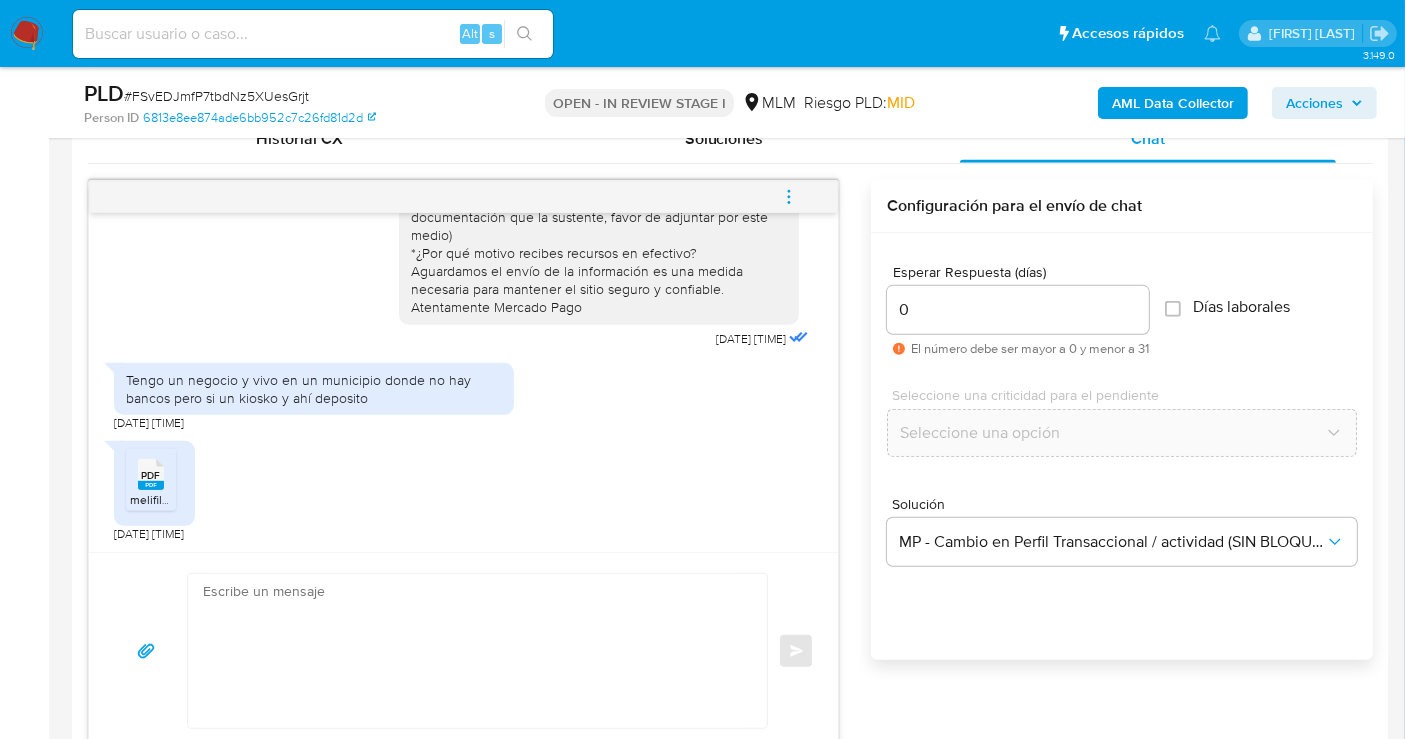 scroll, scrollTop: 260, scrollLeft: 0, axis: vertical 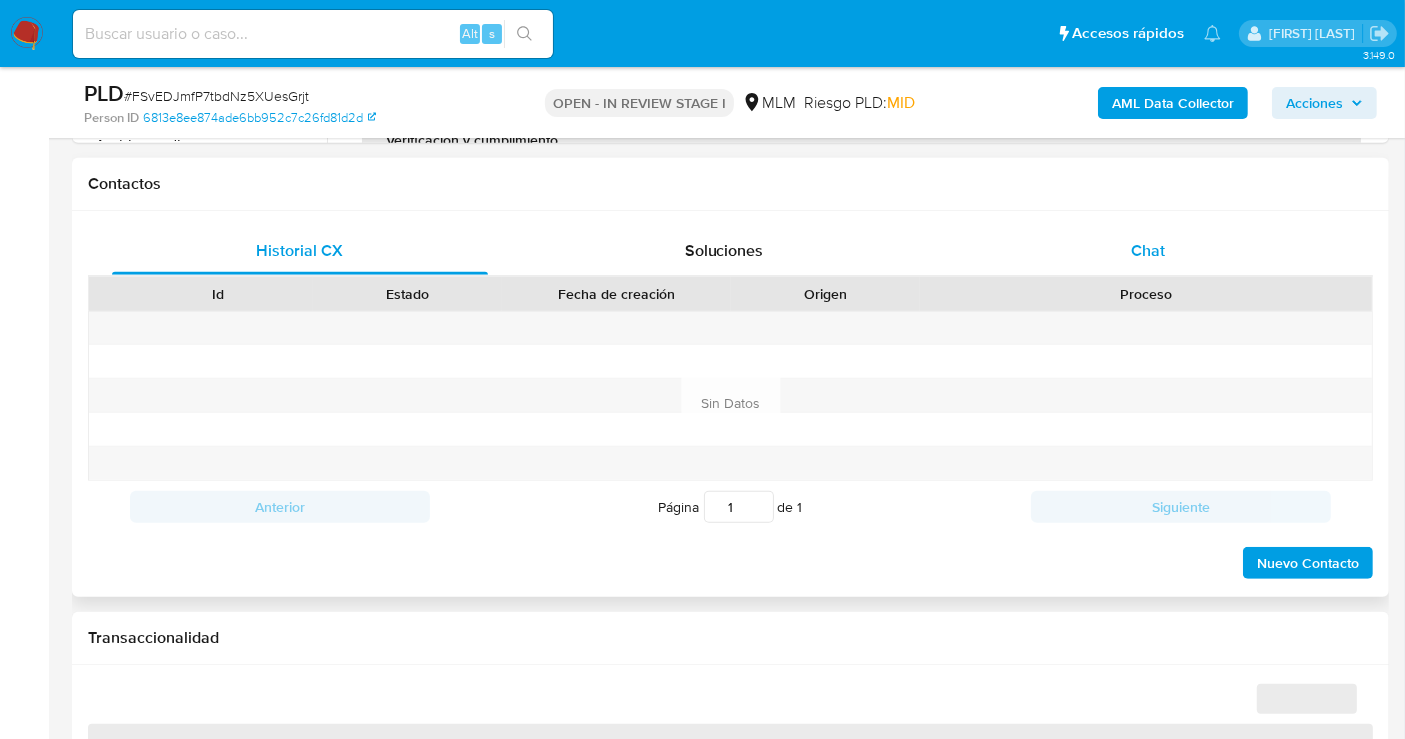 click on "Chat" at bounding box center (1148, 250) 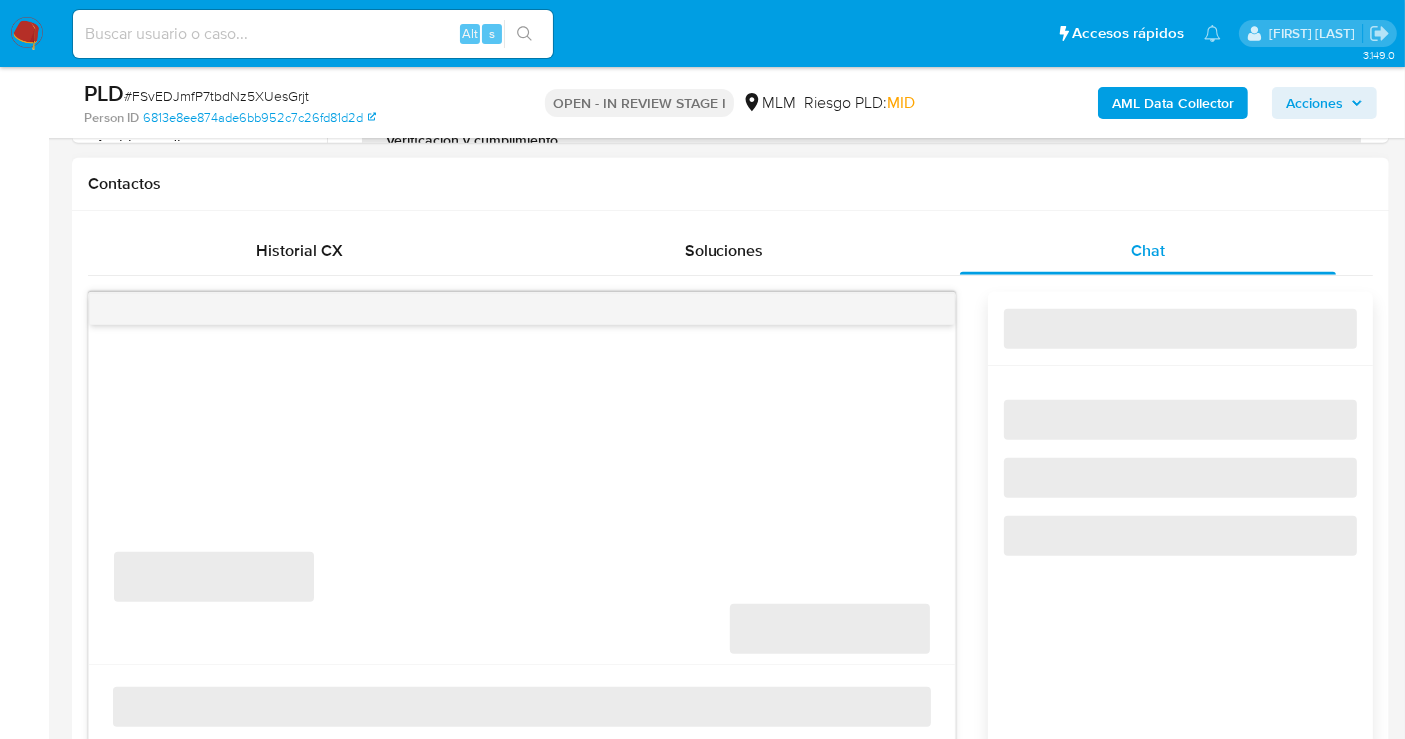 select on "10" 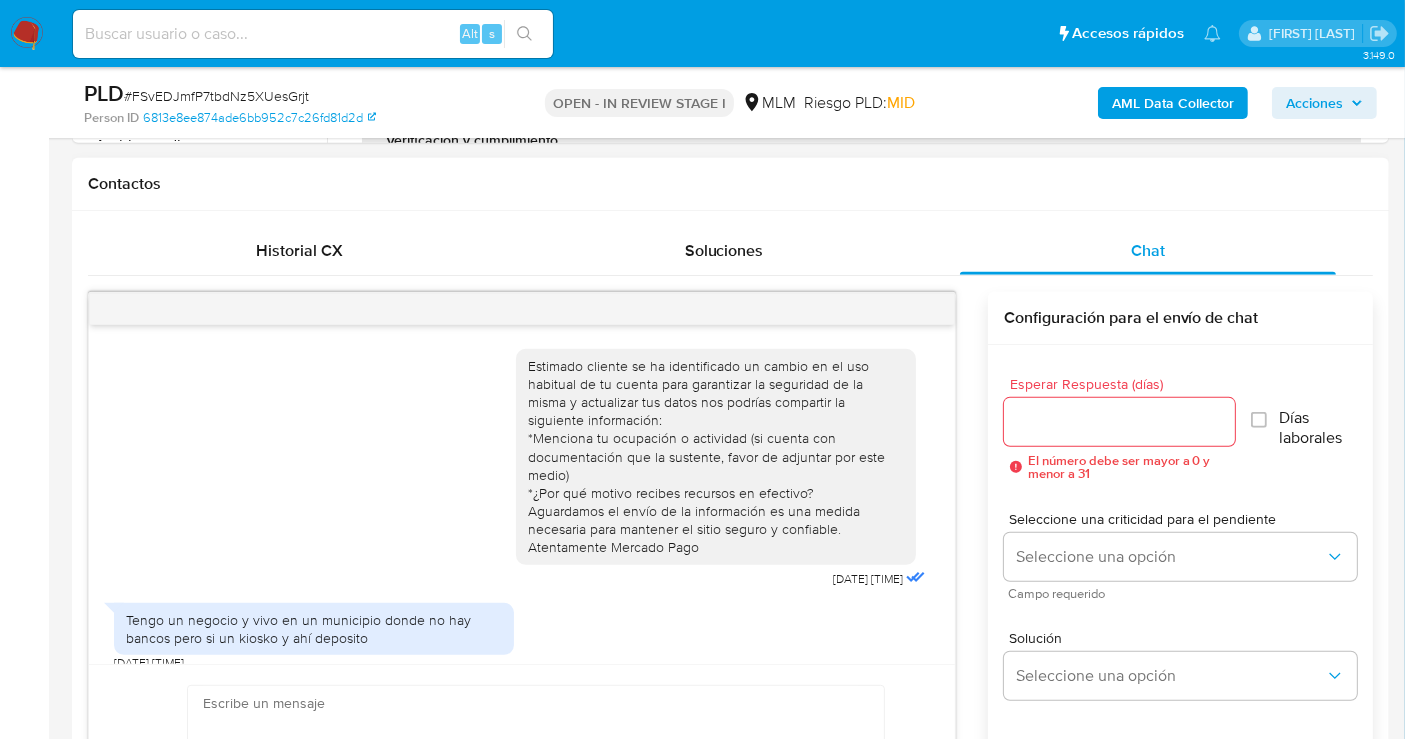scroll, scrollTop: 260, scrollLeft: 0, axis: vertical 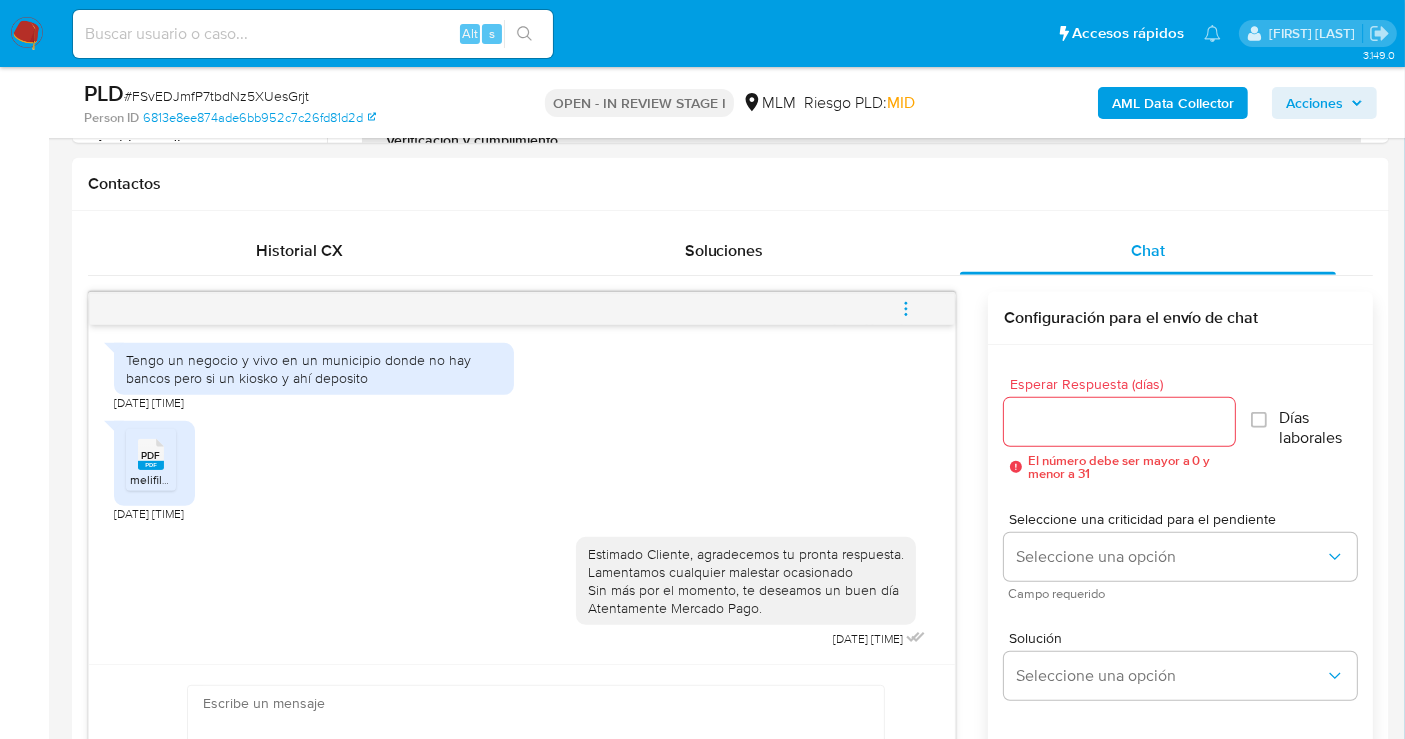 click 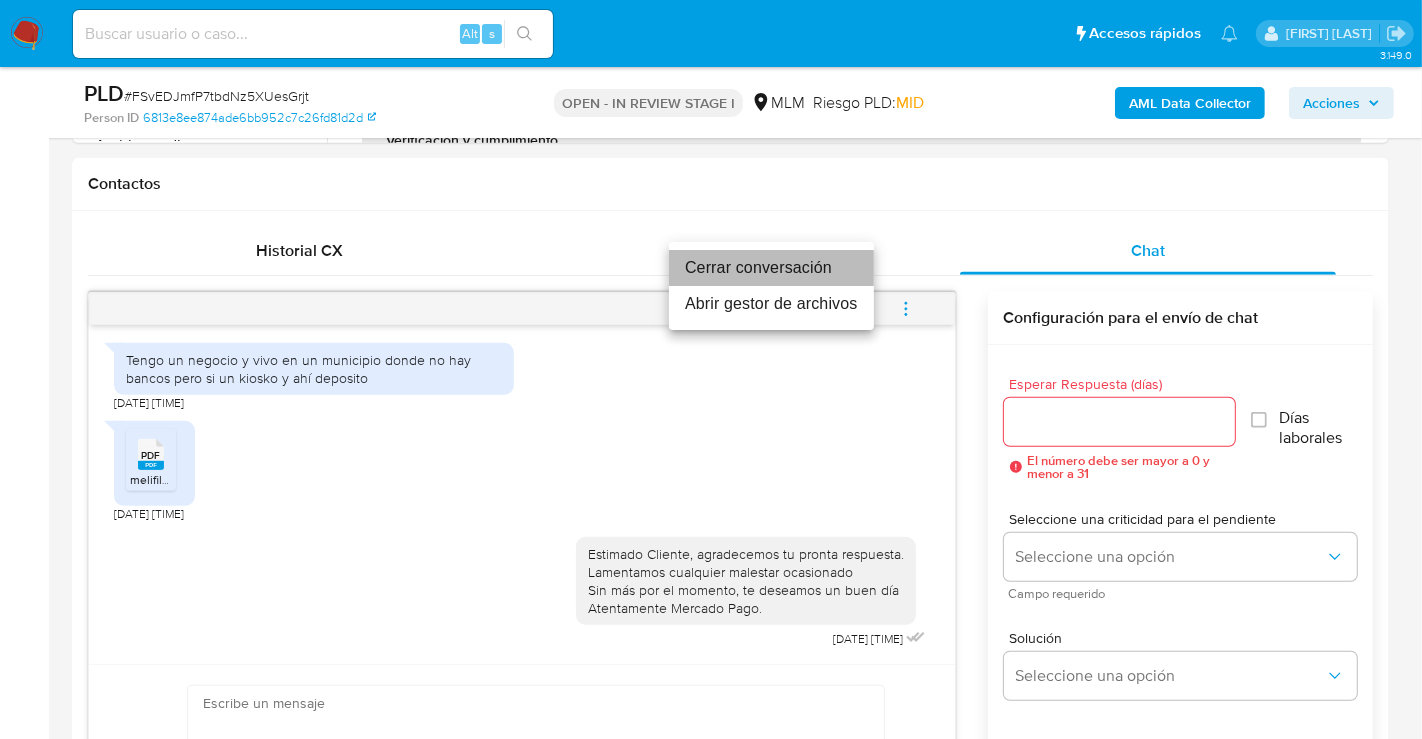 click on "Cerrar conversación" at bounding box center (771, 268) 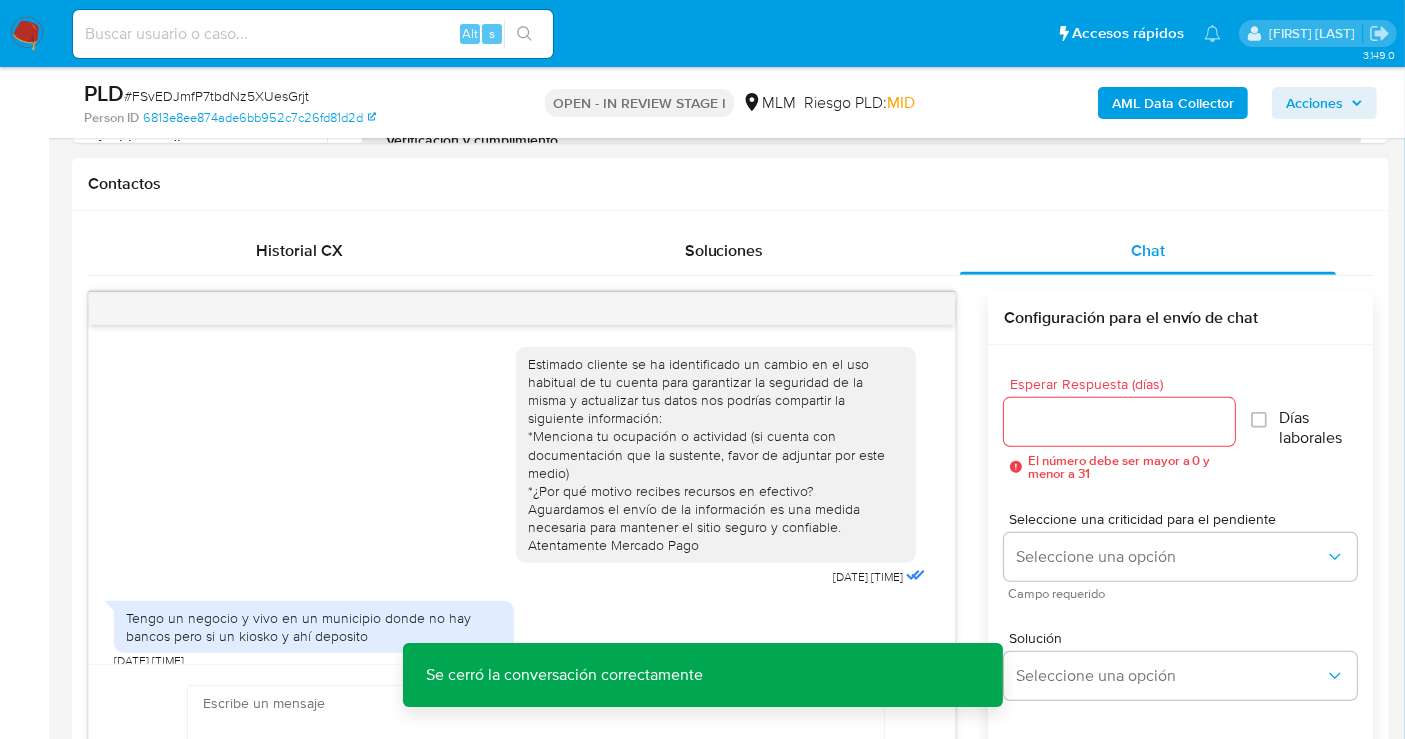 scroll, scrollTop: 0, scrollLeft: 0, axis: both 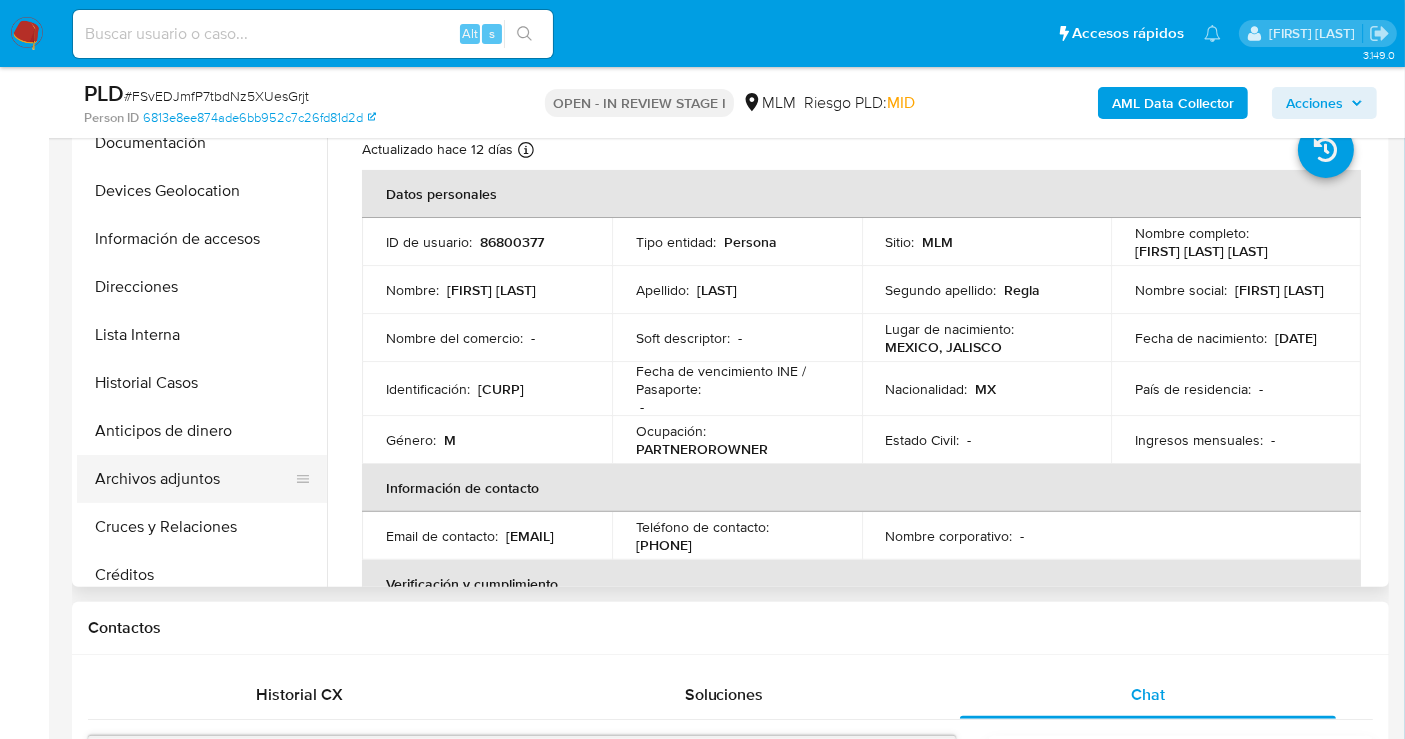 click on "Archivos adjuntos" at bounding box center (194, 479) 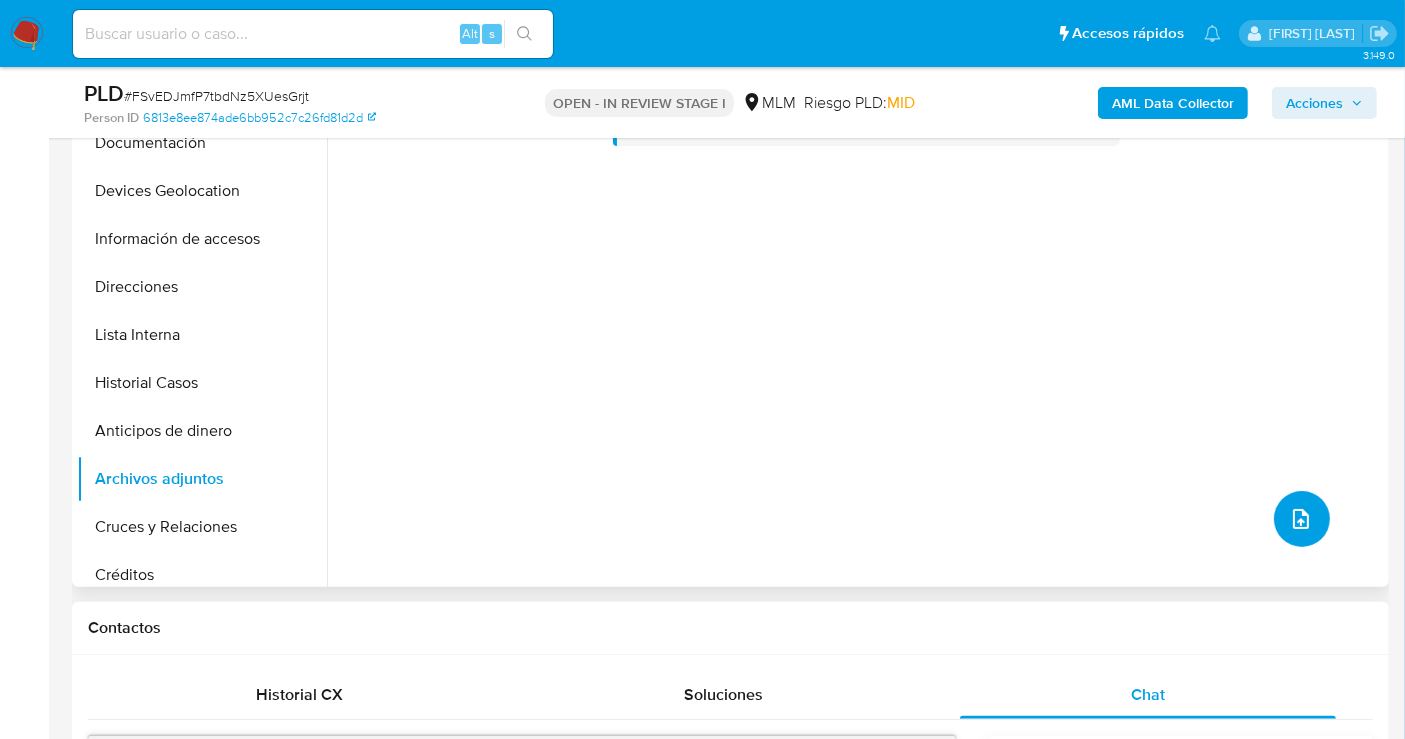 click at bounding box center [1301, 519] 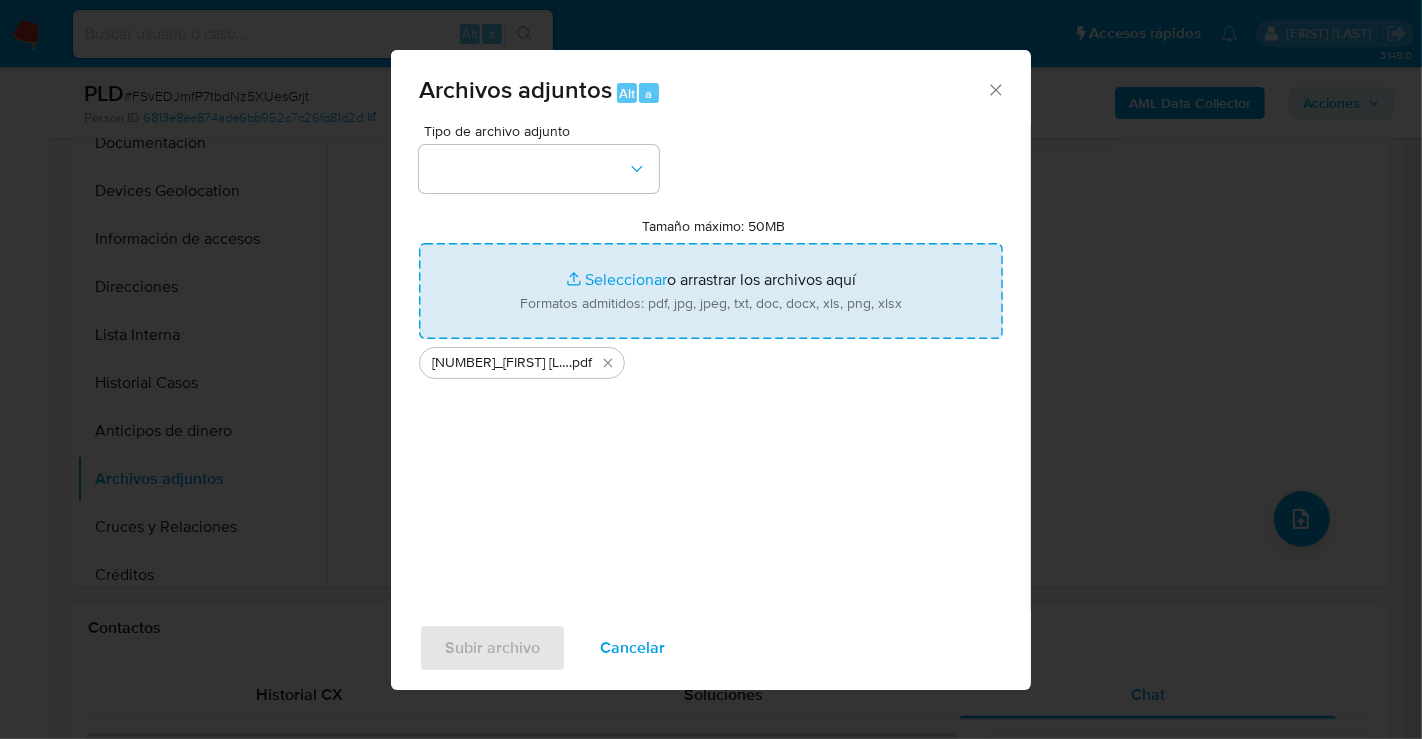 type on "C:\fakepath\86800377_NATHAN JOEL MENDEZ REGLA_JUL25.xlsx" 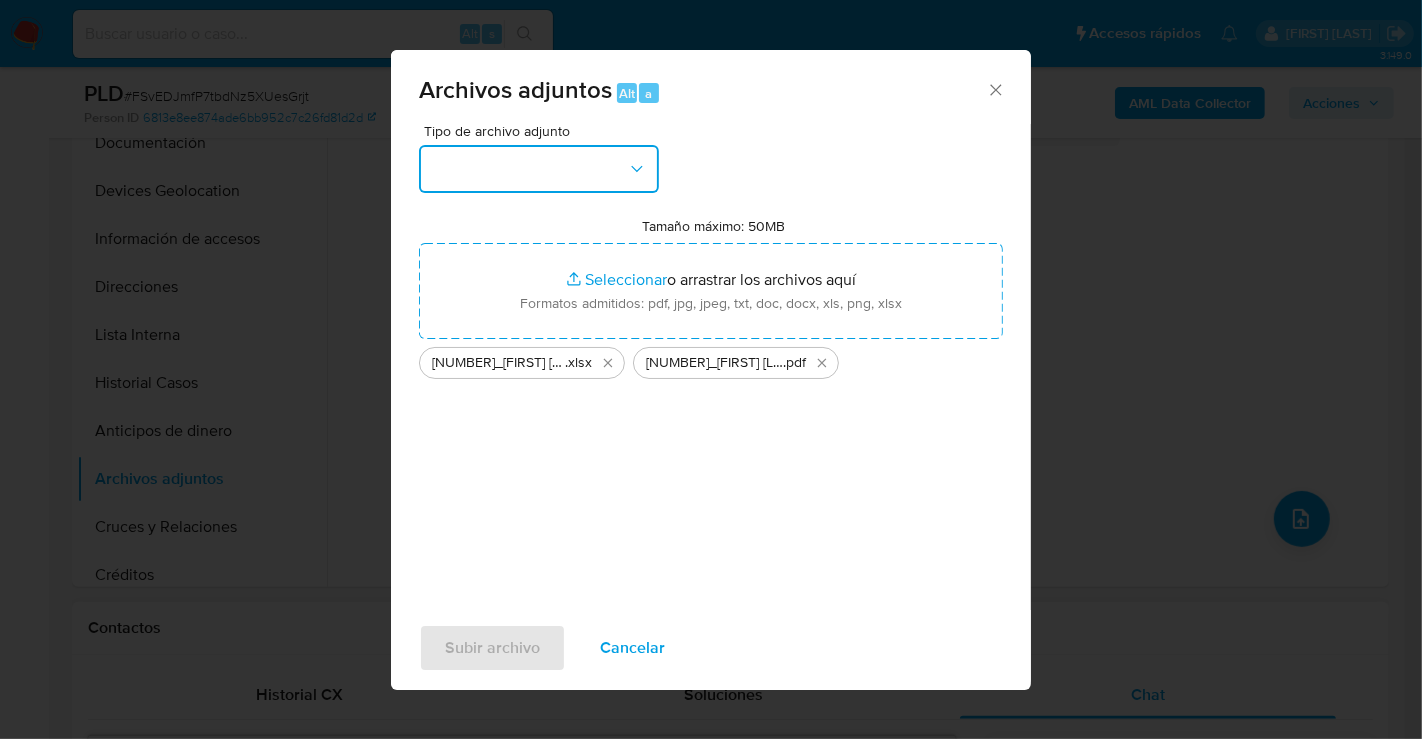 click at bounding box center [539, 169] 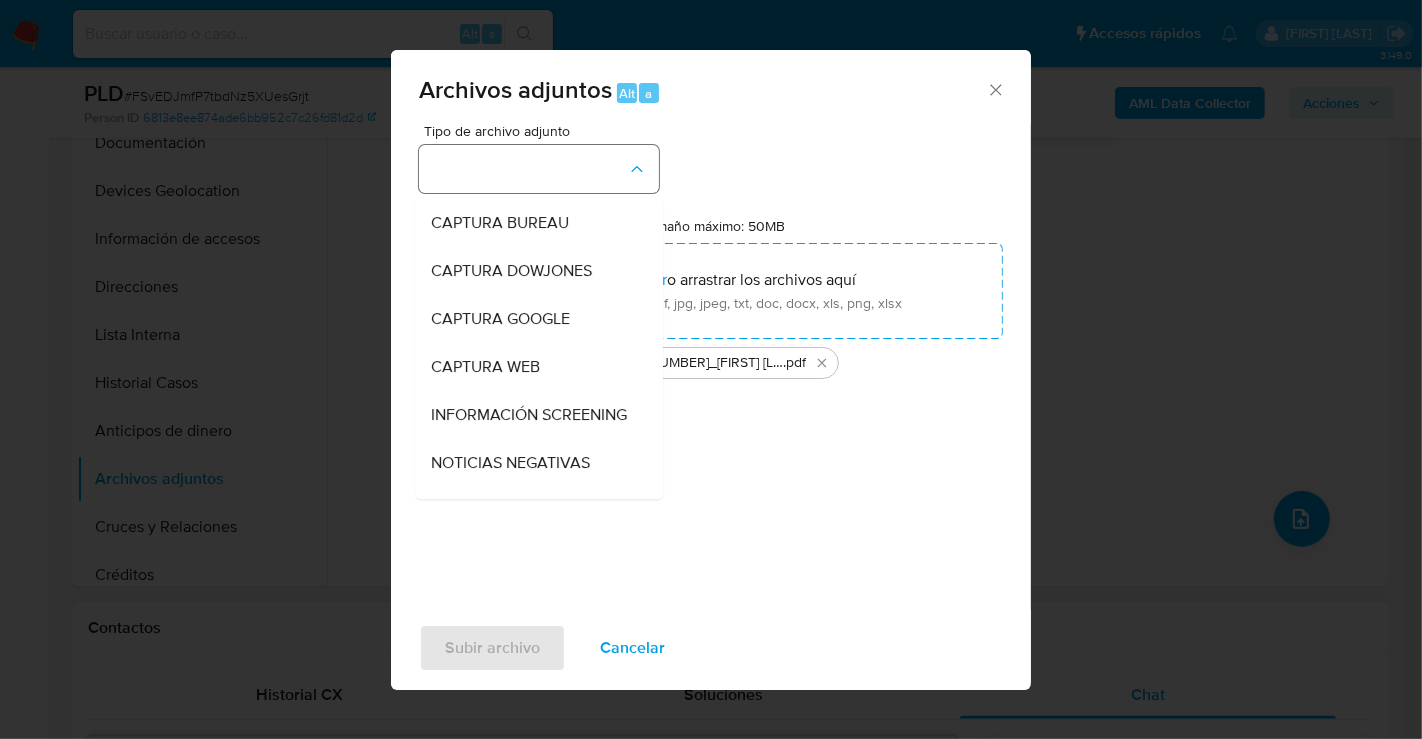 type 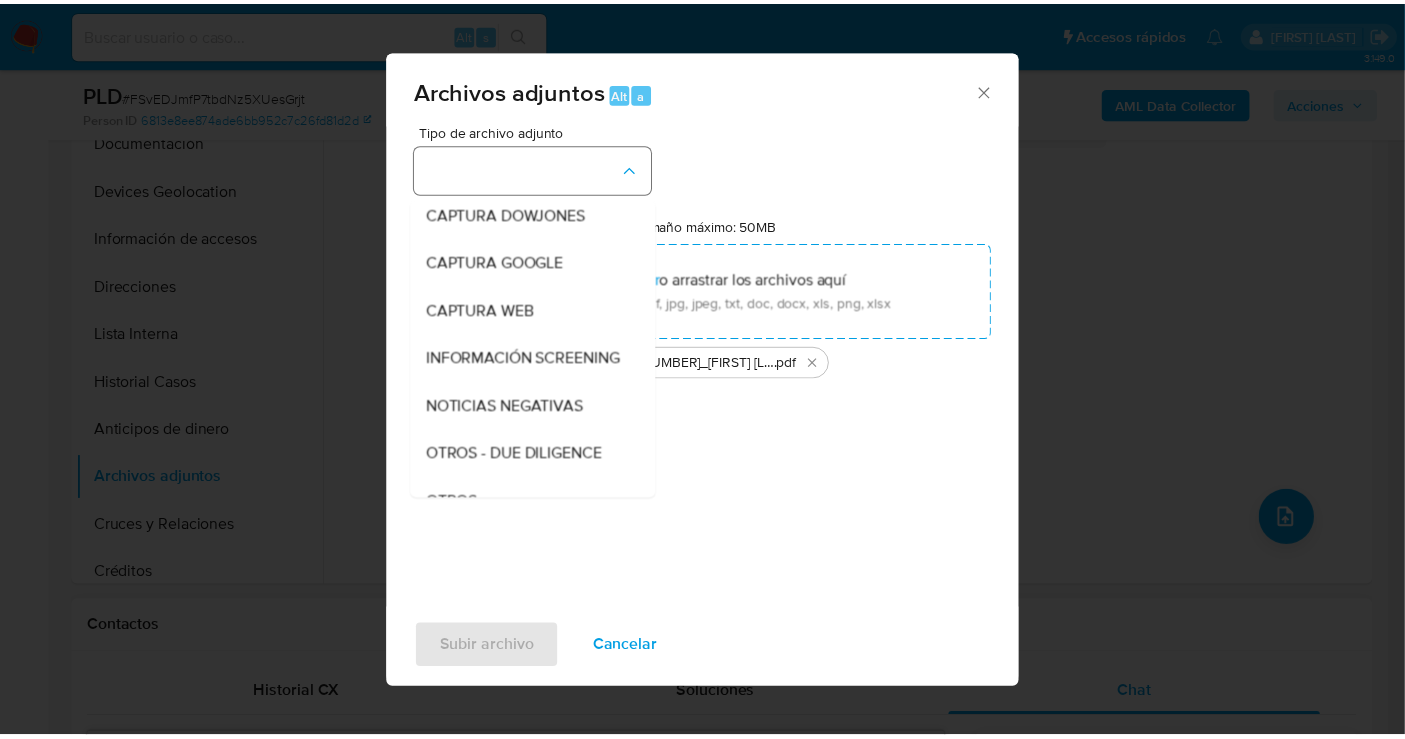 scroll, scrollTop: 103, scrollLeft: 0, axis: vertical 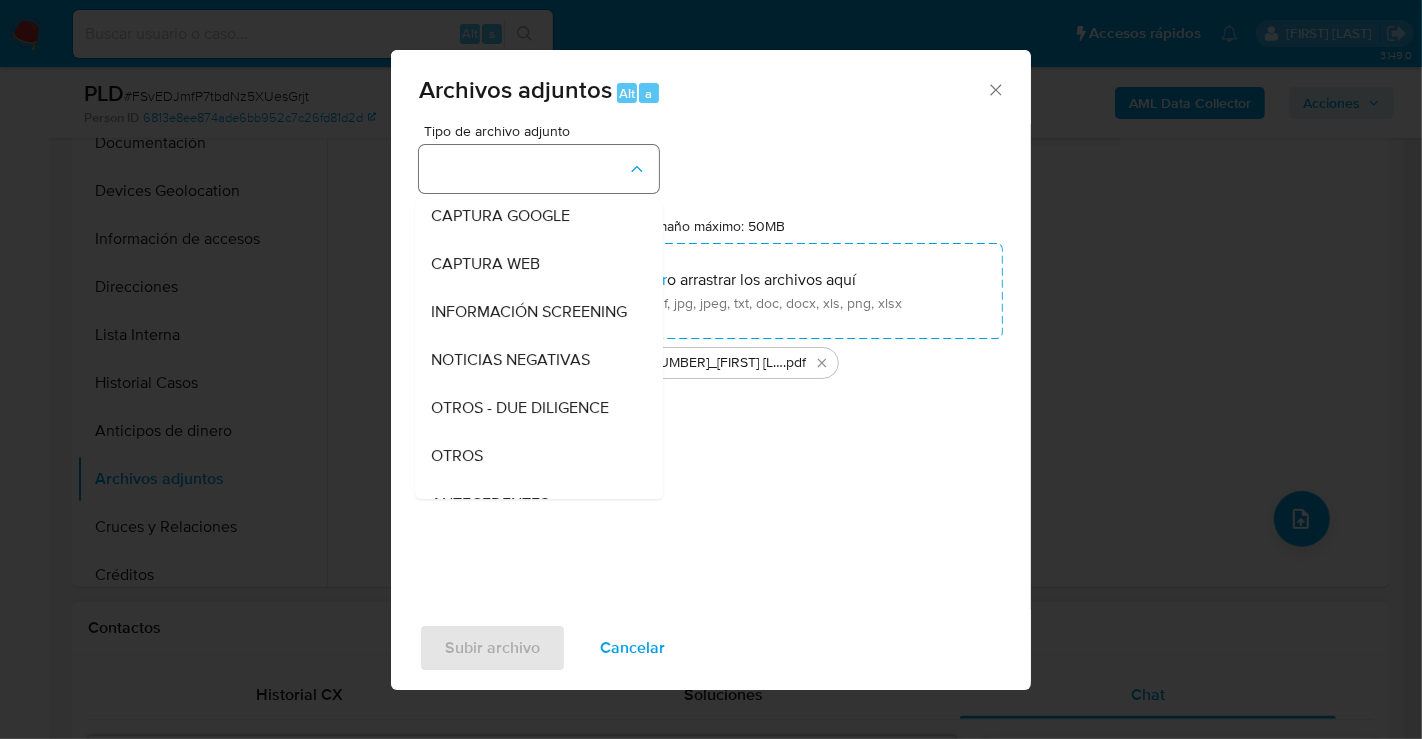 type 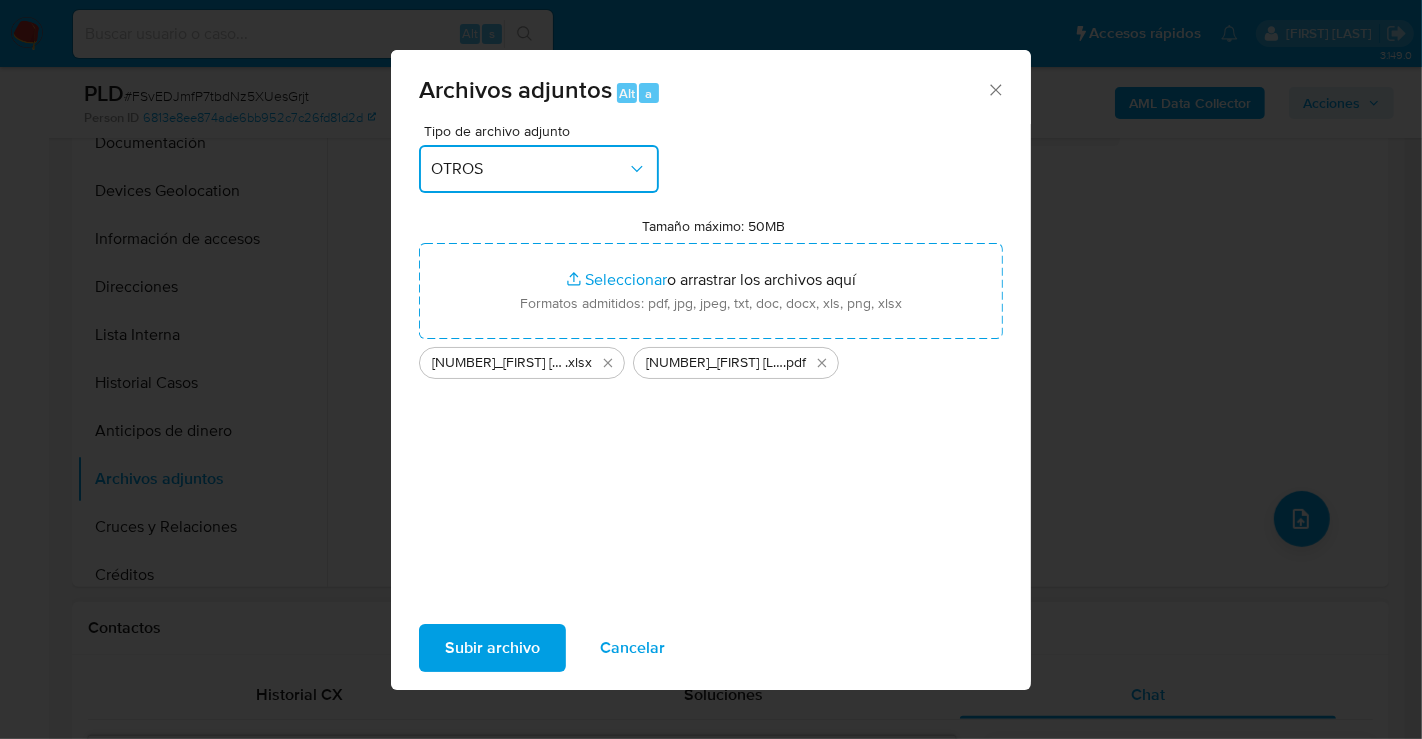 type 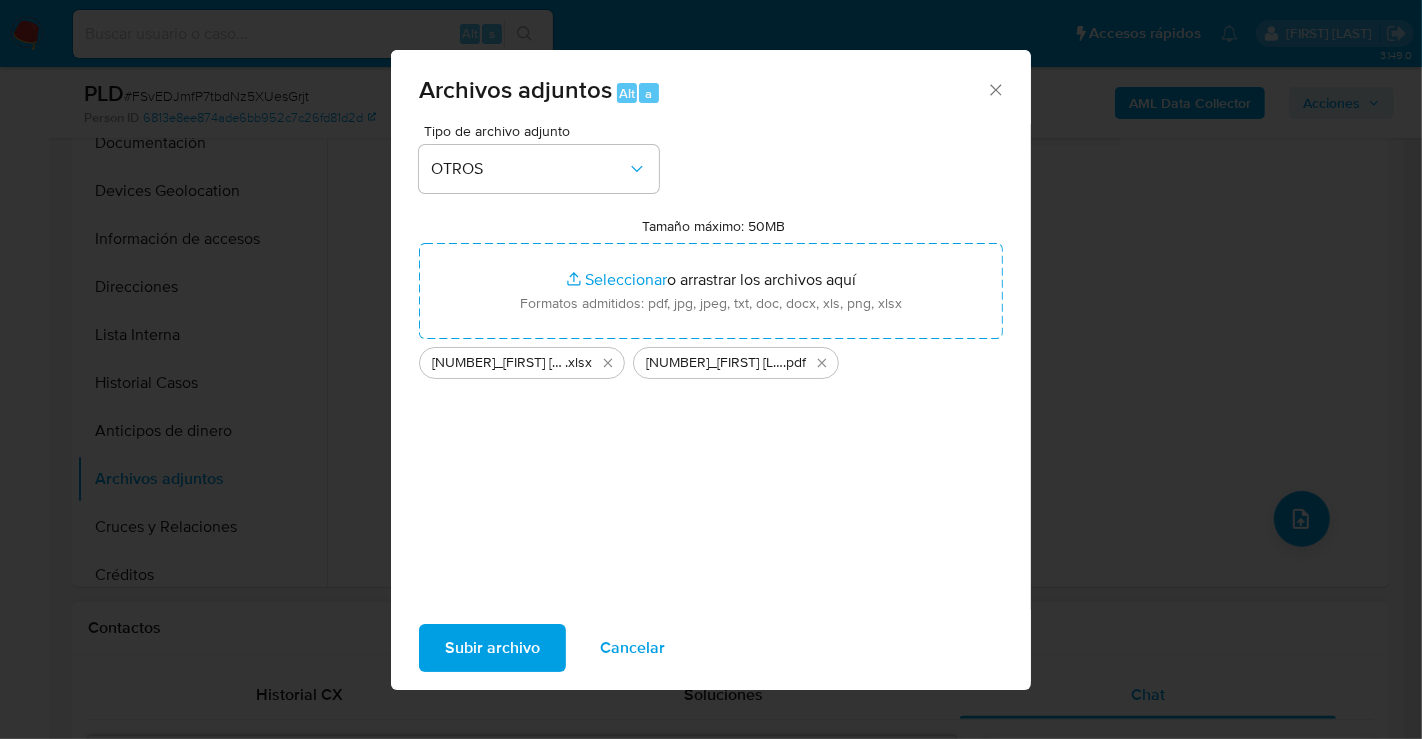 click on "Subir archivo" at bounding box center (492, 648) 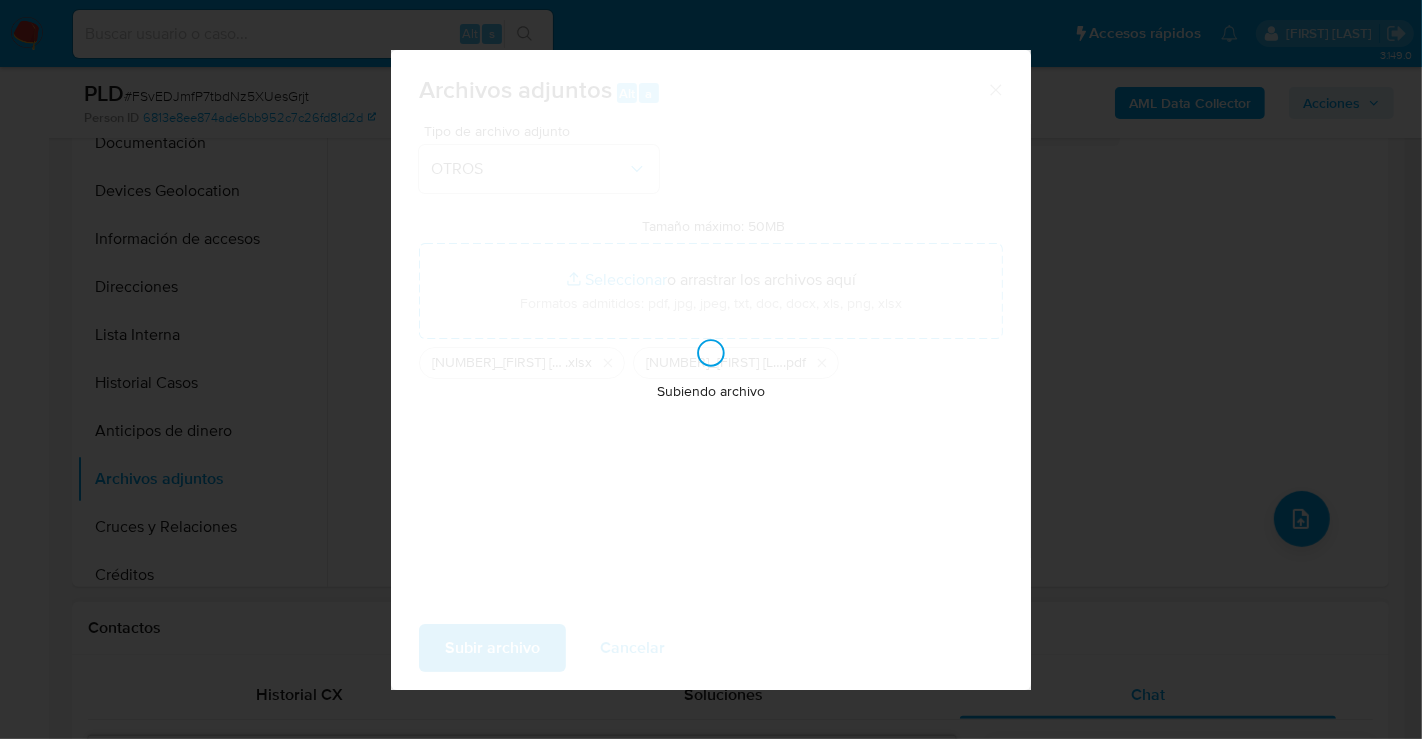 type 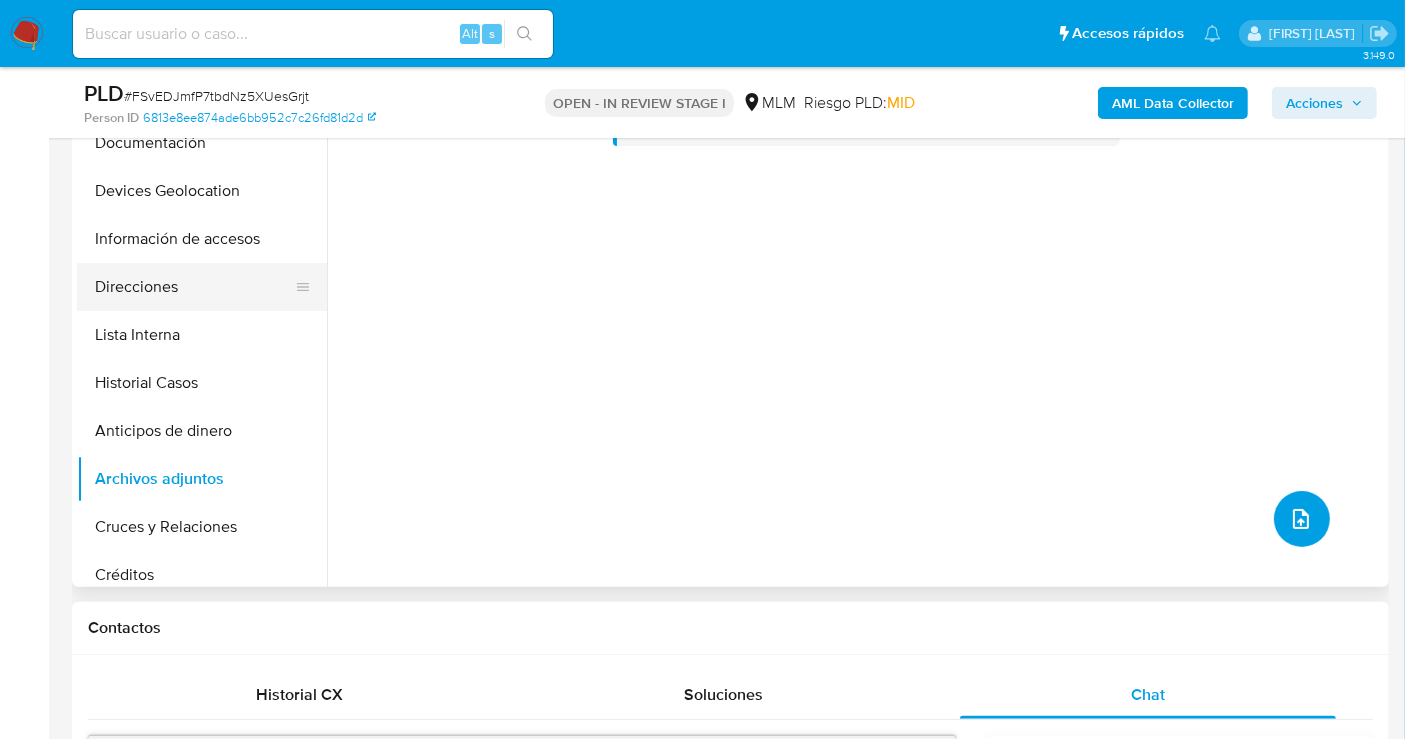 scroll, scrollTop: 0, scrollLeft: 0, axis: both 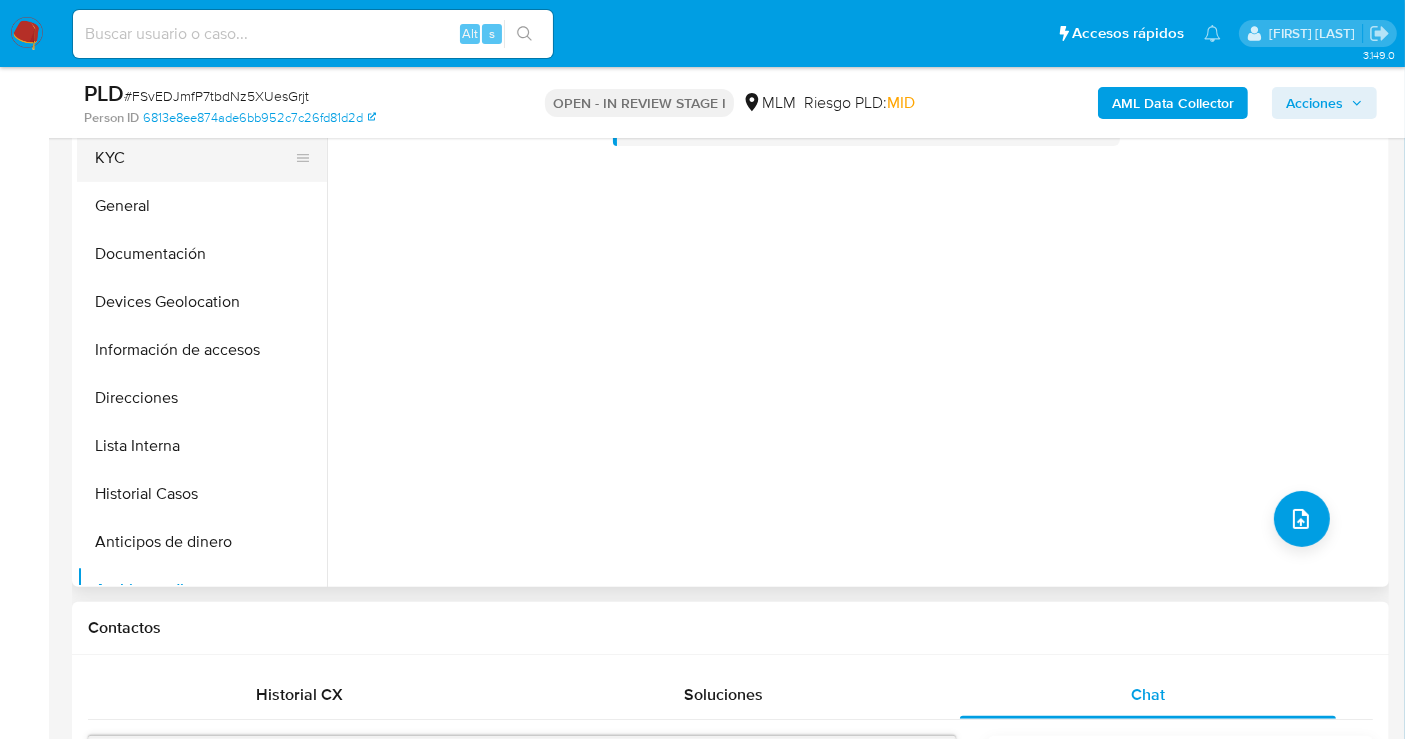 click on "KYC" at bounding box center [194, 158] 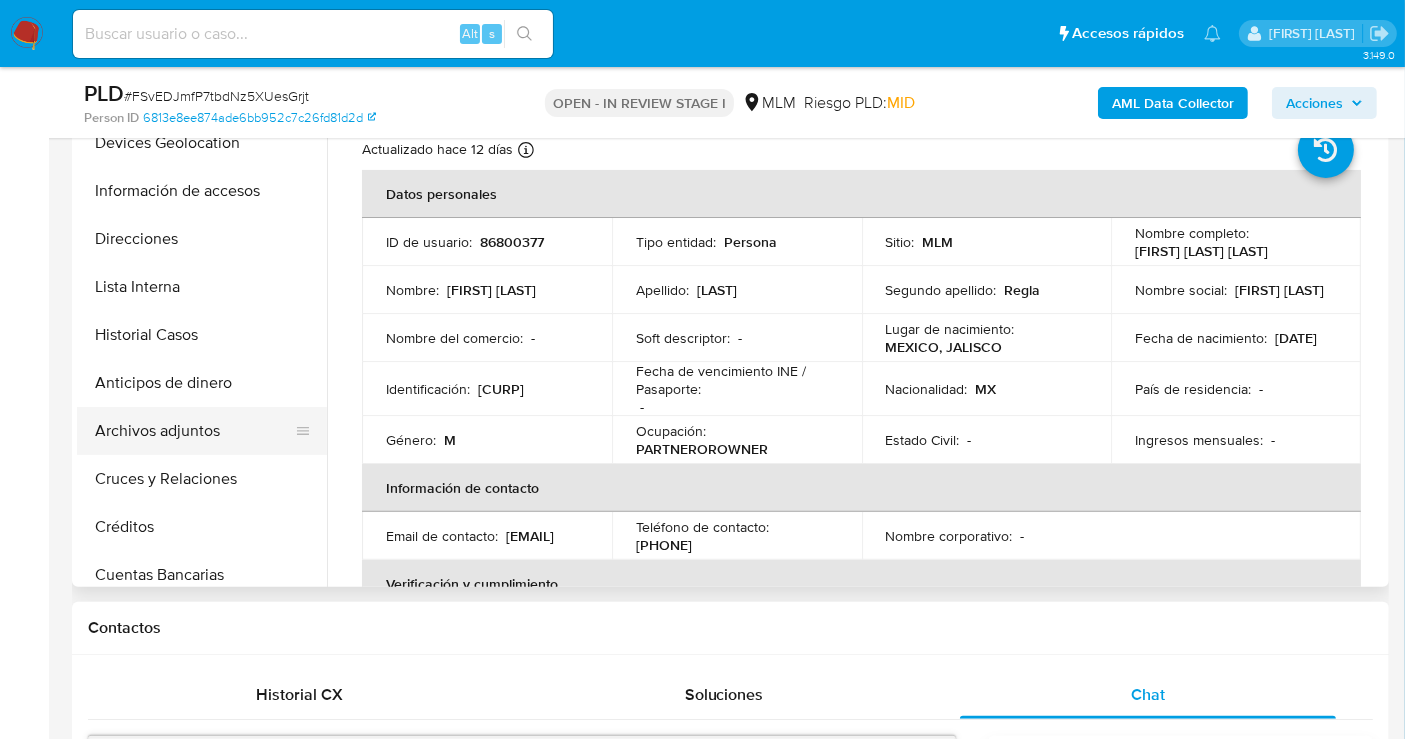 scroll, scrollTop: 222, scrollLeft: 0, axis: vertical 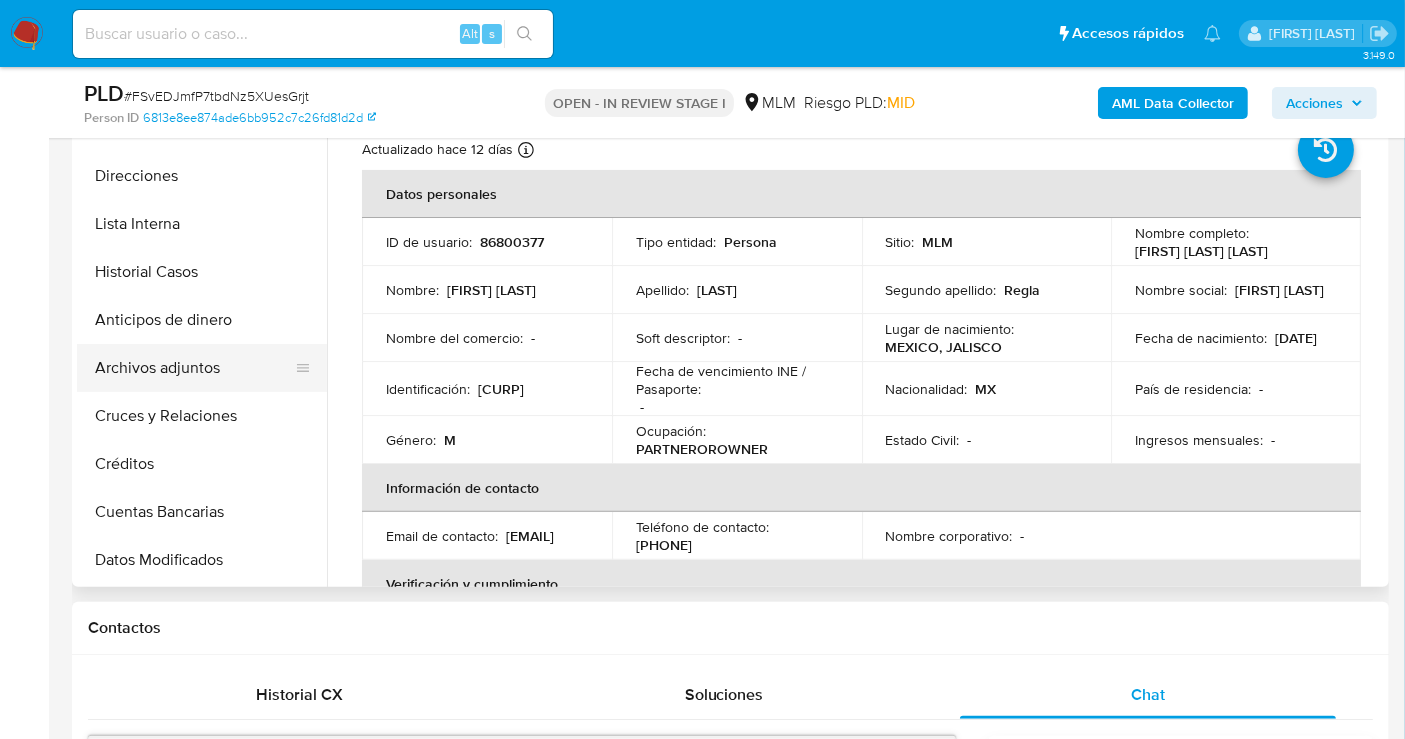 click on "Archivos adjuntos" at bounding box center [194, 368] 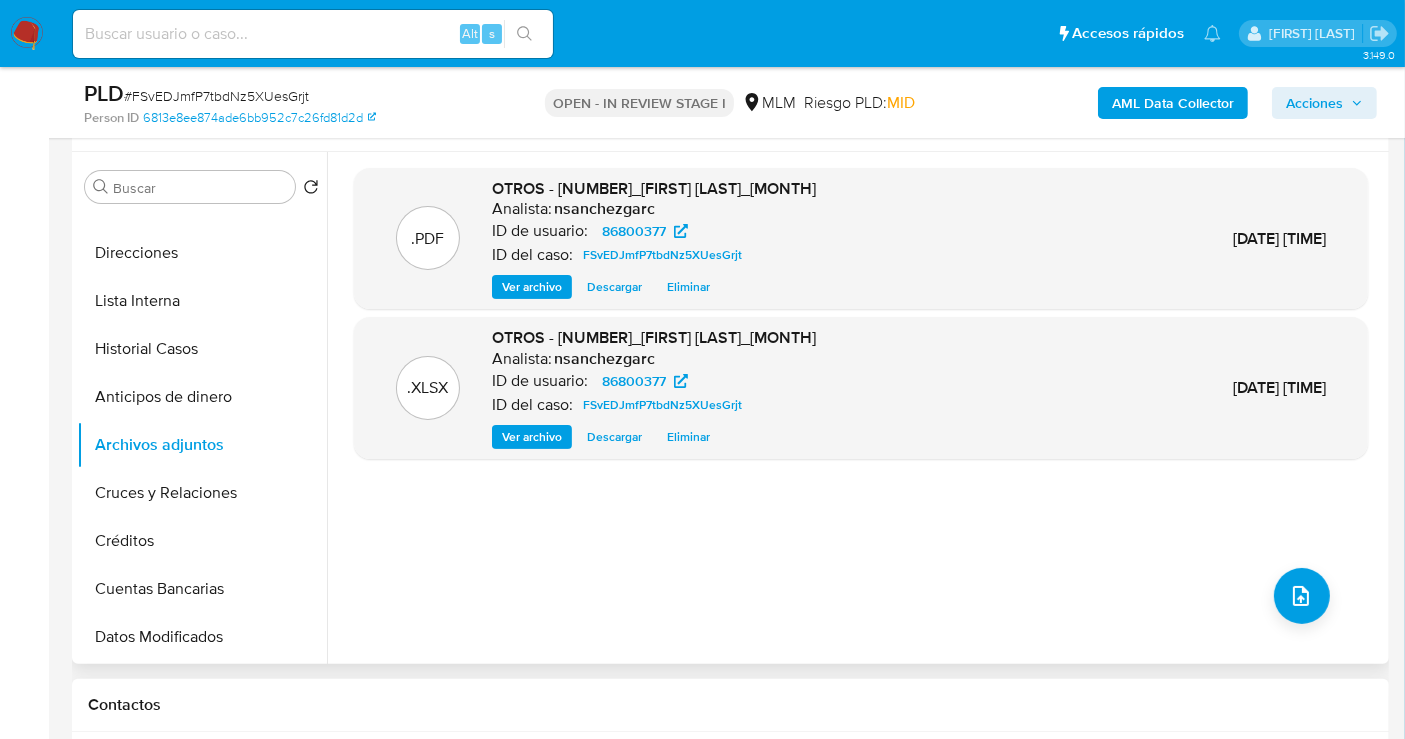 scroll, scrollTop: 222, scrollLeft: 0, axis: vertical 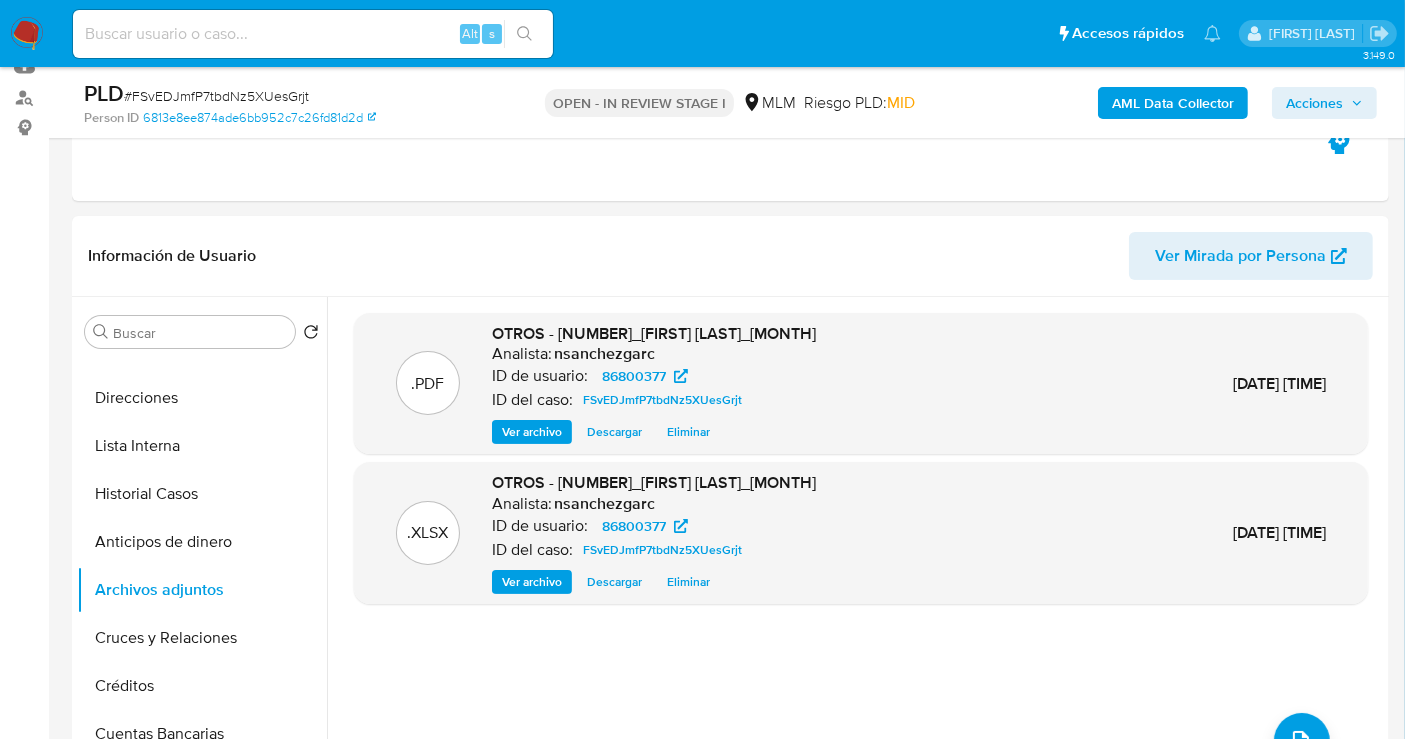 click on "Acciones" at bounding box center [1314, 103] 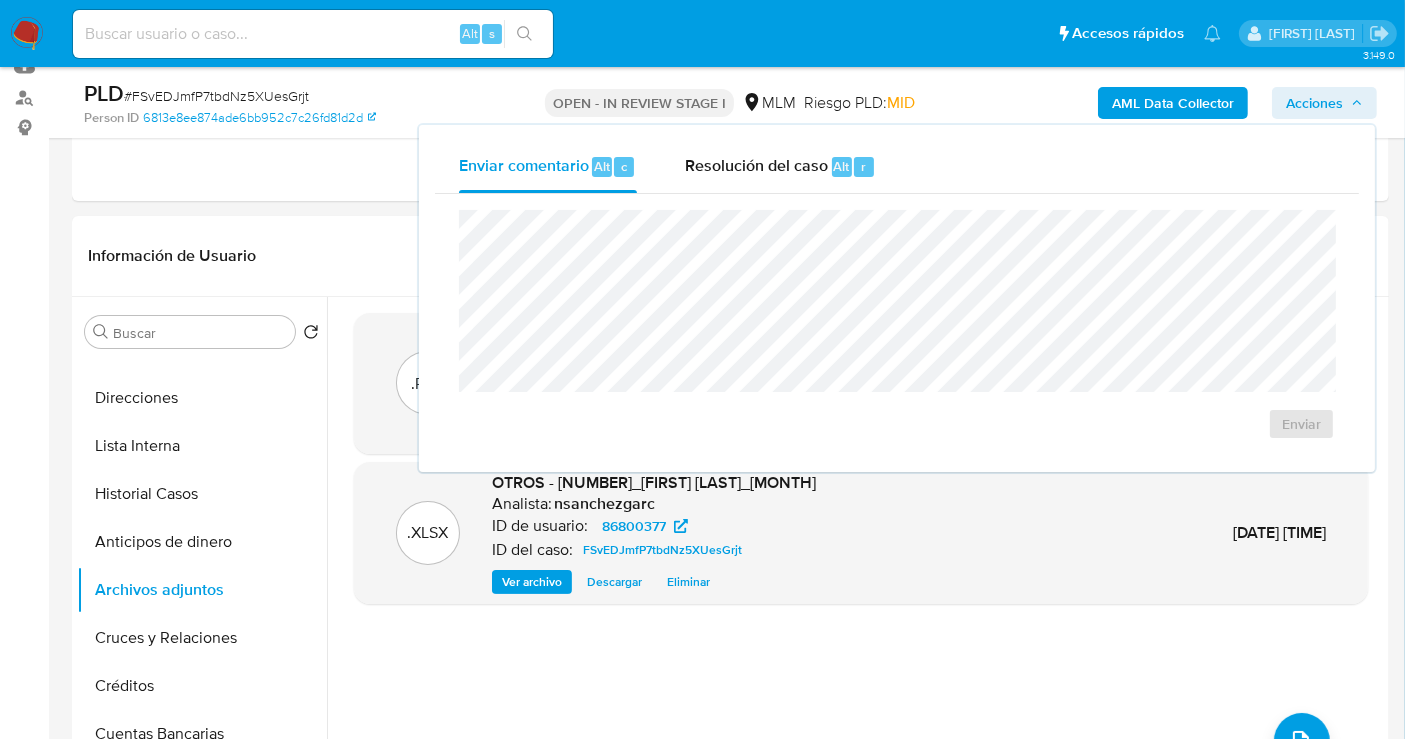 drag, startPoint x: 787, startPoint y: 163, endPoint x: 774, endPoint y: 195, distance: 34.539833 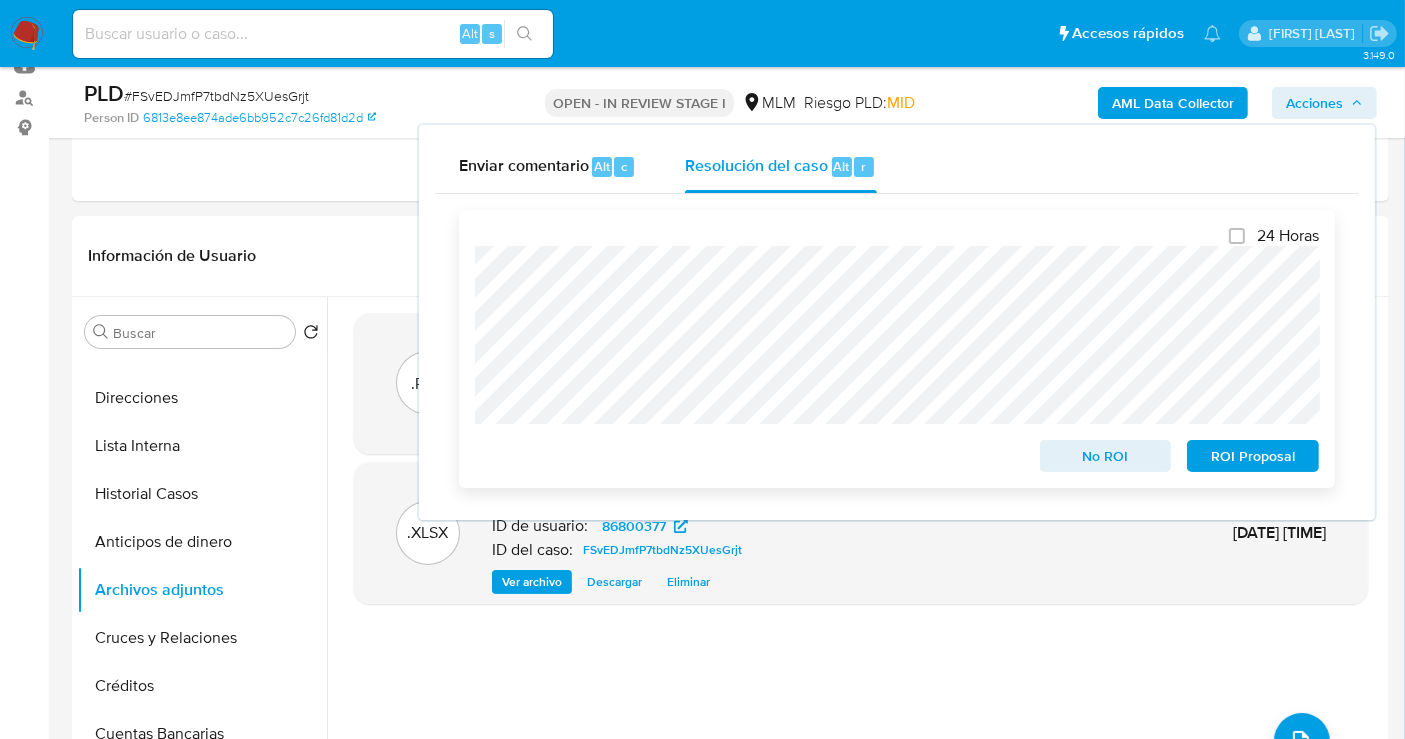 click on "No ROI" at bounding box center (1106, 456) 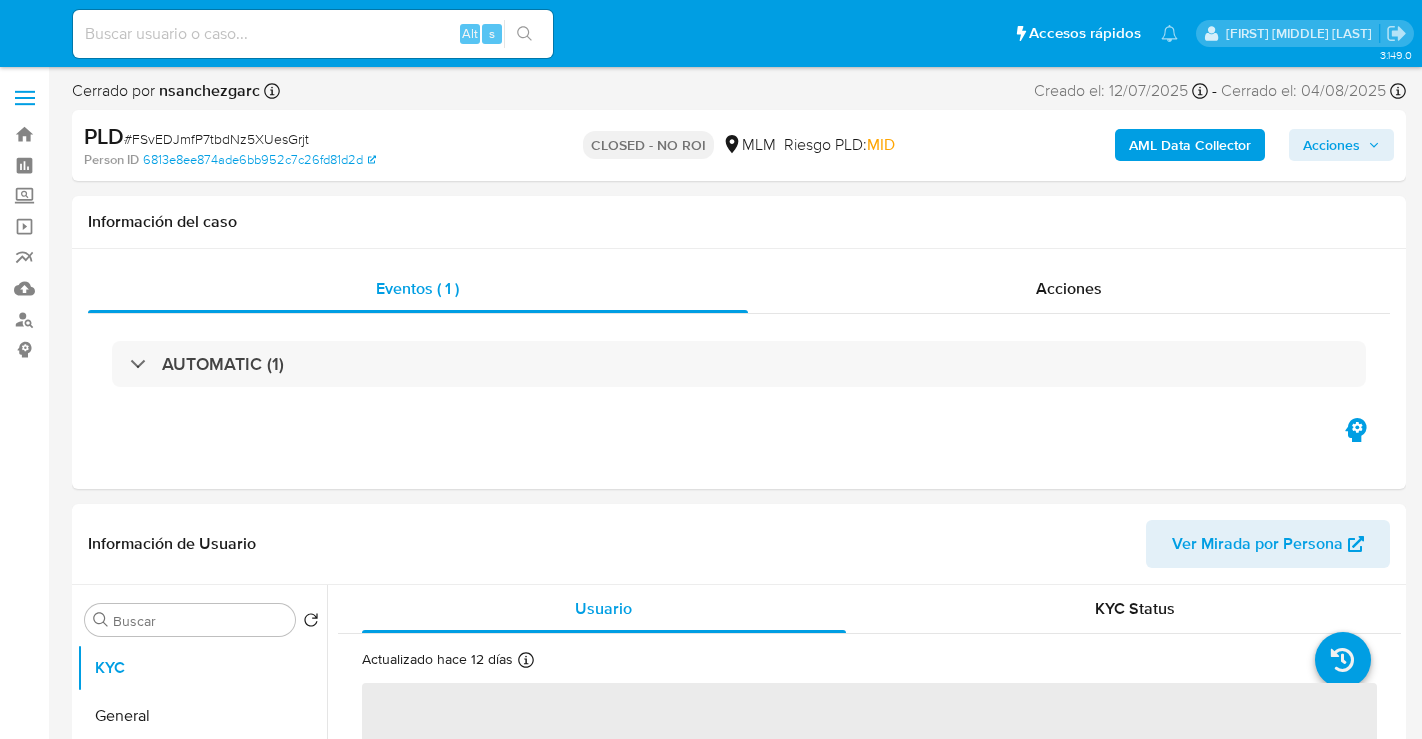 select on "10" 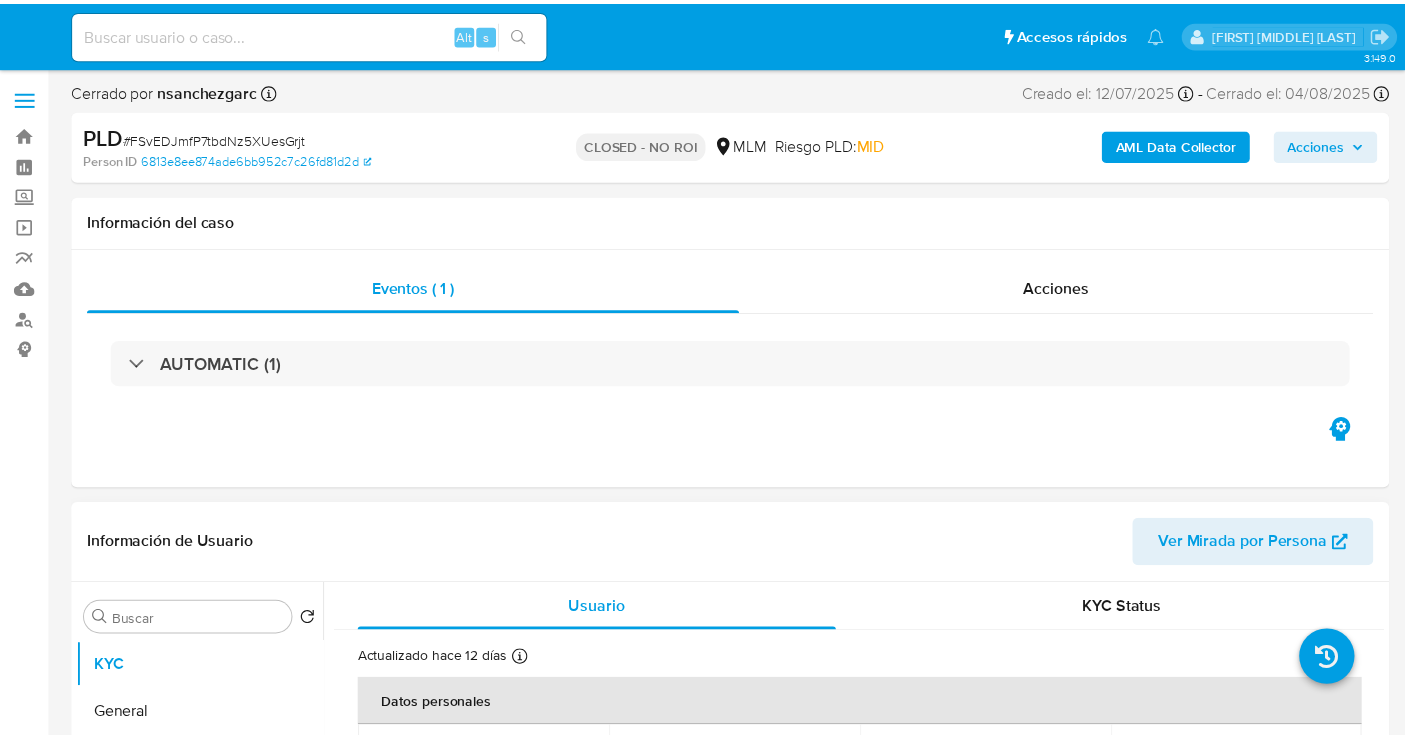scroll, scrollTop: 0, scrollLeft: 0, axis: both 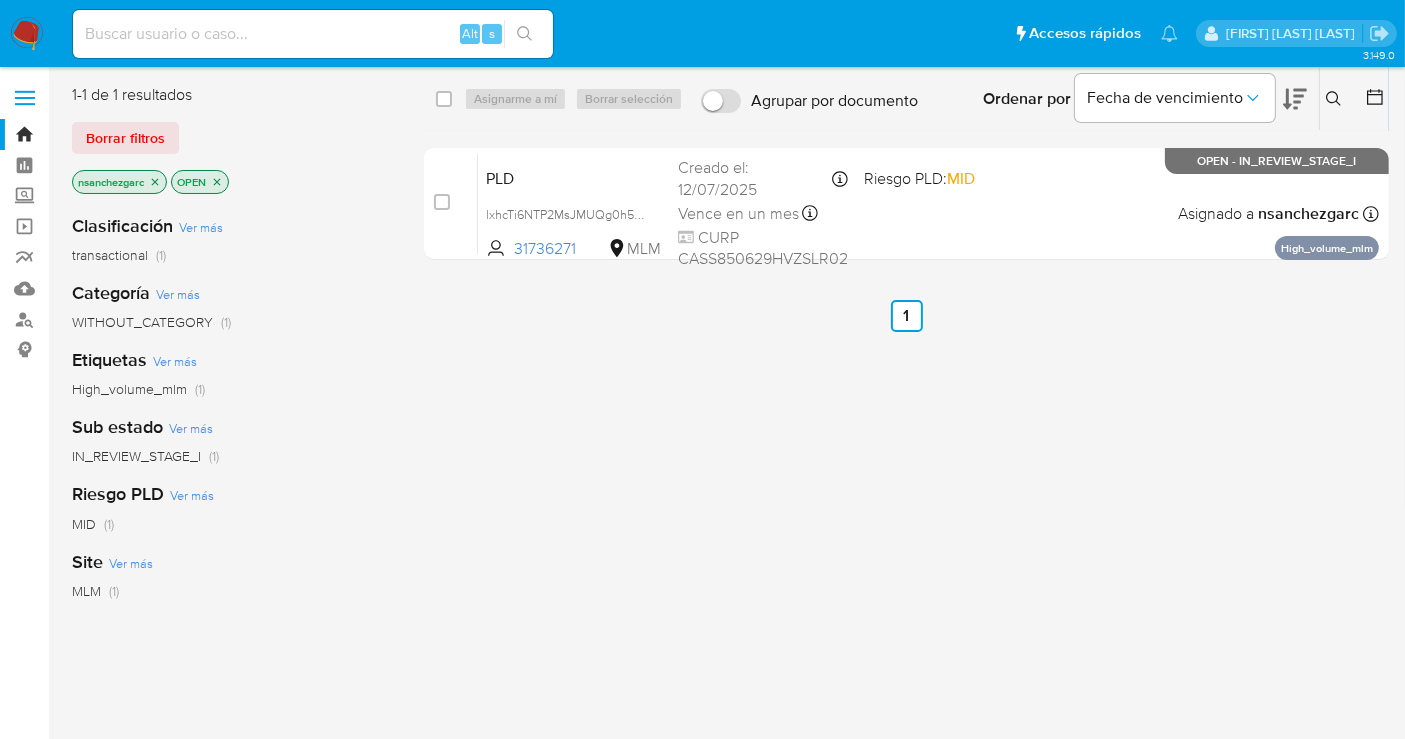 click 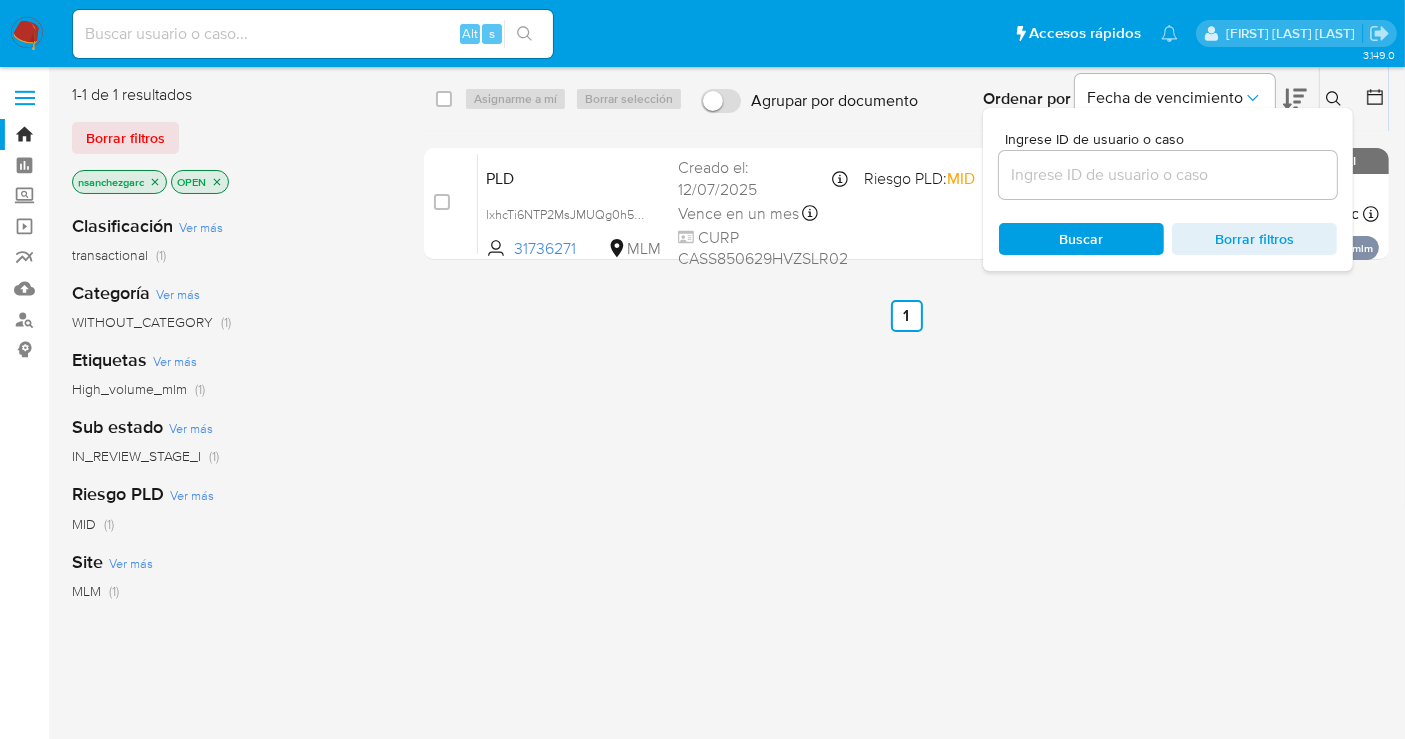 click at bounding box center [1168, 175] 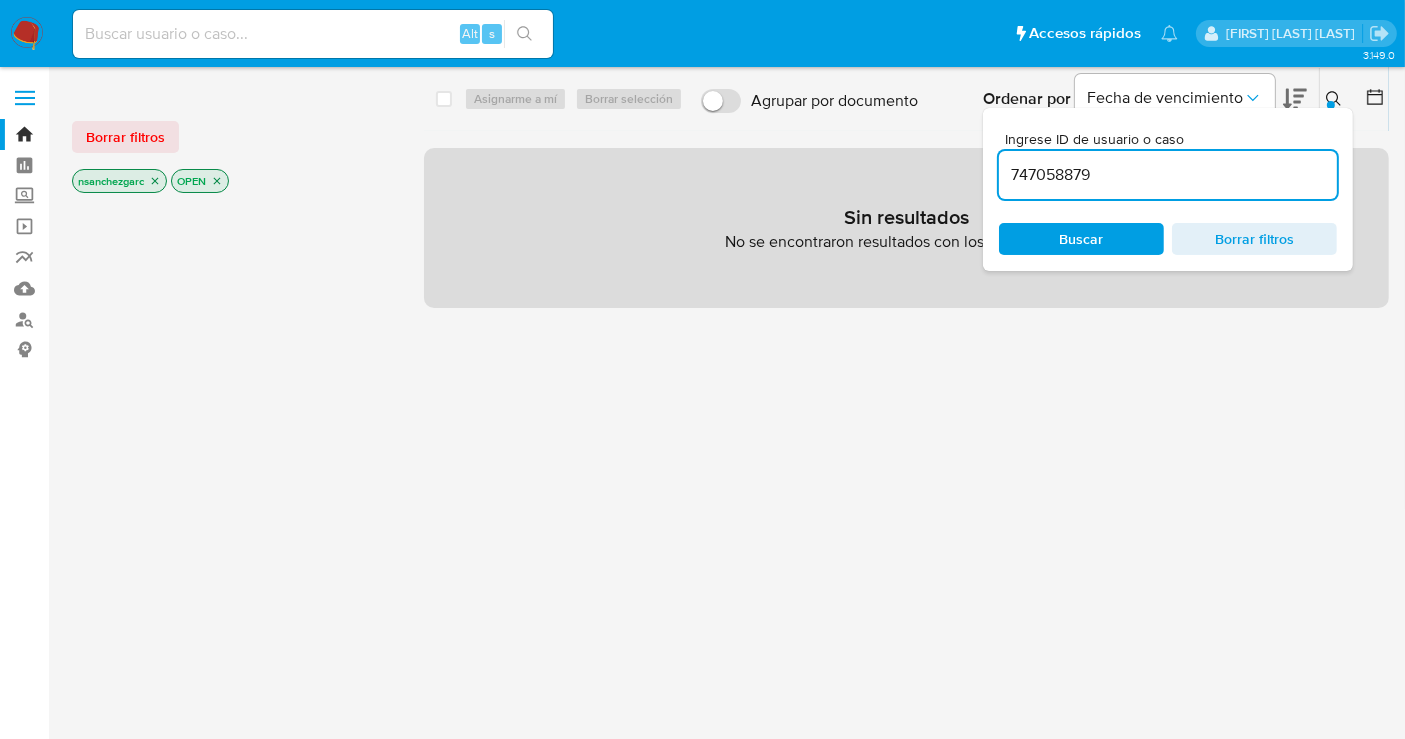 click 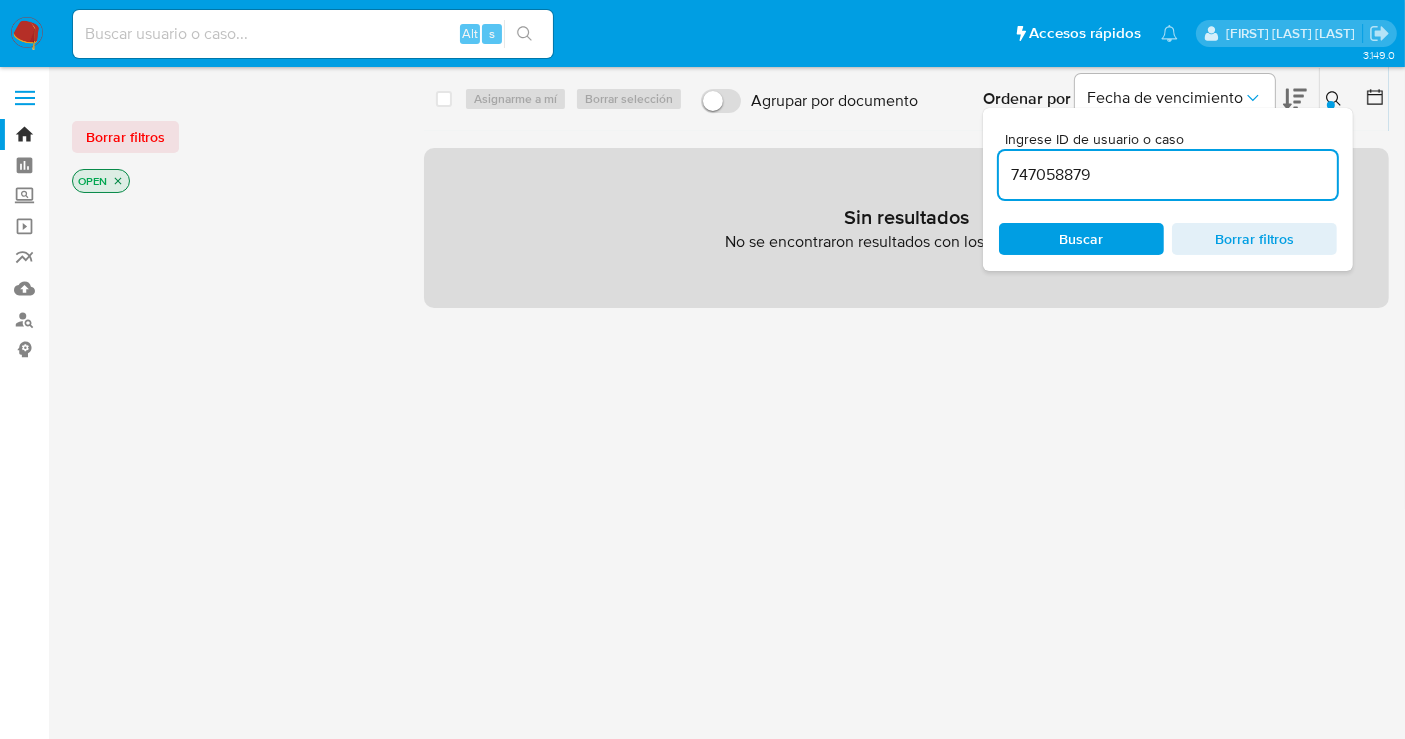 click on "747058879" at bounding box center [1168, 175] 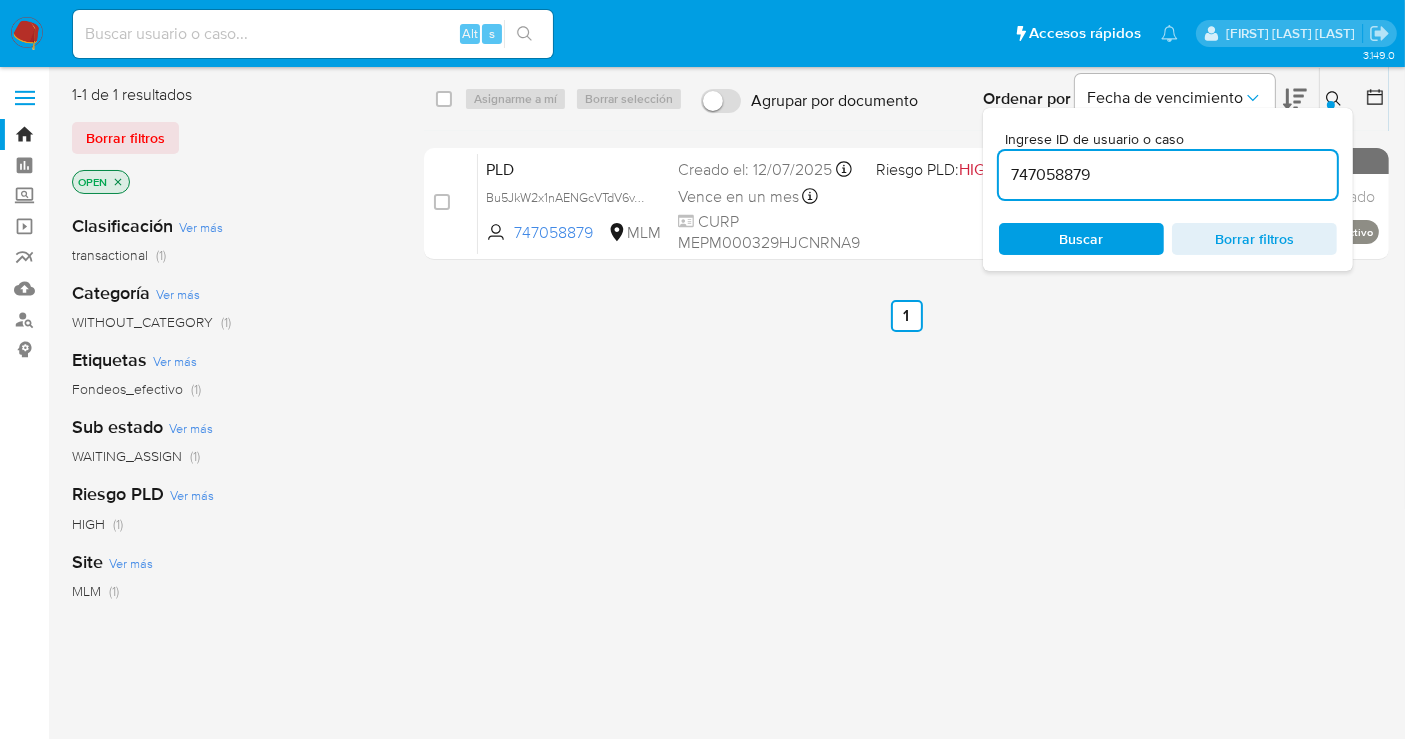click 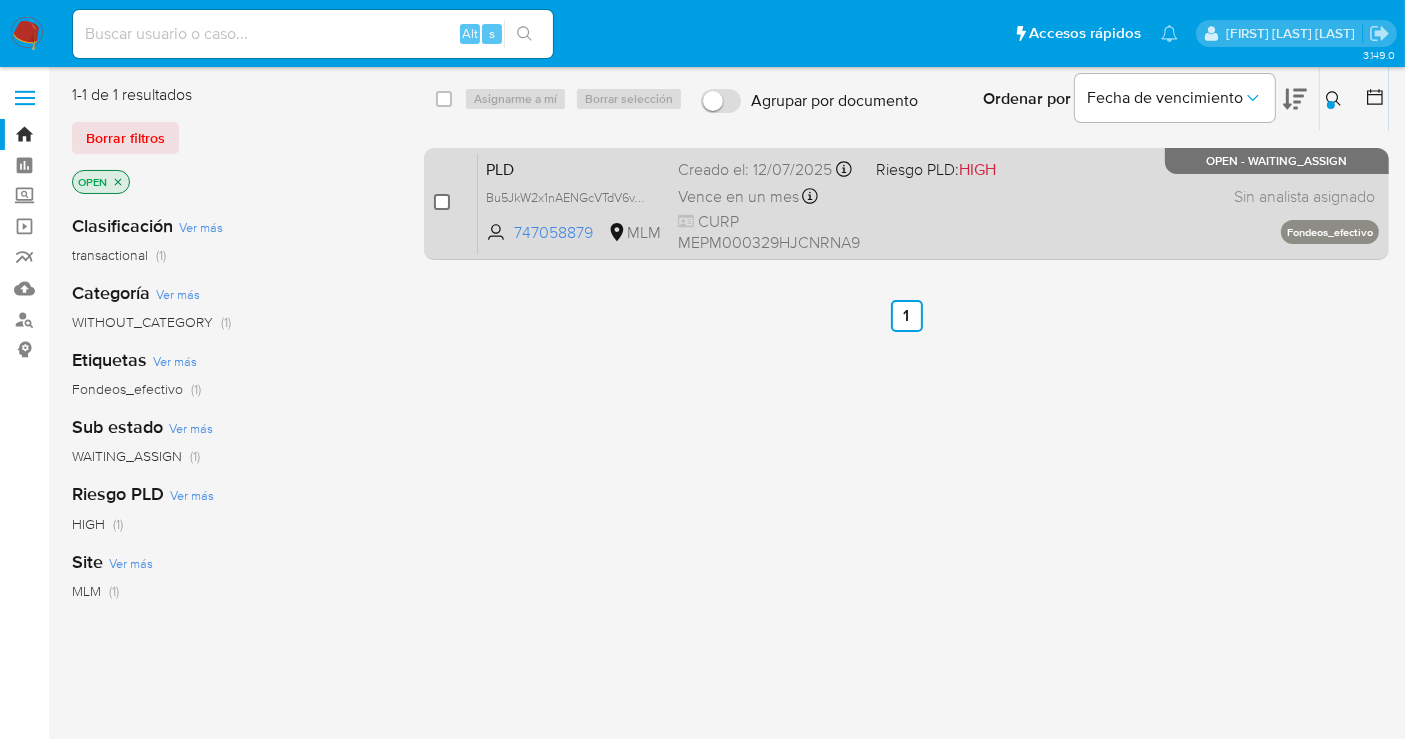 click at bounding box center (442, 202) 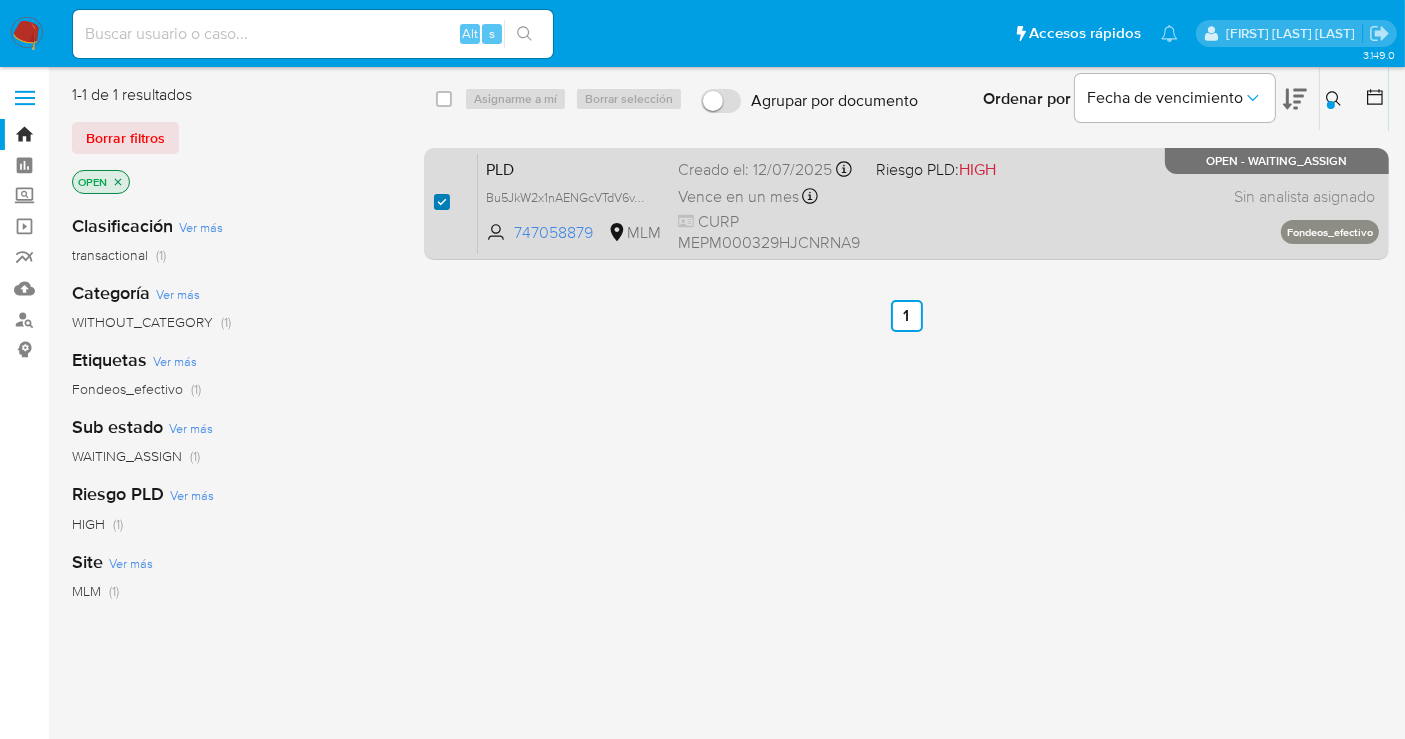 checkbox on "true" 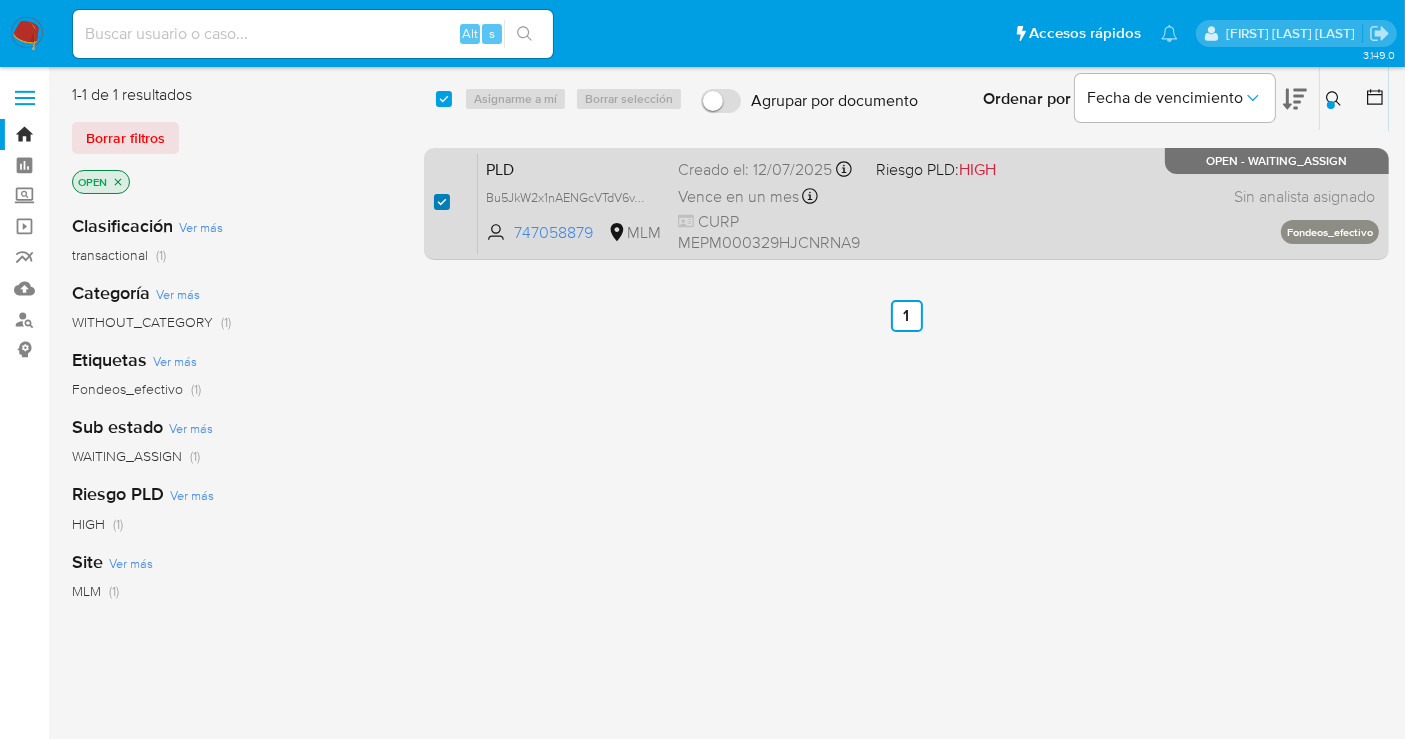 checkbox on "true" 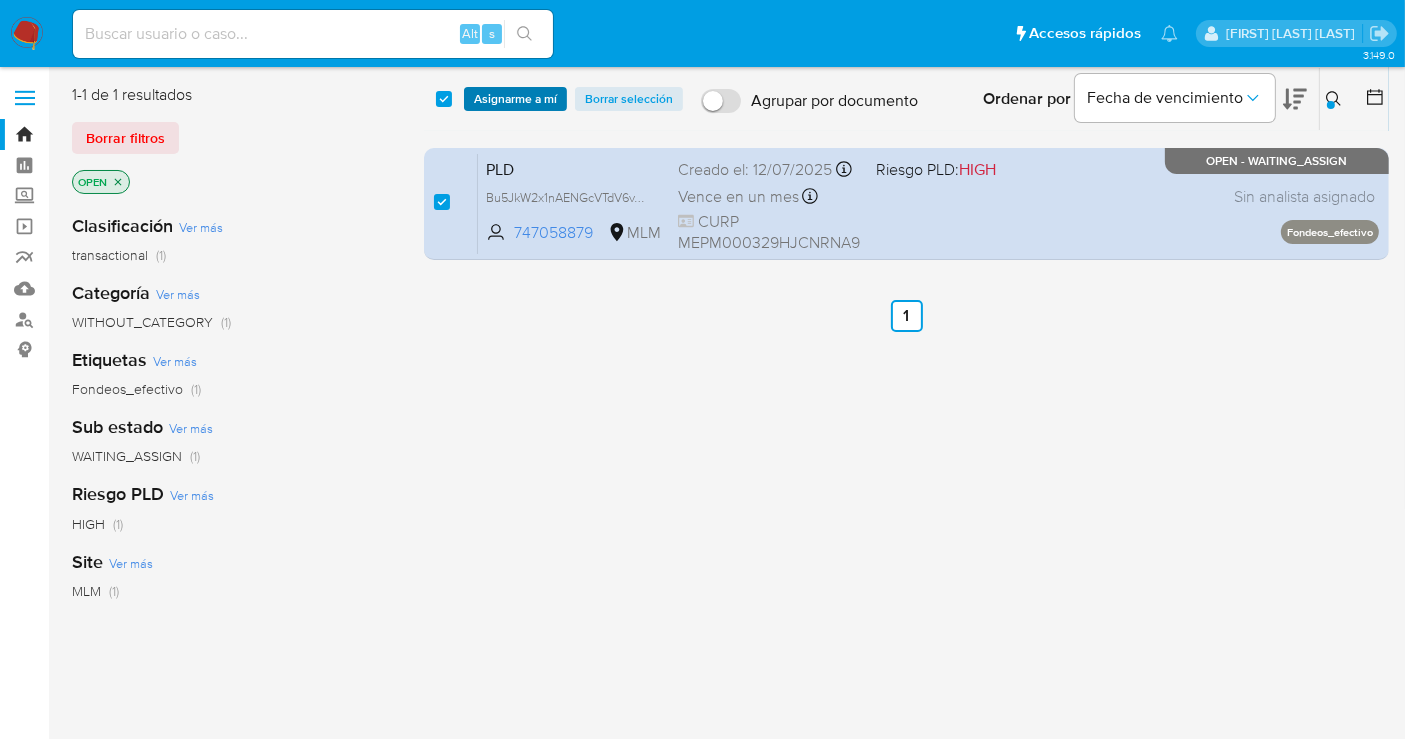 click on "Asignarme a mí" at bounding box center [515, 99] 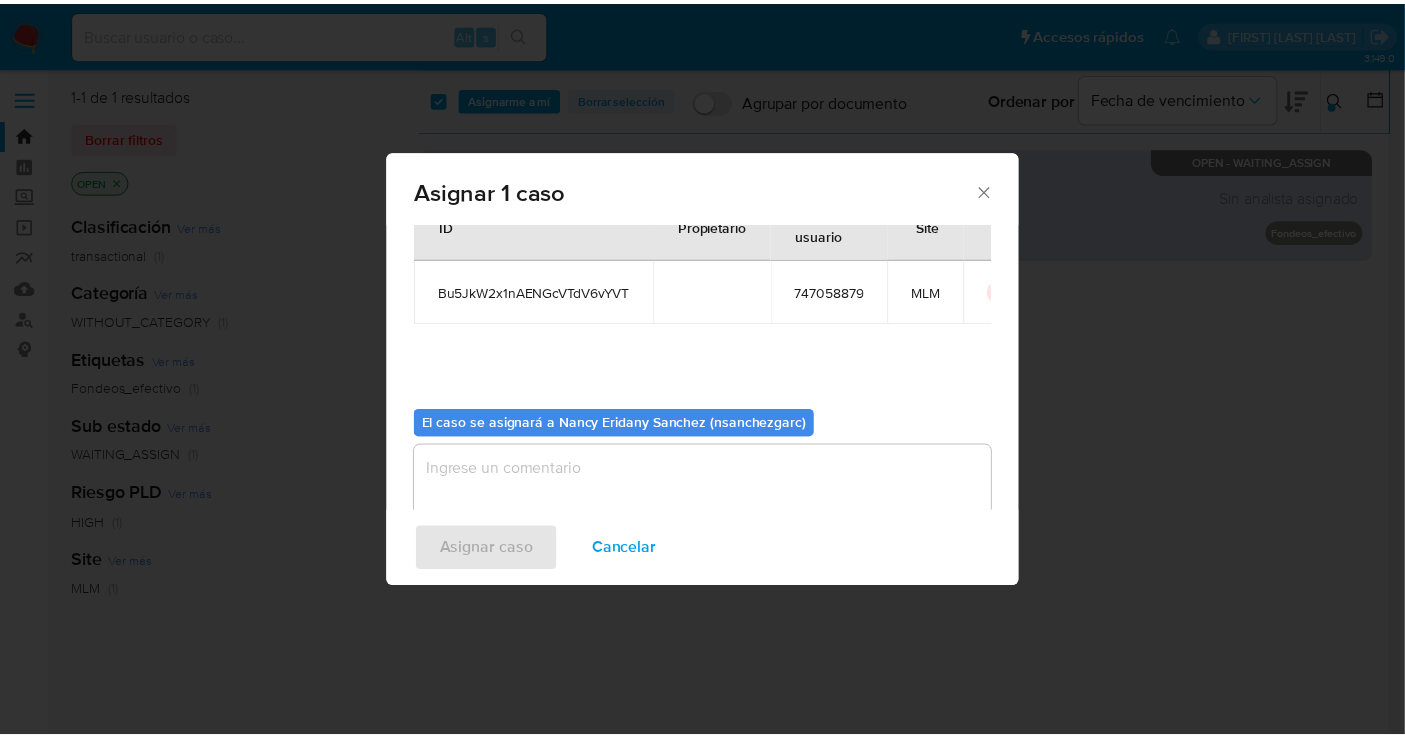 scroll, scrollTop: 102, scrollLeft: 0, axis: vertical 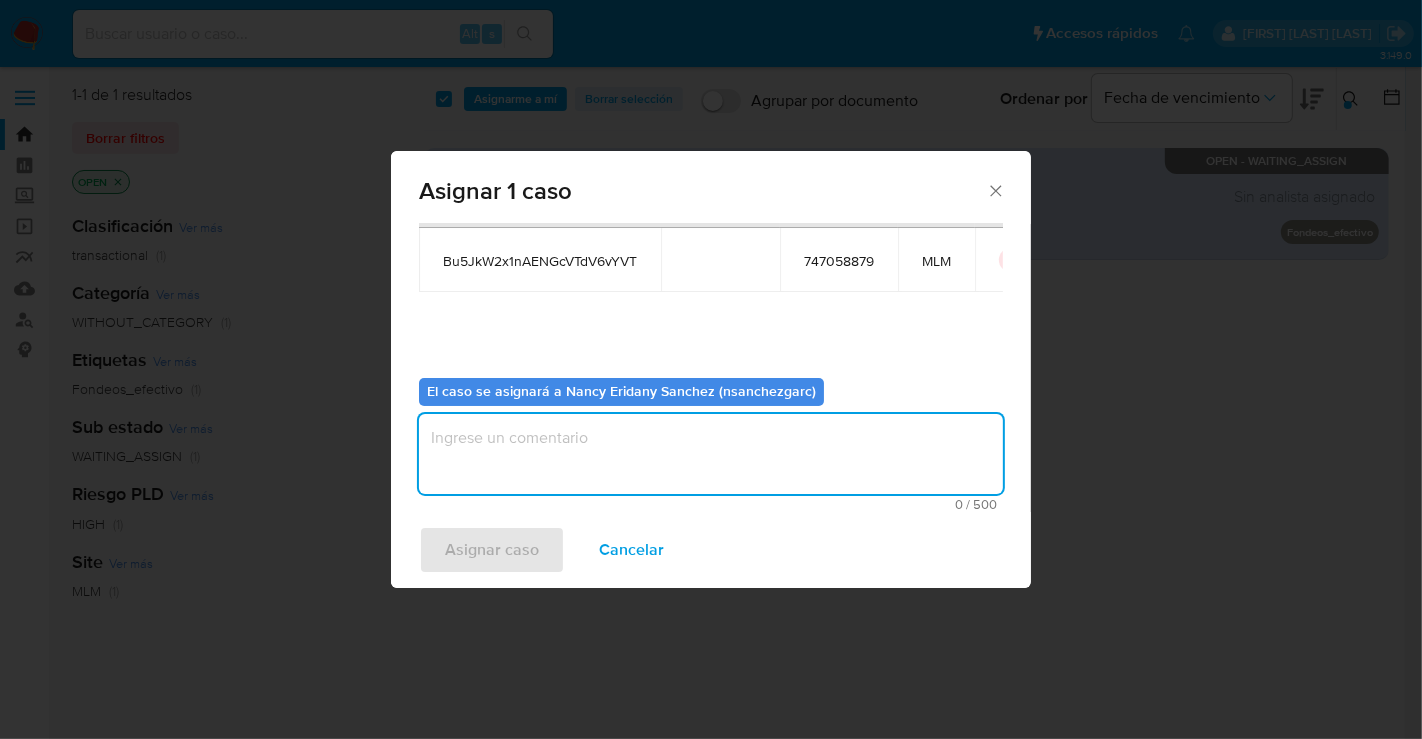 click at bounding box center (711, 454) 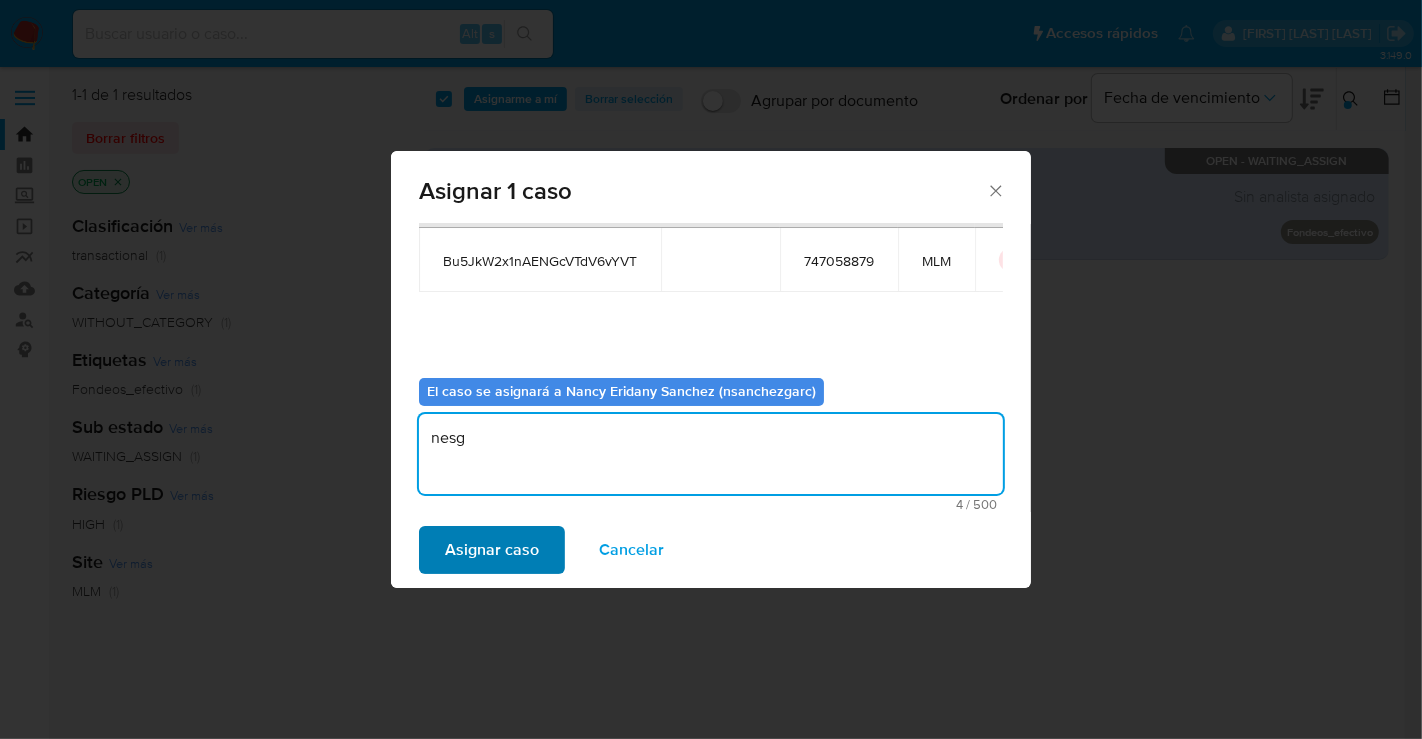 type on "nesg" 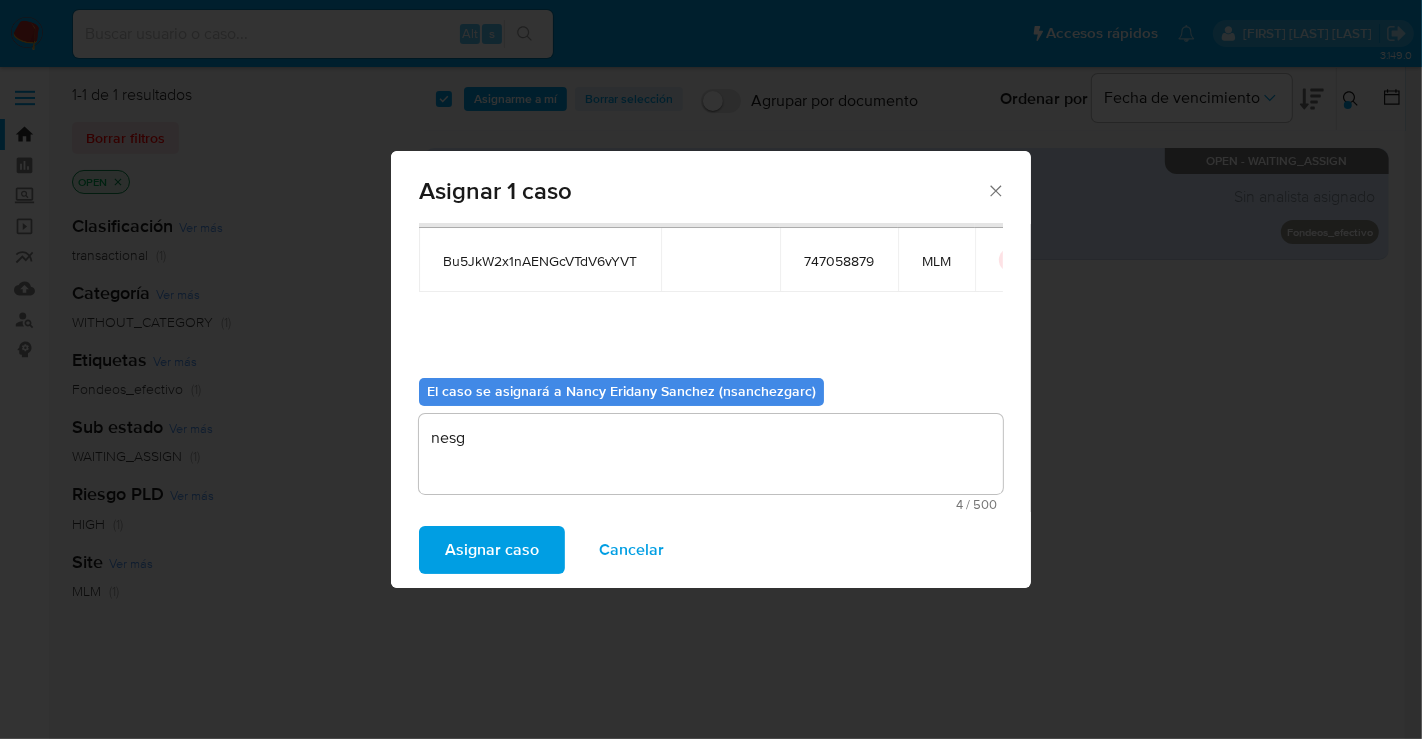 click on "Asignar caso" at bounding box center [492, 550] 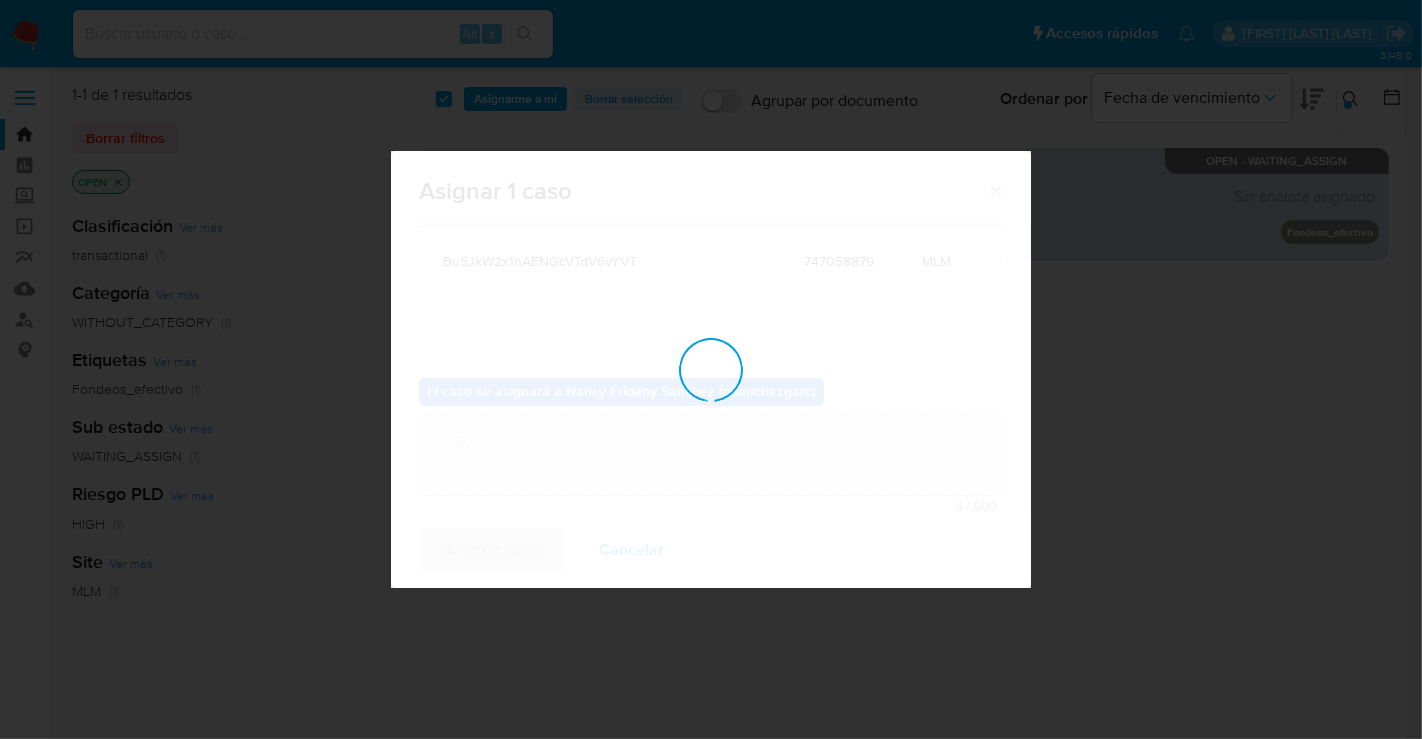 type 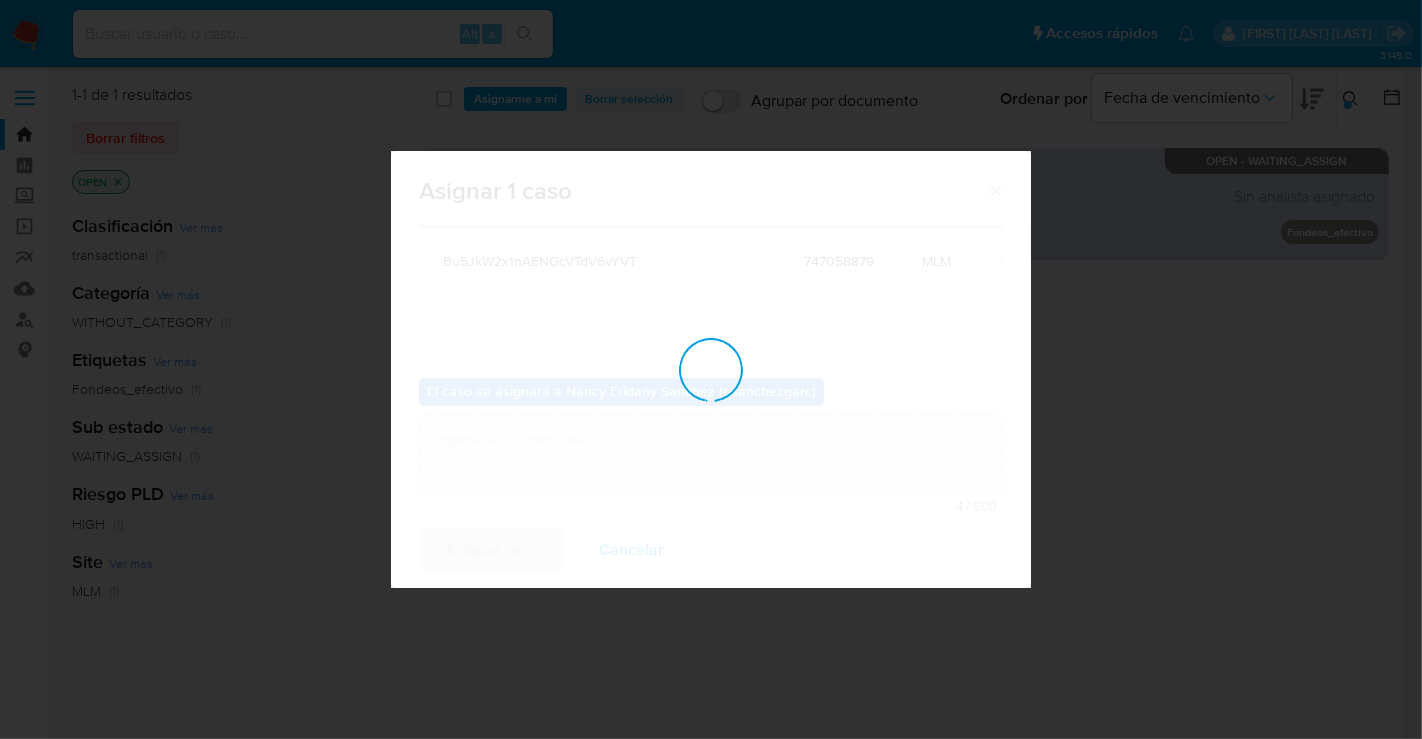 checkbox on "false" 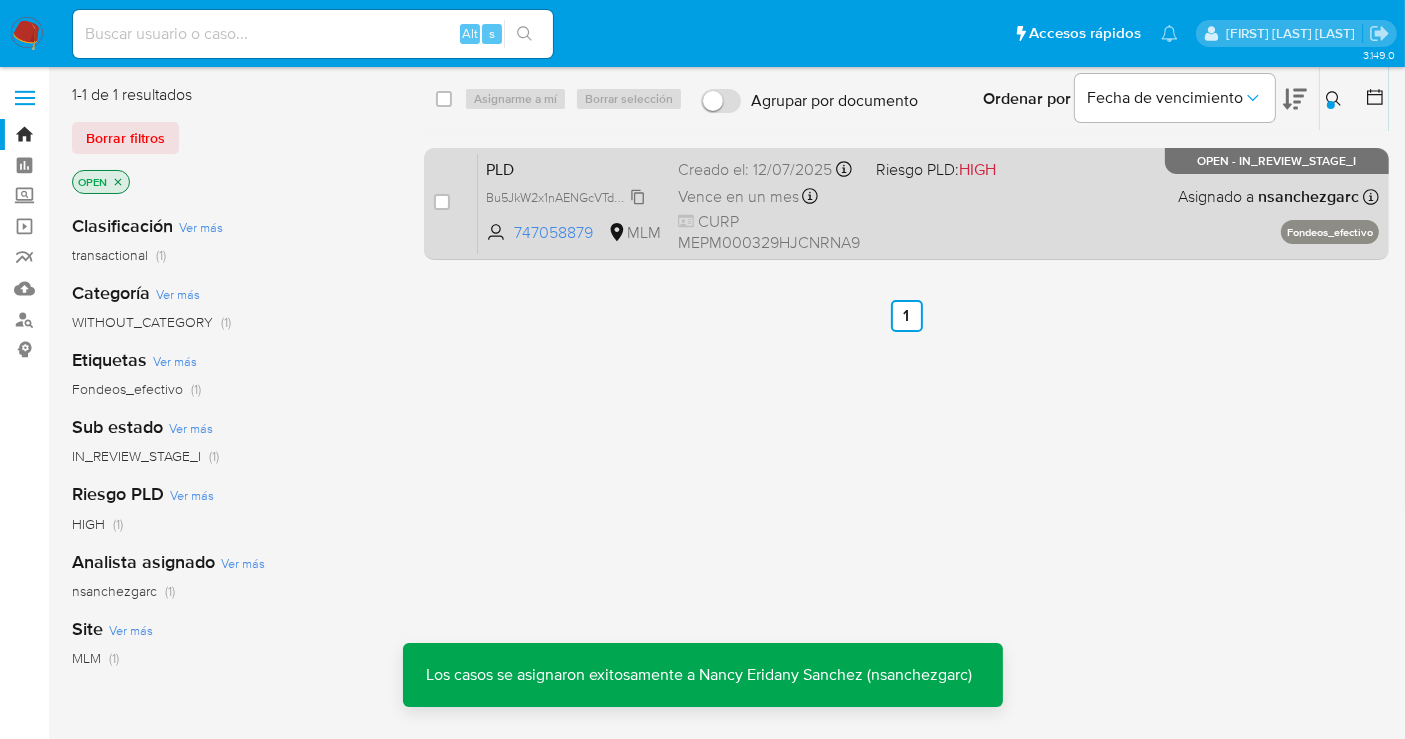 click on "Bu5JkW2x1nAENGcVTdV6vYVT" at bounding box center (571, 196) 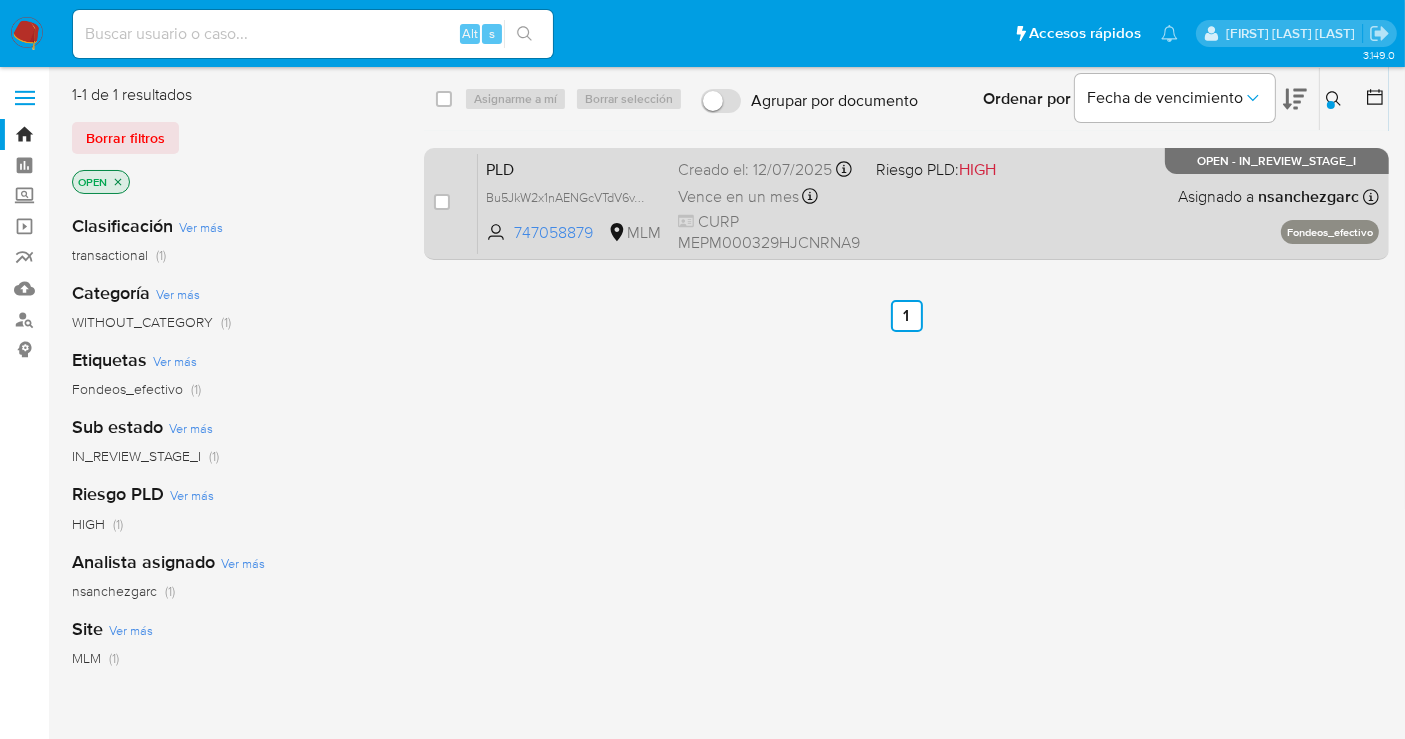 click on "Vence en un mes   Vence el 10/09/2025 02:05:47" at bounding box center [769, 196] 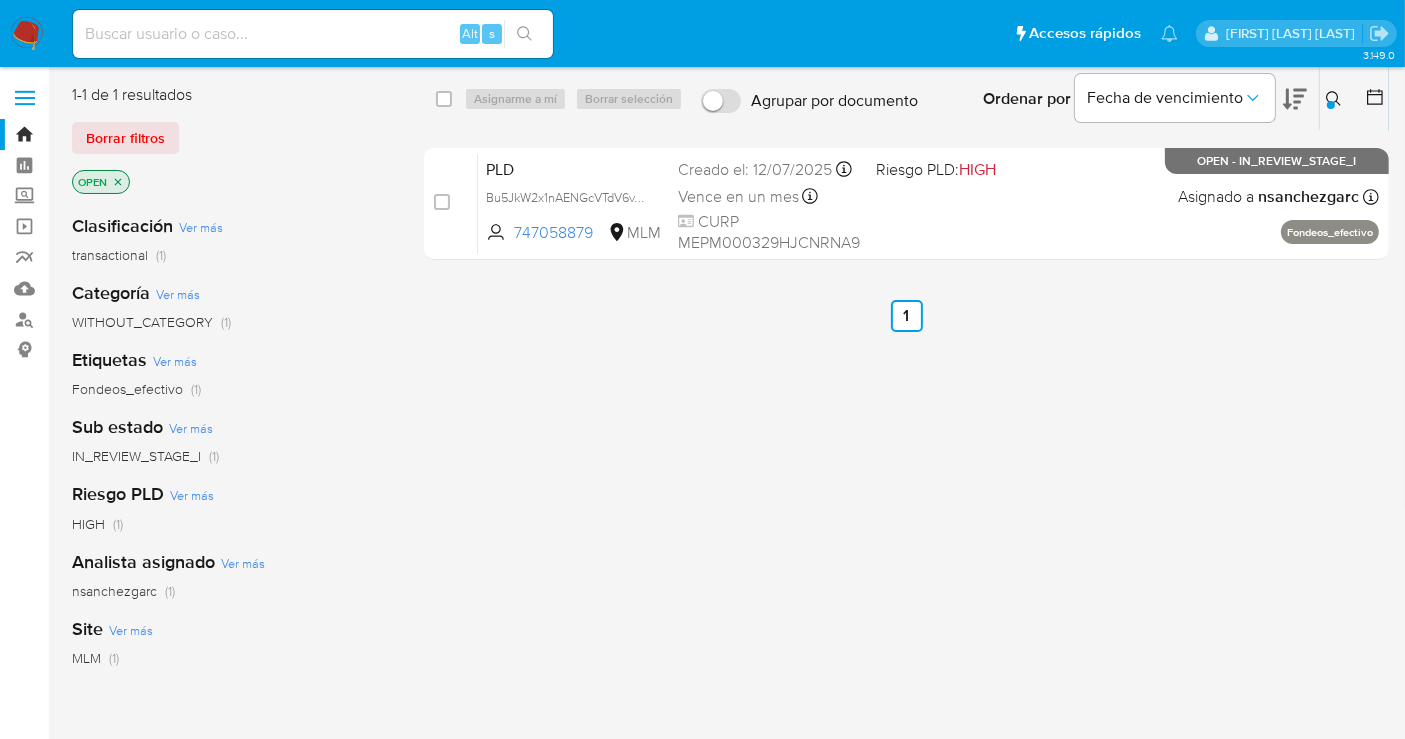 click at bounding box center [313, 34] 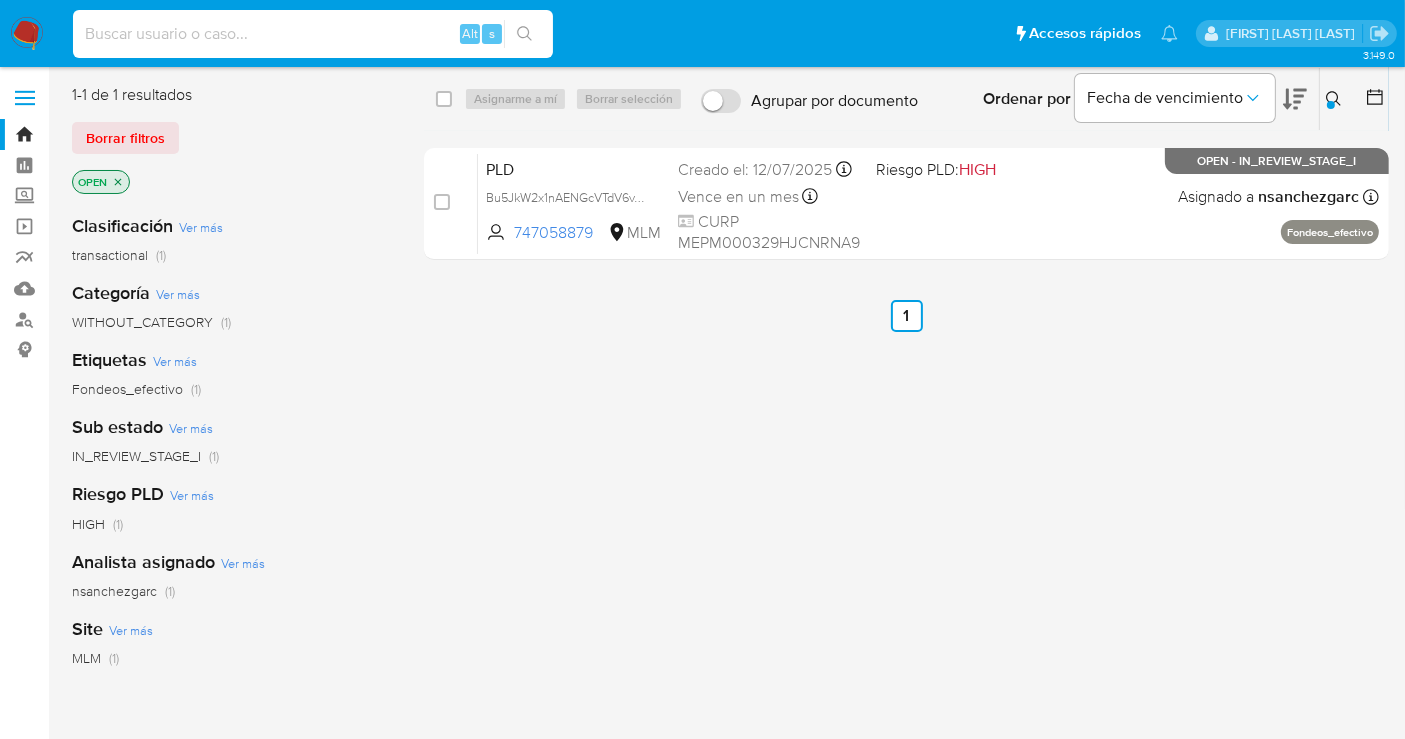 paste on "2058222523" 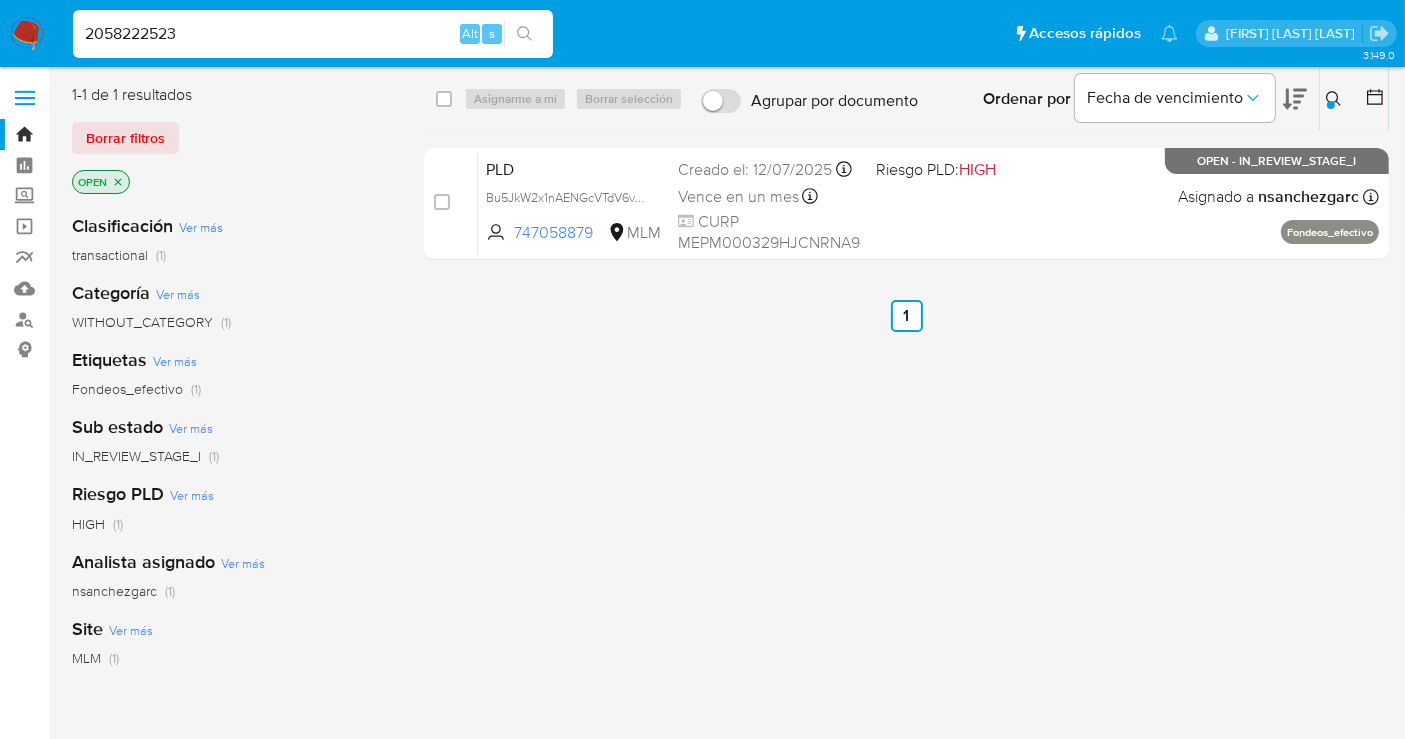 type on "2058222523" 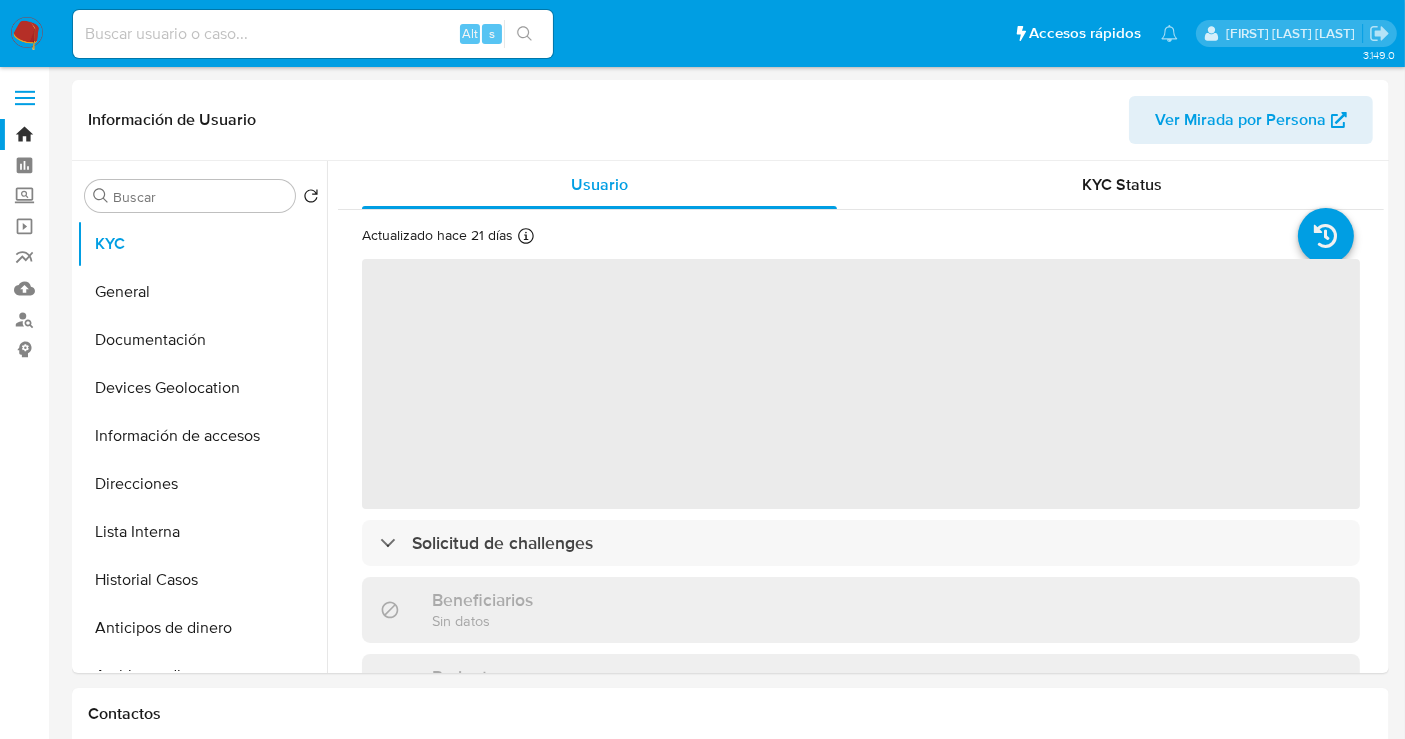 select on "10" 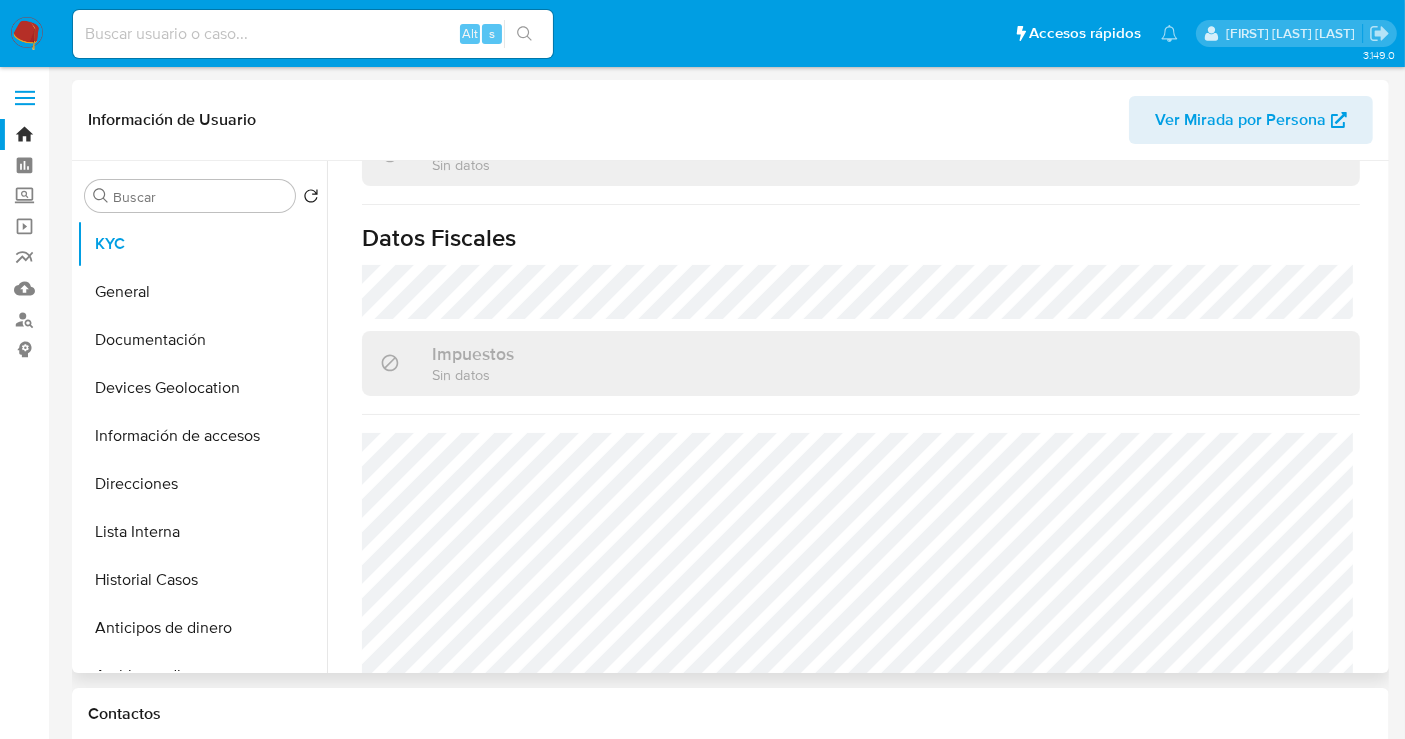 scroll, scrollTop: 1242, scrollLeft: 0, axis: vertical 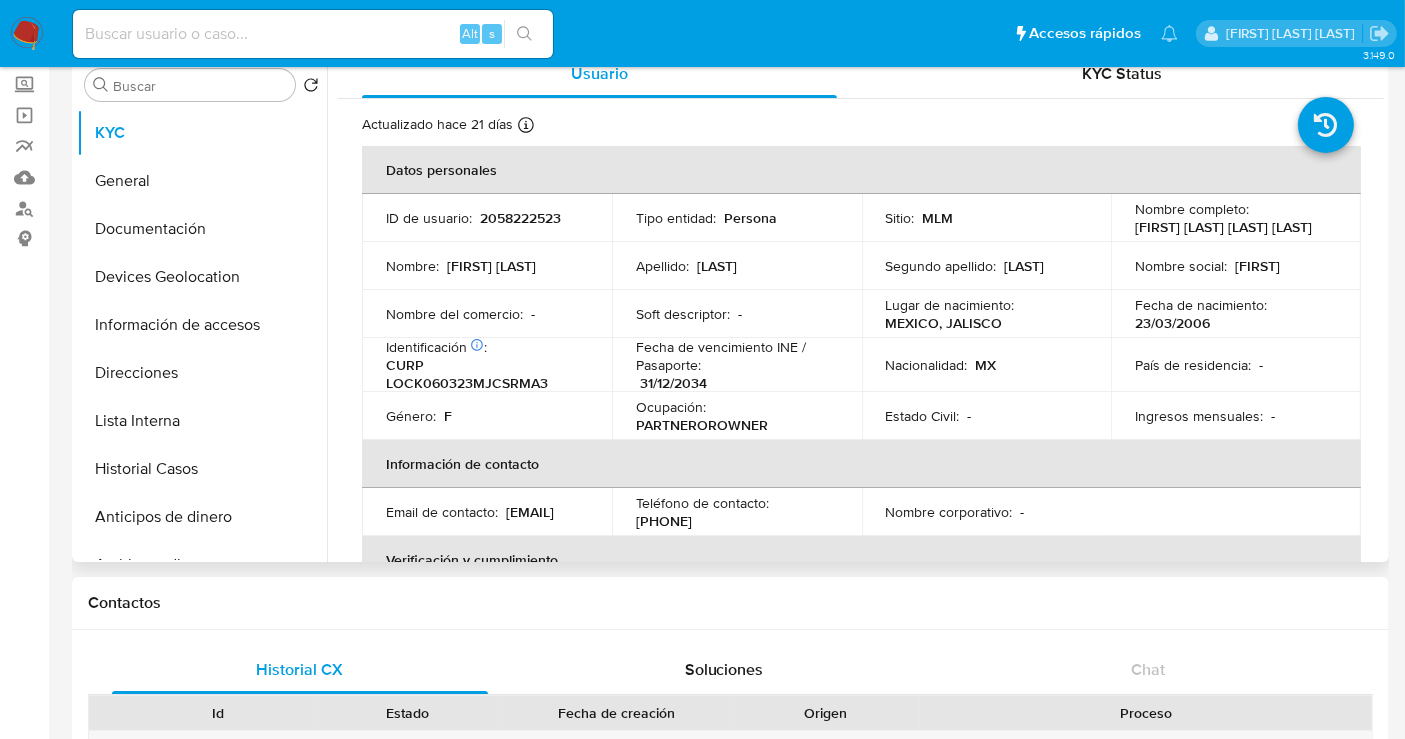 click on "2058222523" at bounding box center (520, 218) 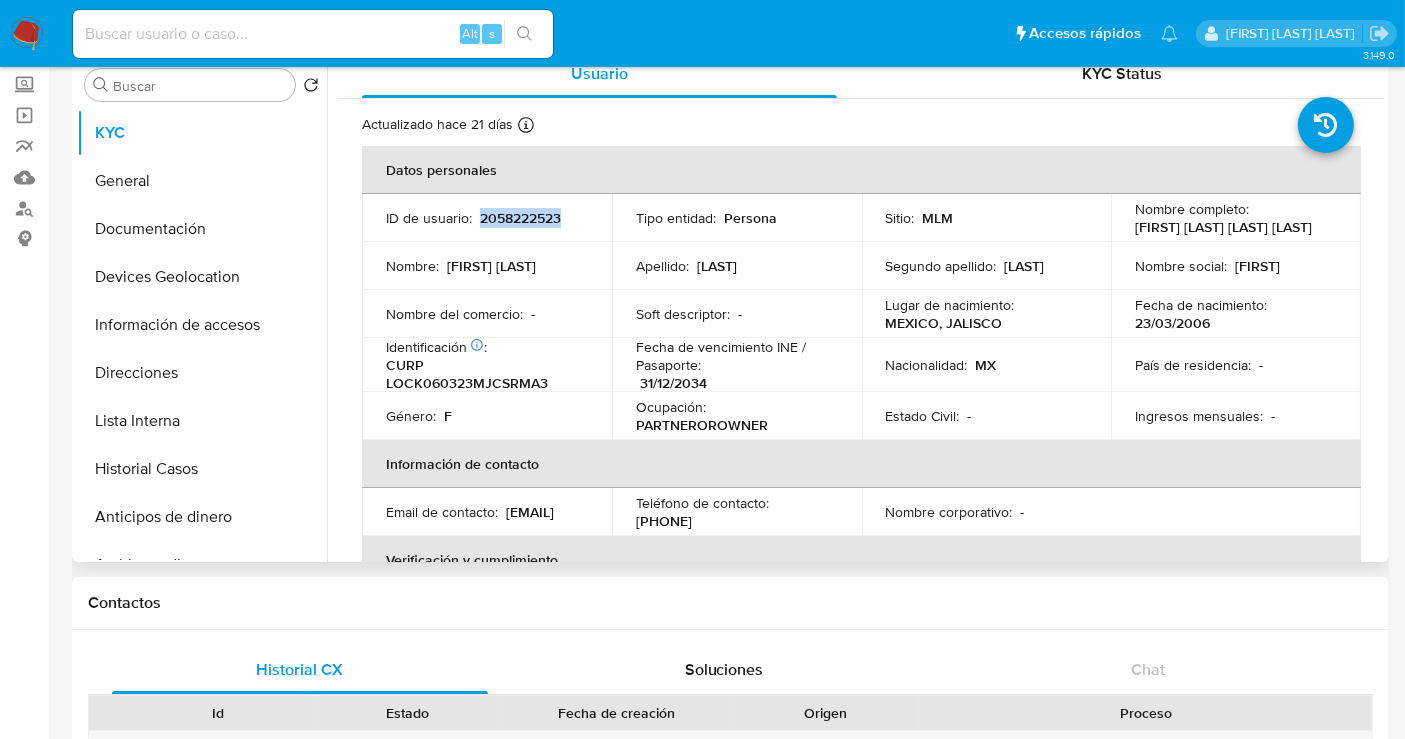 click on "2058222523" at bounding box center (520, 218) 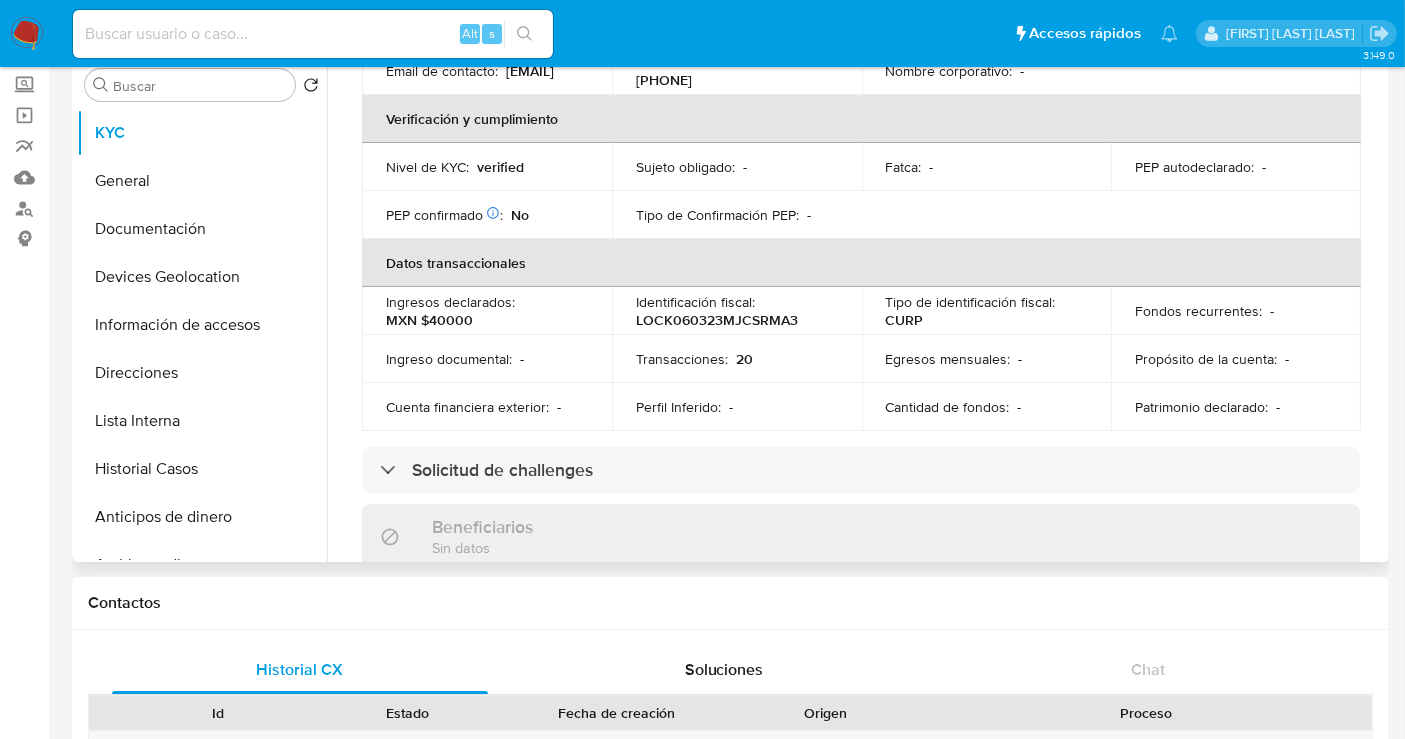 scroll, scrollTop: 444, scrollLeft: 0, axis: vertical 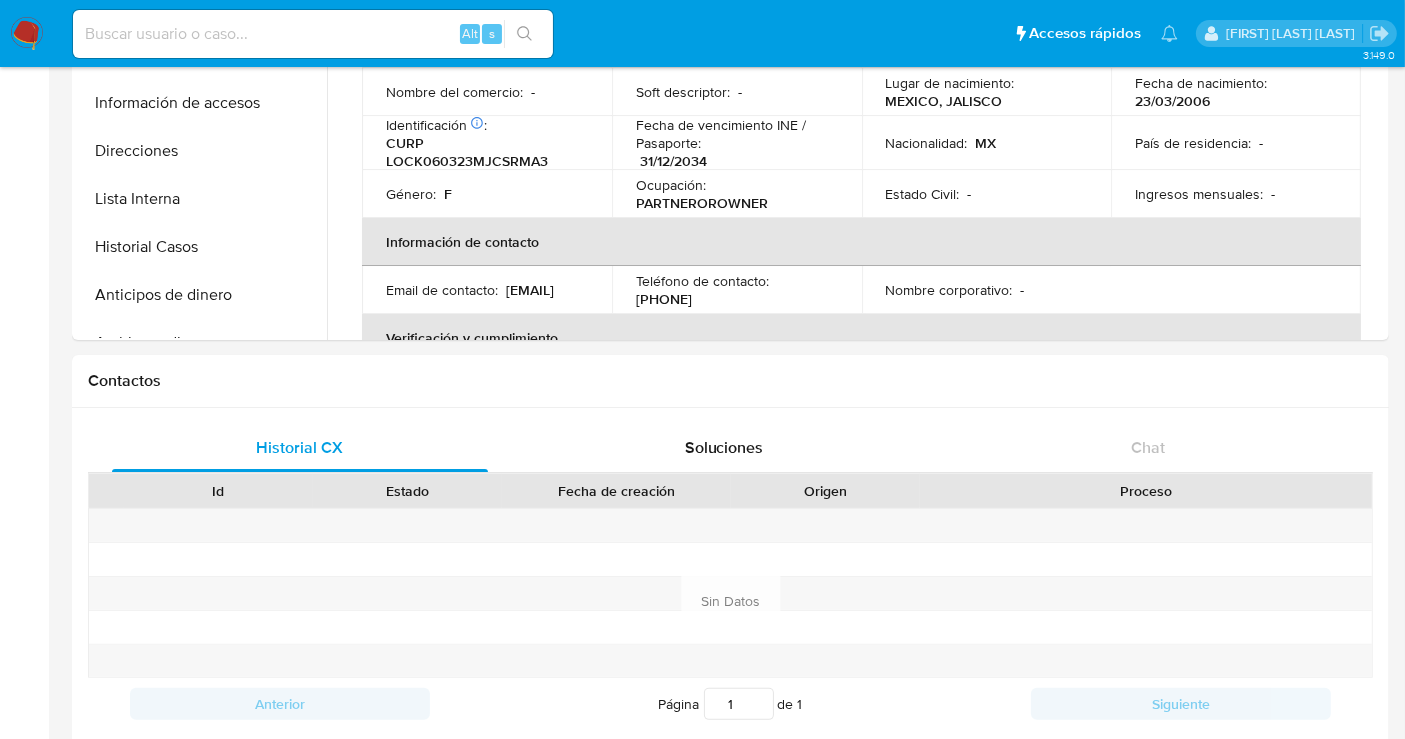 click at bounding box center [27, 34] 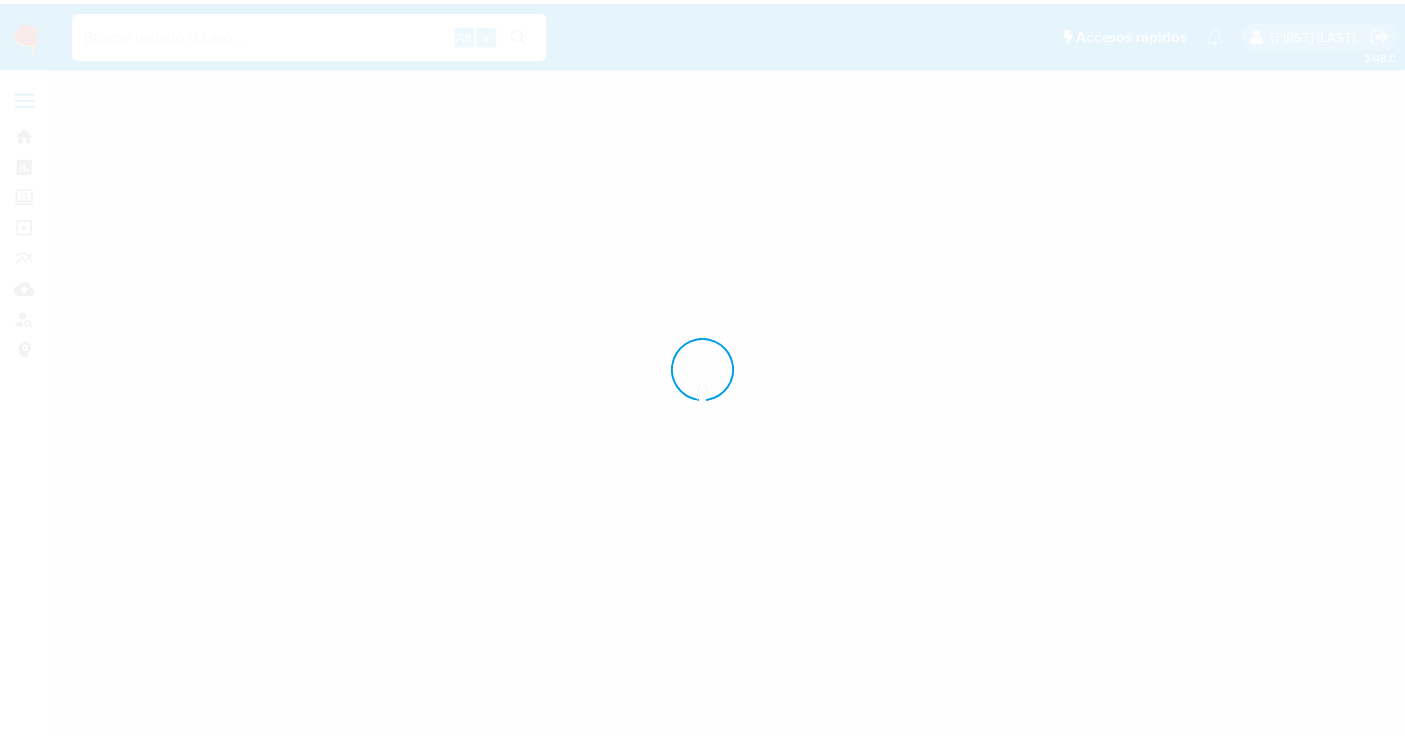 scroll, scrollTop: 0, scrollLeft: 0, axis: both 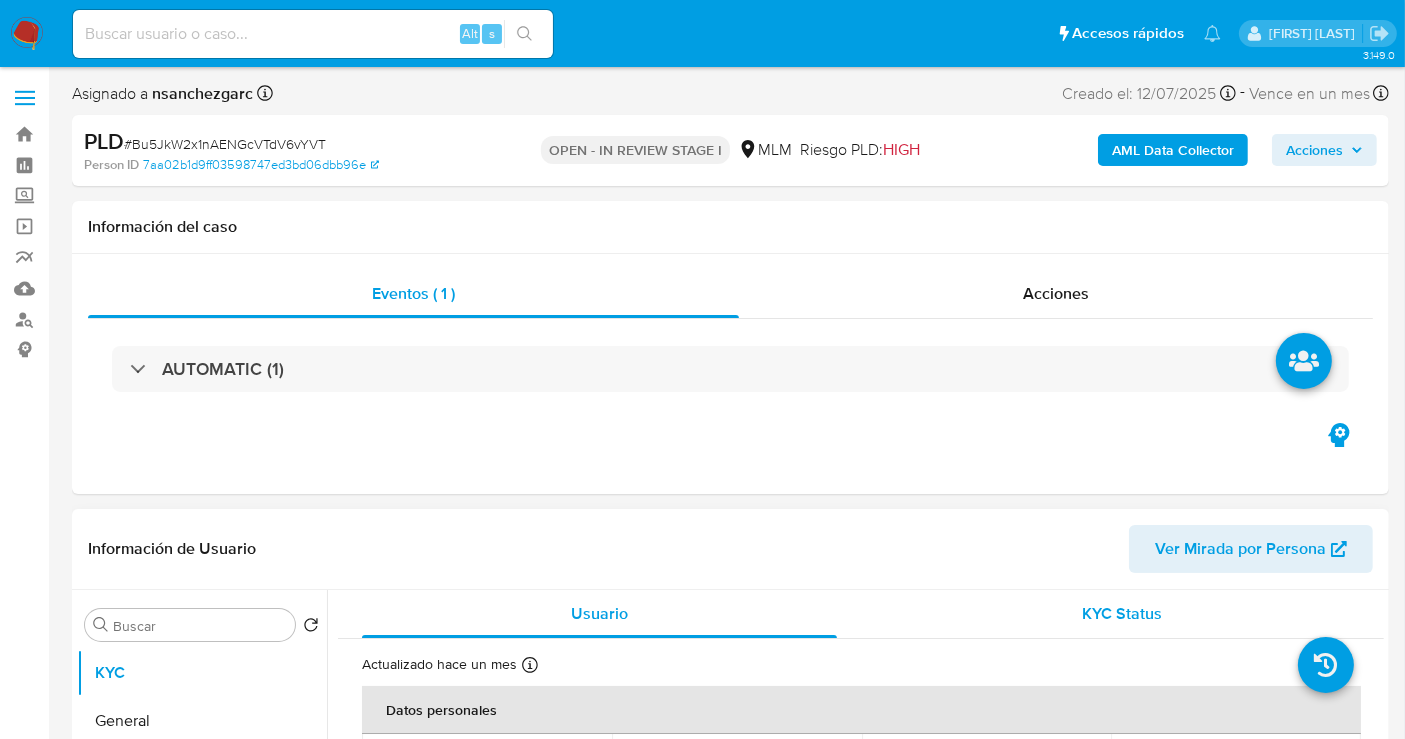 select on "10" 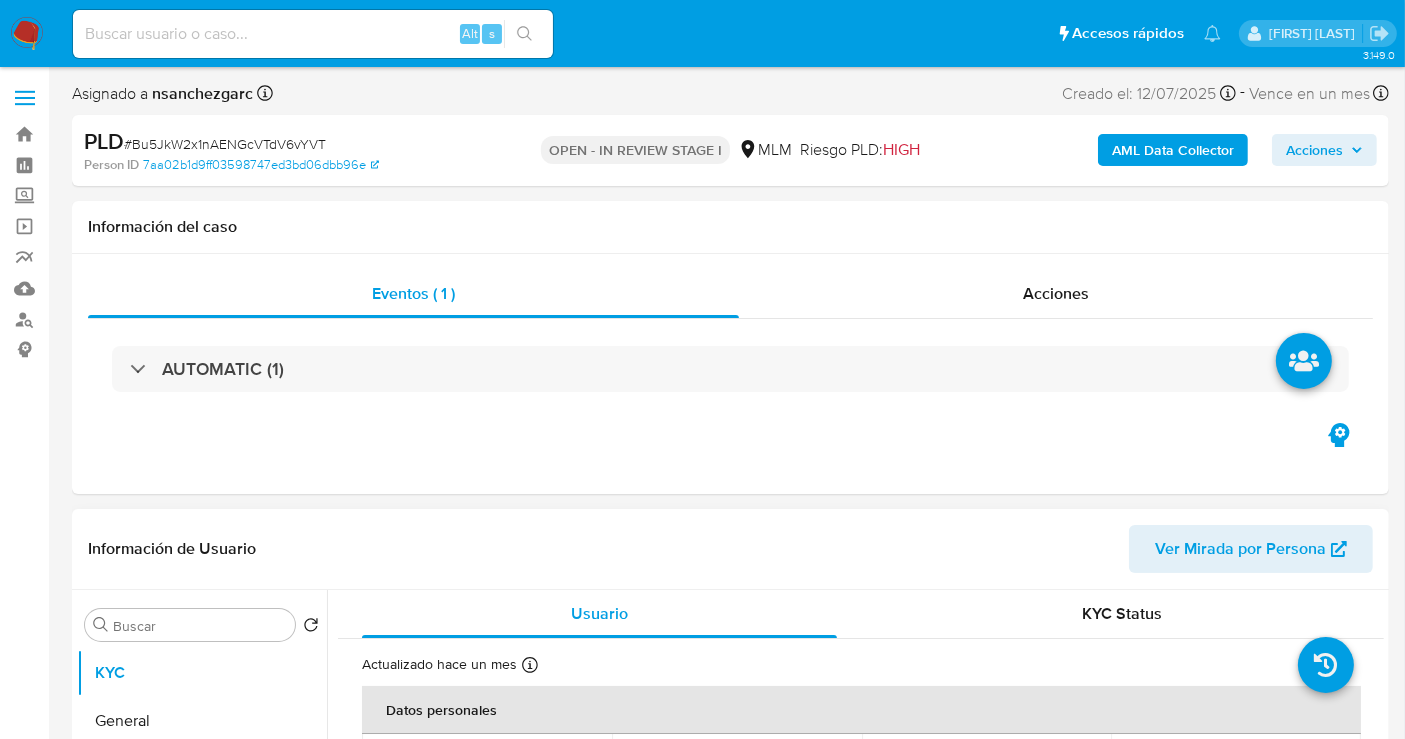scroll, scrollTop: 222, scrollLeft: 0, axis: vertical 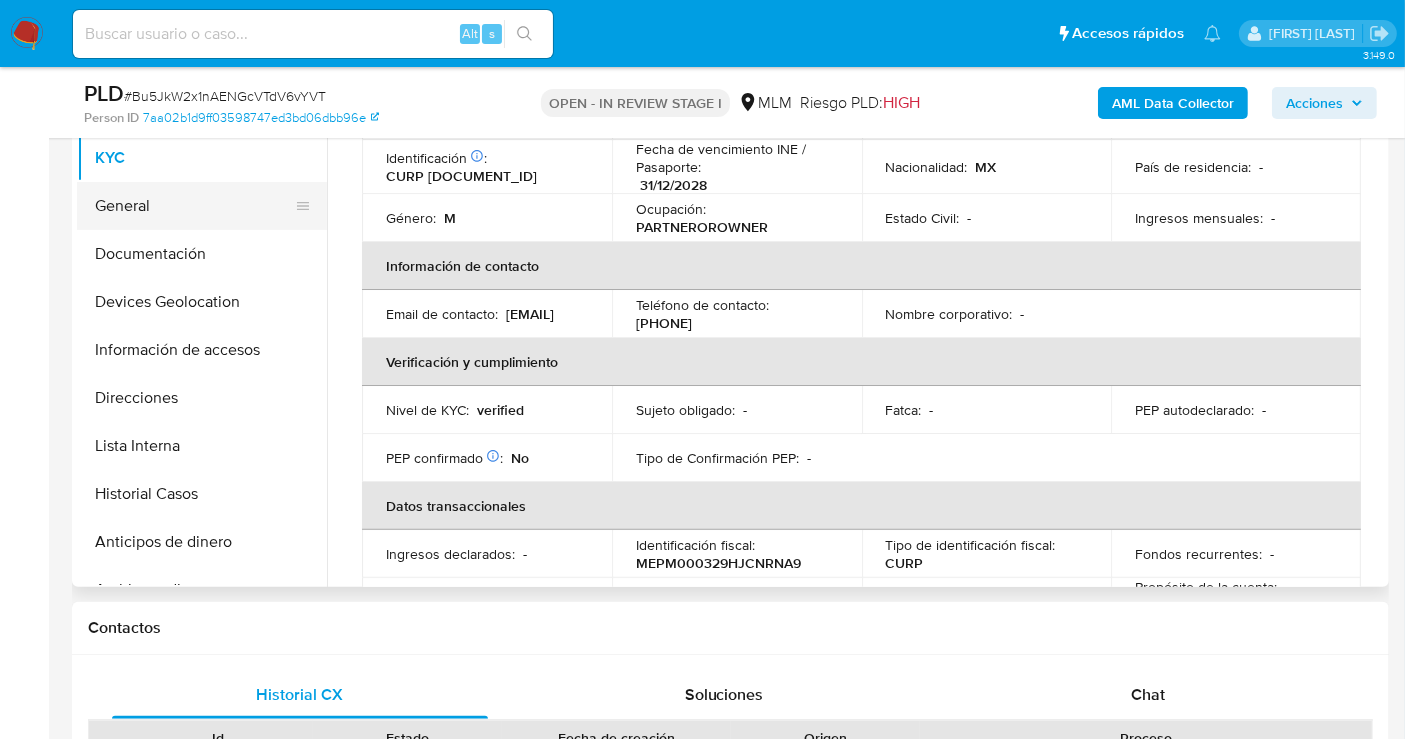 click on "General" at bounding box center (194, 206) 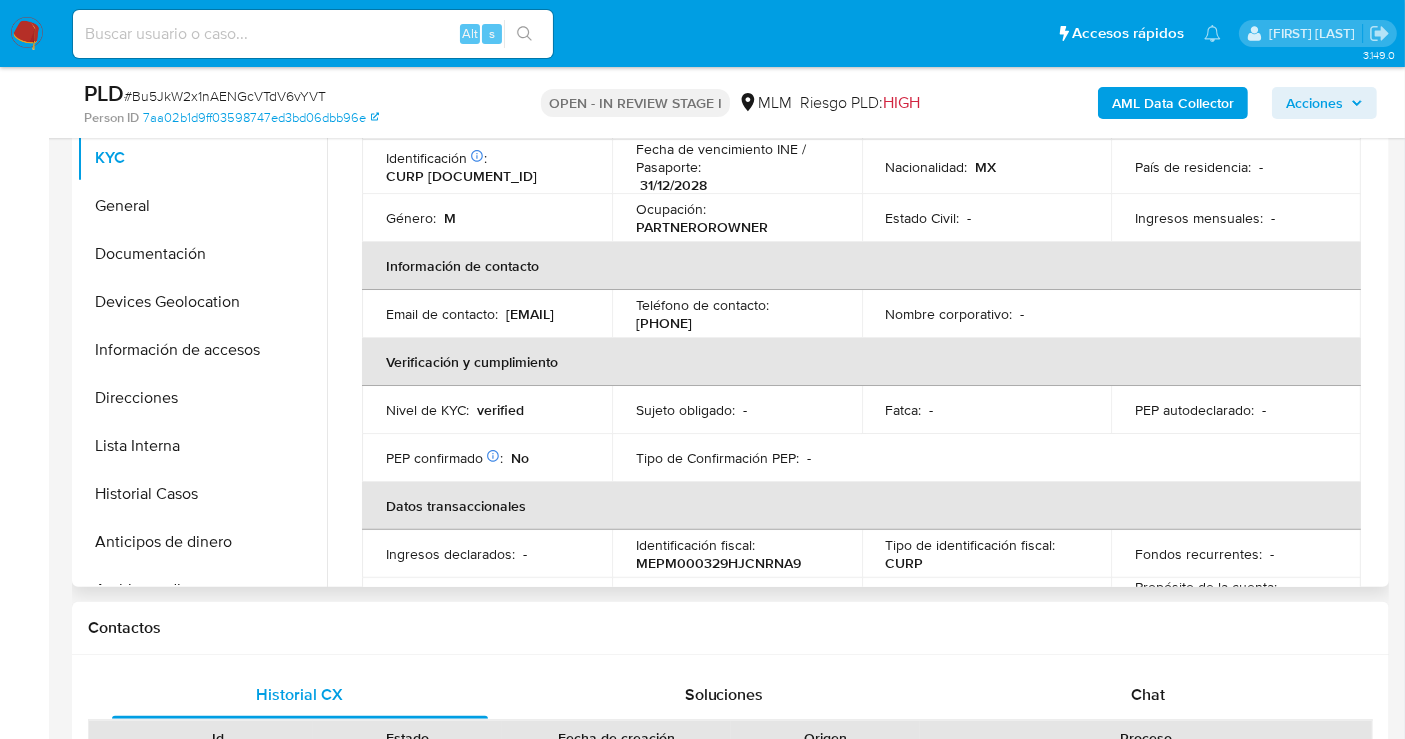 scroll, scrollTop: 0, scrollLeft: 0, axis: both 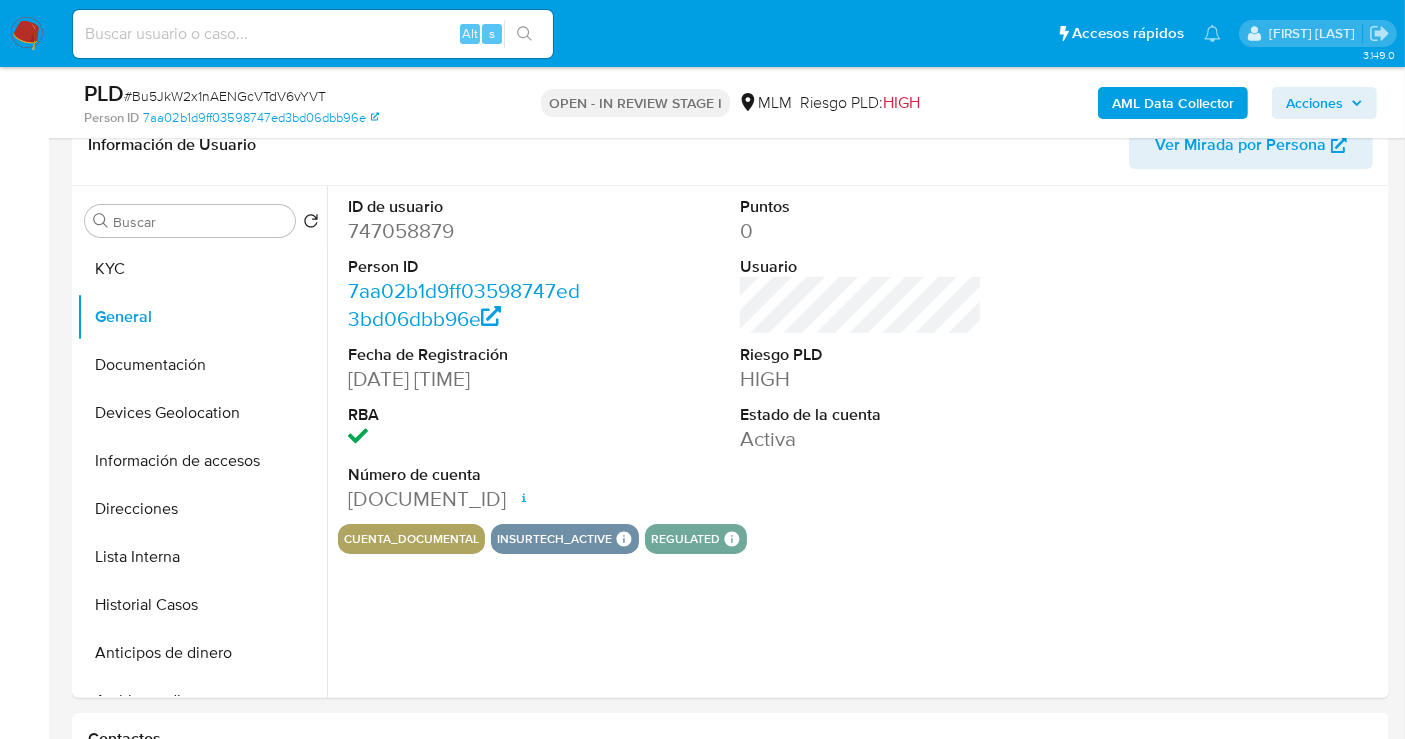 type 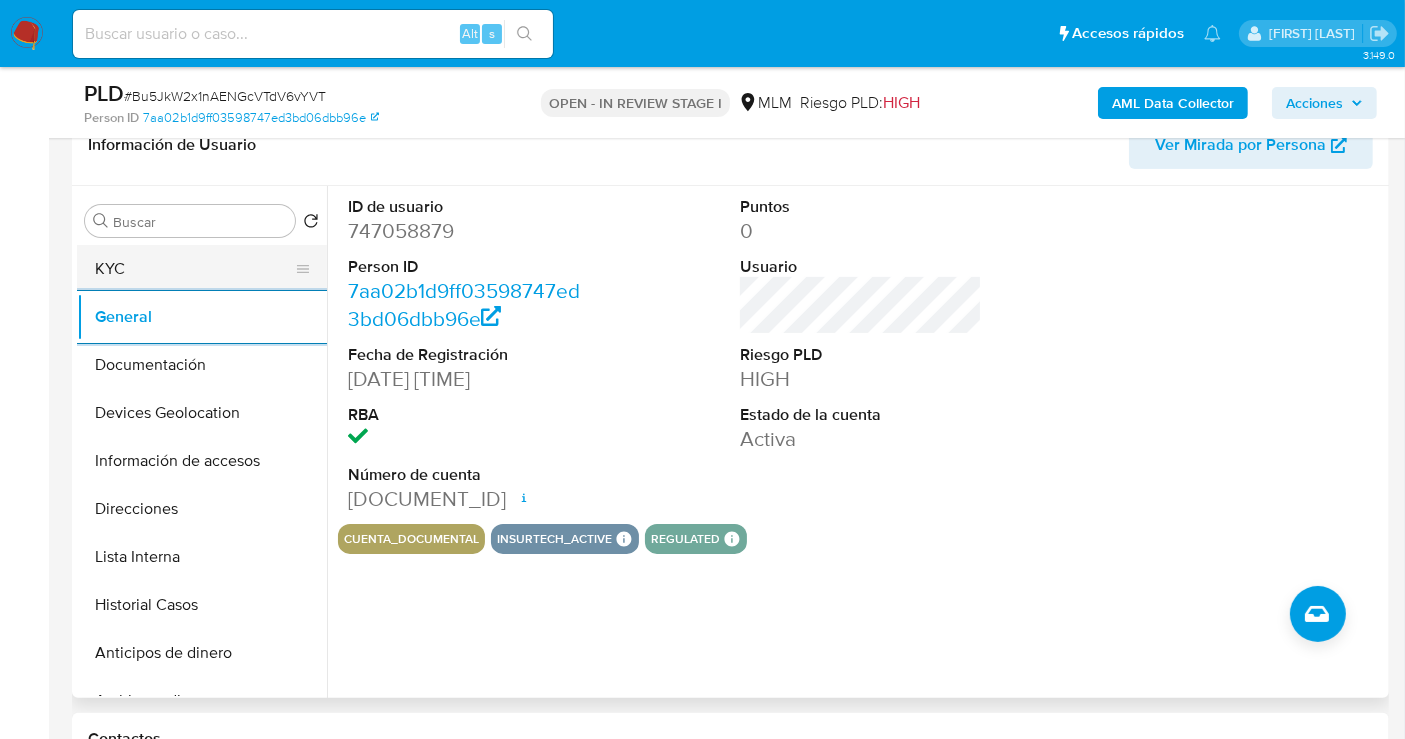click on "KYC" at bounding box center (194, 269) 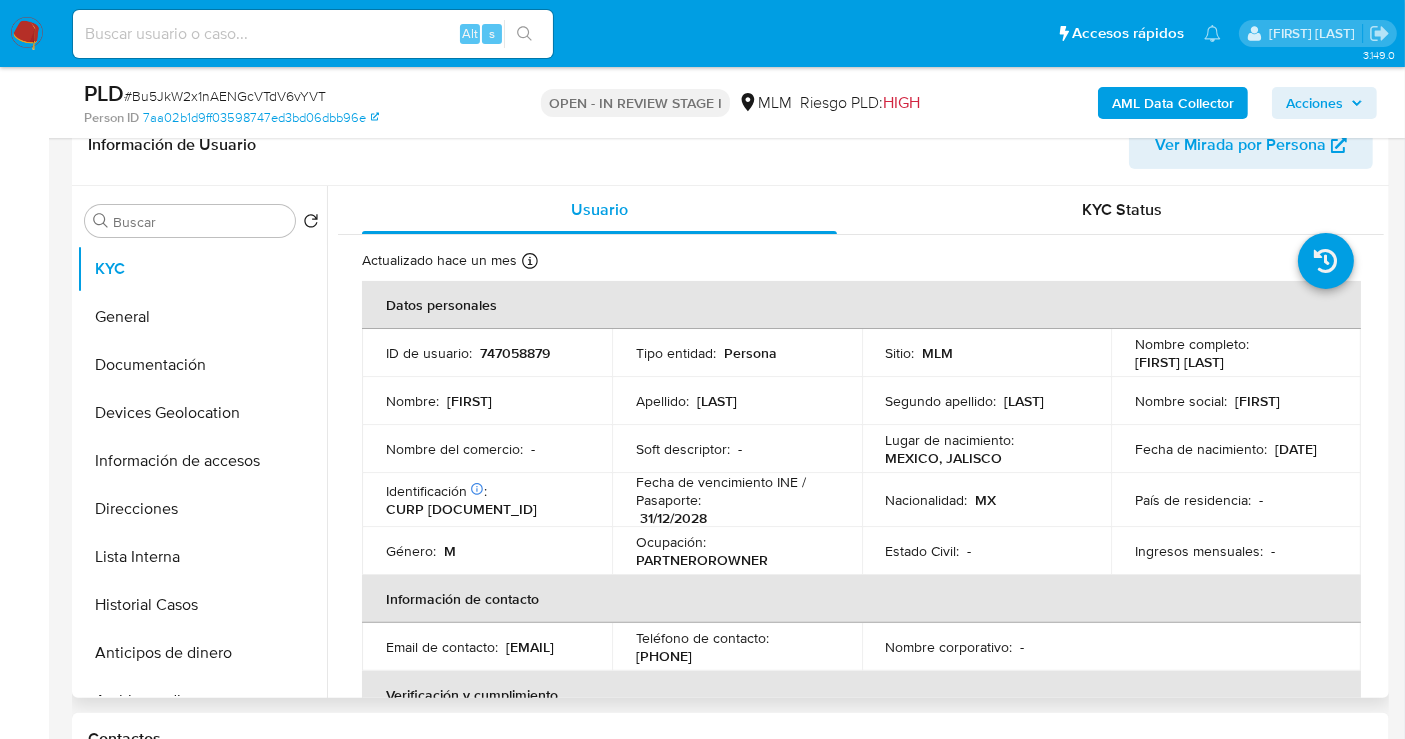 type 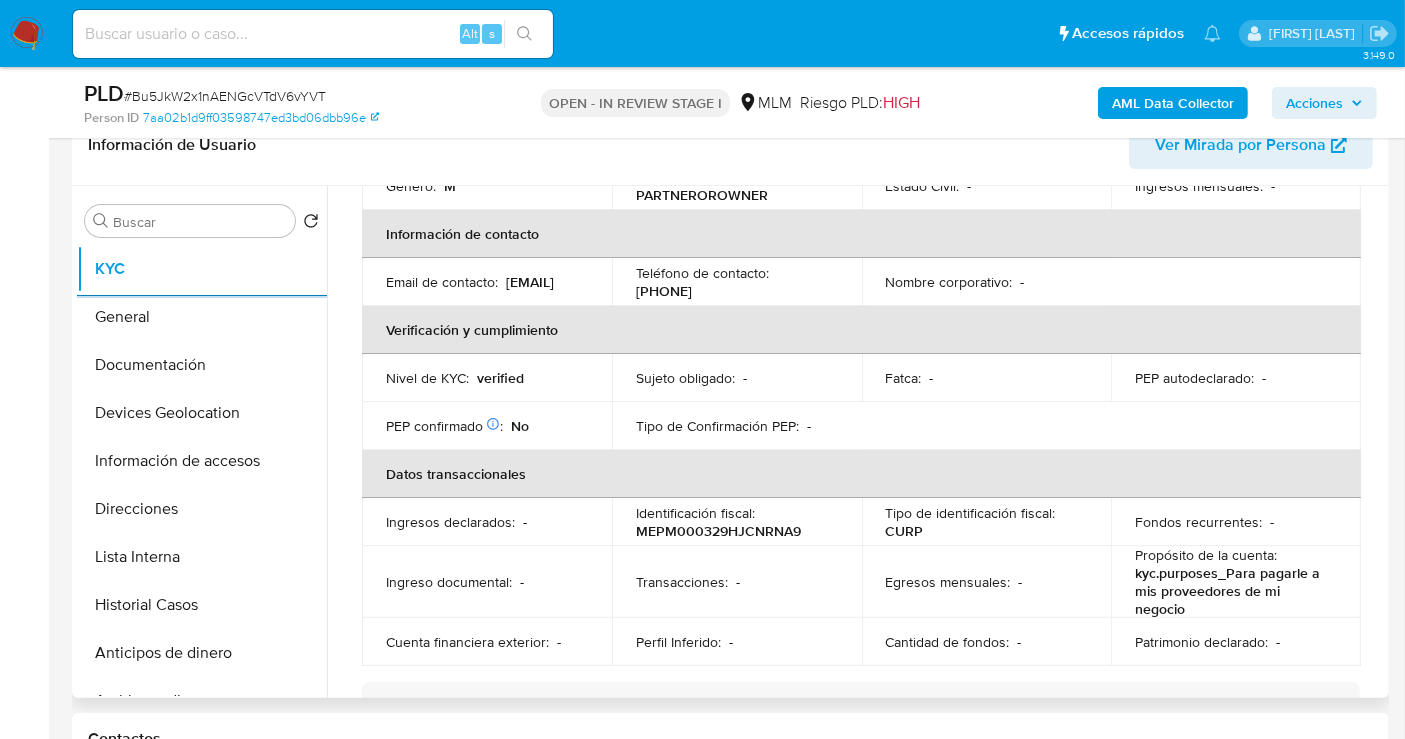 scroll, scrollTop: 444, scrollLeft: 0, axis: vertical 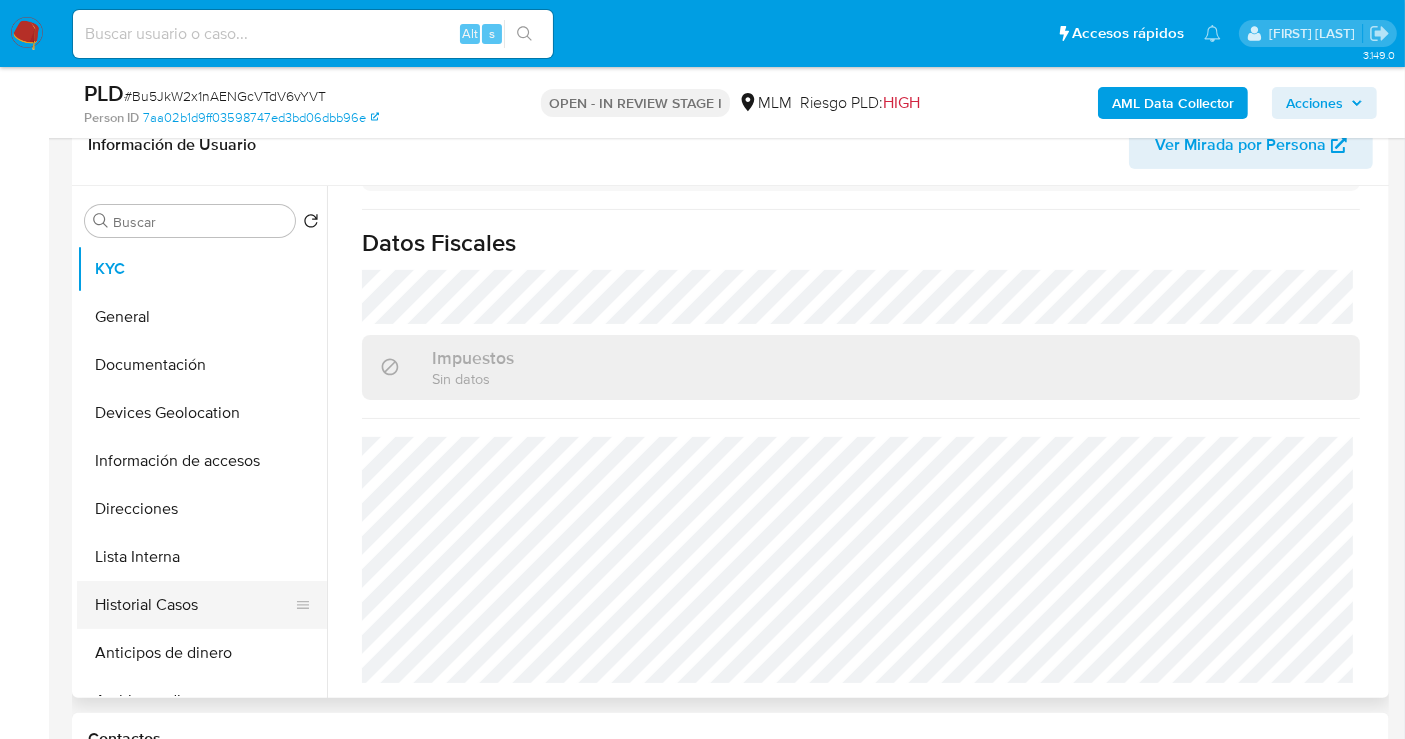 click on "Historial Casos" at bounding box center (194, 605) 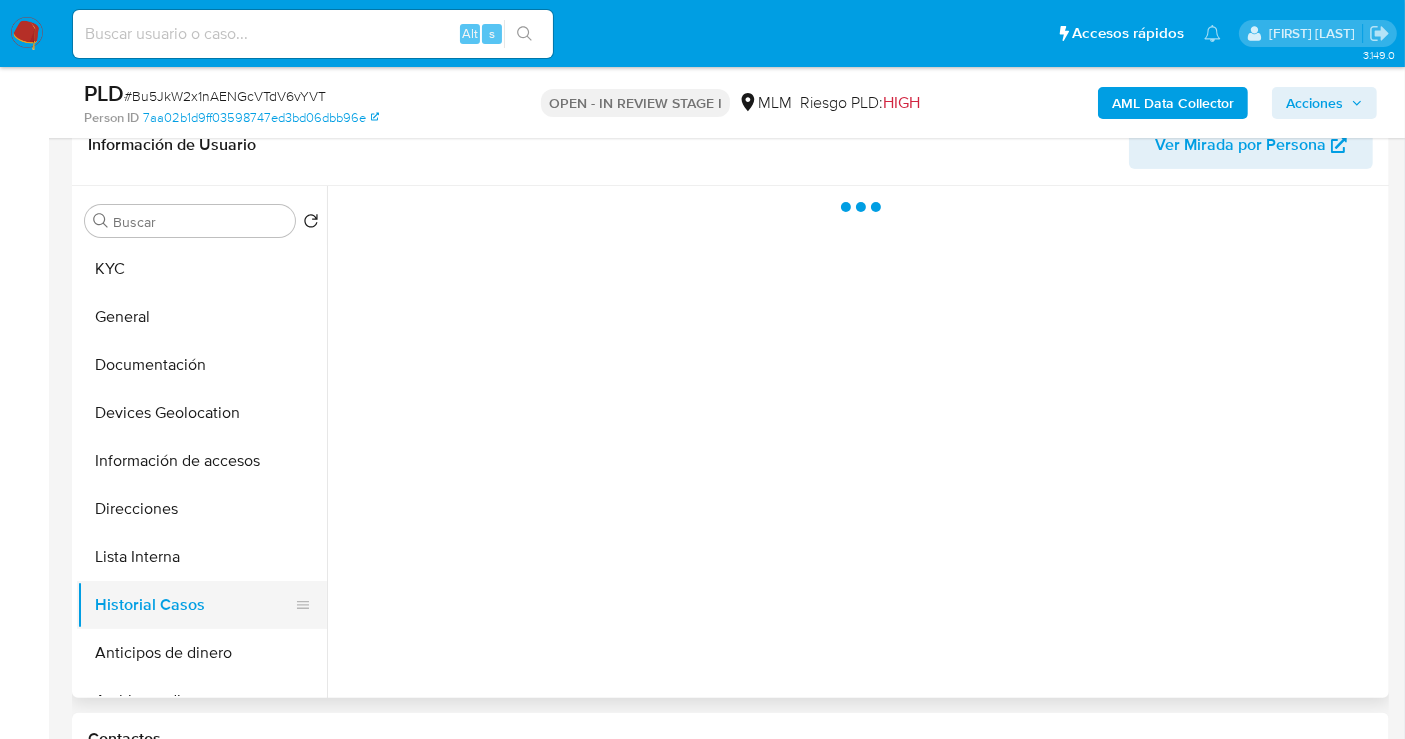 scroll, scrollTop: 0, scrollLeft: 0, axis: both 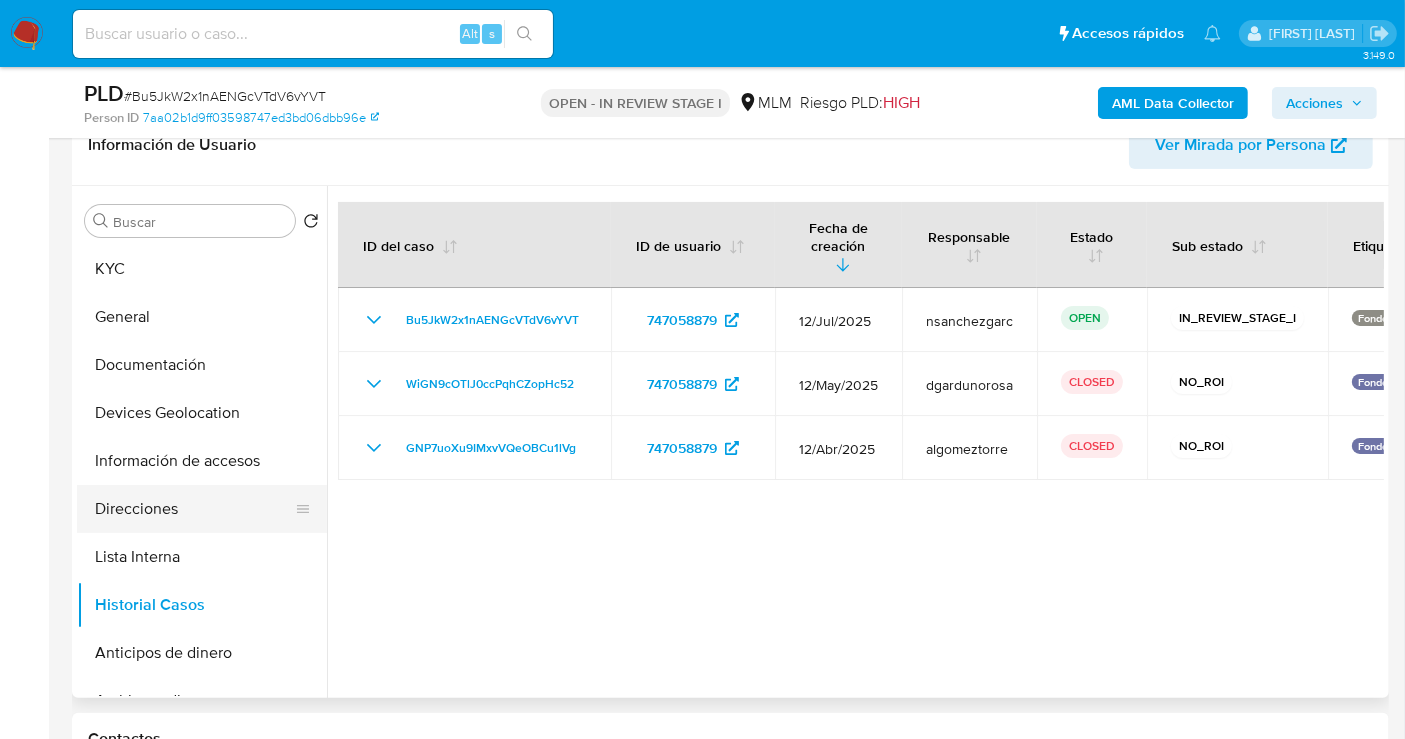 click on "Direcciones" at bounding box center [194, 509] 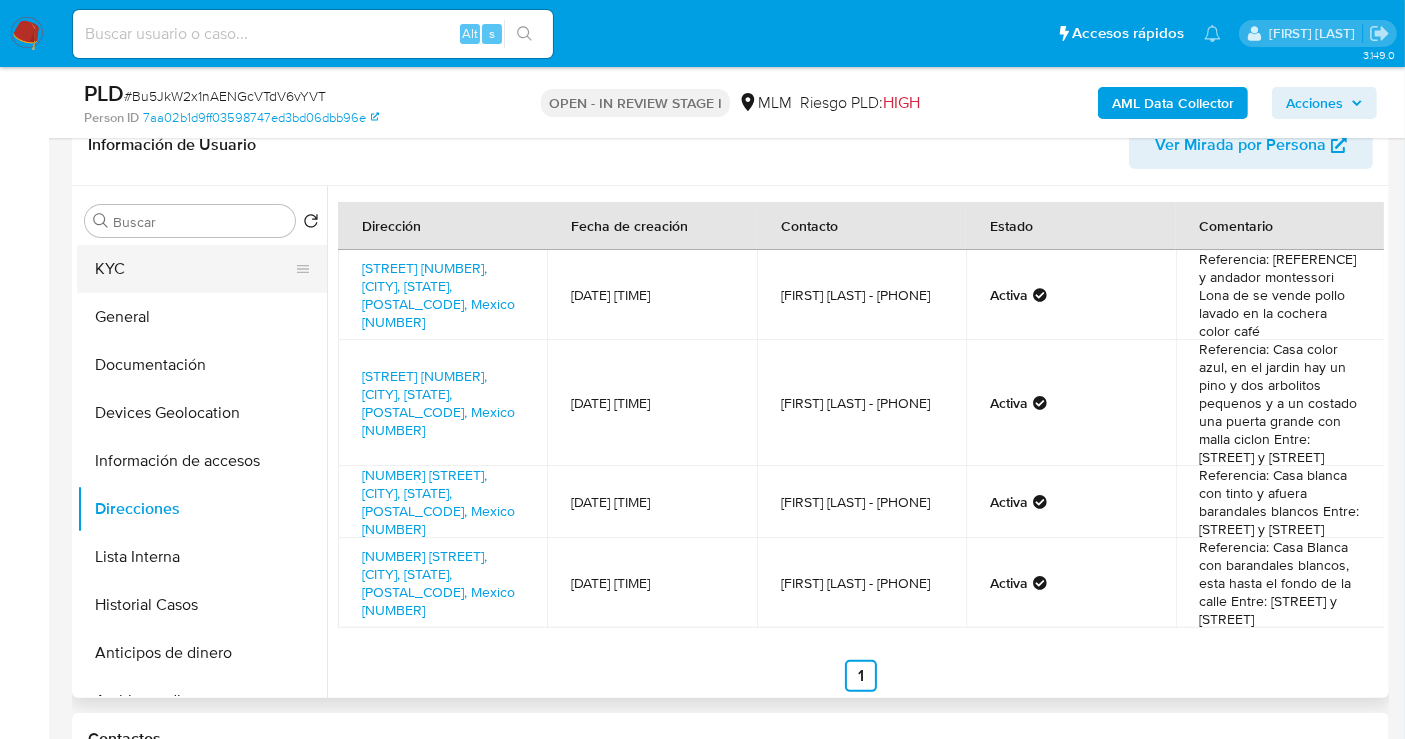 click on "KYC" at bounding box center (194, 269) 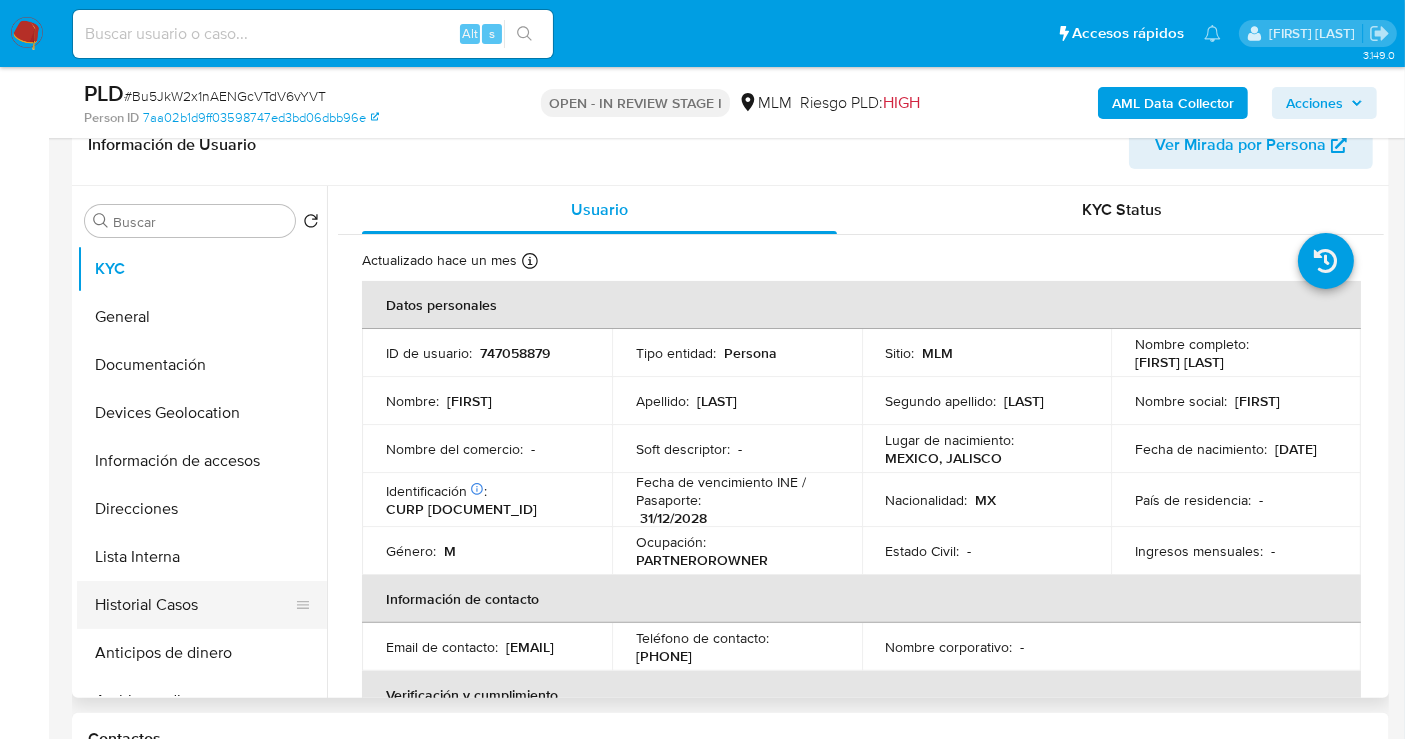 click on "Historial Casos" at bounding box center [194, 605] 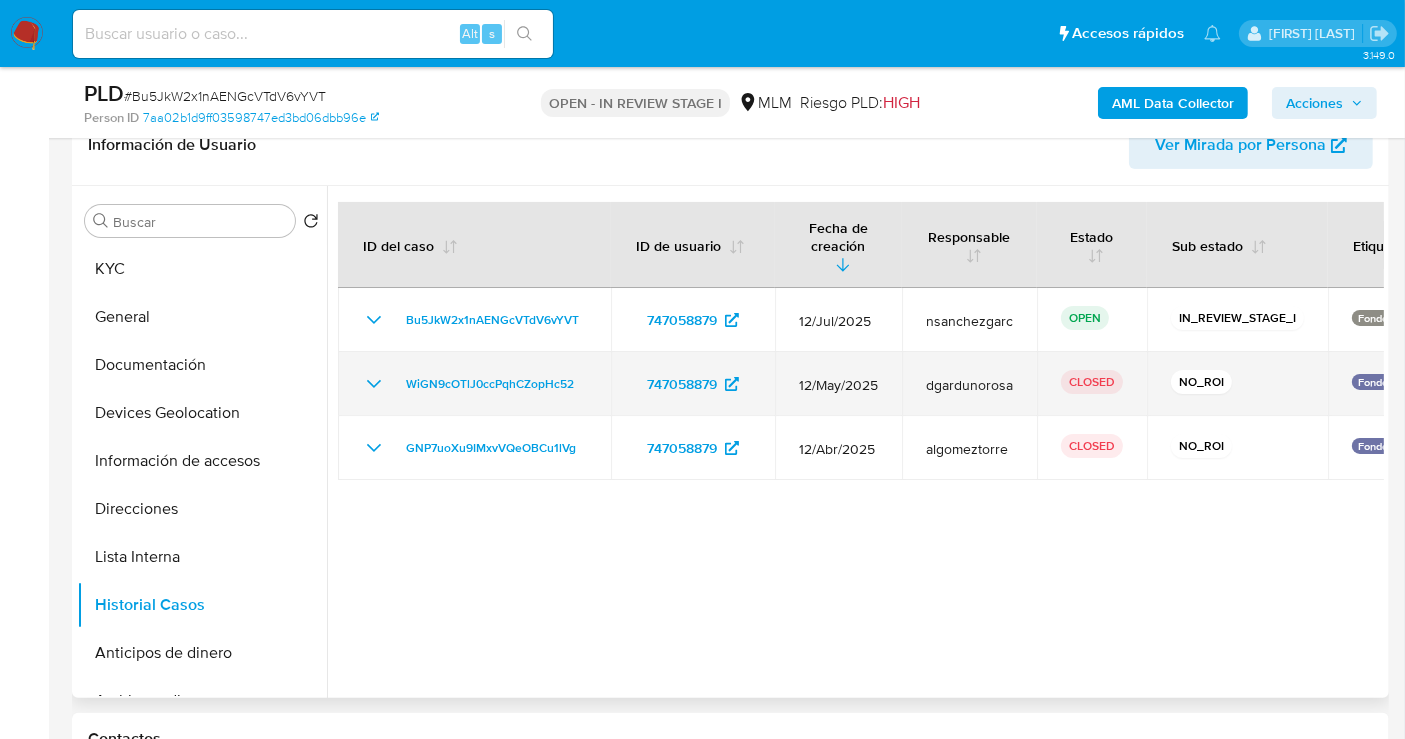 click 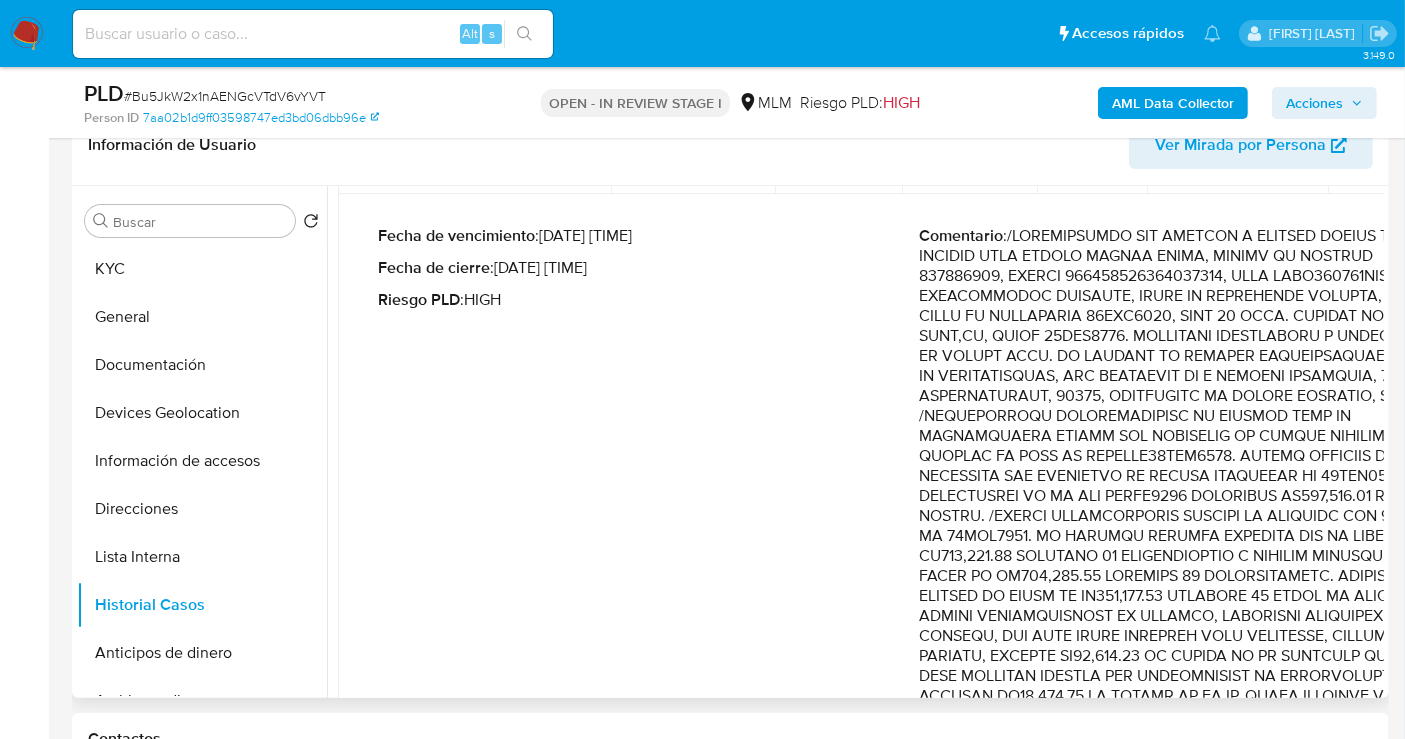 scroll, scrollTop: 0, scrollLeft: 0, axis: both 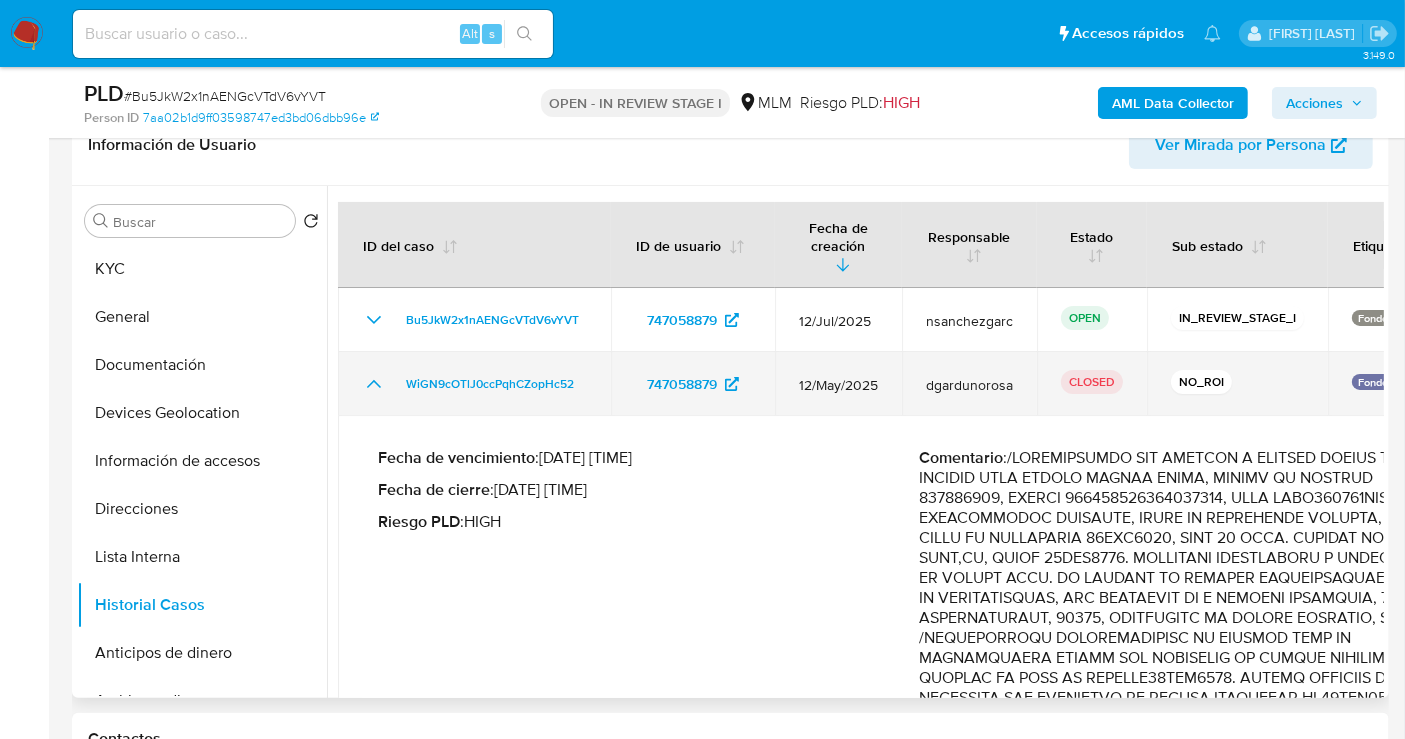 click on "WiGN9cOTlJ0ccPqhCZopHc52" at bounding box center (474, 384) 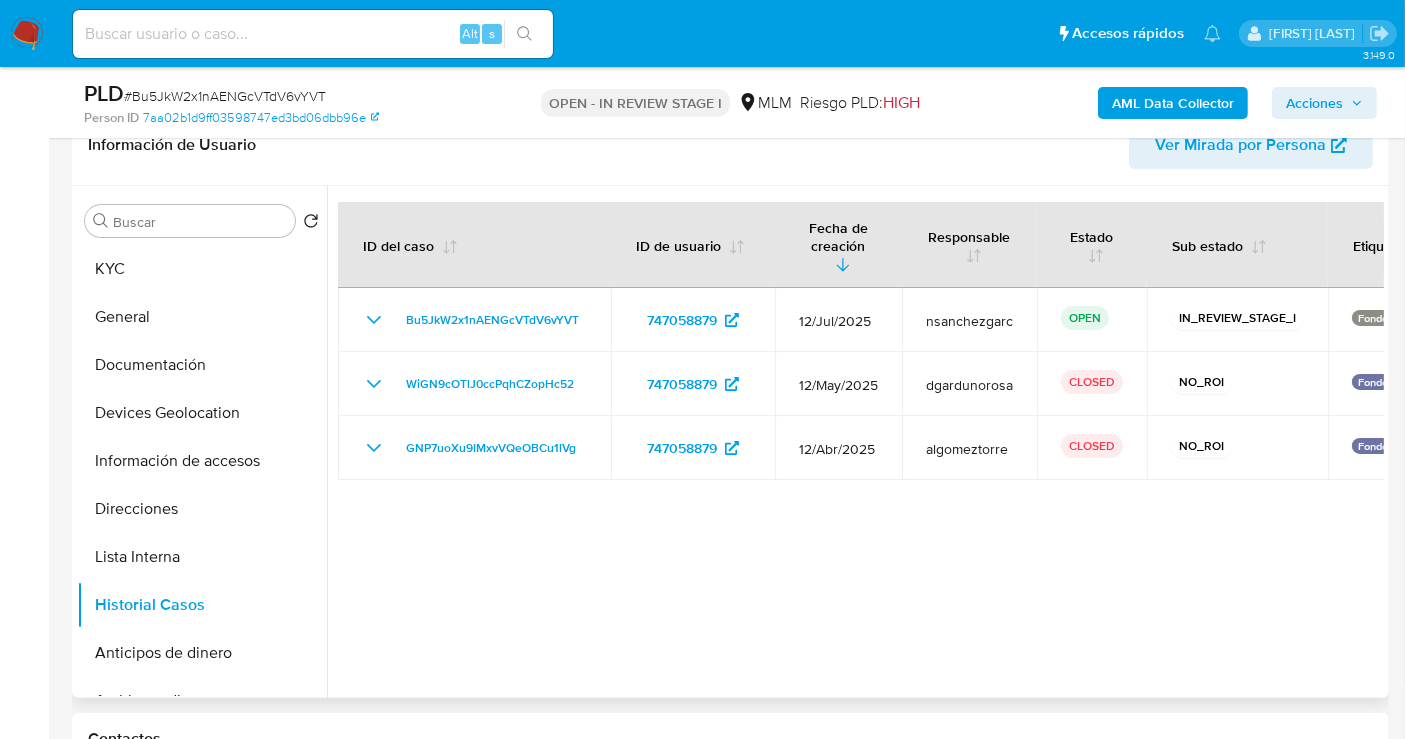 type 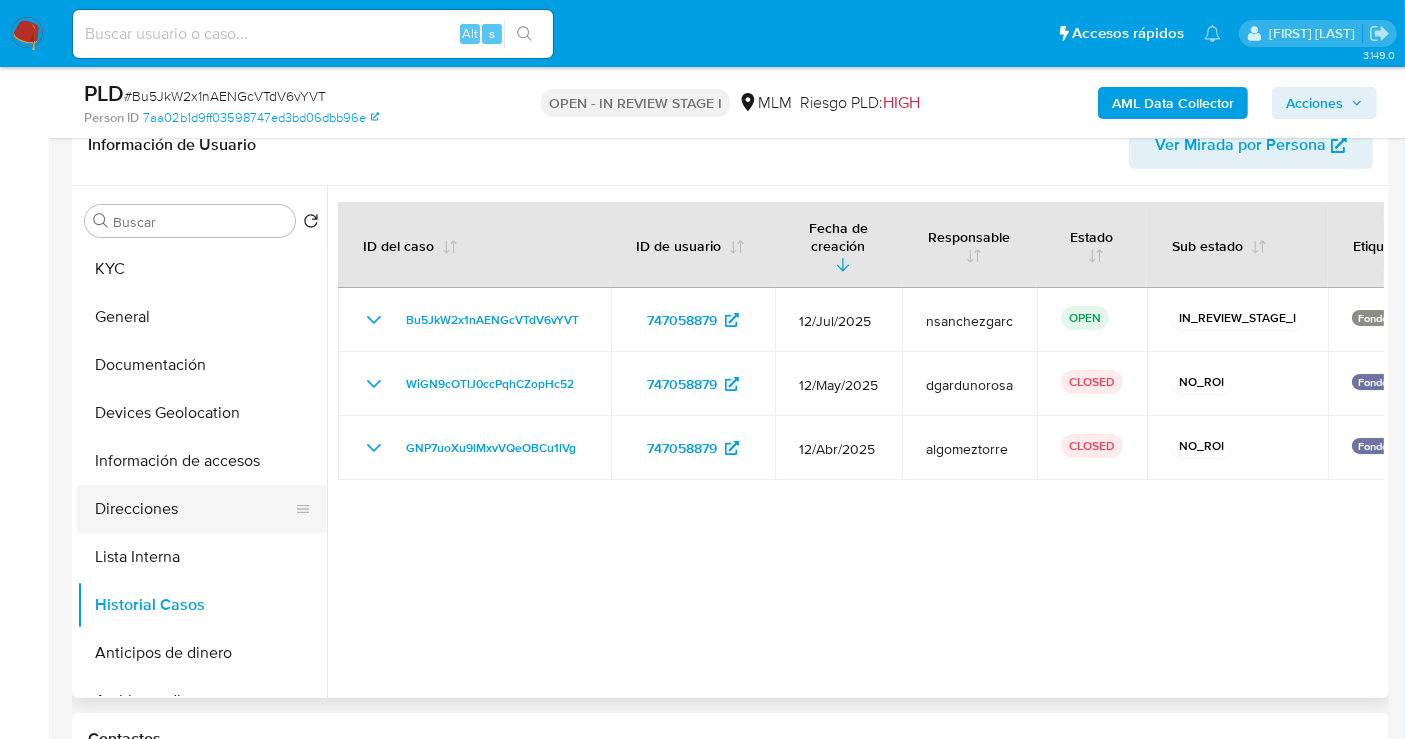 click on "Direcciones" at bounding box center [194, 509] 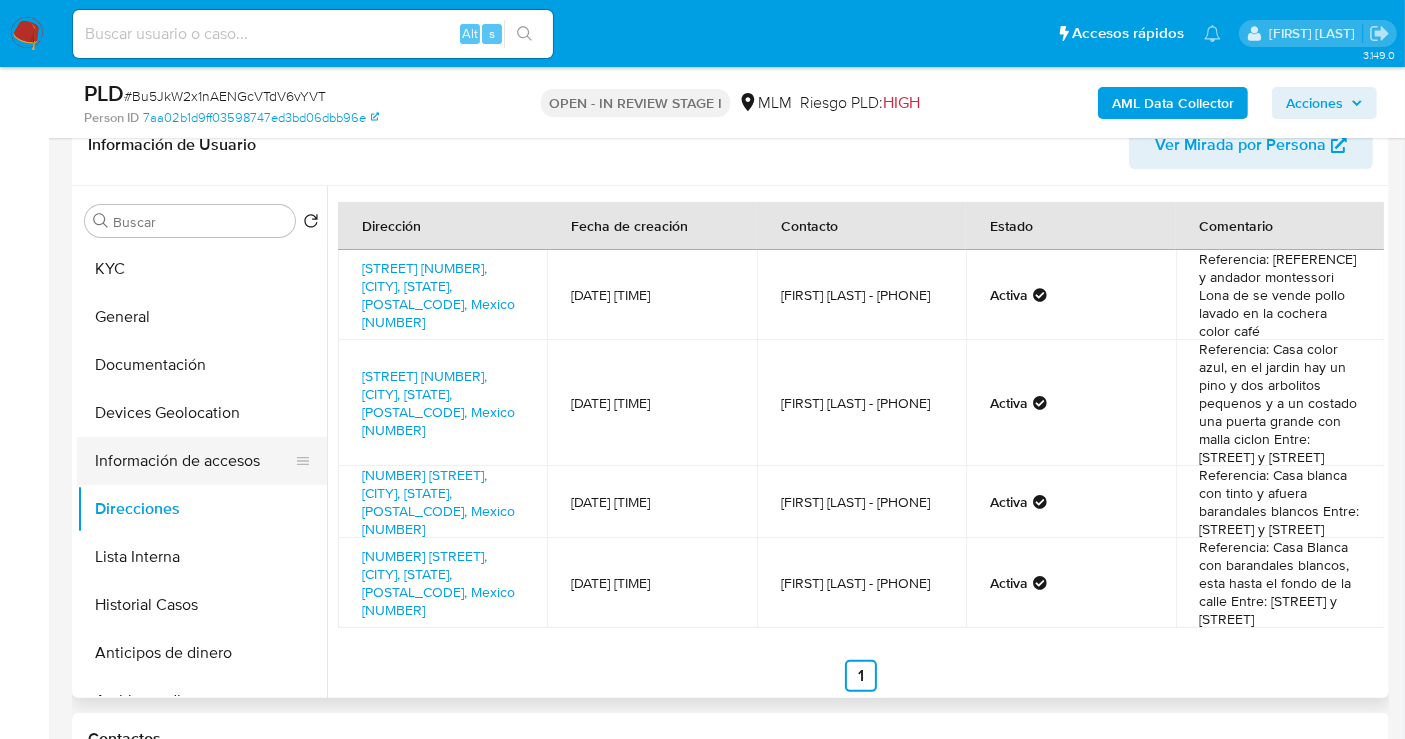 type 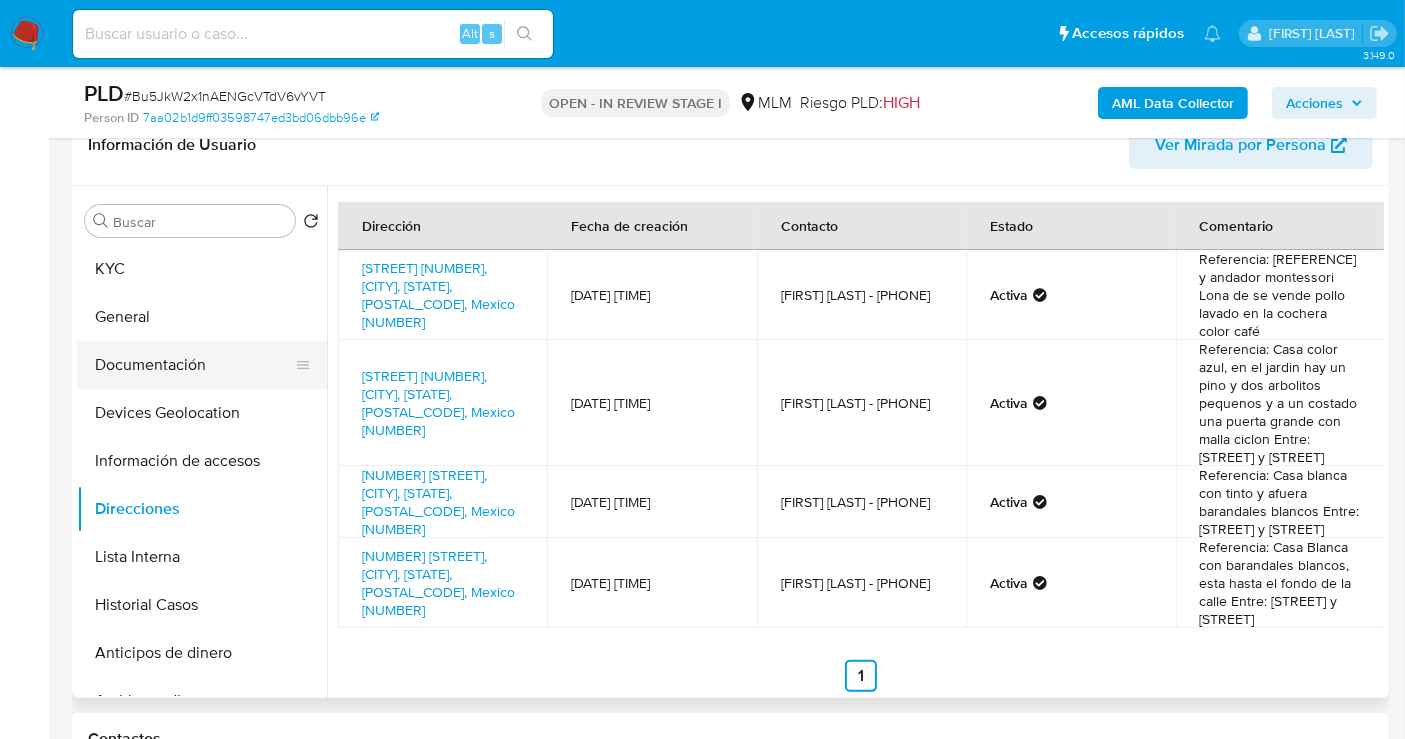 click on "Documentación" at bounding box center (194, 365) 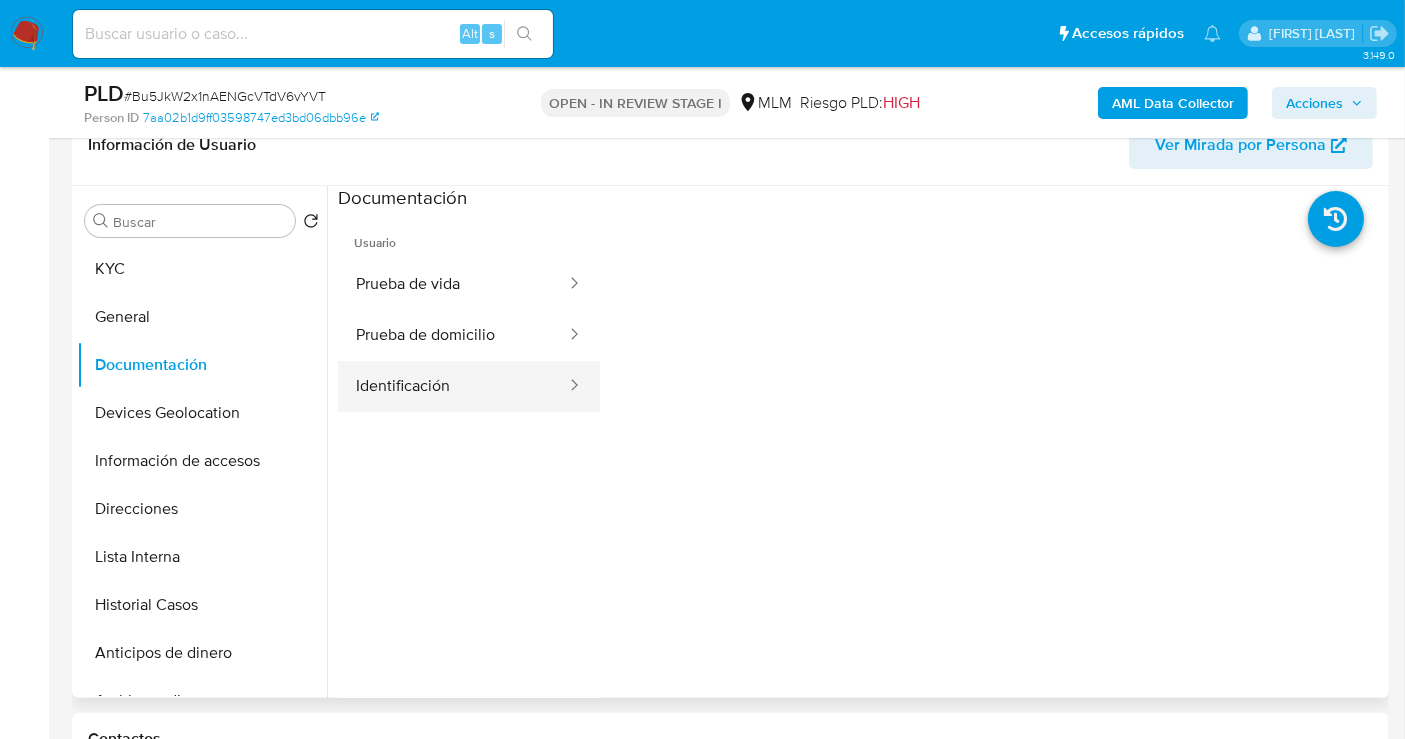 click on "Identificación" at bounding box center (453, 386) 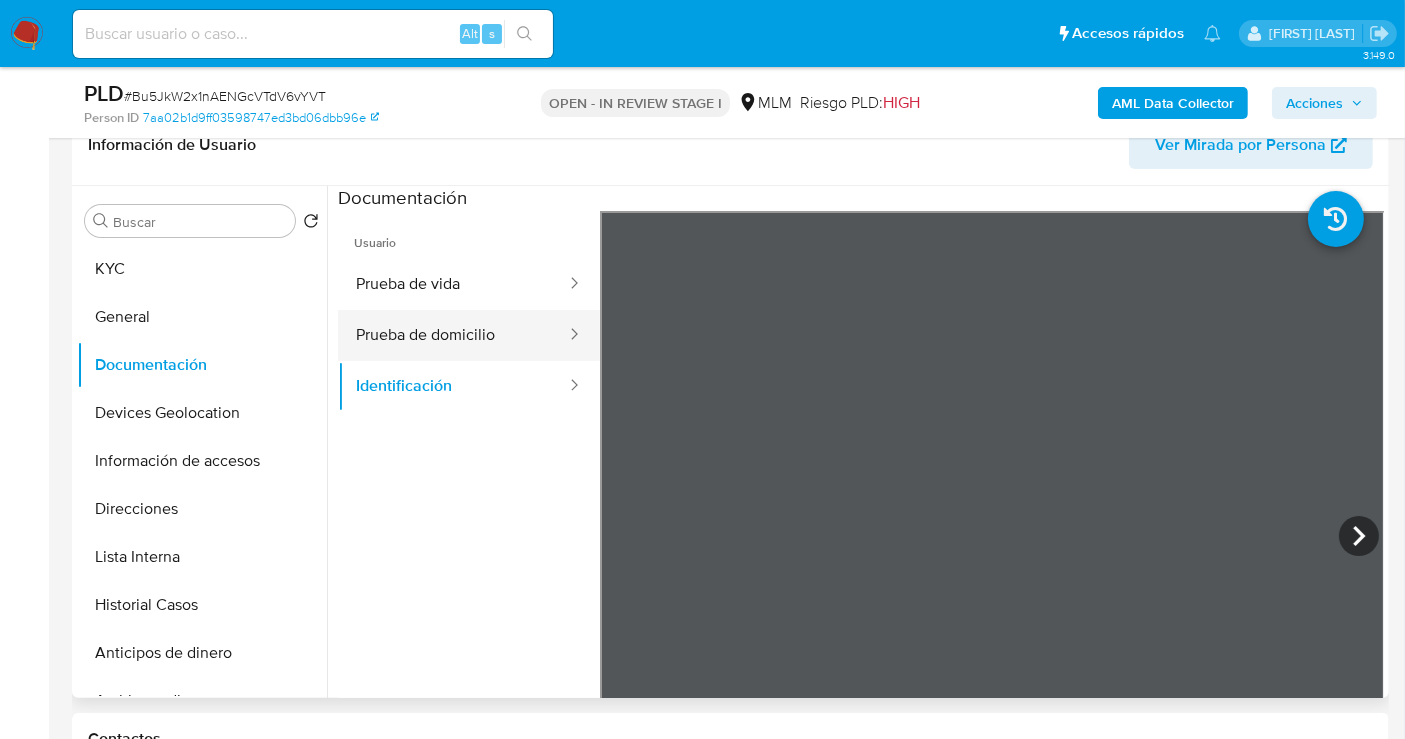 click on "Prueba de domicilio" at bounding box center [453, 335] 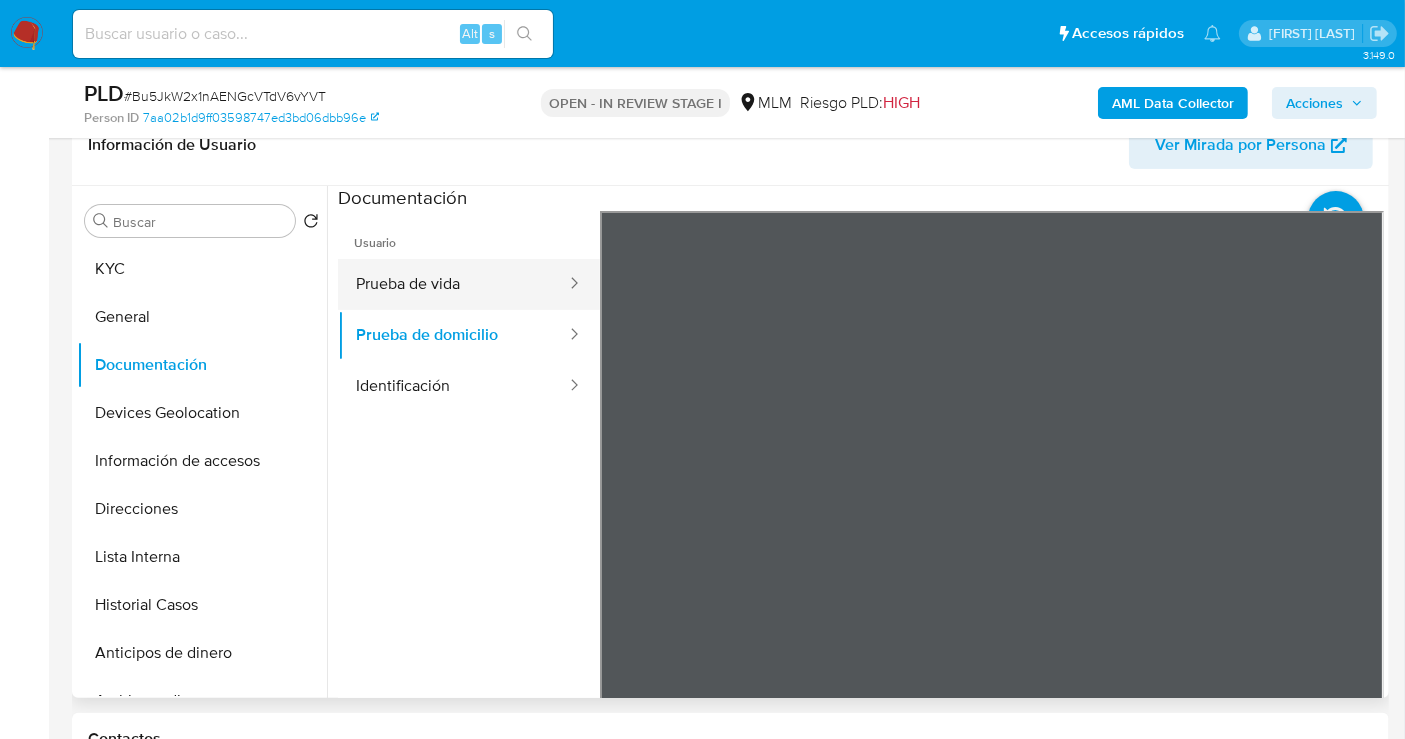click on "Prueba de vida" at bounding box center (453, 284) 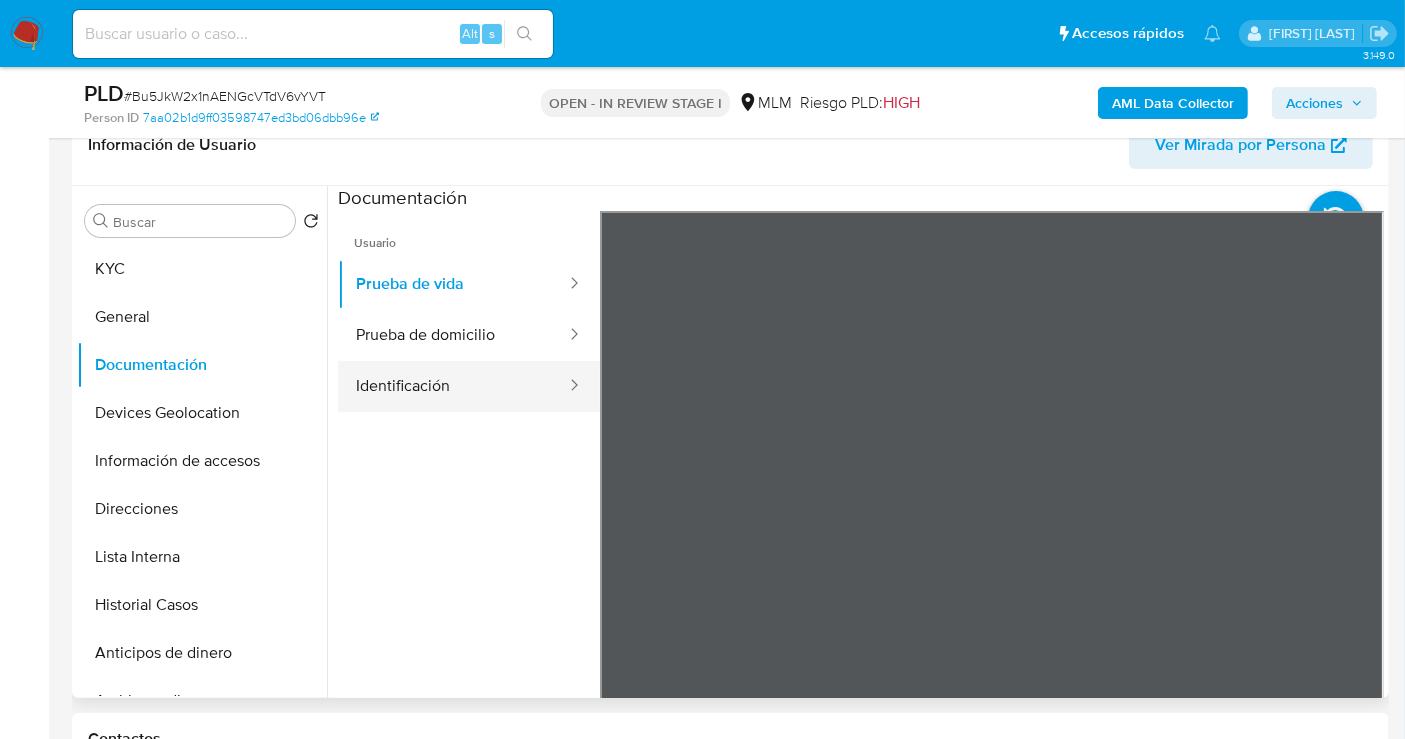 type 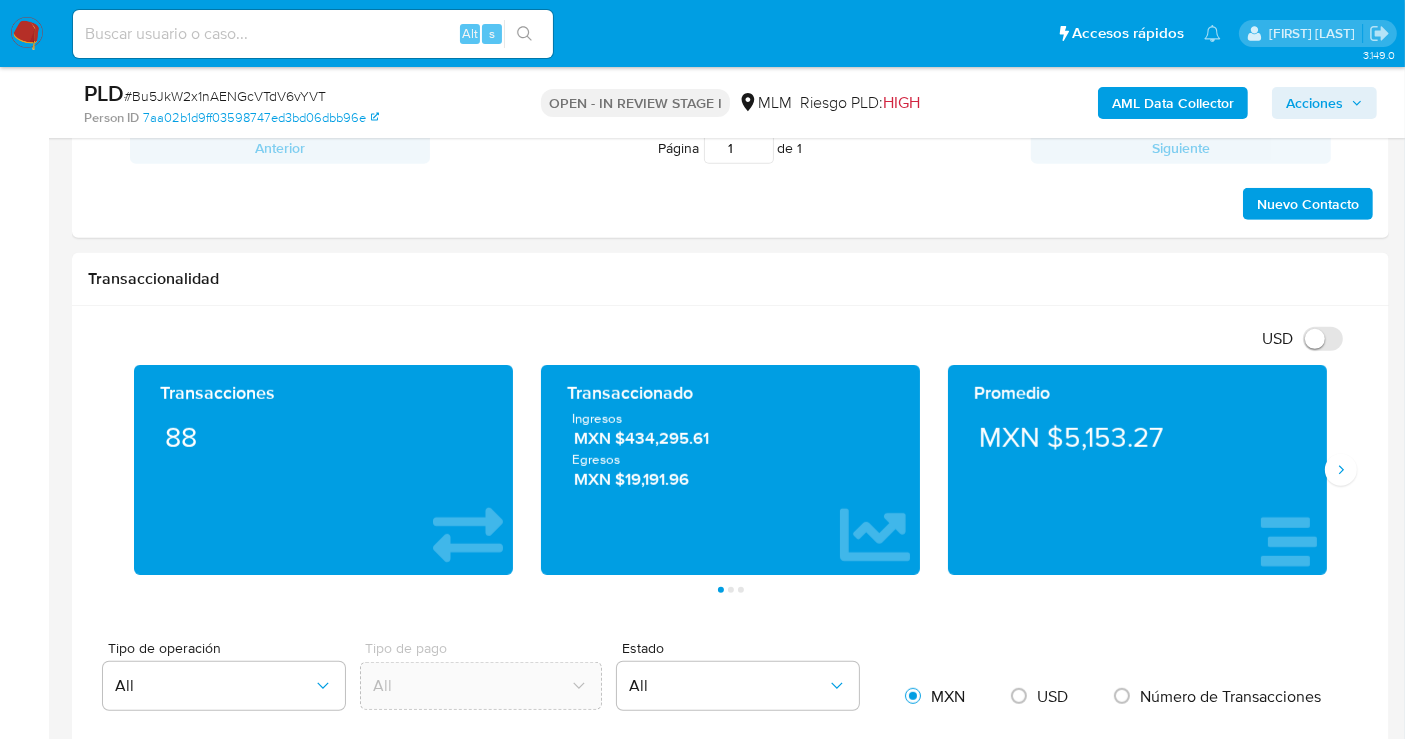 scroll, scrollTop: 1222, scrollLeft: 0, axis: vertical 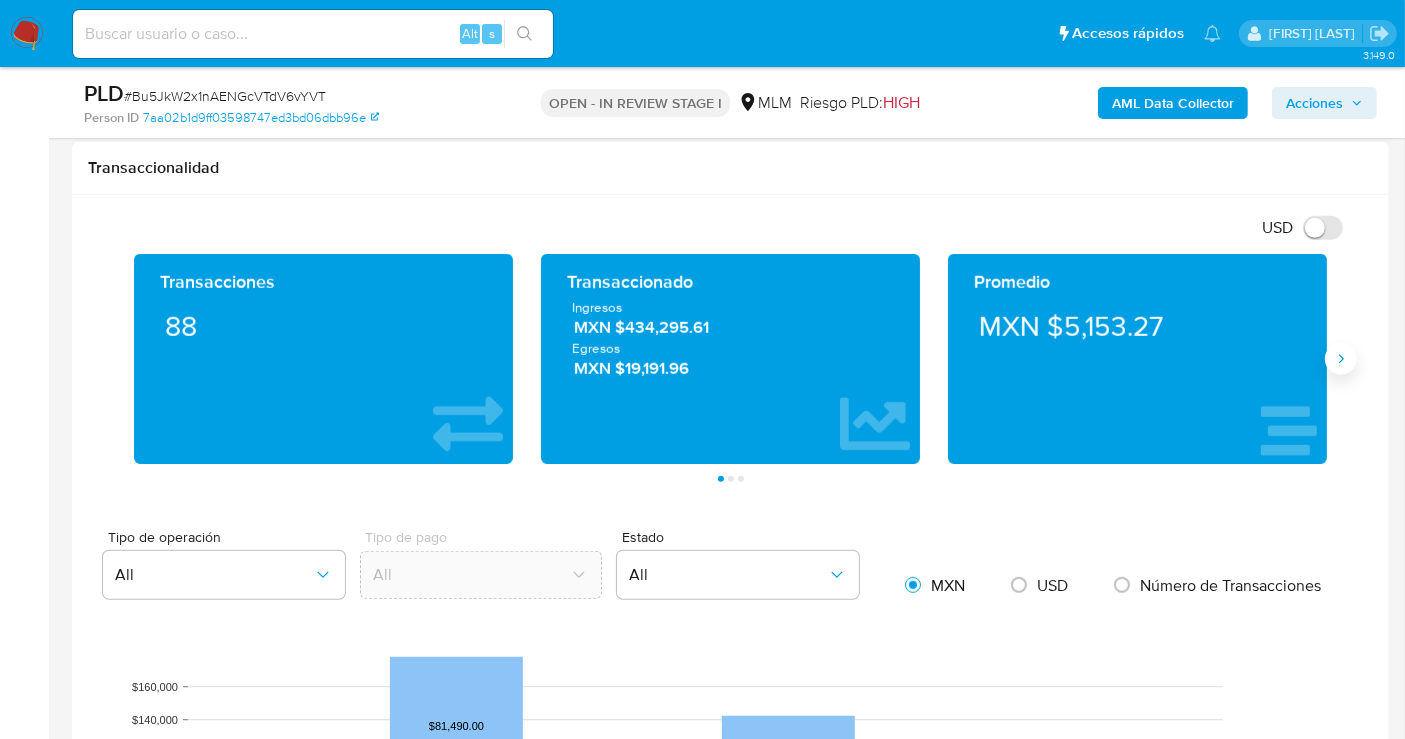 click 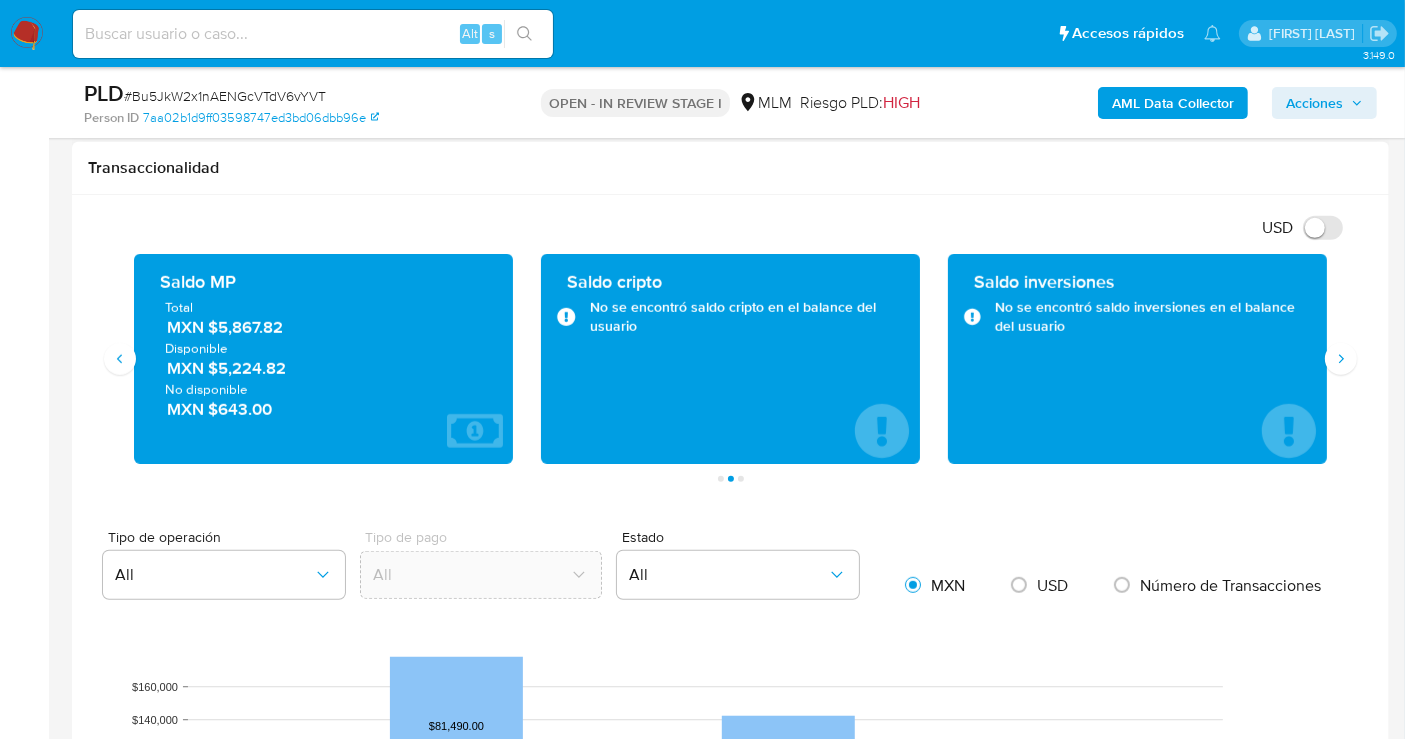 click on "MXN $5,867.82" at bounding box center [324, 328] 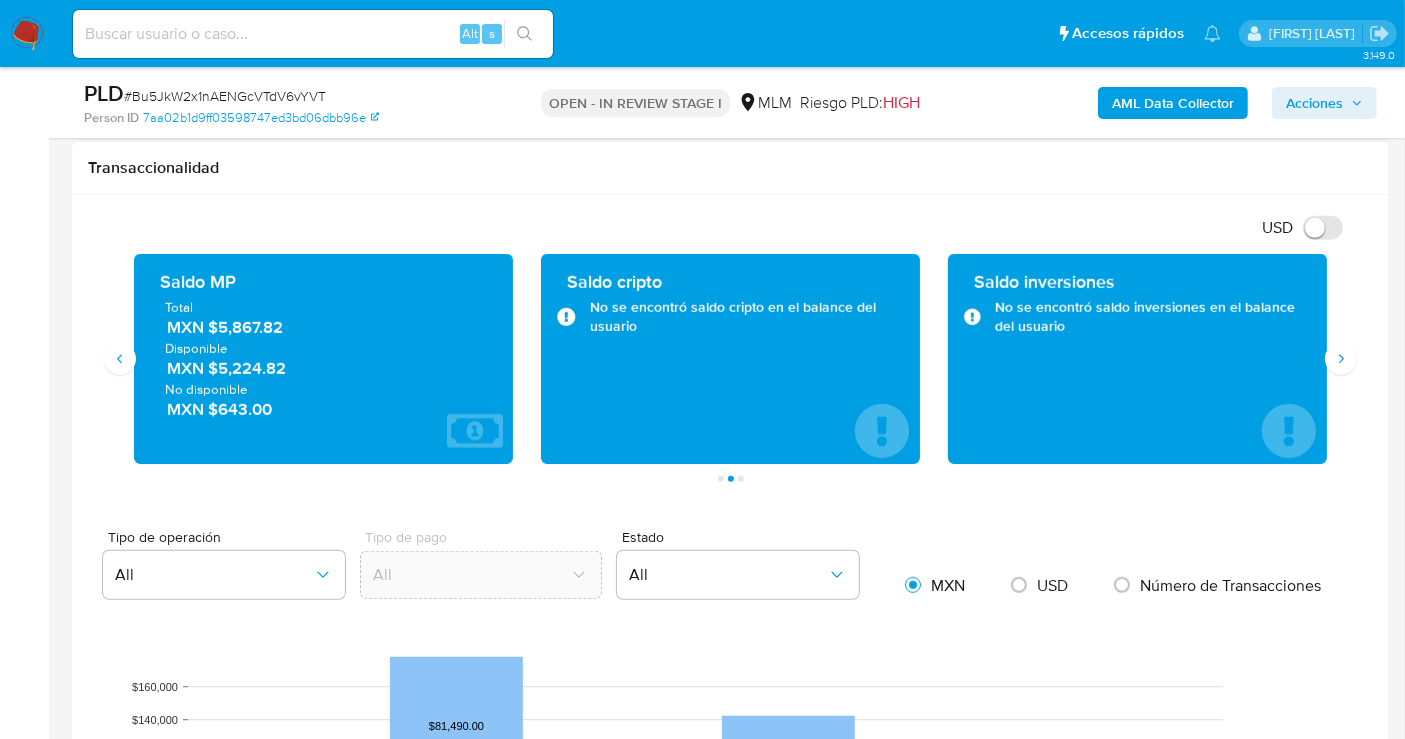 click on "USD   Cambiar entre moneda local y dolar Transacciones 88 Transaccionado Ingresos MXN $434,295.61 Egresos MXN $19,191.96 Promedio MXN $5,153.27 Saldo MP Total MXN $5,867.82 Disponible MXN $5,224.82 No disponible MXN $643.00 Saldo cripto No se encontró saldo cripto en el balance del usuario Saldo inversiones No se encontró saldo inversiones en el balance del usuario Saldo reserva No se encontró saldo reserva en el balance del usuario Página 1 Página 2 Página 3 Tipo de operación All Tipo de pago All Estado All MXN USD Número de Transacciones Outcomes D90 Incomes D90 Outcomes D60 Incomes D60 Outcomes D30 Incomes D30 Transaccionalidad $0 $20,000 $40,000 $60,000 $80,000 $100,000 $120,000 $140,000 $160,000 Monto (MXN)  $8,607.68  $96,000.00  $10,060.00  $81,490.00  $142,432.61  $104,313.00 Service Withdrawal Account Fund Recharge Pos Payment Money Transfer Payment Addition Recurring Payment Regular Payment Pagos Cobros Retiros Payouts Payins Mulan Tipo de operación Todos Desde 07/05/2025 Hasta" at bounding box center [730, 1025] 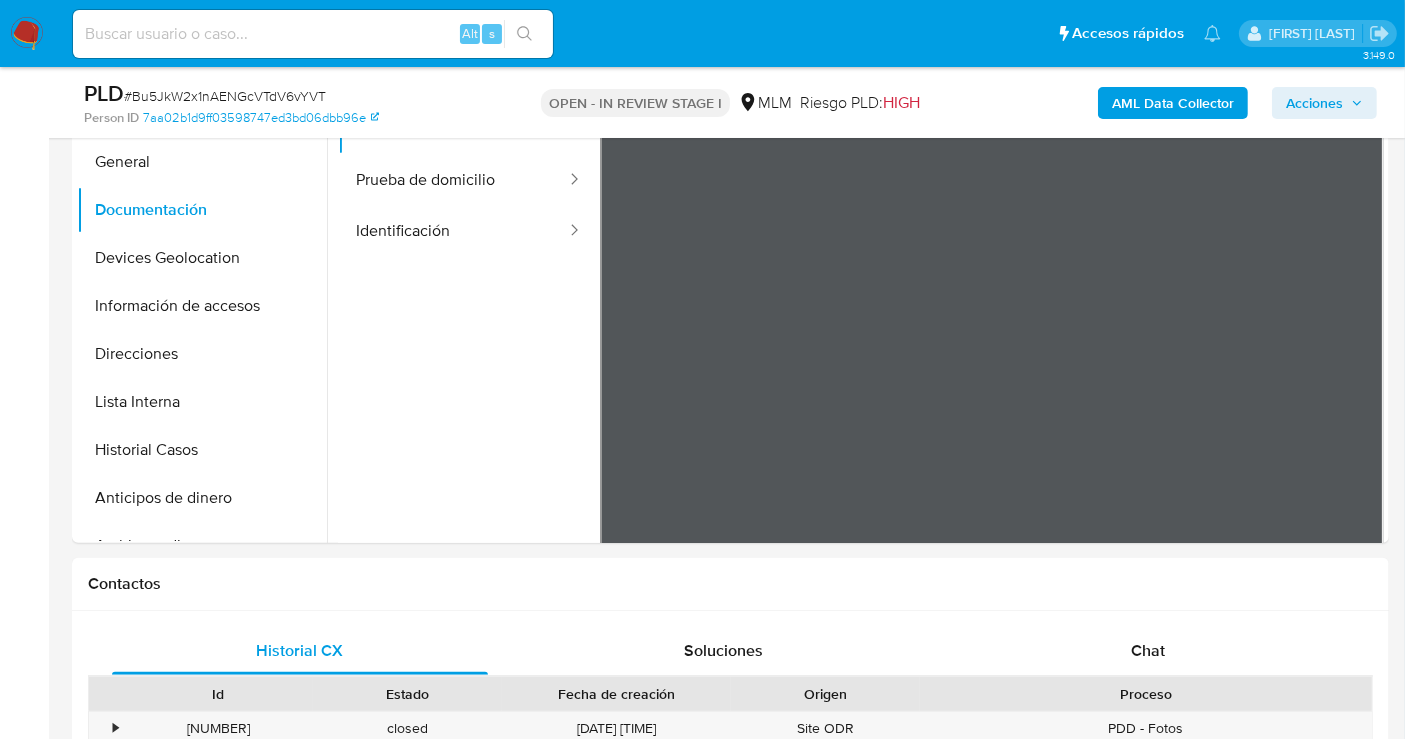 scroll, scrollTop: 444, scrollLeft: 0, axis: vertical 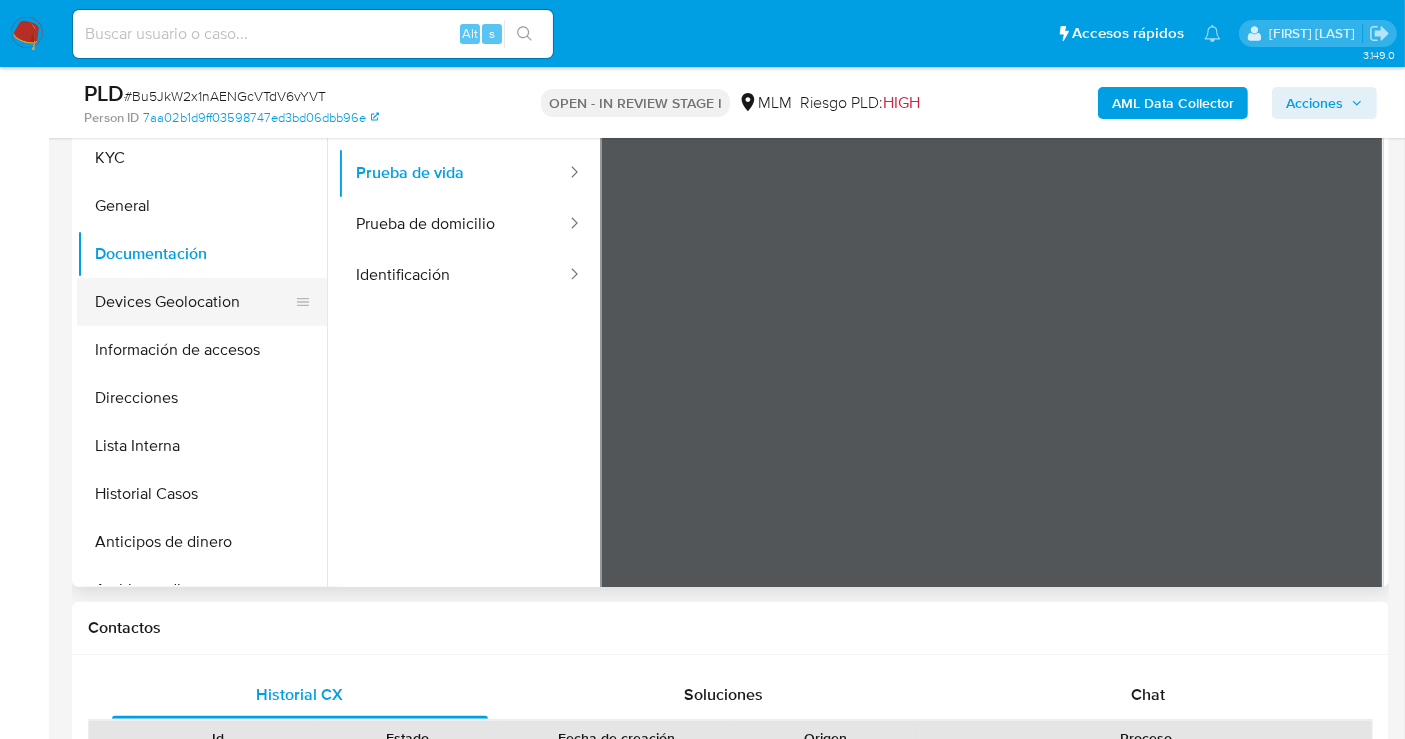 click on "Devices Geolocation" at bounding box center (194, 302) 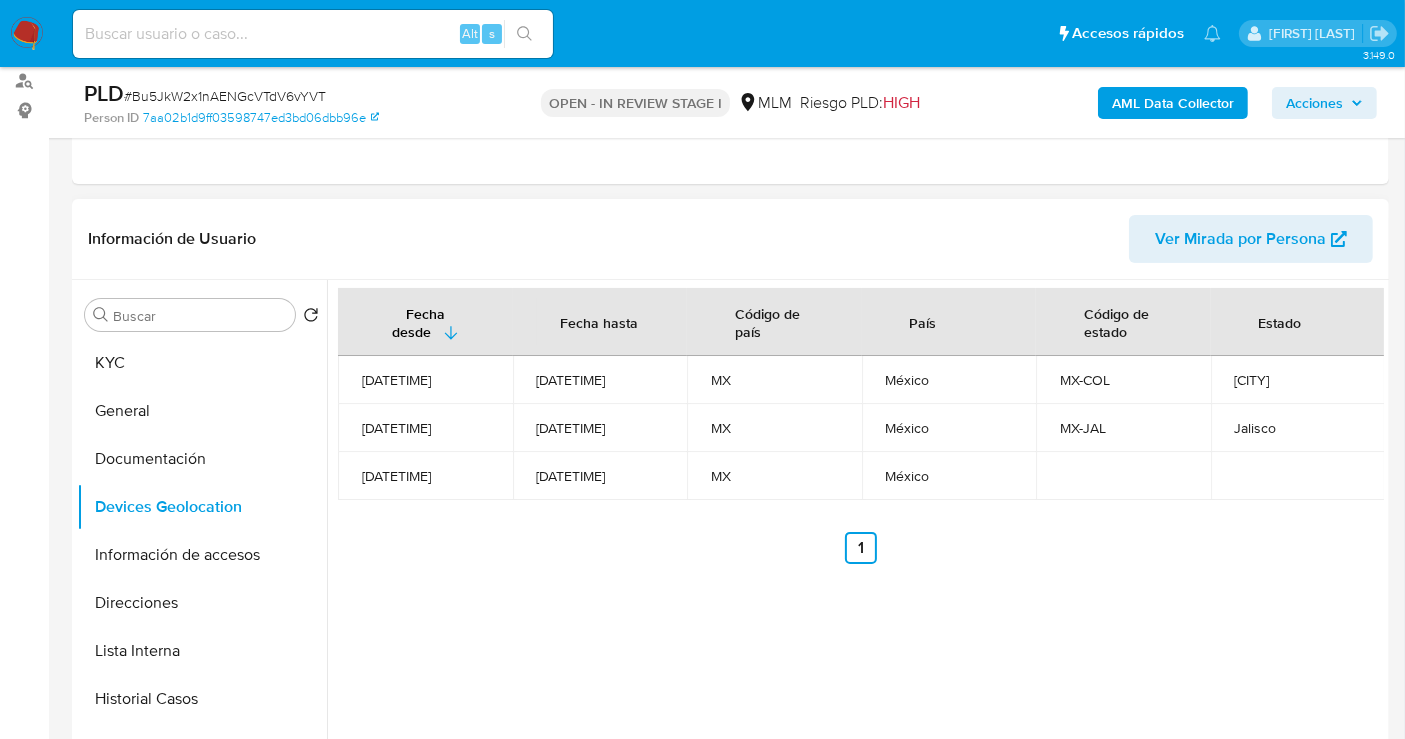 scroll, scrollTop: 333, scrollLeft: 0, axis: vertical 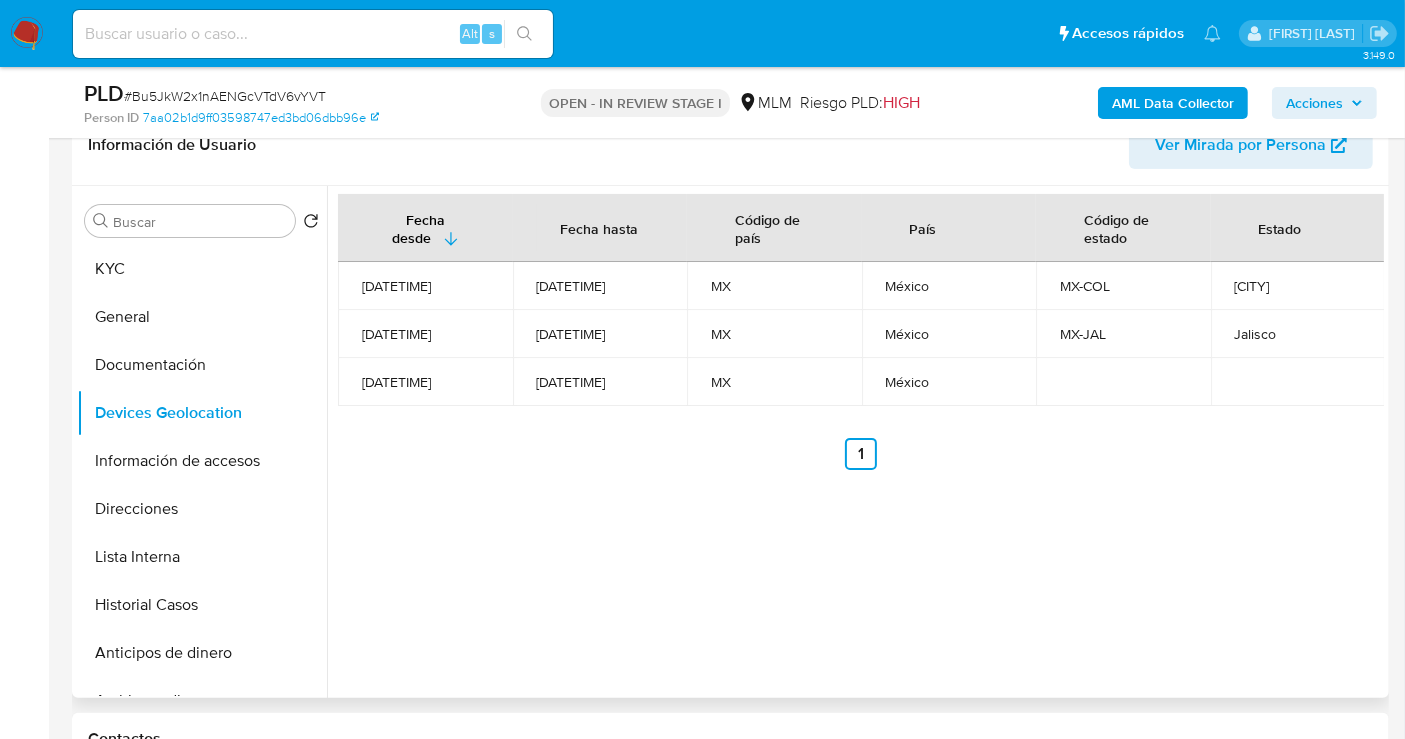 type 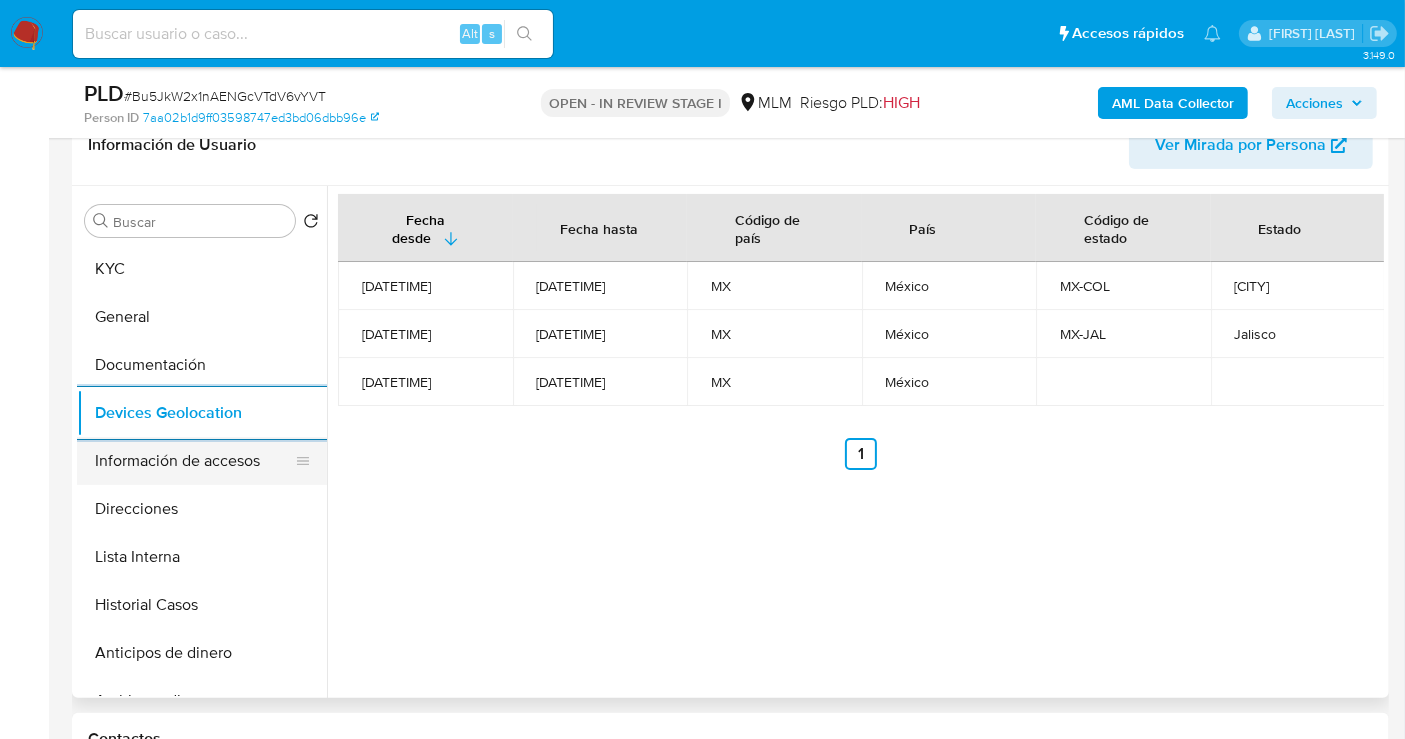 click on "Información de accesos" at bounding box center [194, 461] 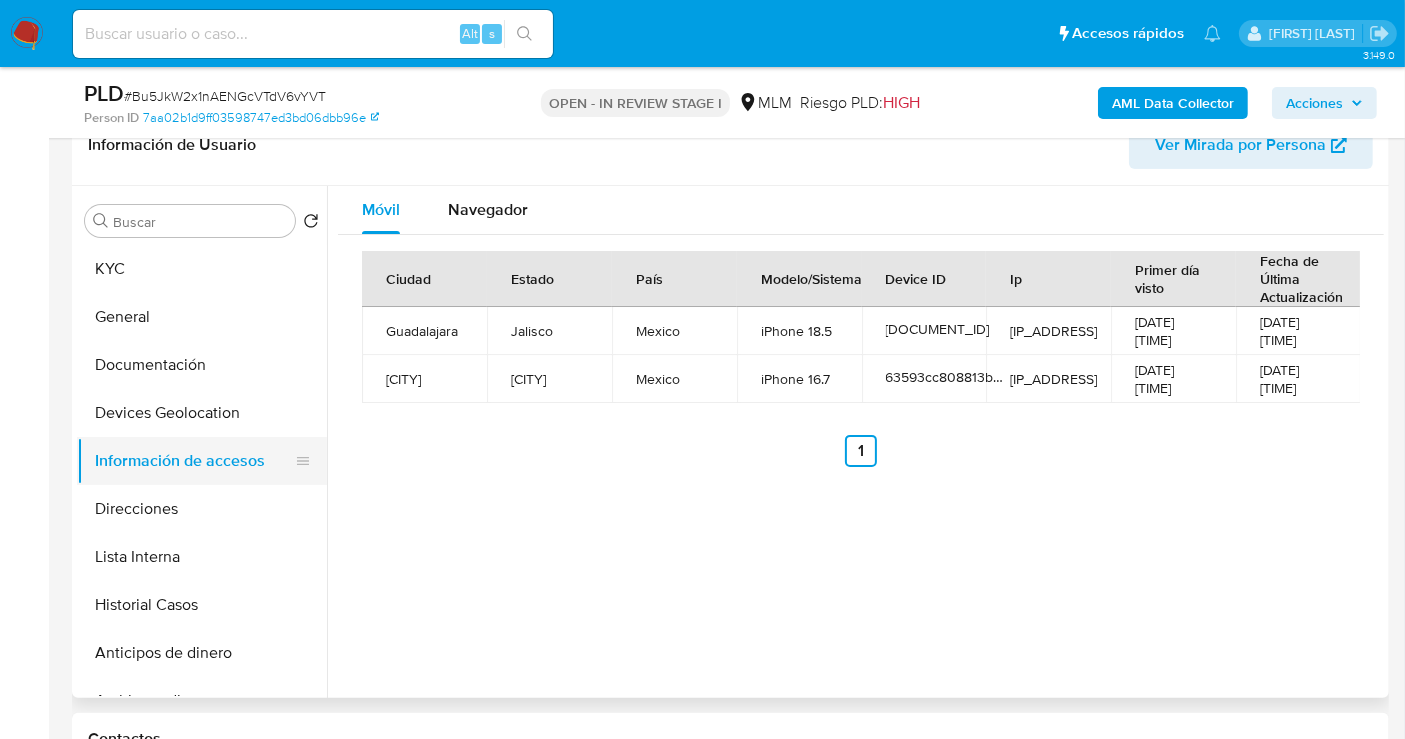type 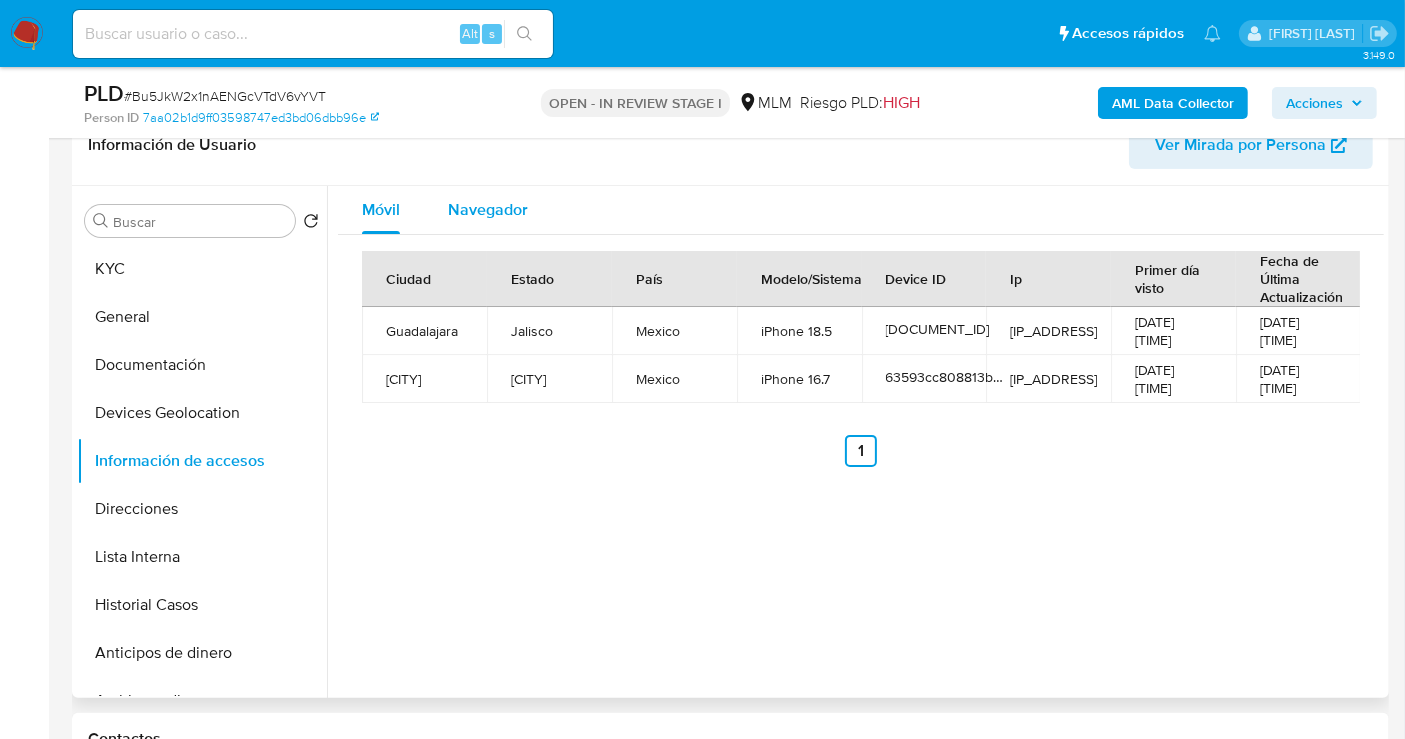 click on "Navegador" at bounding box center [488, 209] 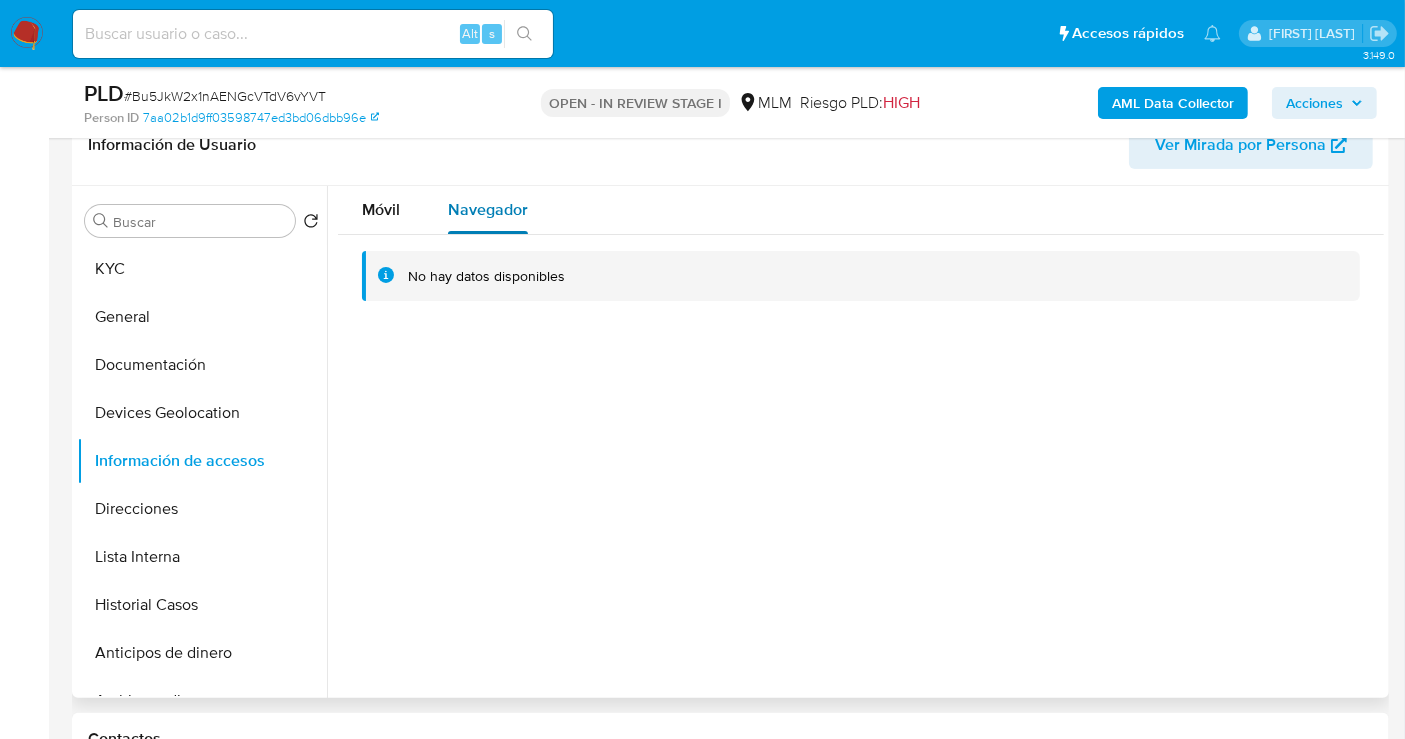 type 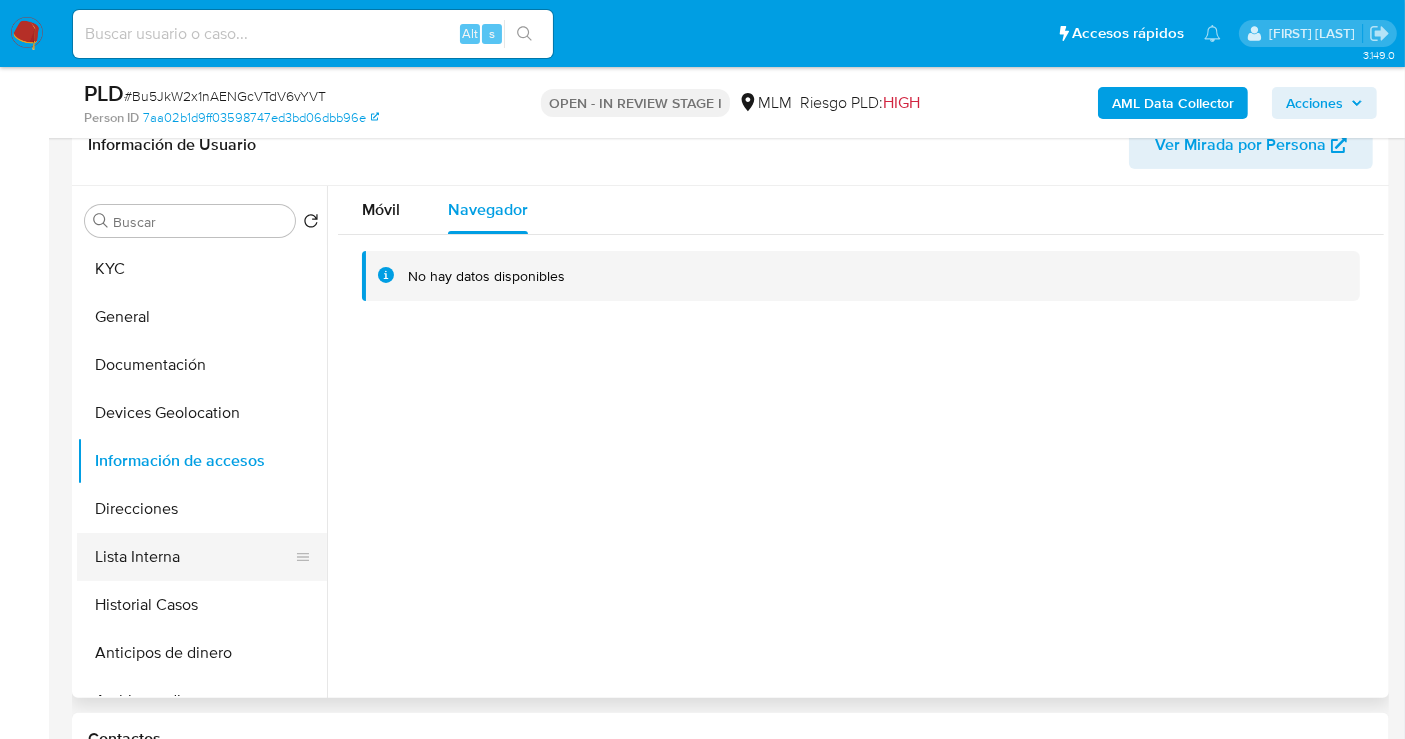 click on "Lista Interna" at bounding box center [194, 557] 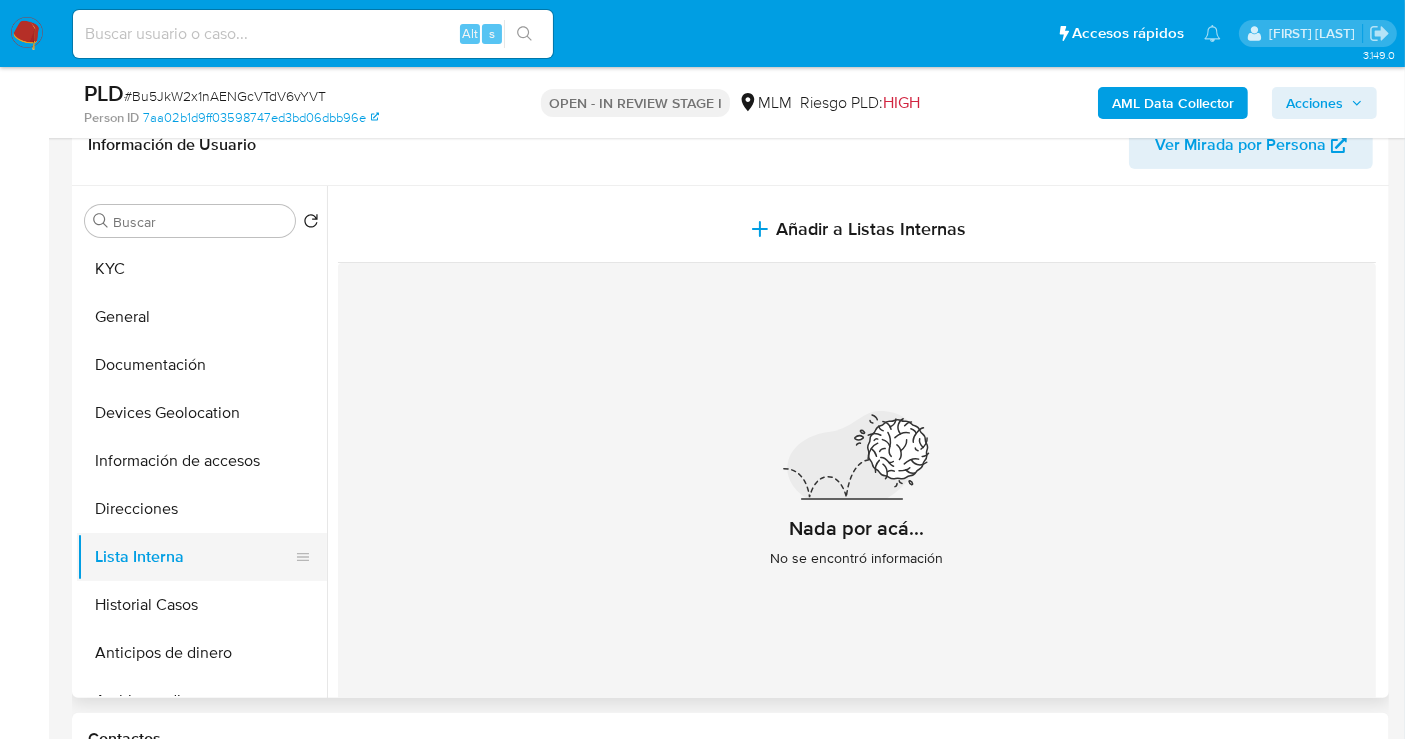 type 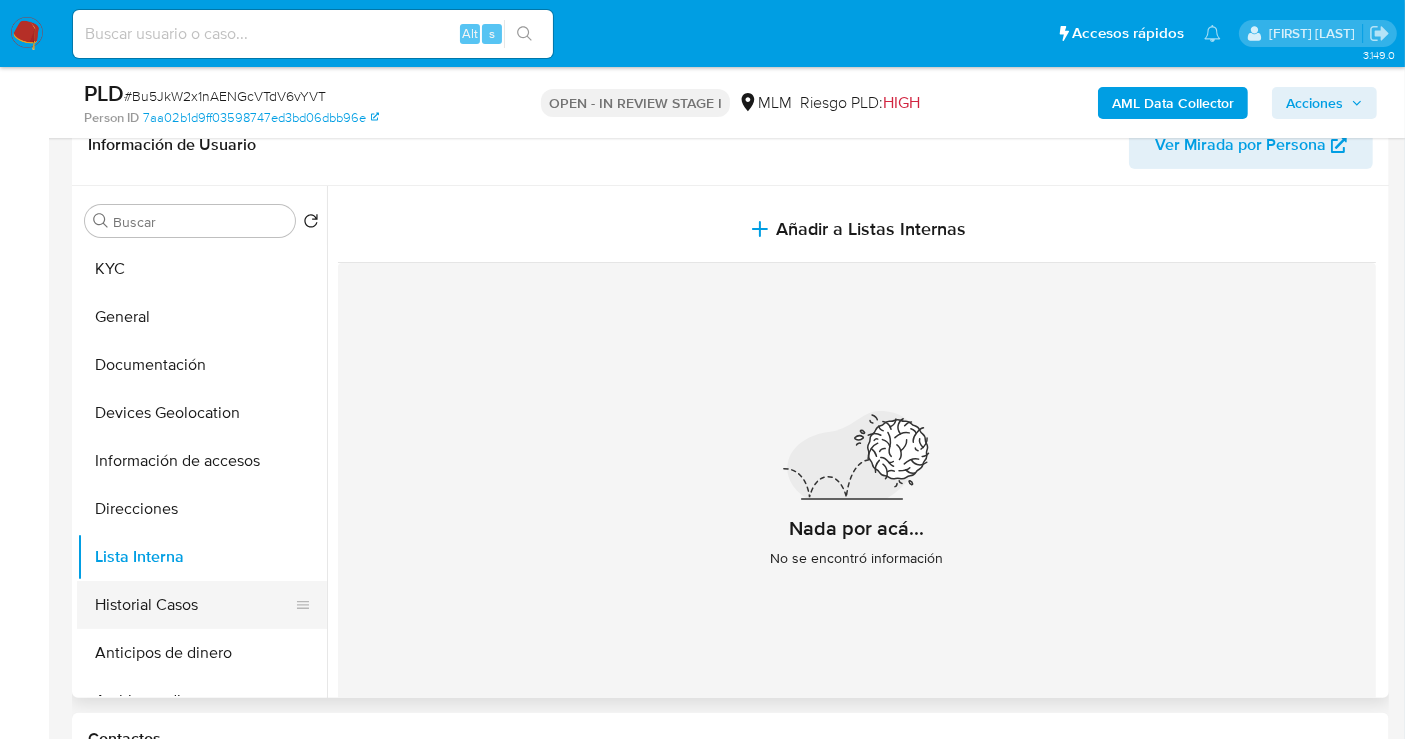 click on "Historial Casos" at bounding box center (194, 605) 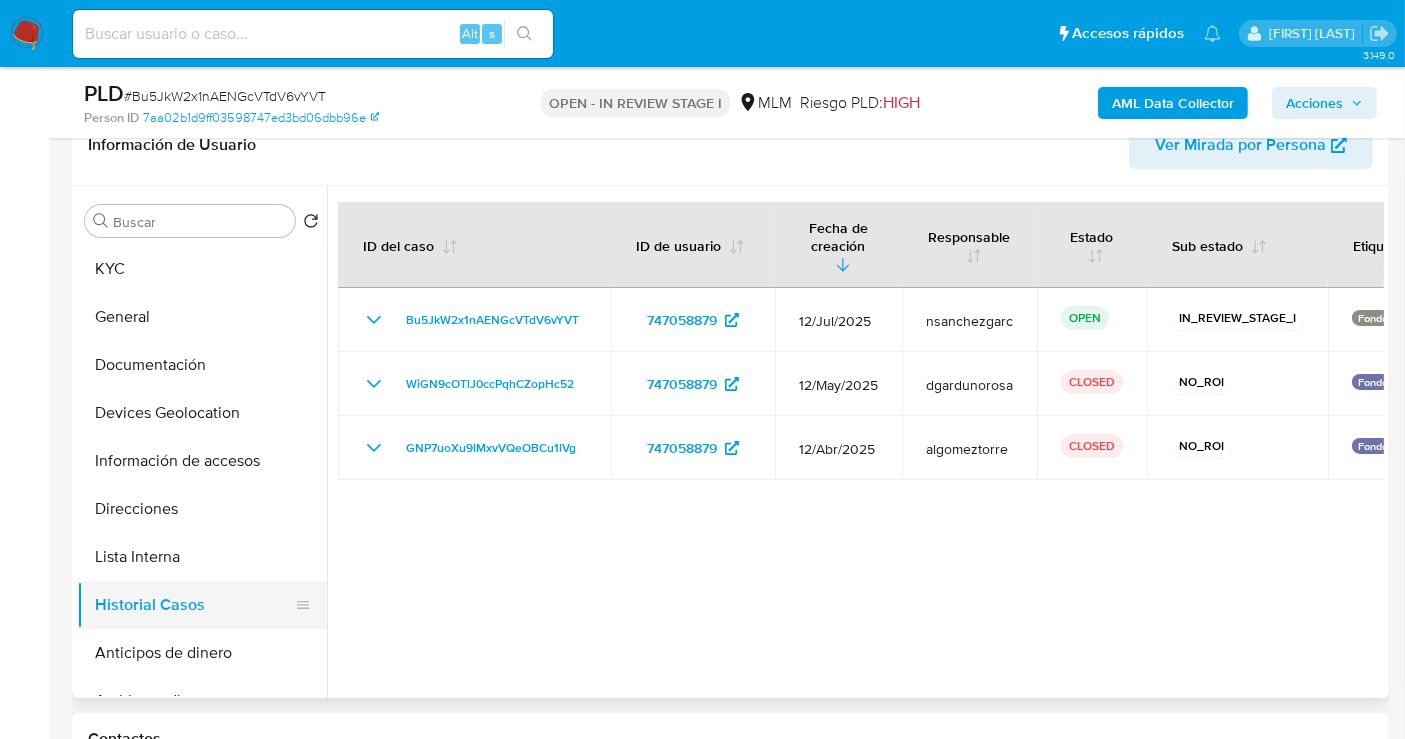 type 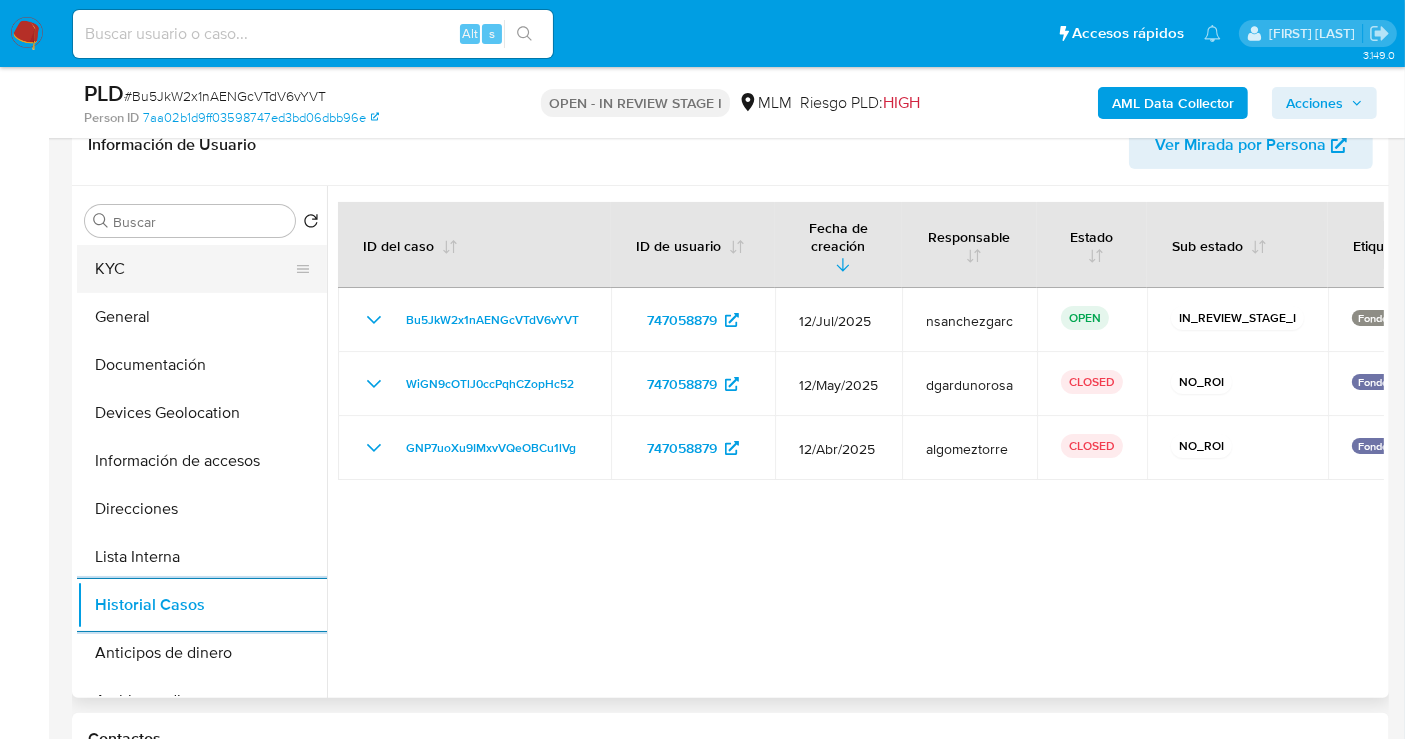 click on "KYC" at bounding box center [194, 269] 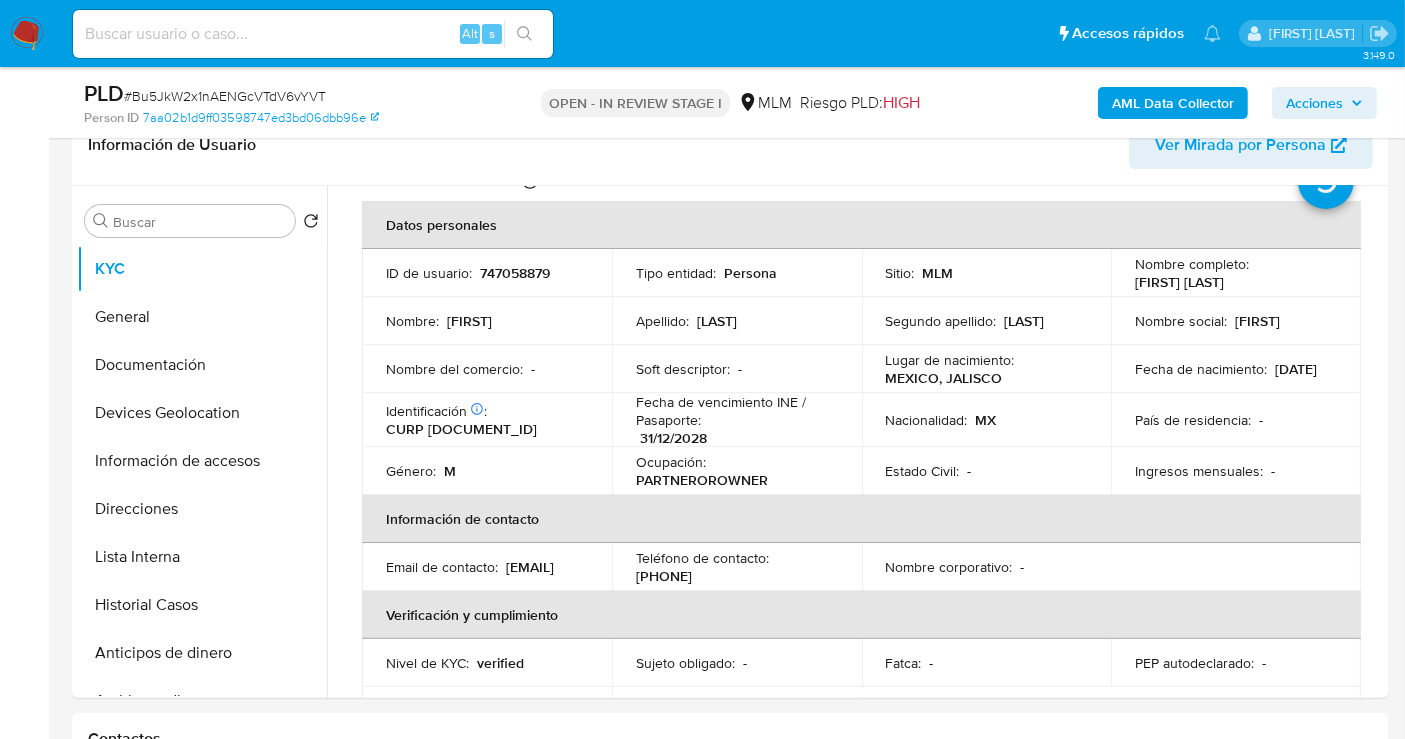scroll, scrollTop: 111, scrollLeft: 0, axis: vertical 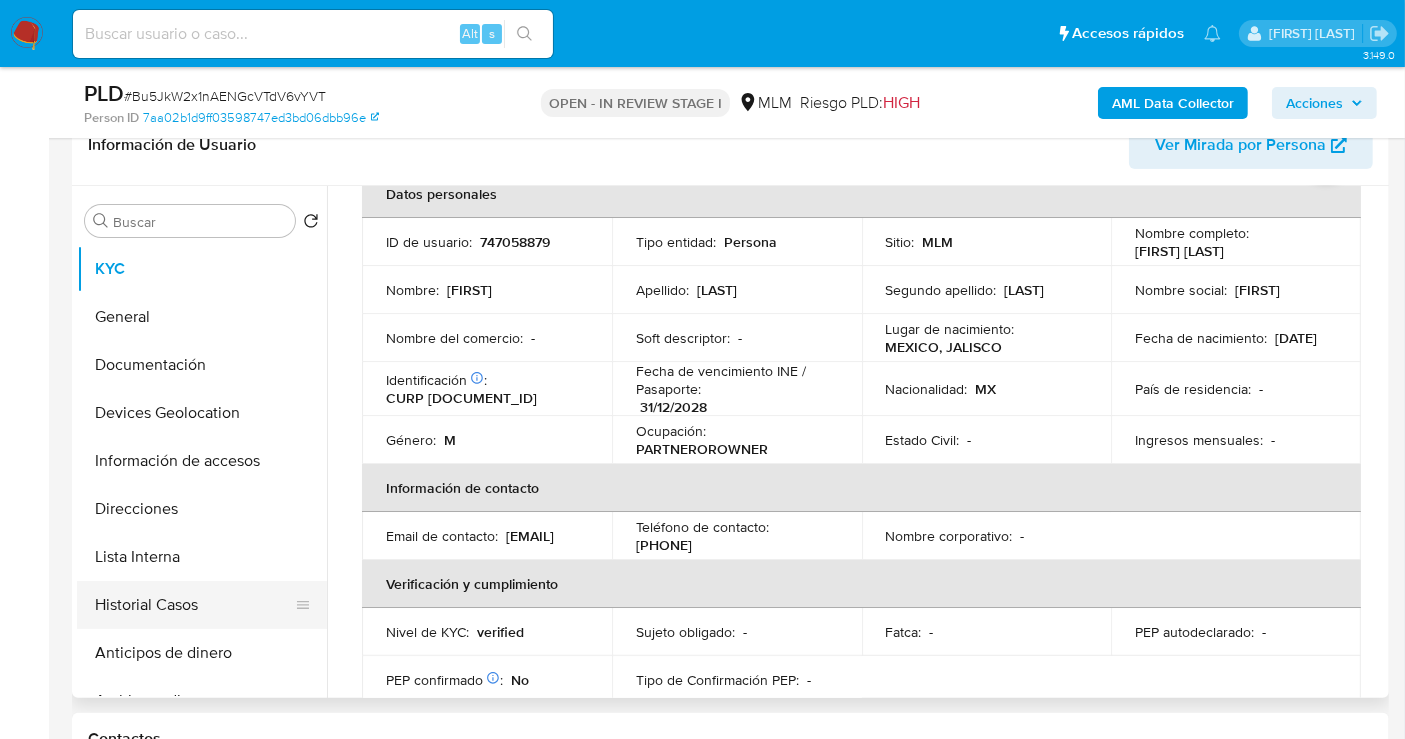 click on "Historial Casos" at bounding box center [194, 605] 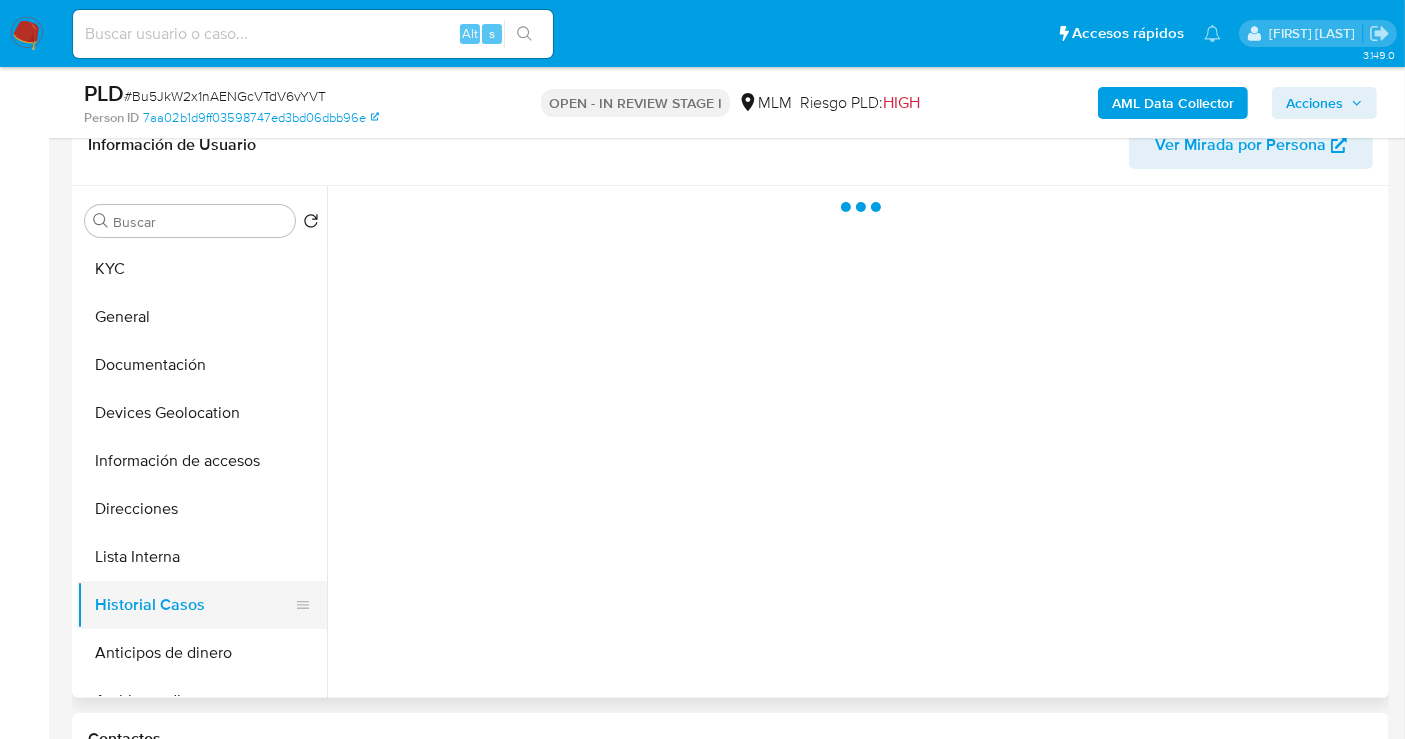scroll, scrollTop: 0, scrollLeft: 0, axis: both 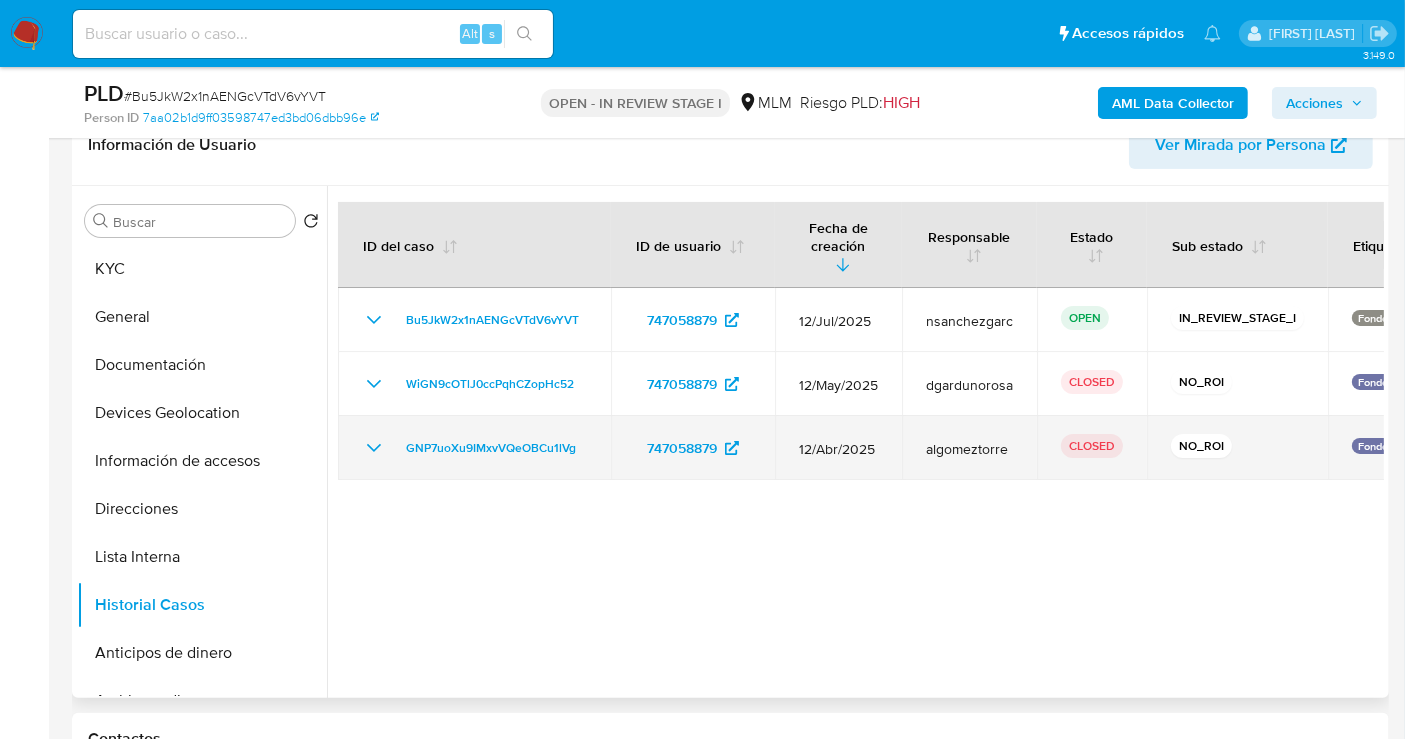 click 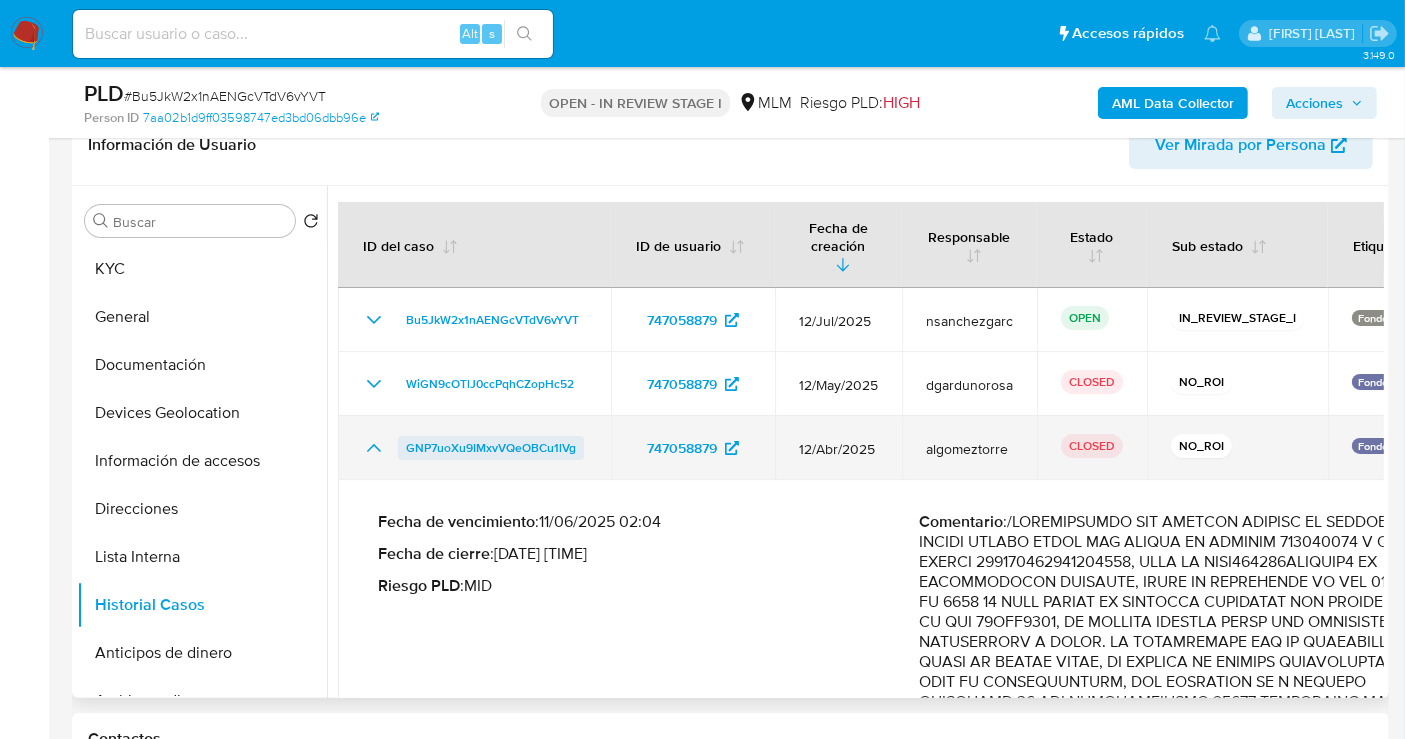 click on "GNP7uoXu9IMxvVQeOBCu1lVg" at bounding box center [491, 448] 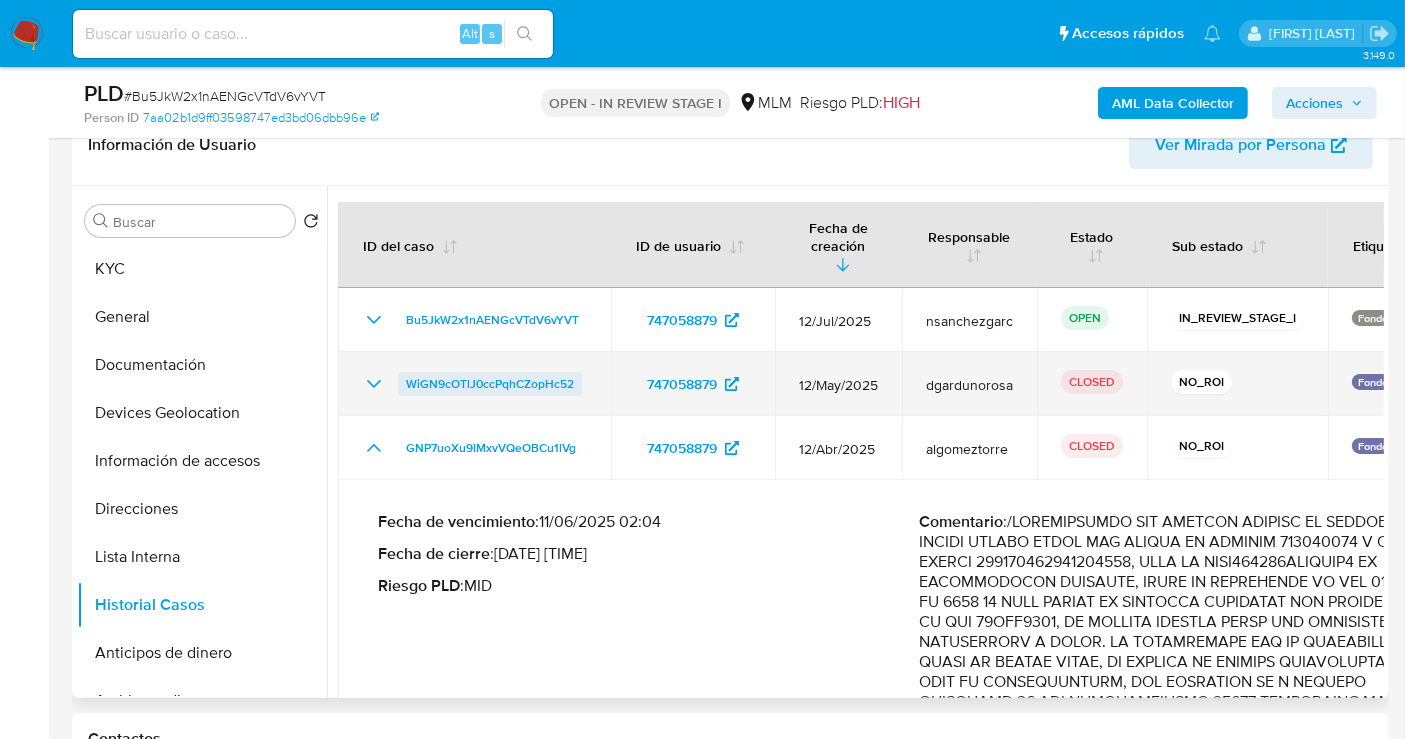 click on "WiGN9cOTlJ0ccPqhCZopHc52" at bounding box center [490, 384] 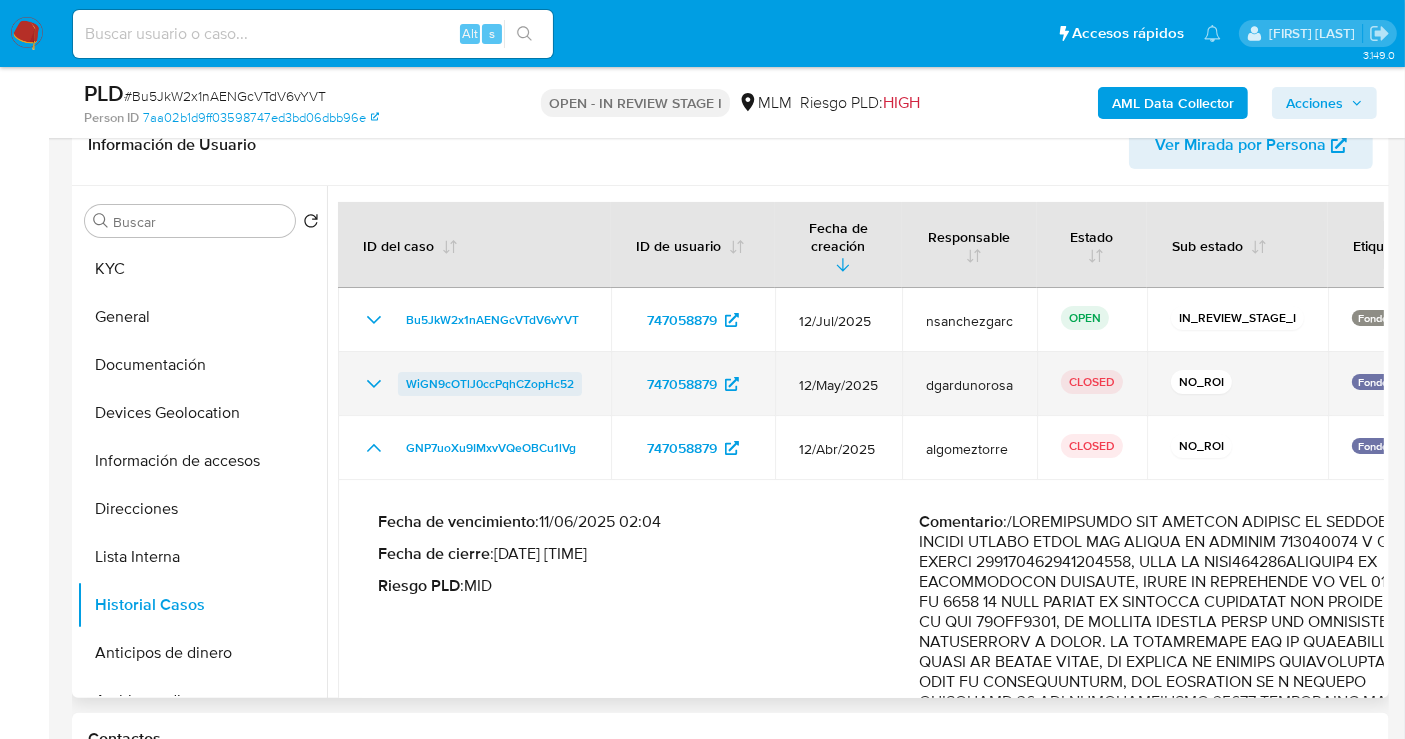 click on "WiGN9cOTlJ0ccPqhCZopHc52" at bounding box center [490, 384] 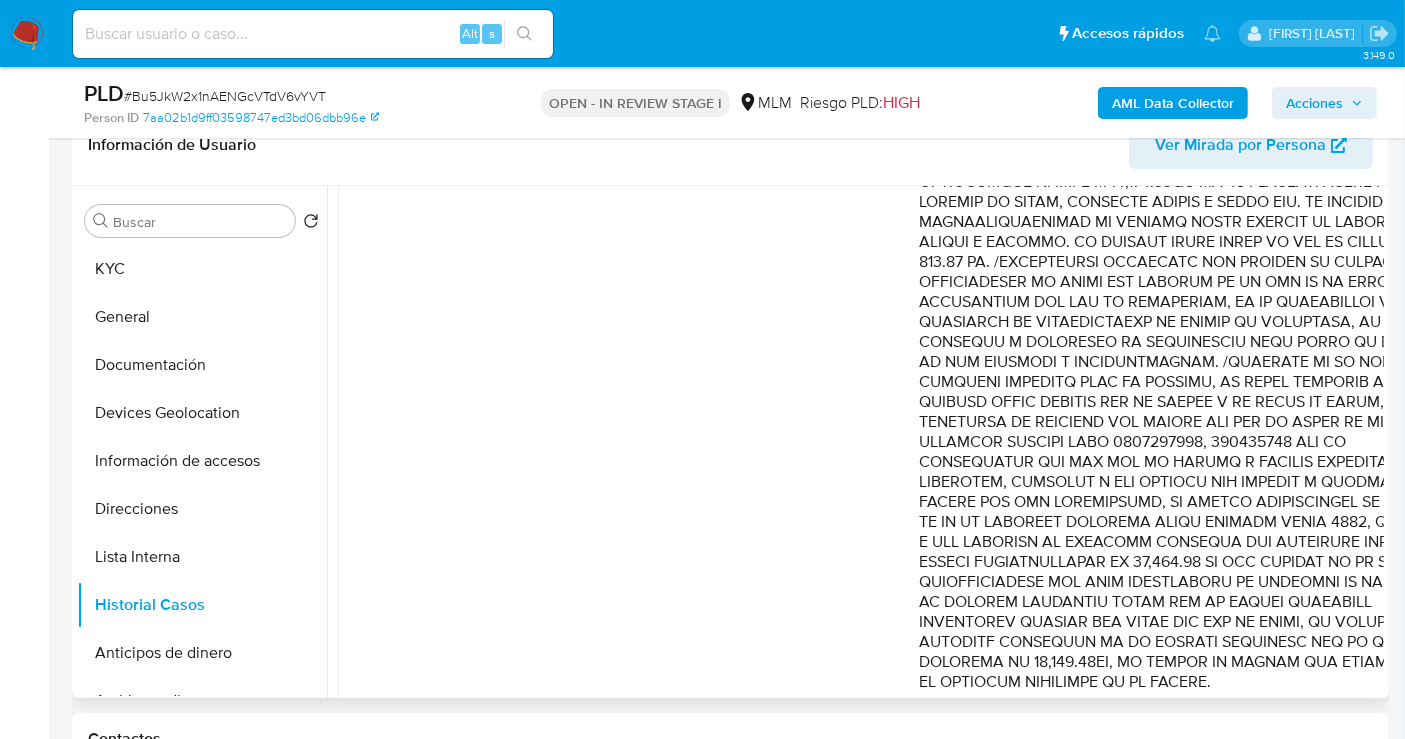 scroll, scrollTop: 1070, scrollLeft: 0, axis: vertical 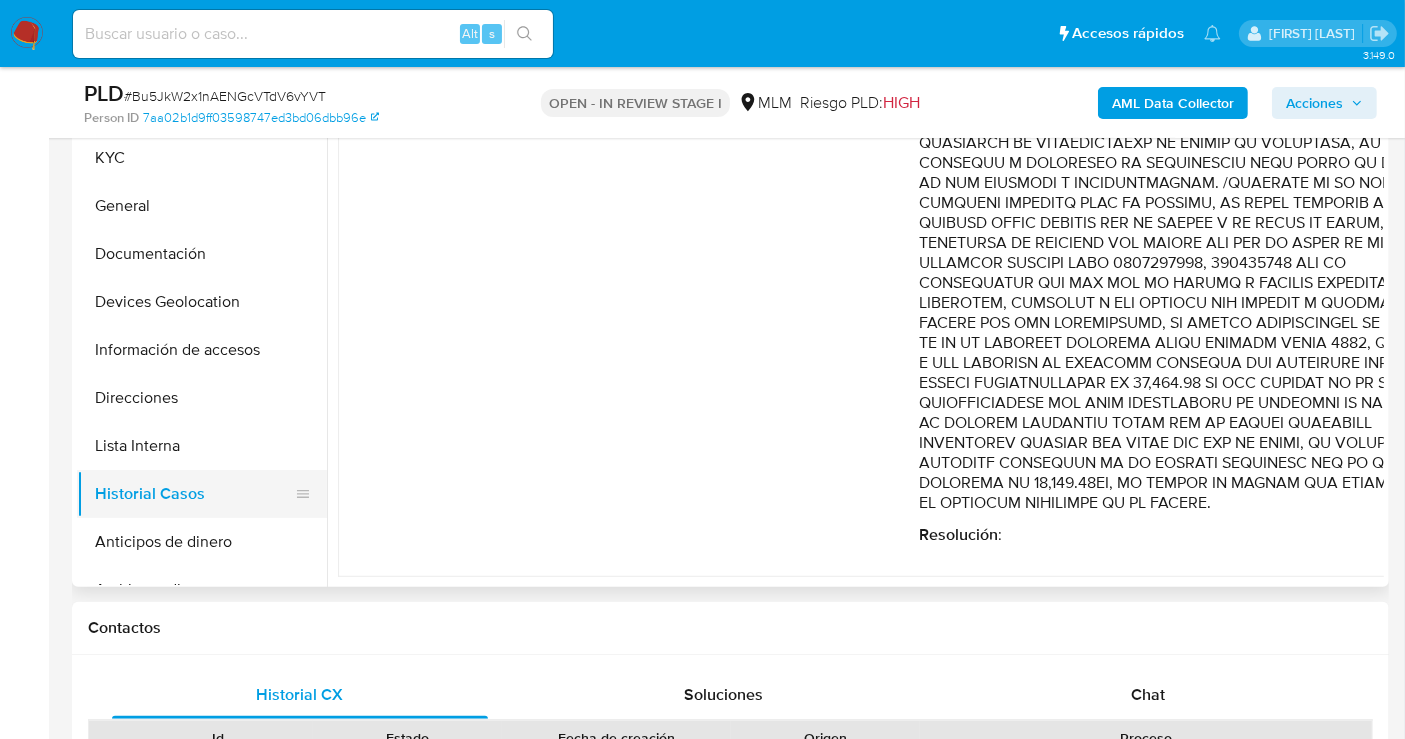 click on "Historial Casos" at bounding box center (194, 494) 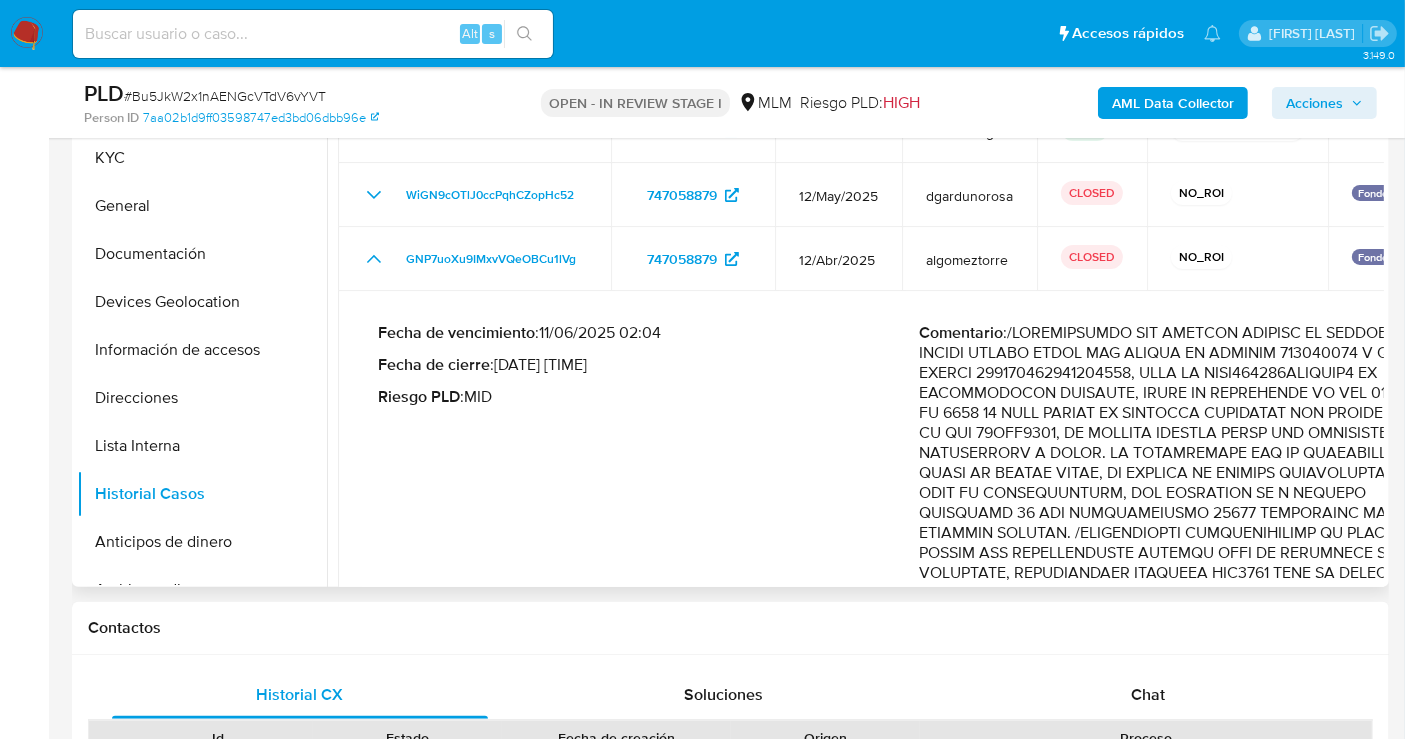scroll, scrollTop: 0, scrollLeft: 0, axis: both 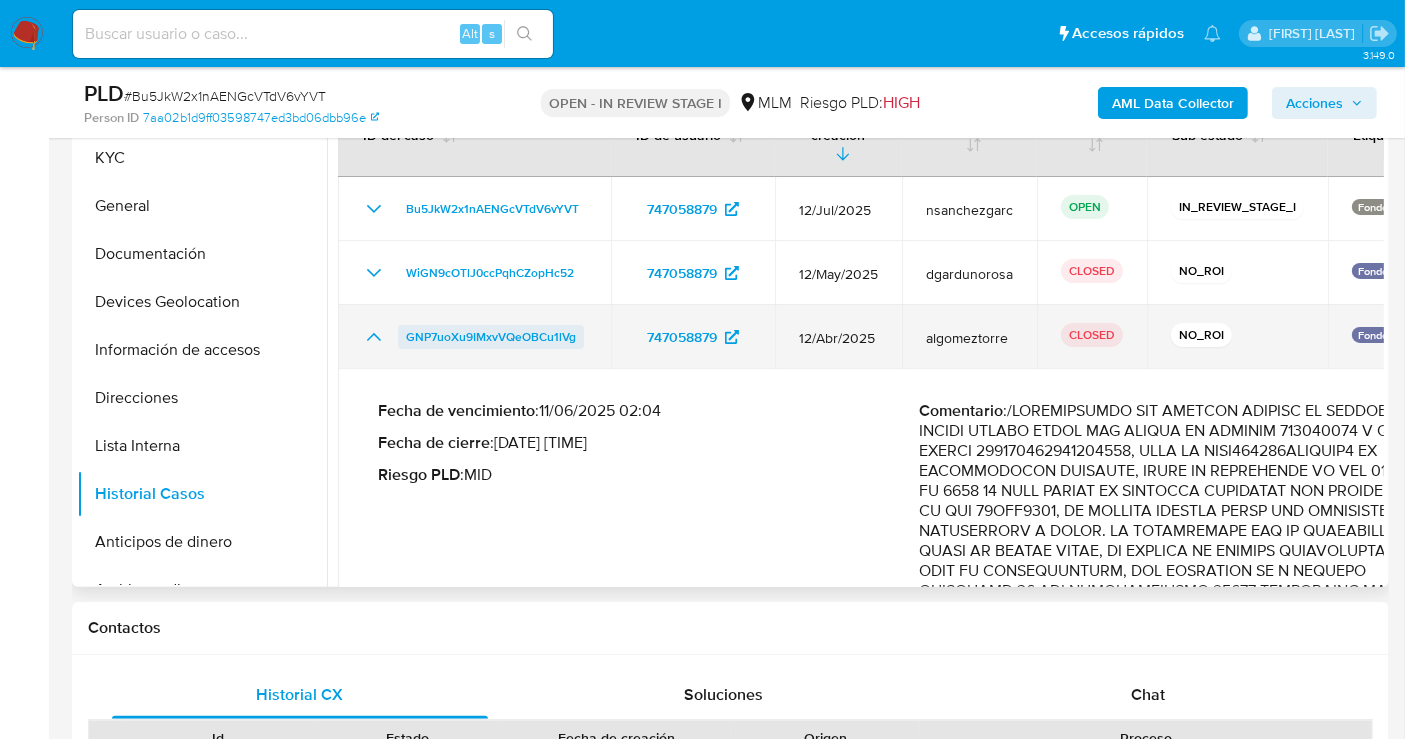 click on "GNP7uoXu9IMxvVQeOBCu1lVg" at bounding box center (491, 337) 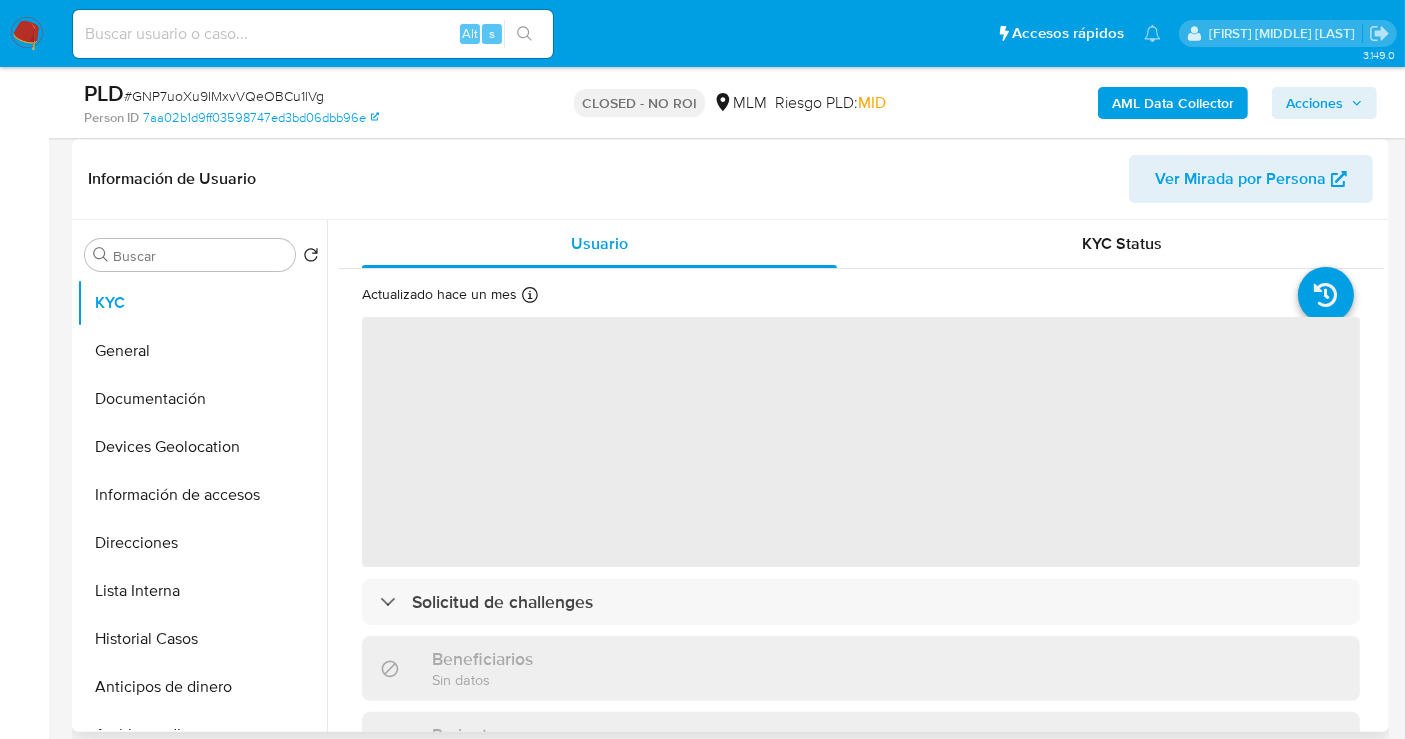 scroll, scrollTop: 444, scrollLeft: 0, axis: vertical 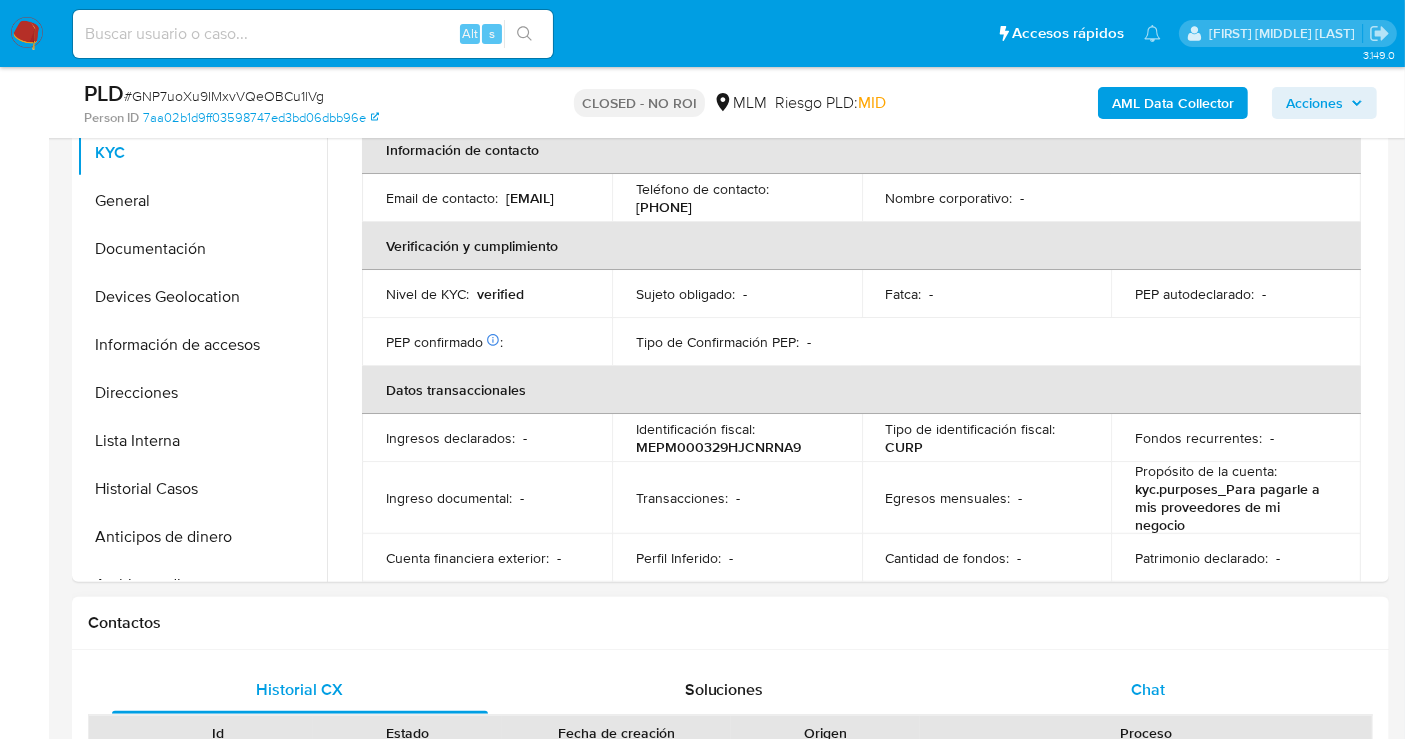 click on "Chat" at bounding box center [1148, 689] 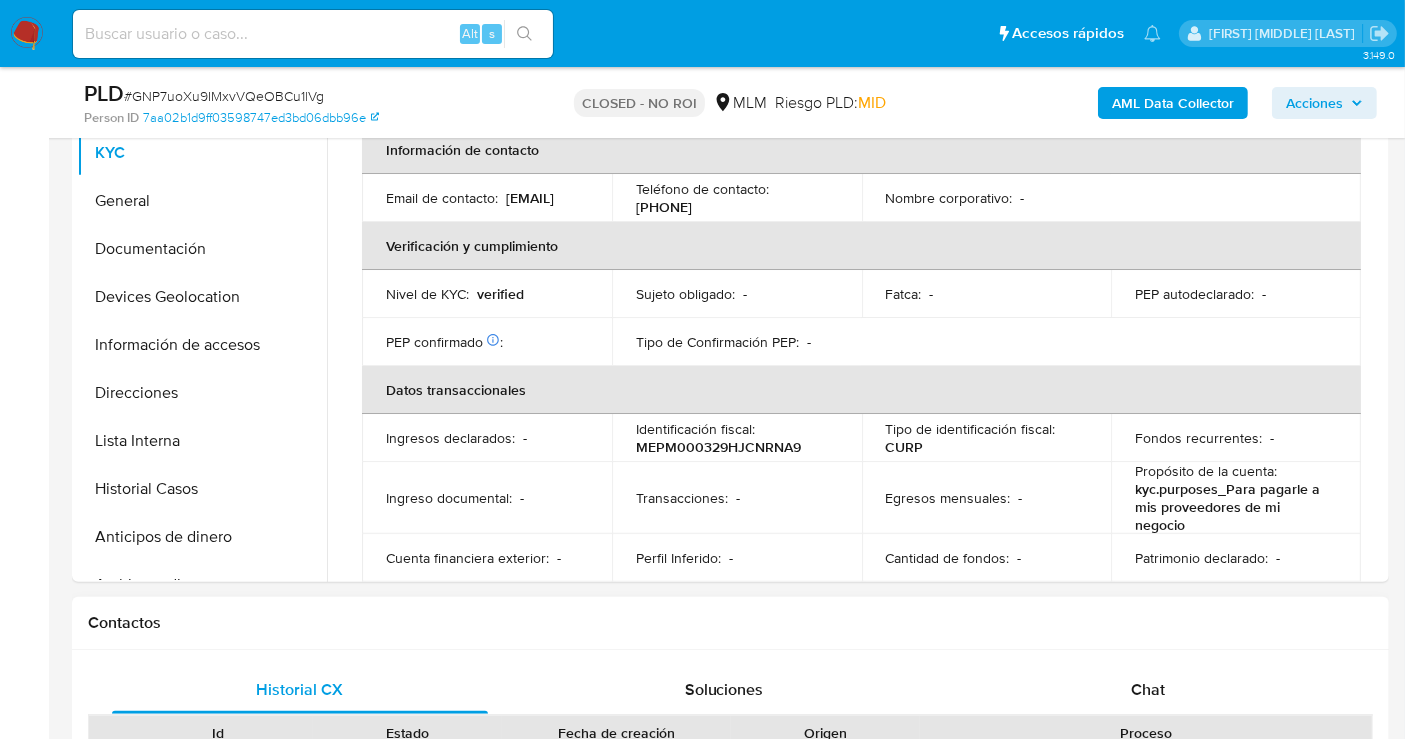 select on "10" 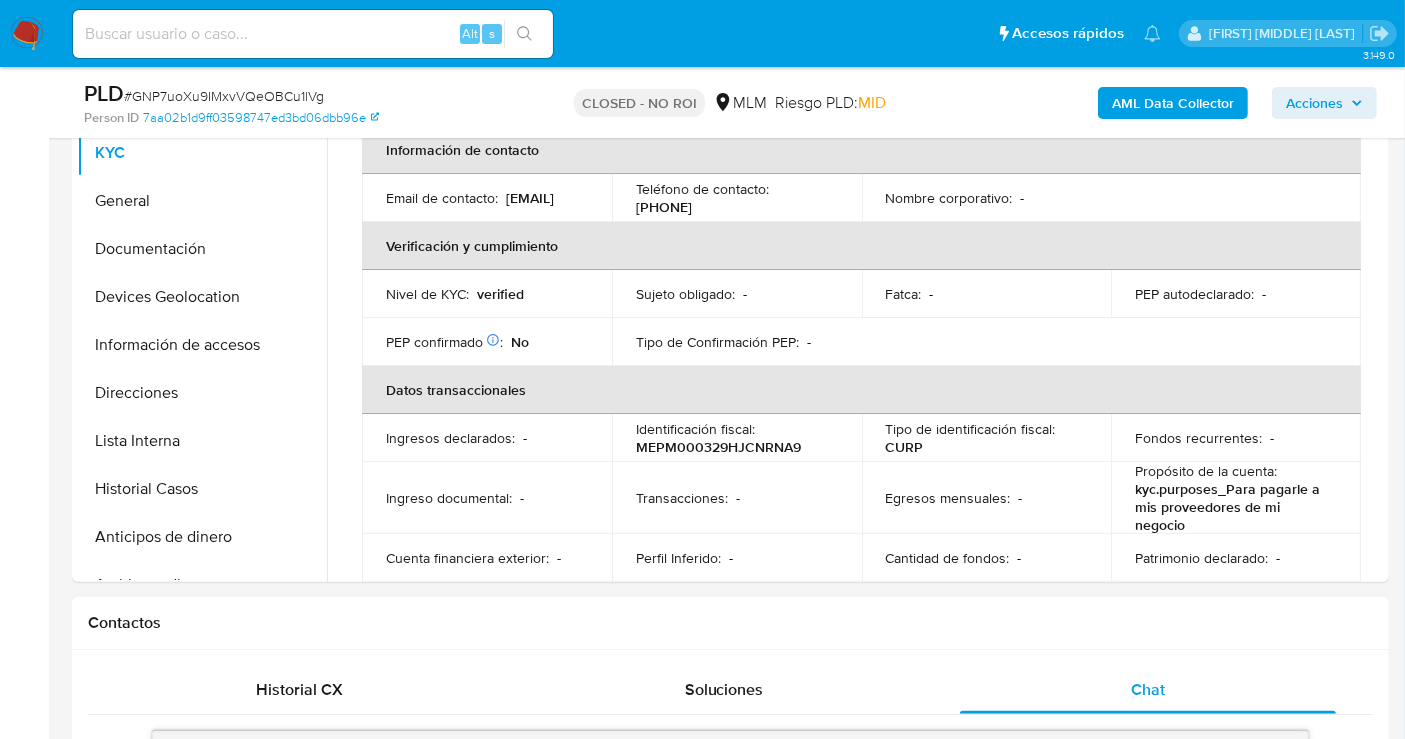 scroll, scrollTop: 993, scrollLeft: 0, axis: vertical 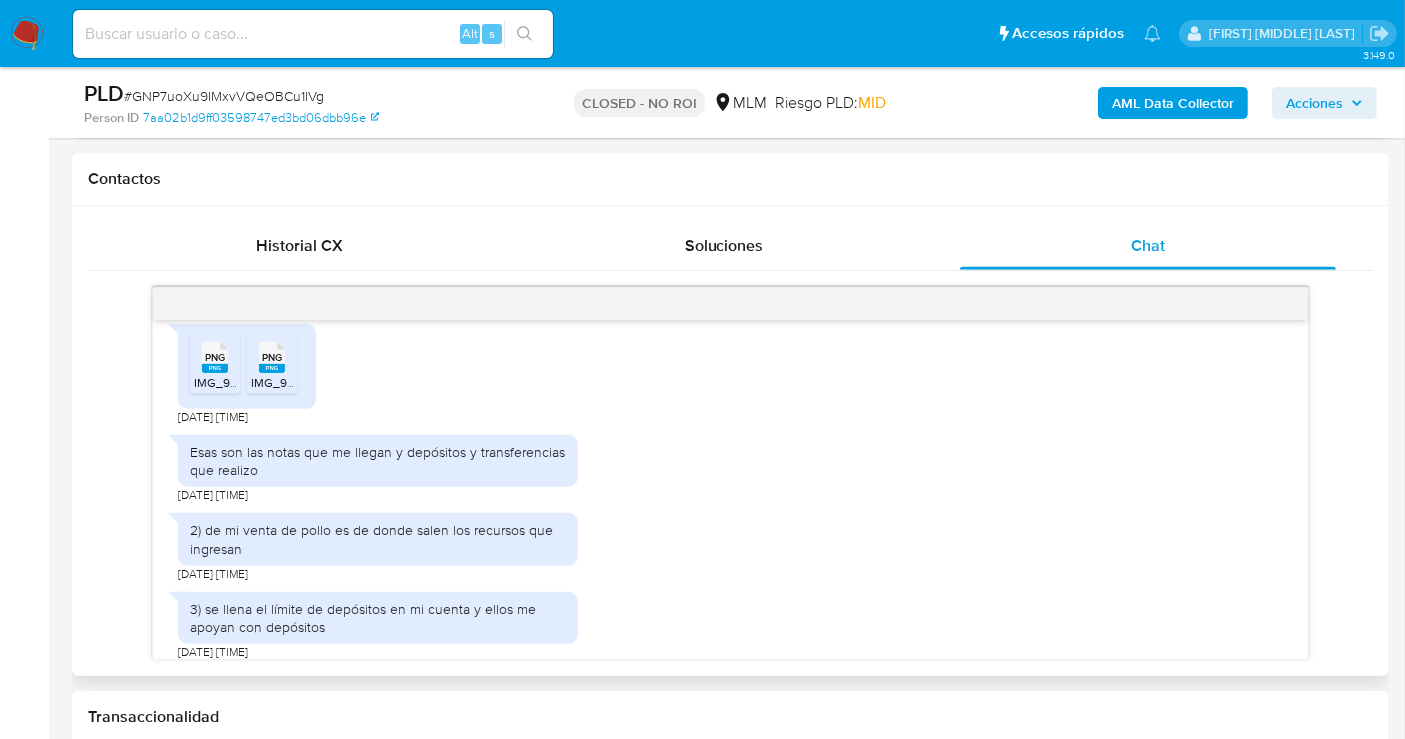 type 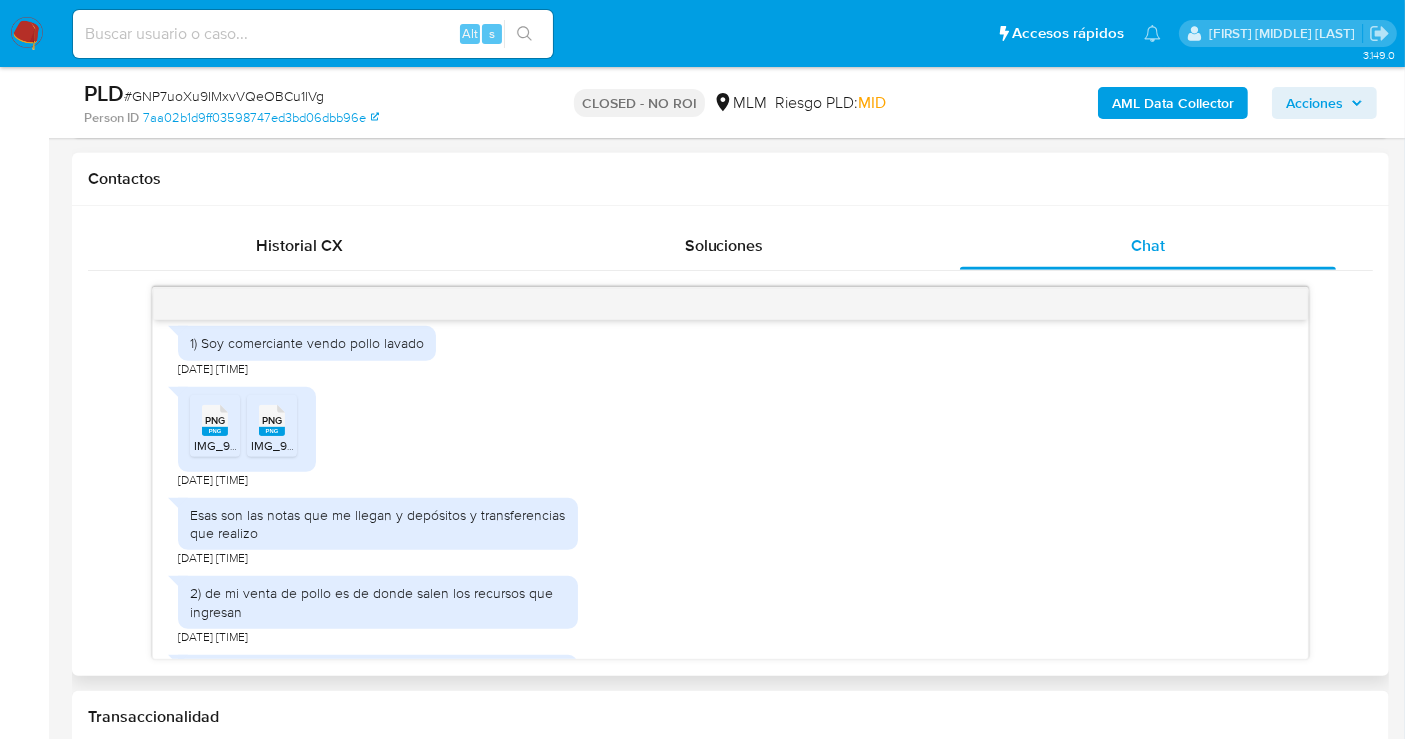 scroll, scrollTop: 660, scrollLeft: 0, axis: vertical 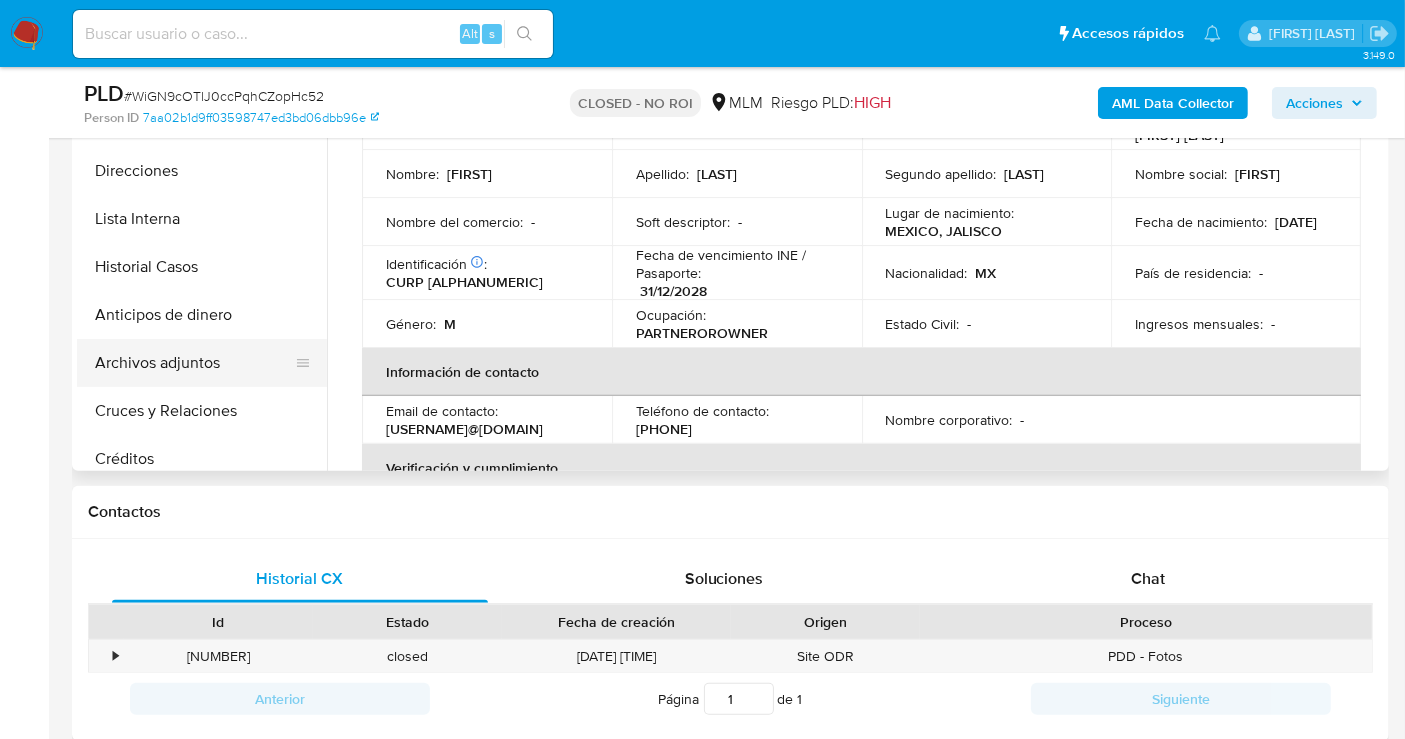 select on "10" 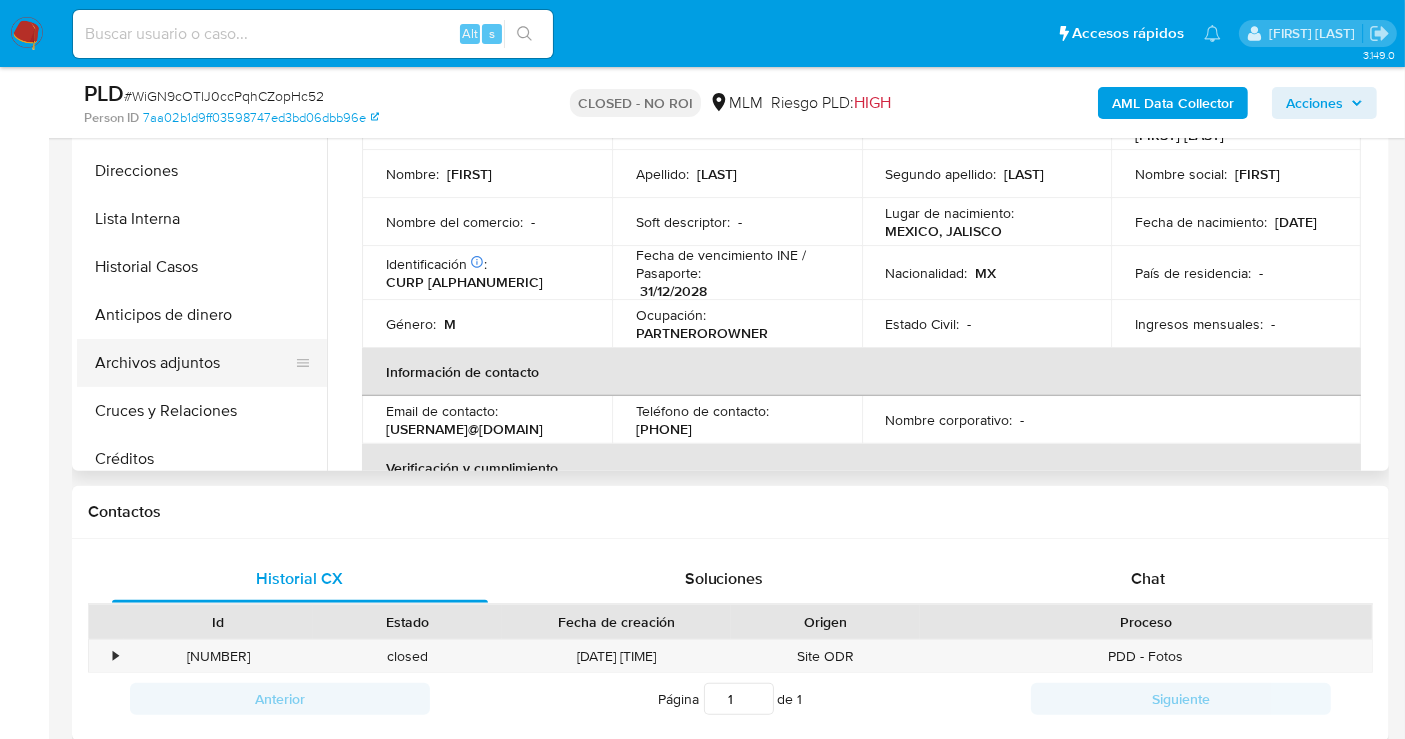 click on "Archivos adjuntos" at bounding box center [194, 363] 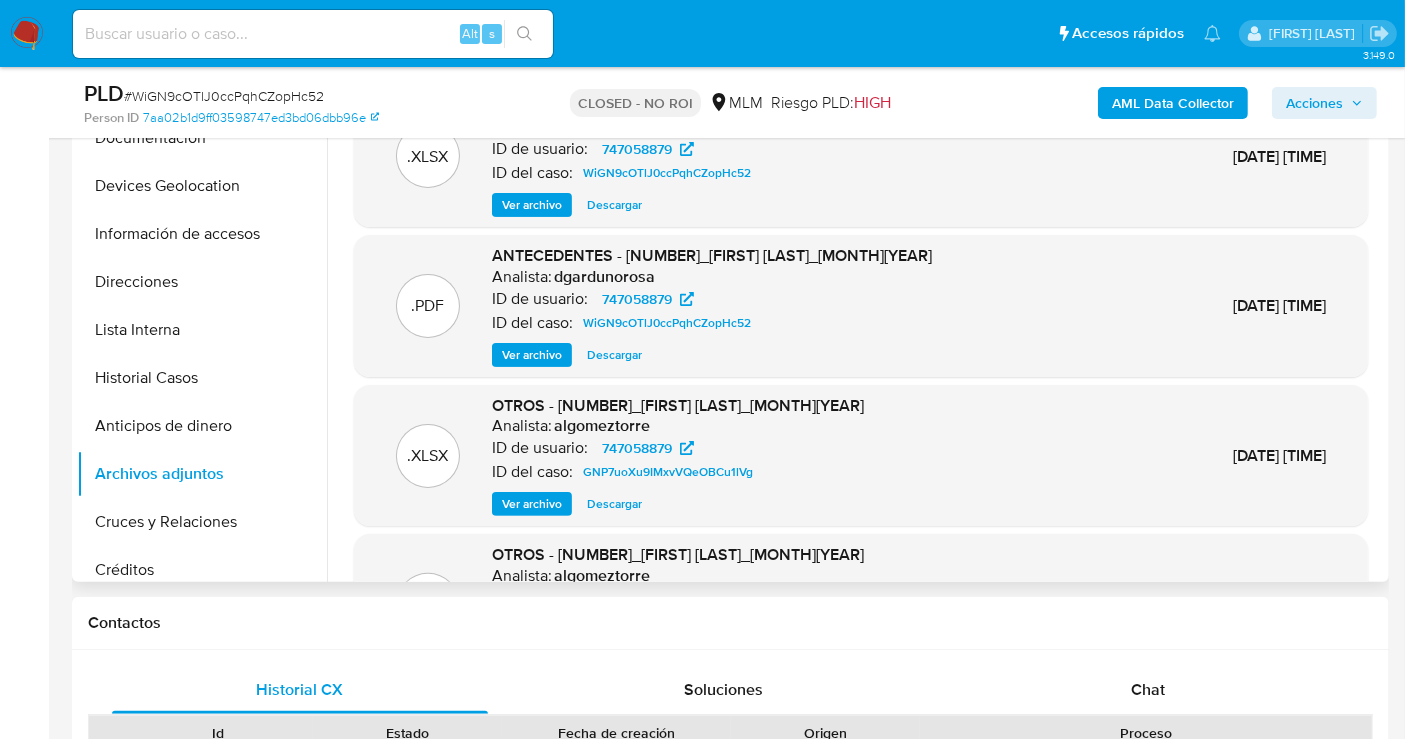 scroll, scrollTop: 333, scrollLeft: 0, axis: vertical 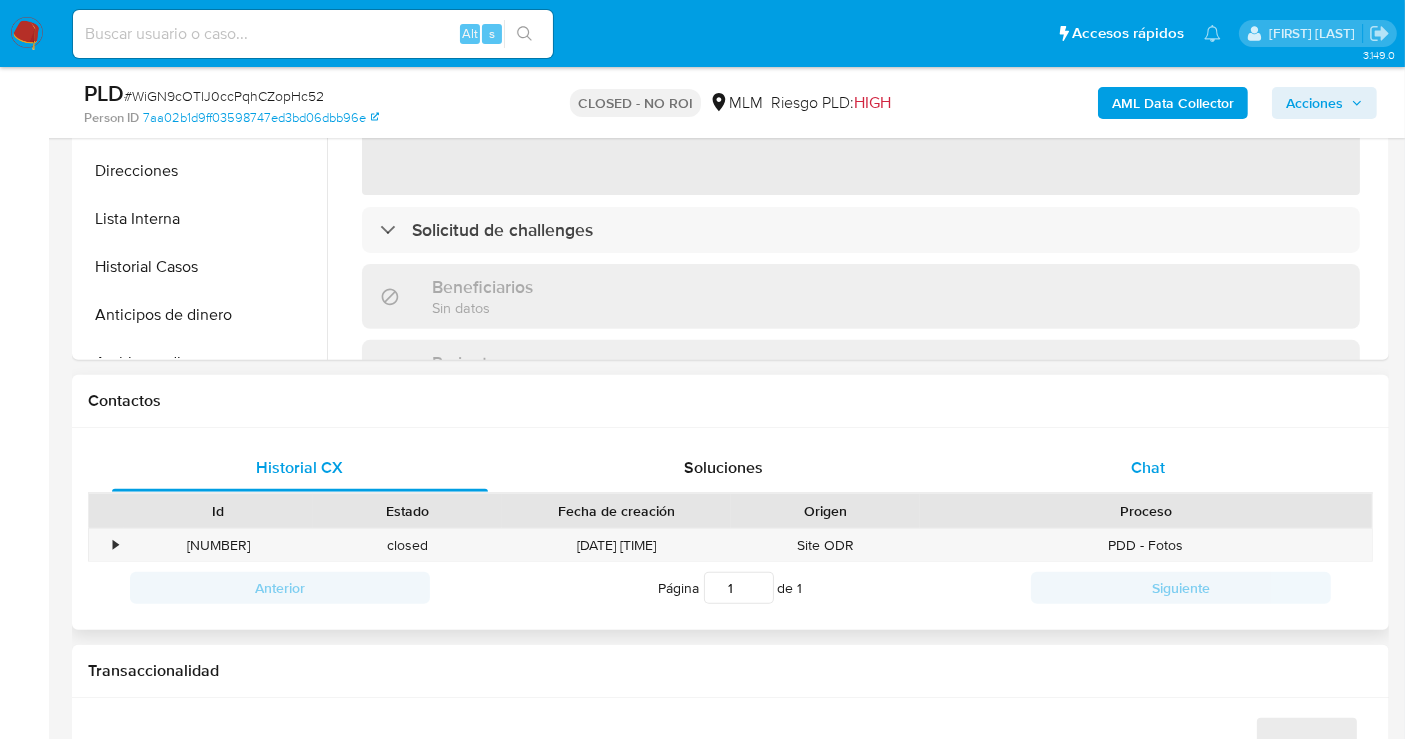 click on "Chat" at bounding box center (1148, 467) 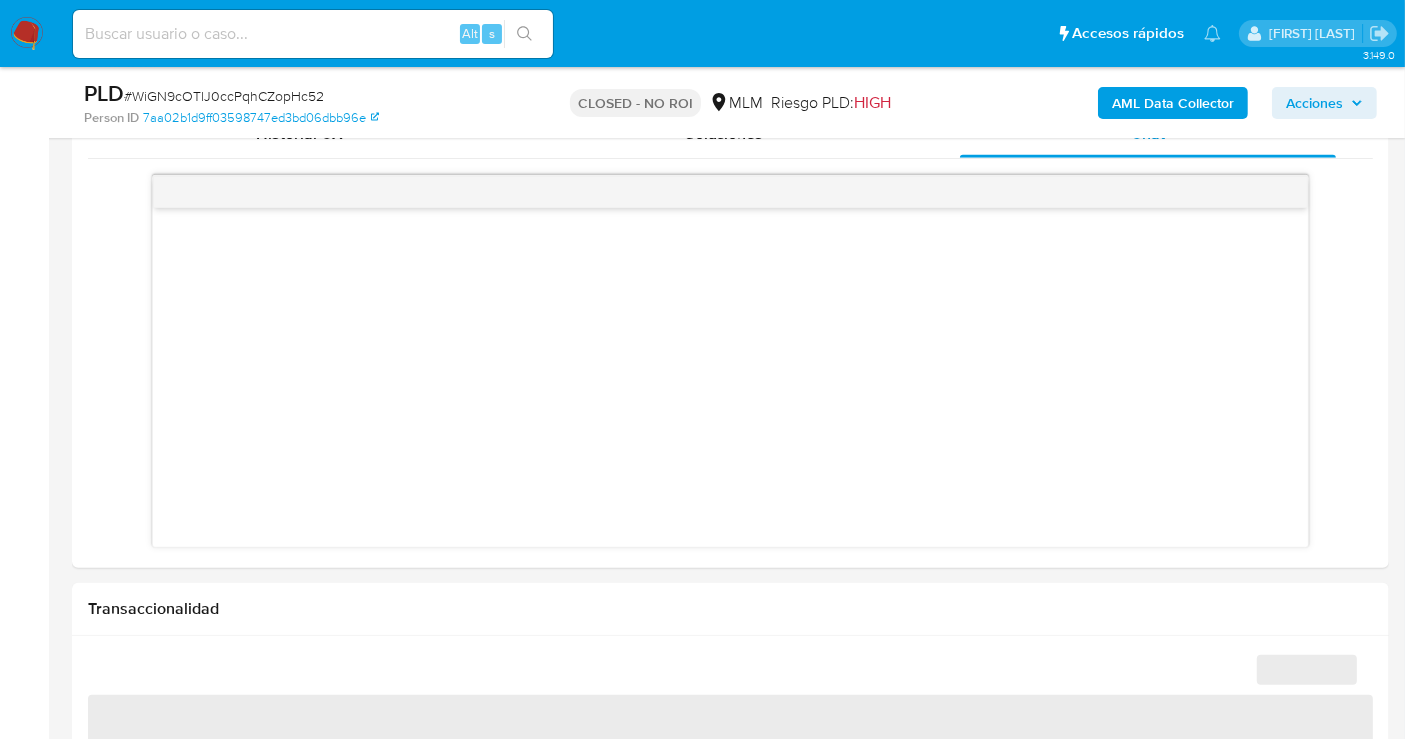 select on "10" 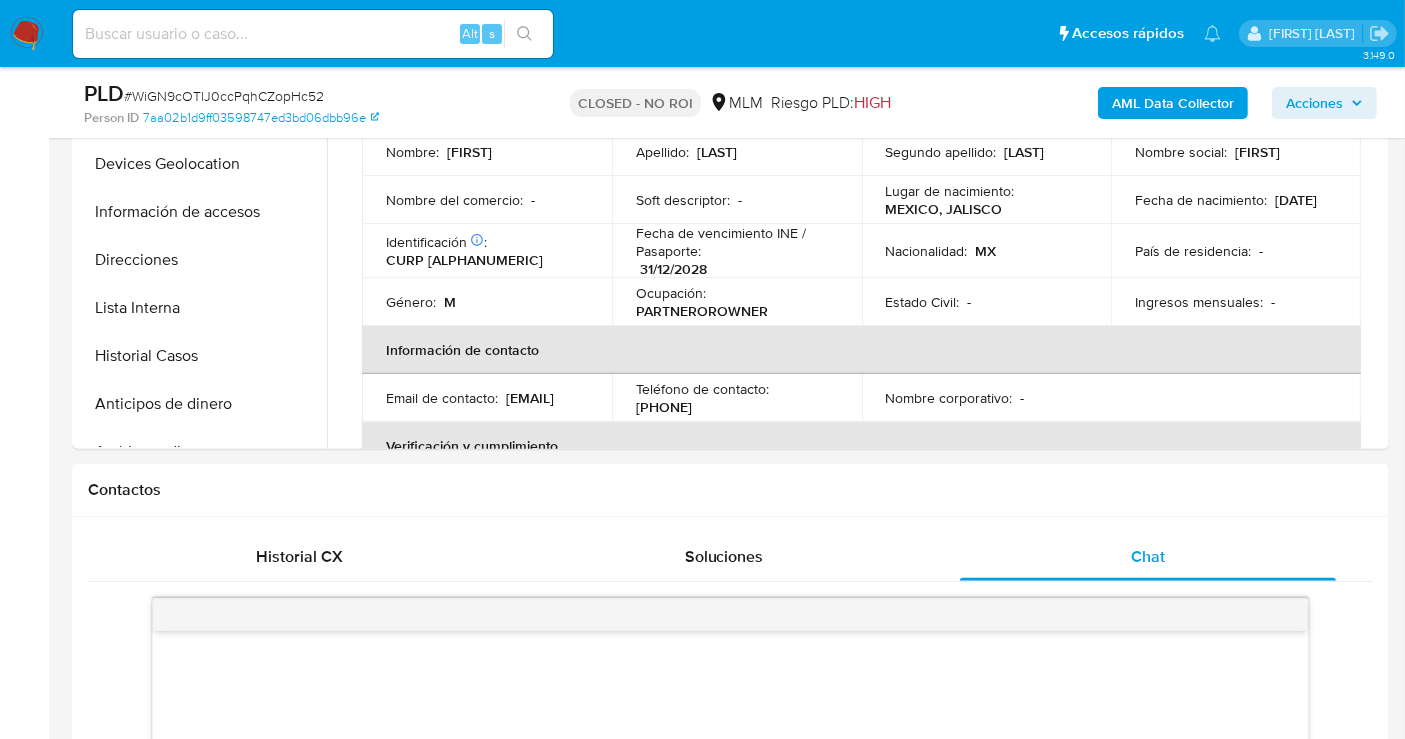 scroll, scrollTop: 555, scrollLeft: 0, axis: vertical 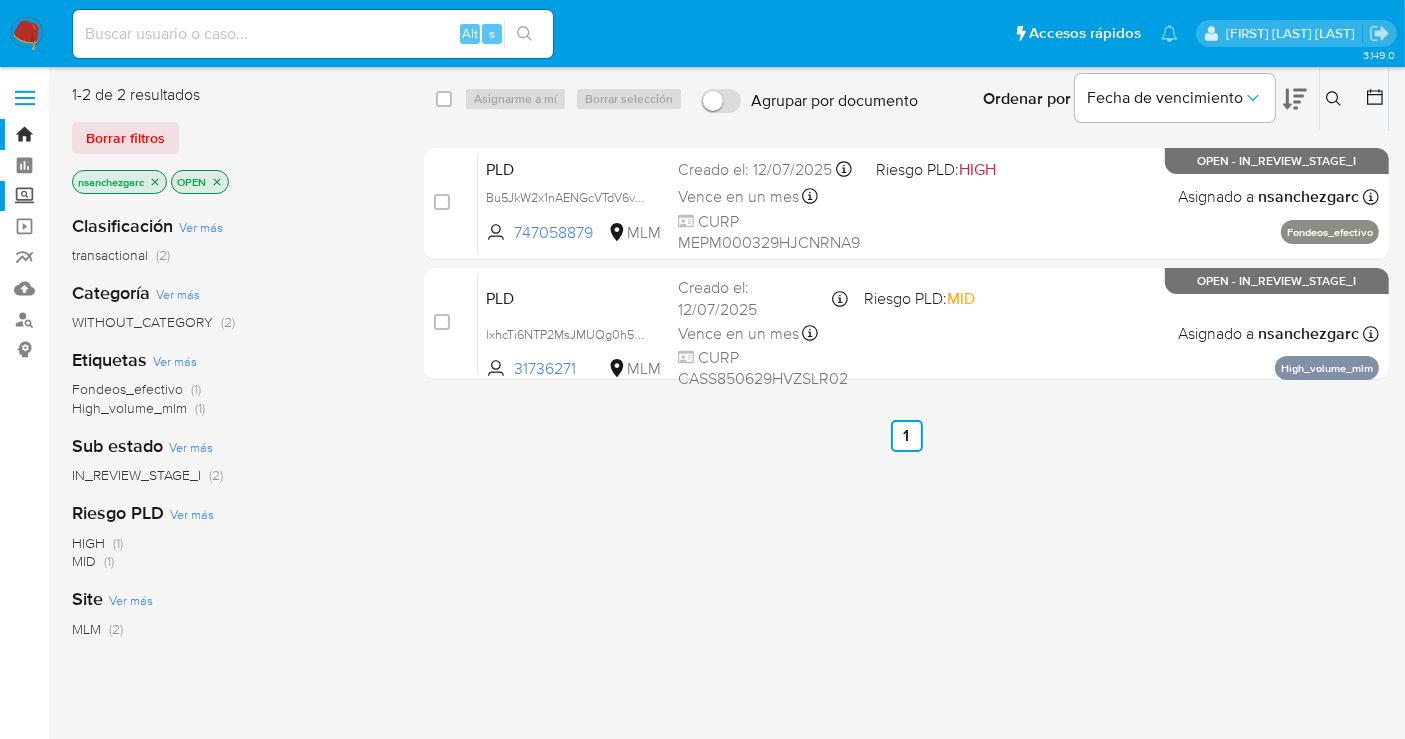 click on "Screening" at bounding box center (119, 196) 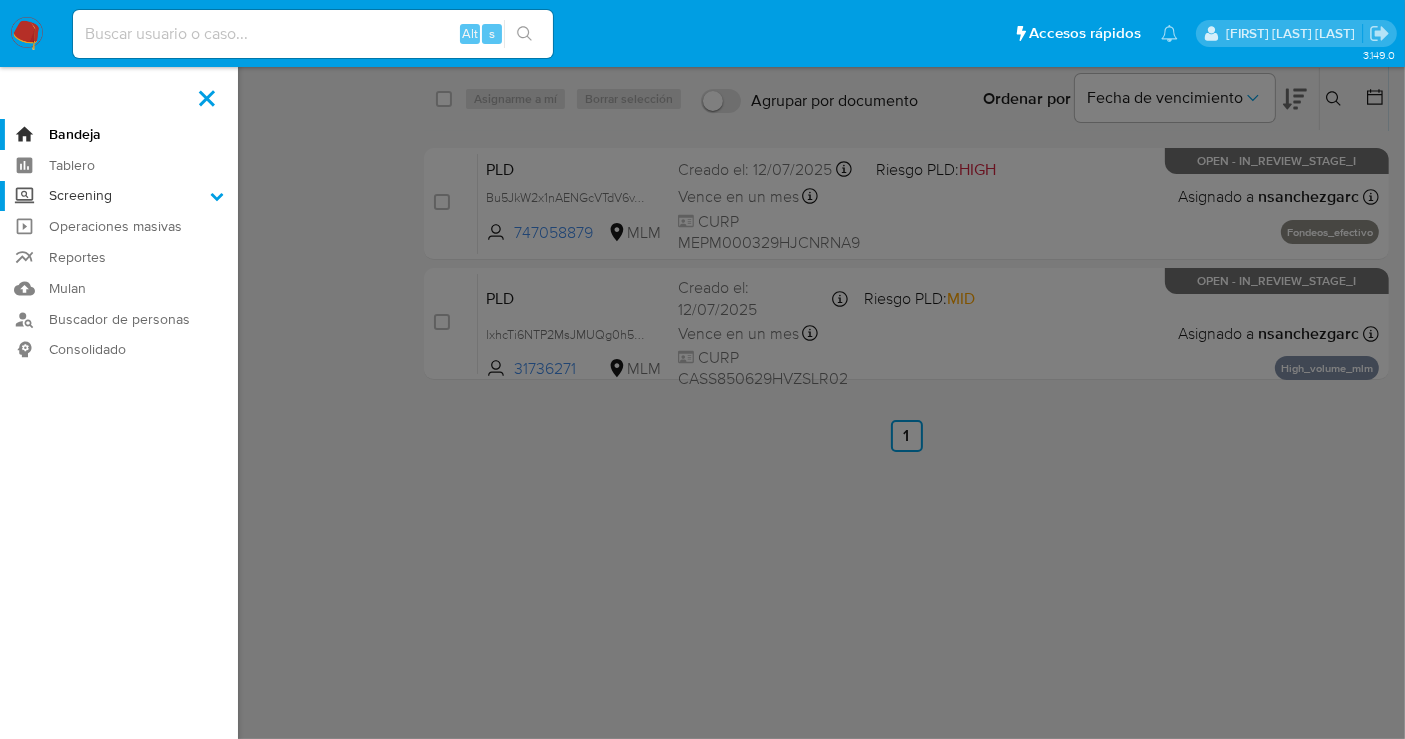 click on "Screening" at bounding box center (0, 0) 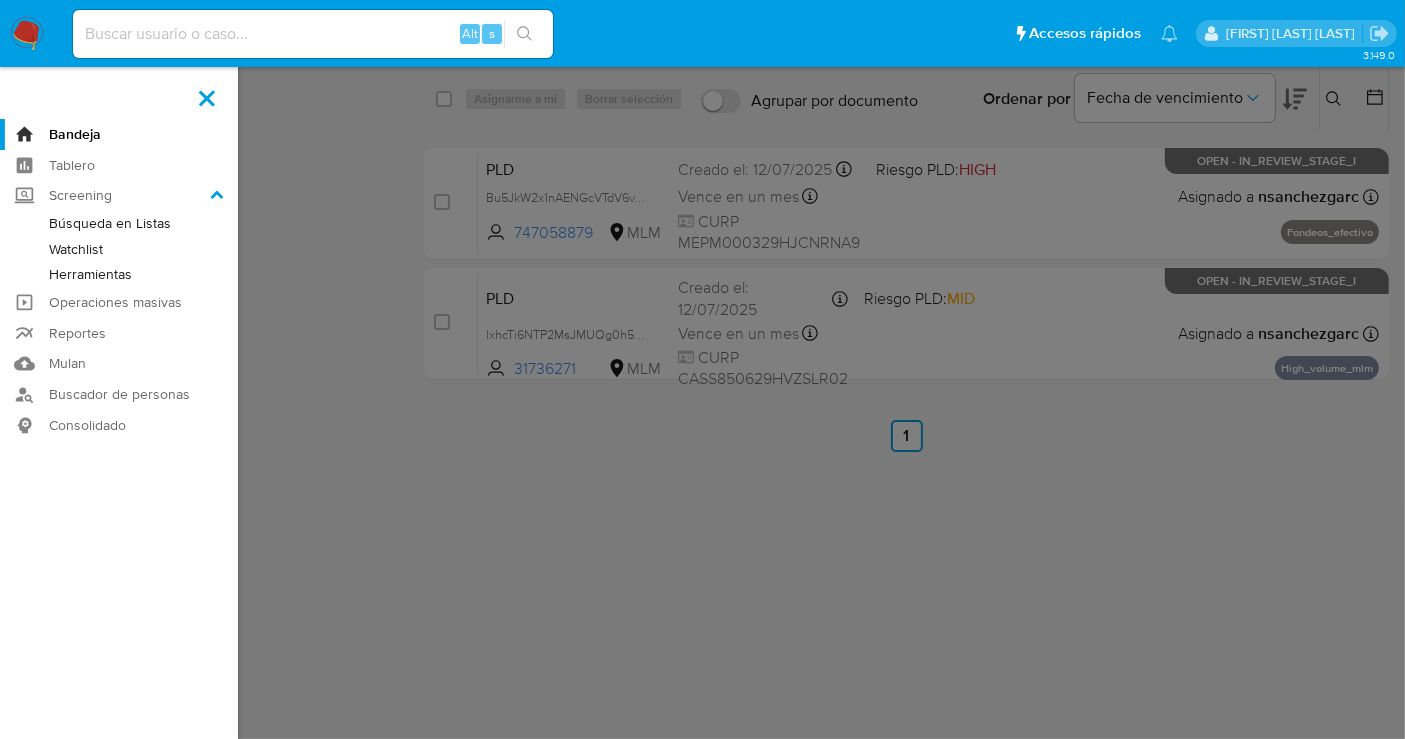 click on "Herramientas" at bounding box center (119, 274) 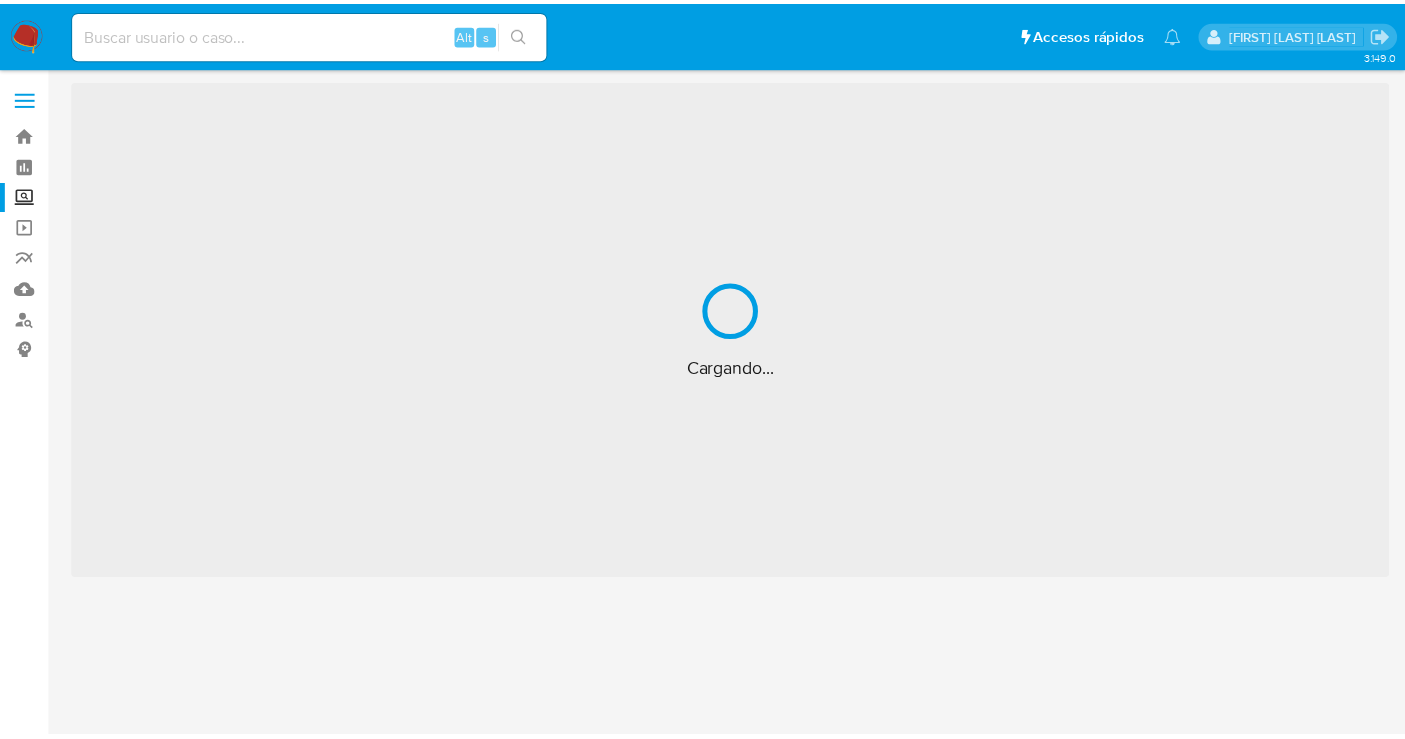 scroll, scrollTop: 0, scrollLeft: 0, axis: both 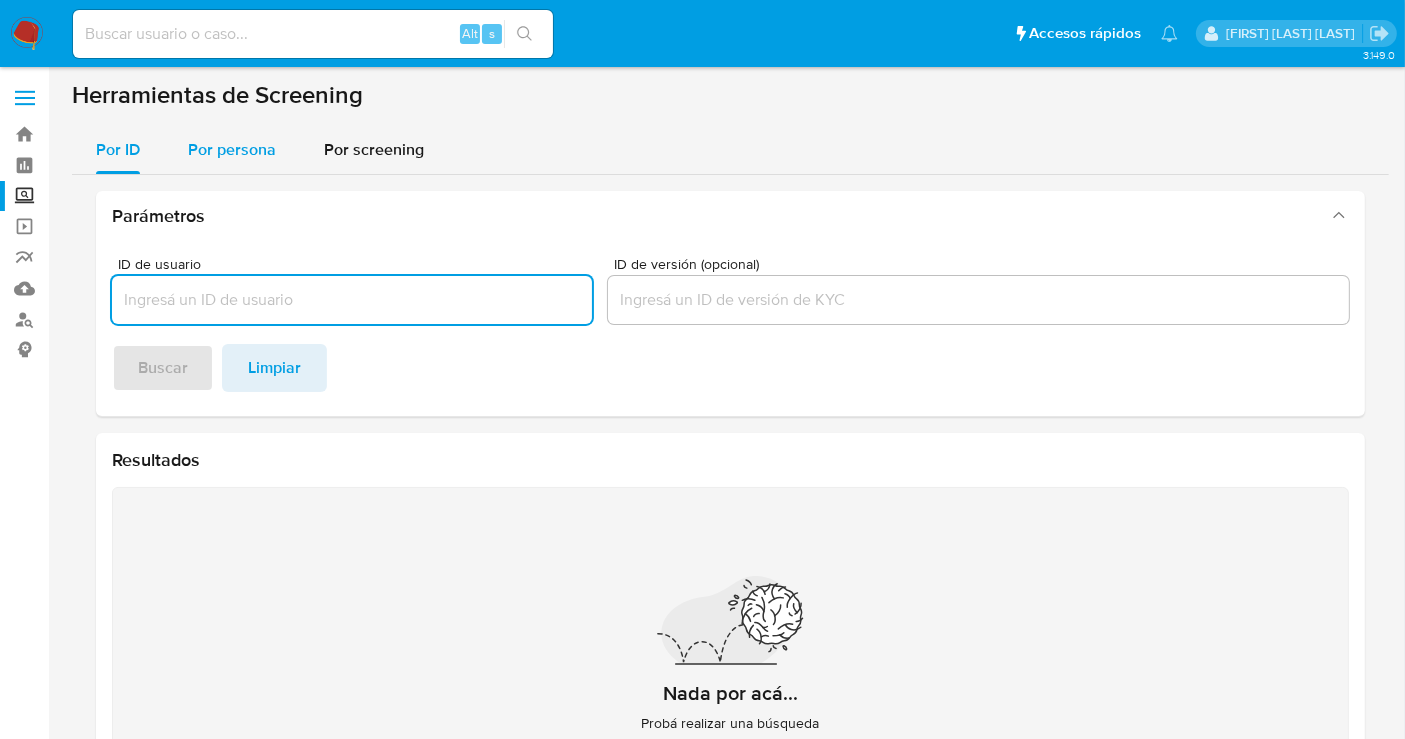click on "Por persona" at bounding box center (232, 149) 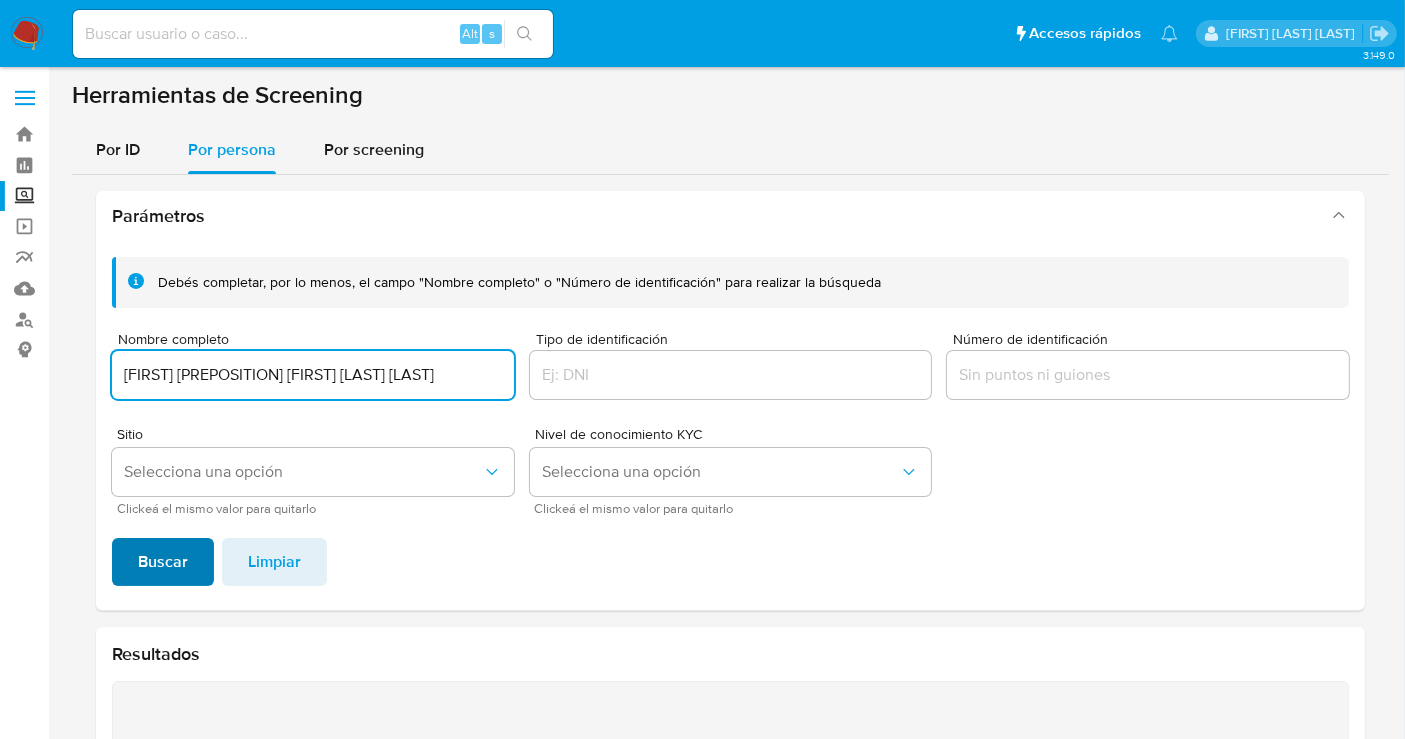 type on "[FIRST] [PREPOSITION] [FIRST] [LAST] [LAST]" 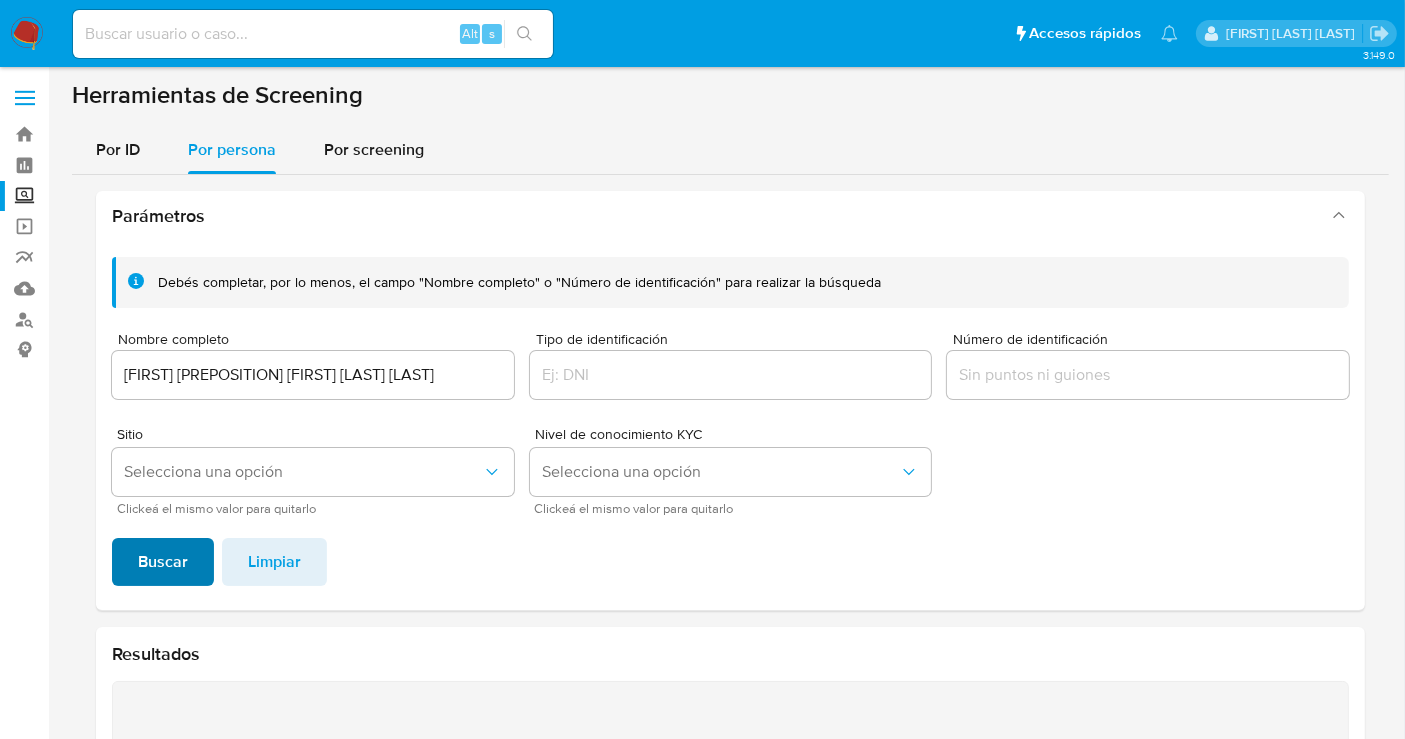 click on "Buscar" at bounding box center [163, 562] 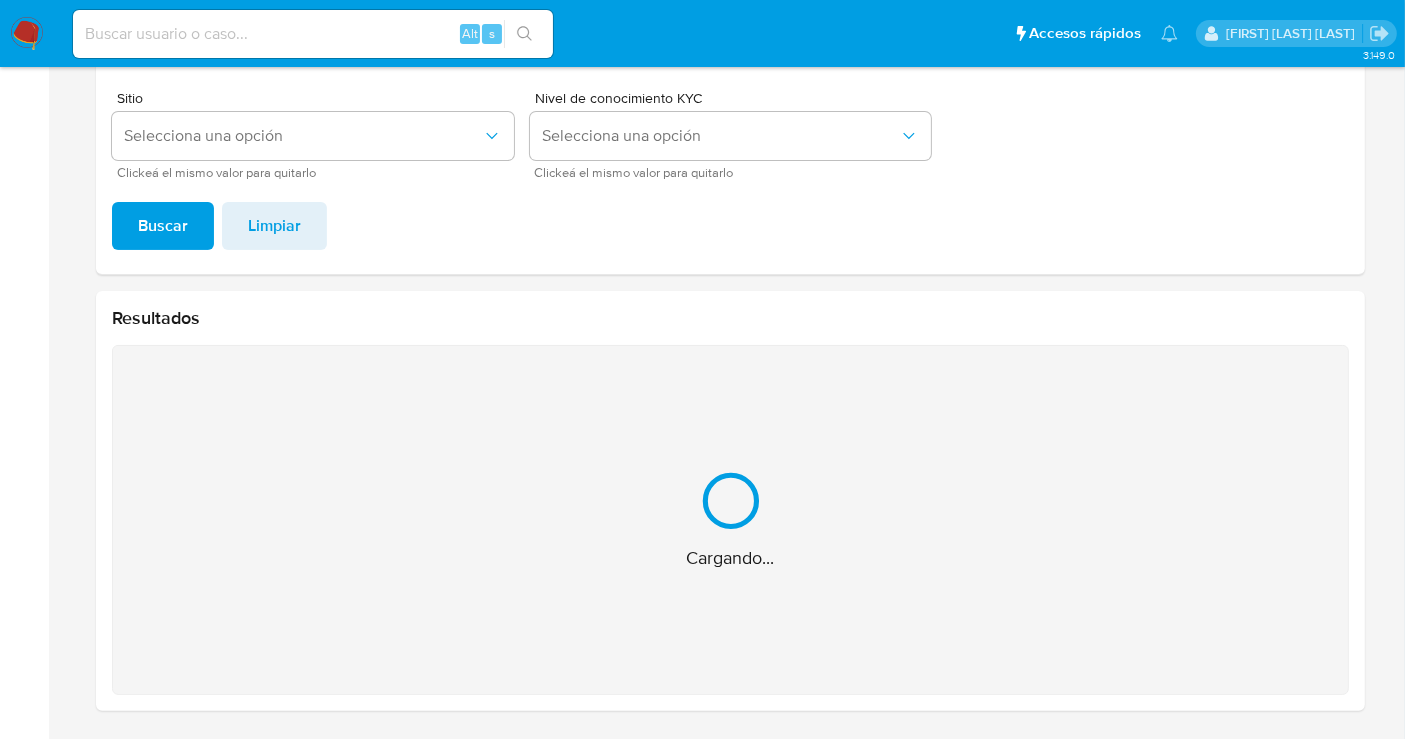 scroll, scrollTop: 17, scrollLeft: 0, axis: vertical 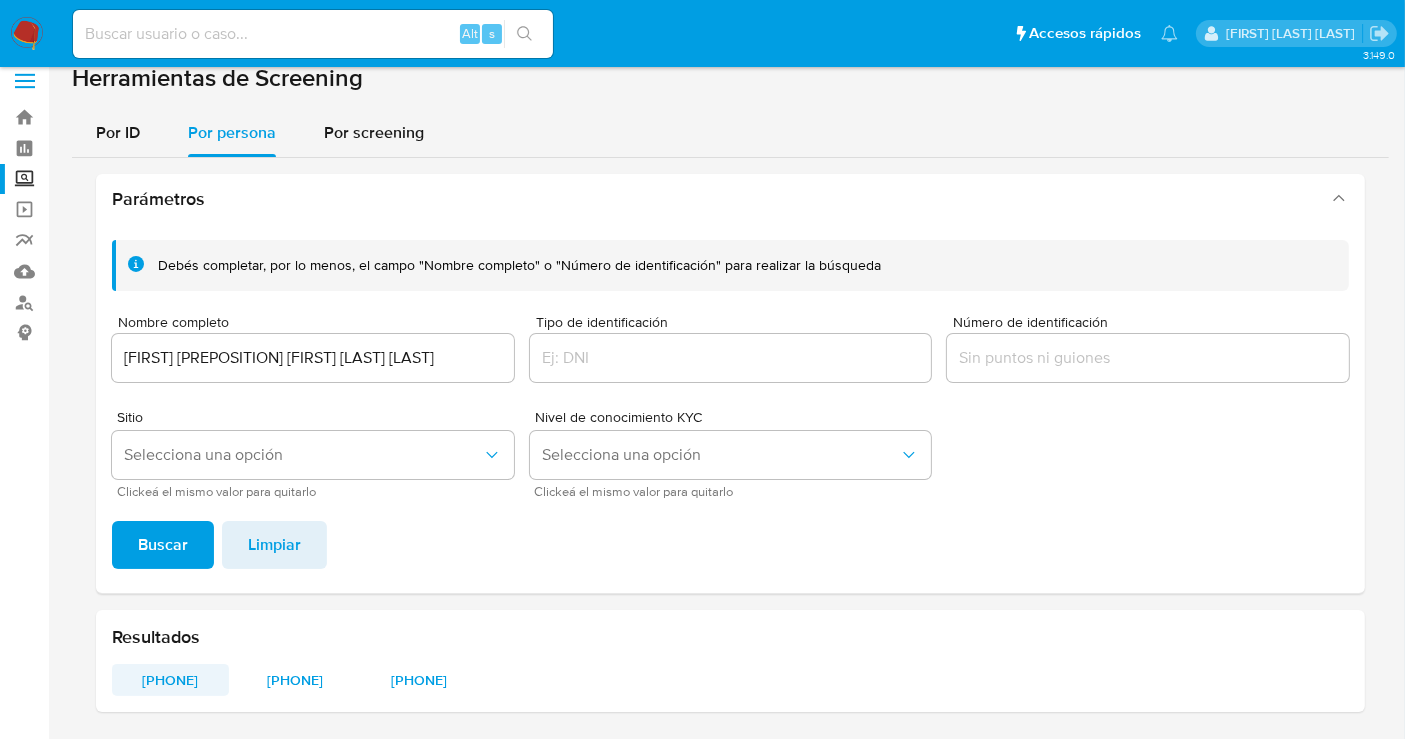 click on "[PHONE]" at bounding box center (170, 680) 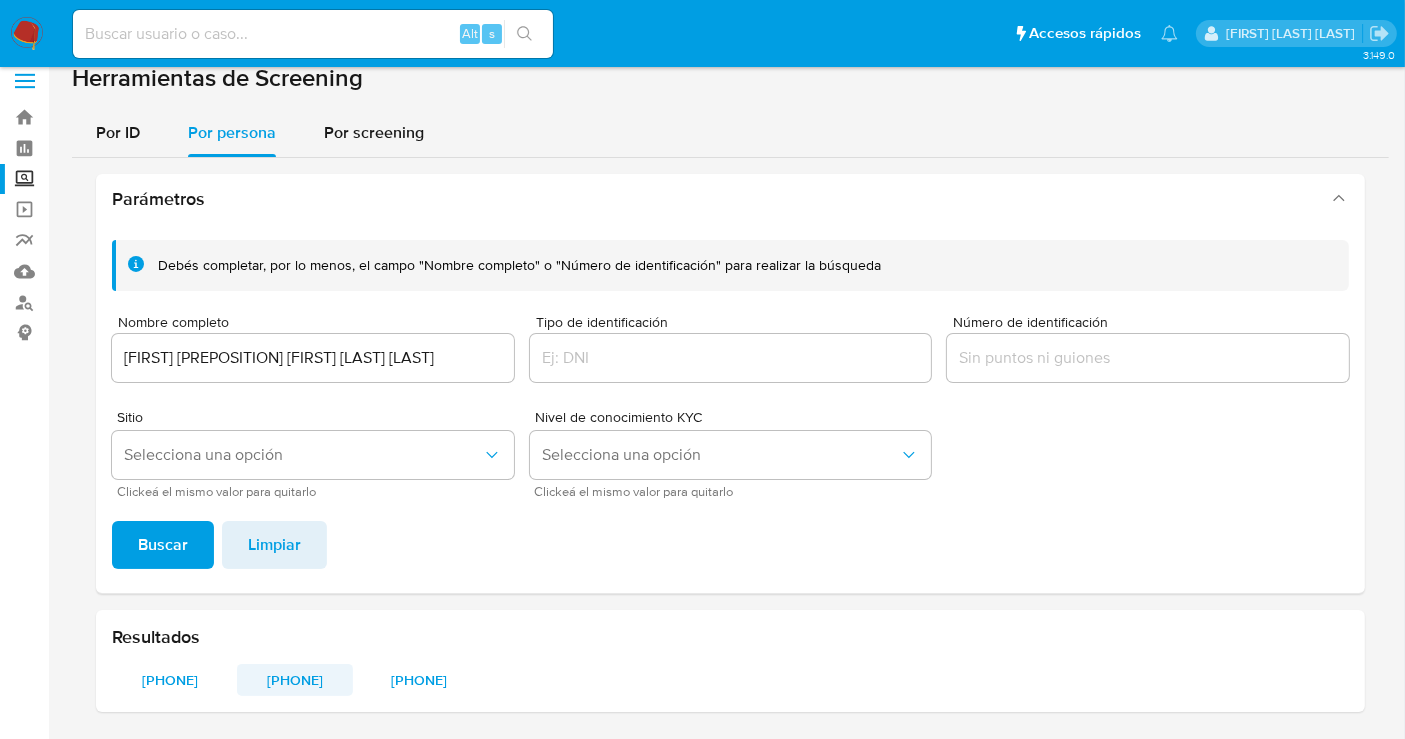 click on "[PHONE]" at bounding box center (295, 680) 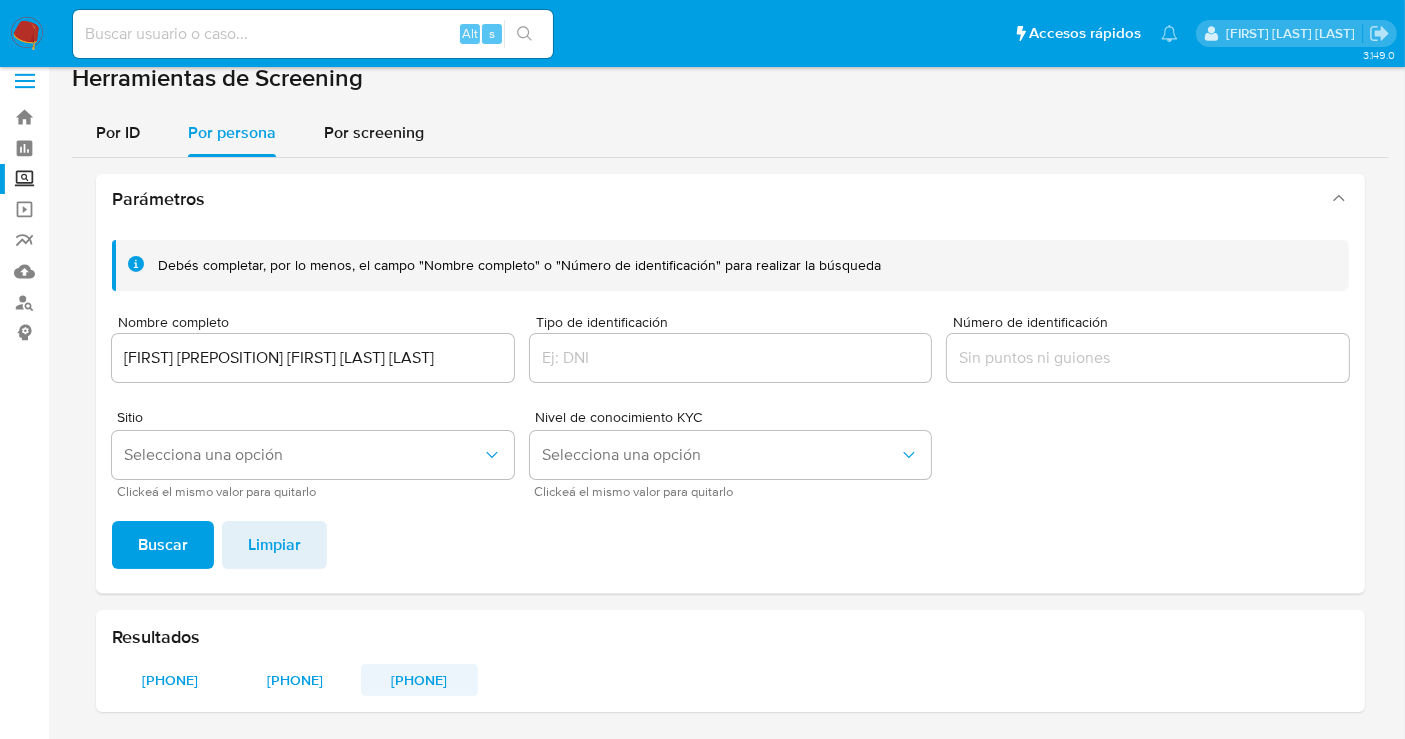 click on "[PHONE]" at bounding box center (419, 680) 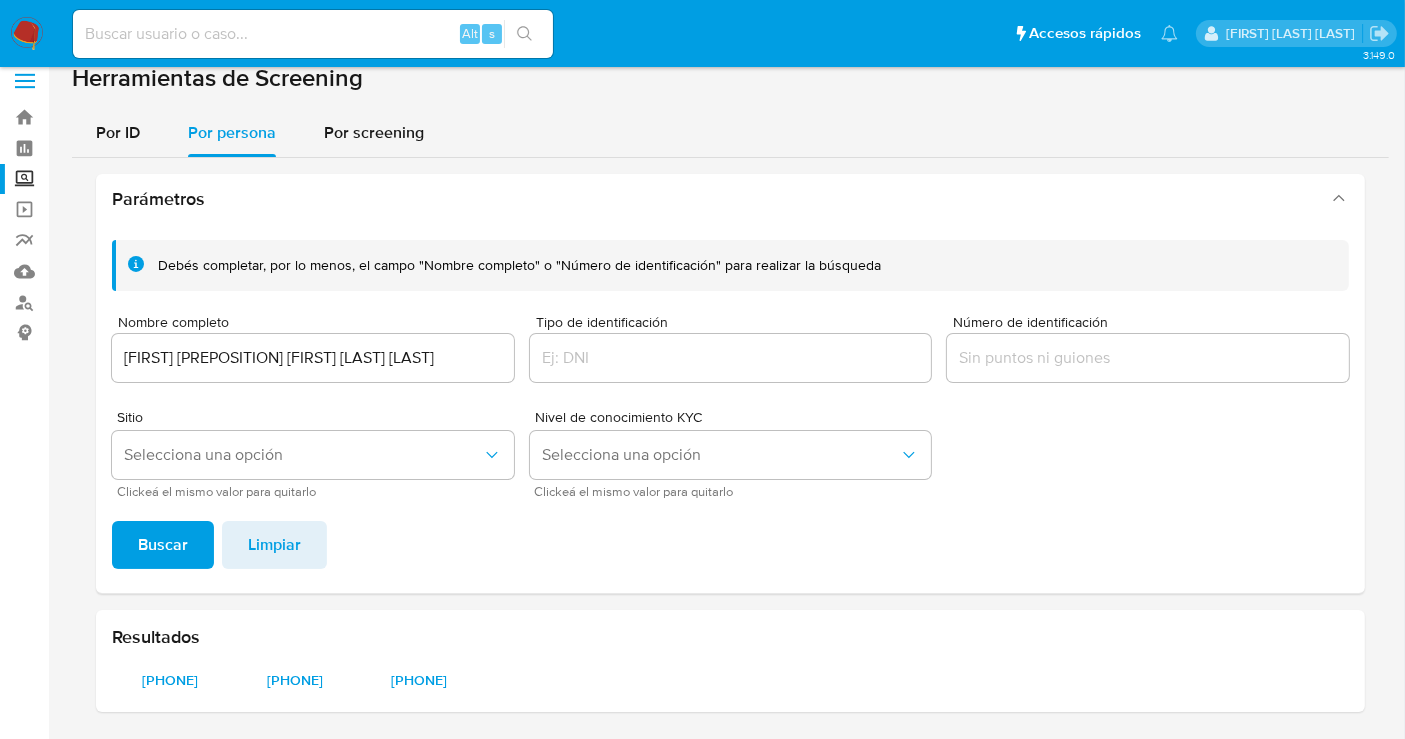 type 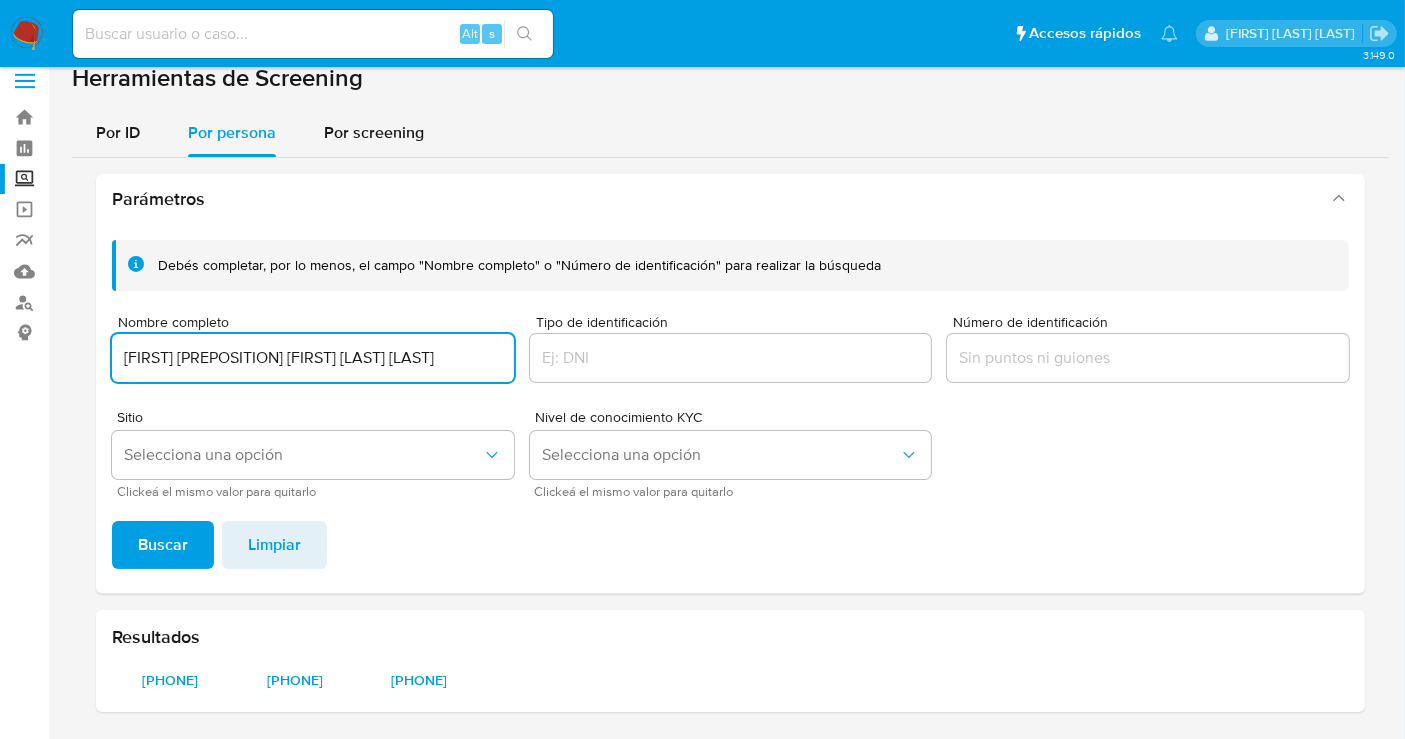 click on "[FIRST] [PREPOSITION] [FIRST] [LAST] [LAST]" at bounding box center (313, 358) 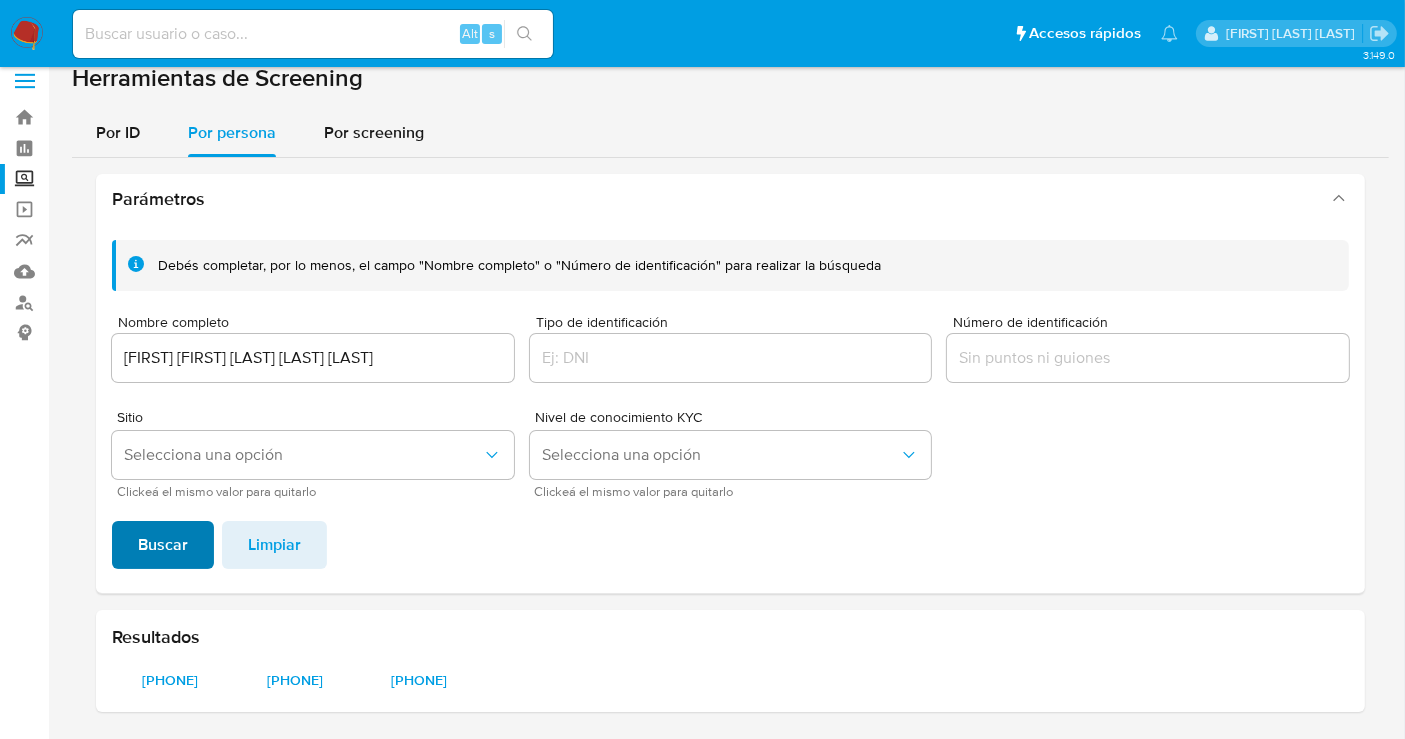 click on "Buscar" at bounding box center (163, 545) 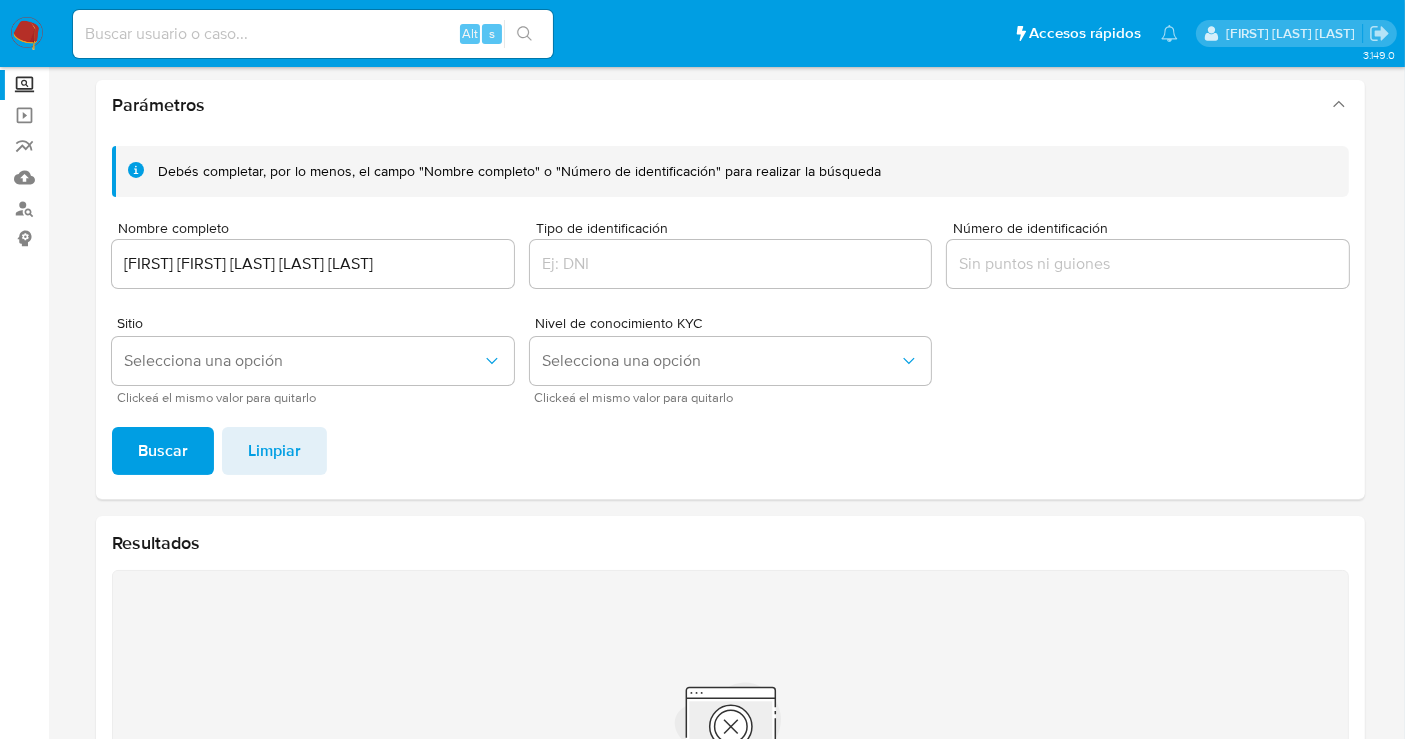scroll, scrollTop: 240, scrollLeft: 0, axis: vertical 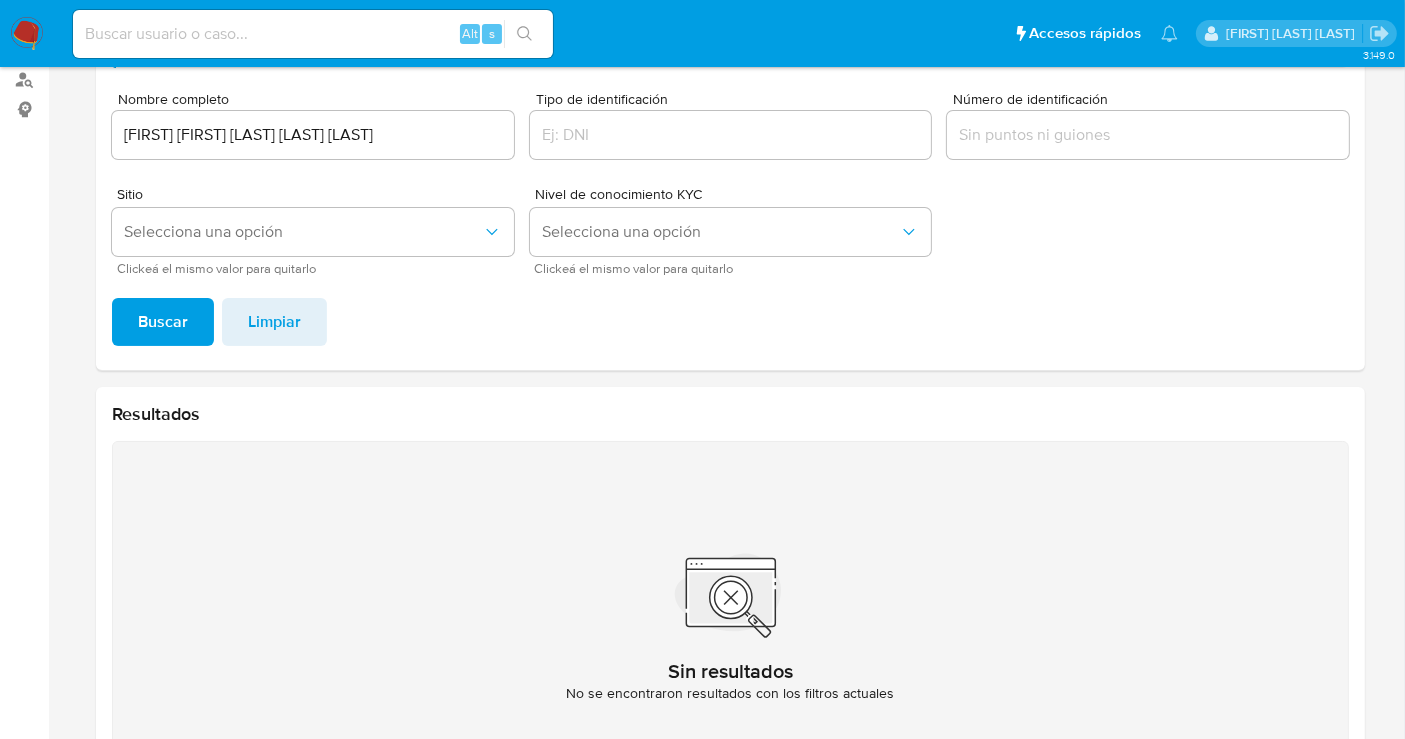 click on "[FIRST] [FIRST] [LAST] [LAST] [LAST]" at bounding box center (313, 135) 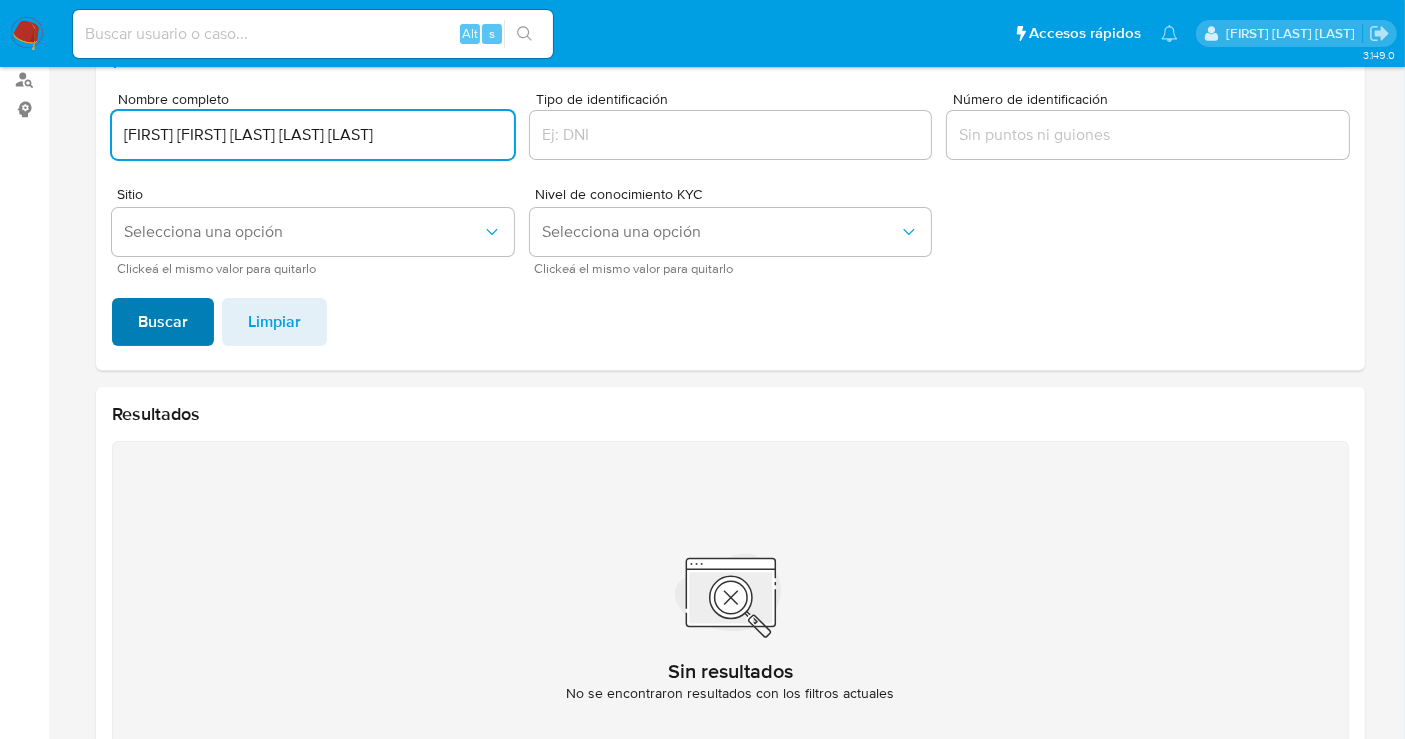 type on "[FIRST] [FIRST] [LAST] [LAST] [LAST]" 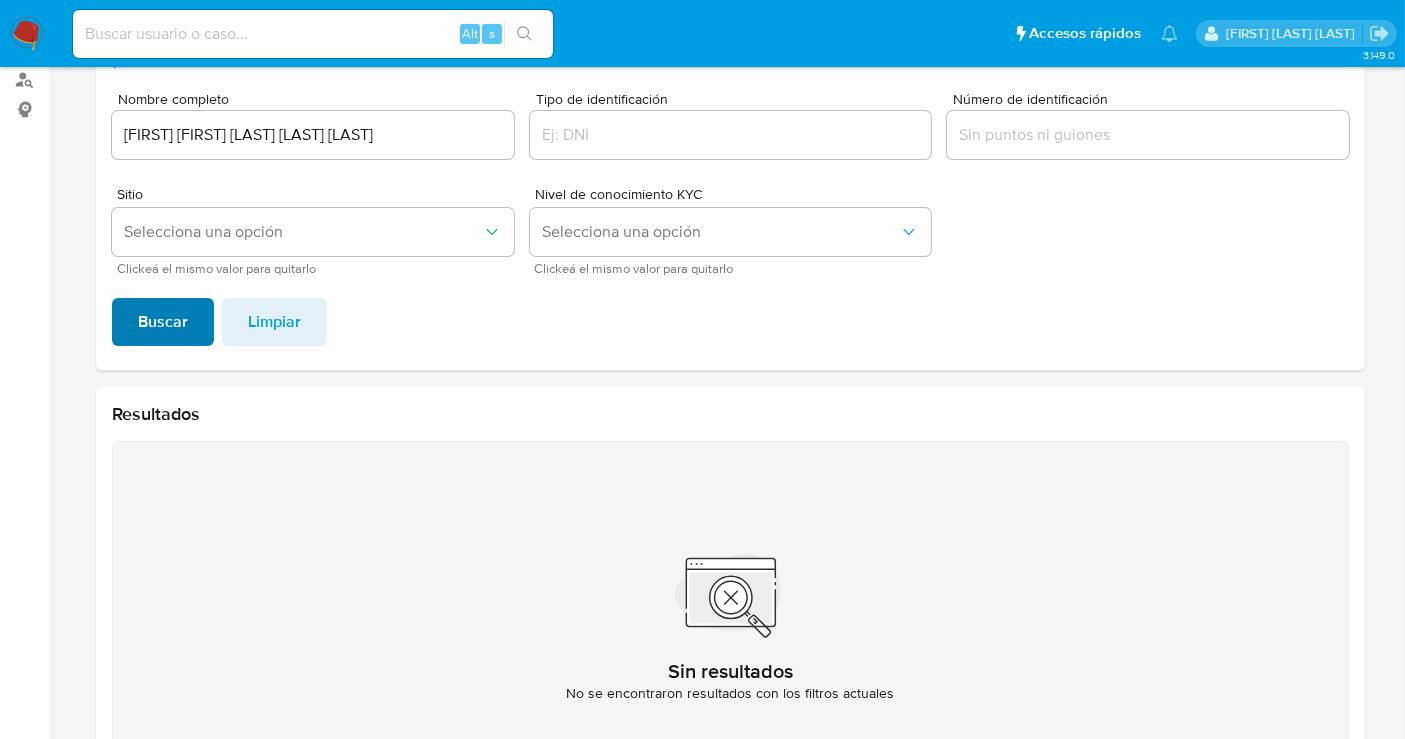click on "Buscar" at bounding box center [163, 322] 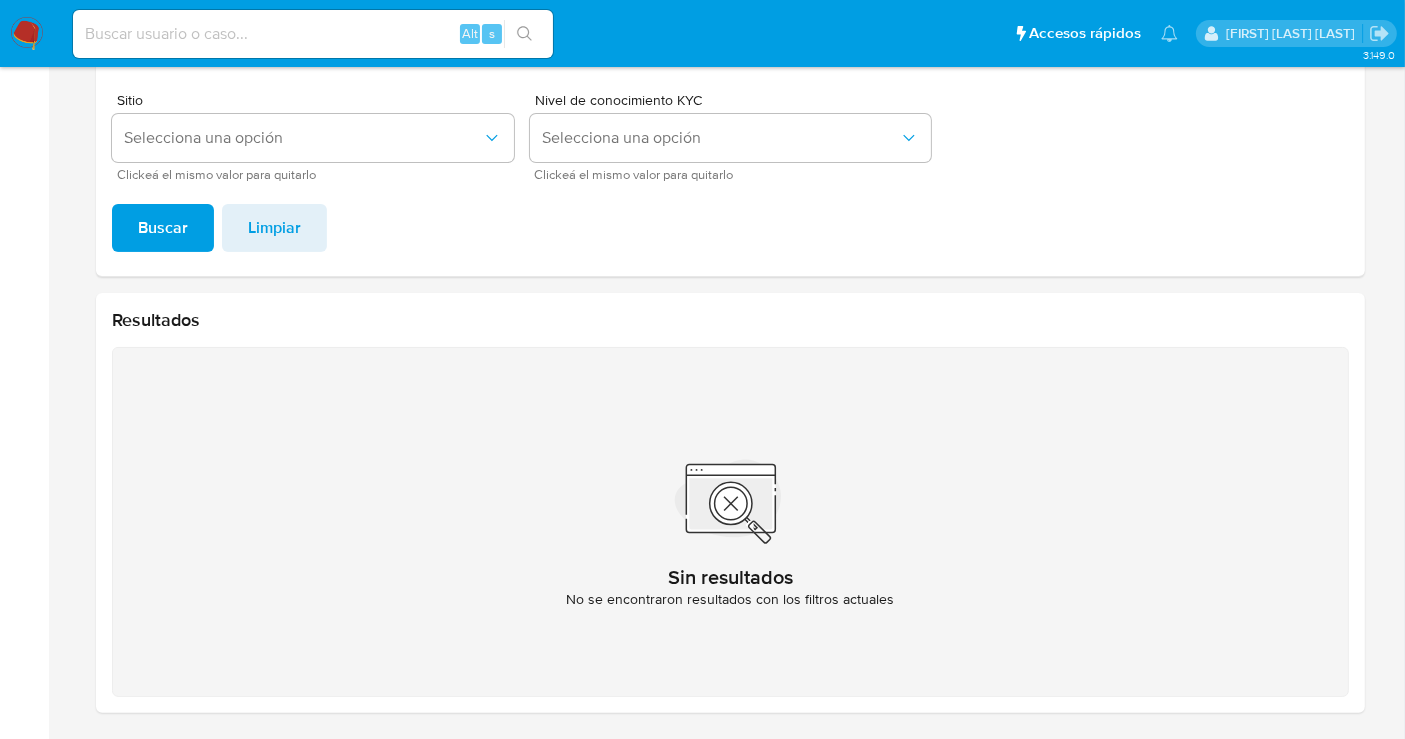 scroll, scrollTop: 2, scrollLeft: 0, axis: vertical 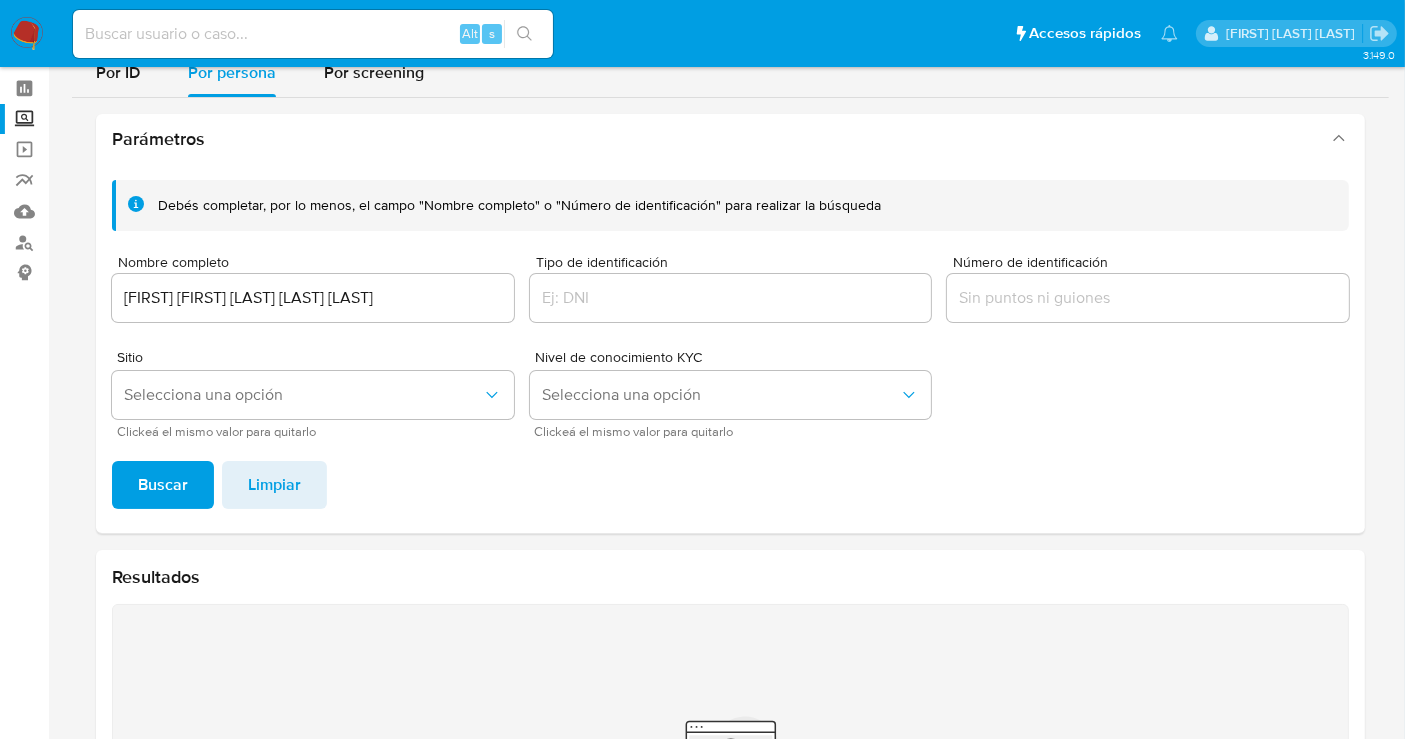 type 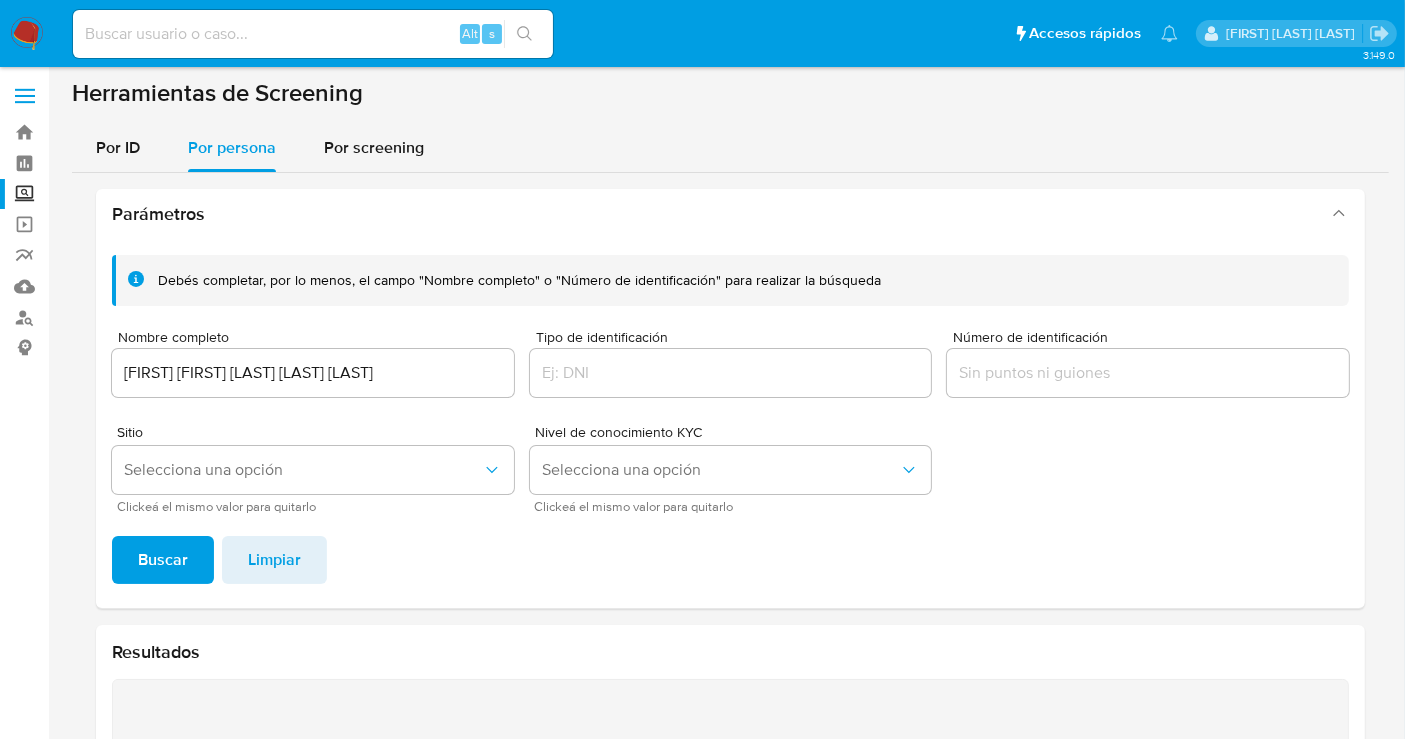 click at bounding box center (27, 34) 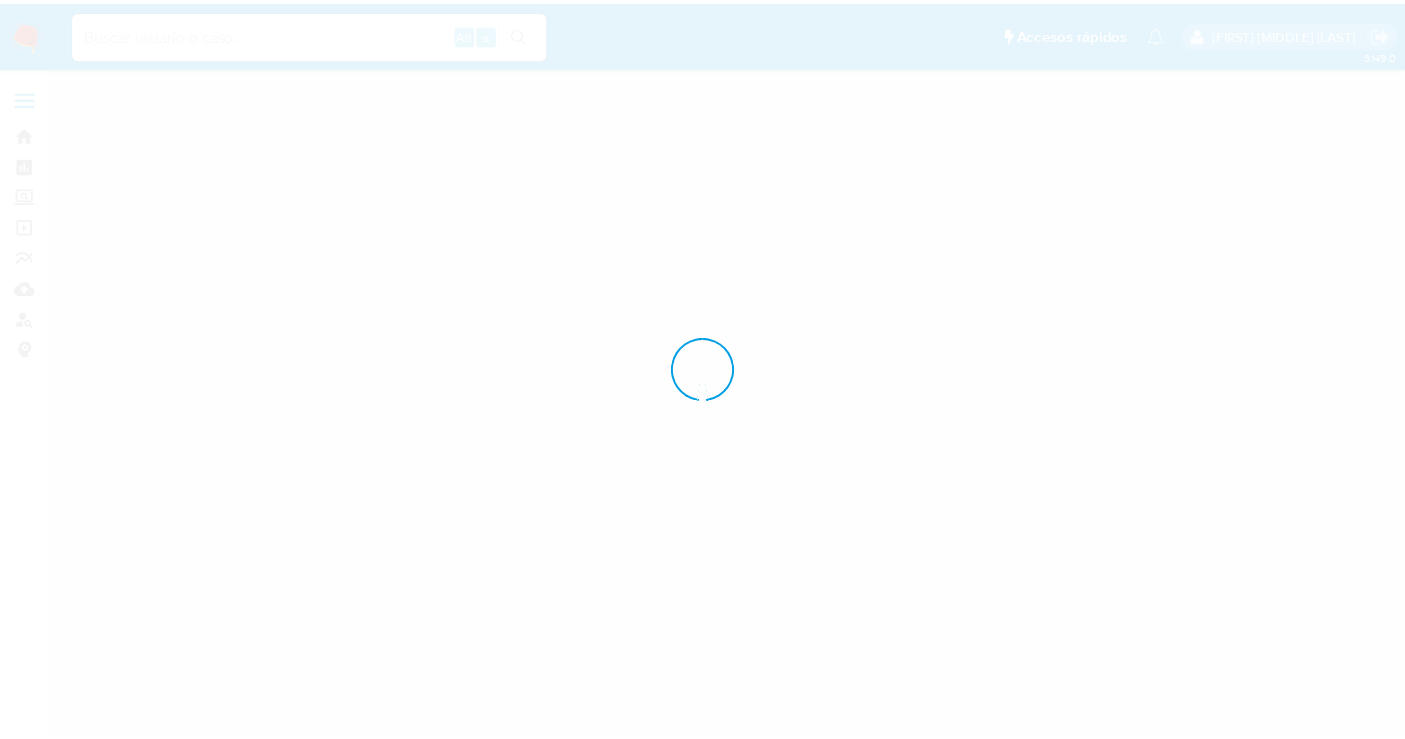 scroll, scrollTop: 0, scrollLeft: 0, axis: both 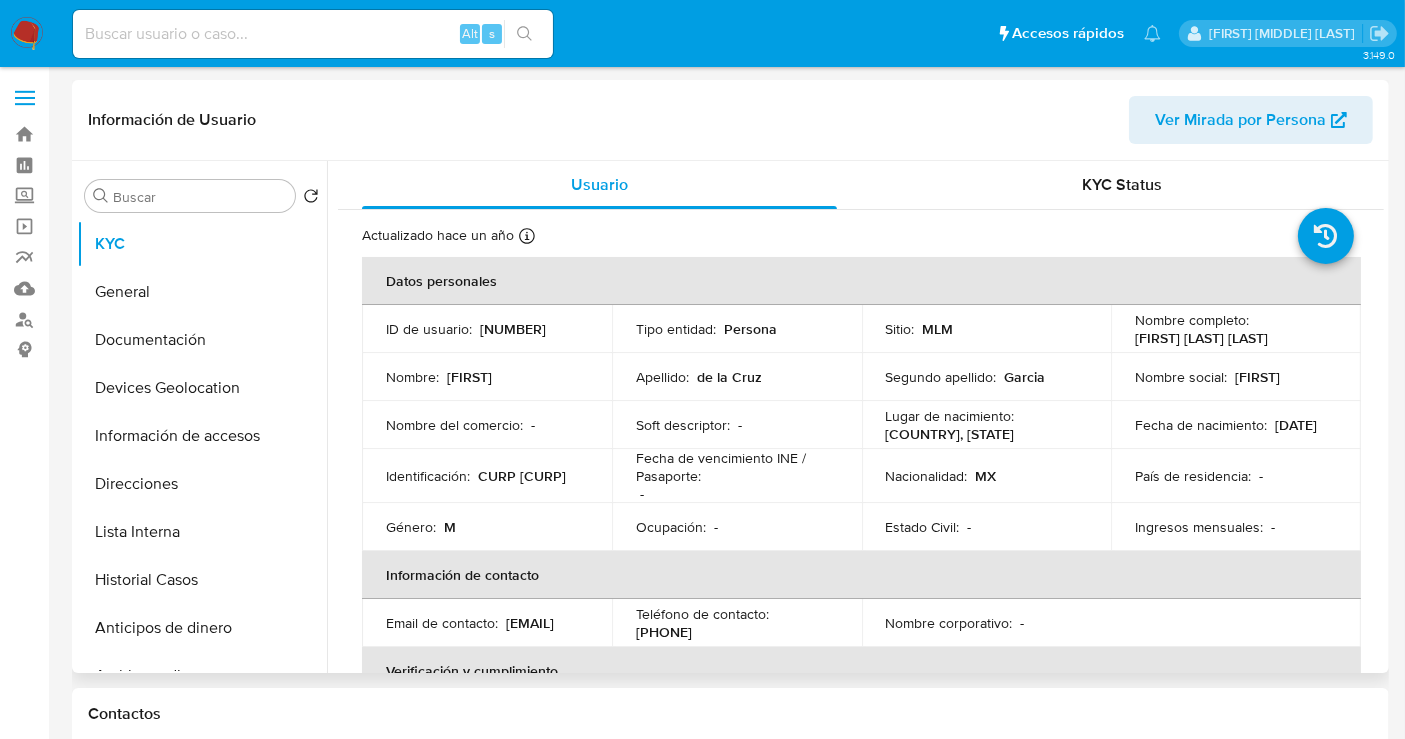 select on "10" 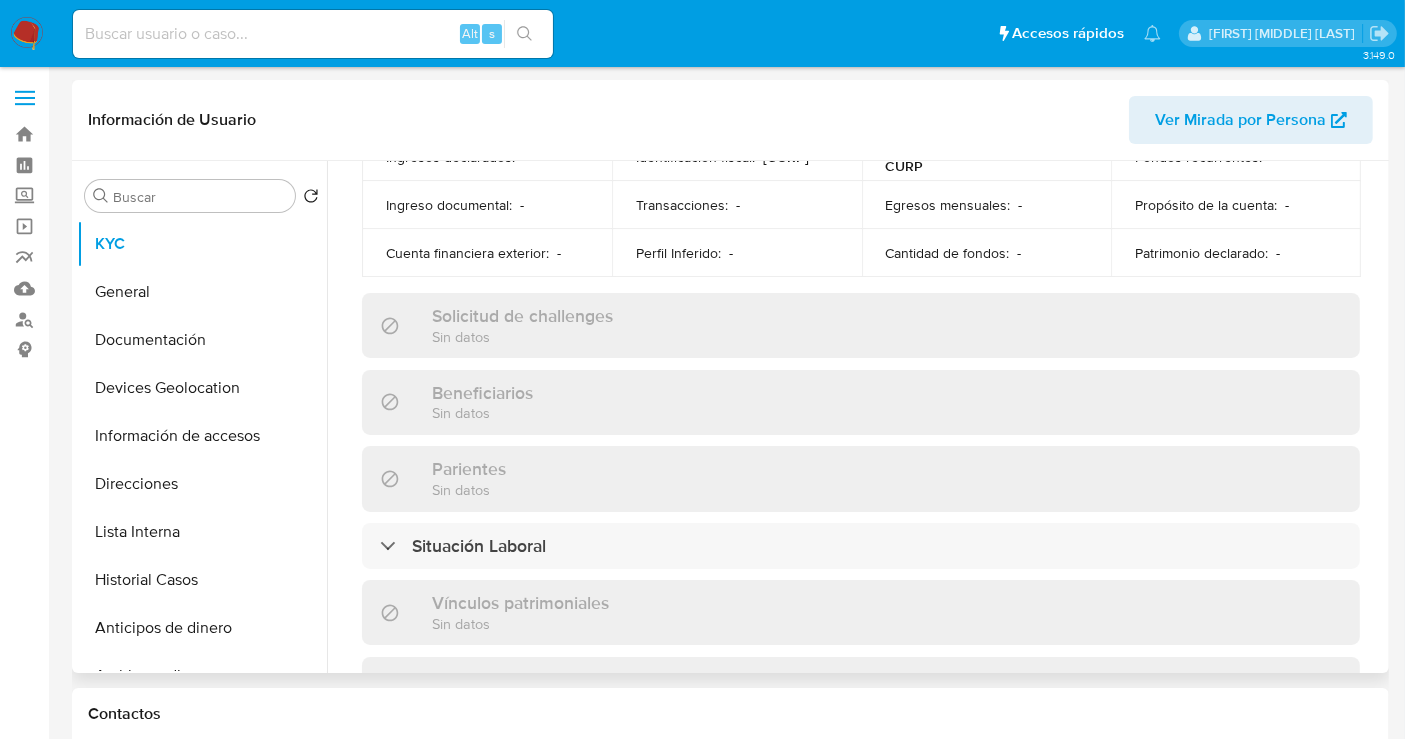 scroll, scrollTop: 1151, scrollLeft: 0, axis: vertical 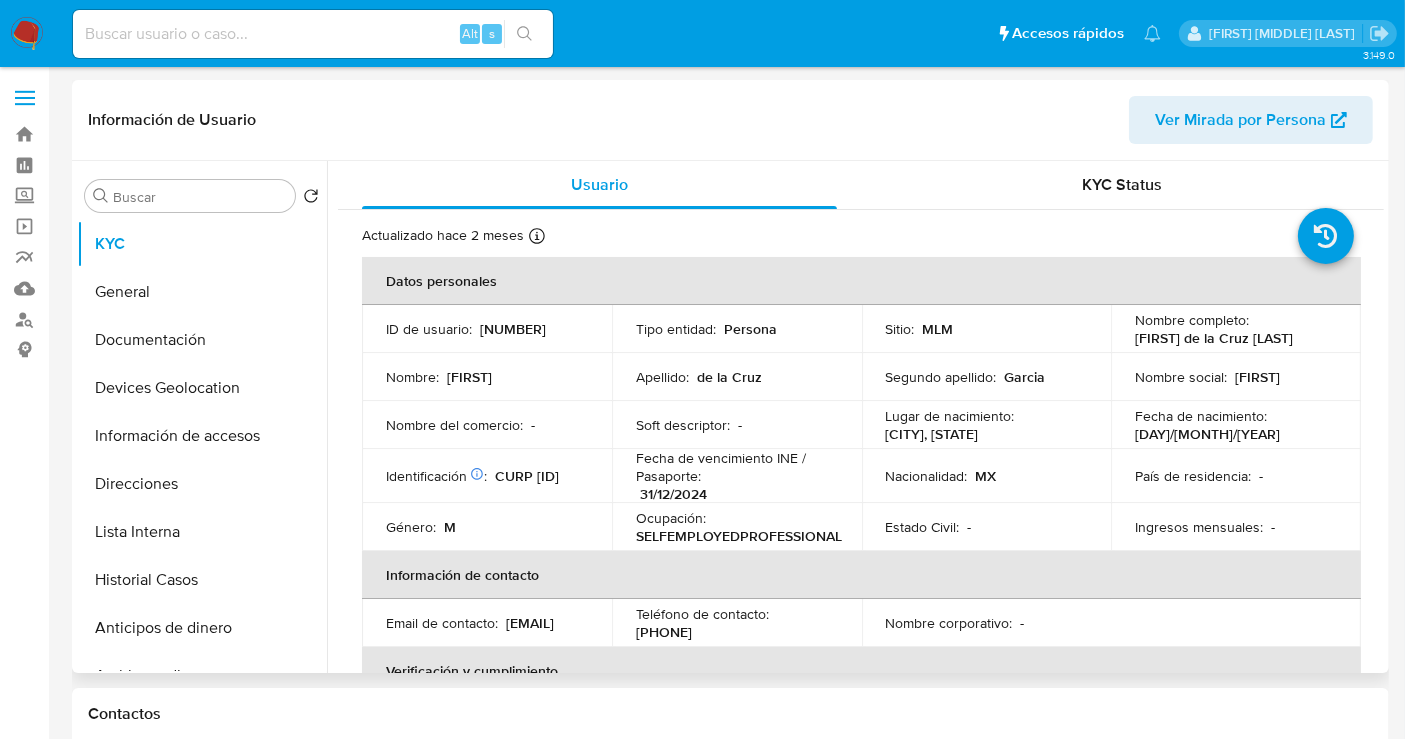 select on "10" 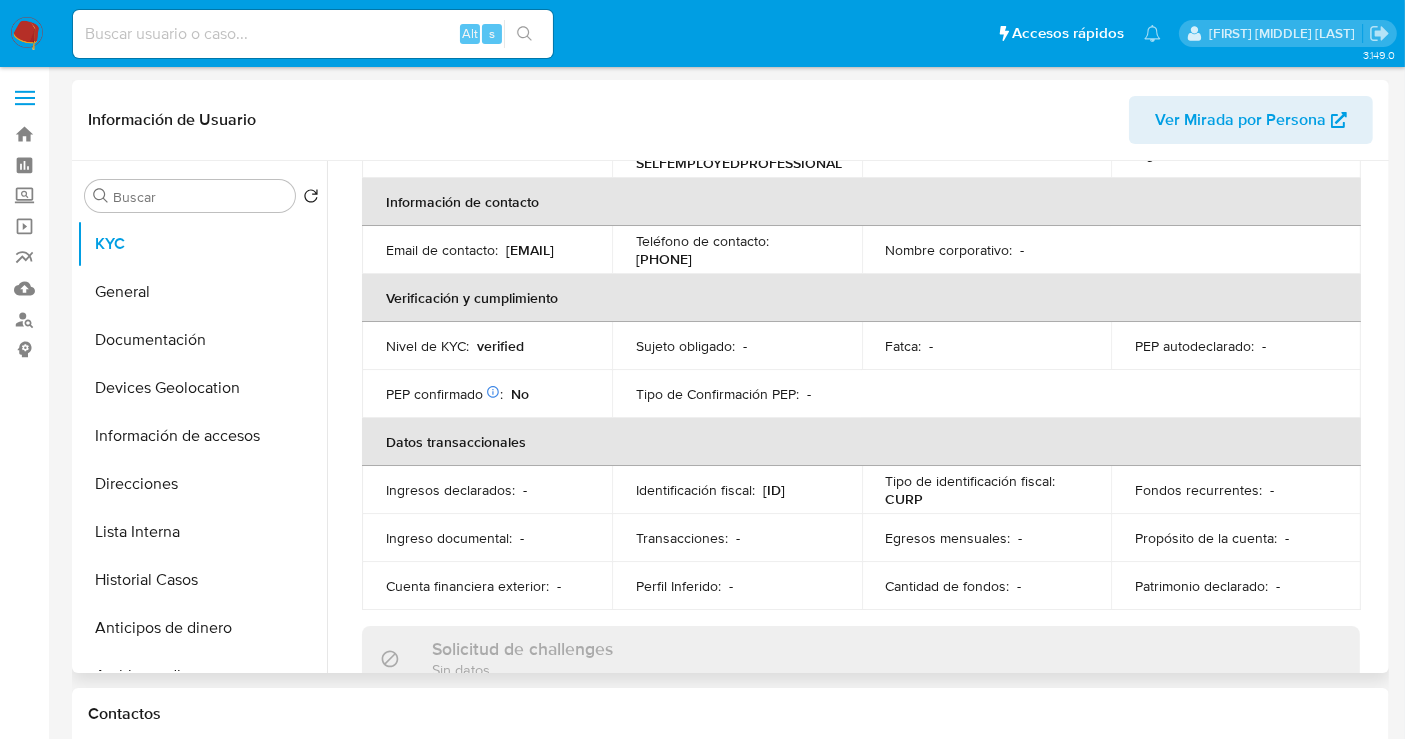 scroll, scrollTop: 0, scrollLeft: 0, axis: both 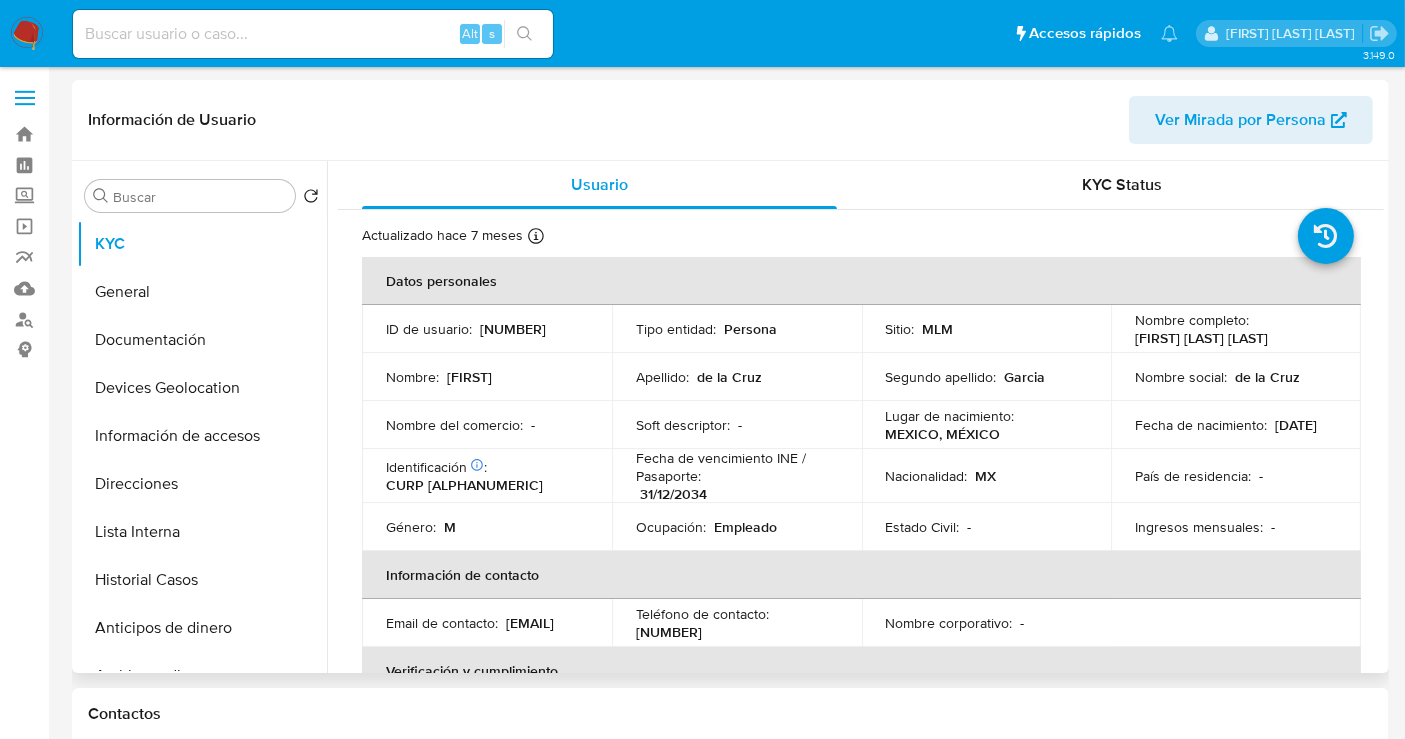 select on "10" 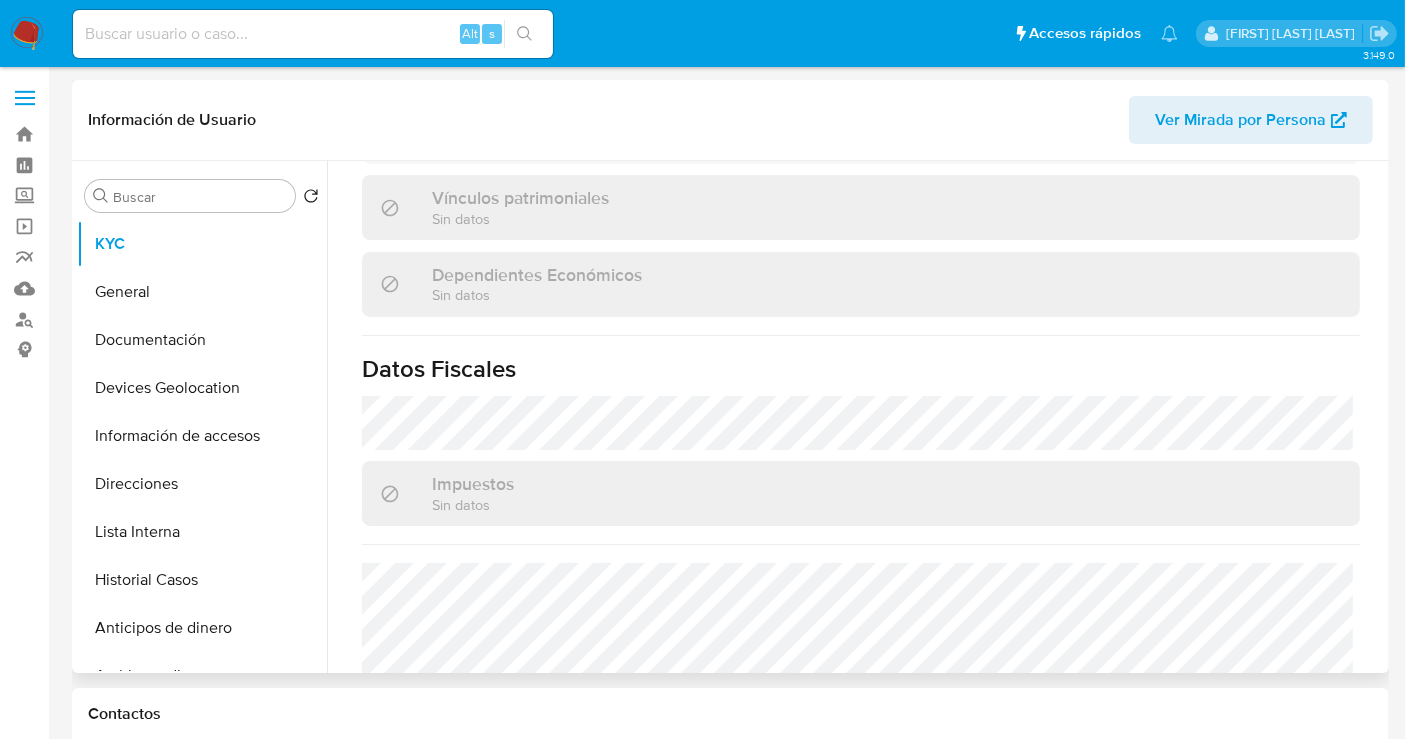 scroll, scrollTop: 1222, scrollLeft: 0, axis: vertical 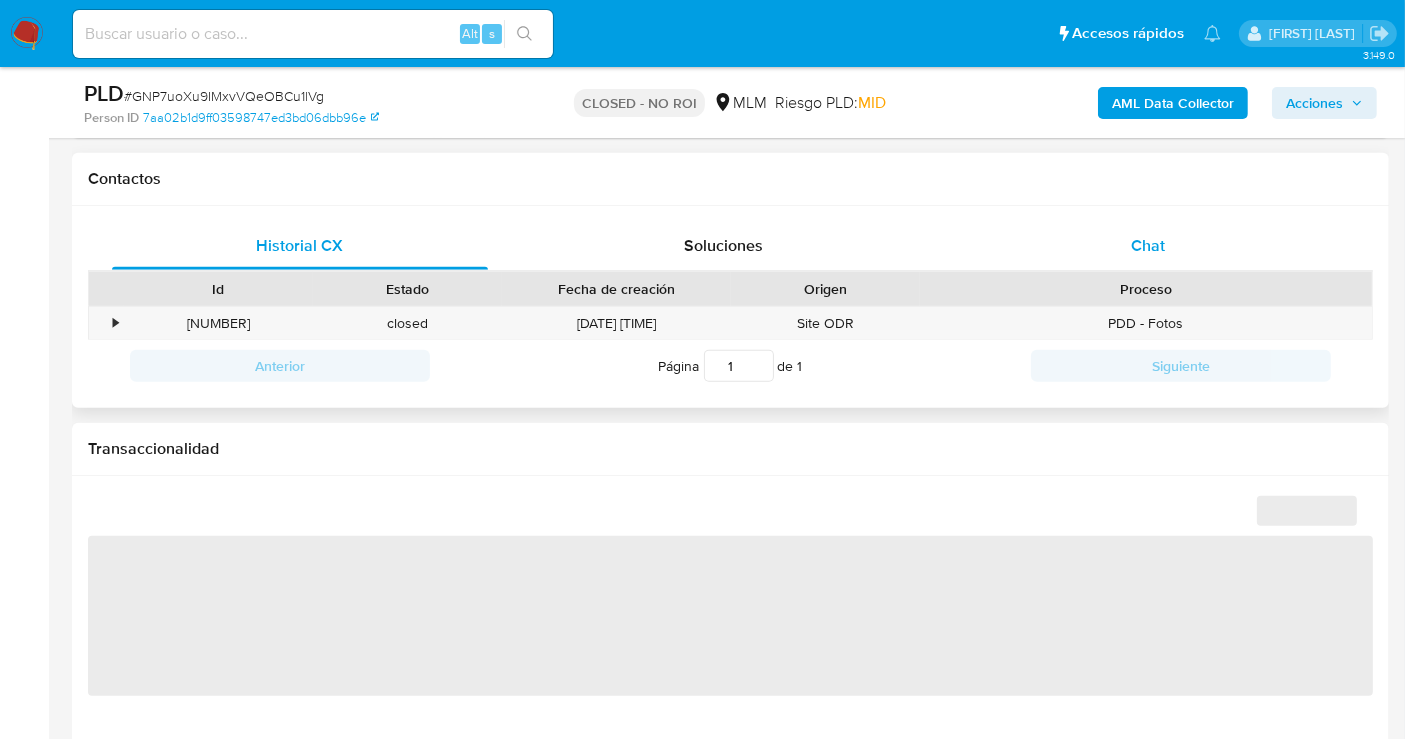 click on "Chat" at bounding box center (1148, 245) 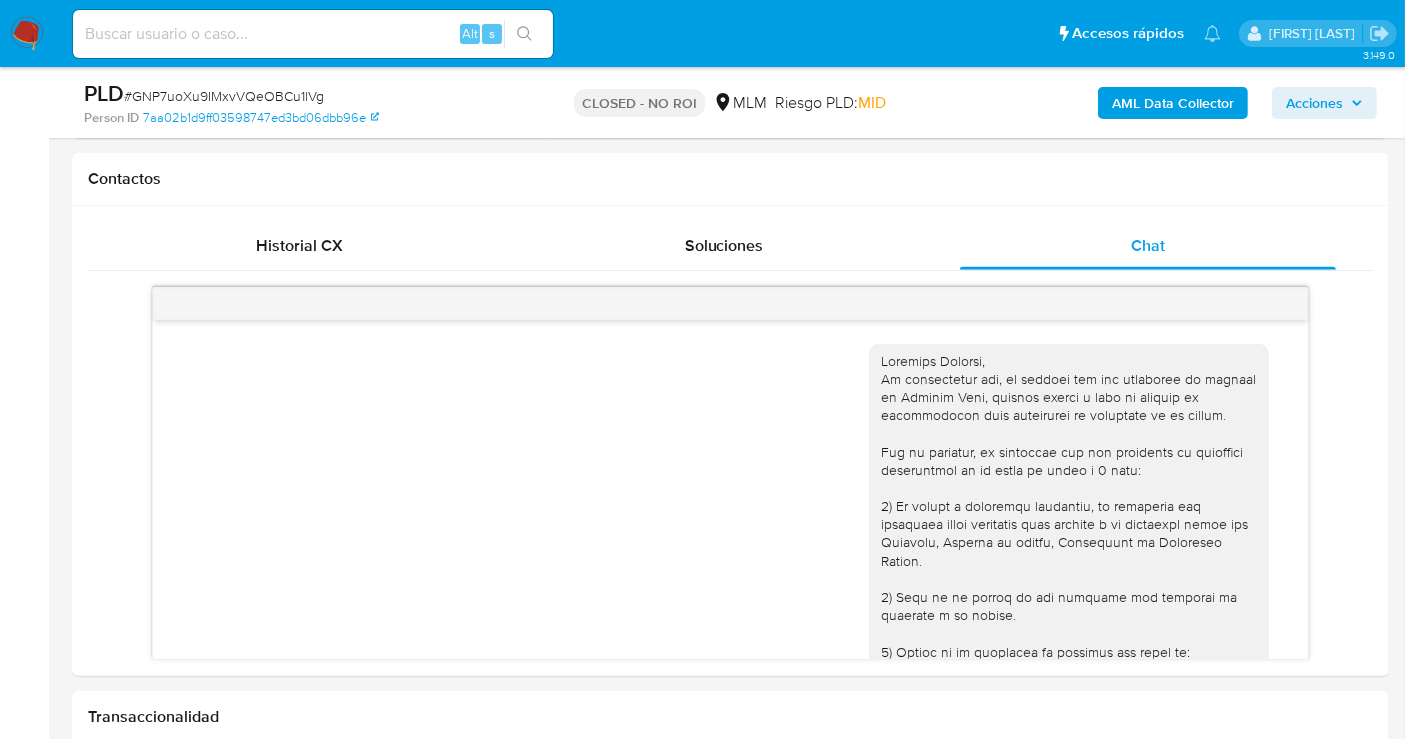 select on "10" 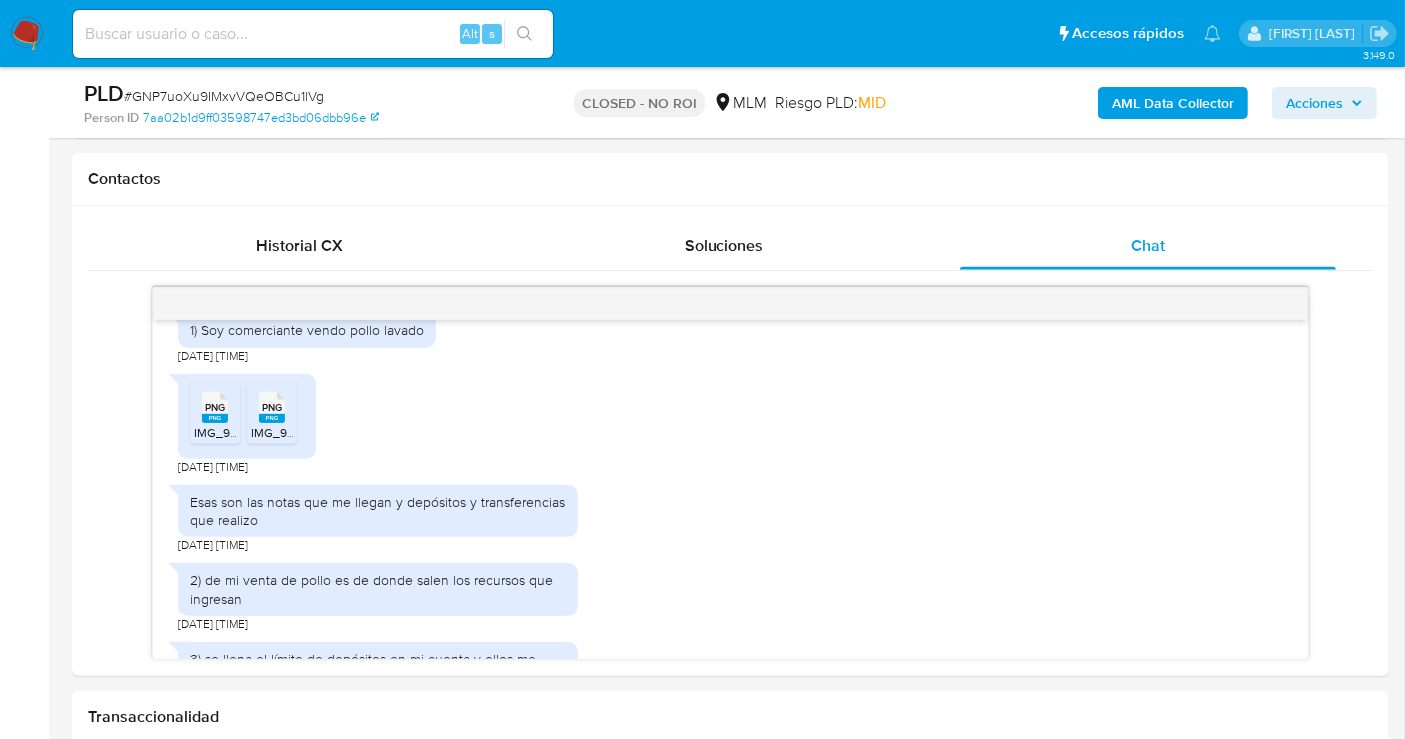 scroll, scrollTop: 771, scrollLeft: 0, axis: vertical 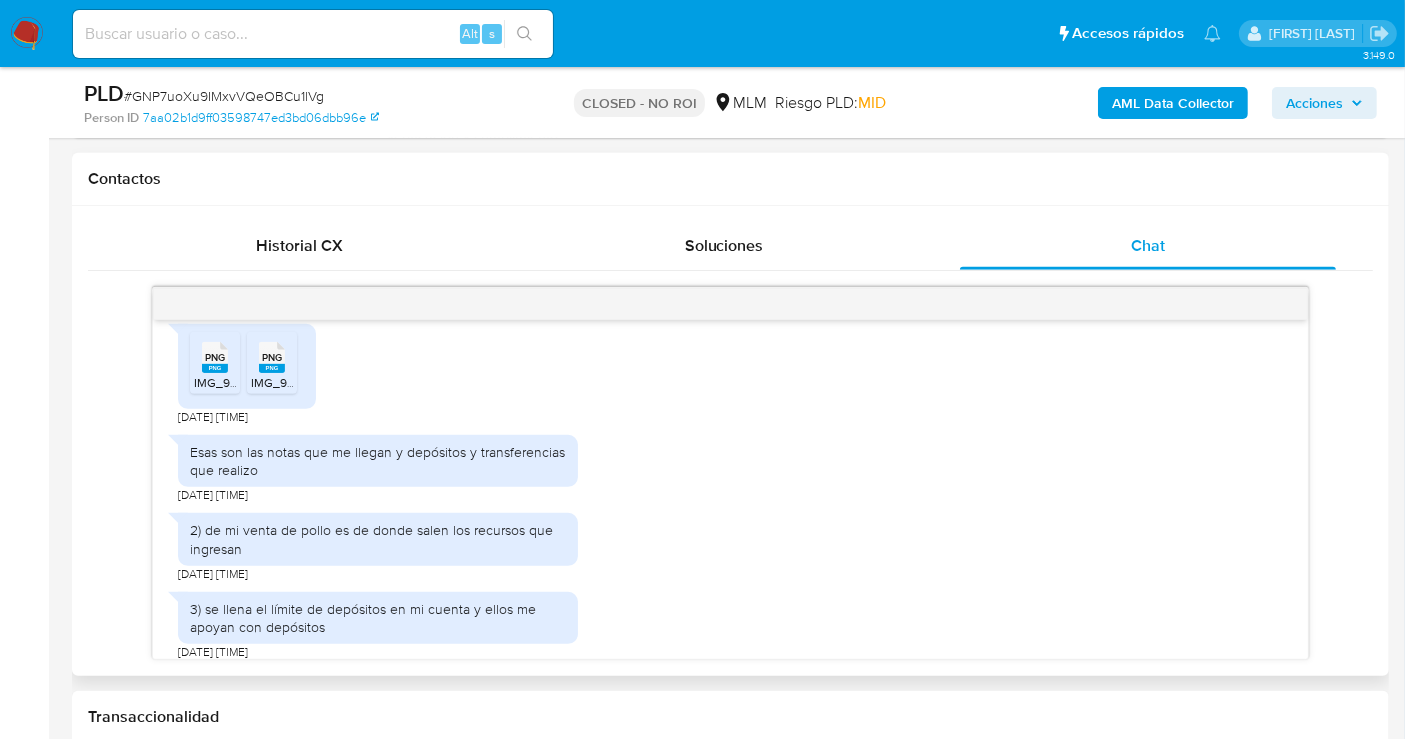 type 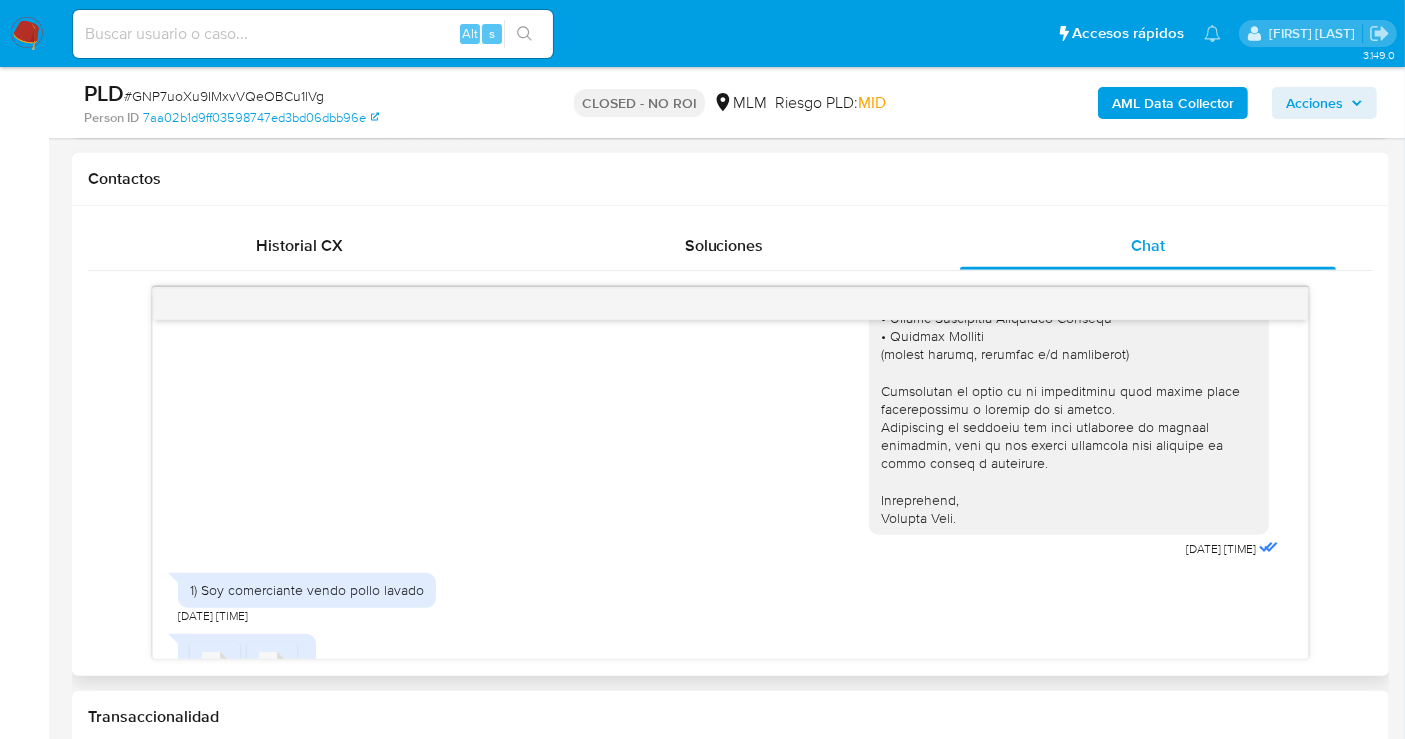 scroll, scrollTop: 326, scrollLeft: 0, axis: vertical 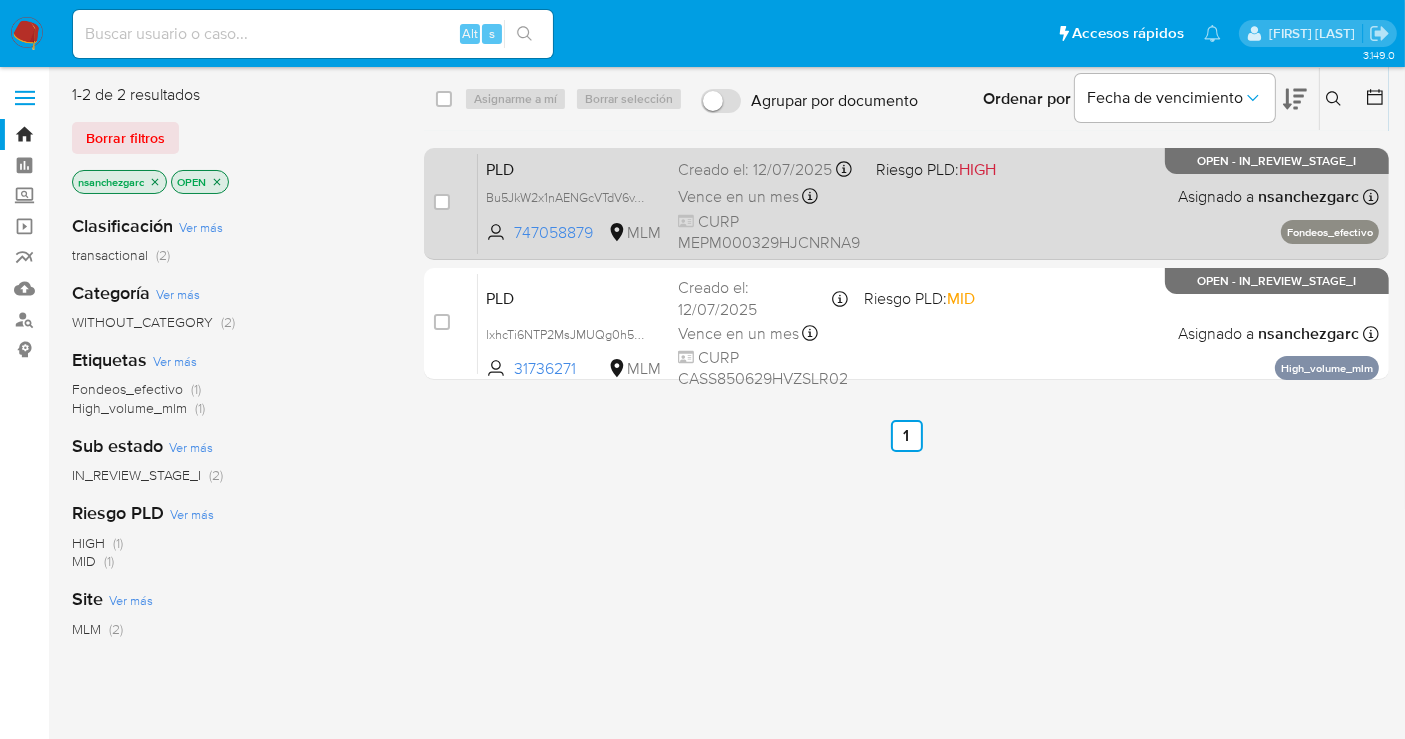 click on "case-item-checkbox   No es posible asignar el caso PLD Bu5JkW2x1nAENGcVTdV6vYVT 747058879 MLM Riesgo PLD:  HIGH Creado el: [DATE]   Creado el: [DATE] [TIME] CURP   [CURP] Asignado a   [USERNAME]   Asignado el: [DATE] [TIME] Fondeos_efectivo OPEN - IN_REVIEW_STAGE_I" at bounding box center (906, 204) 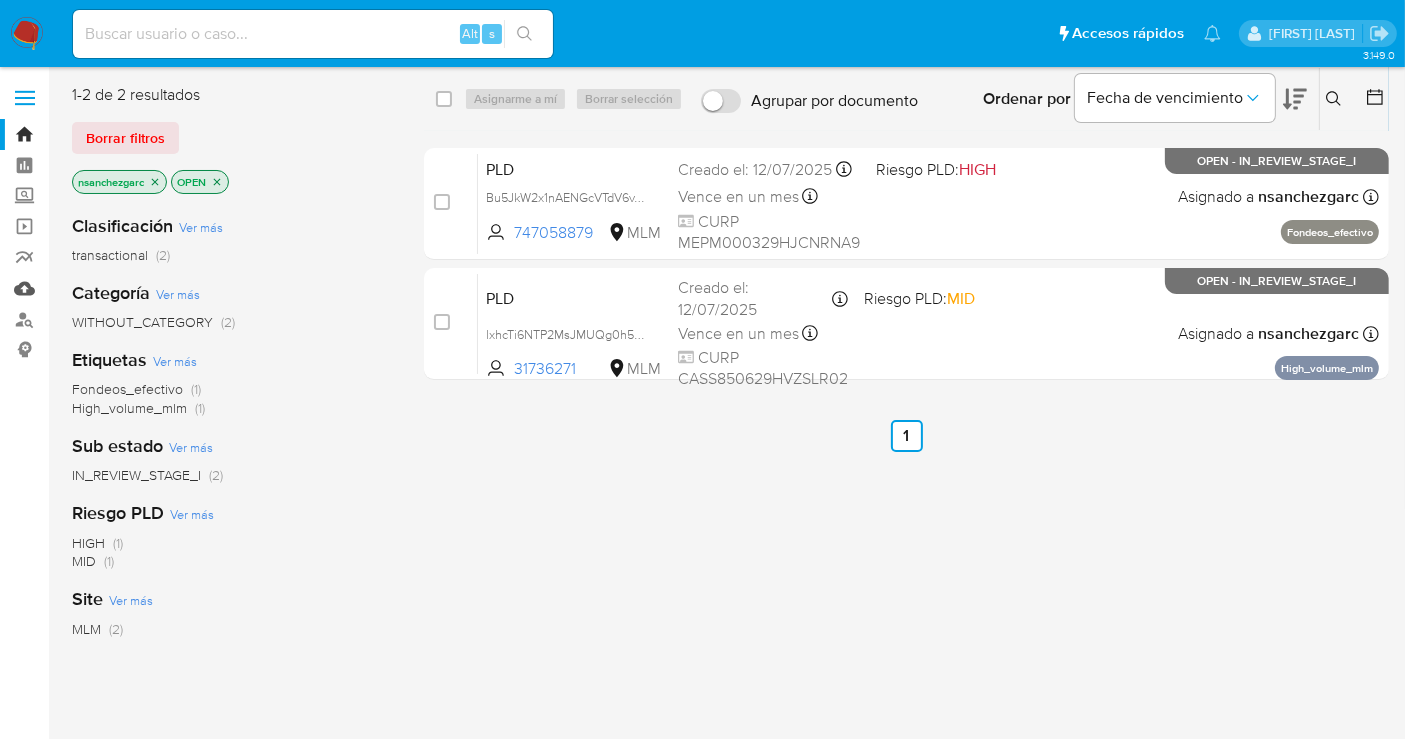click on "Mulan" at bounding box center [119, 288] 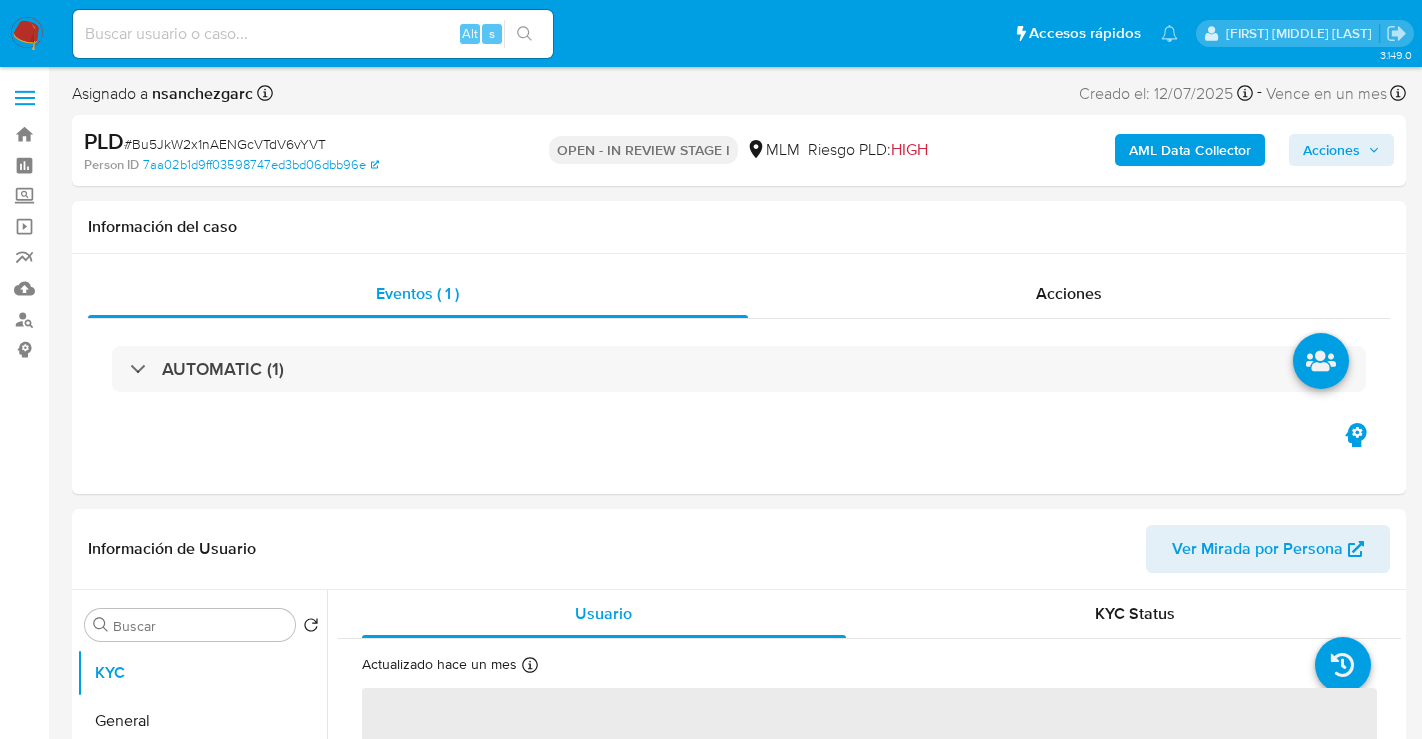 select on "10" 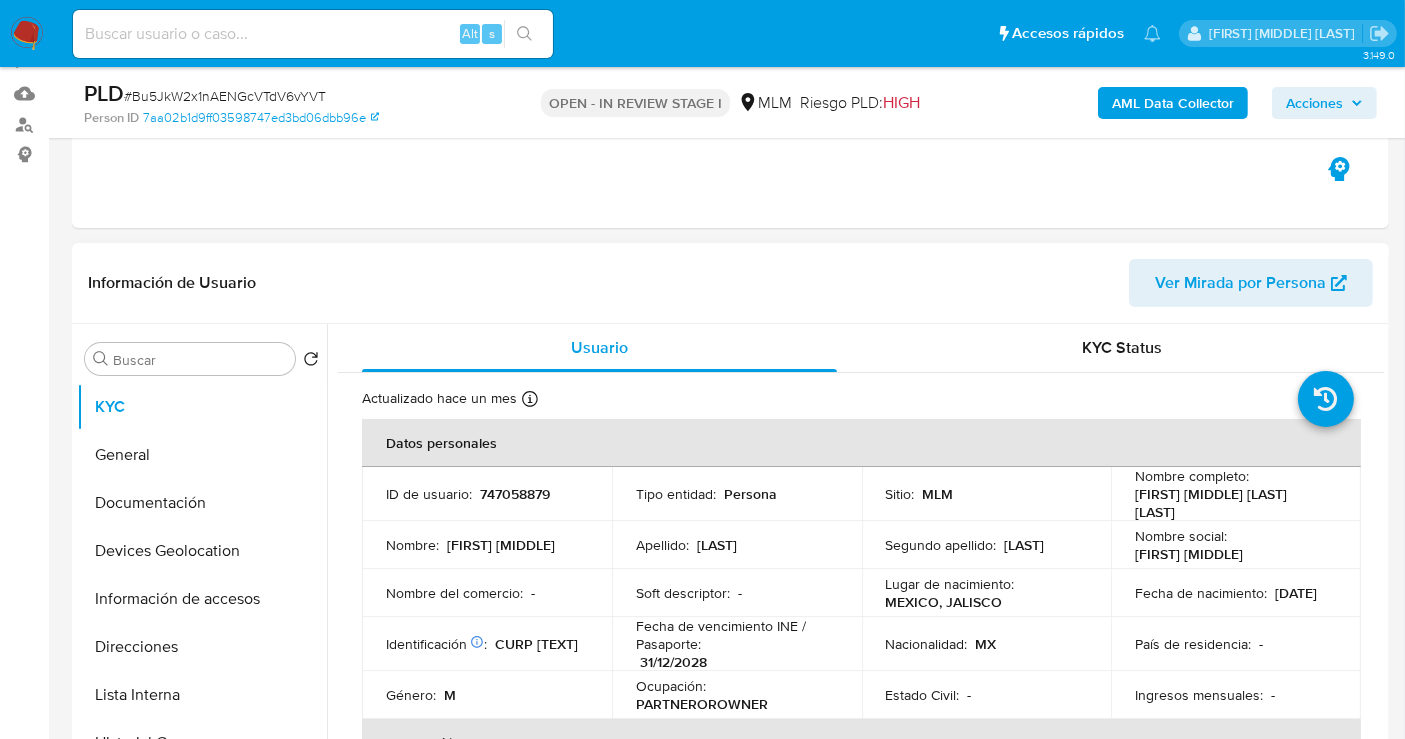 scroll, scrollTop: 333, scrollLeft: 0, axis: vertical 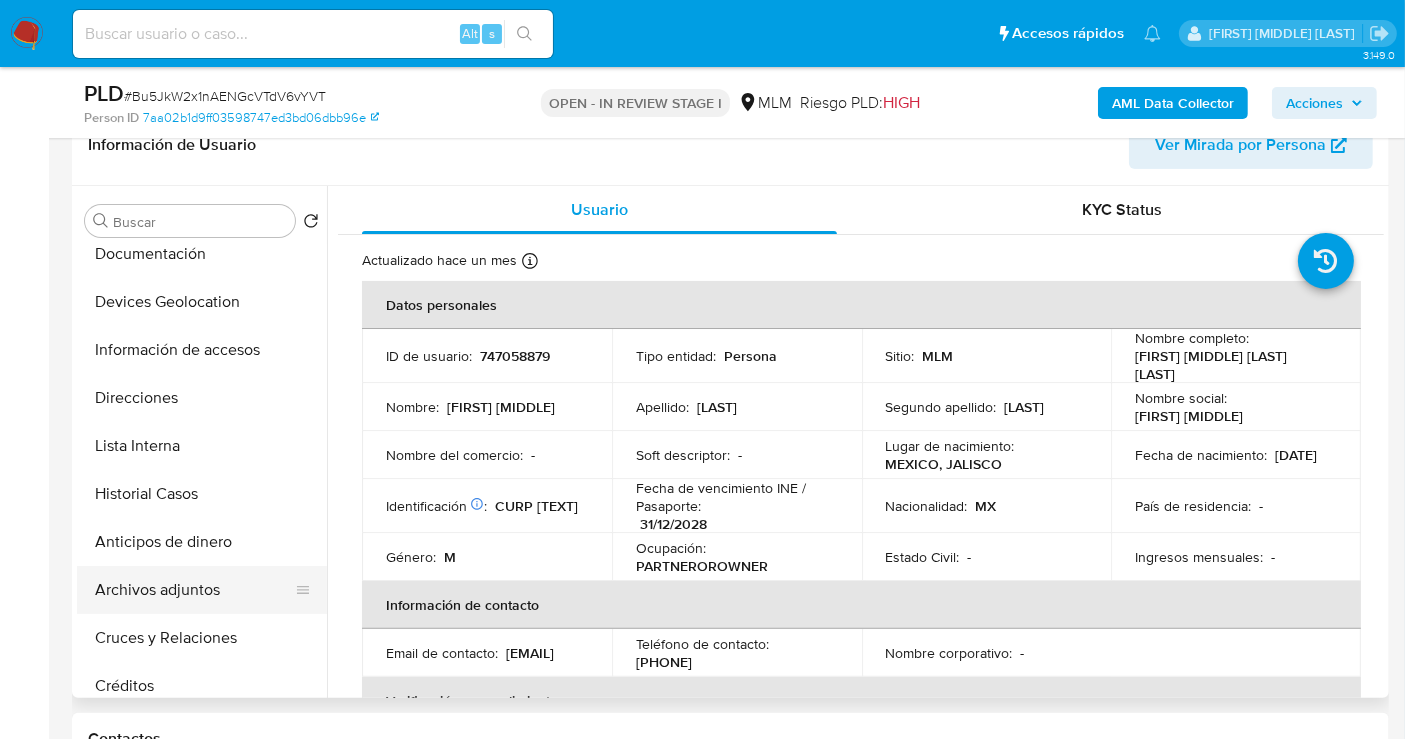 click on "Archivos adjuntos" at bounding box center (194, 590) 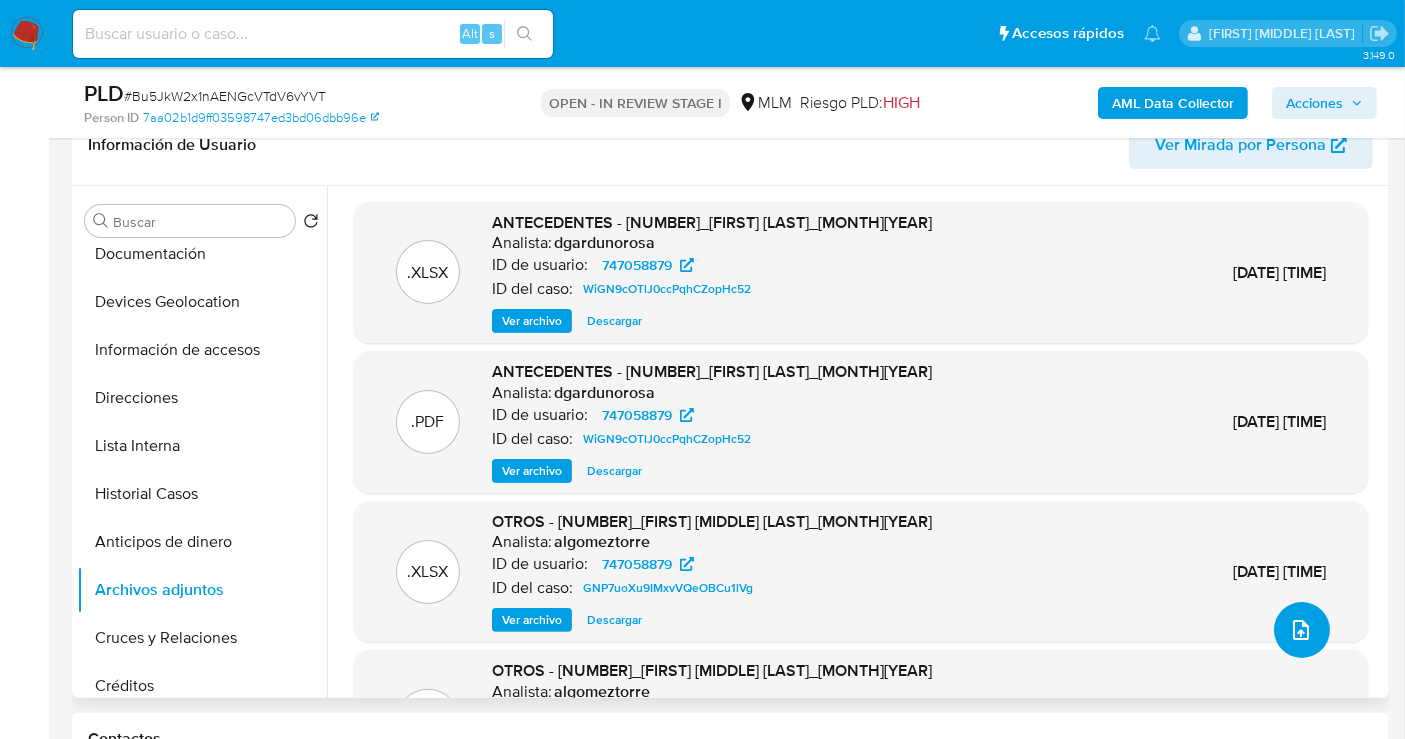 click 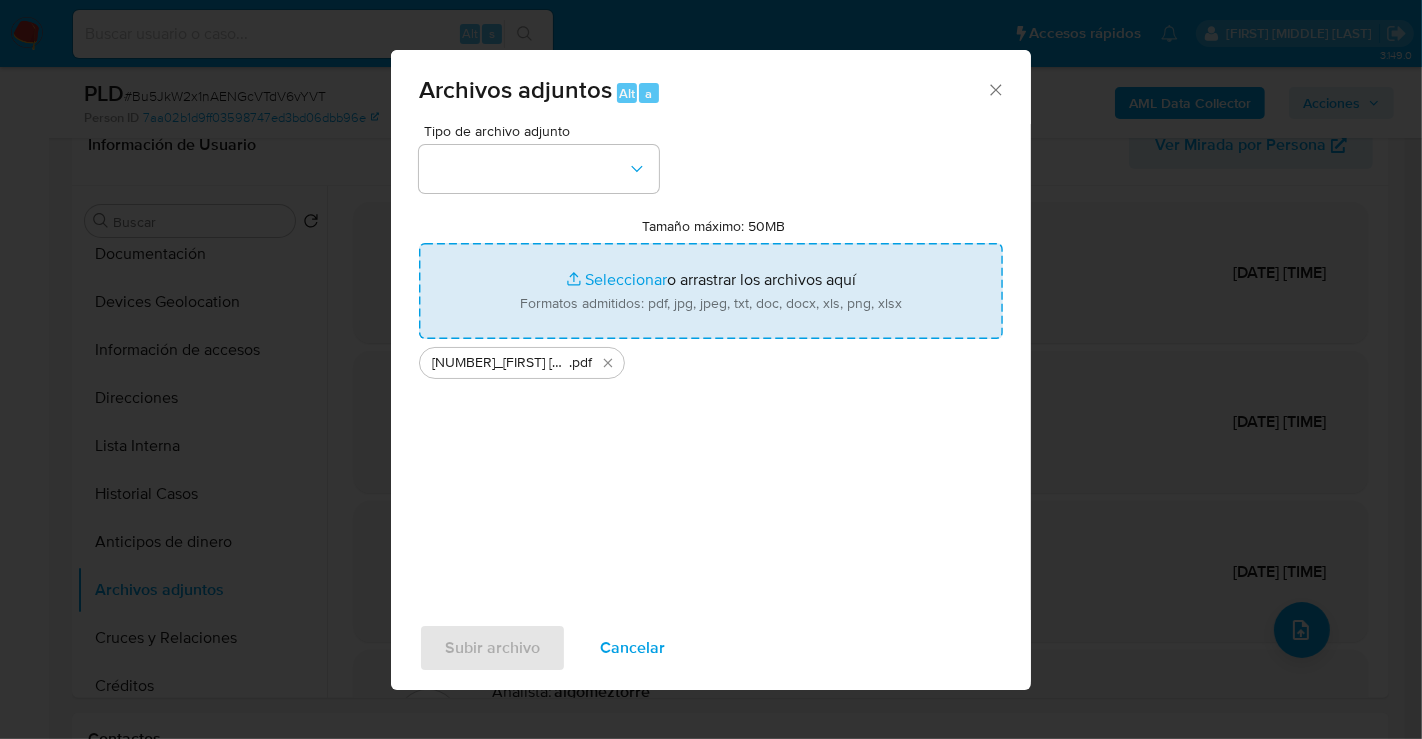 type on "C:\fakepath\747058879_JOSE MANUEL MENDEZ PARRA_JUL25.xlsx" 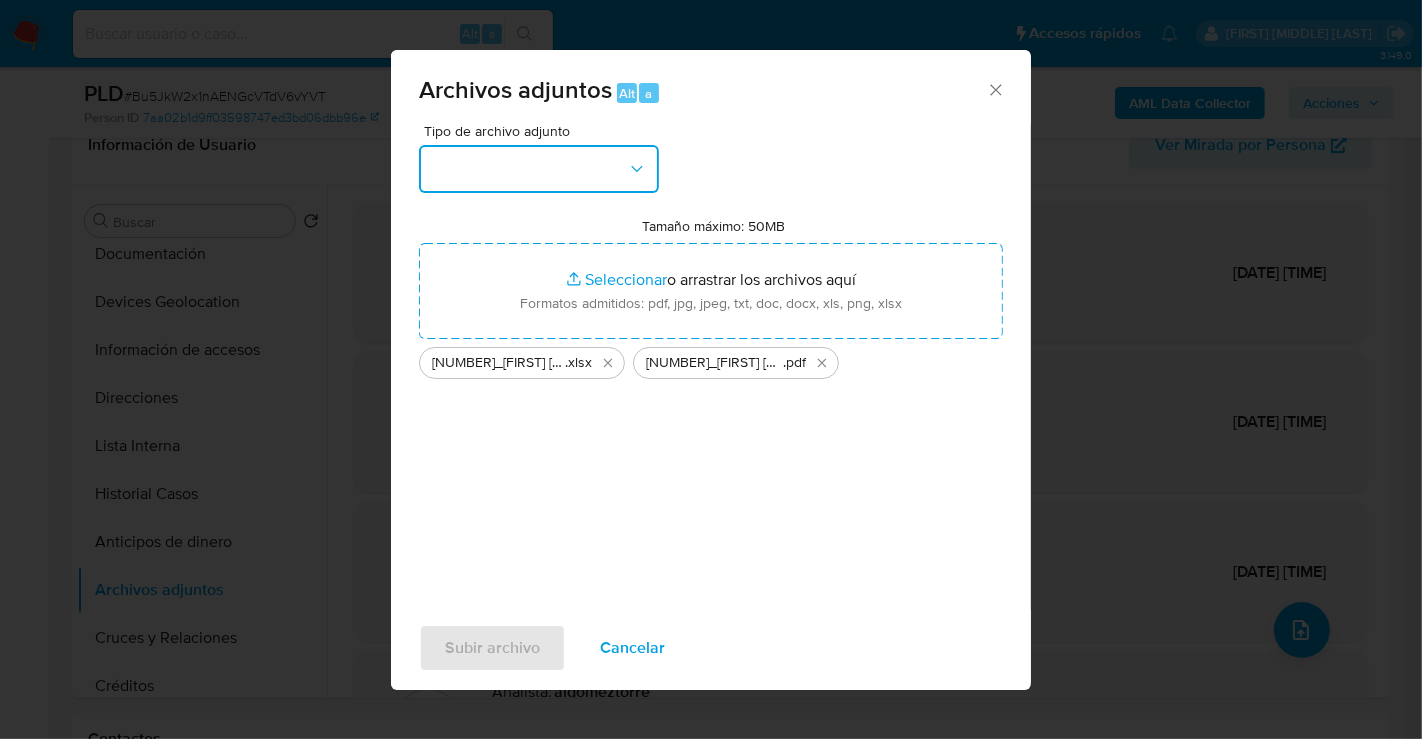 click at bounding box center [539, 169] 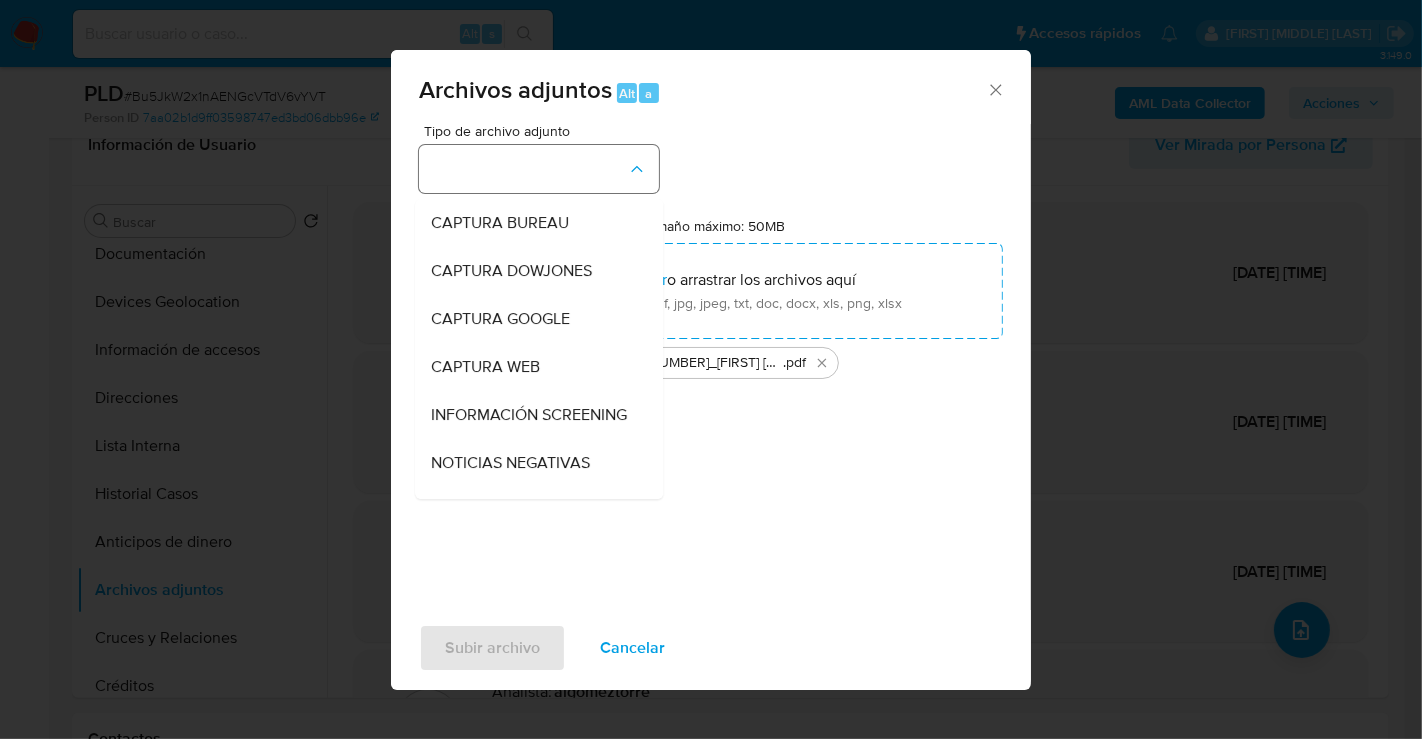 type 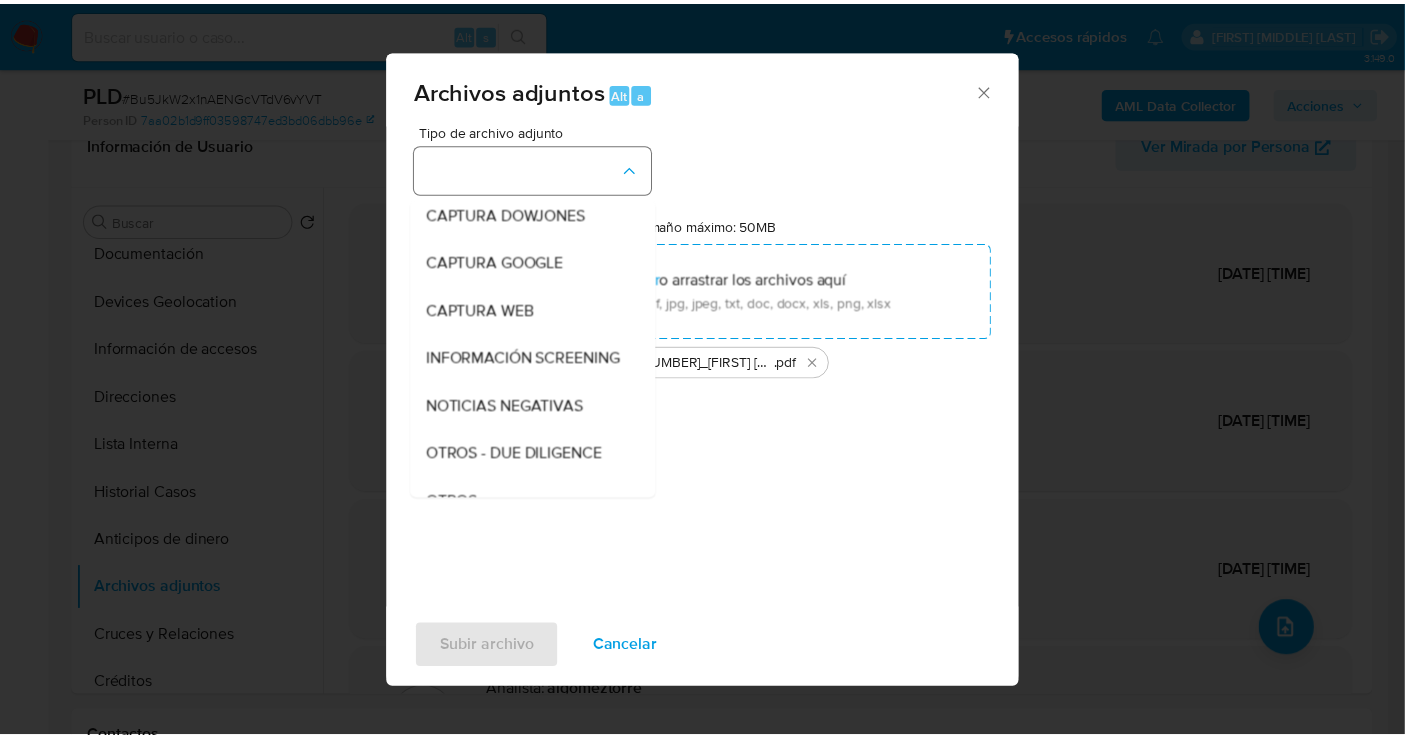 scroll, scrollTop: 103, scrollLeft: 0, axis: vertical 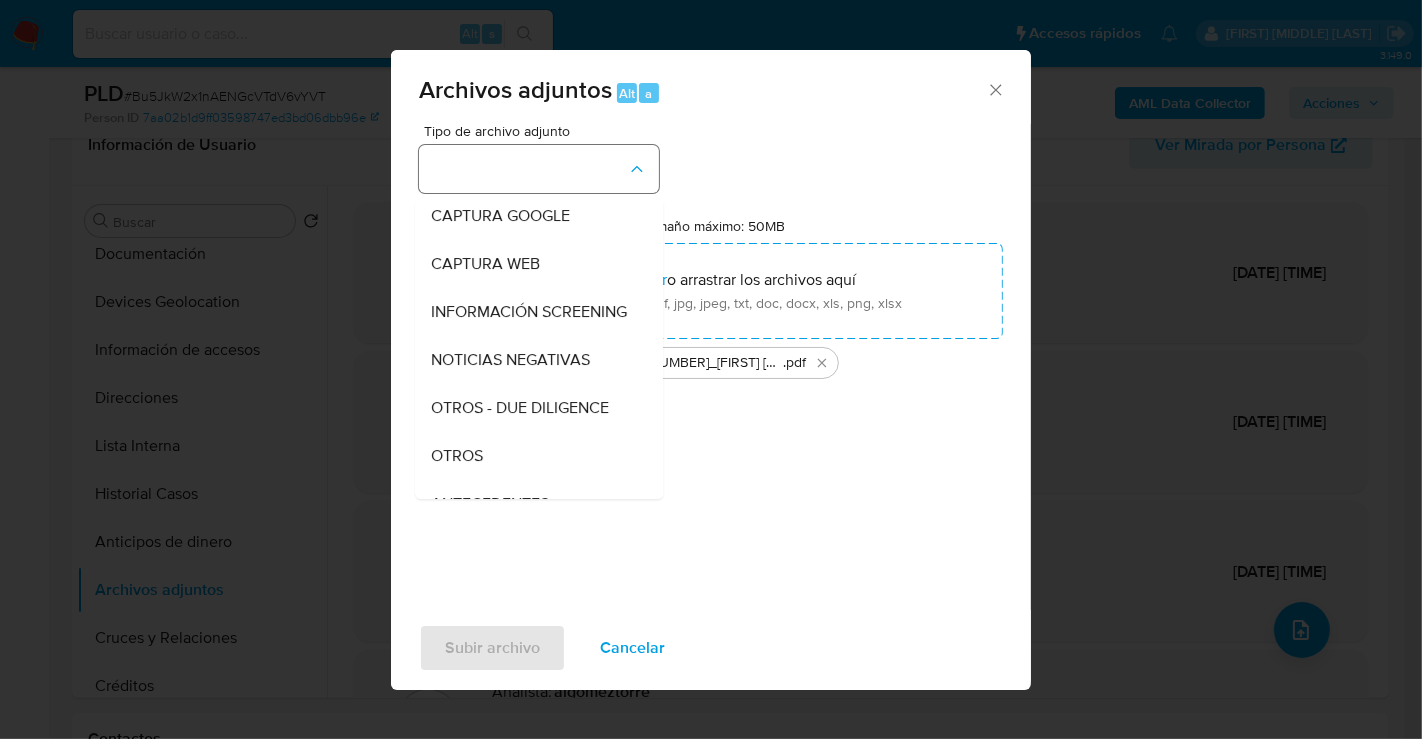 type 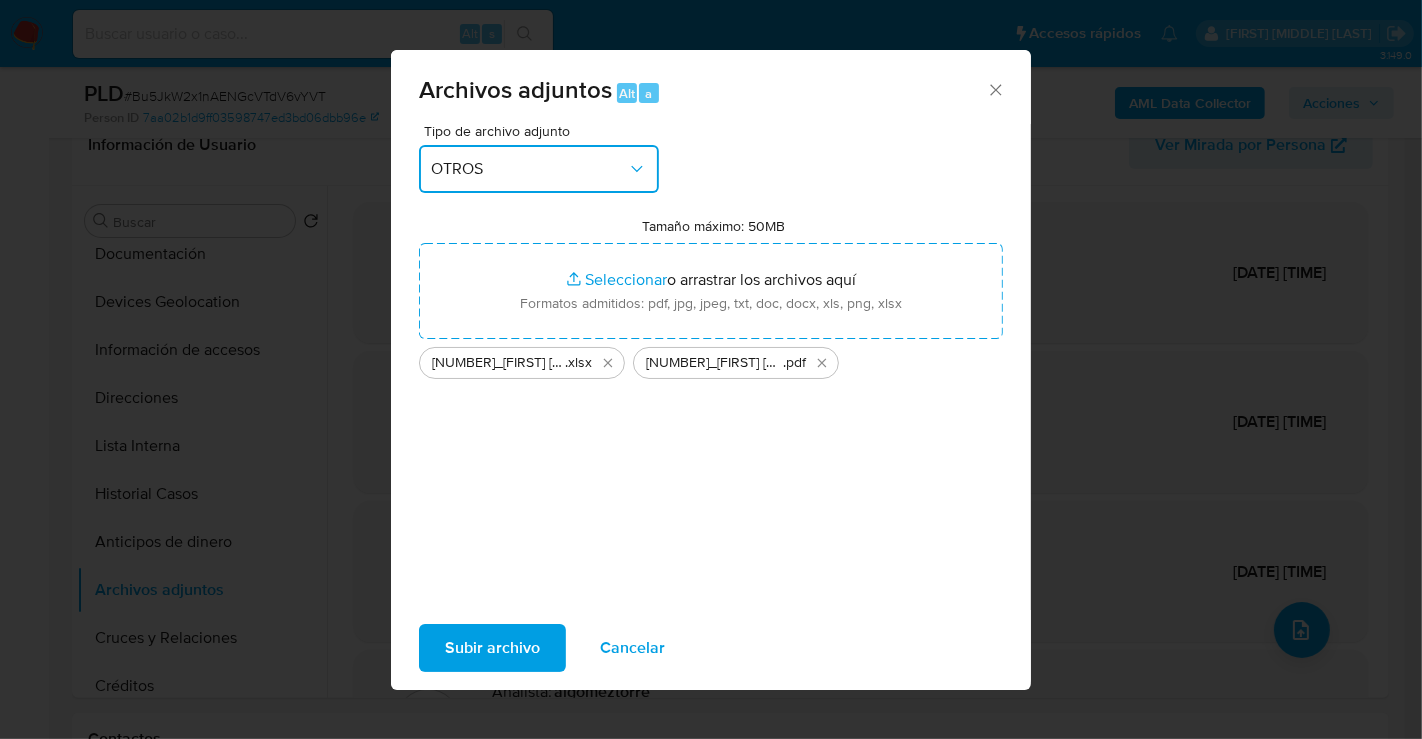 type 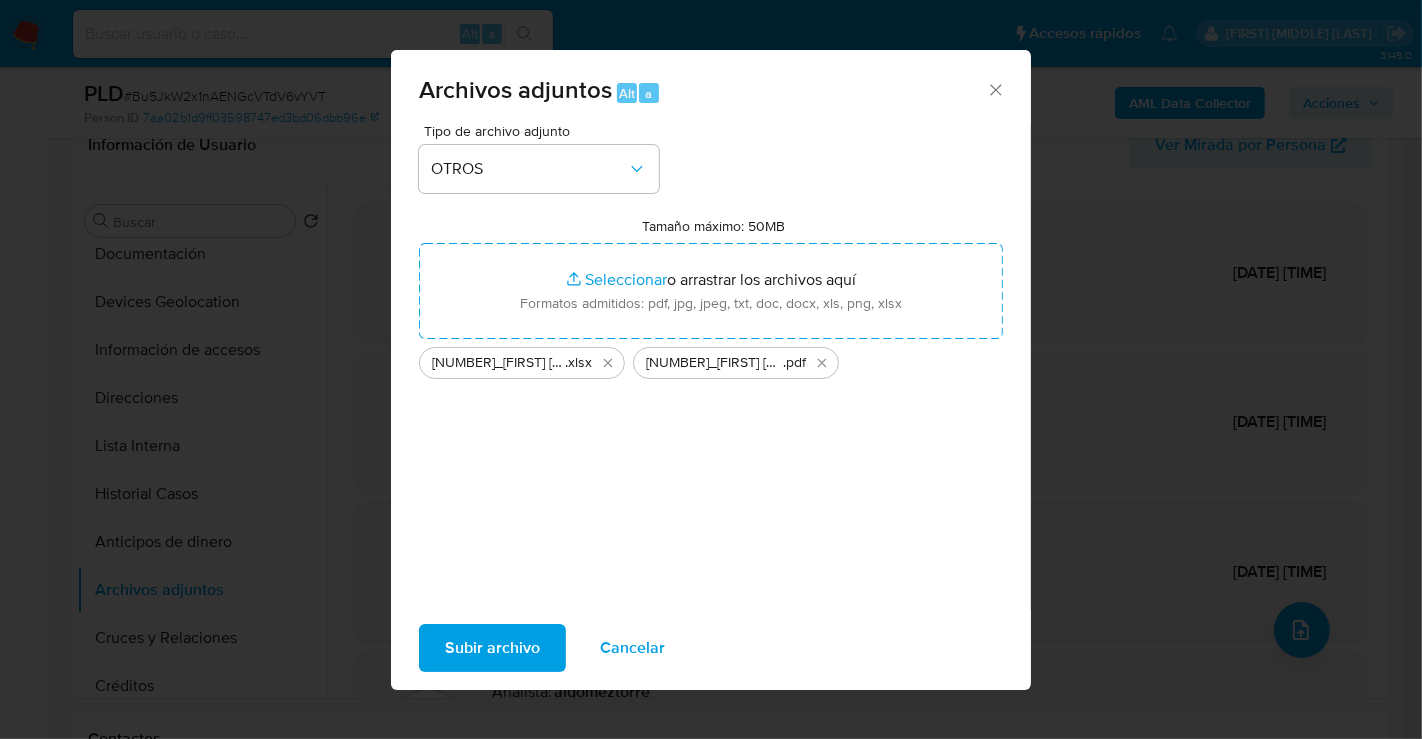 click on "Subir archivo" at bounding box center (492, 648) 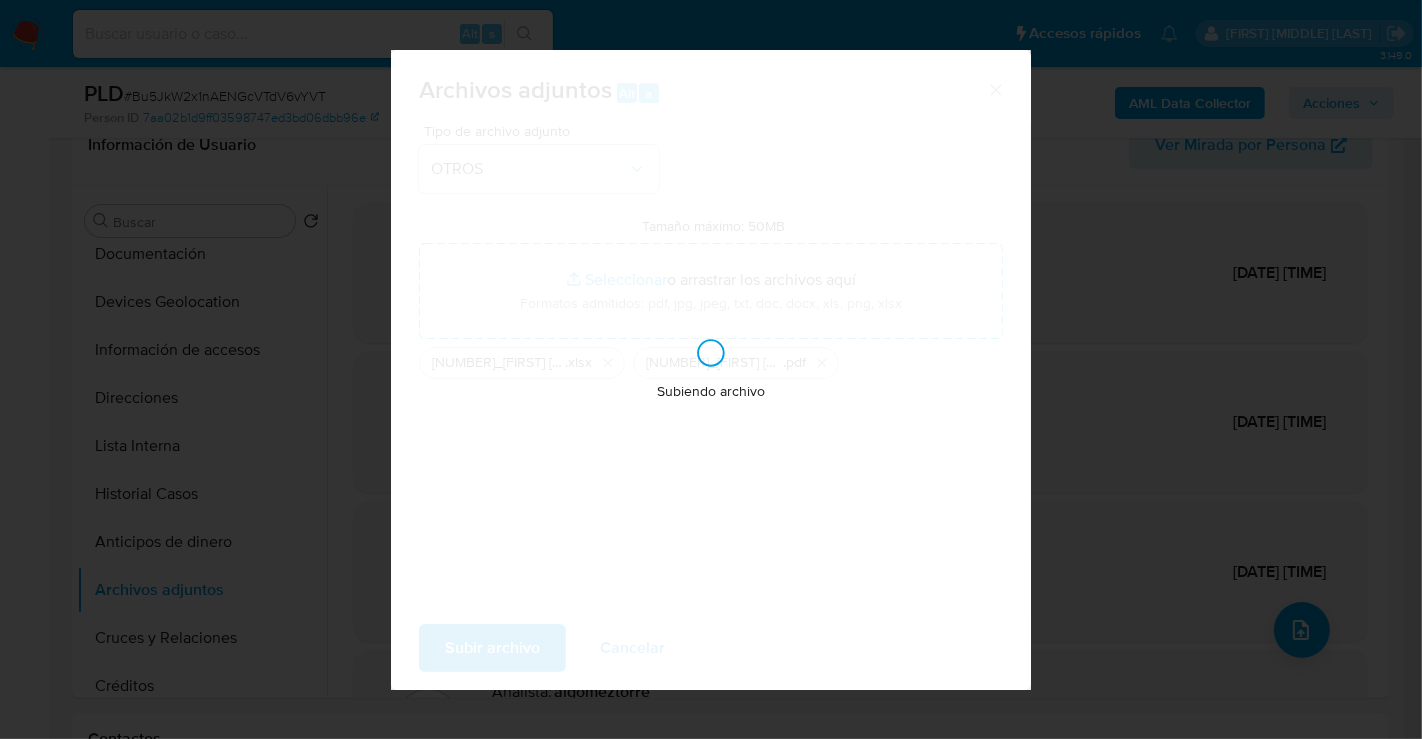 type 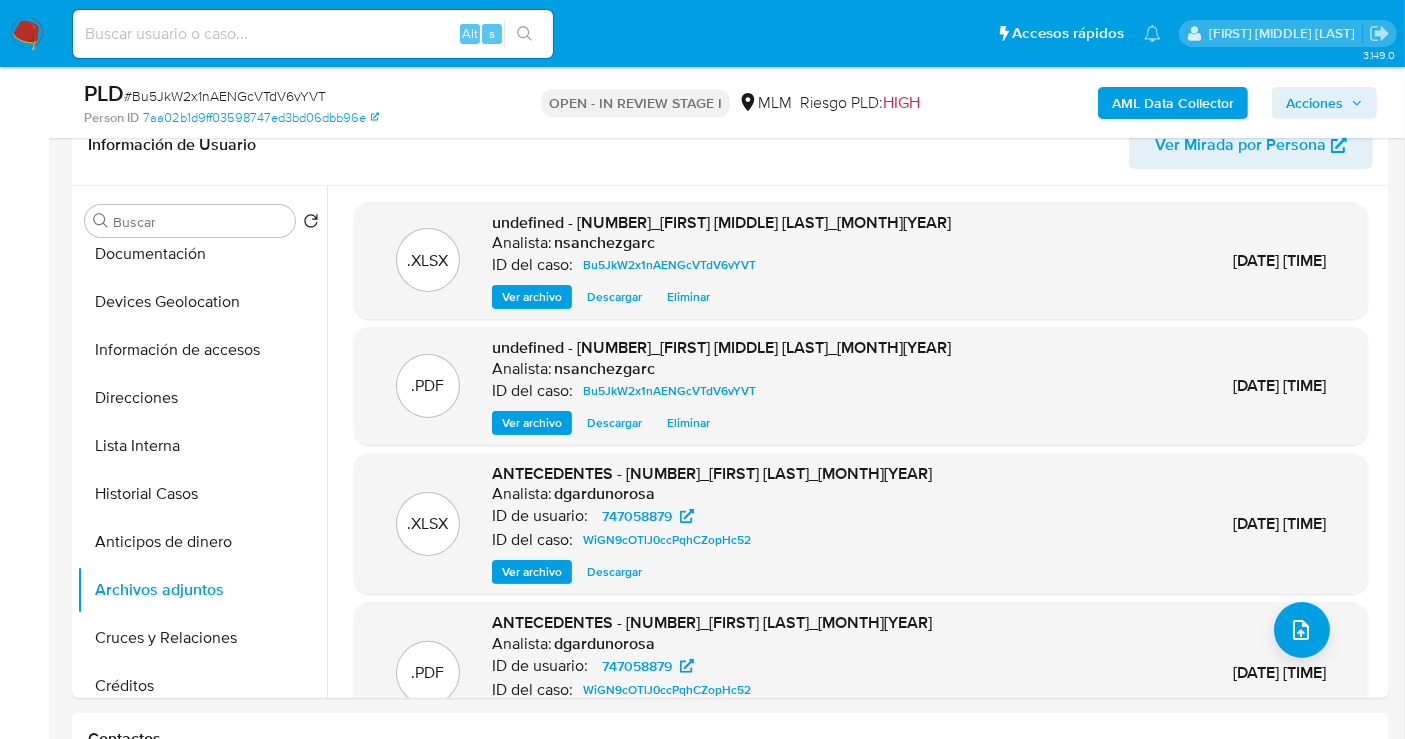 click on "Acciones" at bounding box center [1314, 103] 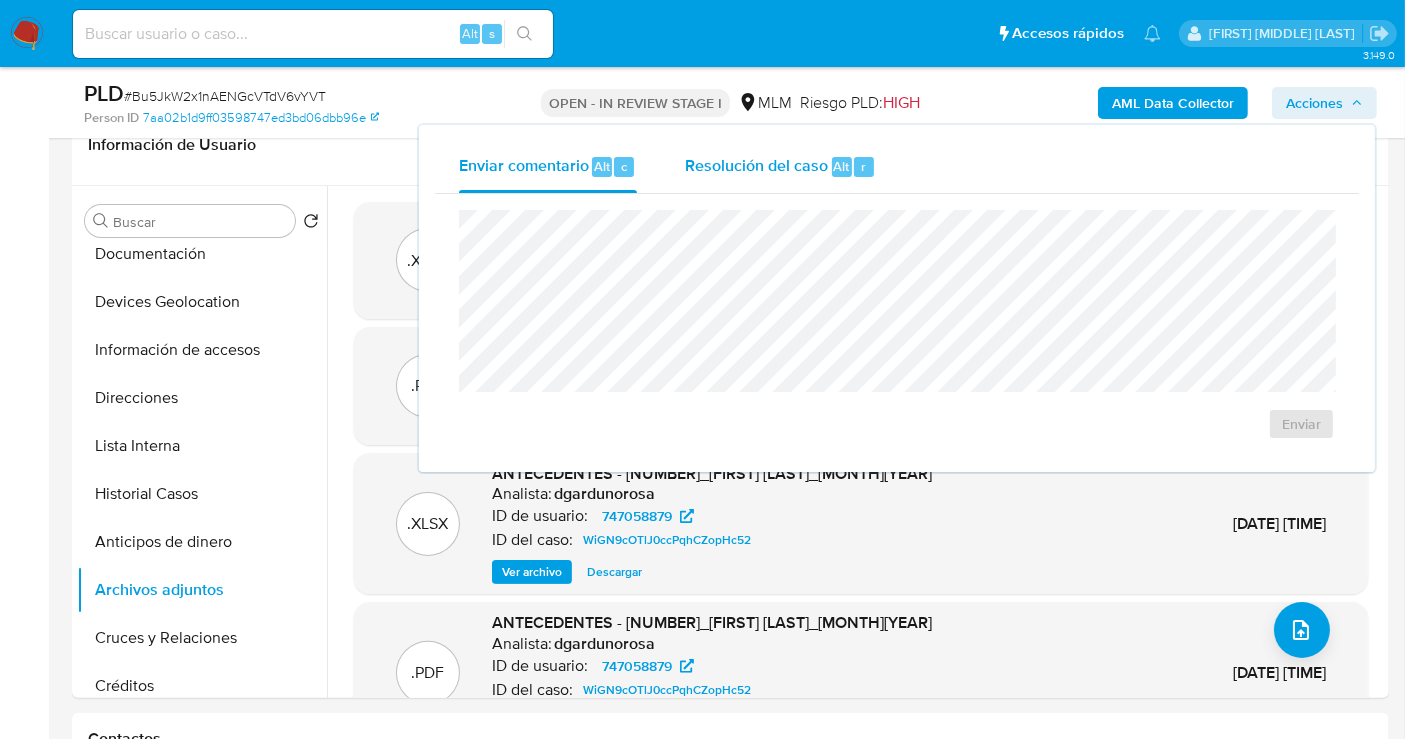click on "Resolución del caso" at bounding box center (756, 165) 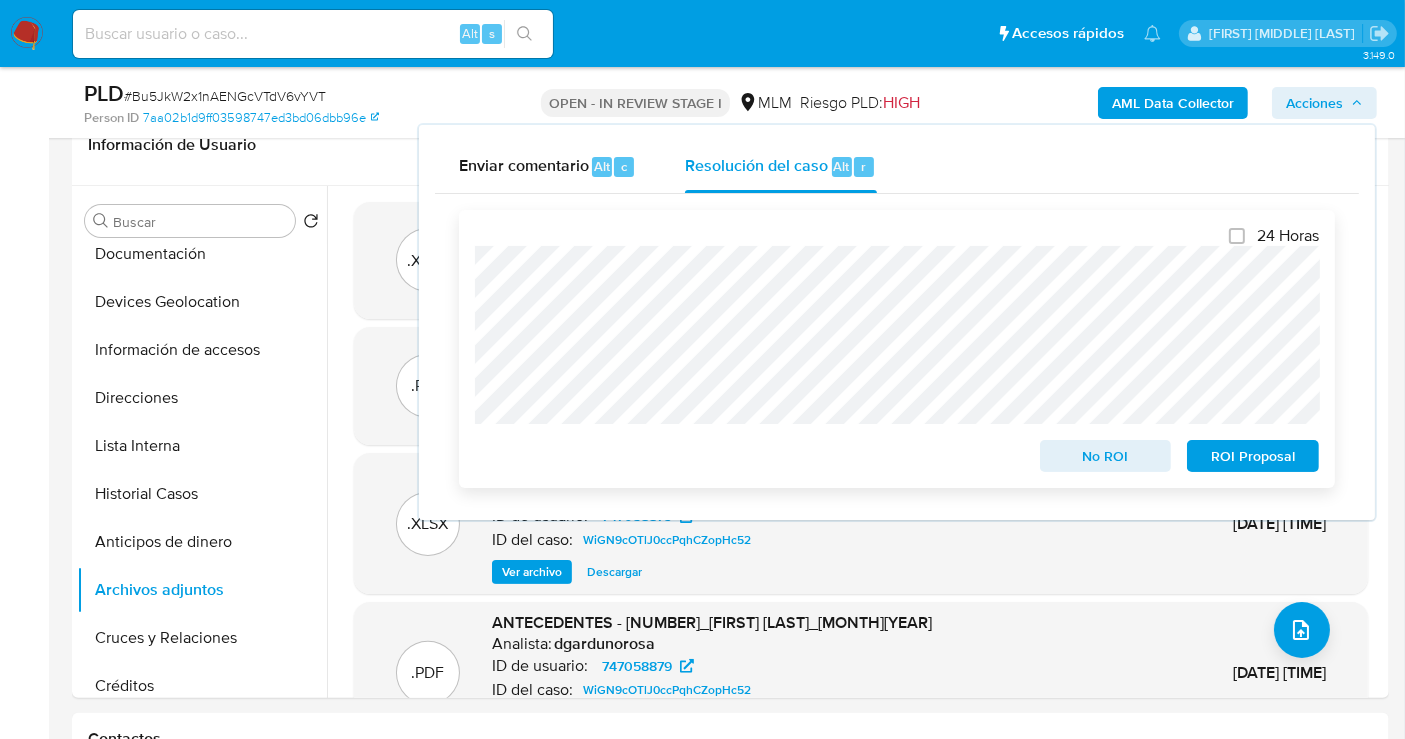 scroll, scrollTop: 444, scrollLeft: 0, axis: vertical 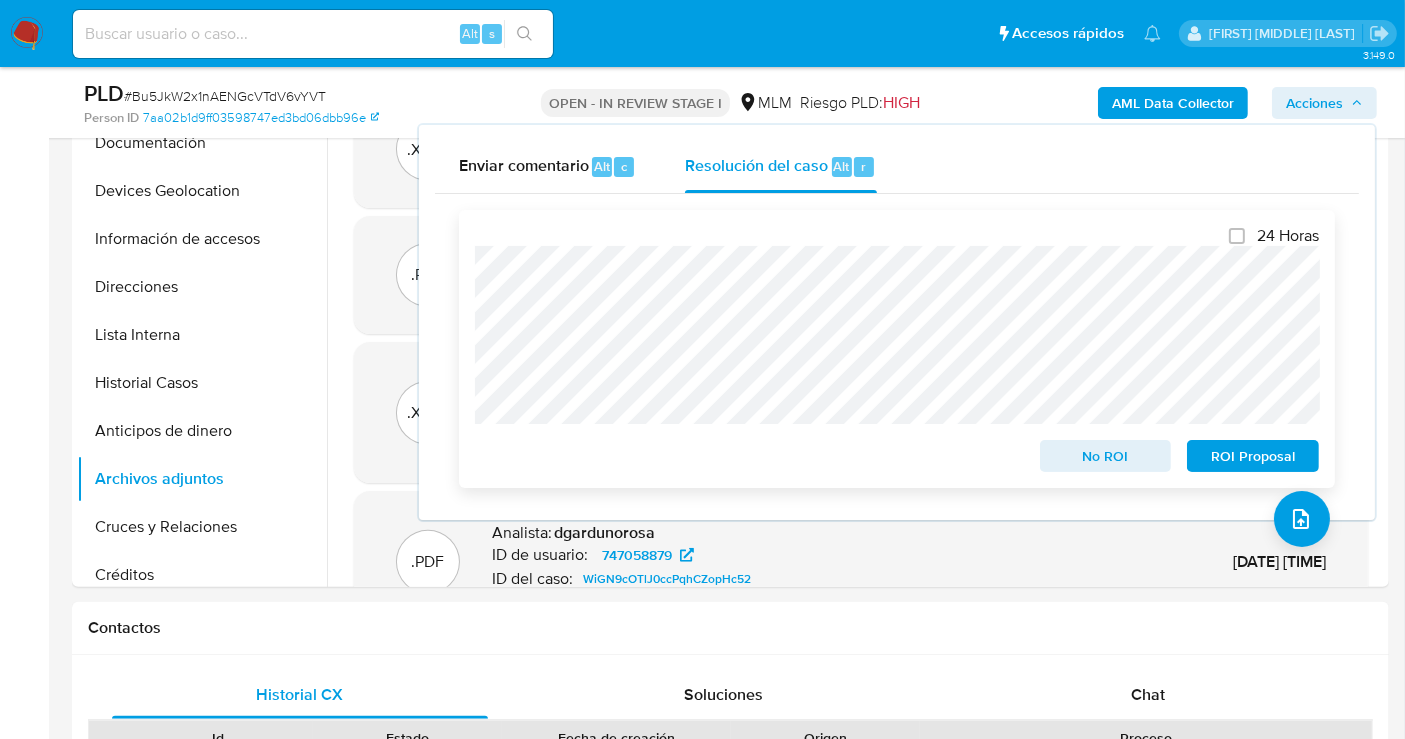 click on "No ROI" at bounding box center [1106, 456] 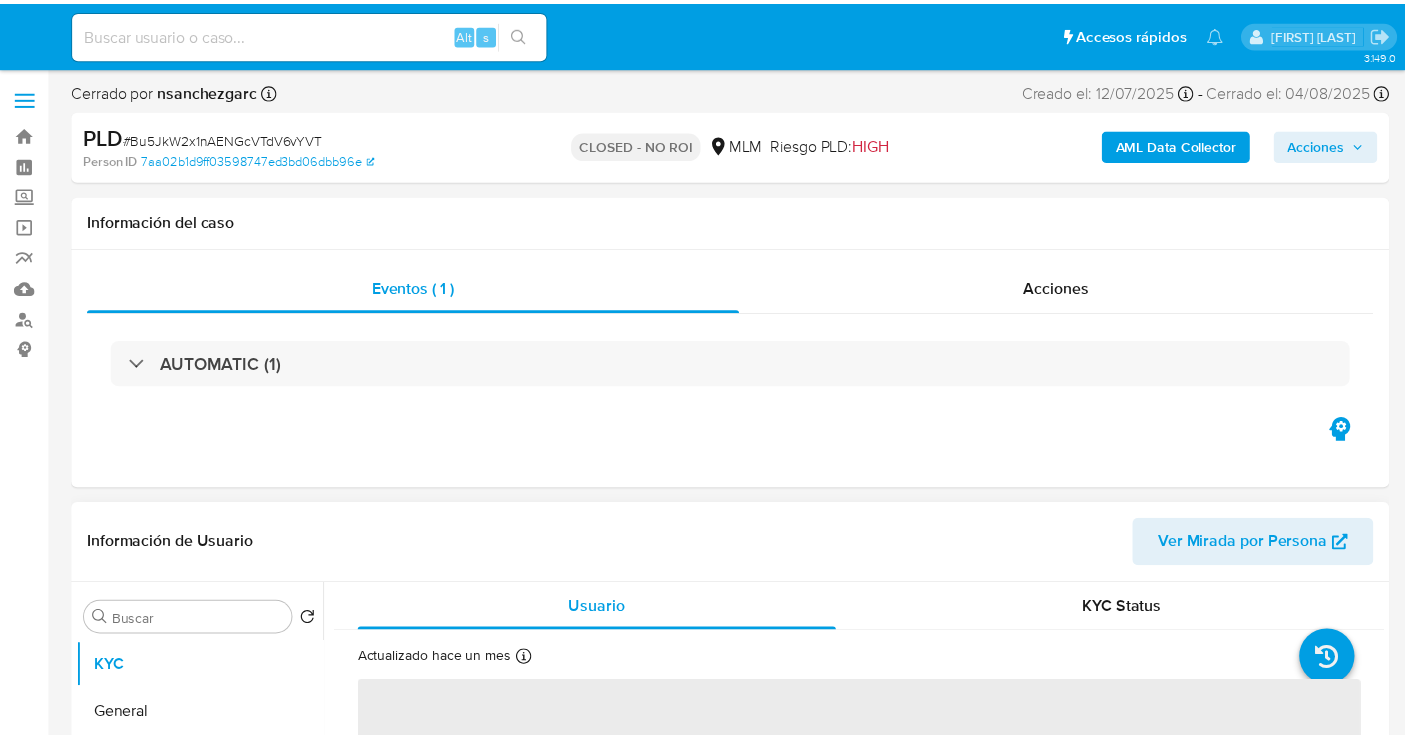 scroll, scrollTop: 0, scrollLeft: 0, axis: both 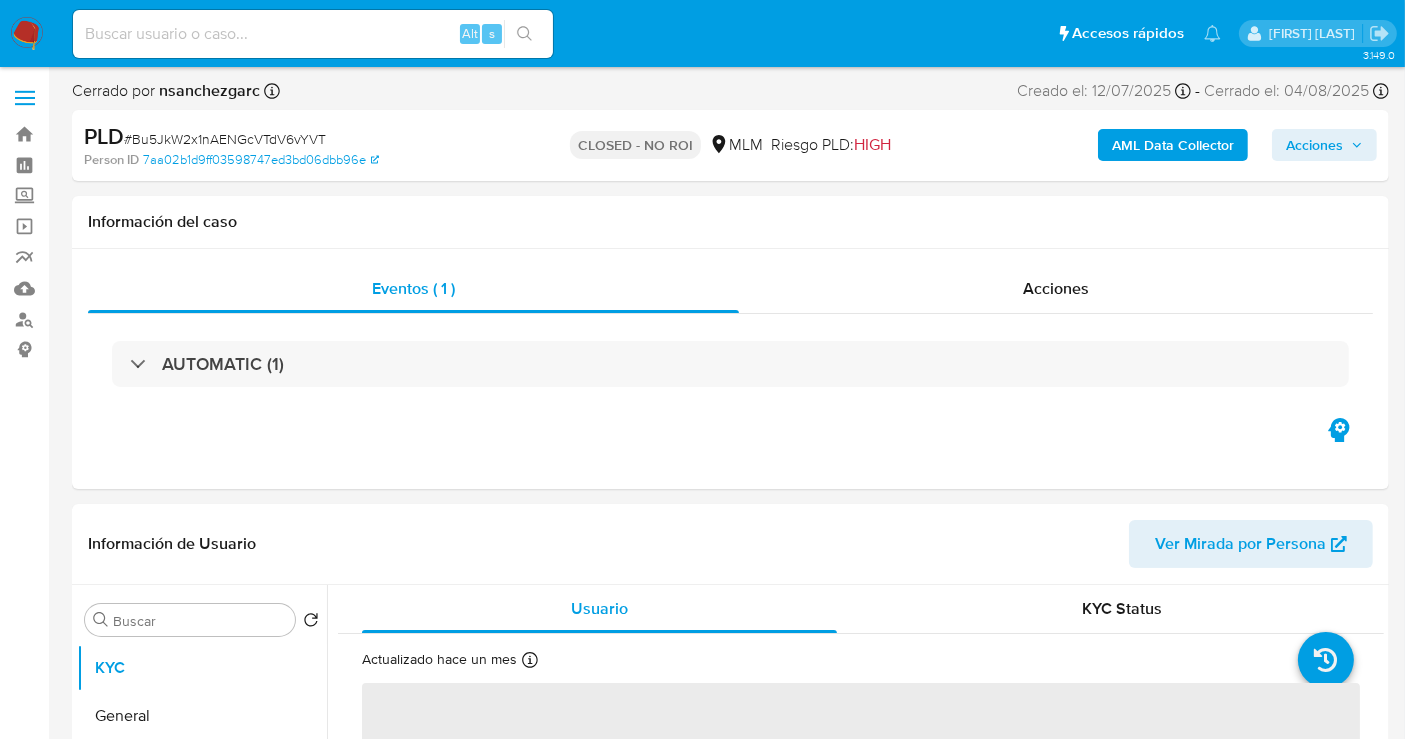 select on "10" 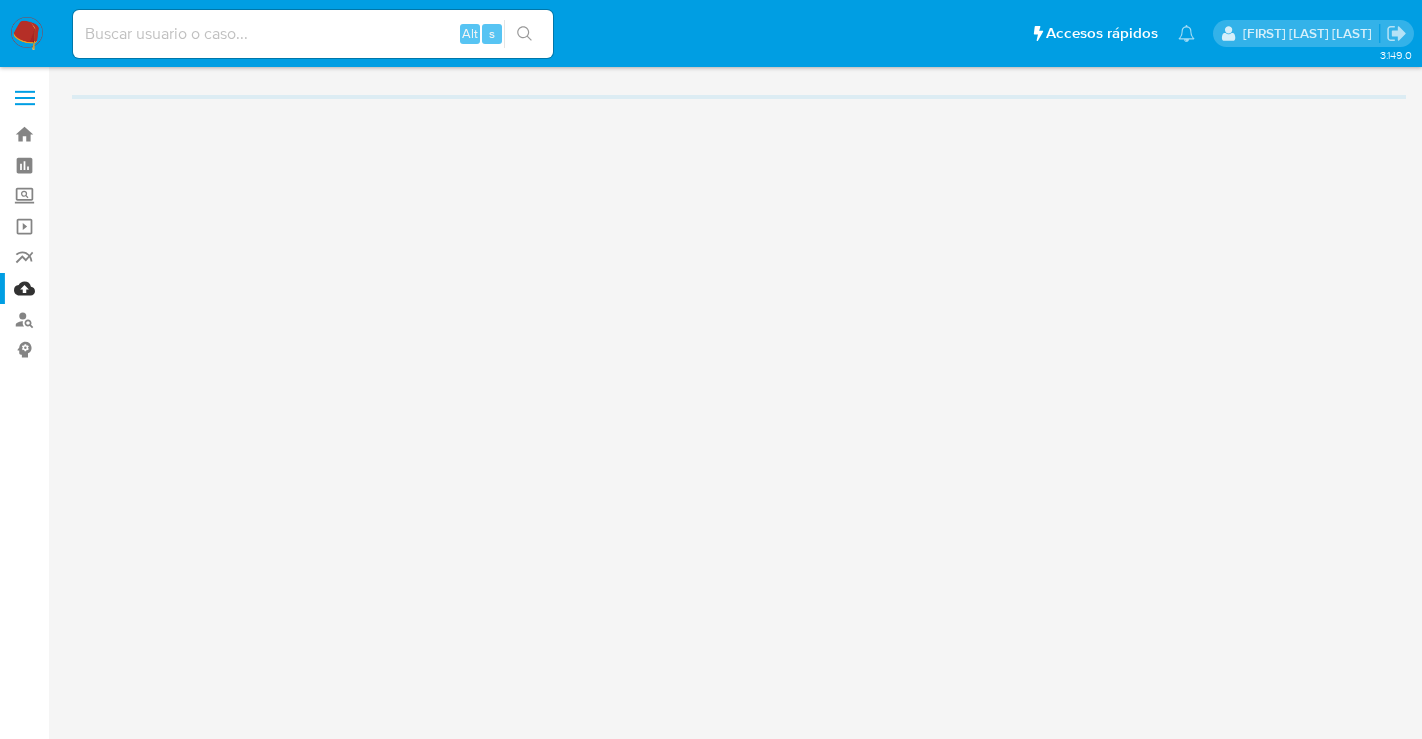 scroll, scrollTop: 0, scrollLeft: 0, axis: both 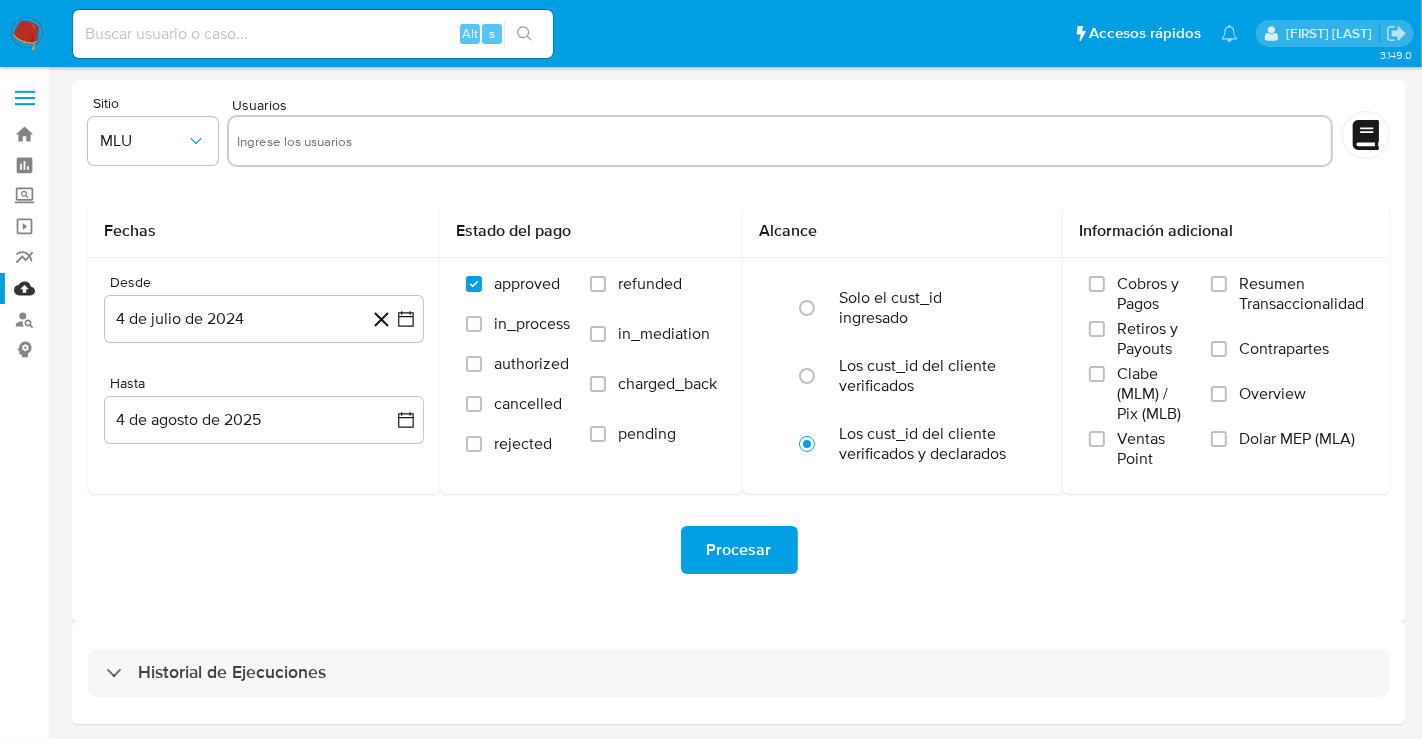click at bounding box center (780, 141) 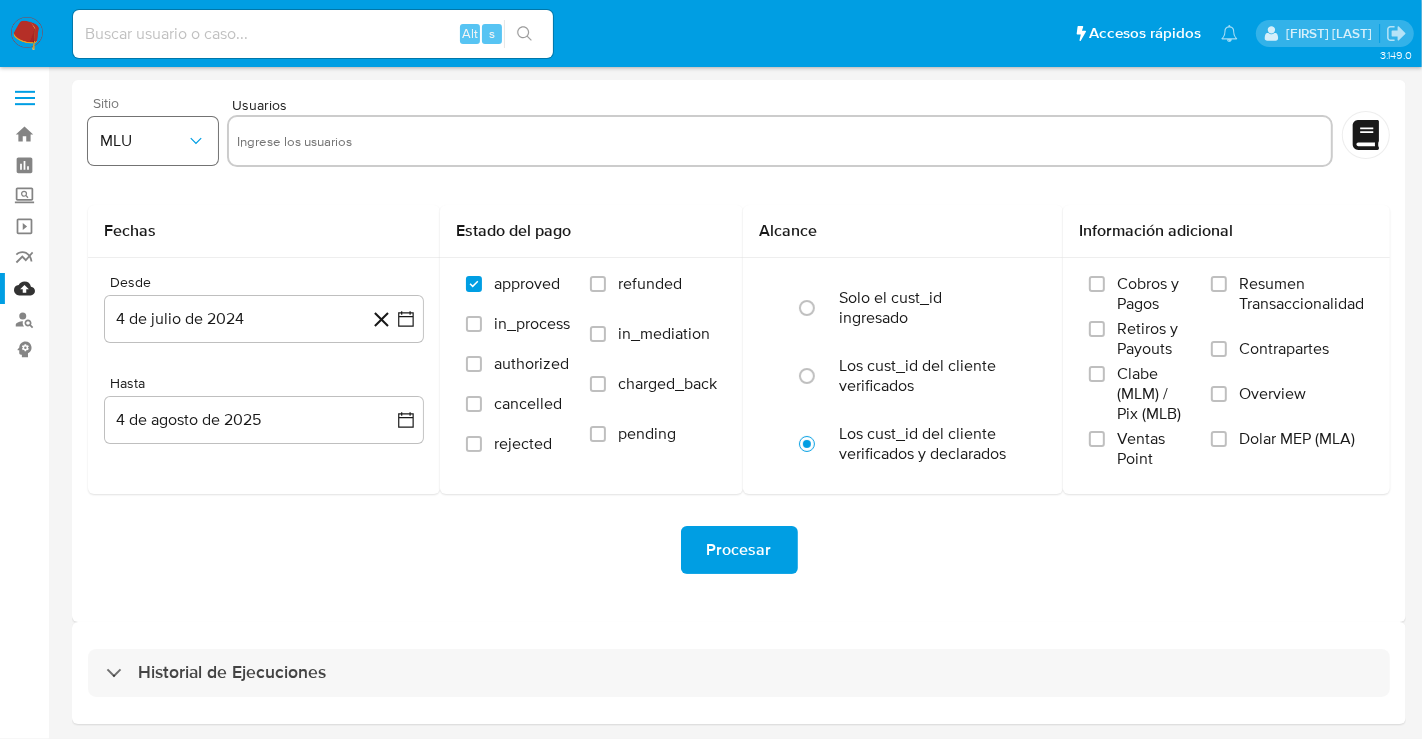click on "MLU" at bounding box center [143, 141] 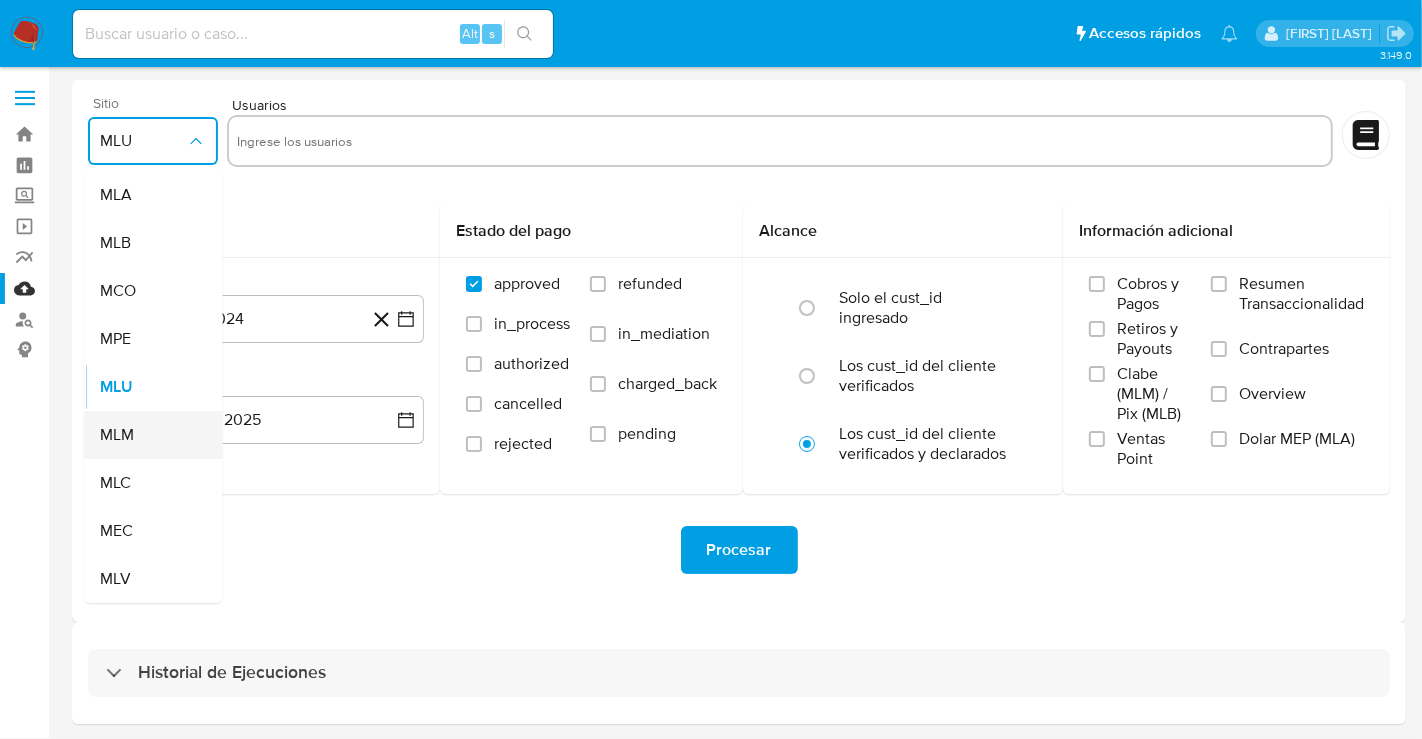 click on "MLM" at bounding box center [117, 435] 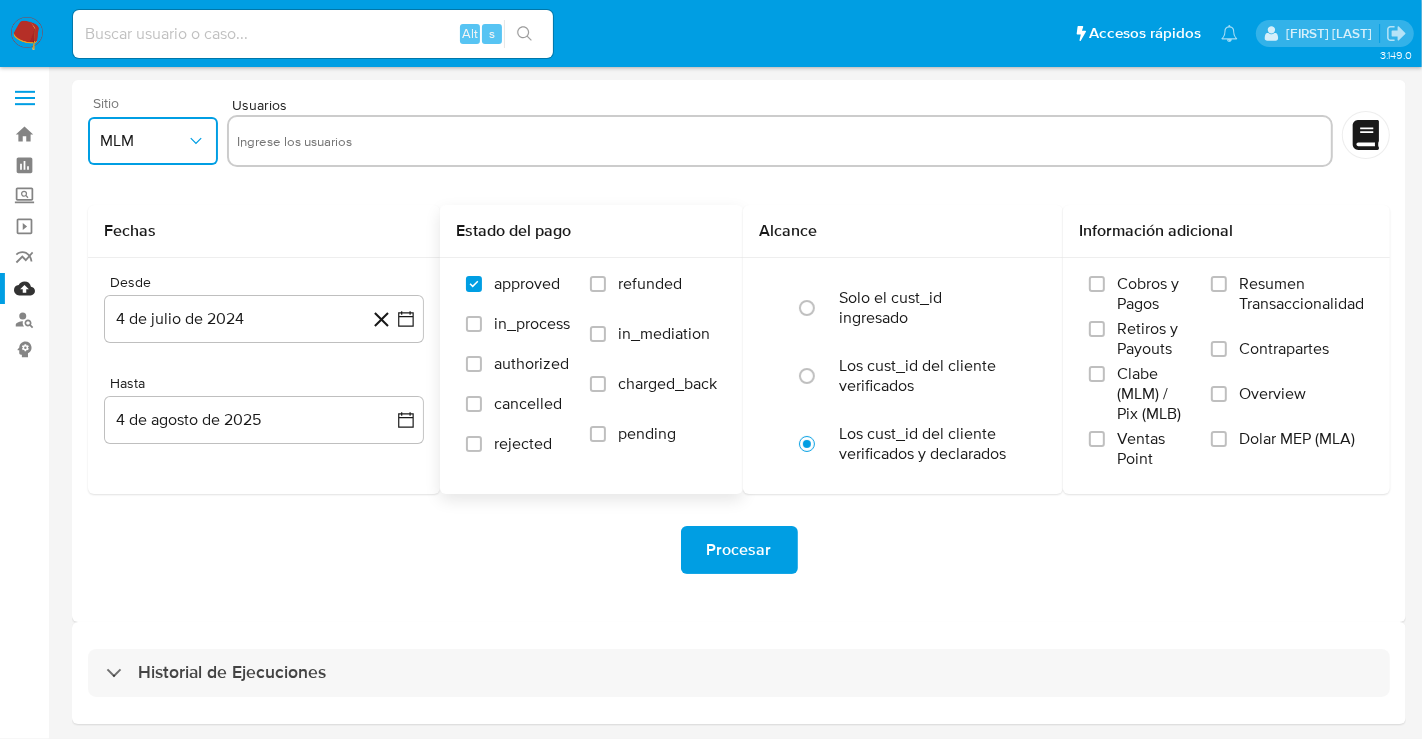 type 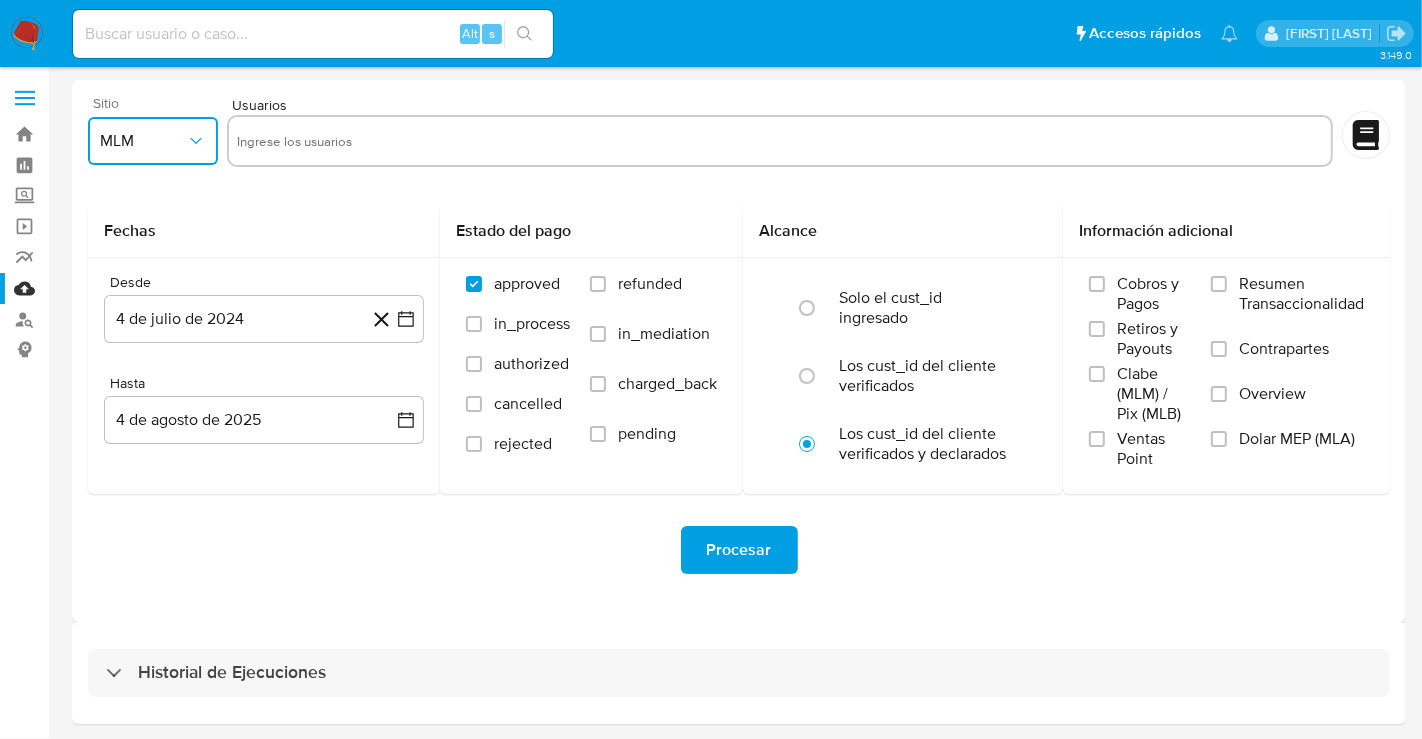 click at bounding box center (780, 141) 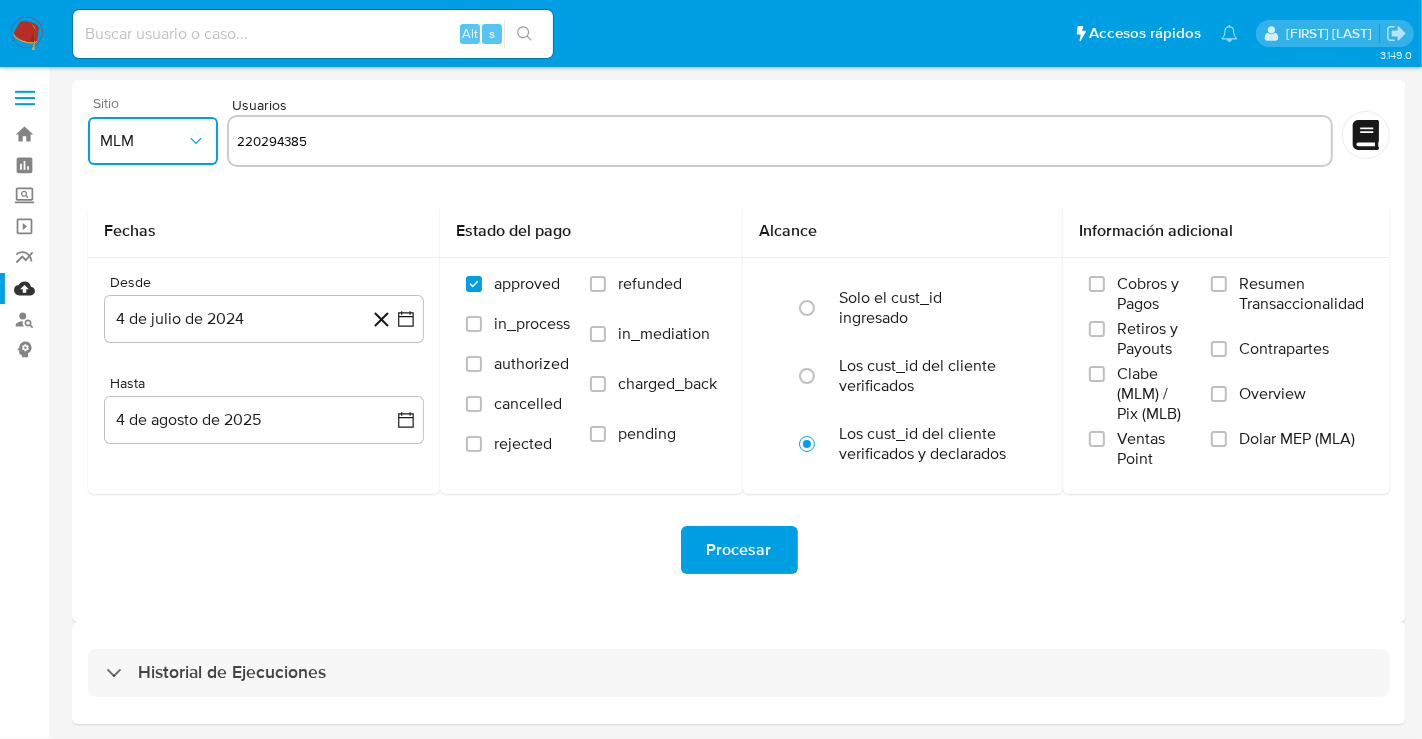 type on "220294385" 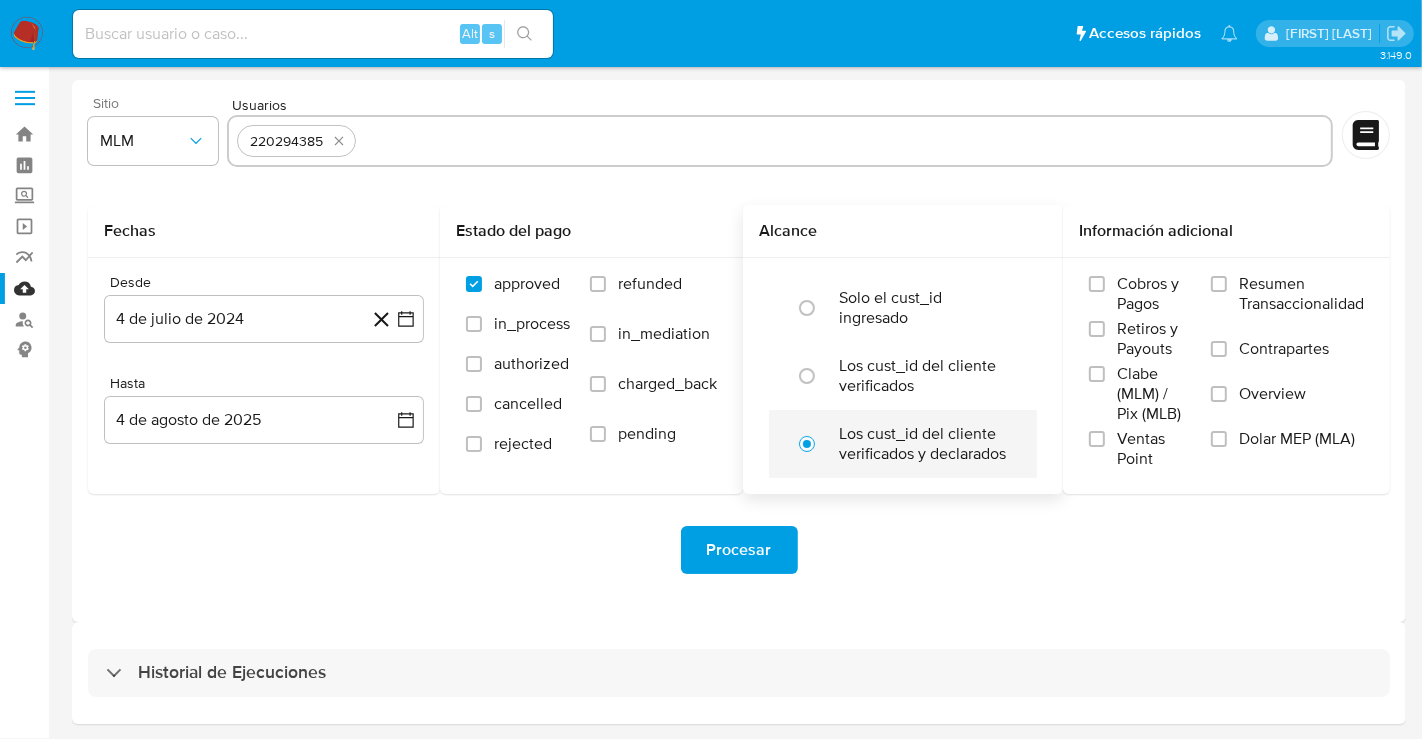 paste on "1376716354" 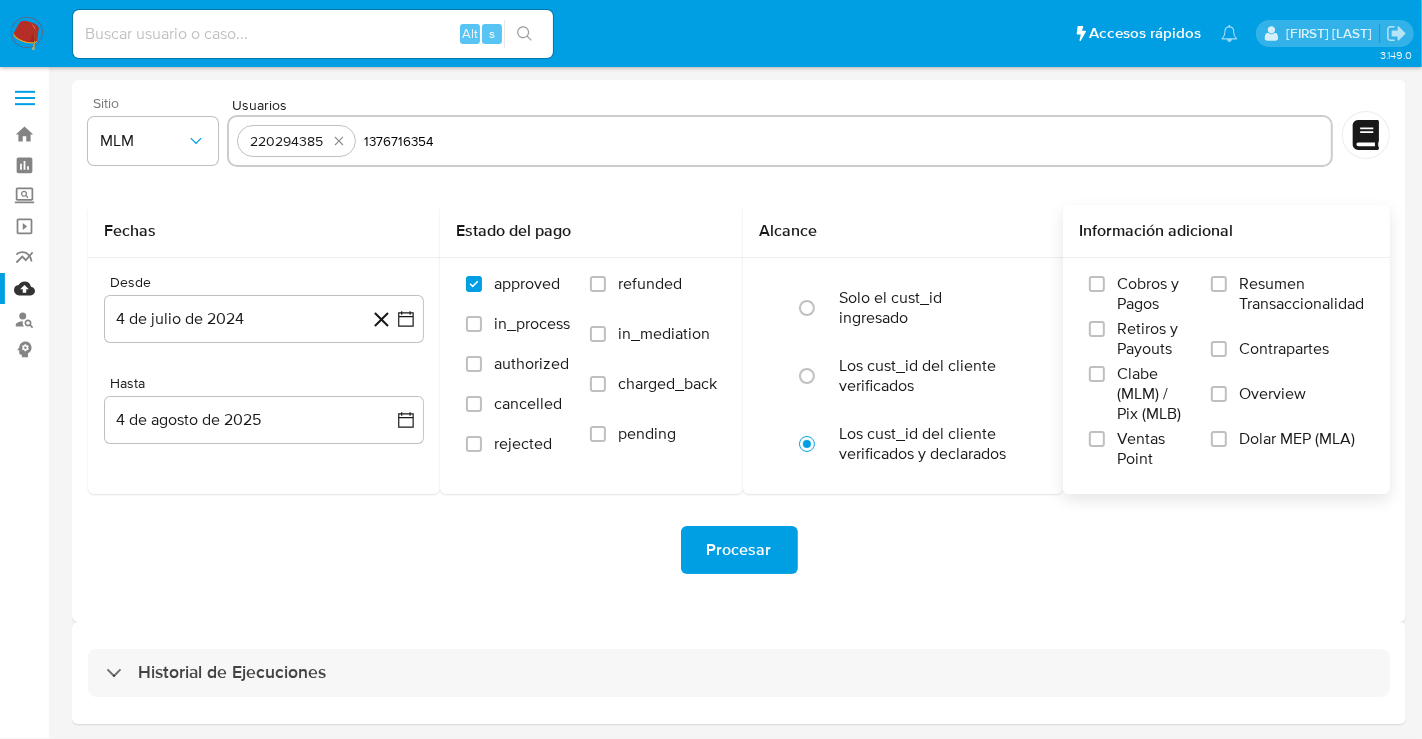 type on "1376716354" 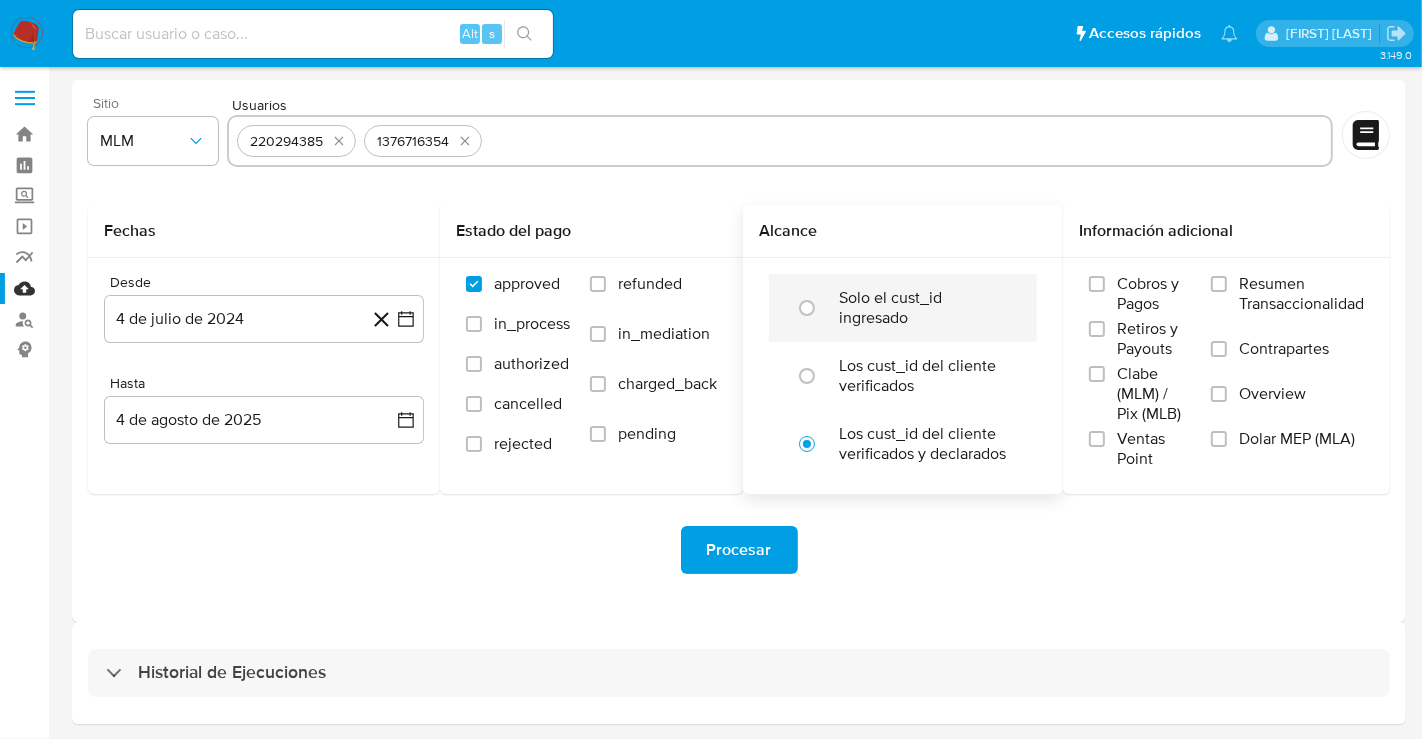 paste on "213680848" 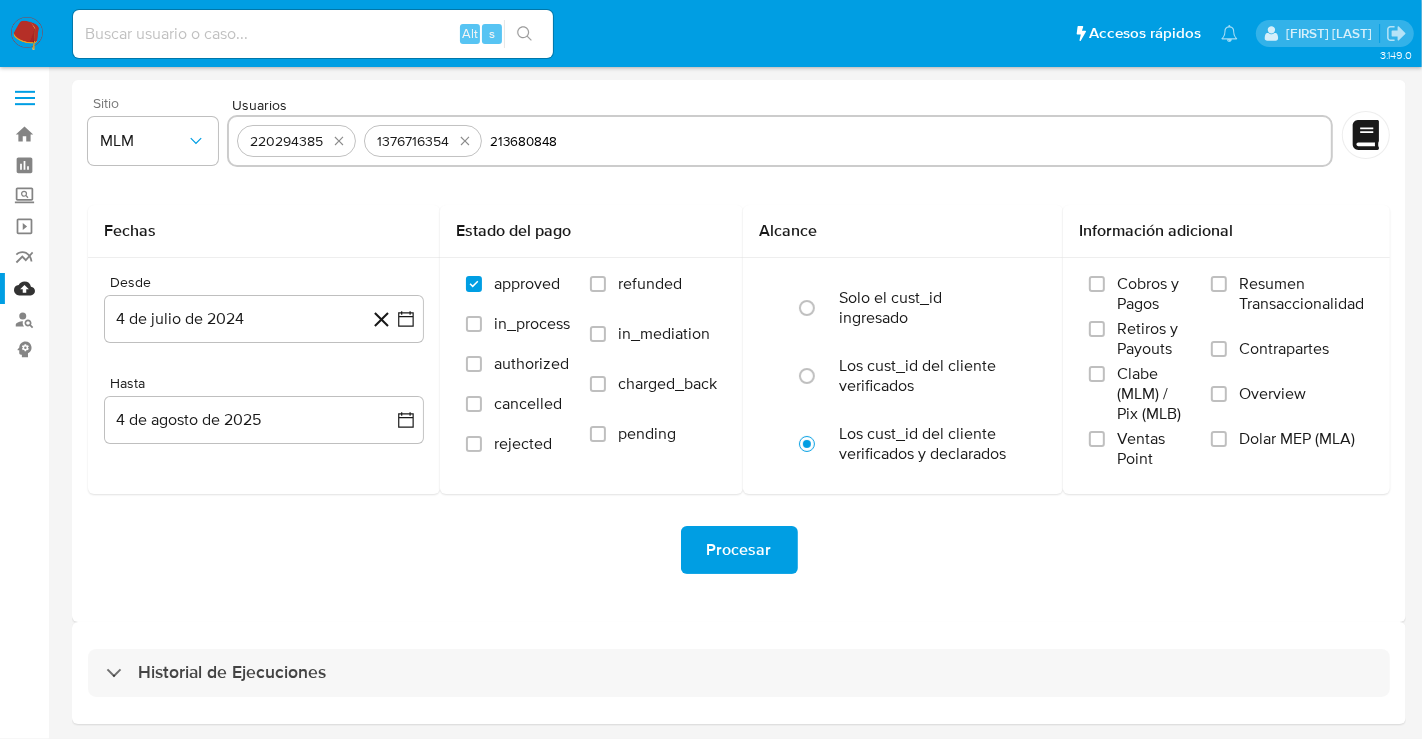 type on "213680848" 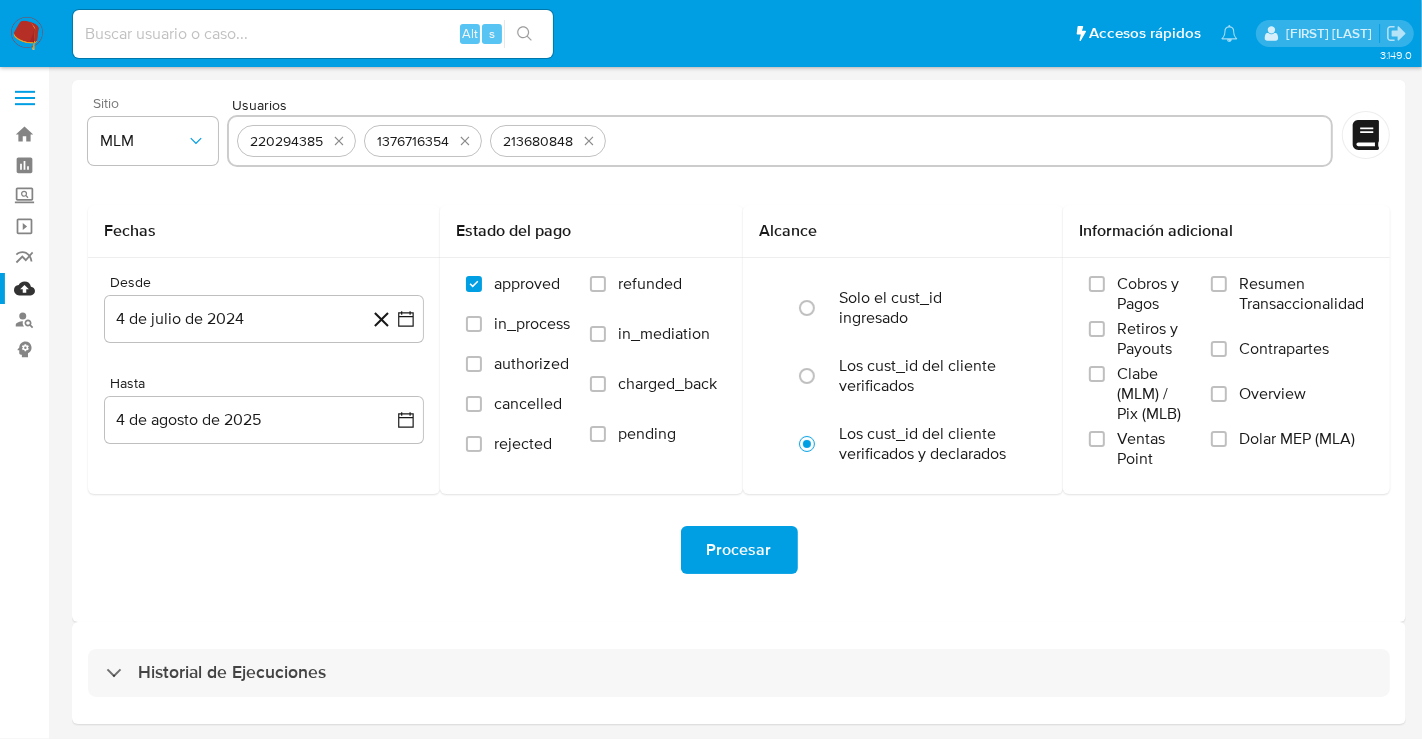paste on "228162476" 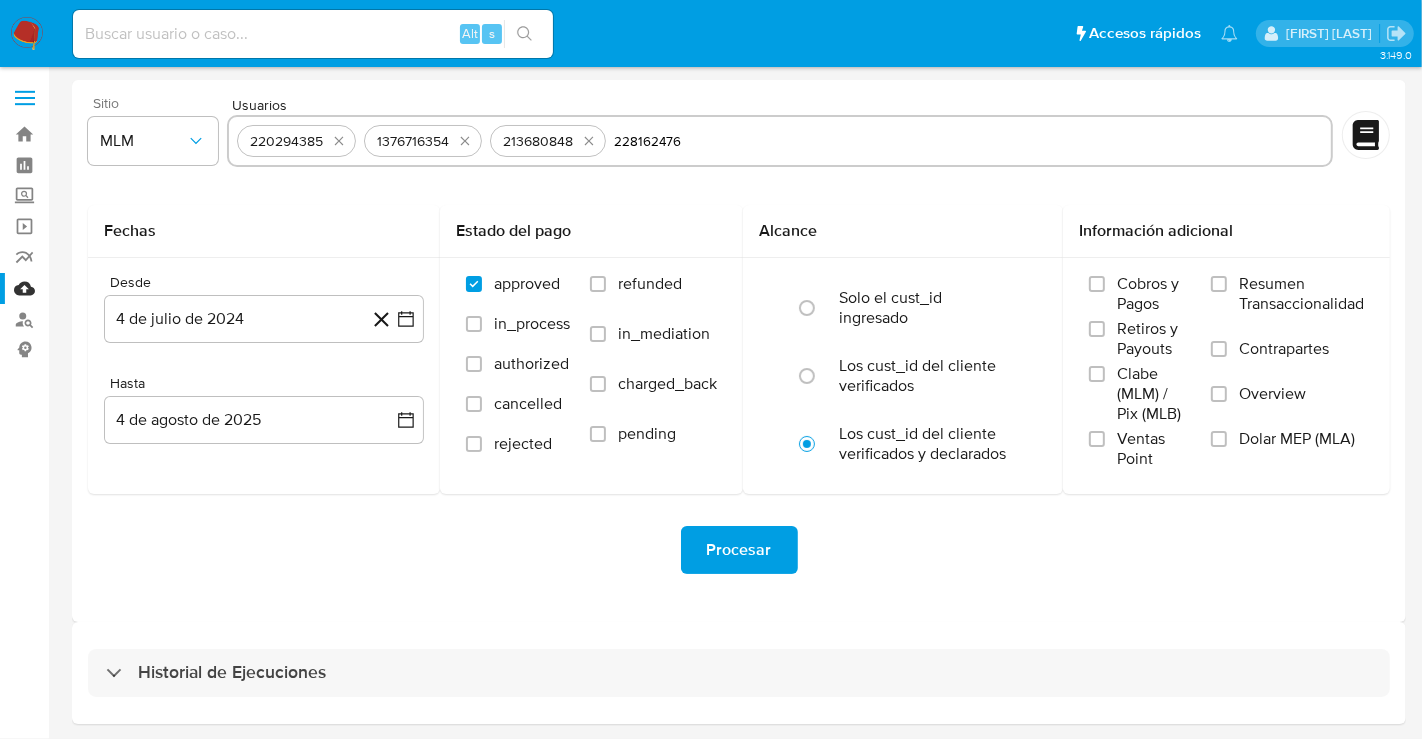 type on "228162476" 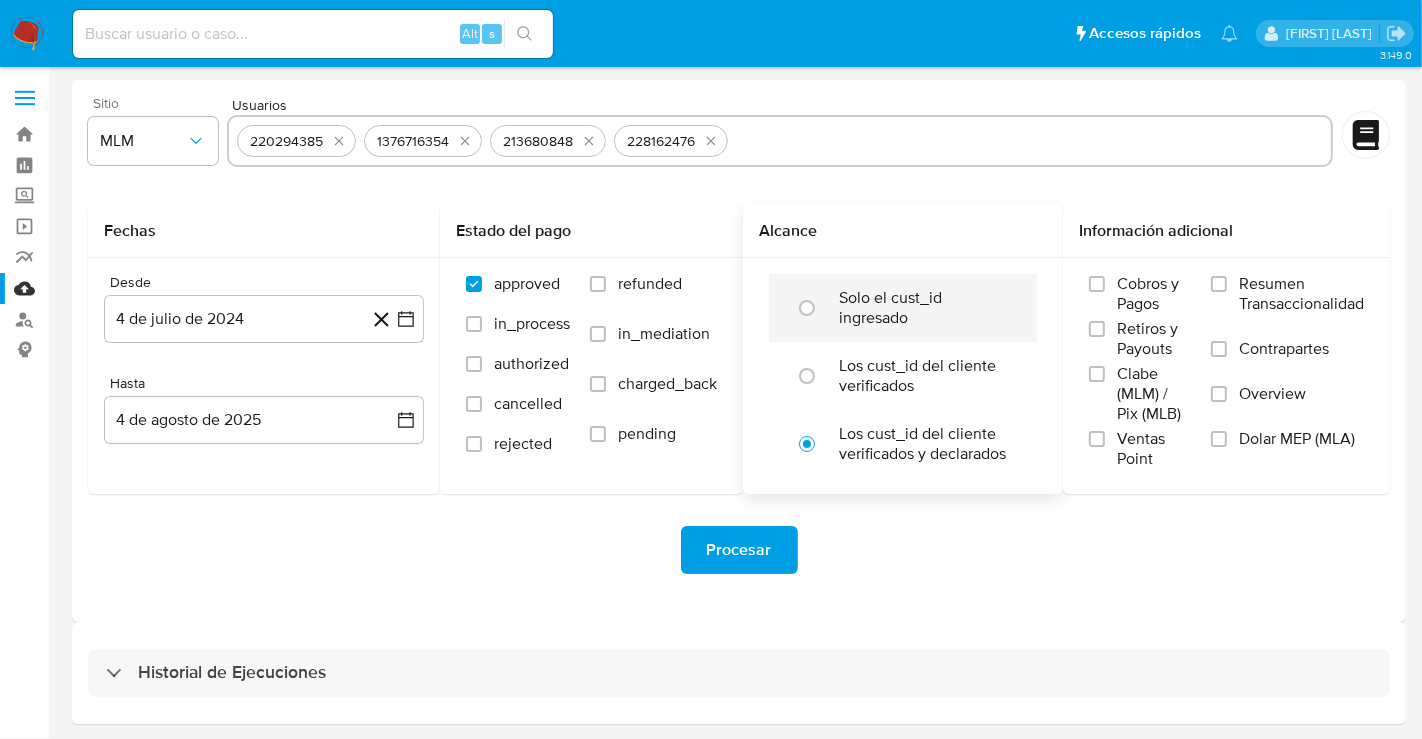 paste on "355216457" 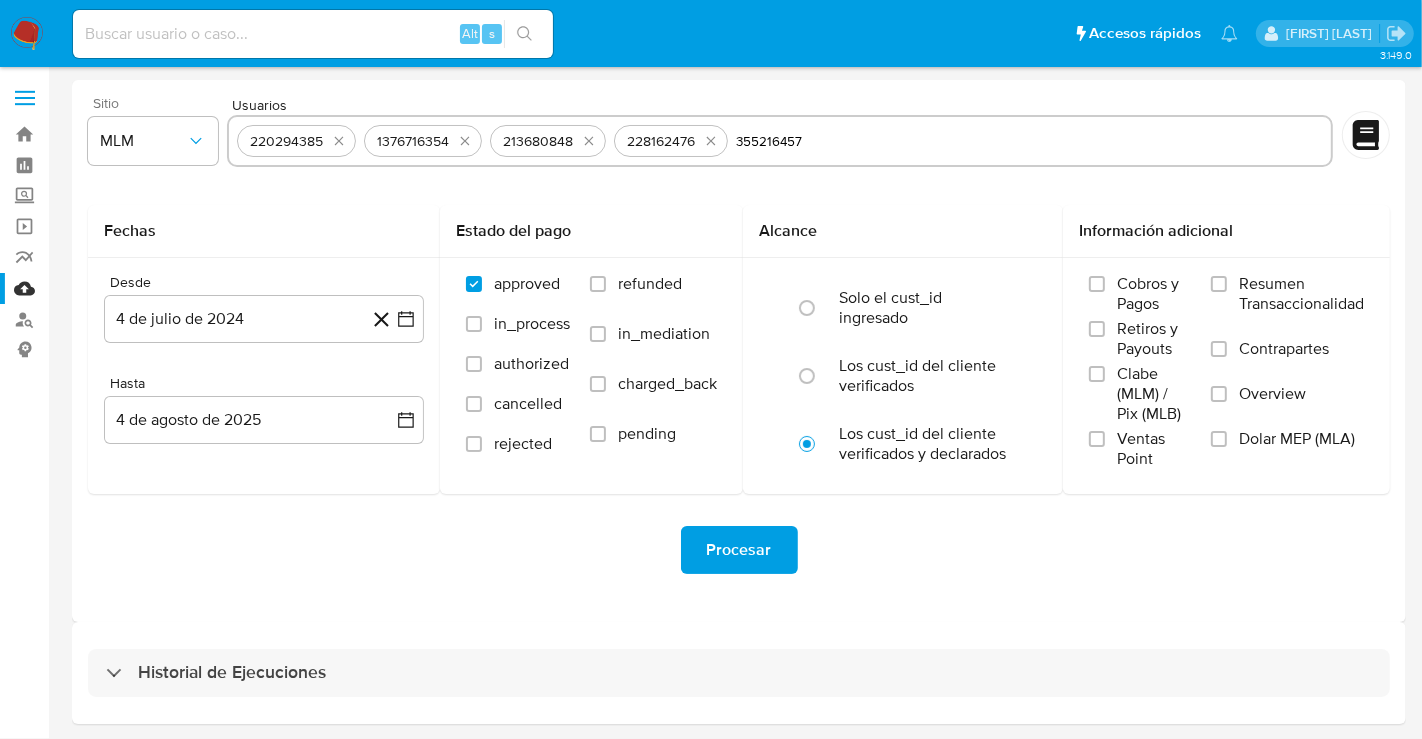 type on "355216457" 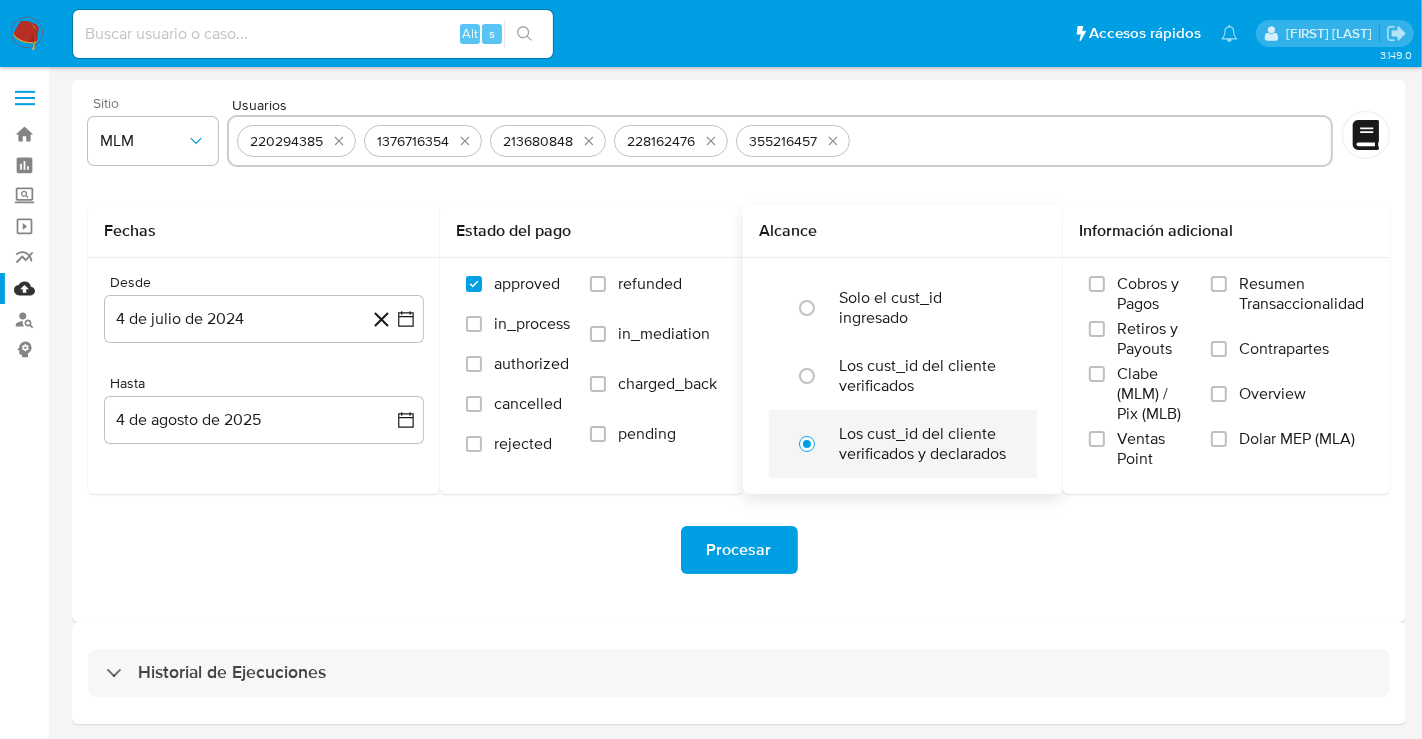 paste on "191188192" 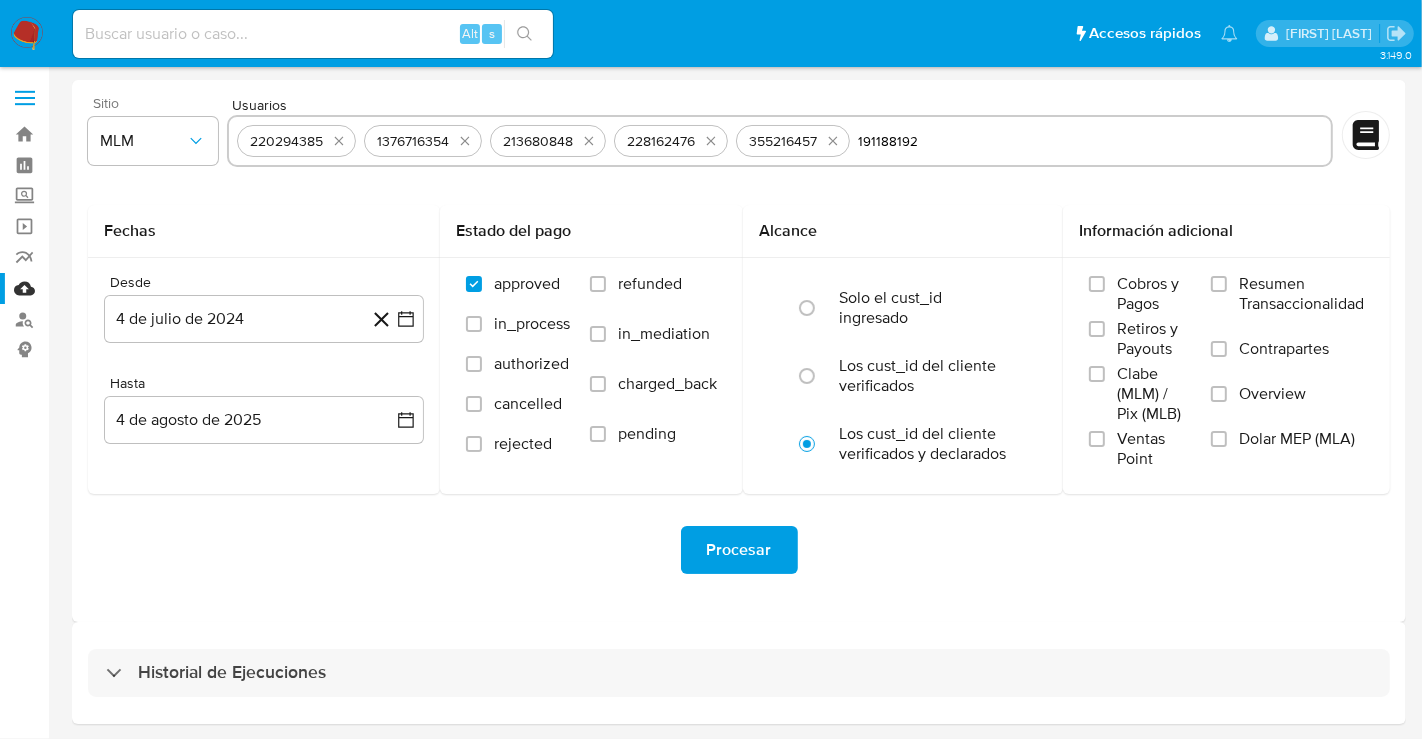 type on "191188192" 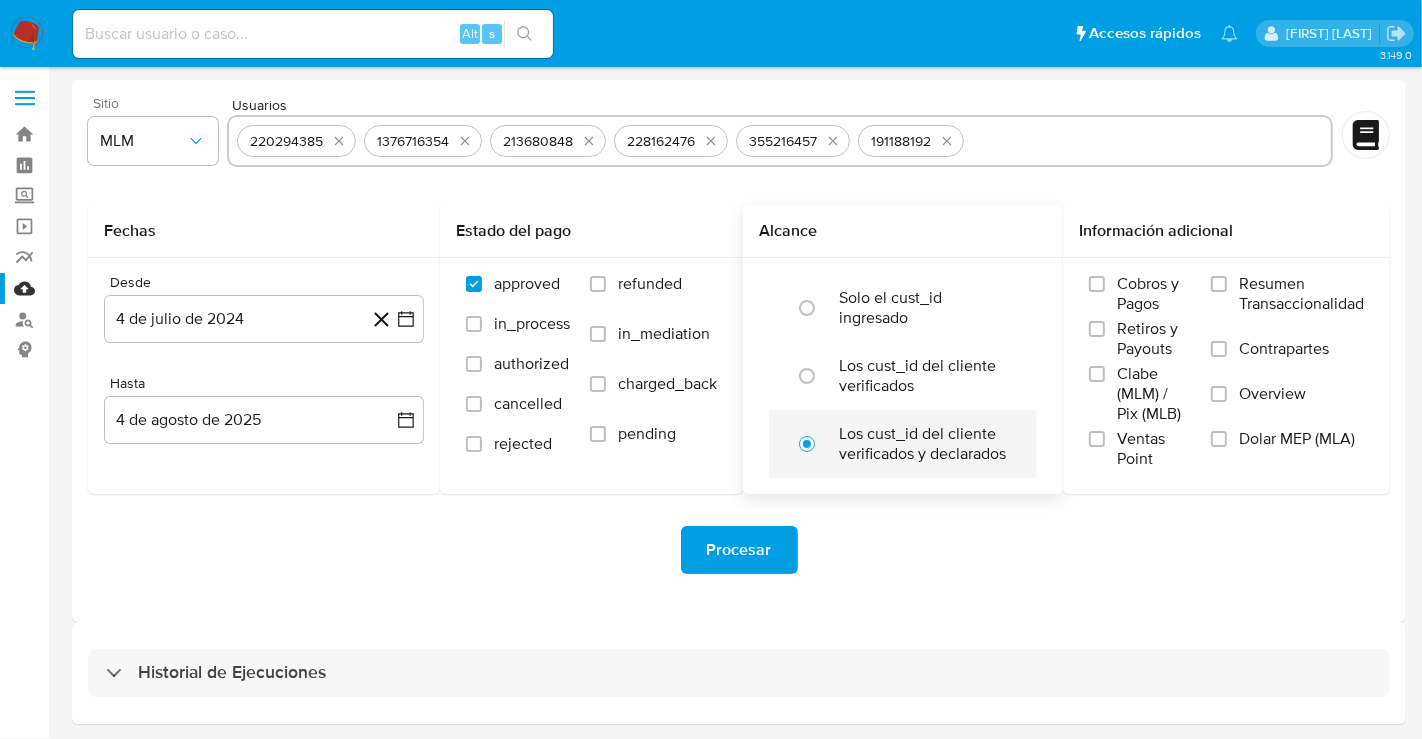 paste on "528880361" 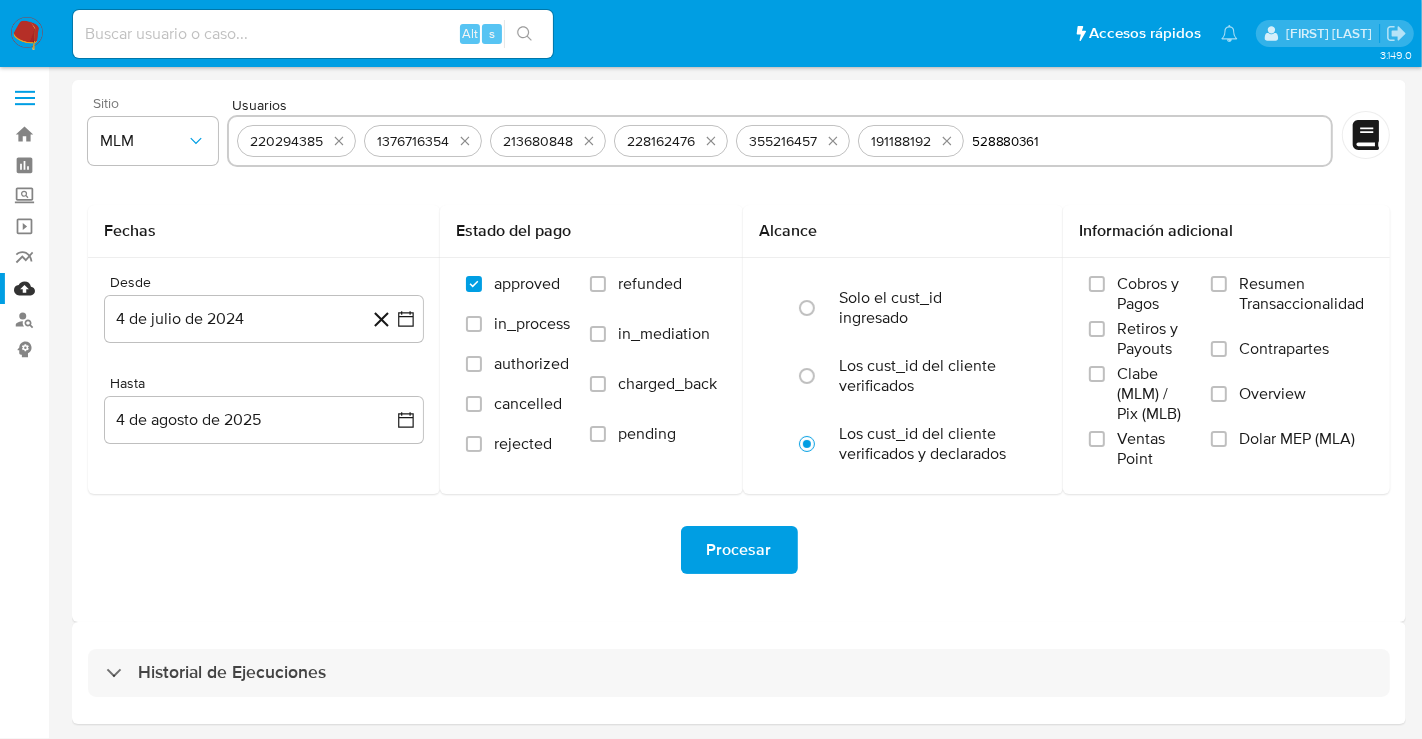 type on "528880361" 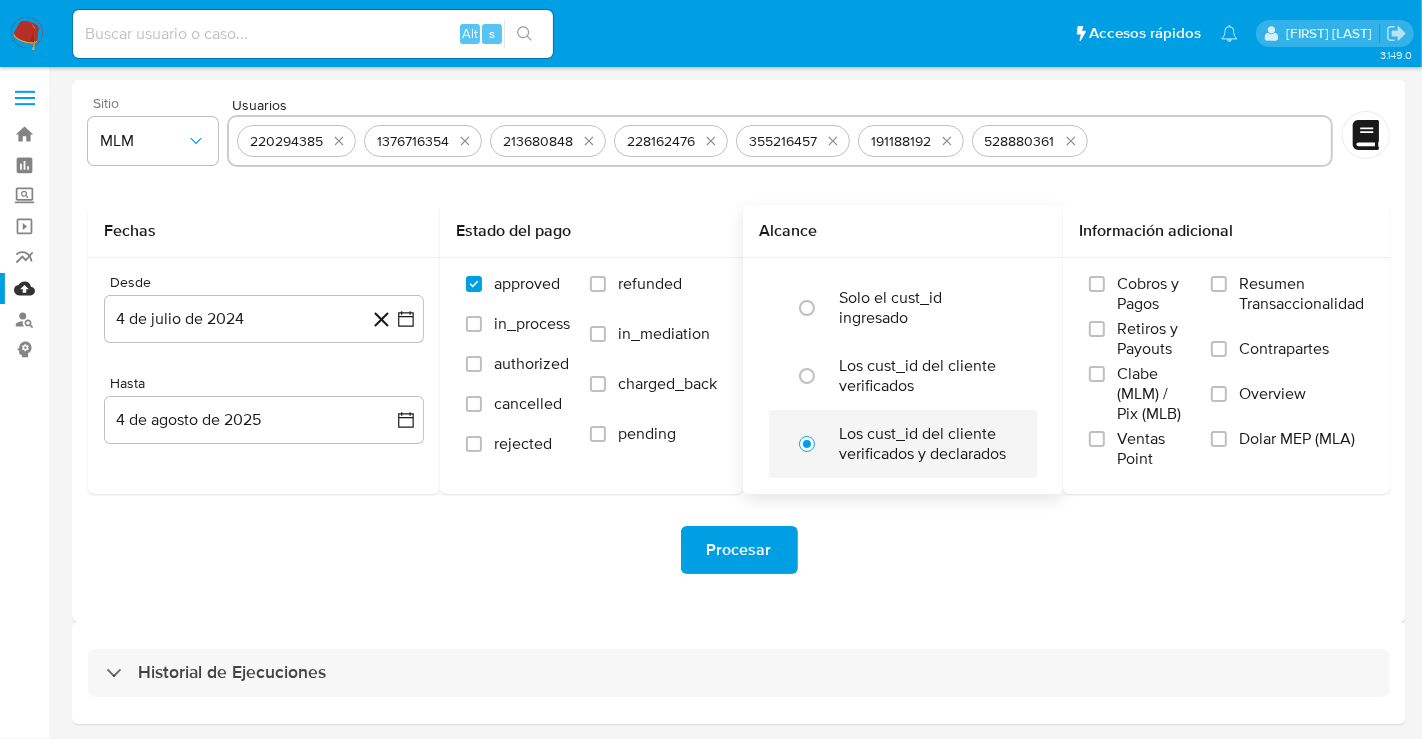 paste on "2398427184" 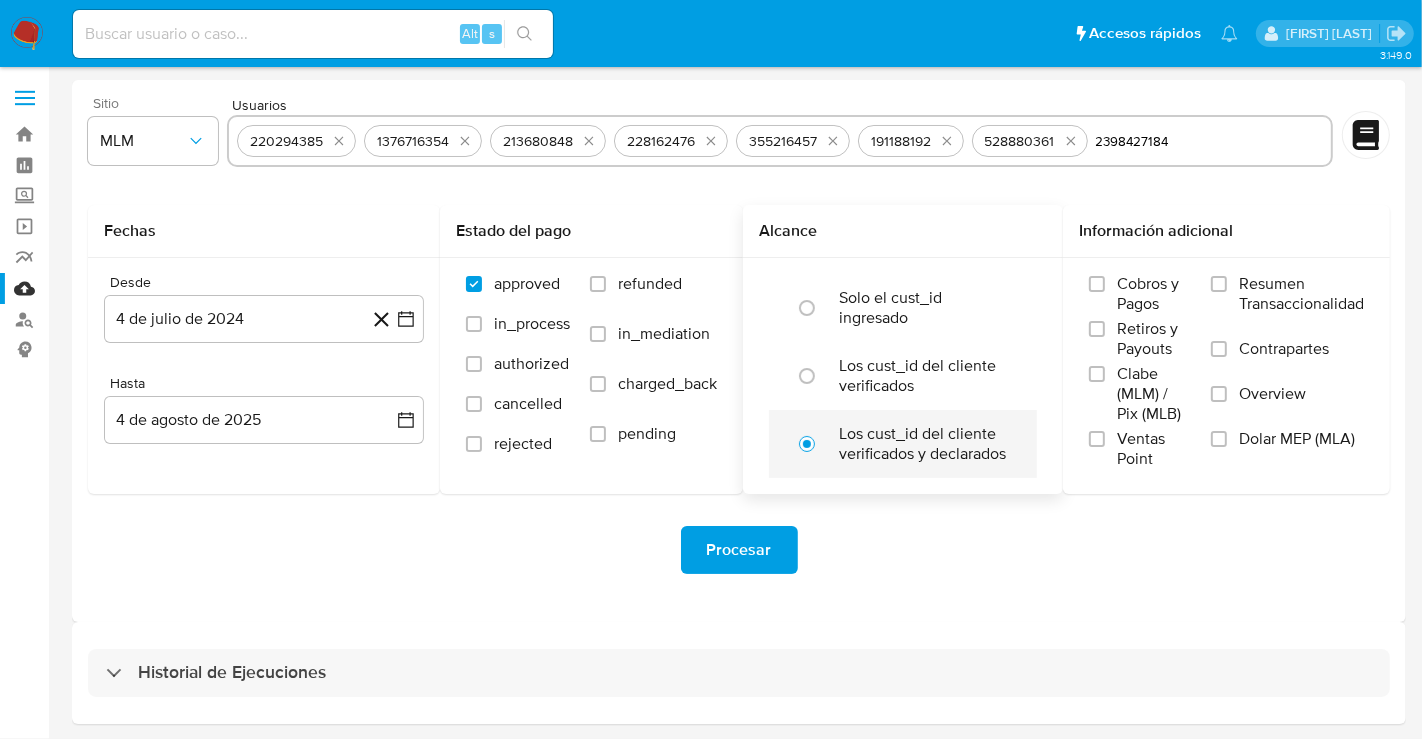 type on "2398427184" 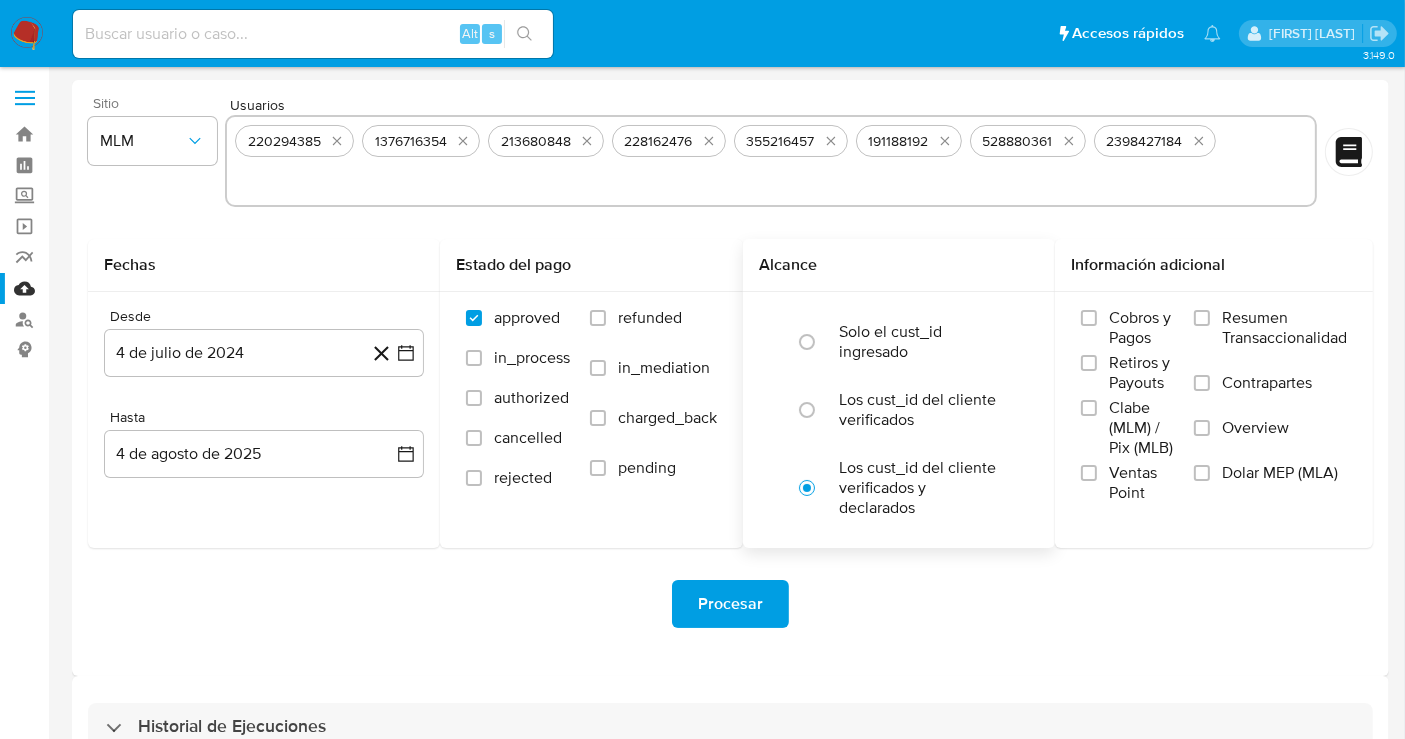 paste on "611011965" 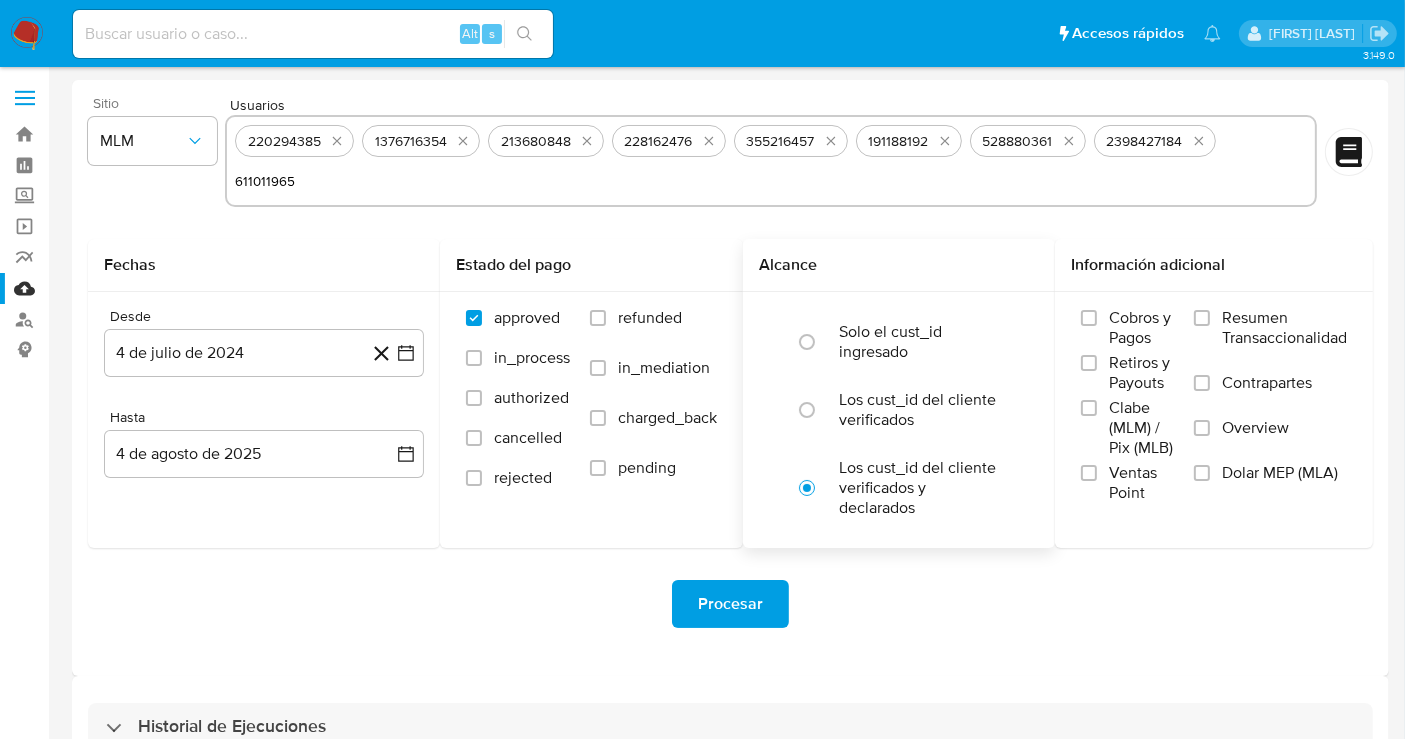 type on "611011965" 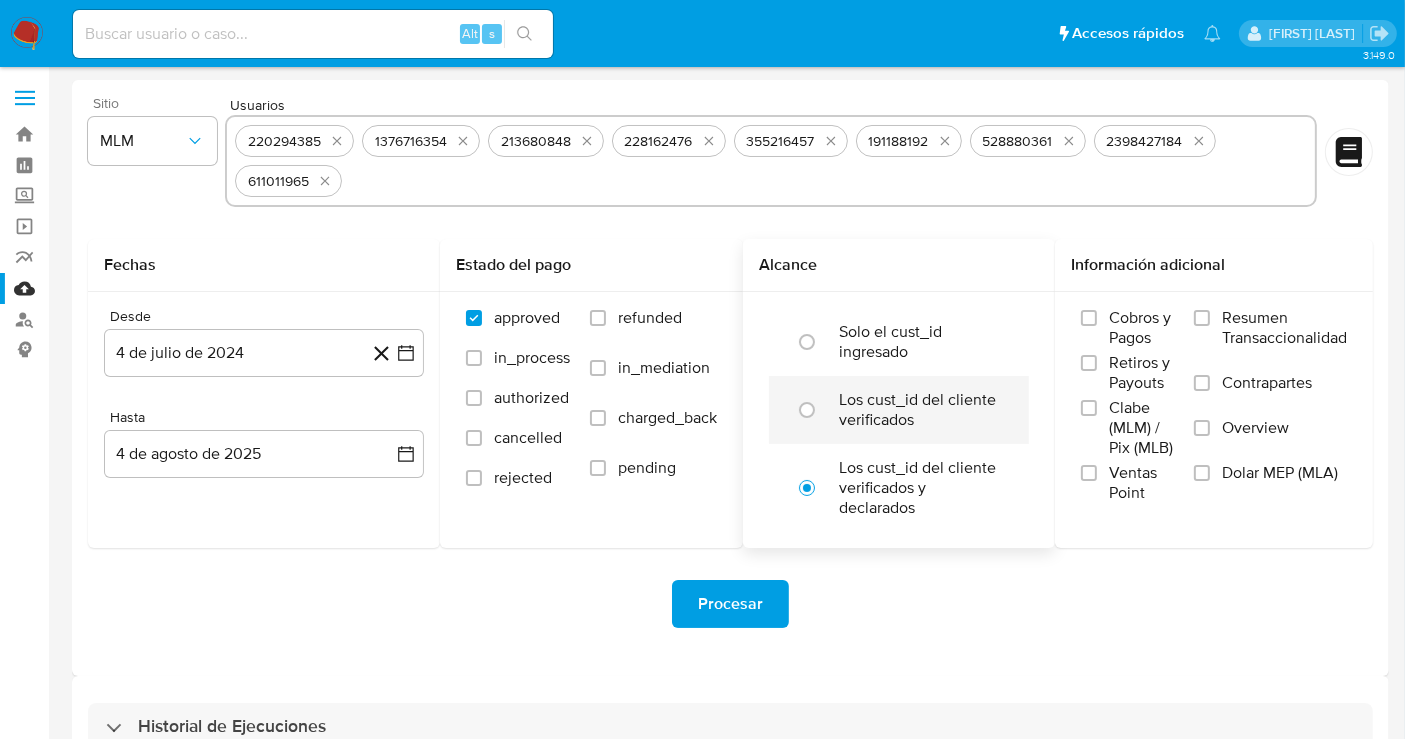 paste on "1739872366" 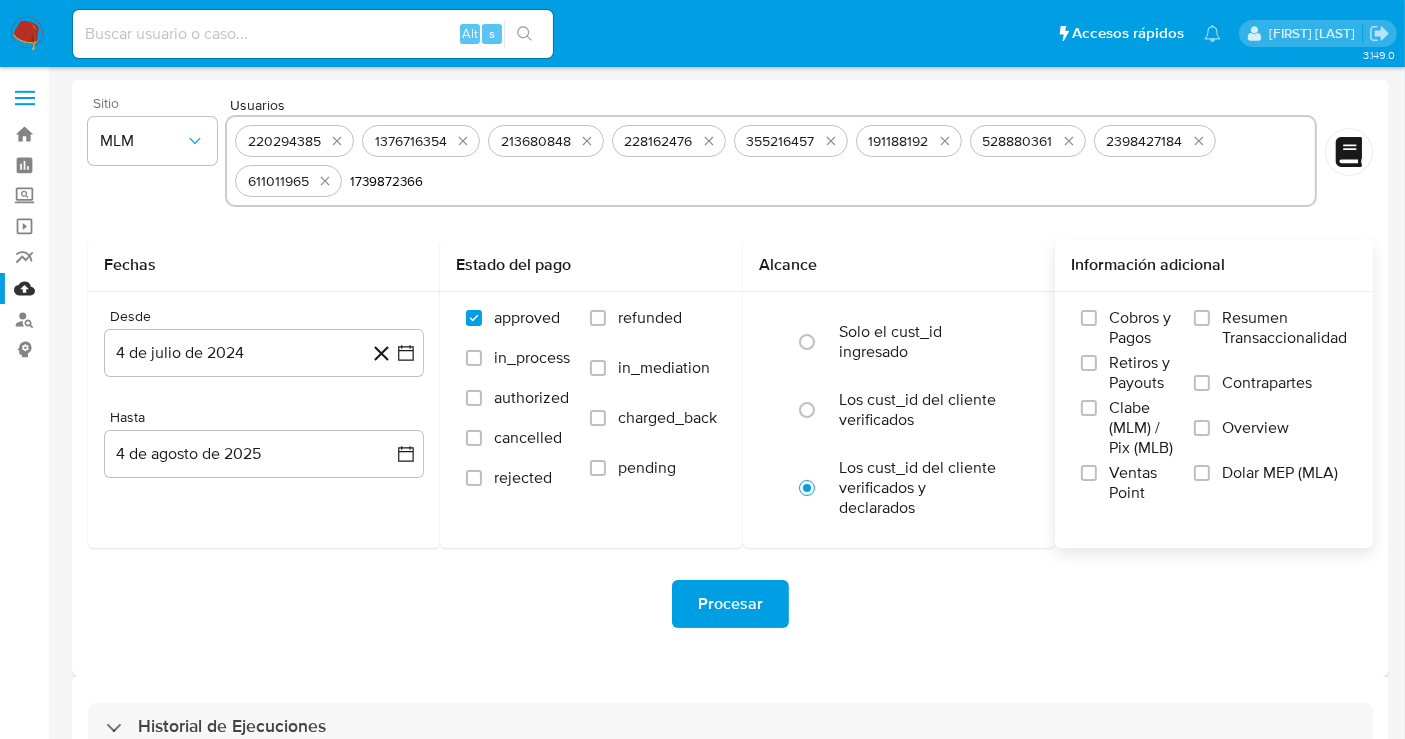 type on "1739872366" 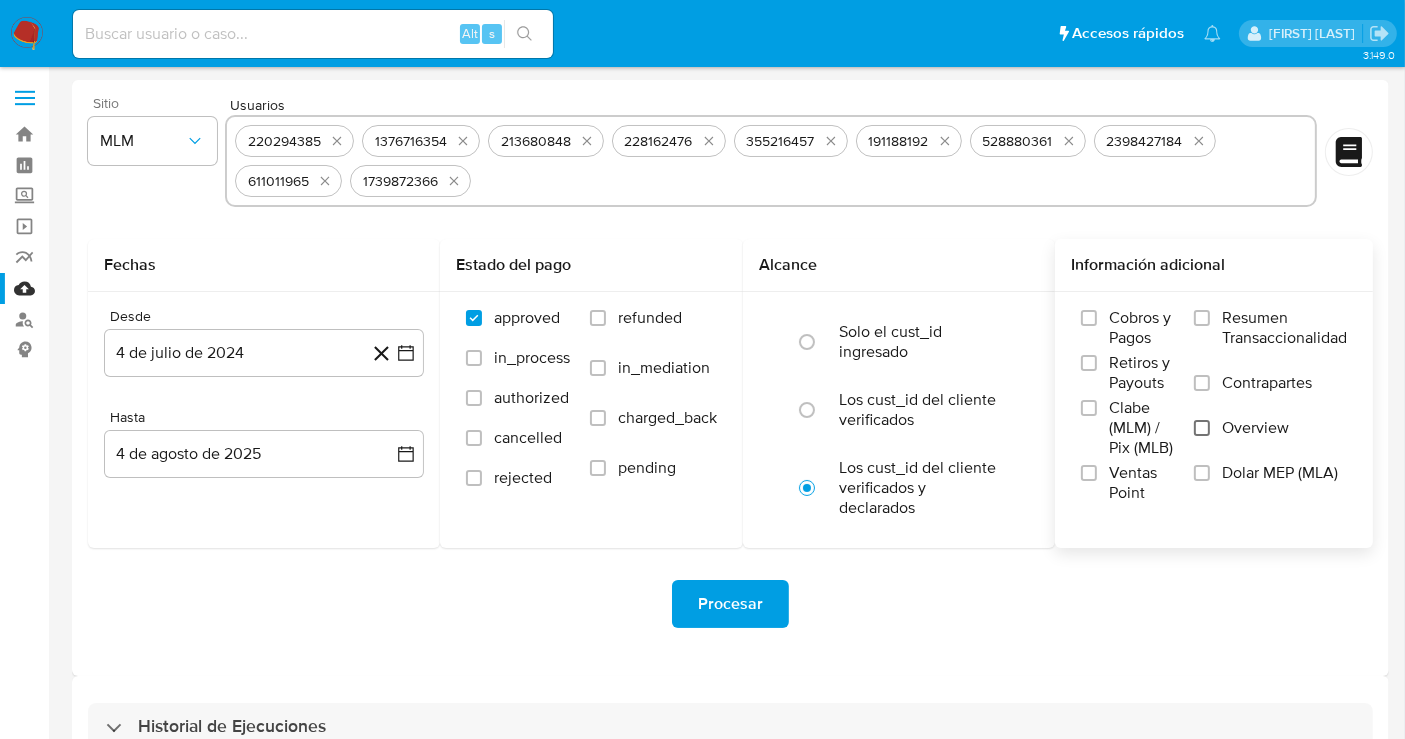 click on "Overview" at bounding box center (1202, 428) 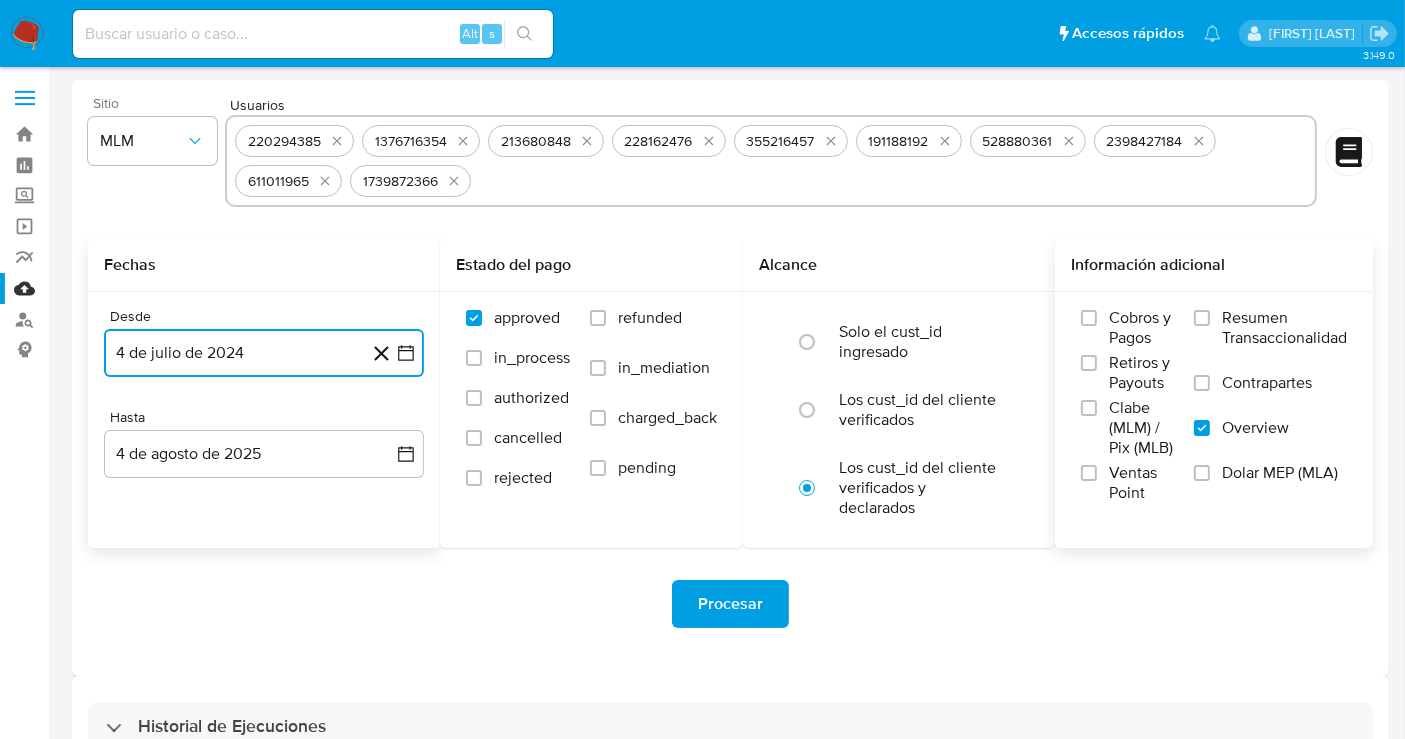 click on "4 de julio de 2024" at bounding box center [264, 353] 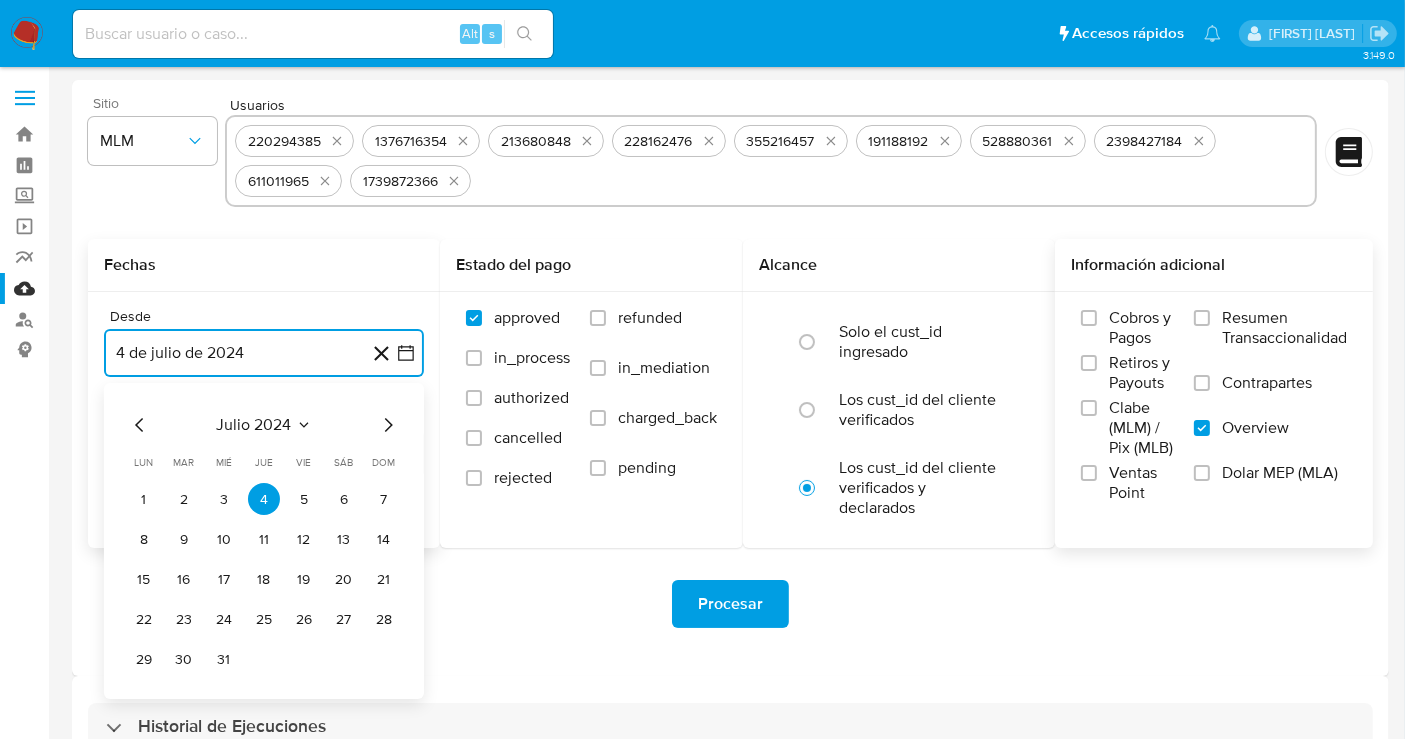 drag, startPoint x: 381, startPoint y: 425, endPoint x: 395, endPoint y: 424, distance: 14.035668 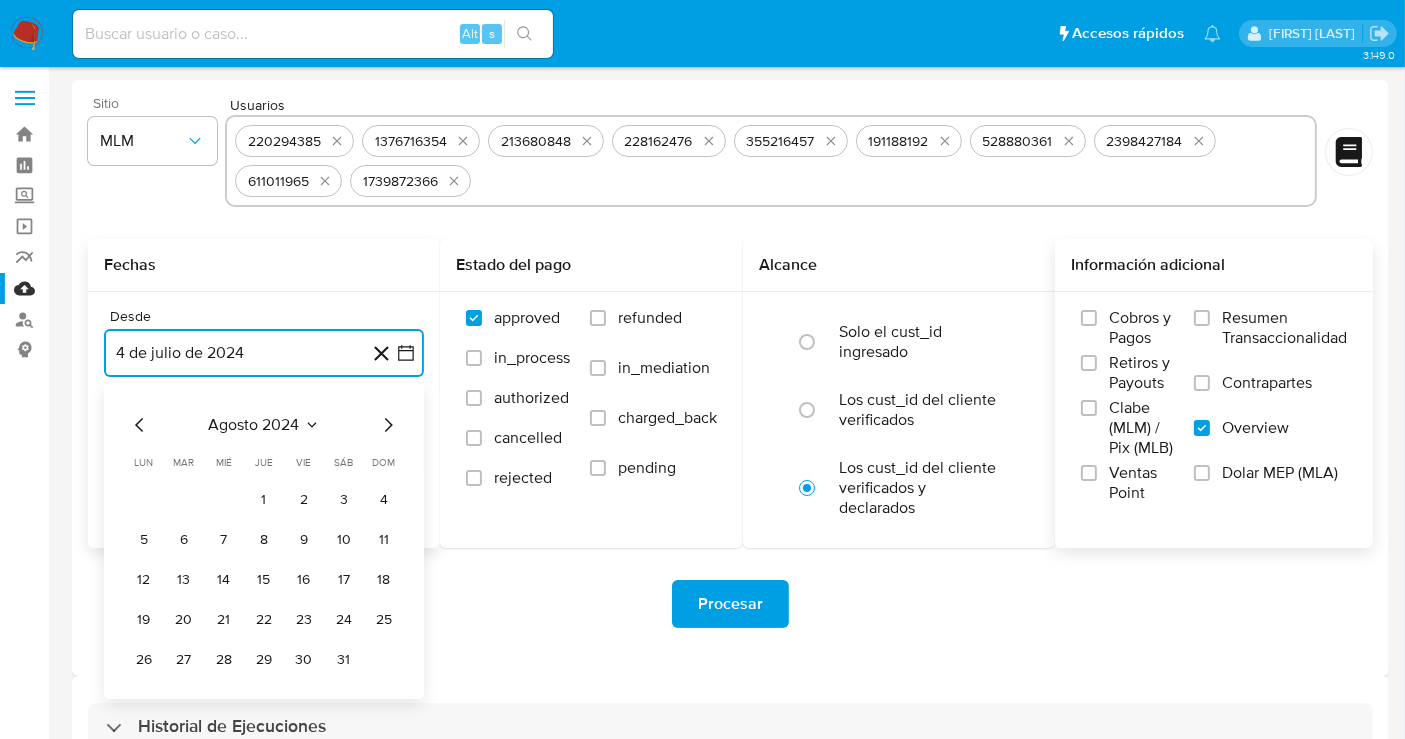 click 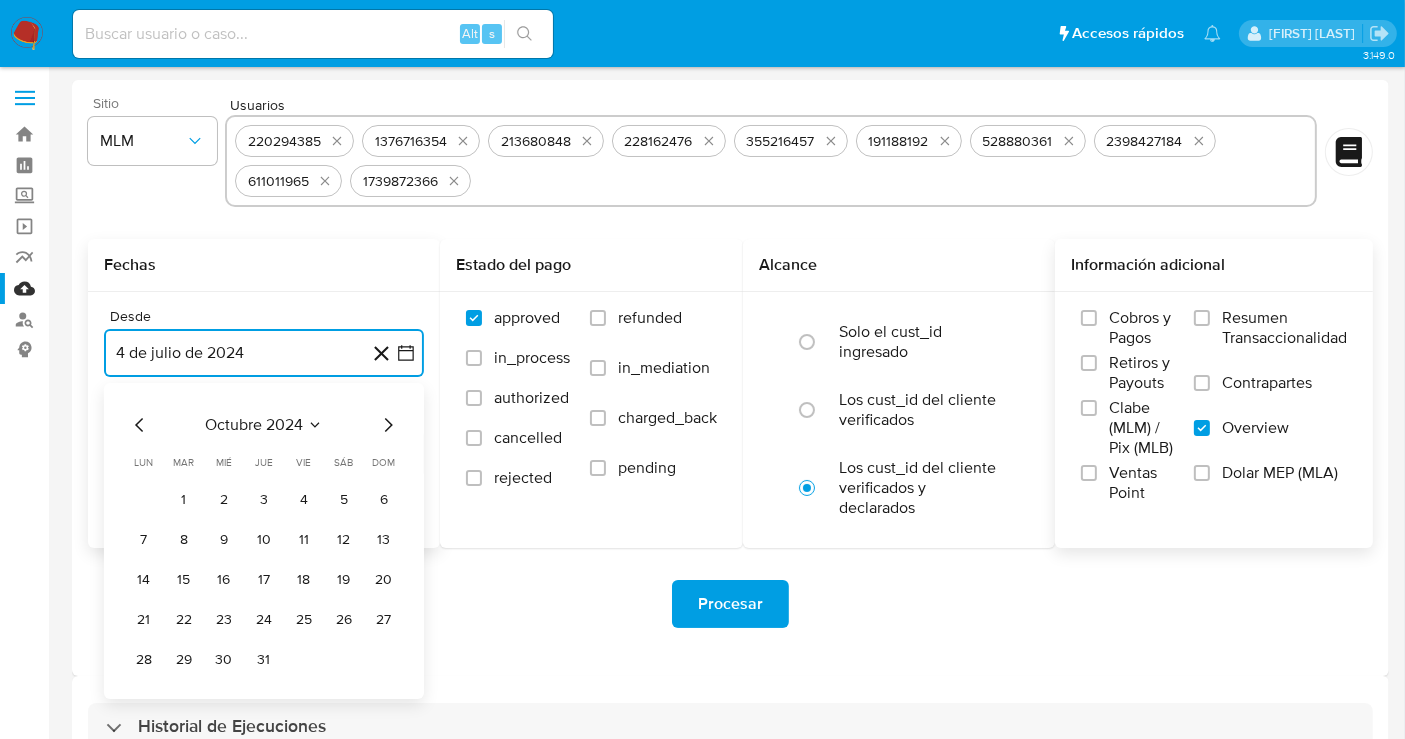 click 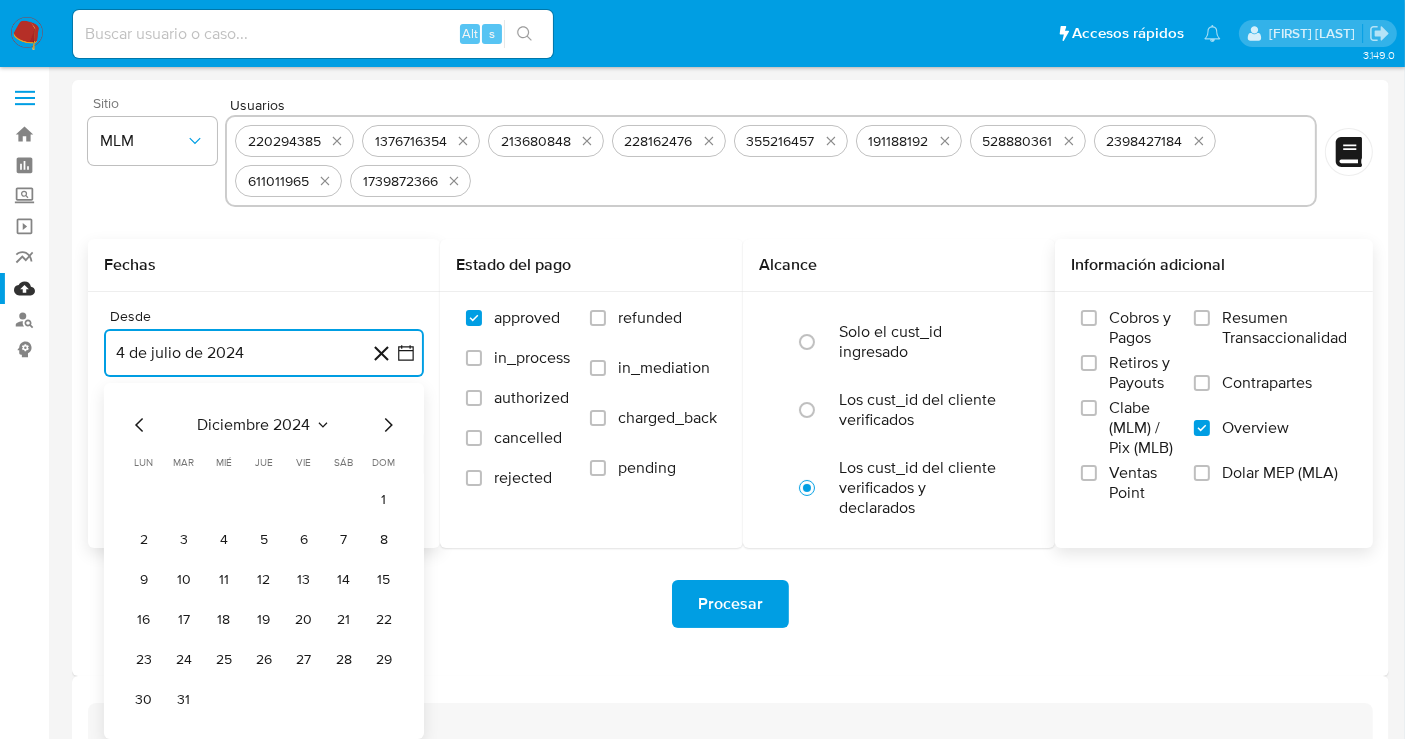 click 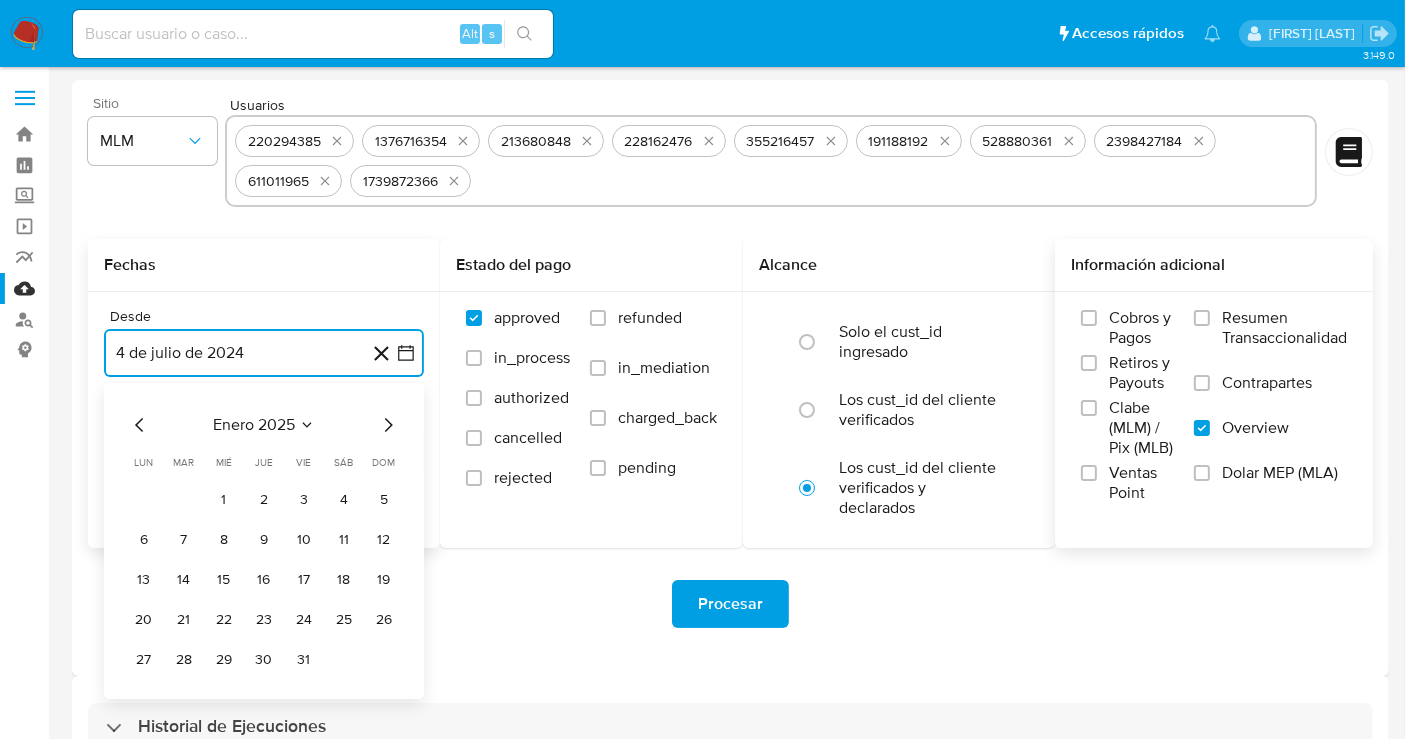 click 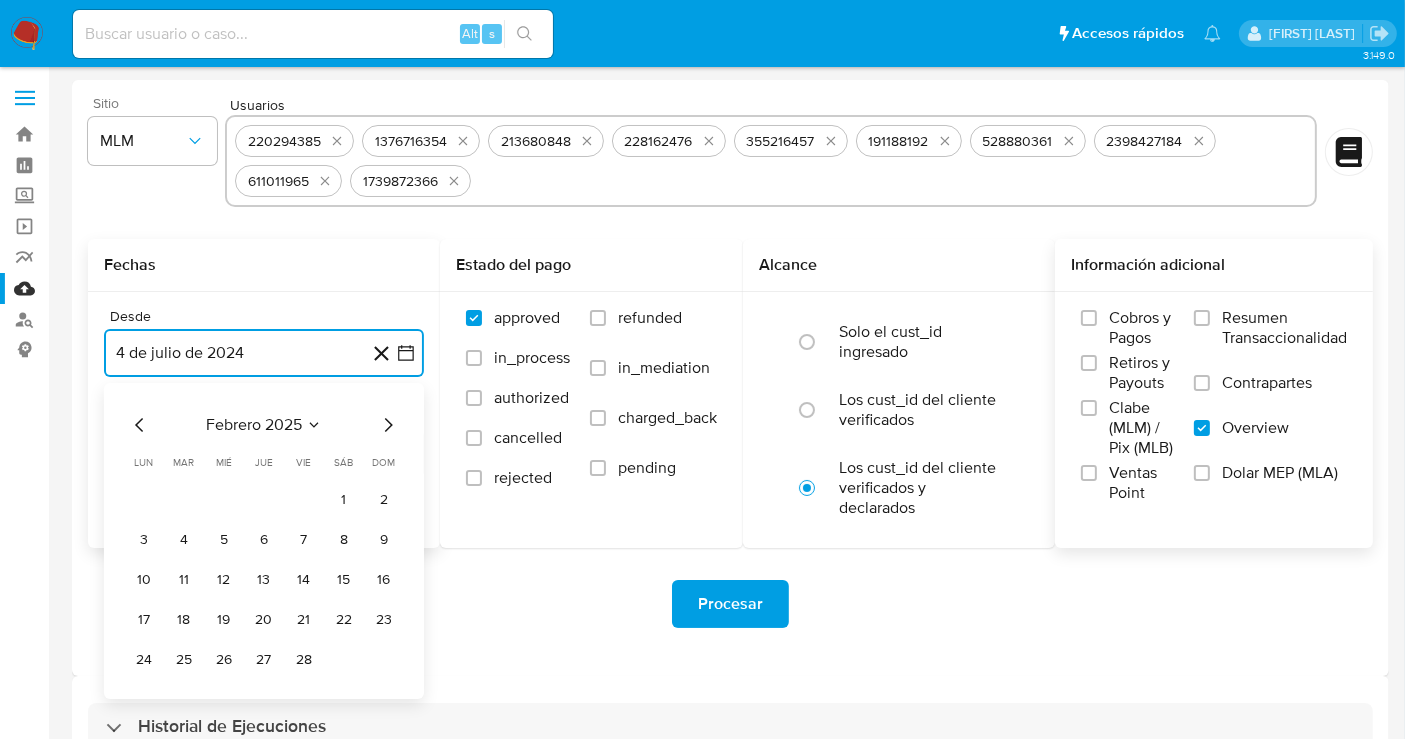 click 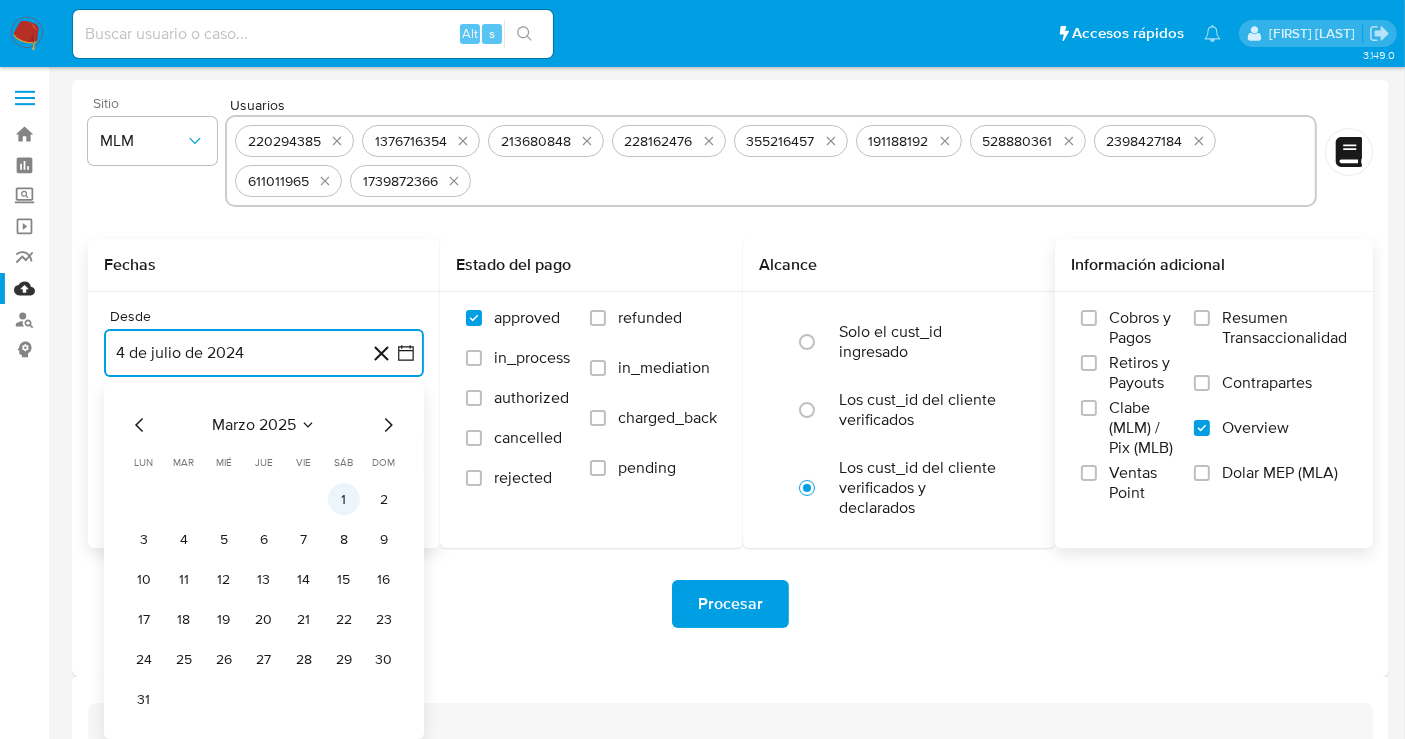 click on "1" at bounding box center [344, 499] 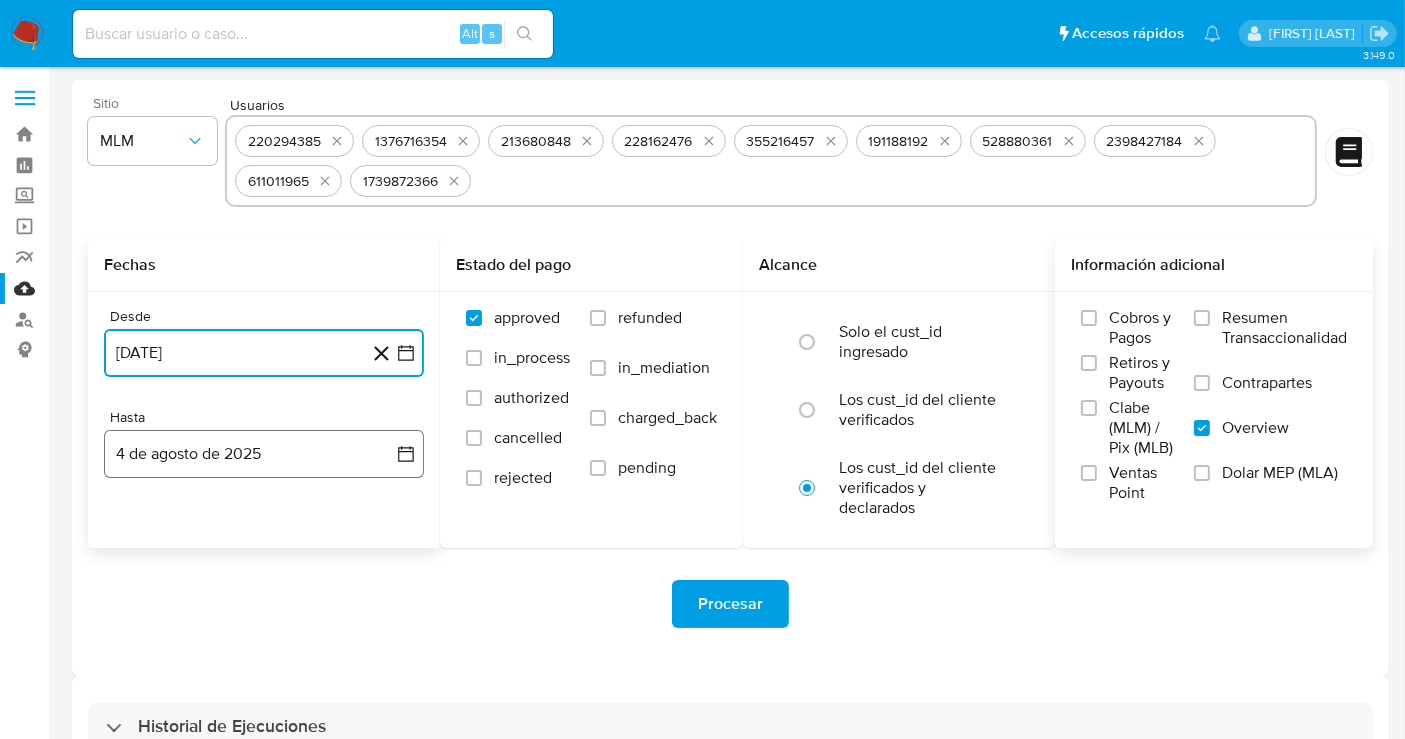 click on "4 de agosto de 2025" at bounding box center [264, 454] 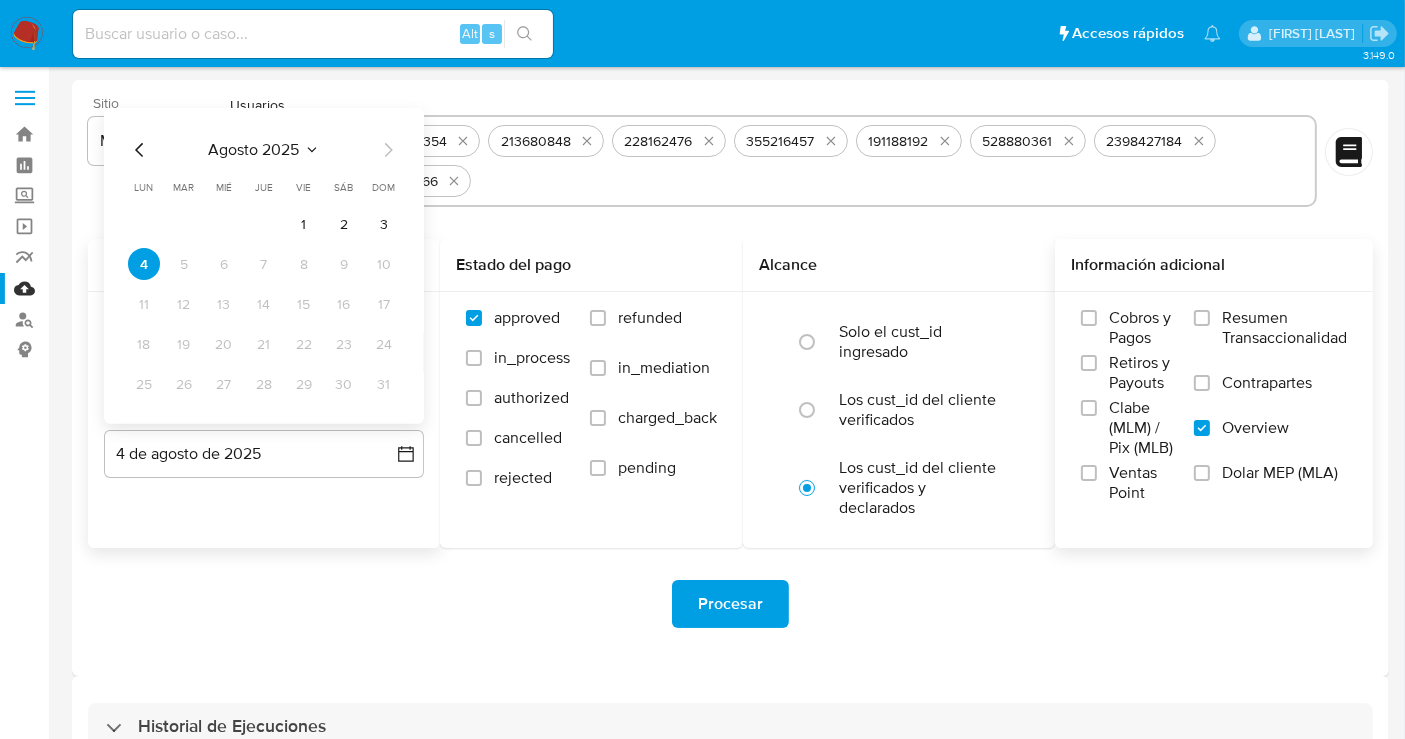 click 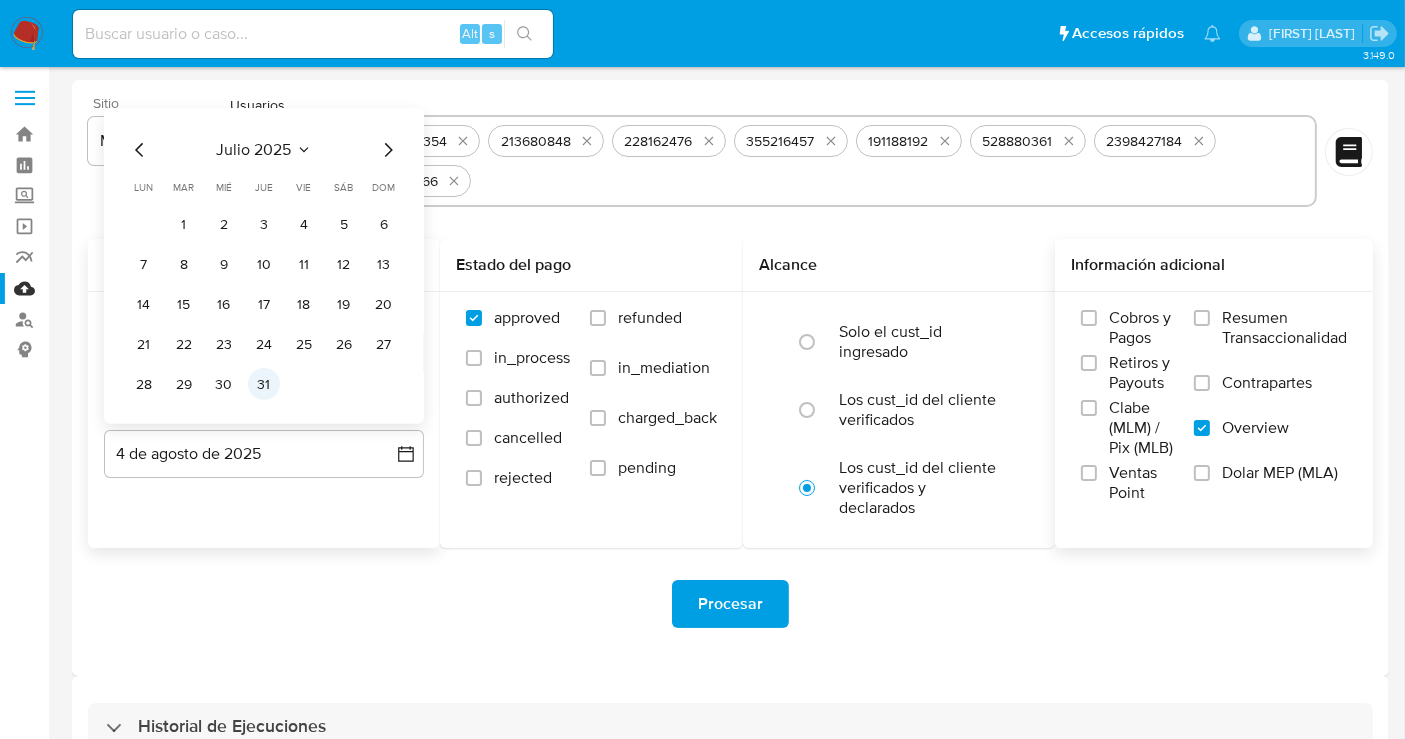 click on "31" at bounding box center [264, 384] 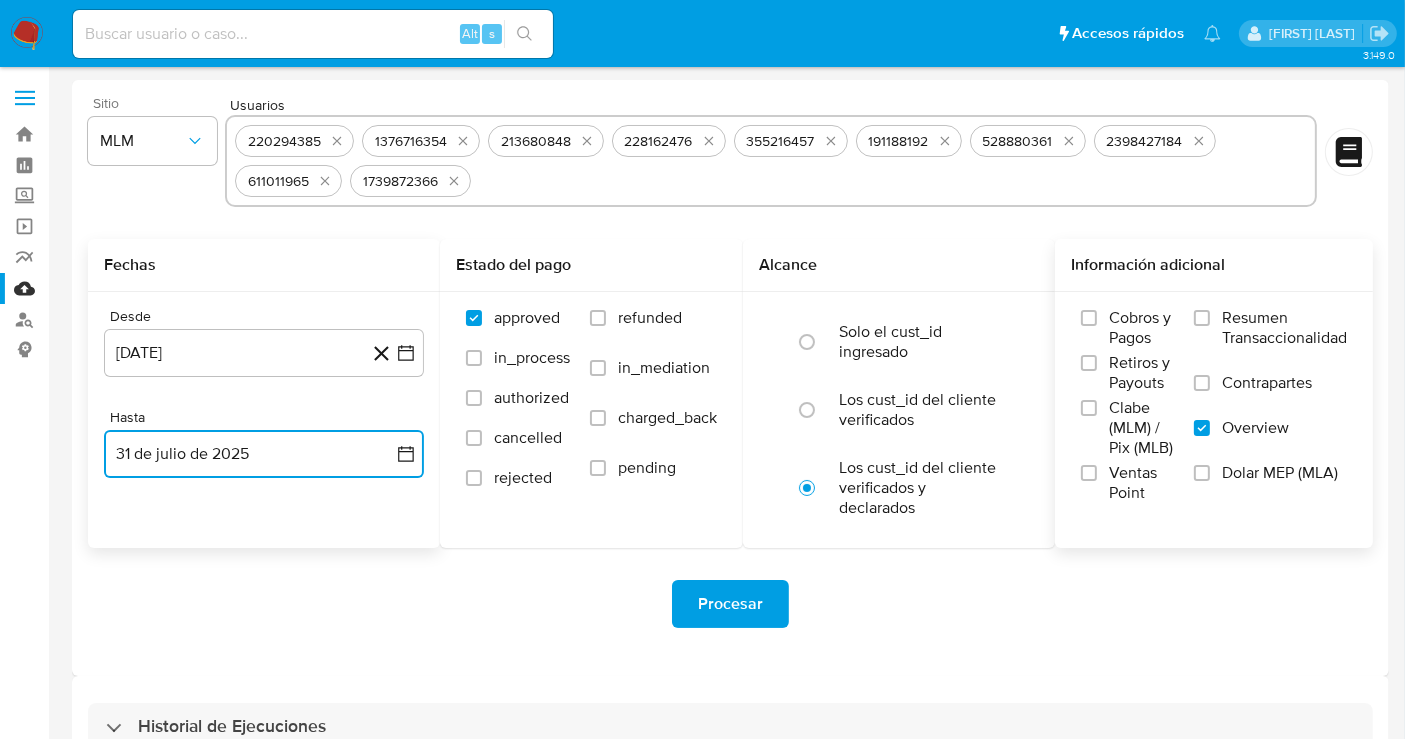 type 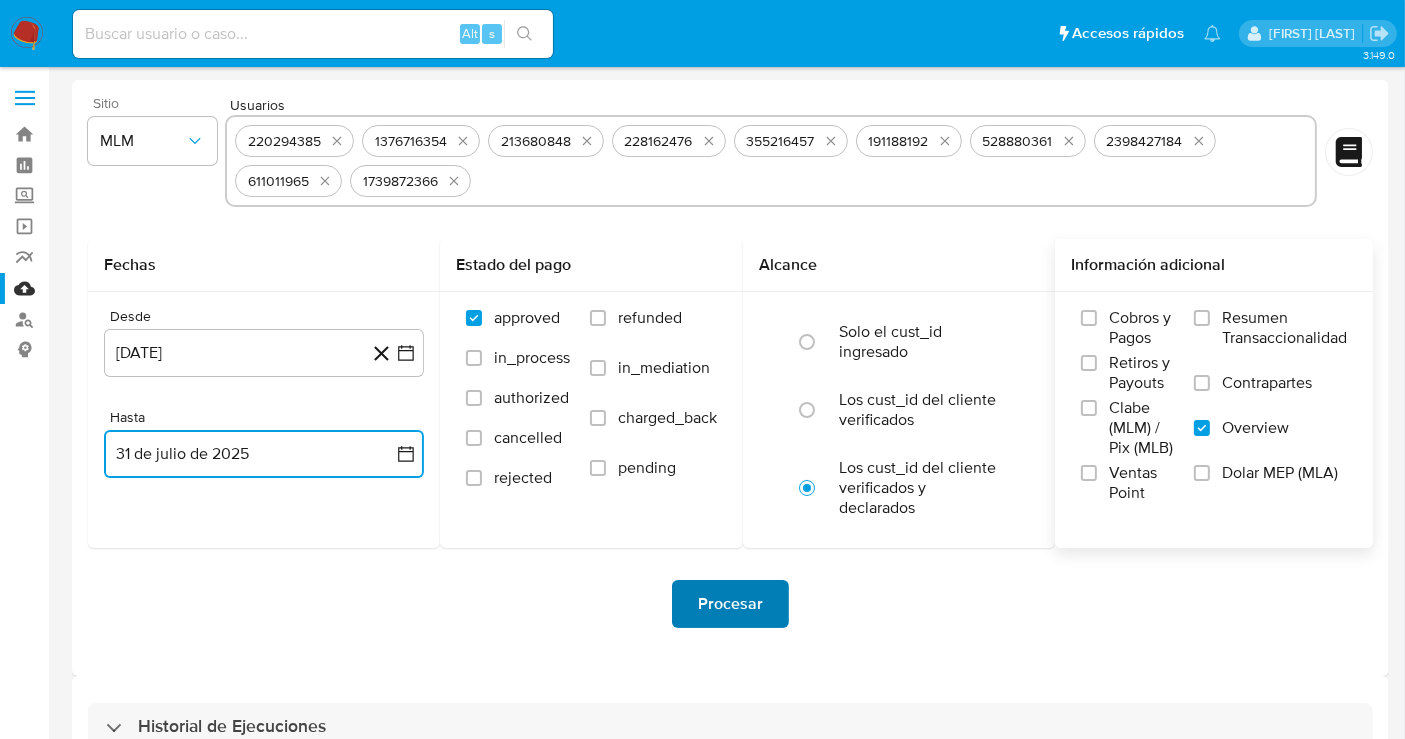 click on "Procesar" at bounding box center [730, 604] 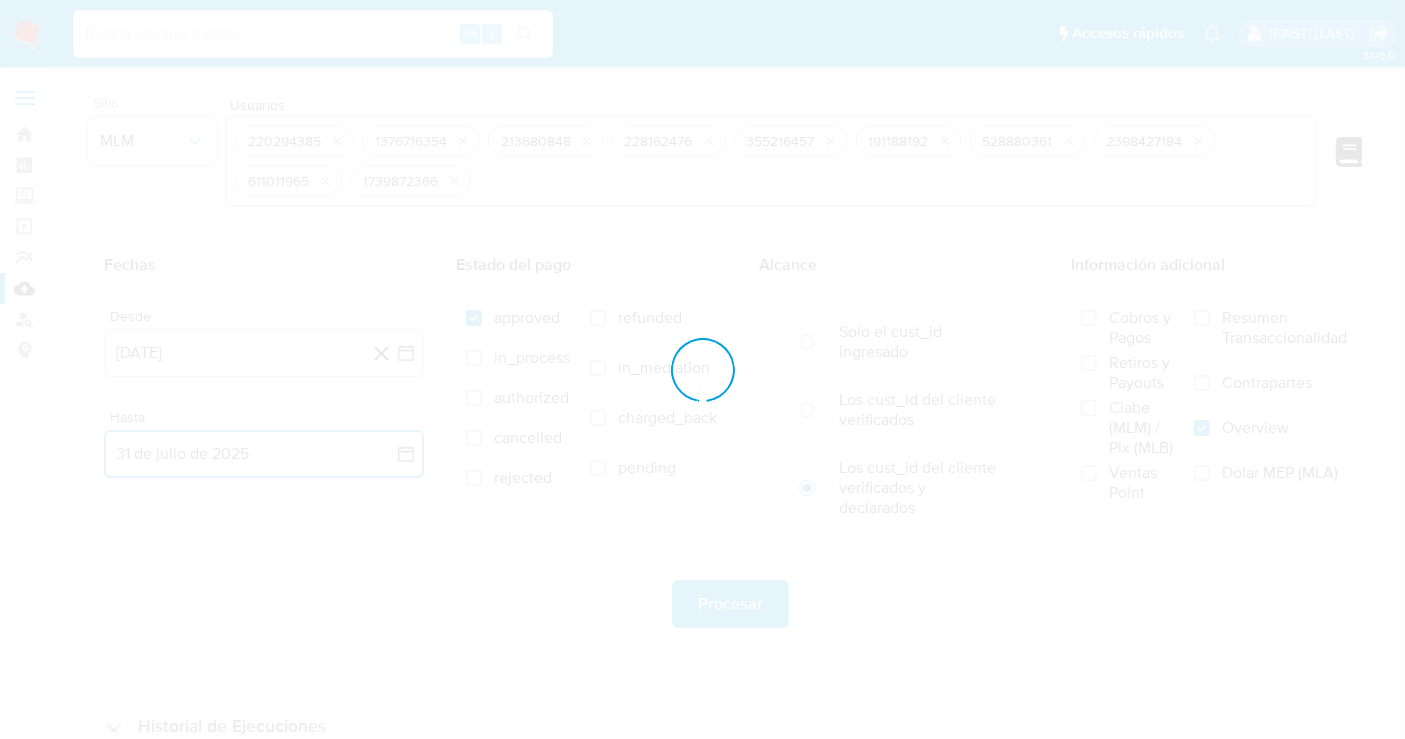 type 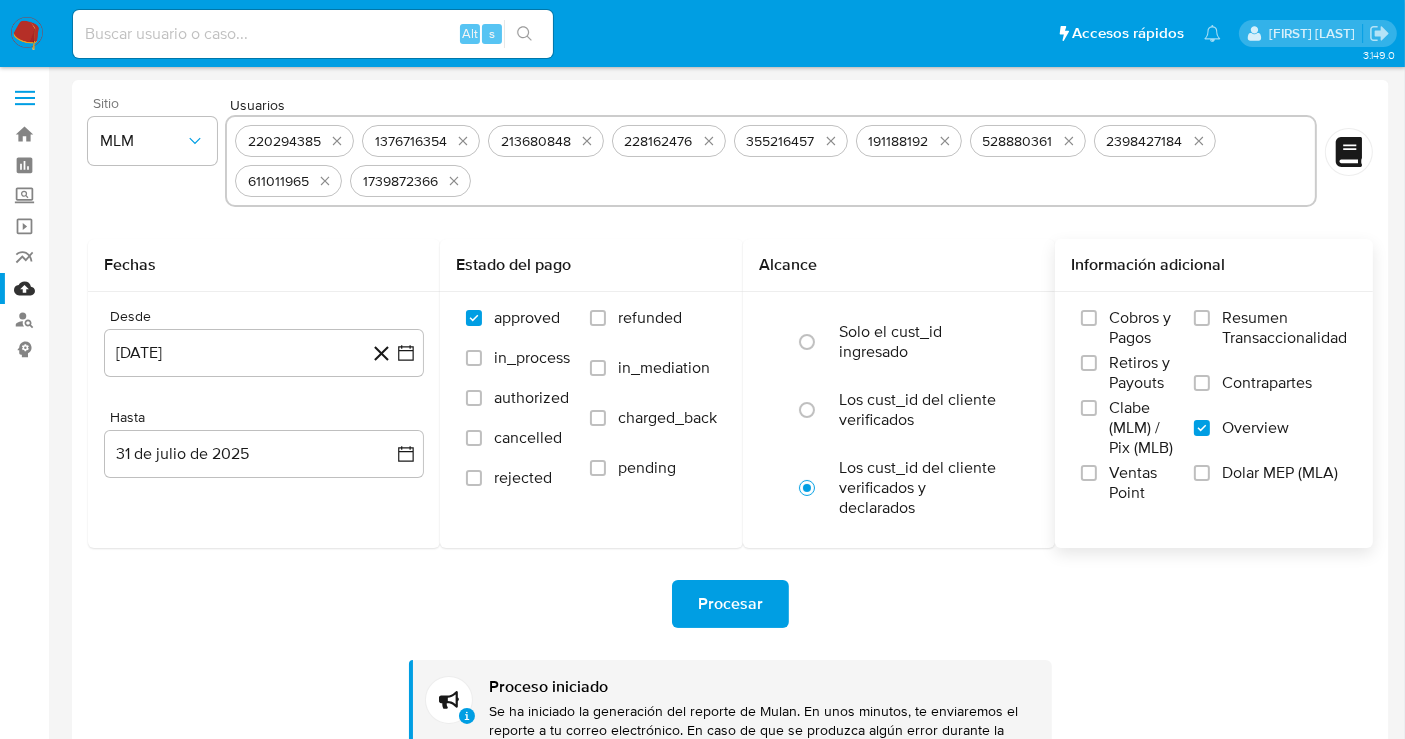 click at bounding box center [27, 34] 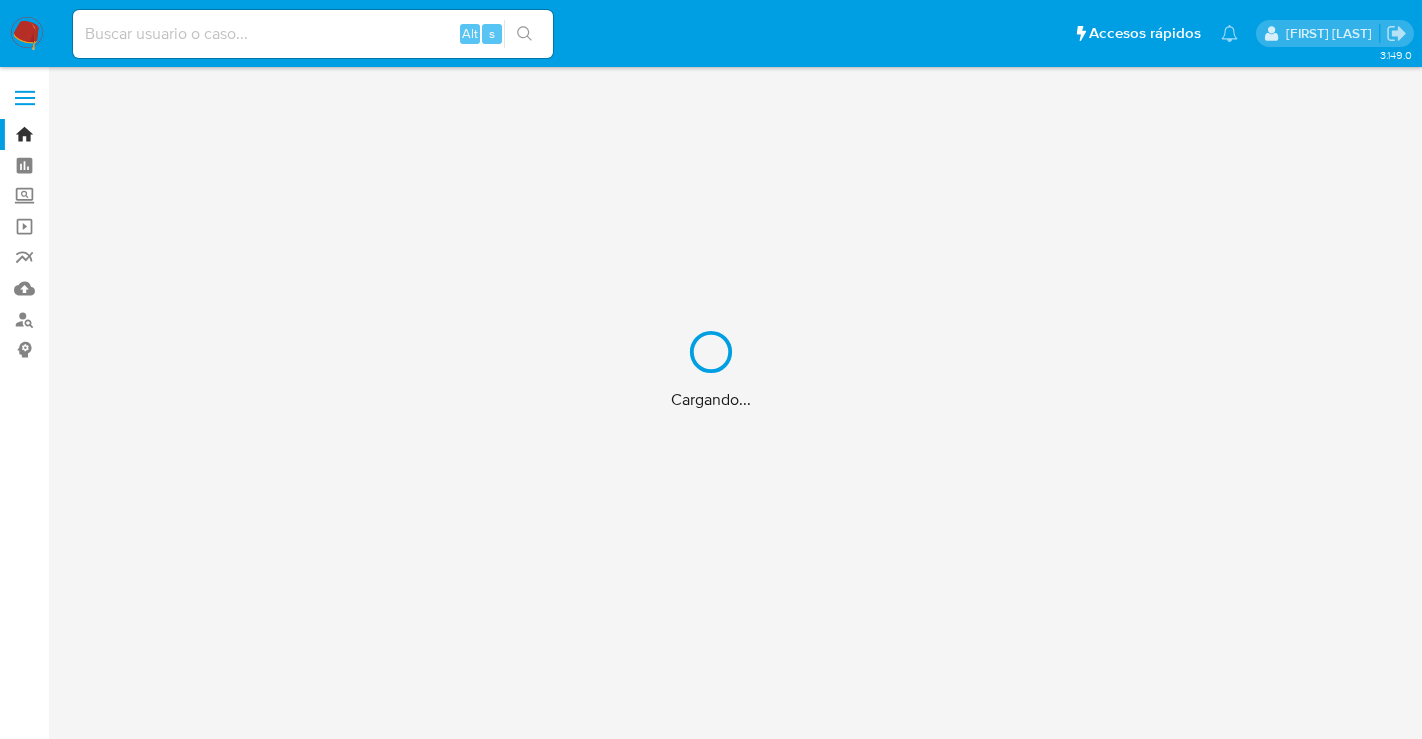 scroll, scrollTop: 0, scrollLeft: 0, axis: both 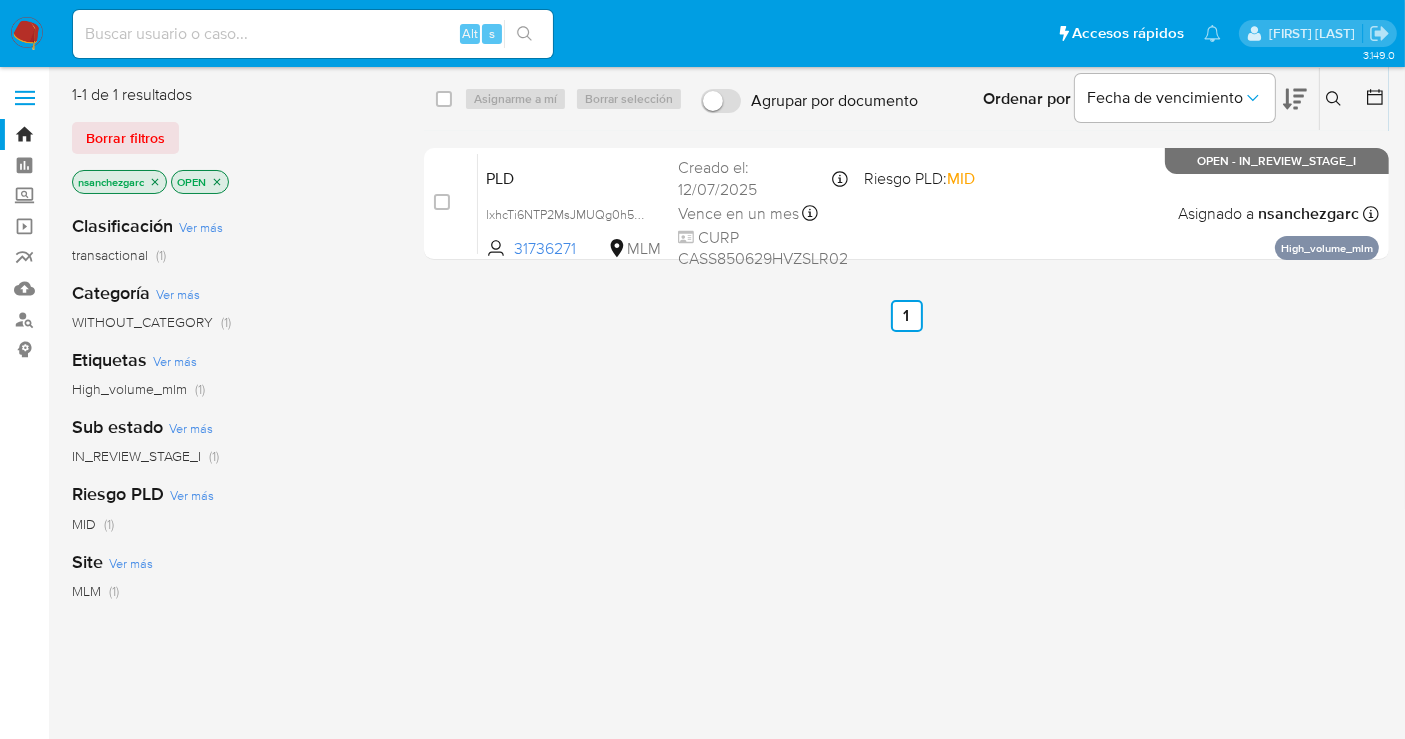 click 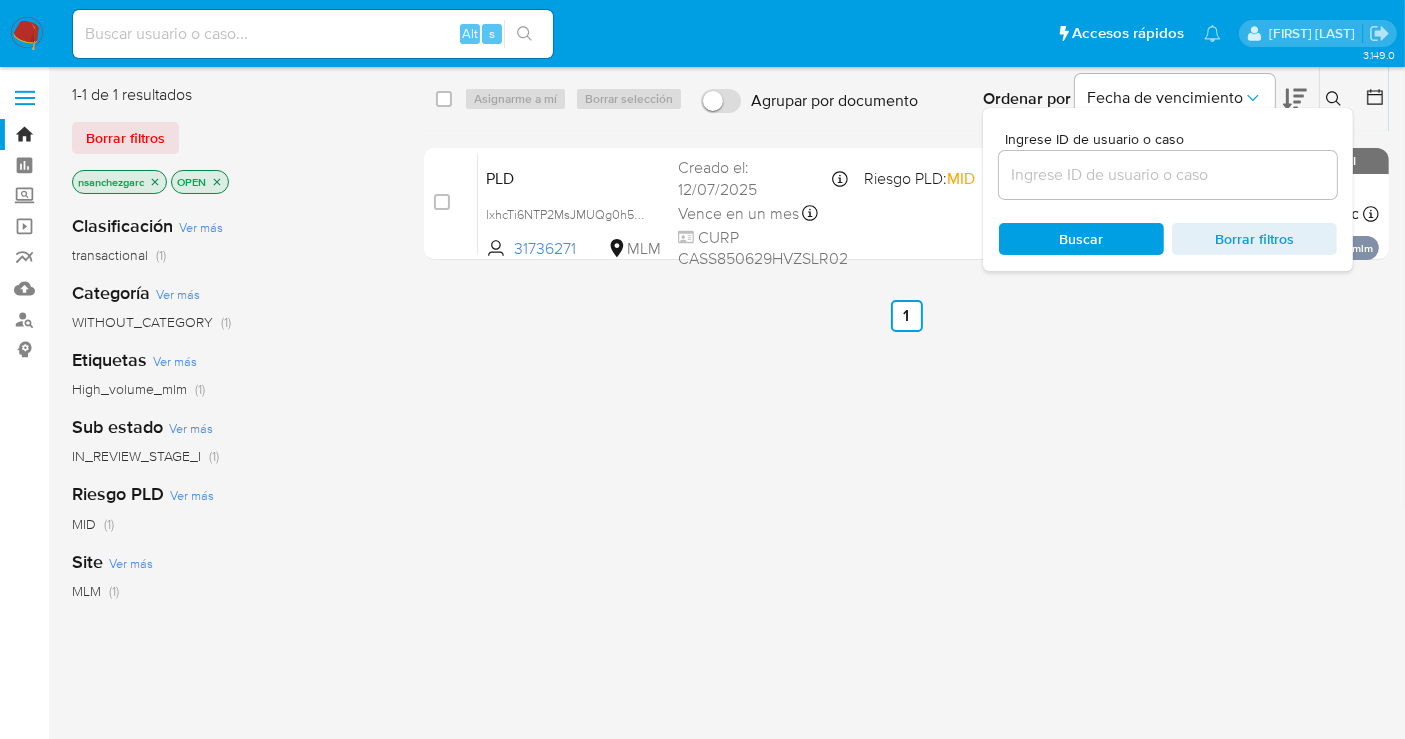 click at bounding box center [1168, 175] 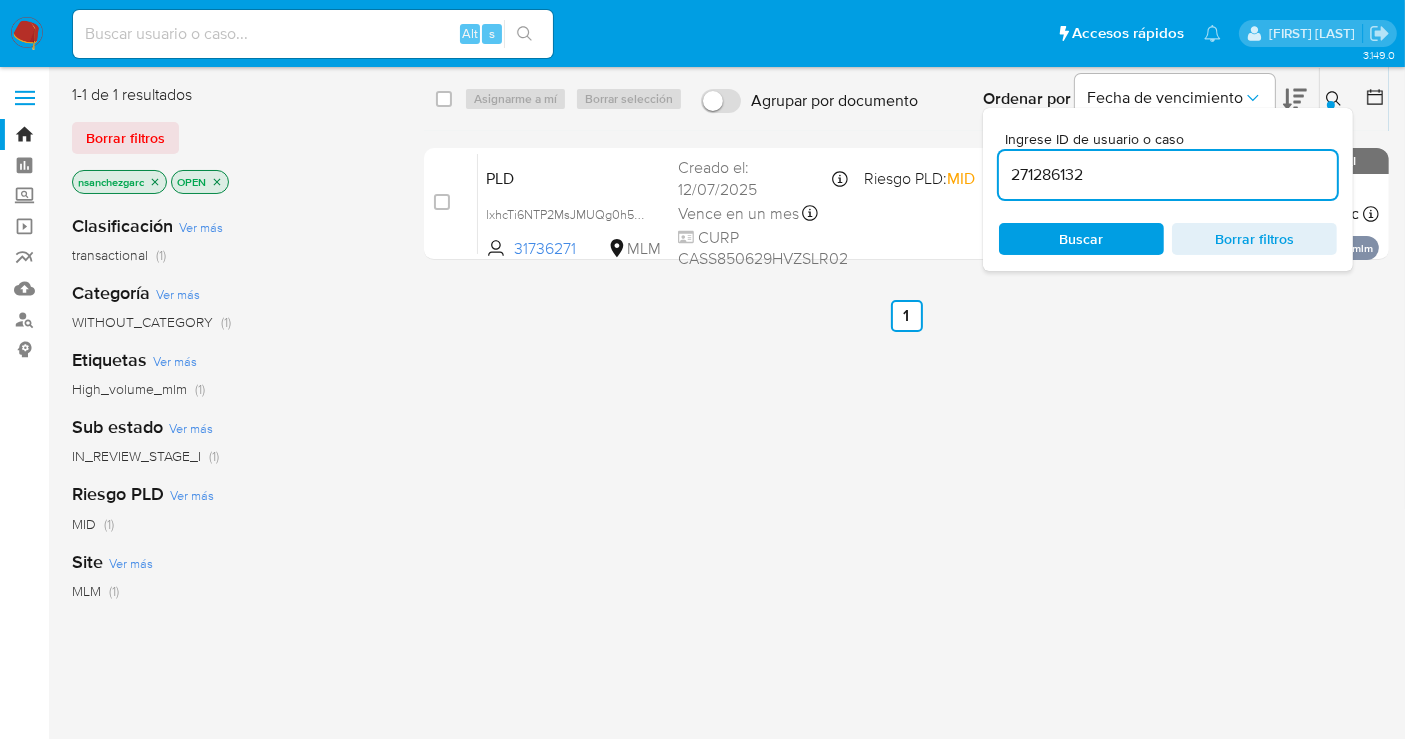 type on "271286132" 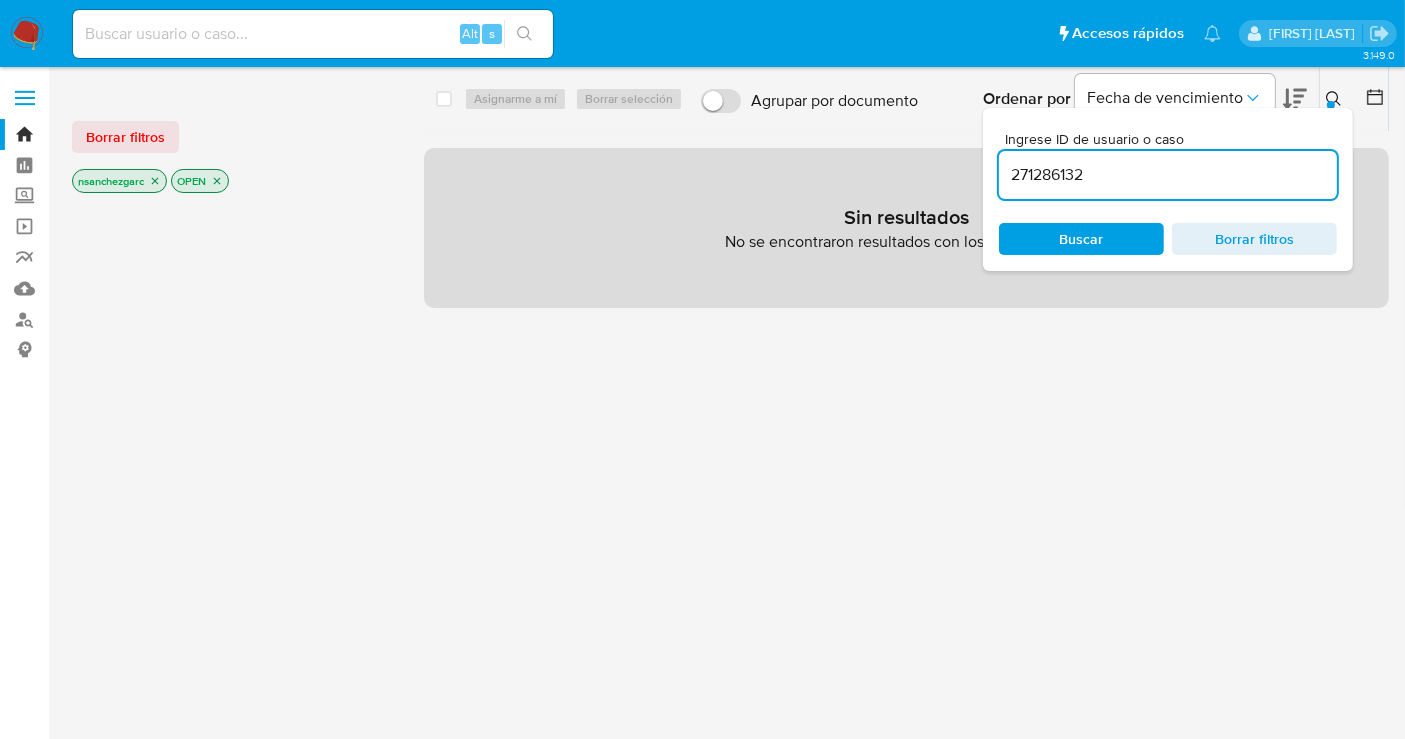 click 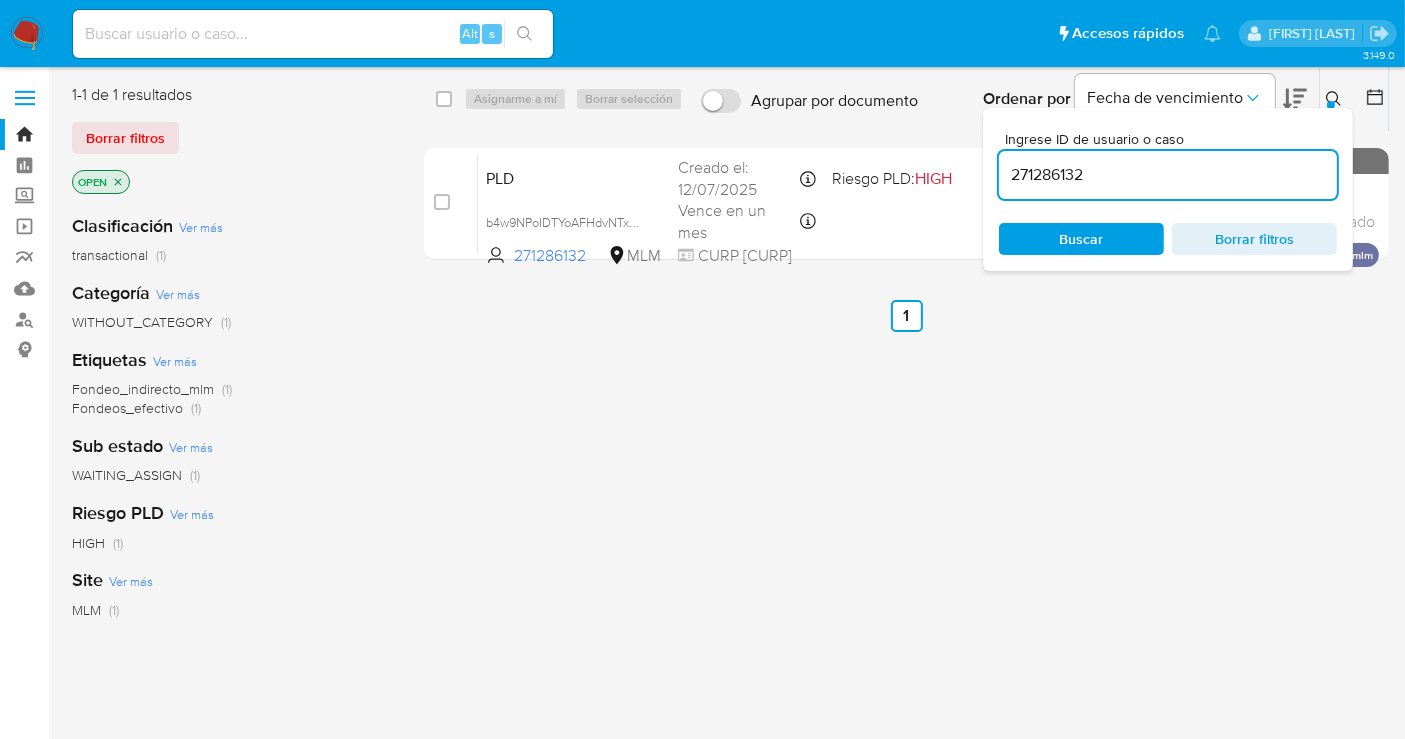 click 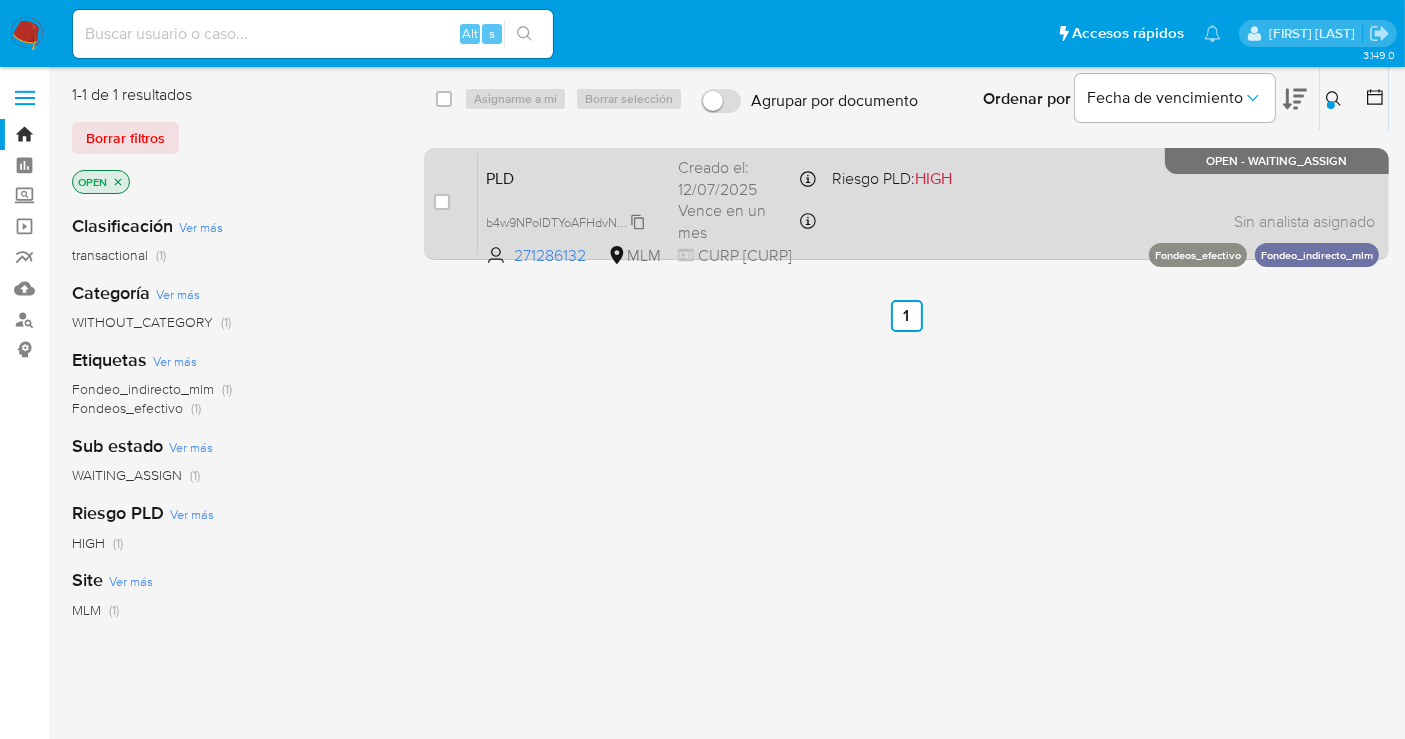 click on "b4w9NPoIDTYoAFHdvNTxWtSG" at bounding box center [573, 221] 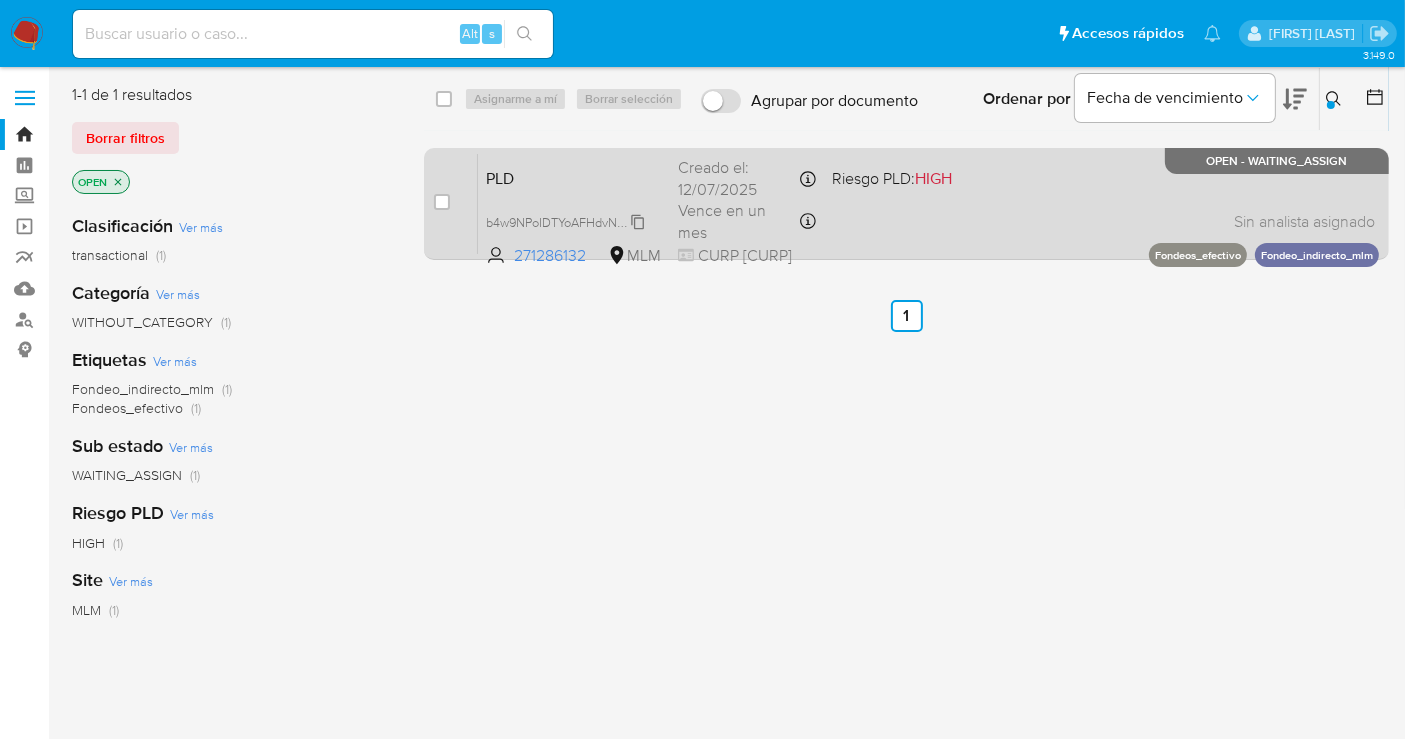 click on "b4w9NPoIDTYoAFHdvNTxWtSG" at bounding box center (573, 221) 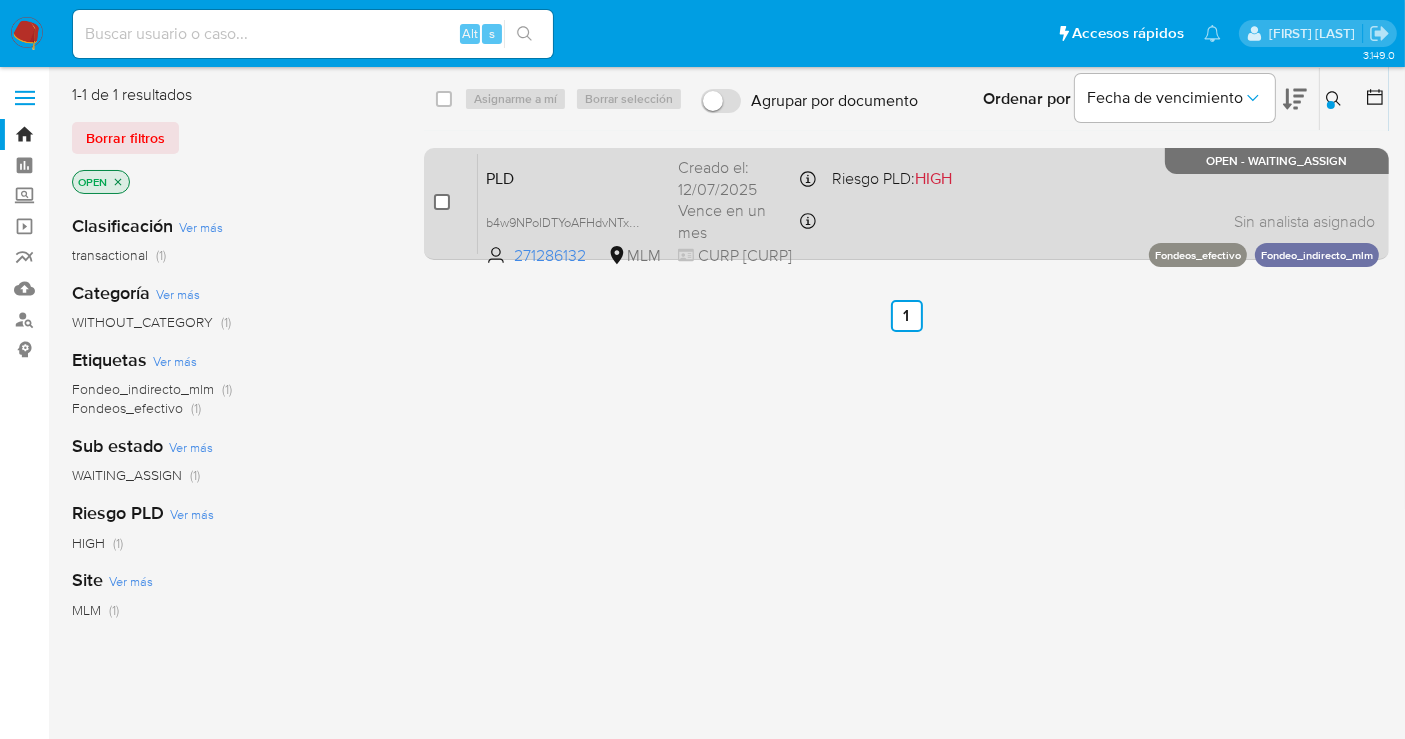 click at bounding box center [442, 202] 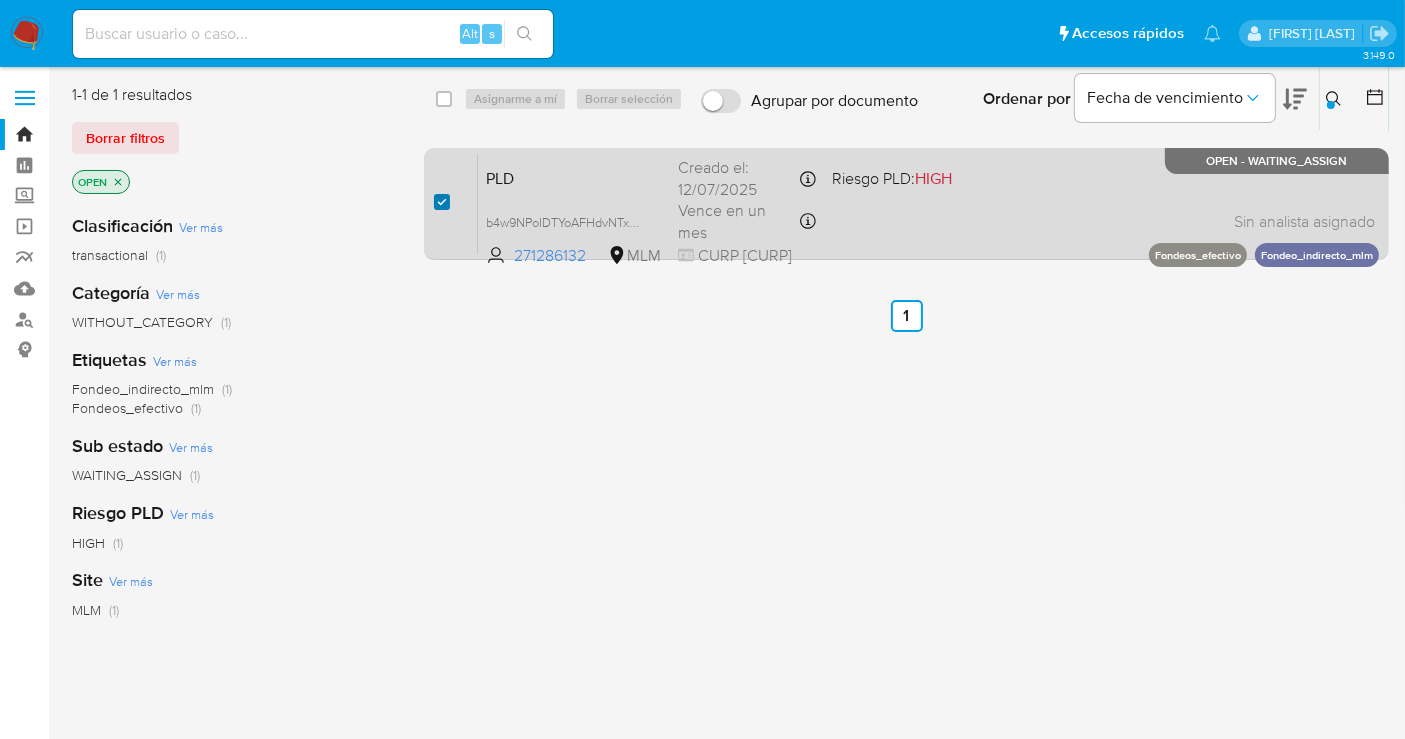 checkbox on "true" 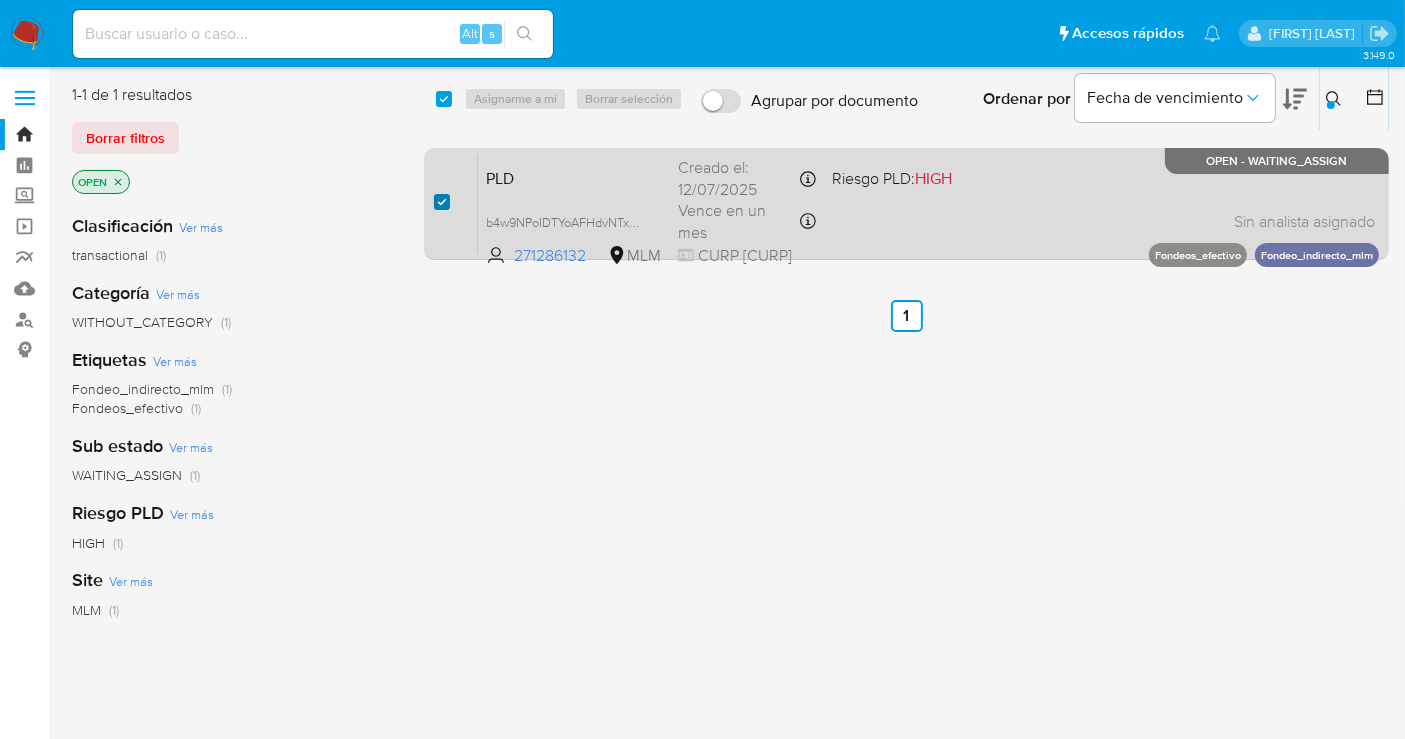 checkbox on "true" 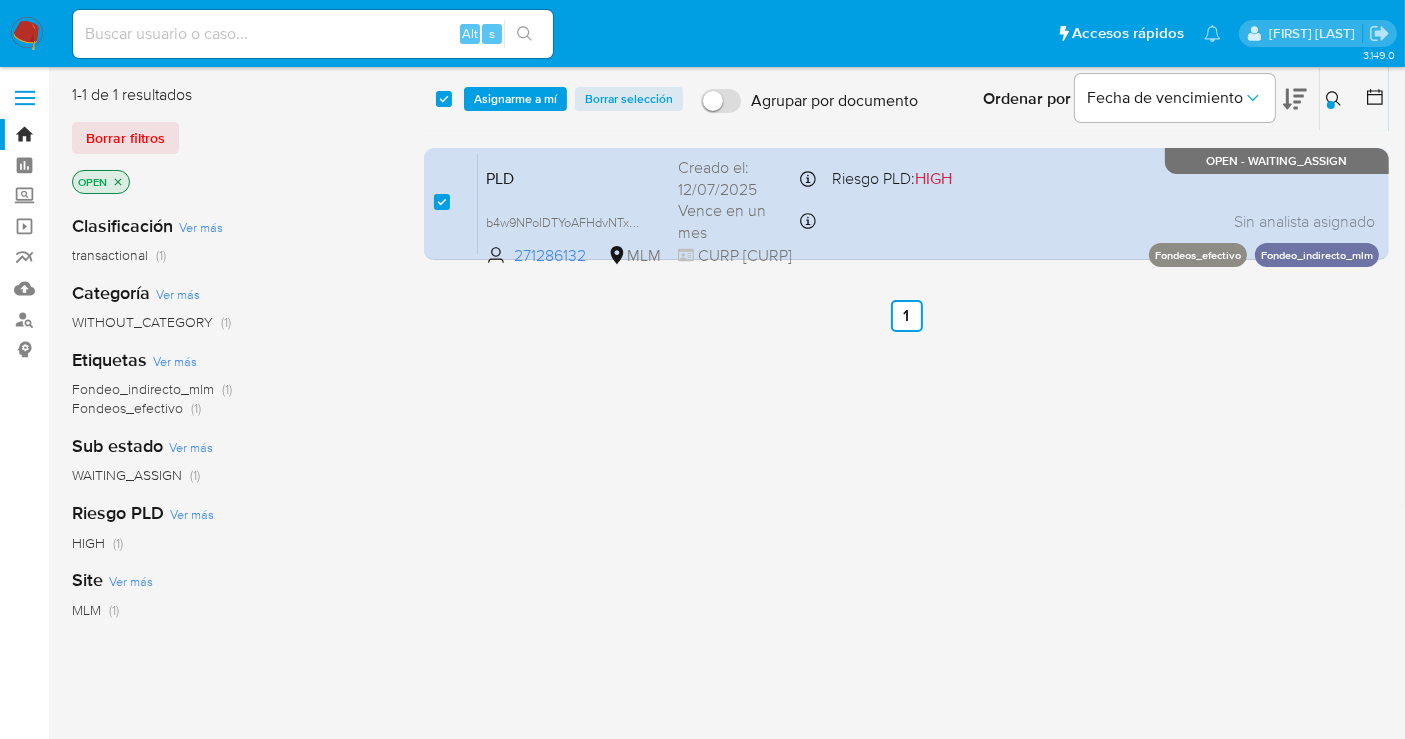 click 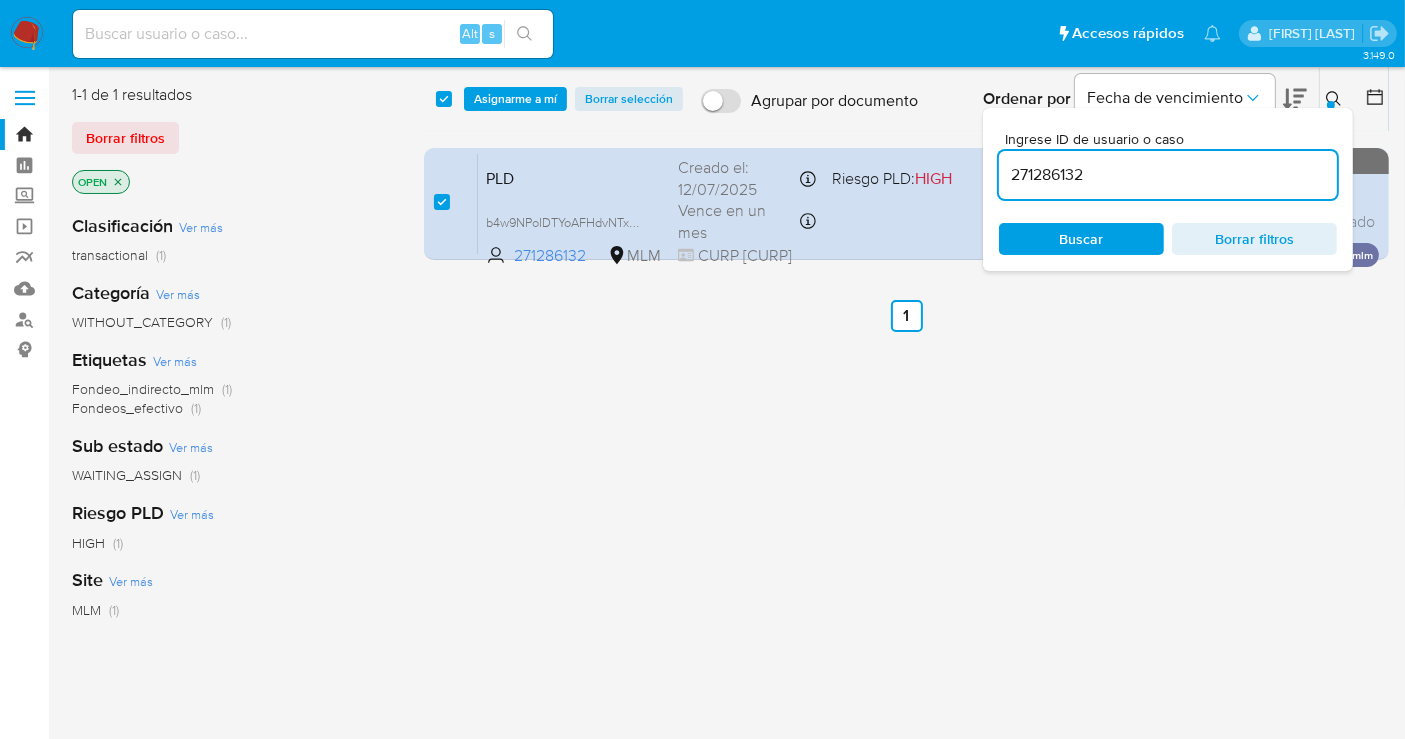 click on "select-all-cases-checkbox Asignarme a mí Borrar selección Agrupar por documento Ordenar por Fecha de vencimiento   No es posible ordenar los resultados mientras se encuentren agrupados. Ingrese ID de usuario o caso [NUMBER] Buscar Borrar filtros case-item-checkbox   No es posible asignar el caso PLD b4w9NPoIDTYoAFHdvNTxWtSG [NUMBER] MLM Riesgo PLD:  HIGH Creado el: [DATE]   Creado el: [DATE] [TIME] Vence en un mes   Vence el [DATE] [TIME] CURP   [CURP] Sin analista asignado   Asignado el: - Fondeos_efectivo Fondeo_indirecto_mlm OPEN - WAITING_ASSIGN  Anterior 1 Siguiente" at bounding box center [906, 529] 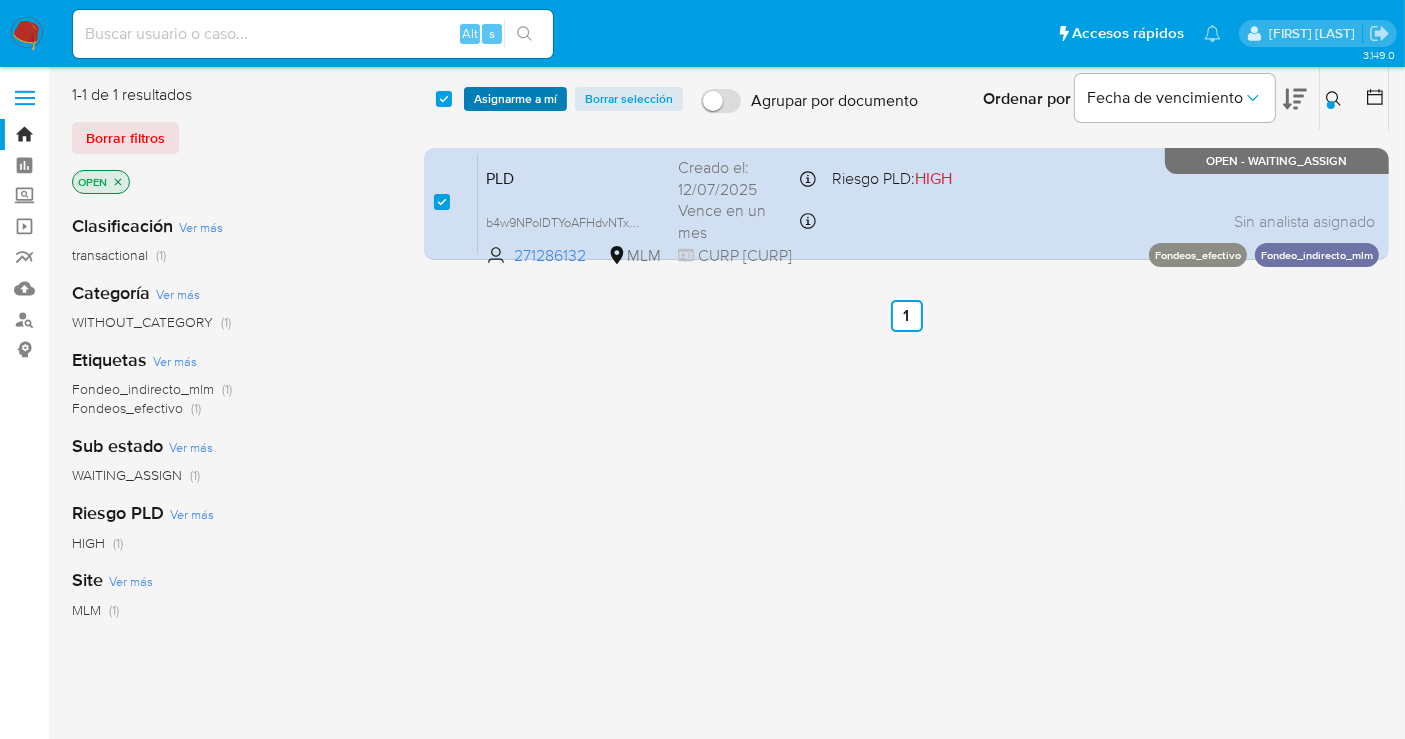 click on "Asignarme a mí" at bounding box center (515, 99) 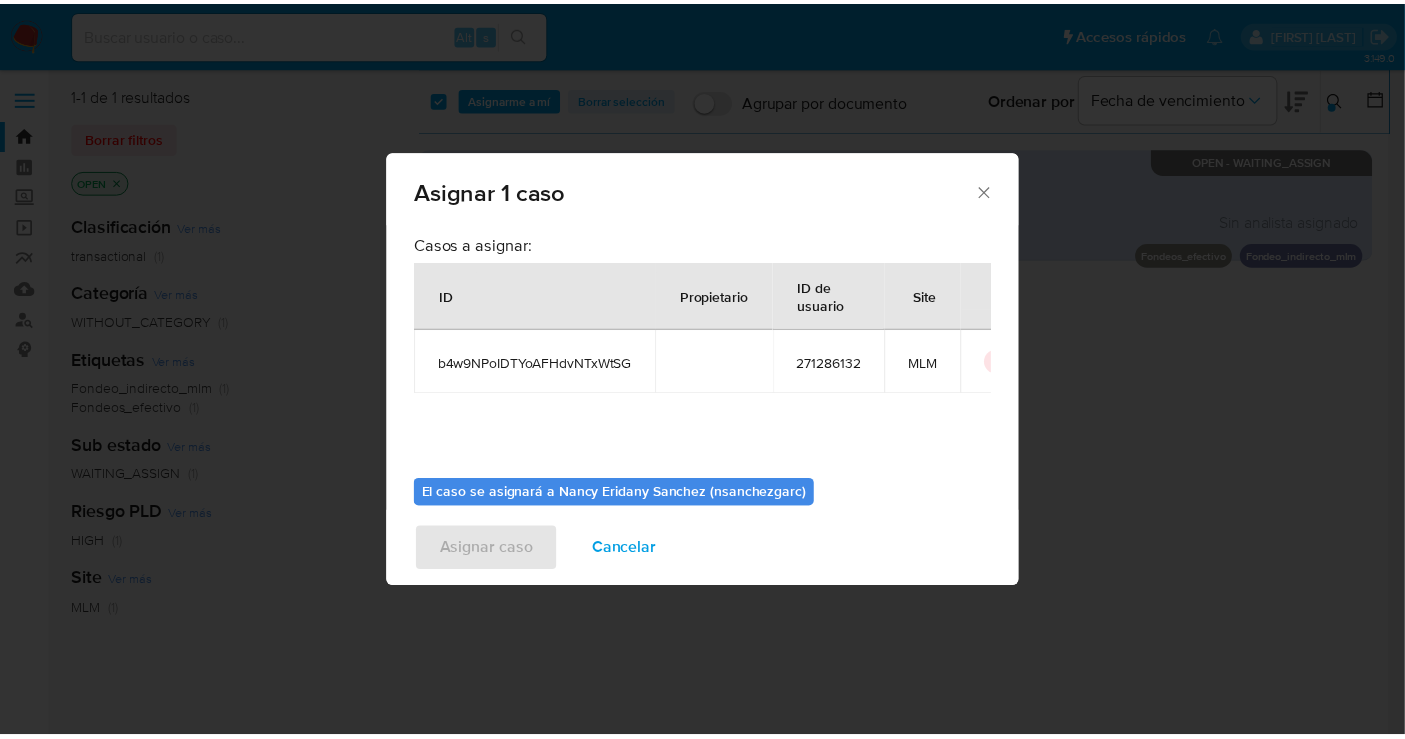 scroll, scrollTop: 102, scrollLeft: 0, axis: vertical 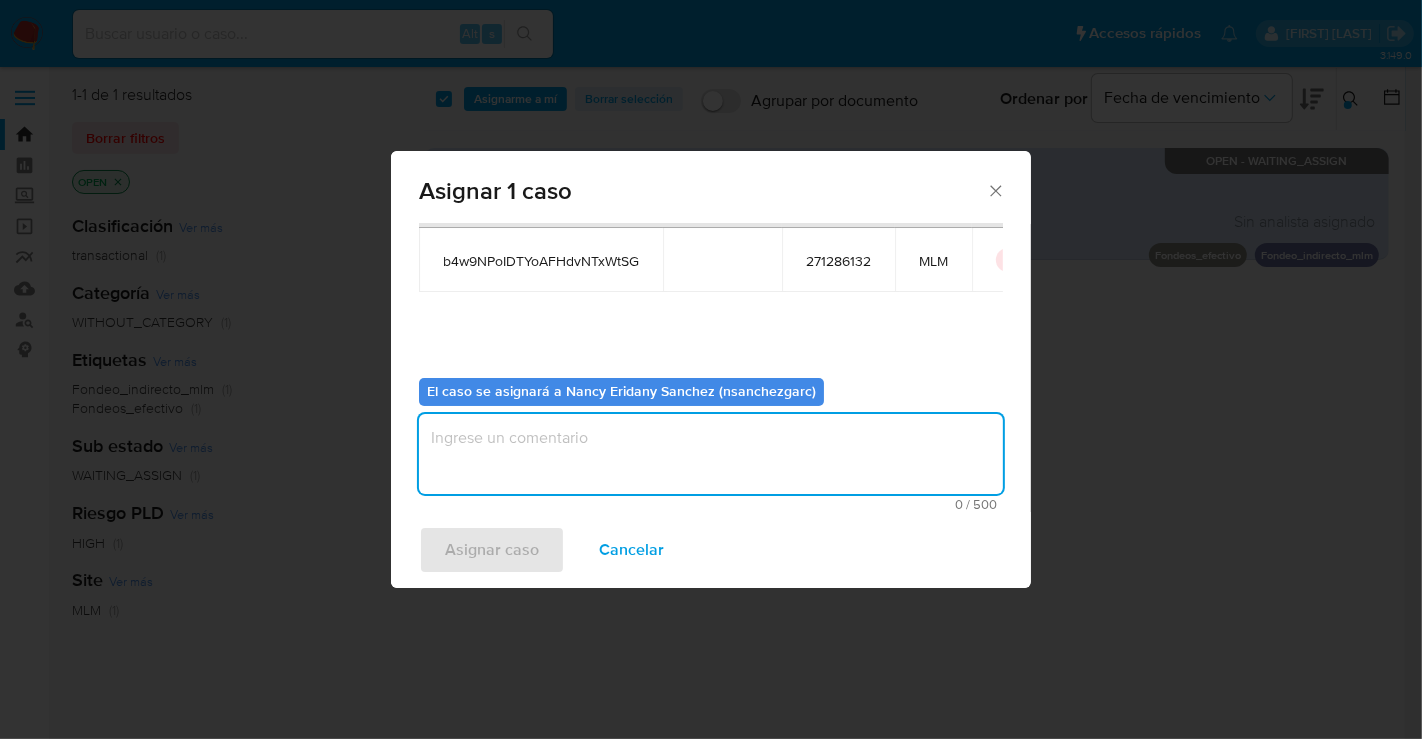 click at bounding box center [711, 454] 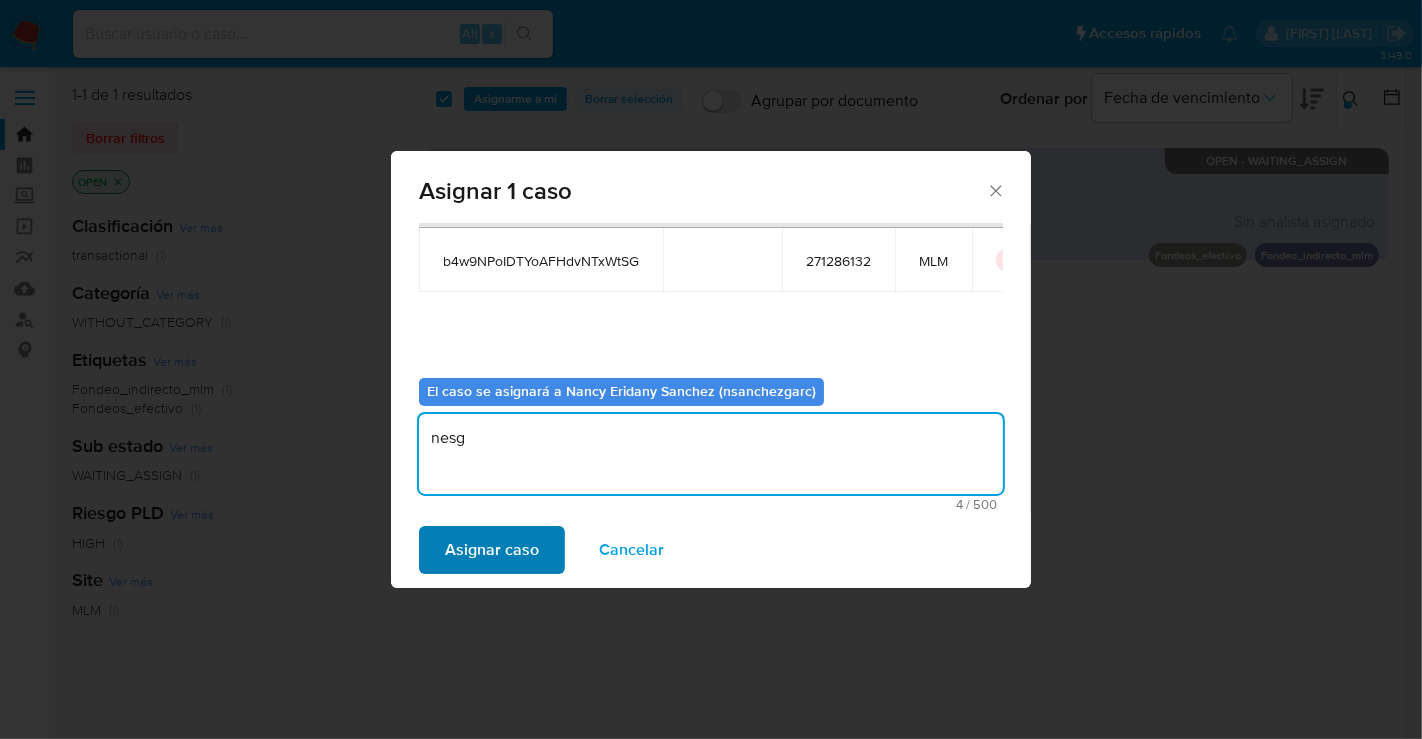 type on "nesg" 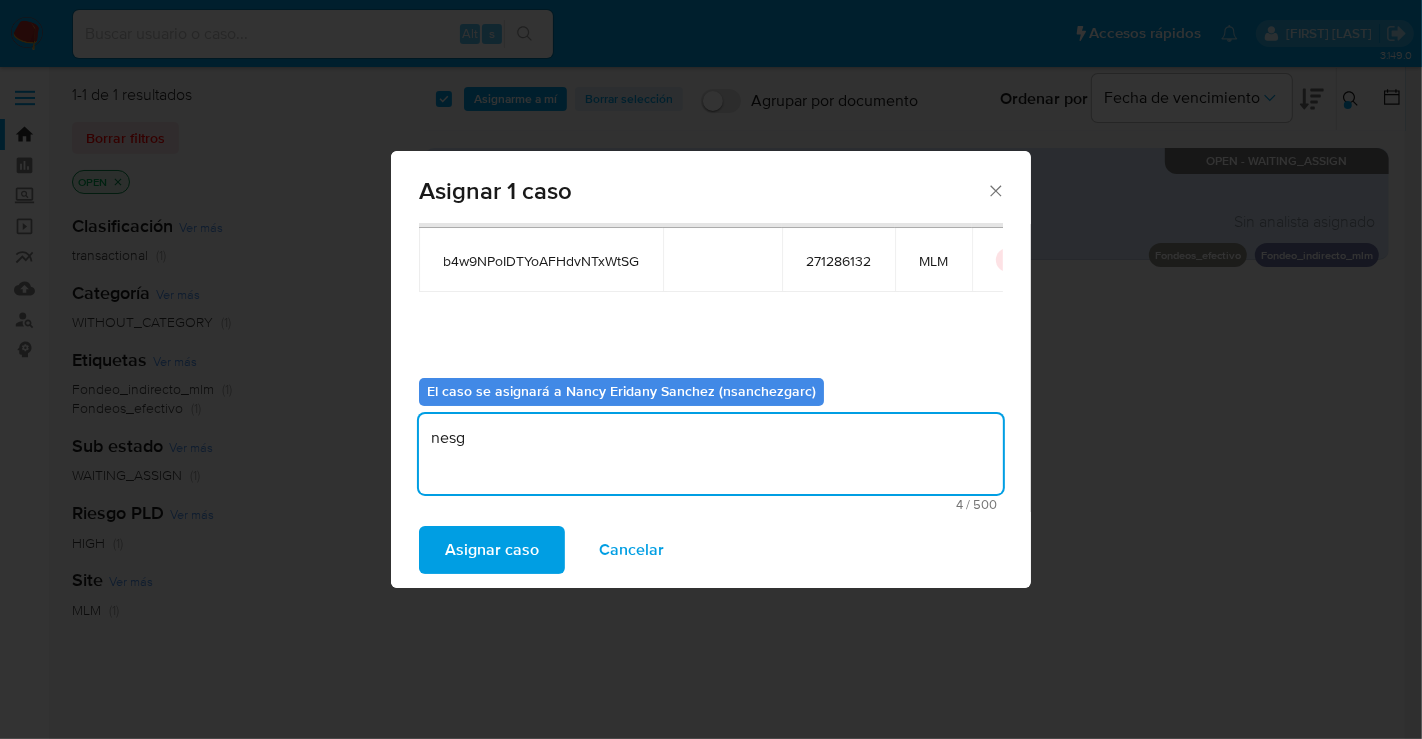 click on "Asignar caso" at bounding box center (492, 550) 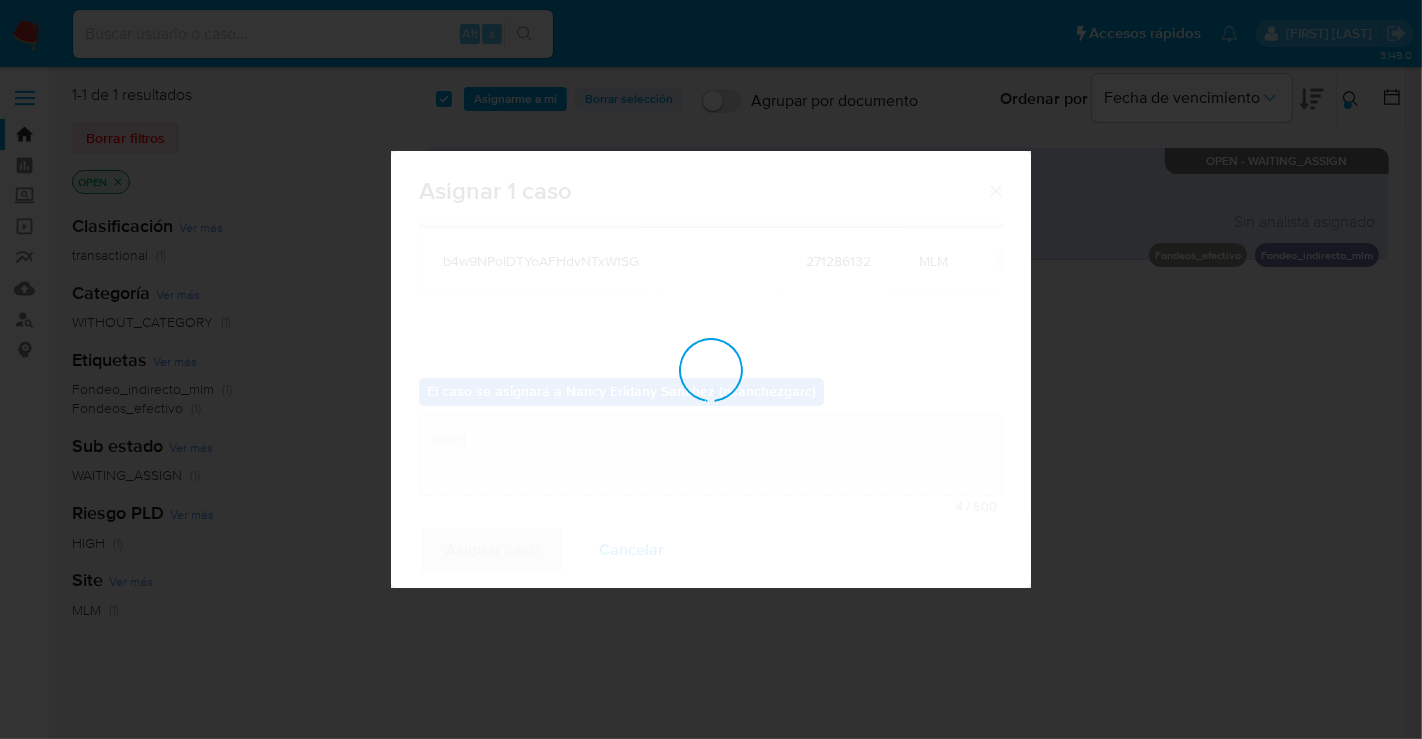 type 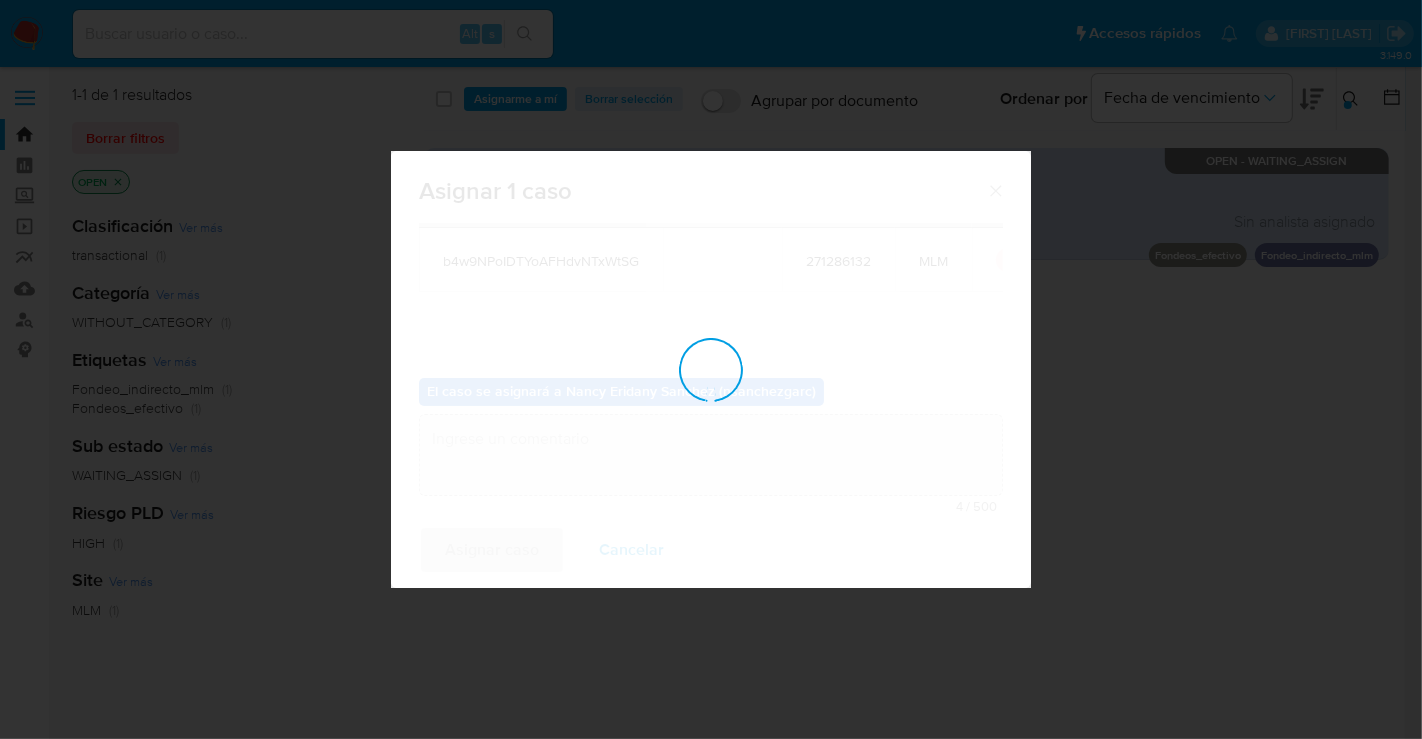 checkbox on "false" 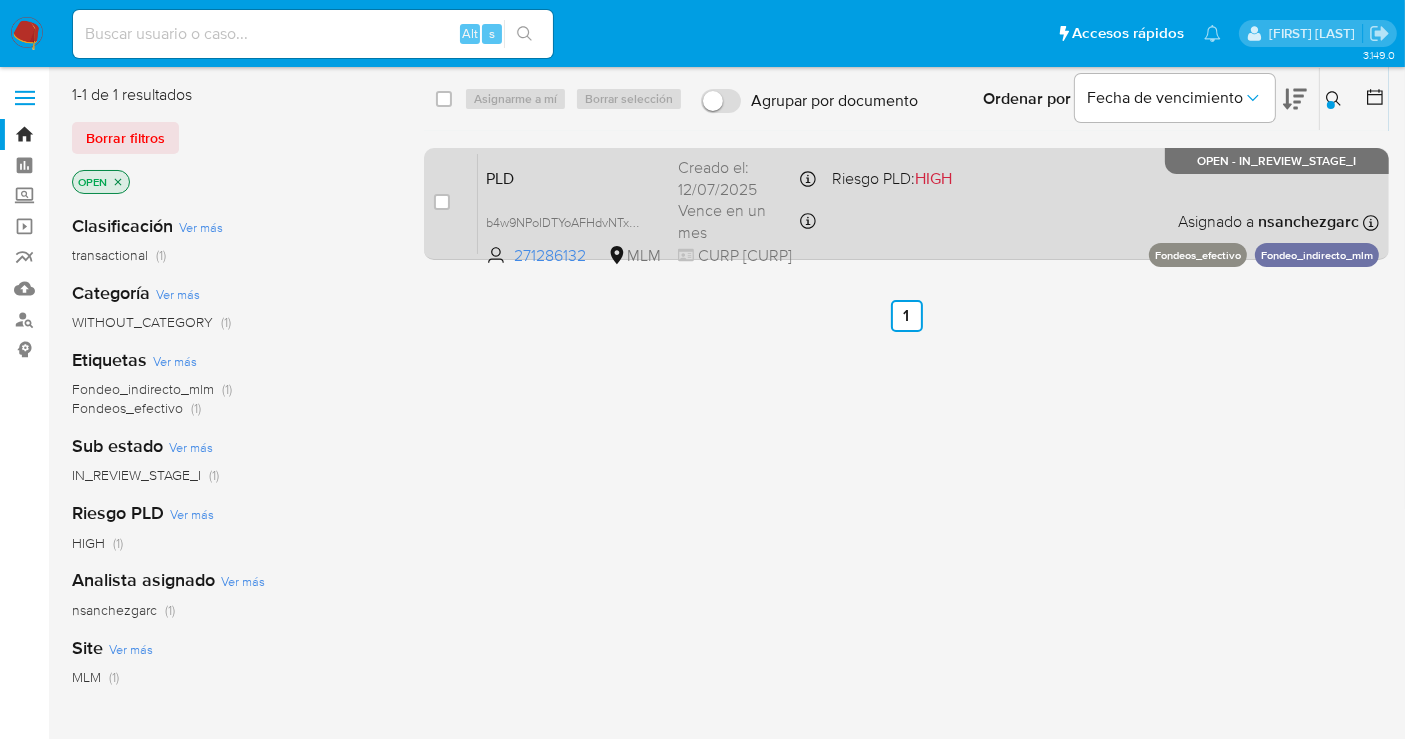 click on "PLD b4w9NPoIDTYoAFHdvNTxWtSG 271286132 MLM Riesgo PLD:  HIGH Creado el: 12/07/2025   Creado el: 12/07/2025 02:04:41 Vence en un mes   Vence el 10/09/2025 02:04:42 CURP   VAMA800730HDFZRD05 Asignado a   nsanchezgarc   Asignado el: 04/08/2025 13:35:48 Fondeos_efectivo Fondeo_indirecto_mlm OPEN - IN_REVIEW_STAGE_I" at bounding box center [928, 203] 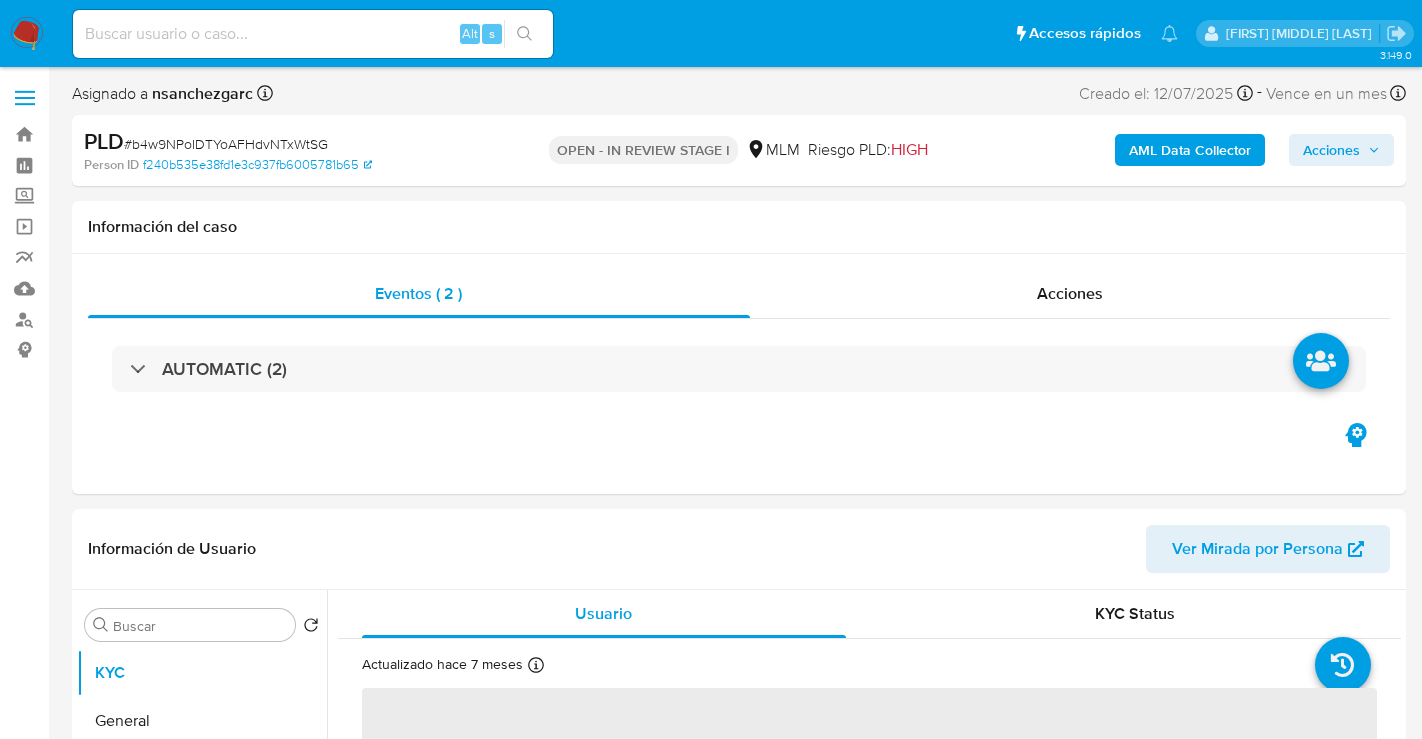 select on "10" 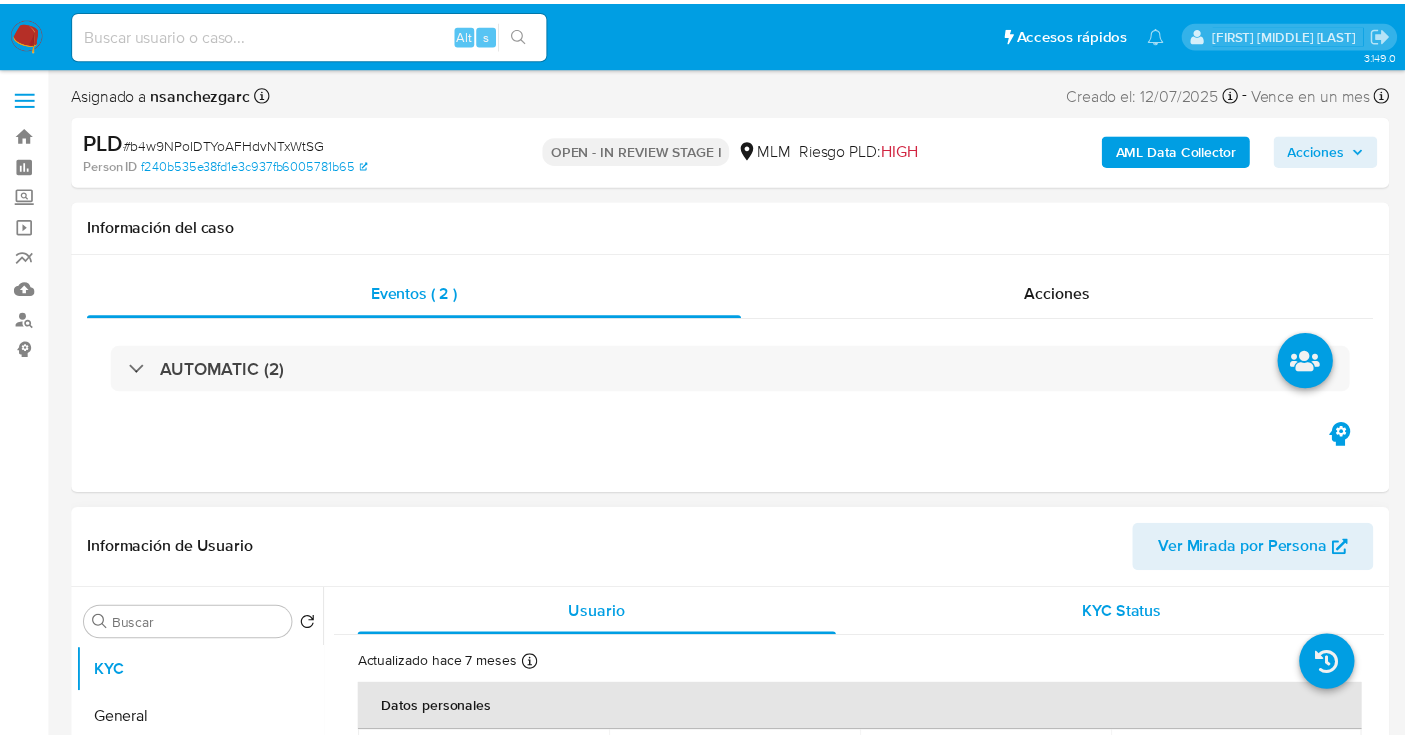 scroll, scrollTop: 0, scrollLeft: 0, axis: both 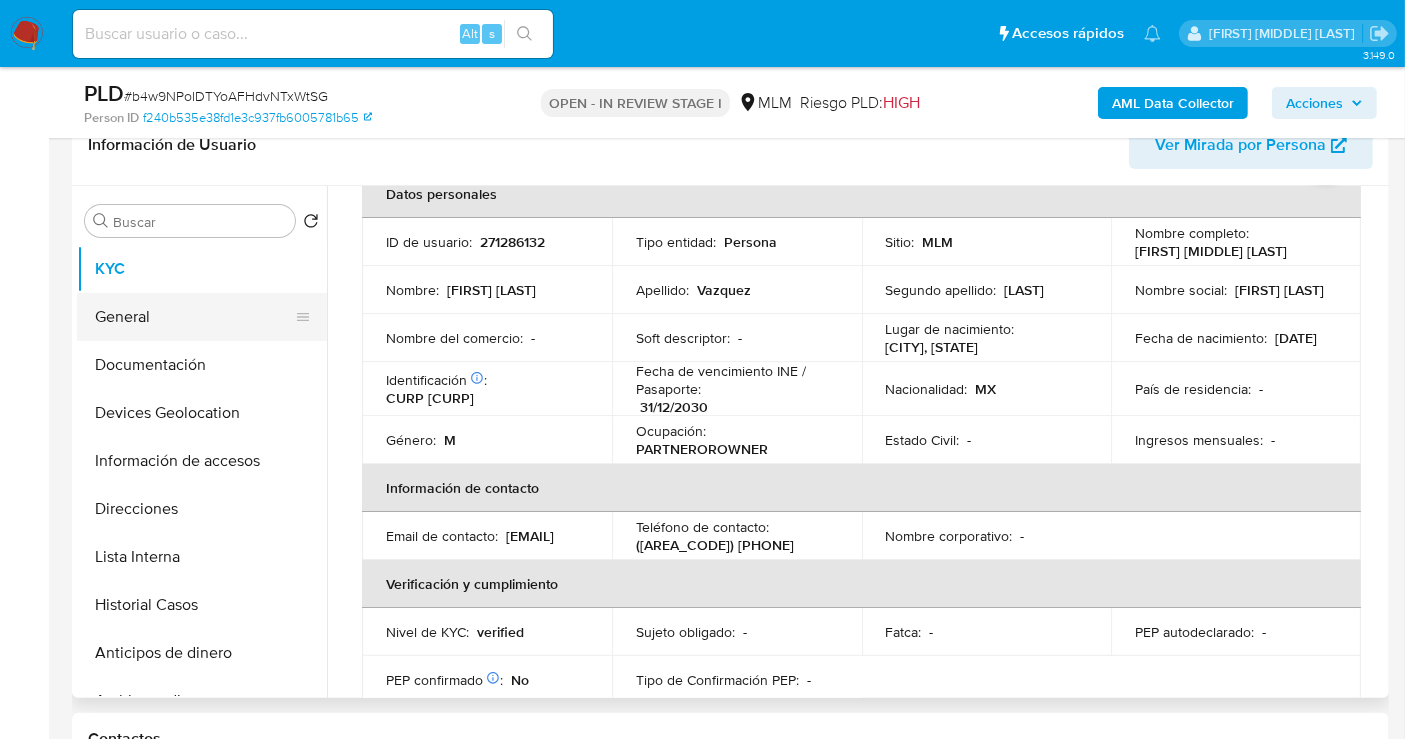 click on "General" at bounding box center (194, 317) 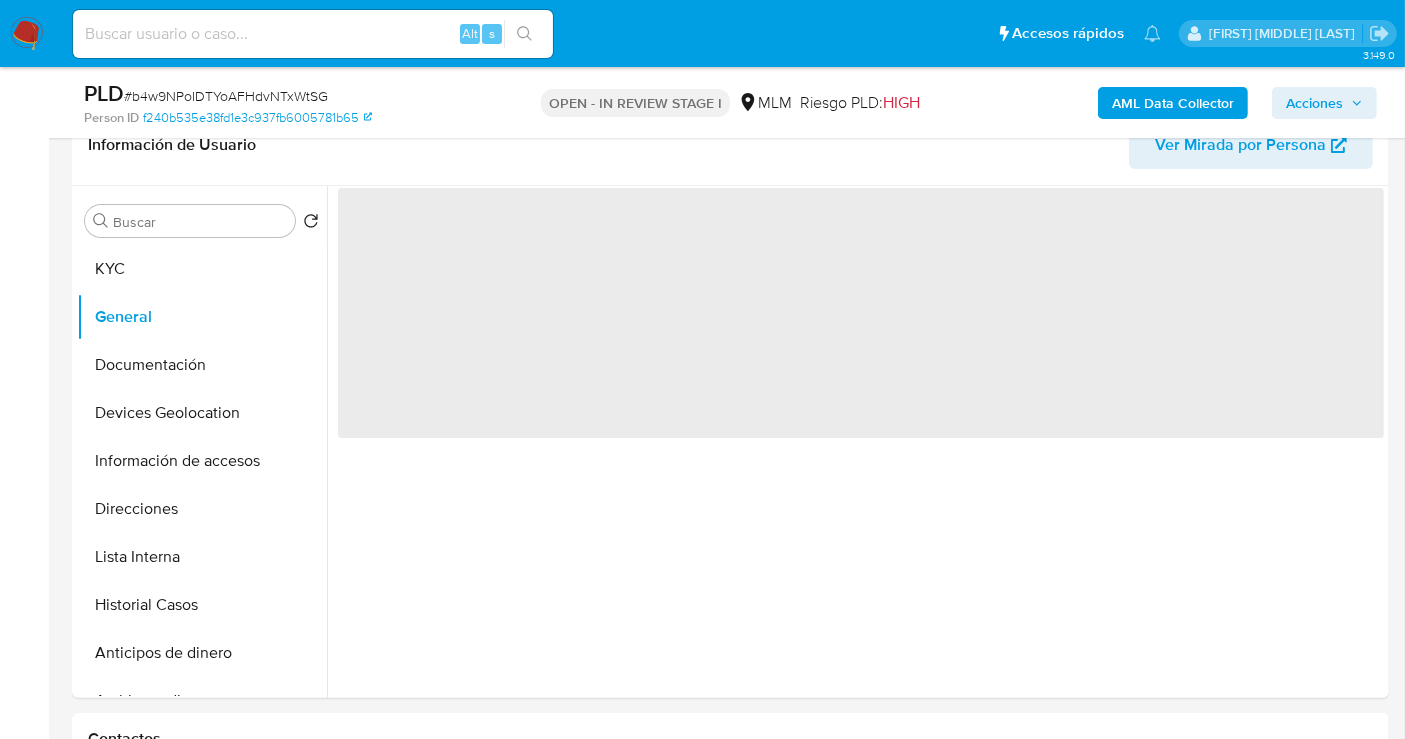 scroll, scrollTop: 0, scrollLeft: 0, axis: both 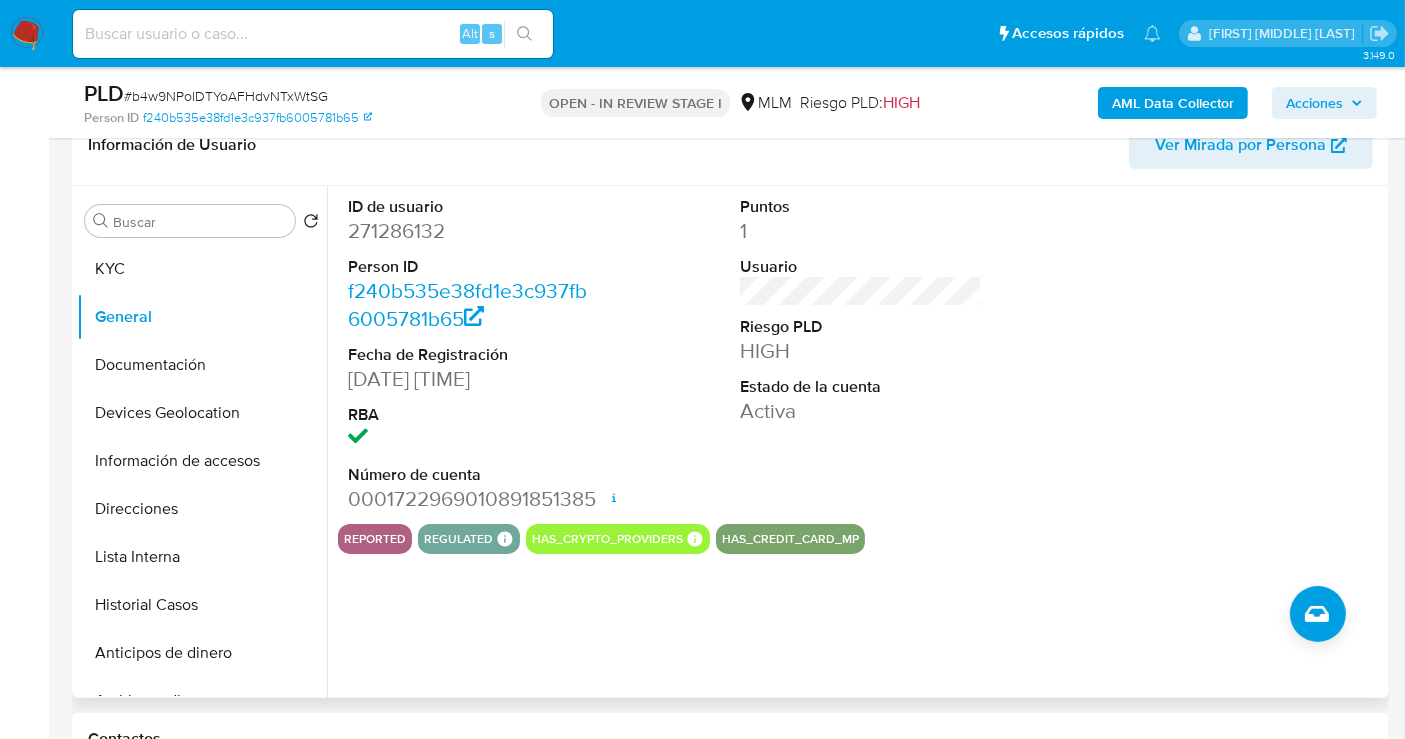 type 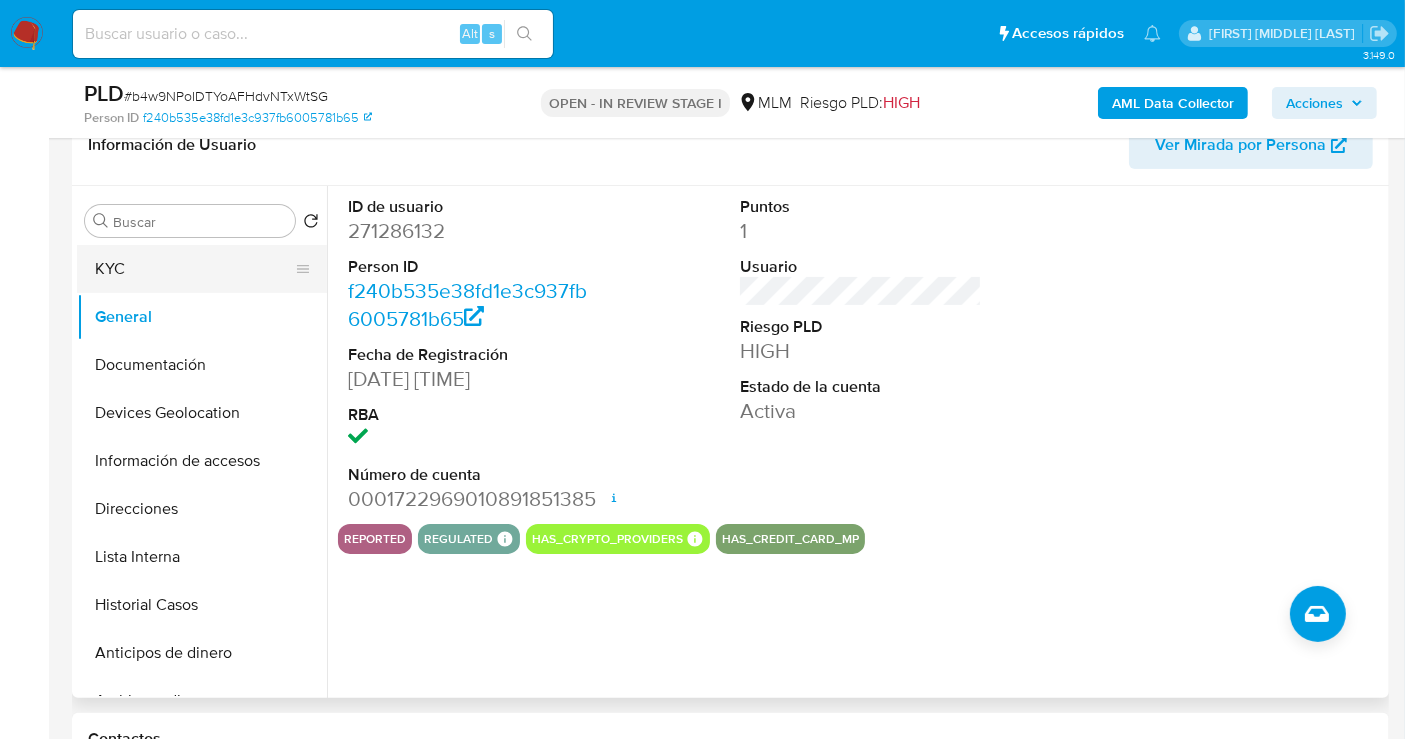 click on "KYC" at bounding box center (194, 269) 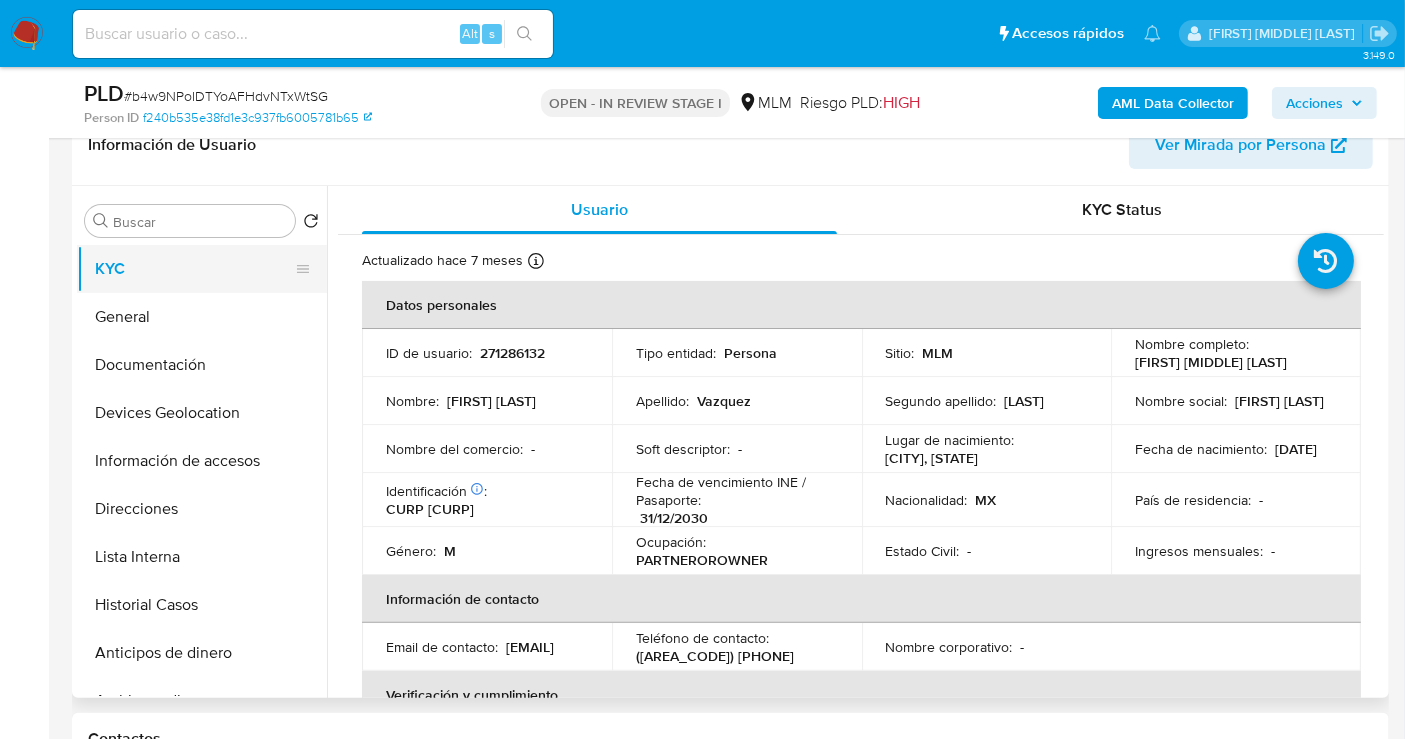 type 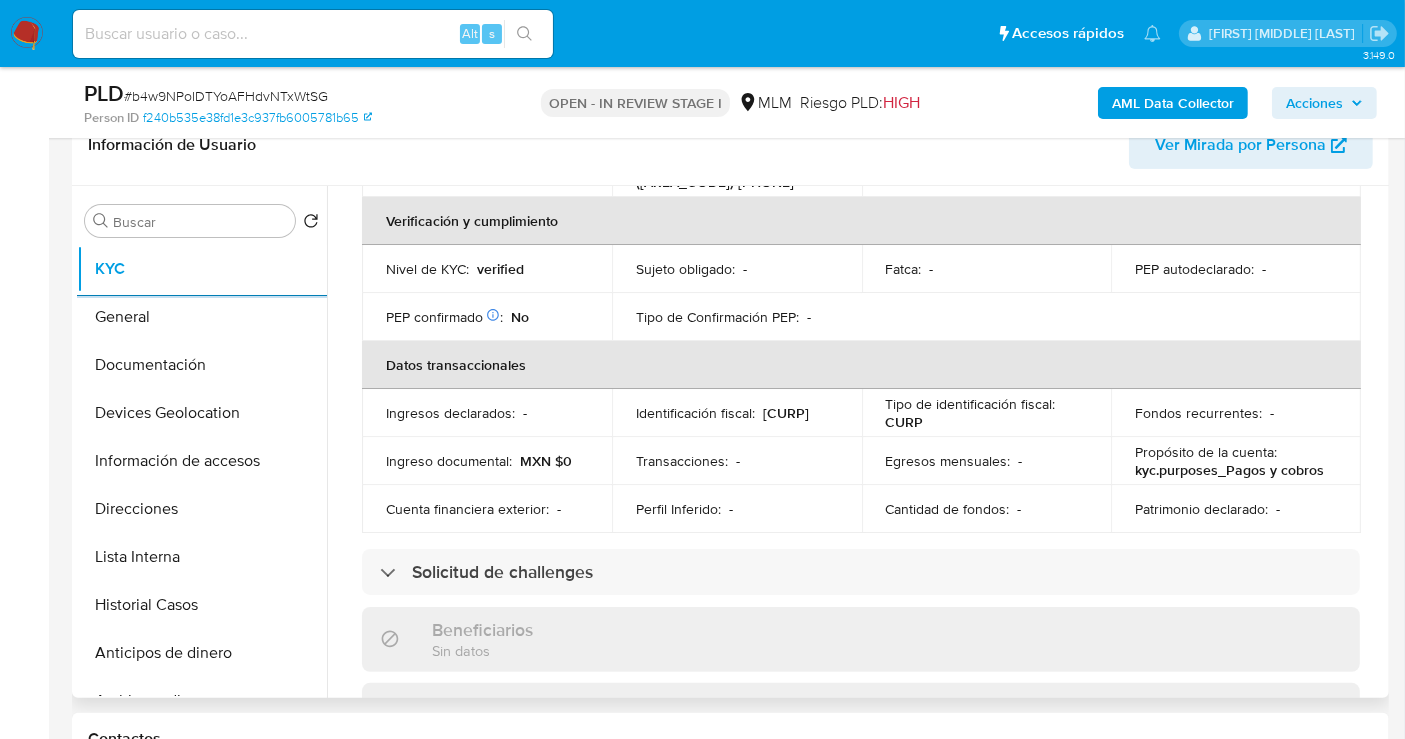scroll, scrollTop: 555, scrollLeft: 0, axis: vertical 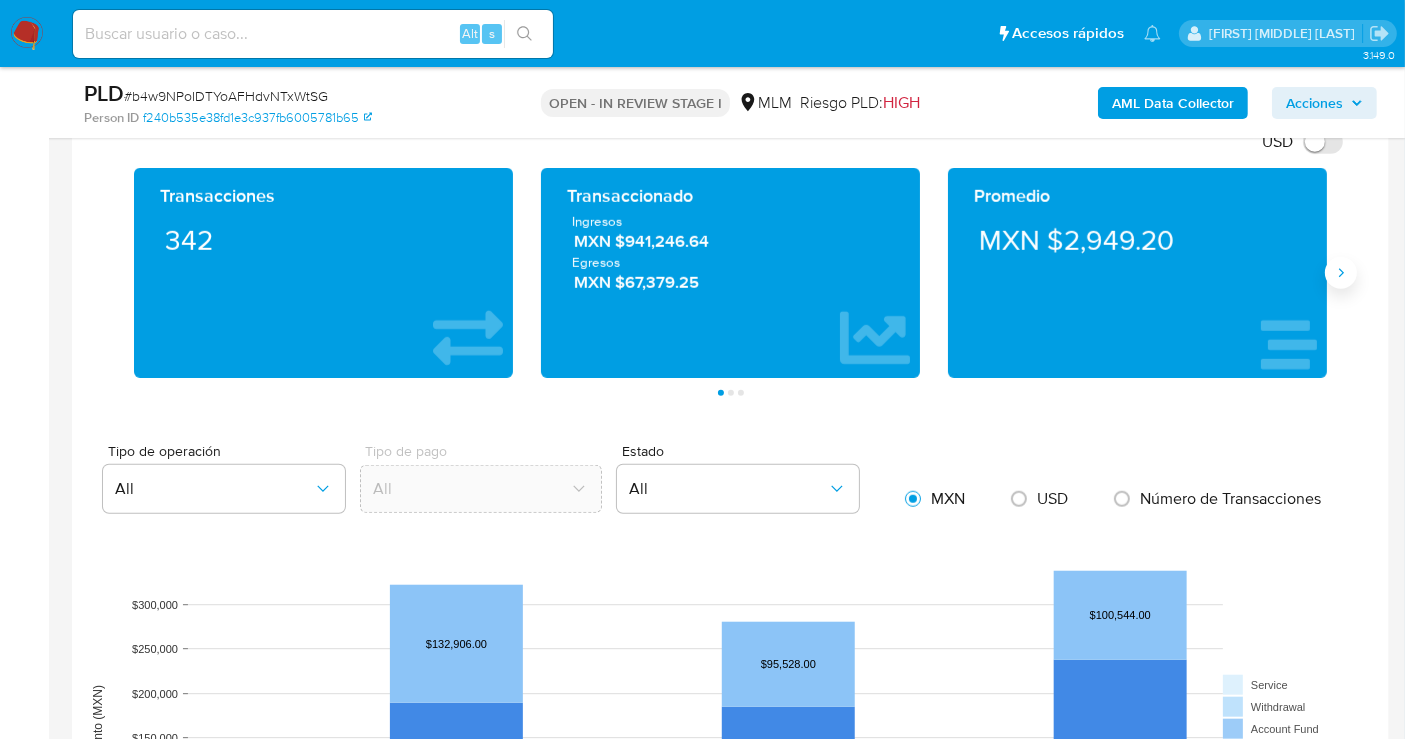 click 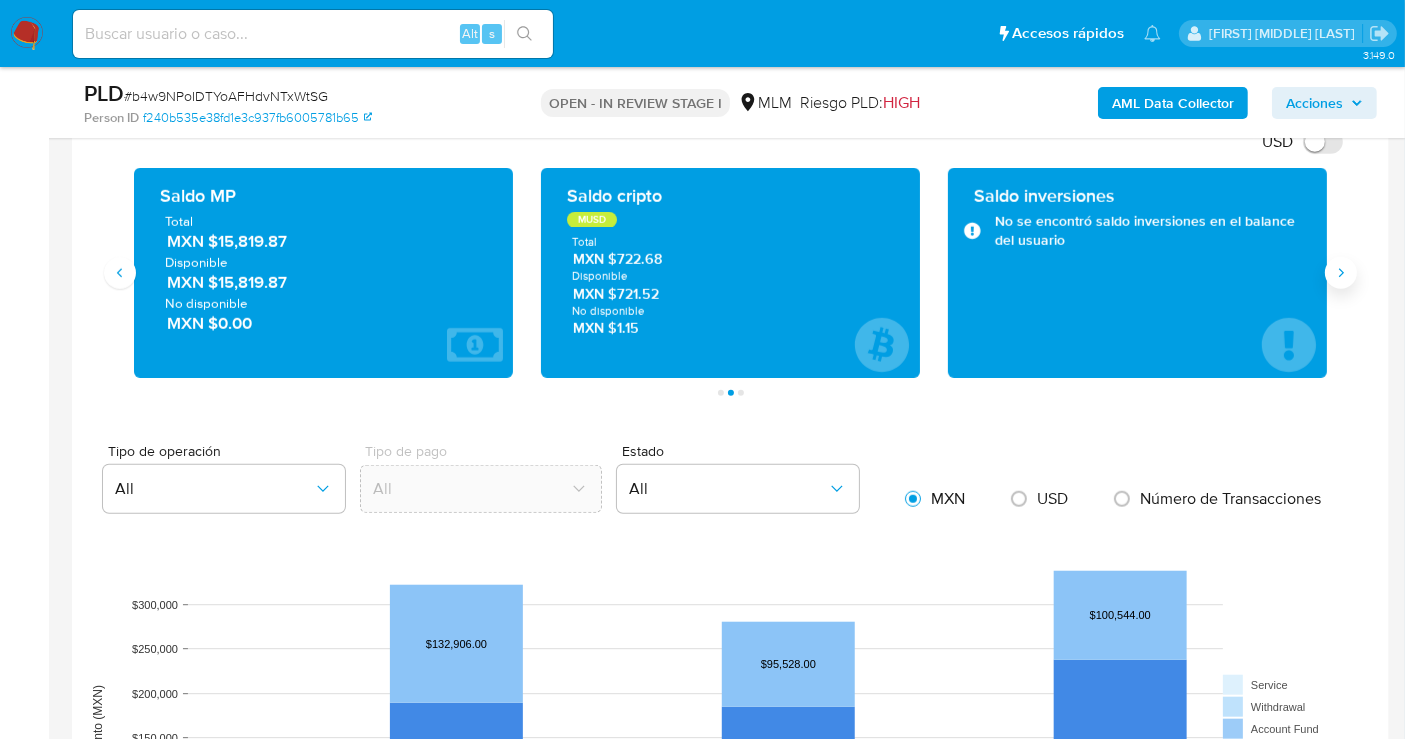 type 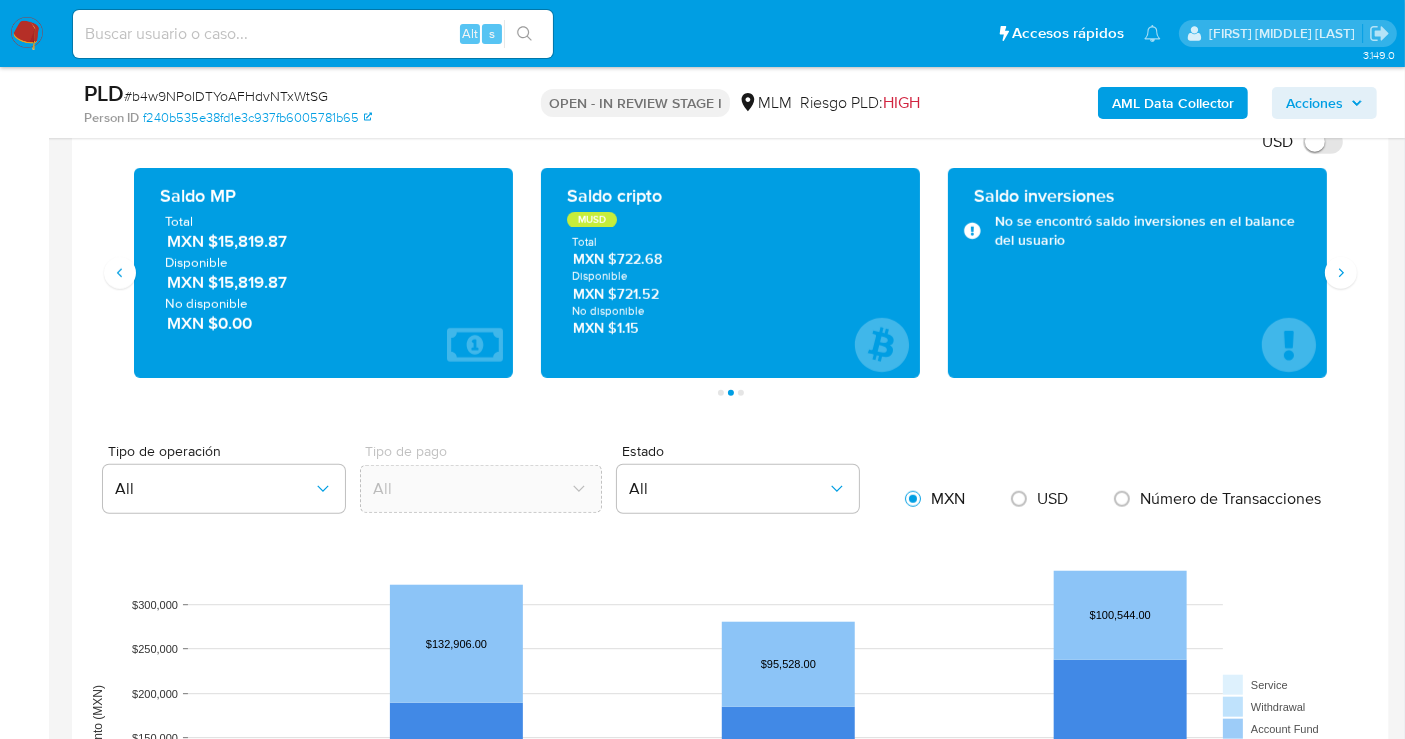 click on "MXN $15,819.87" at bounding box center [324, 241] 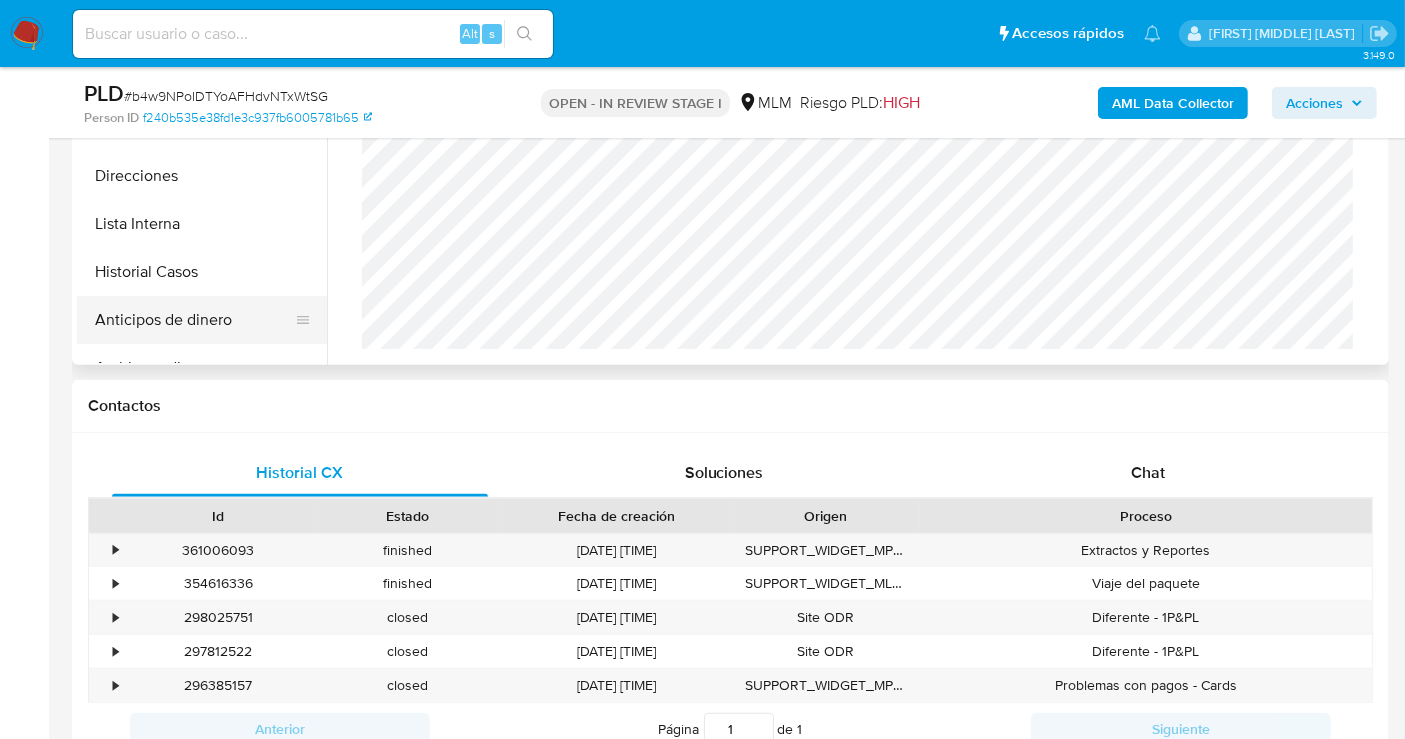 scroll, scrollTop: 444, scrollLeft: 0, axis: vertical 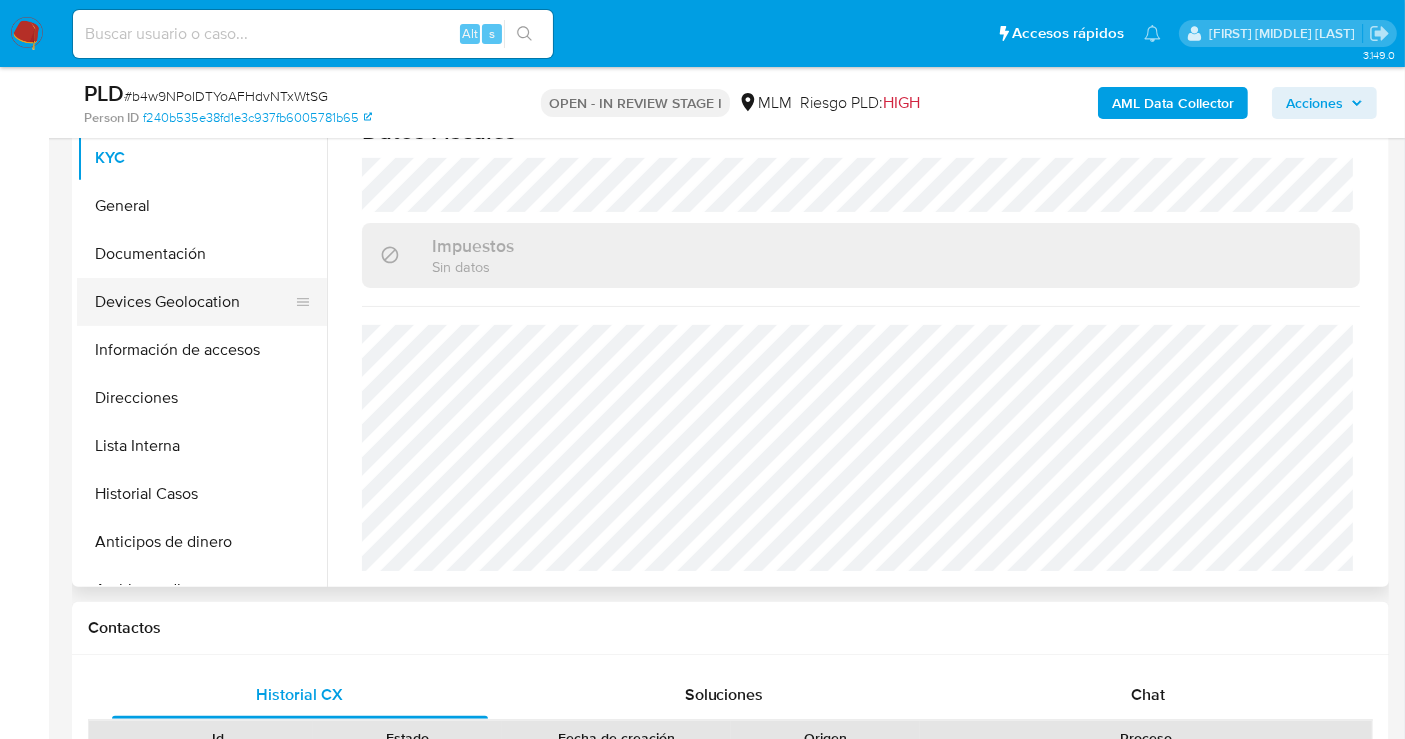 click on "Devices Geolocation" at bounding box center (194, 302) 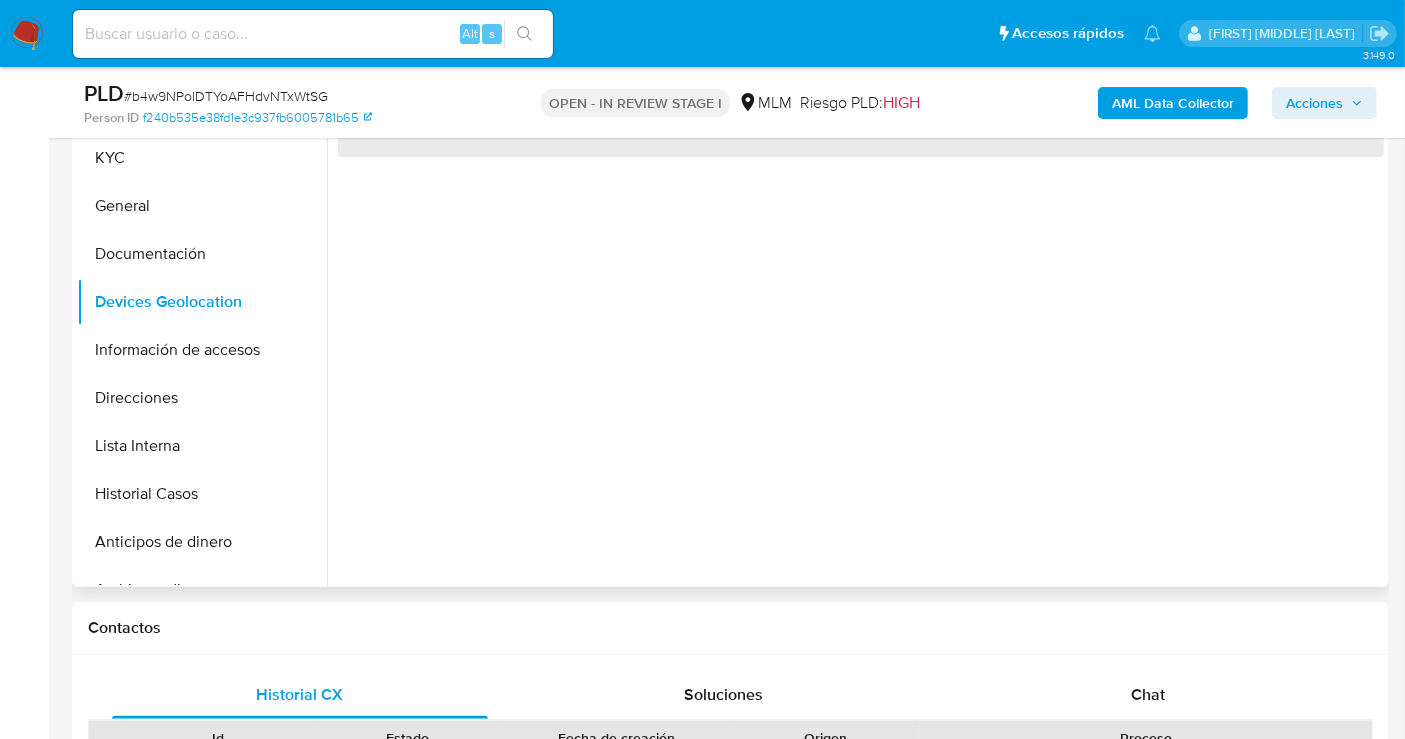 scroll, scrollTop: 0, scrollLeft: 0, axis: both 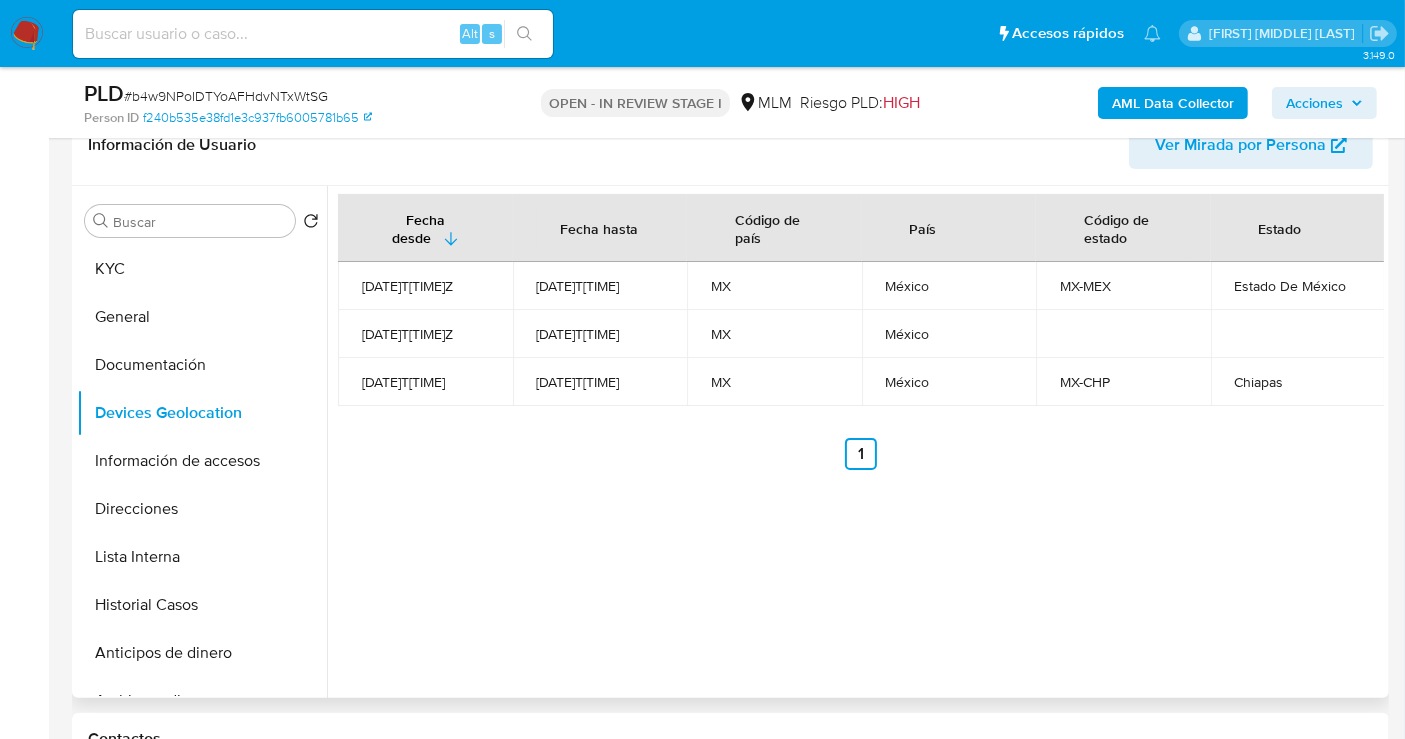 type 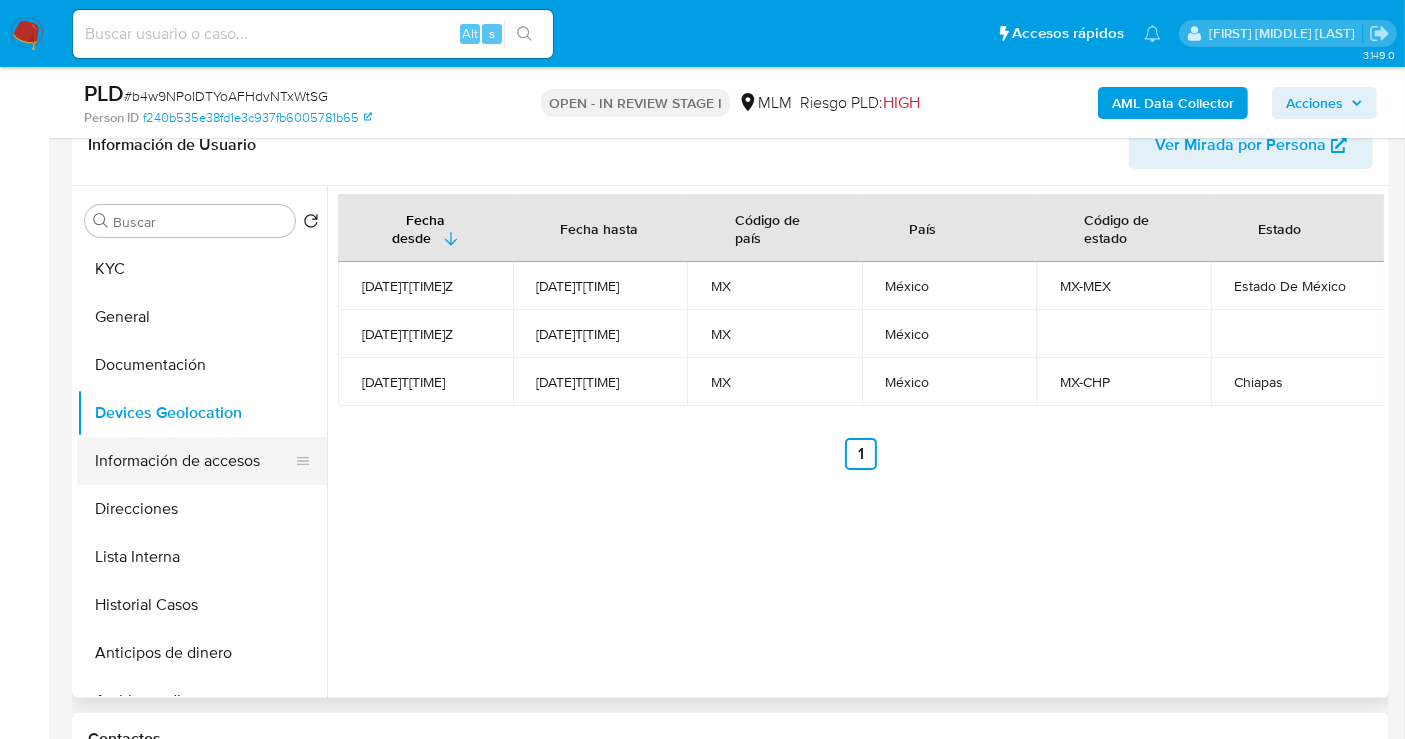 click on "Información de accesos" at bounding box center (194, 461) 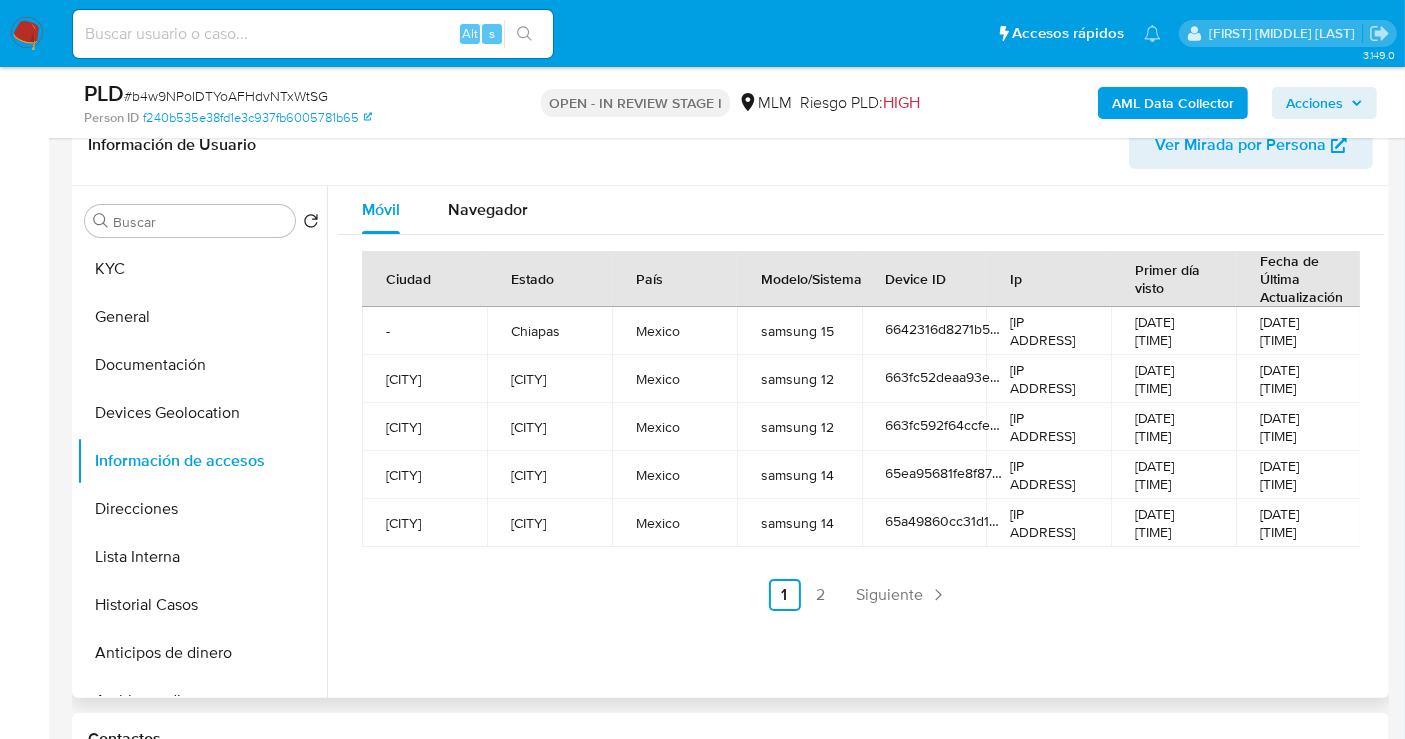 type 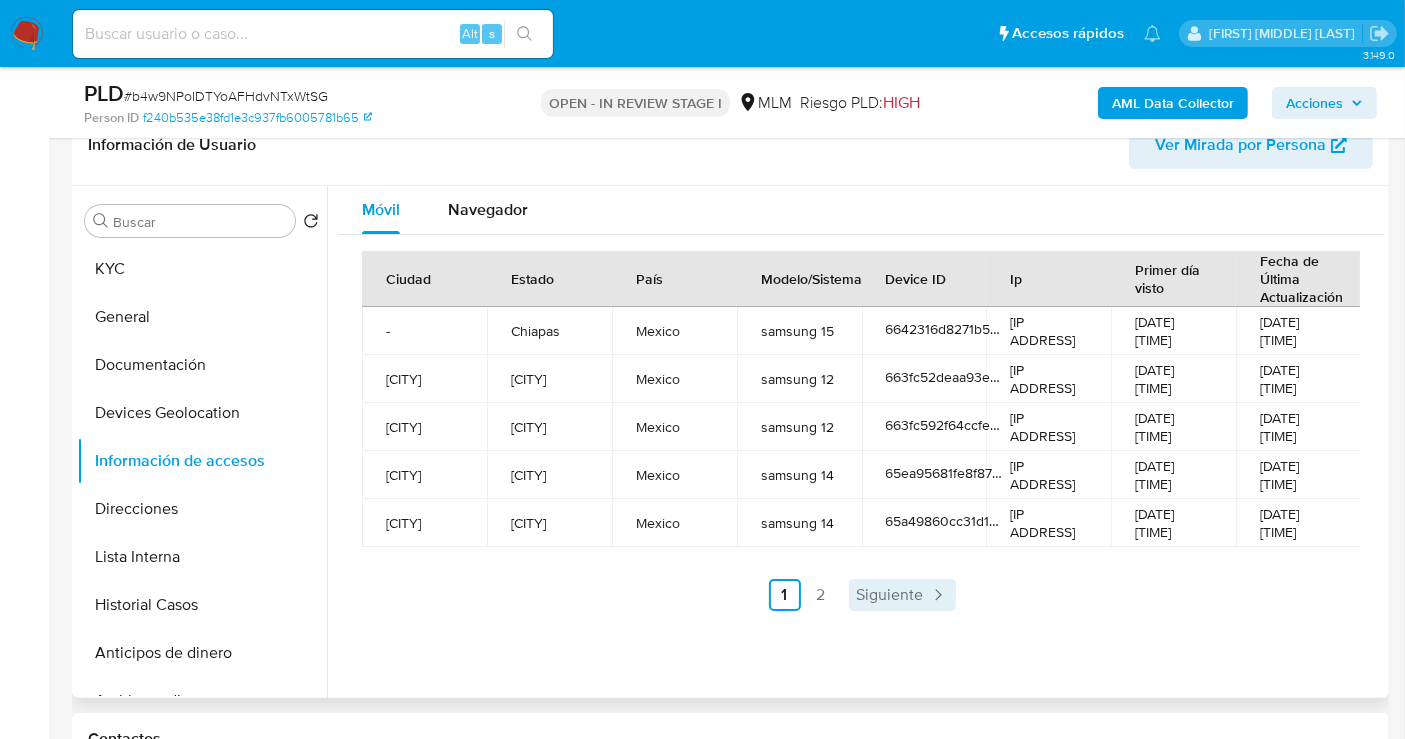 click on "Siguiente" at bounding box center (890, 595) 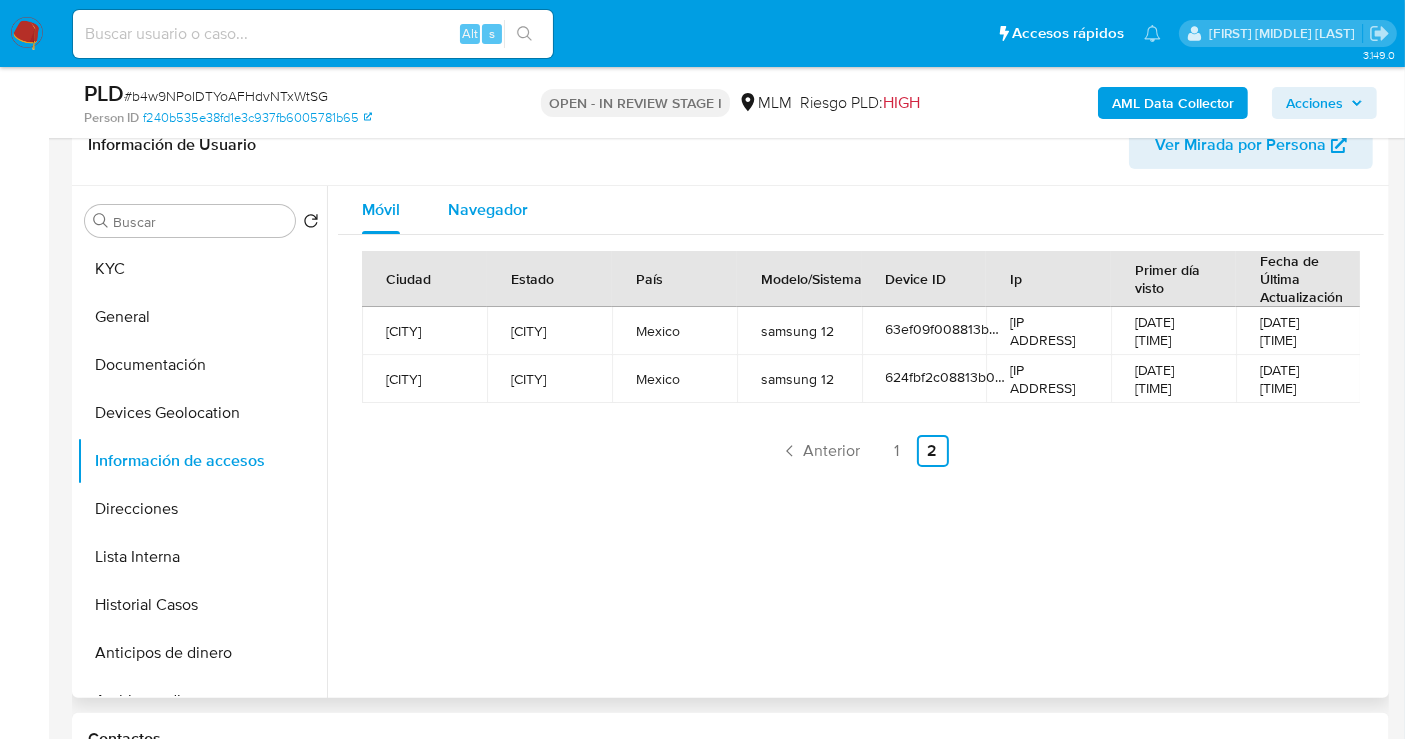click on "Navegador" at bounding box center (488, 209) 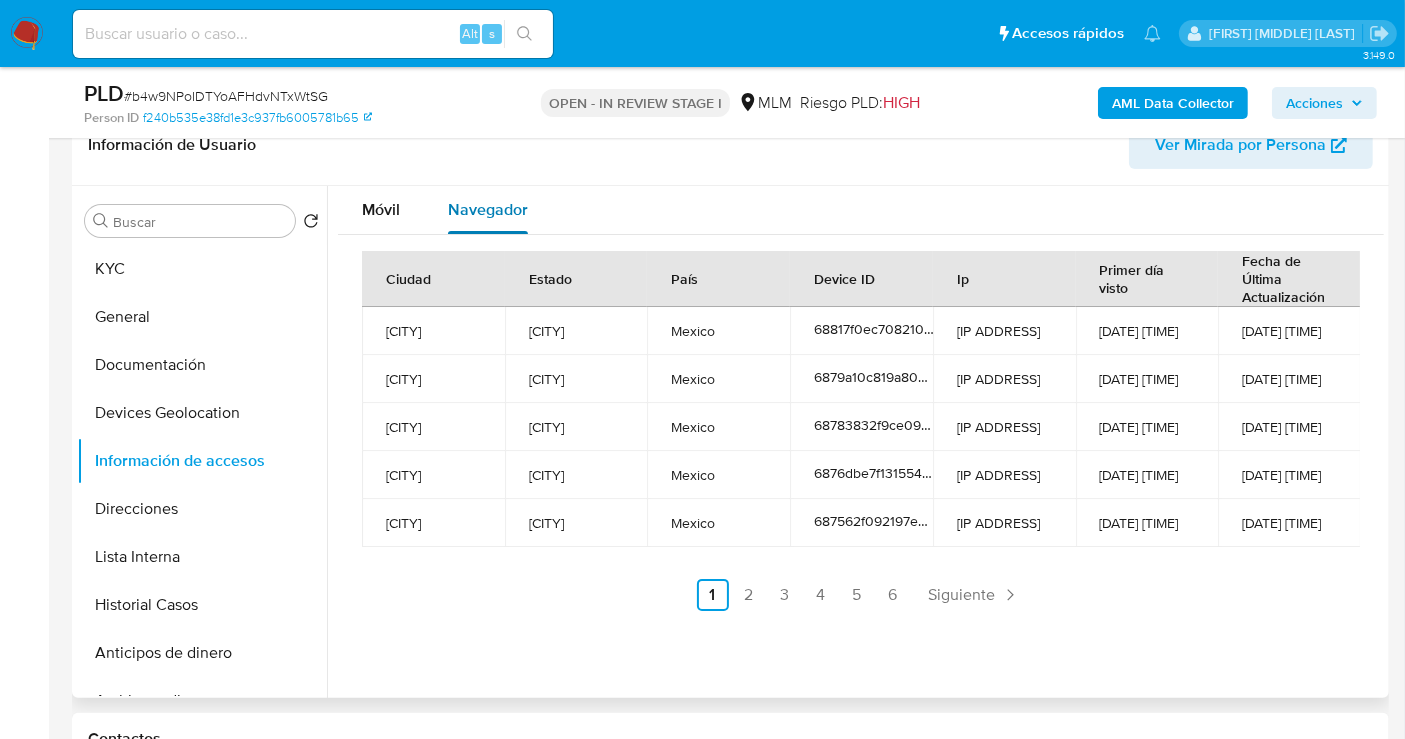 type 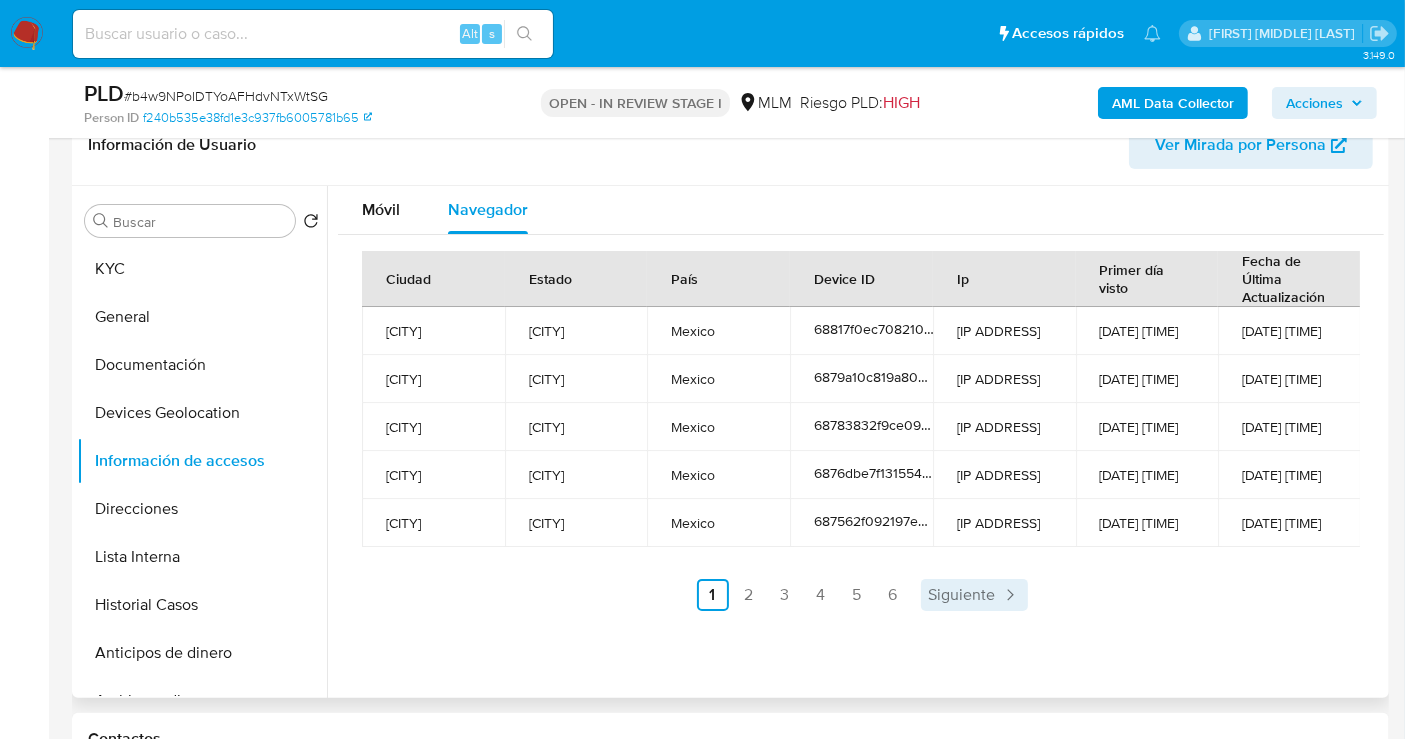 click on "Siguiente" at bounding box center [962, 595] 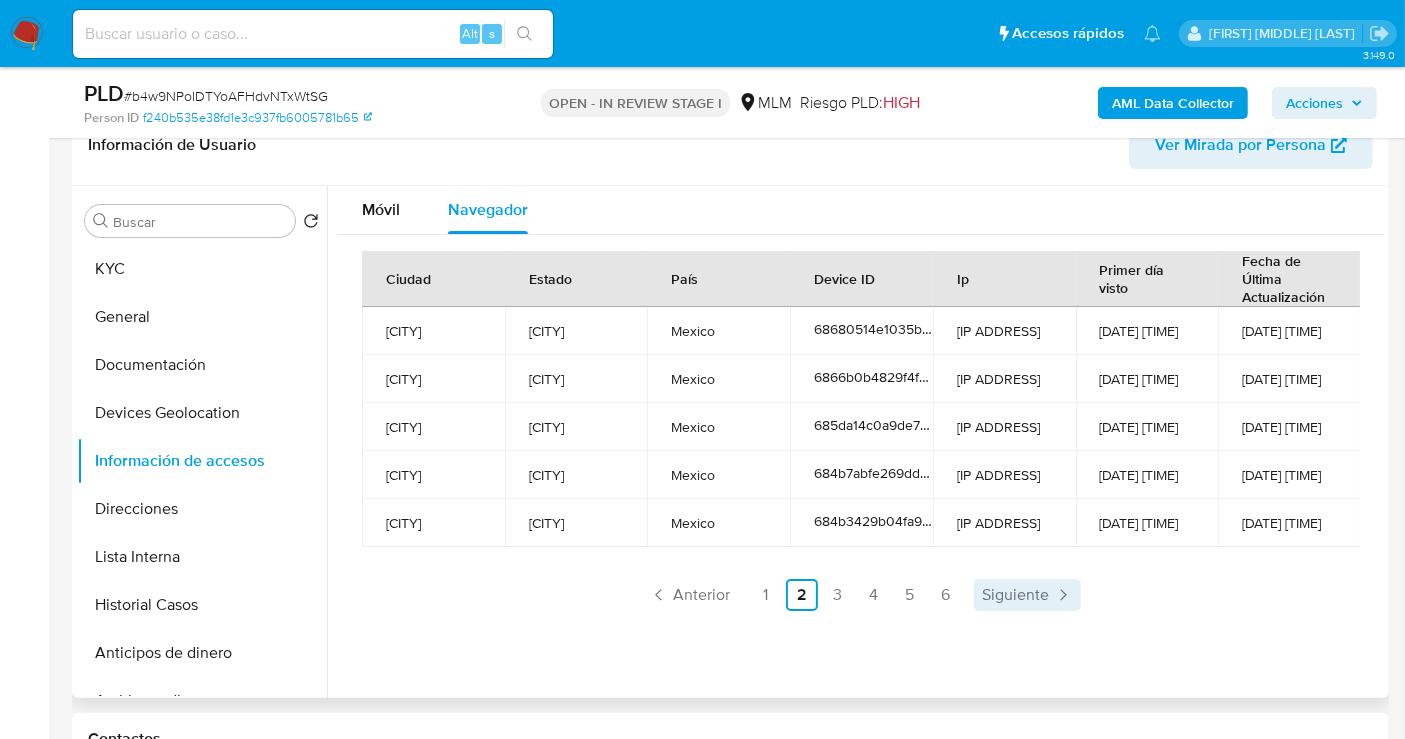 click on "Siguiente" at bounding box center (1015, 595) 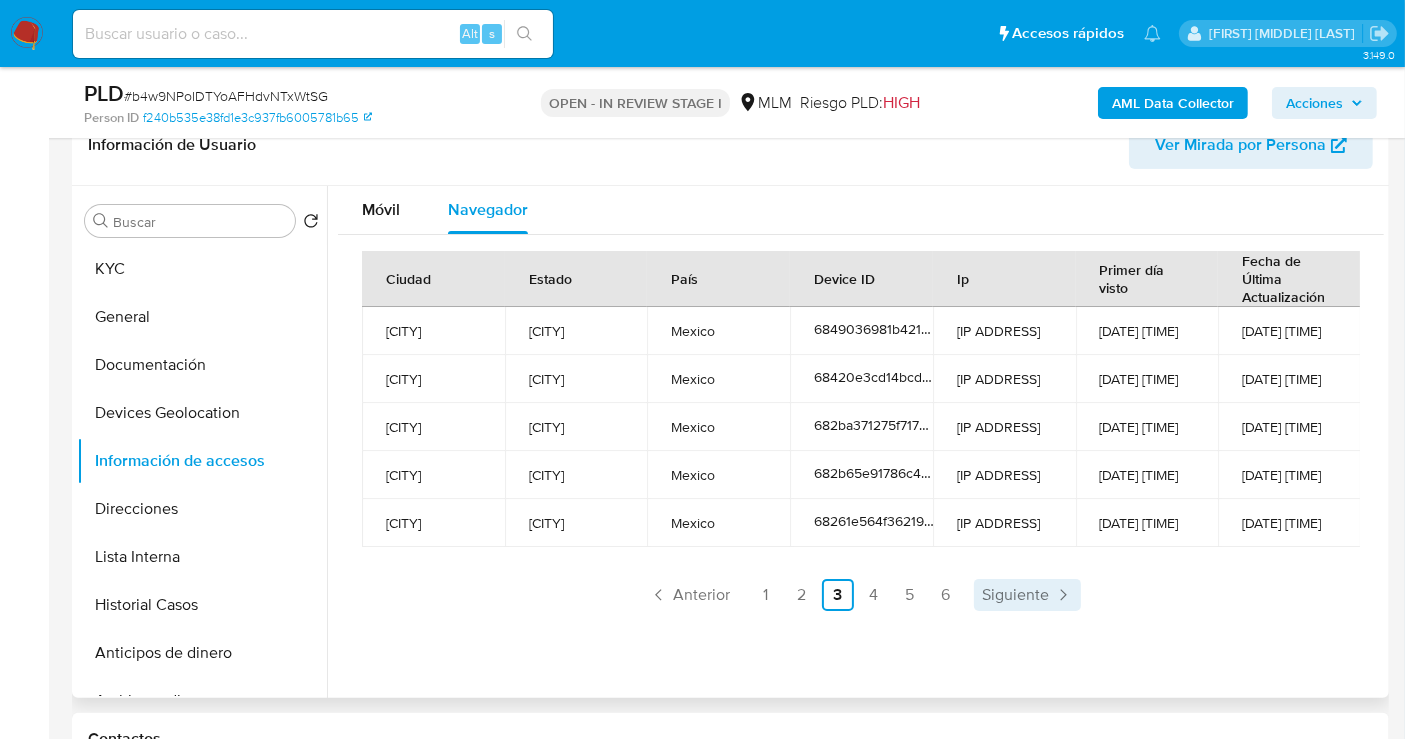 click on "Siguiente" at bounding box center (1015, 595) 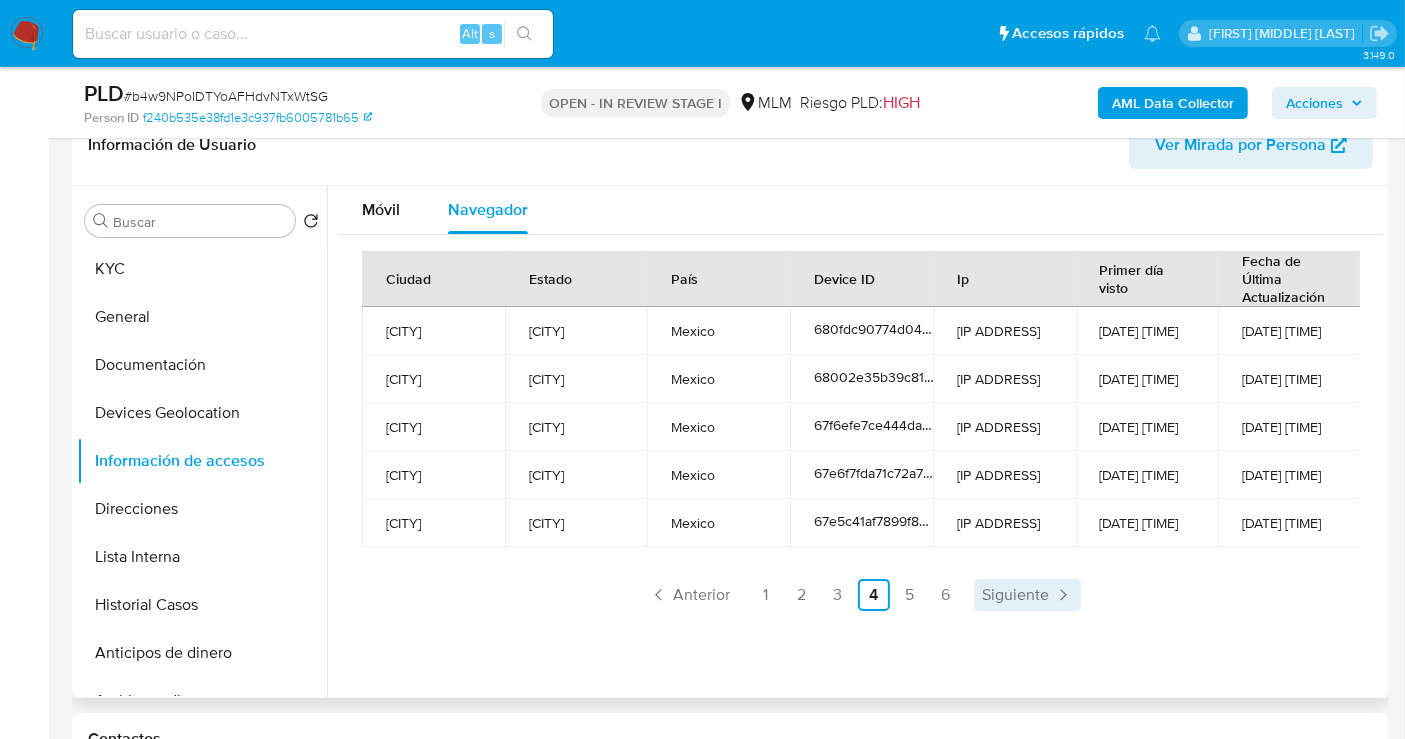 click on "Siguiente" at bounding box center [1015, 595] 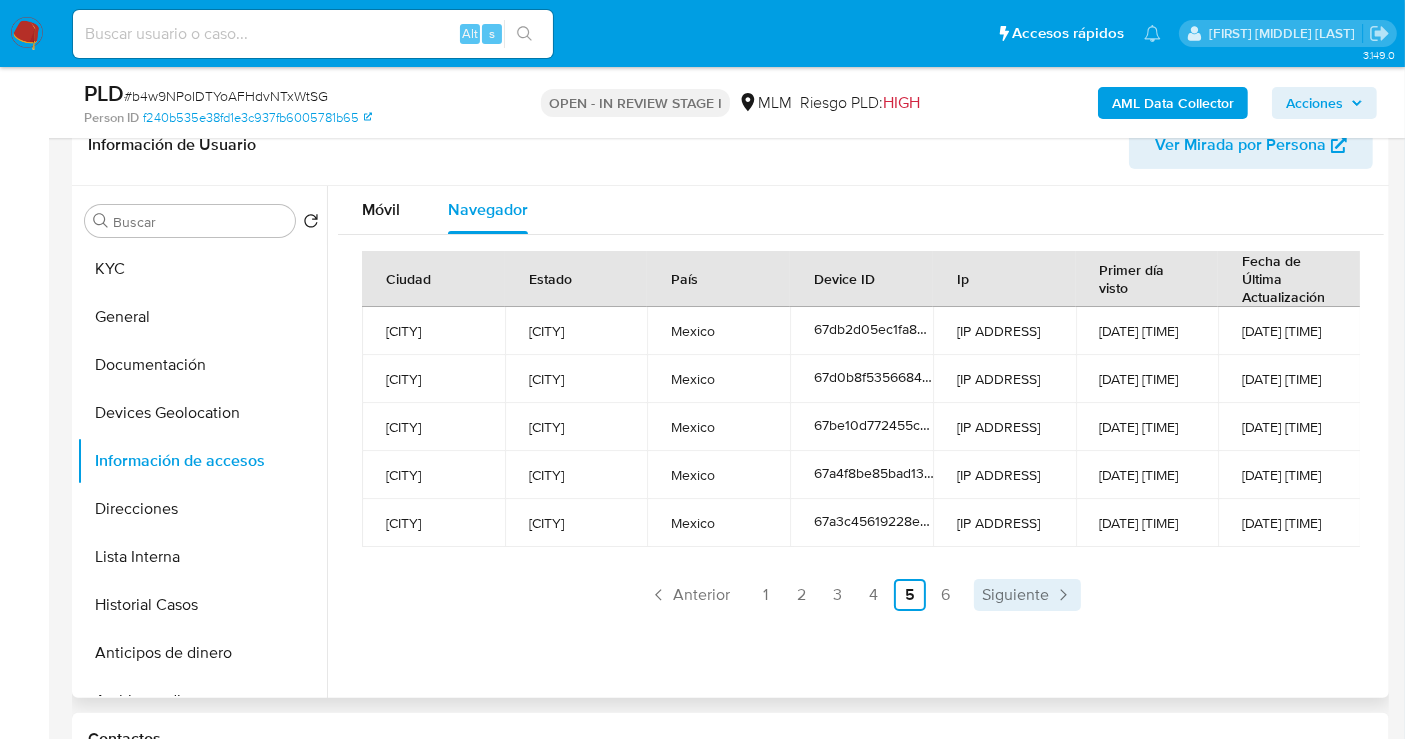 click on "Siguiente" at bounding box center (1015, 595) 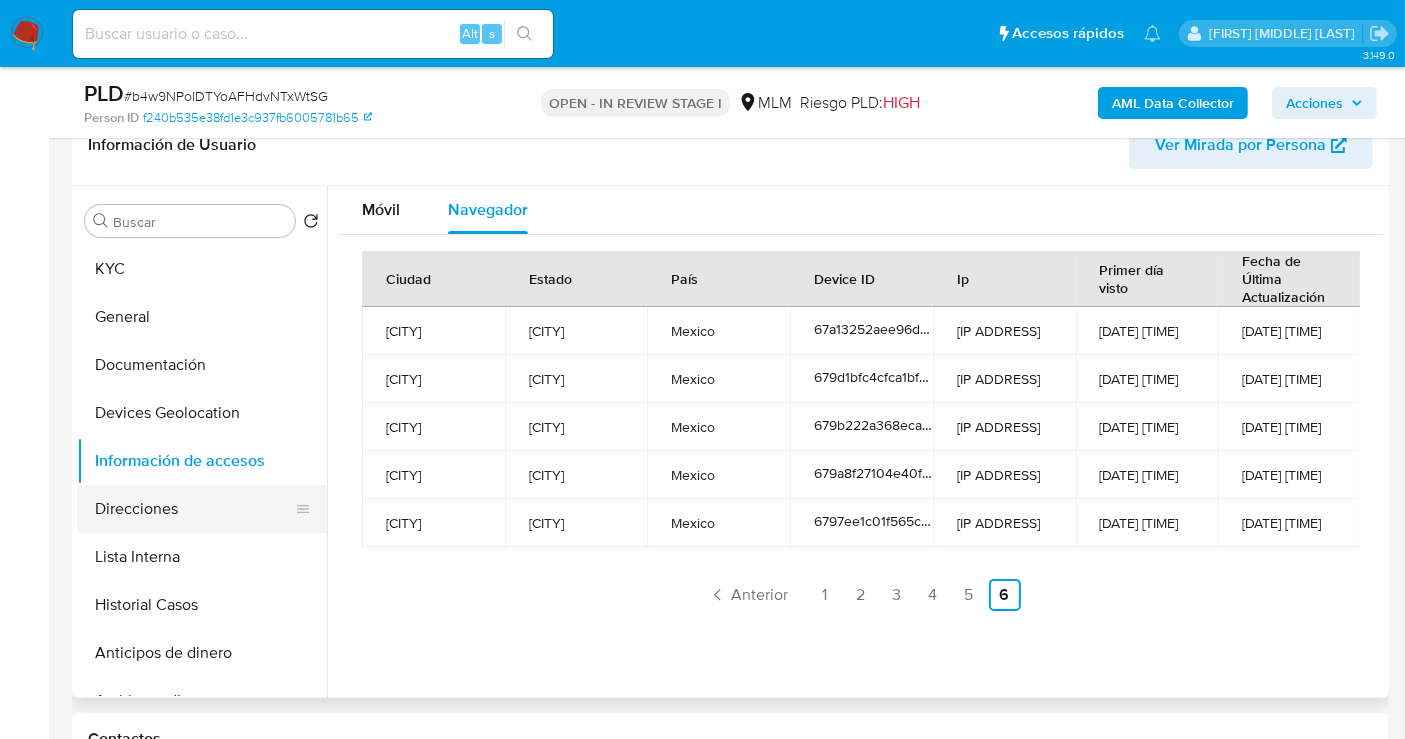 click on "Direcciones" at bounding box center [194, 509] 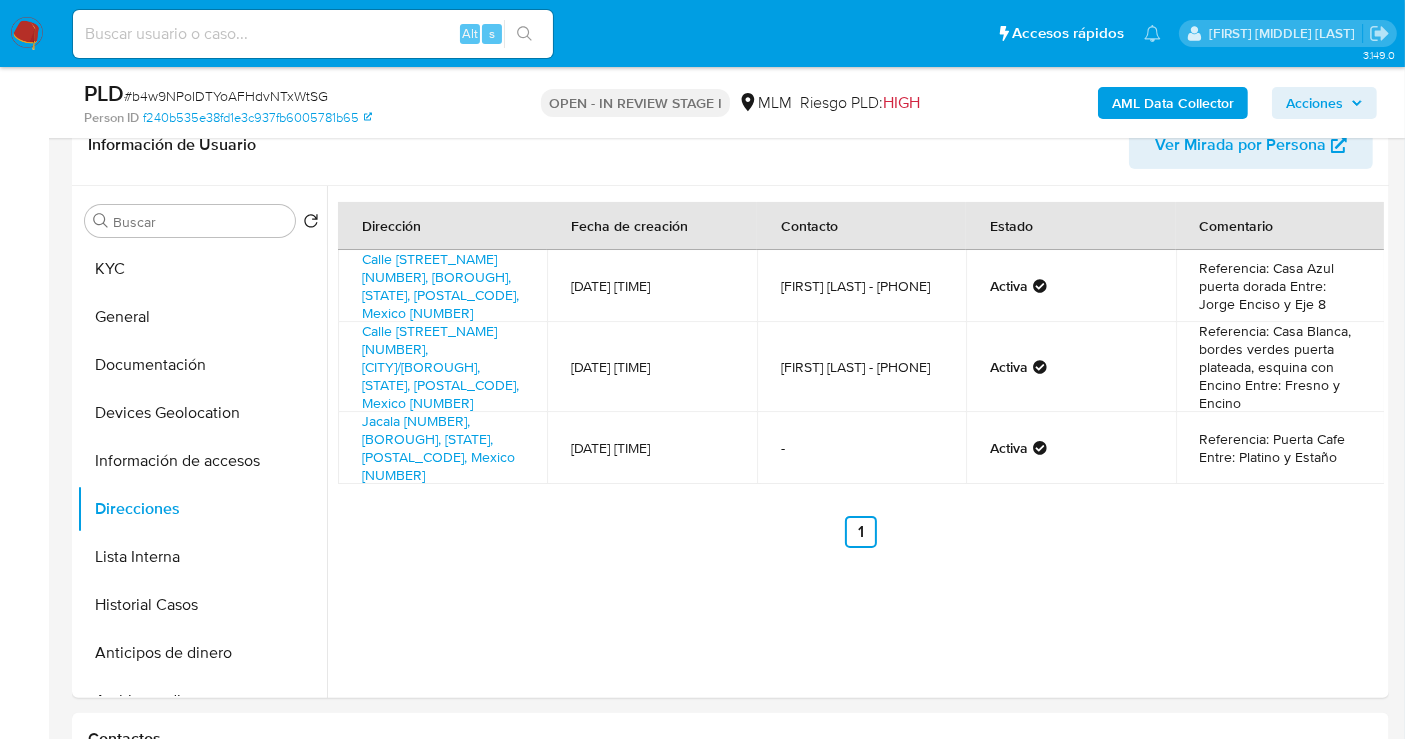 type 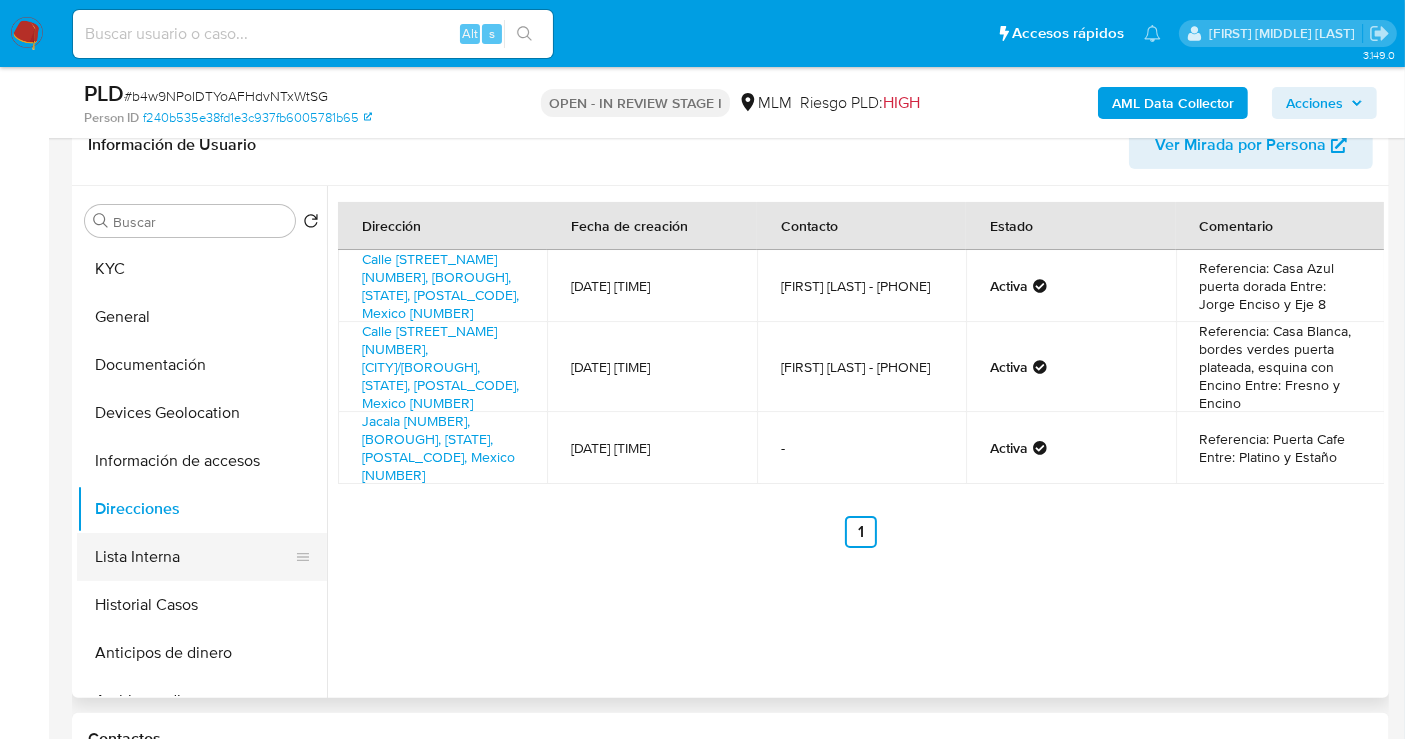 click on "Lista Interna" at bounding box center [194, 557] 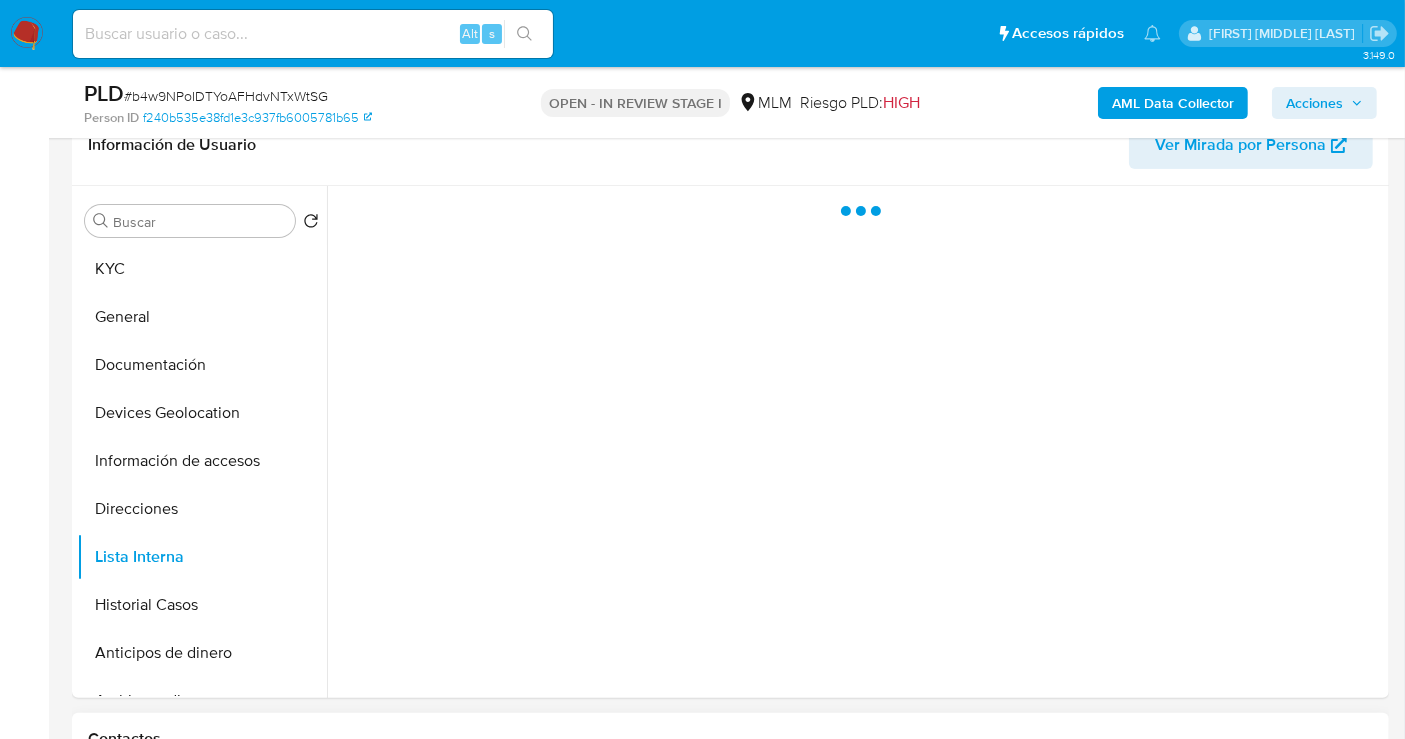 type 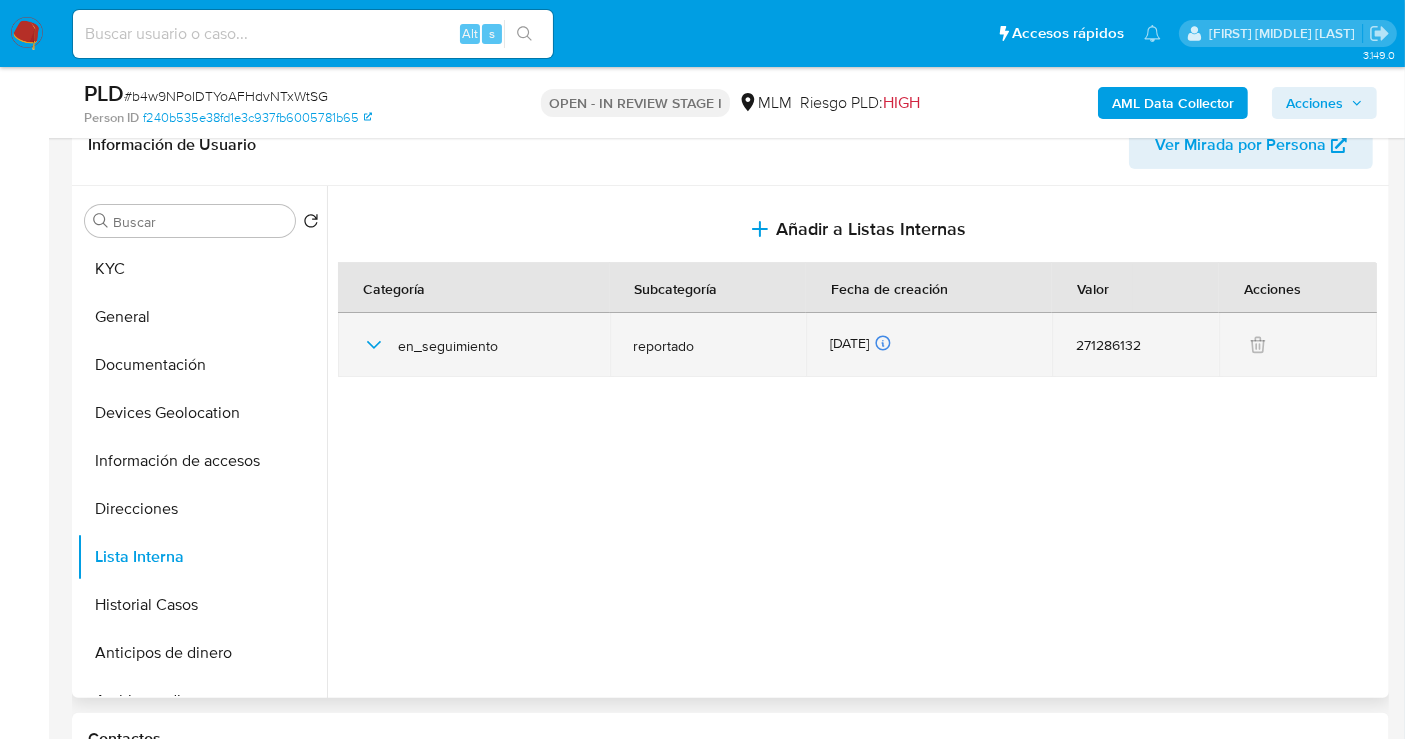click 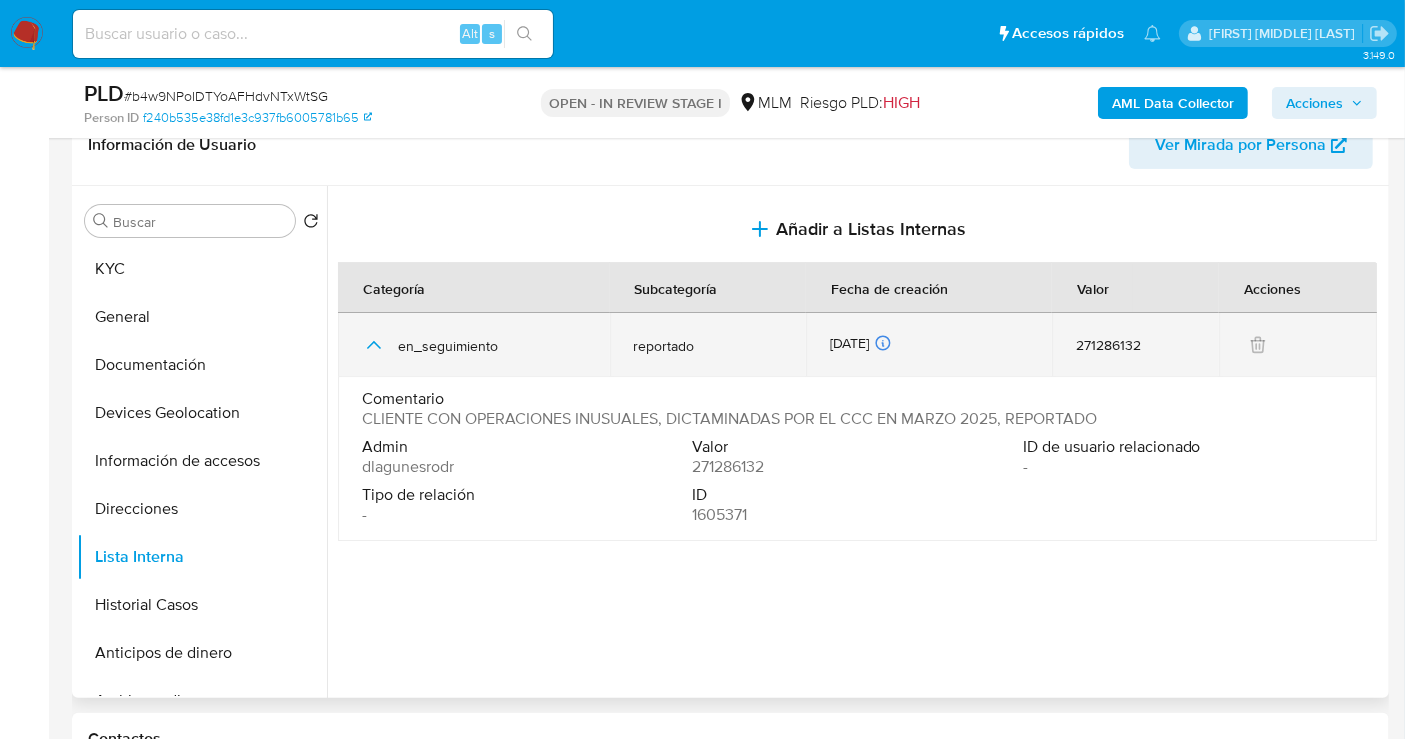 type 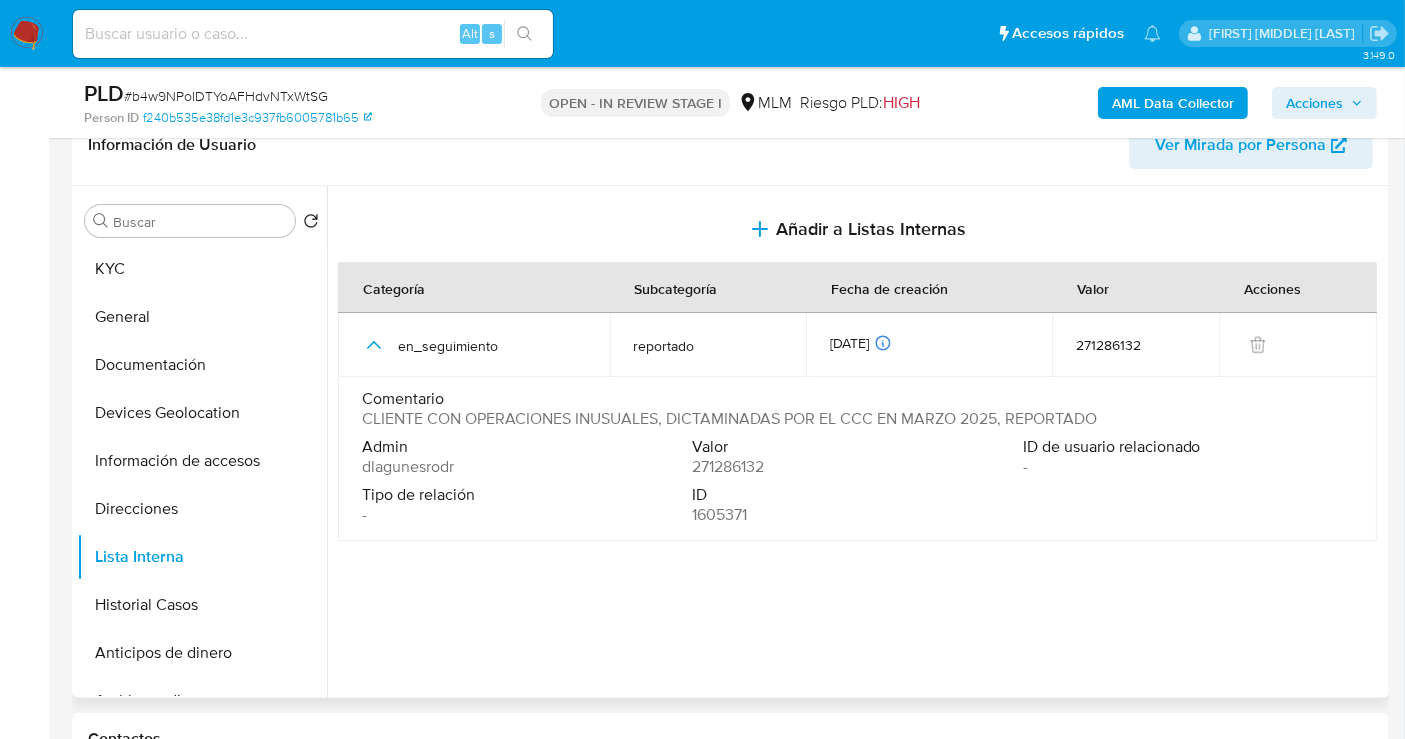 drag, startPoint x: 466, startPoint y: 415, endPoint x: 1109, endPoint y: 423, distance: 643.04974 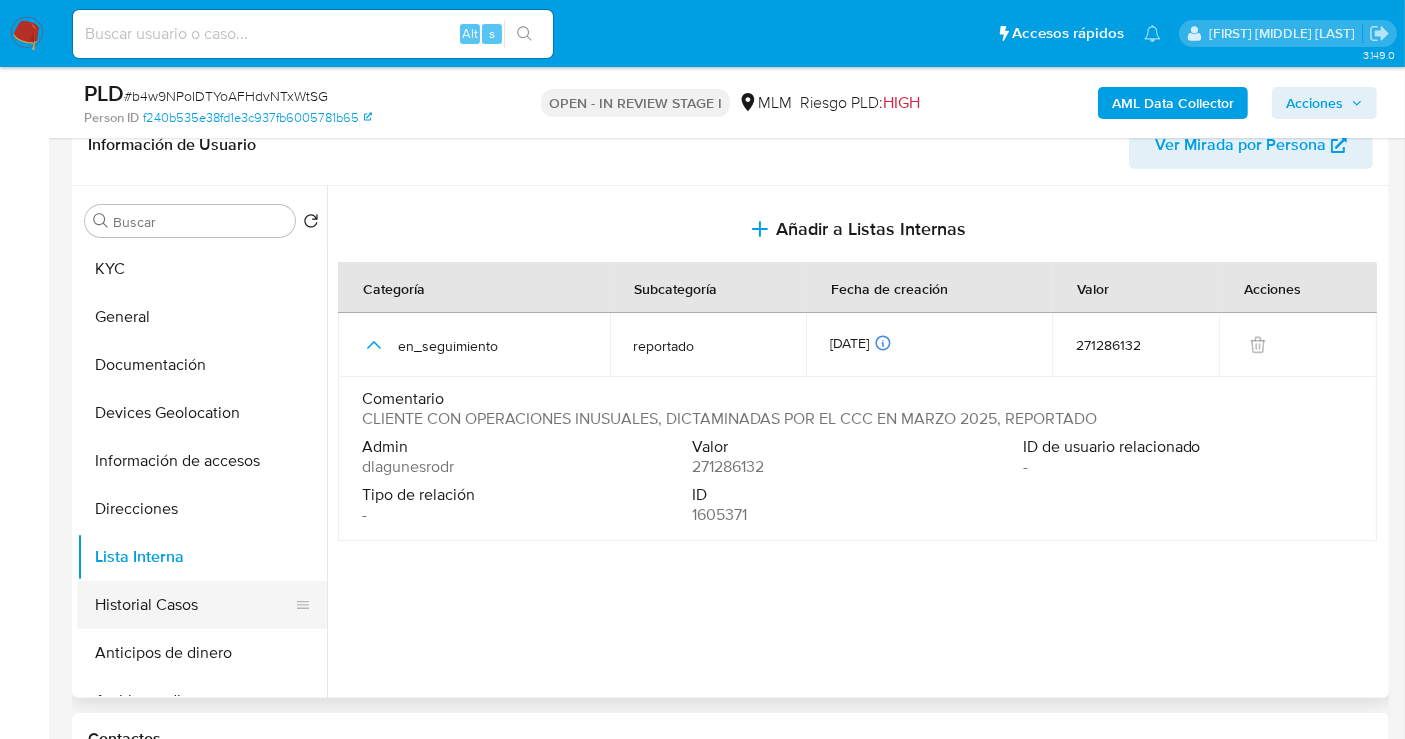 click on "Historial Casos" at bounding box center [194, 605] 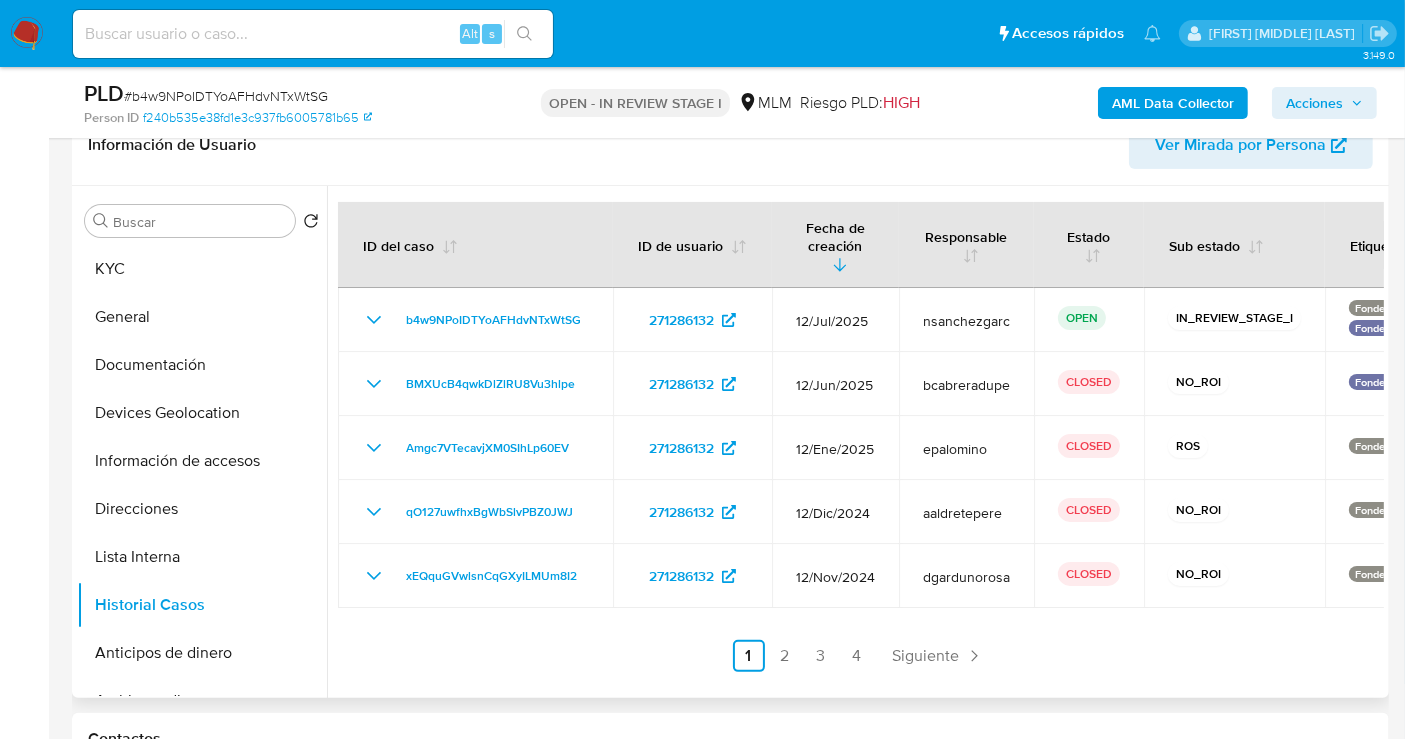 type 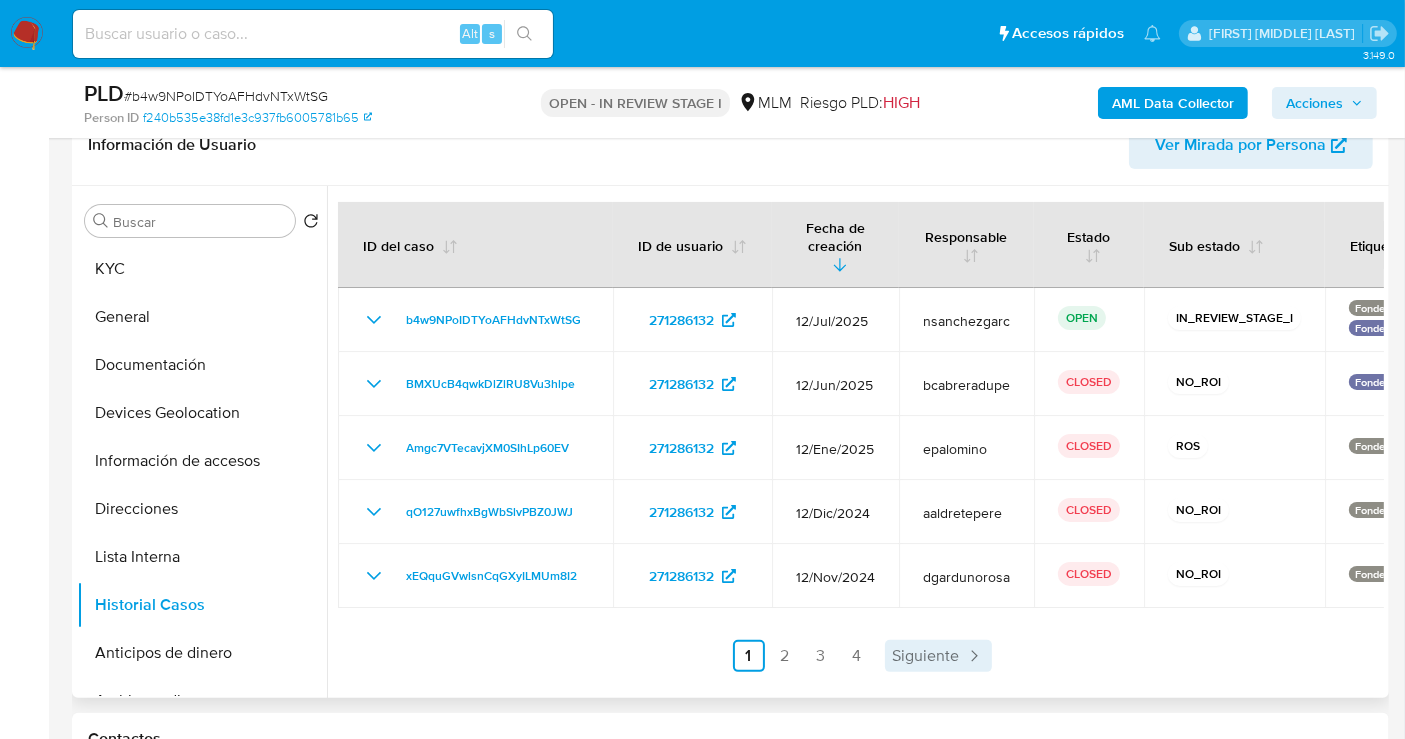 click on "Siguiente" at bounding box center [926, 656] 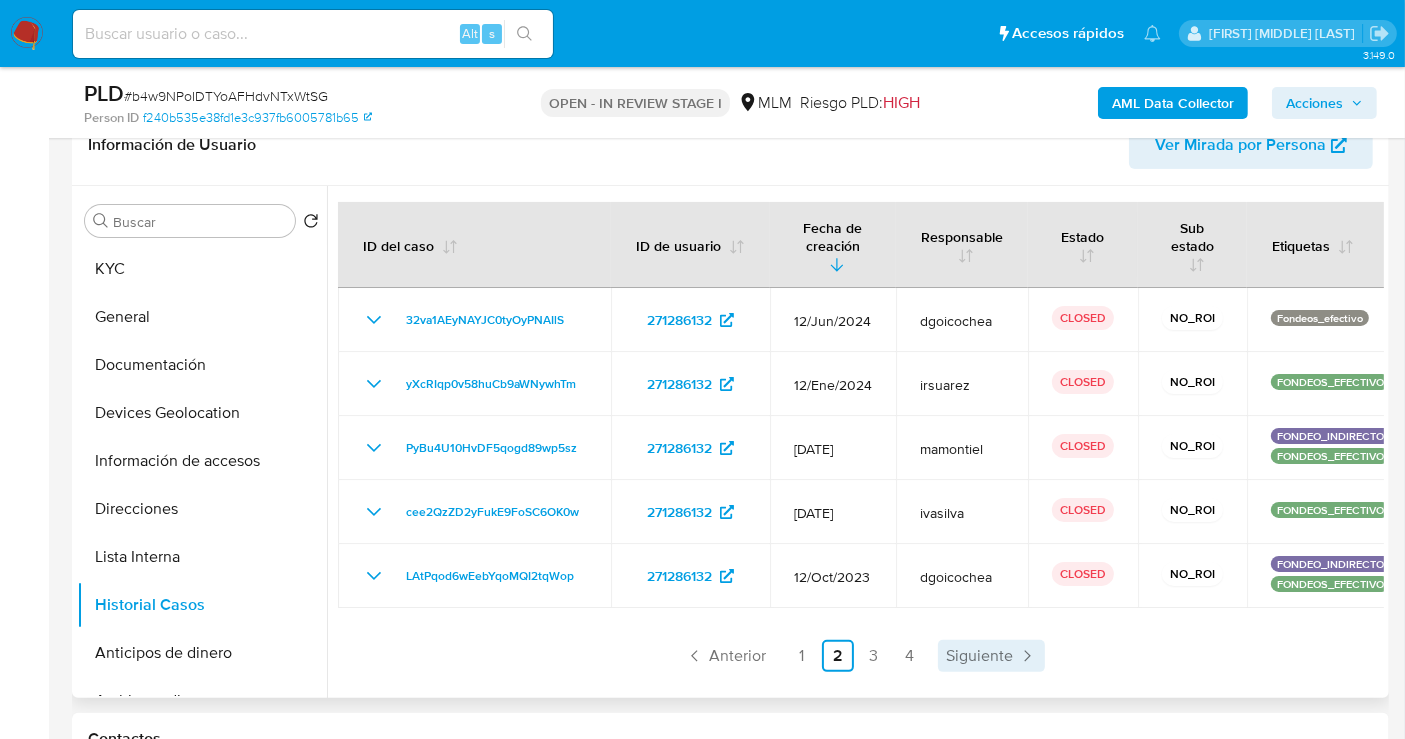 click on "Siguiente" at bounding box center (991, 656) 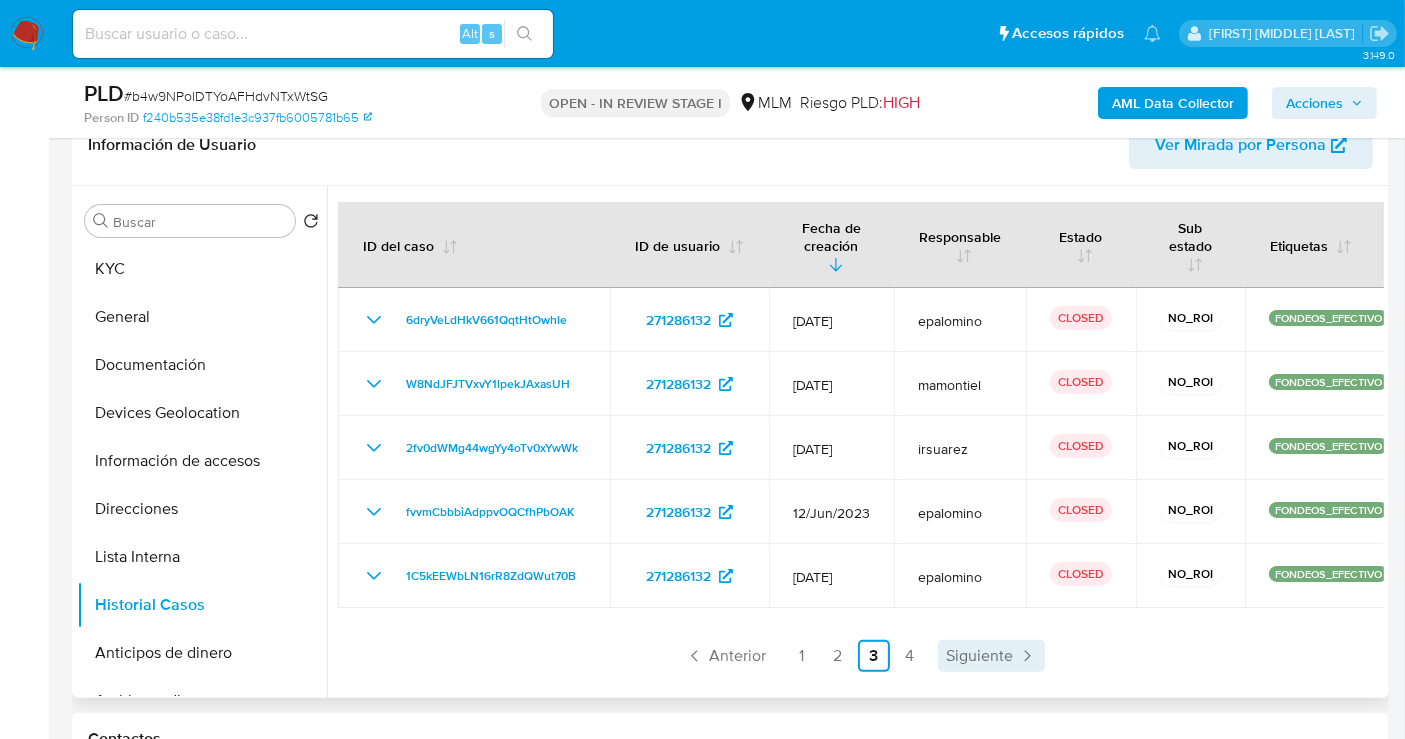 click on "Siguiente" at bounding box center [979, 656] 